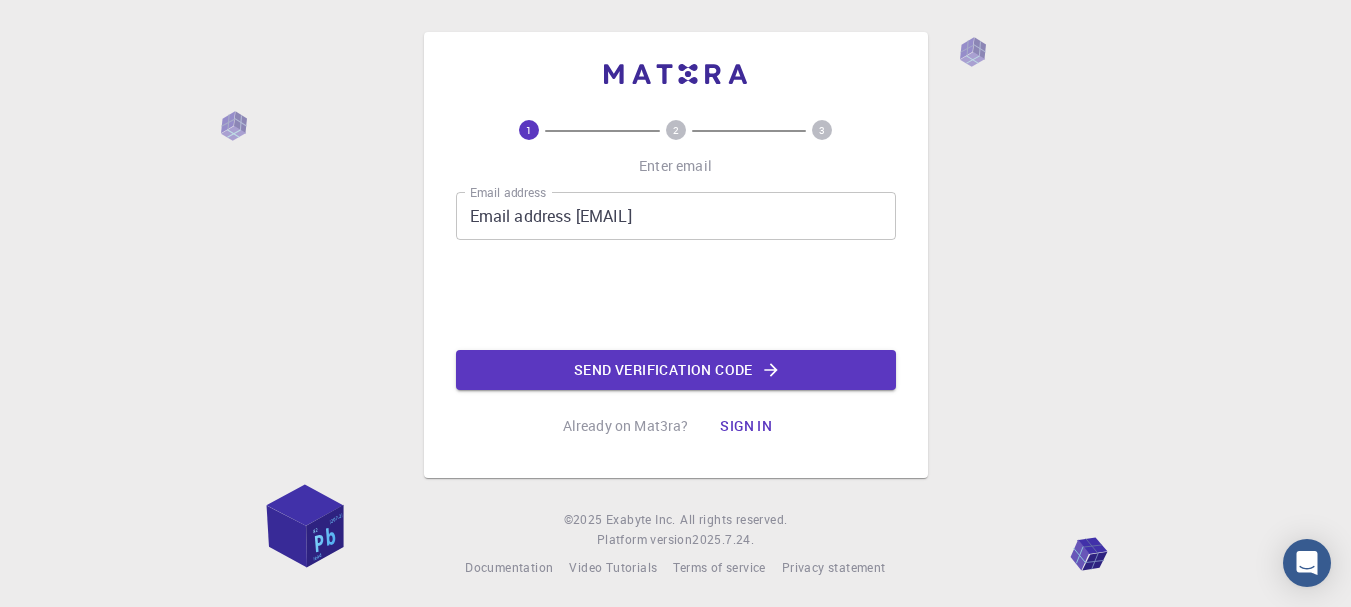scroll, scrollTop: 0, scrollLeft: 0, axis: both 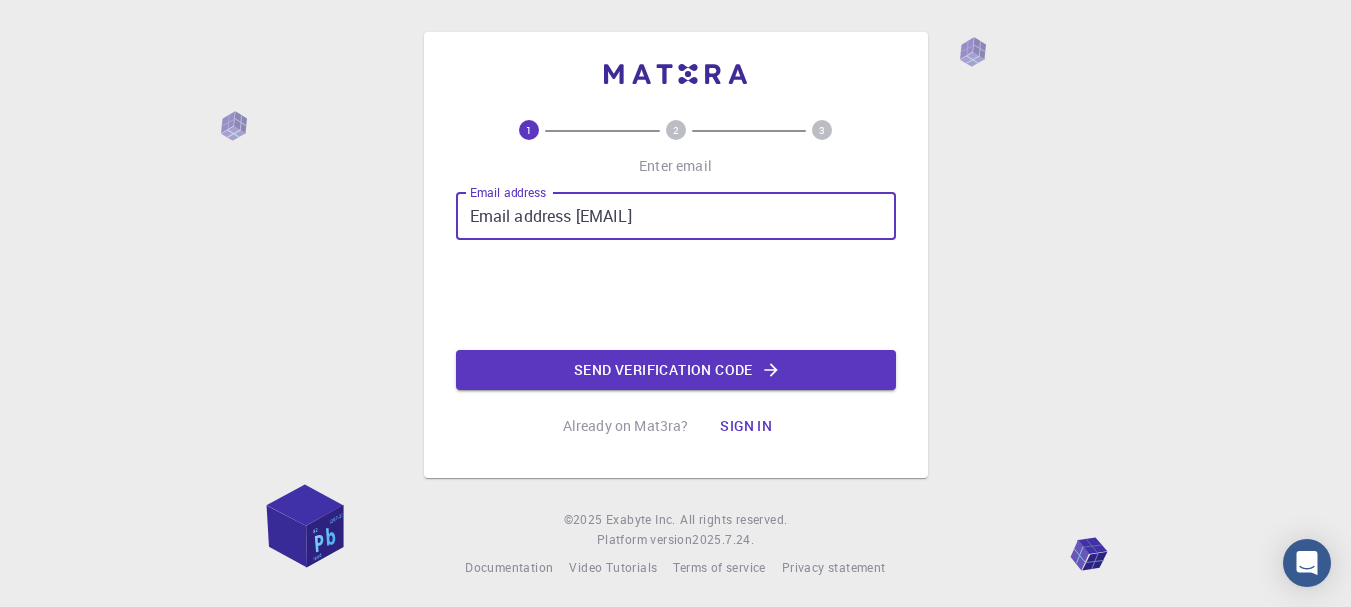 click on "Email address [EMAIL]" at bounding box center (676, 216) 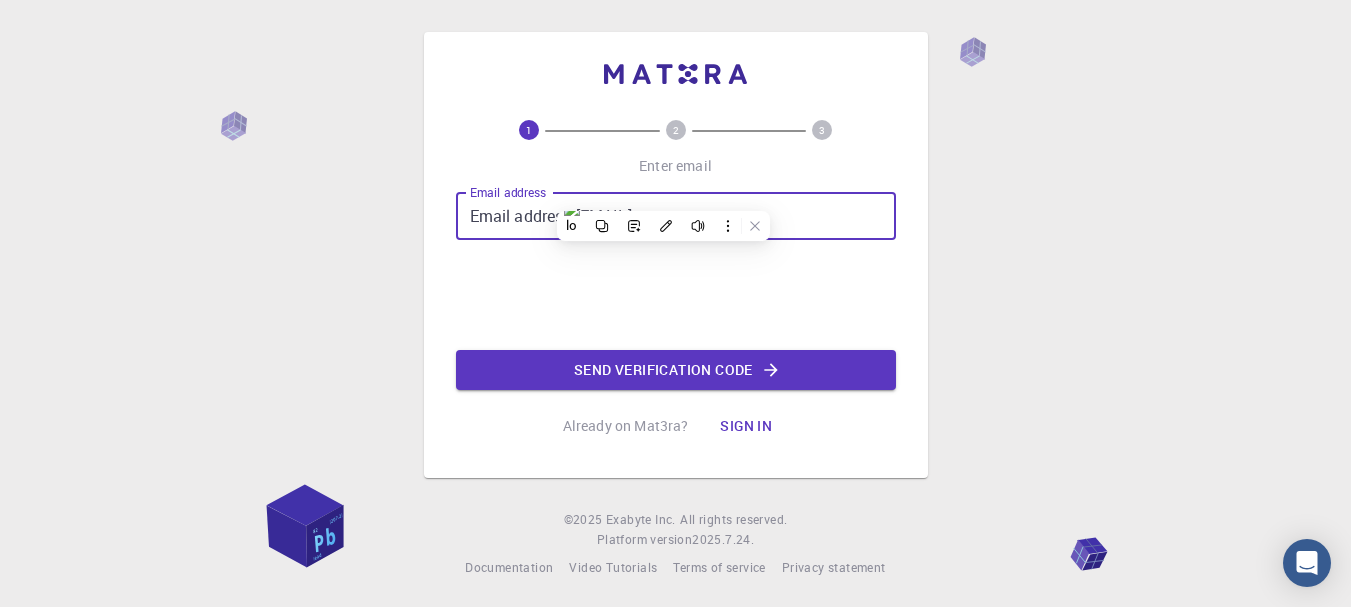 click on "joaoferreiradacruzfilho@ufpi.edu.br" at bounding box center (676, 216) 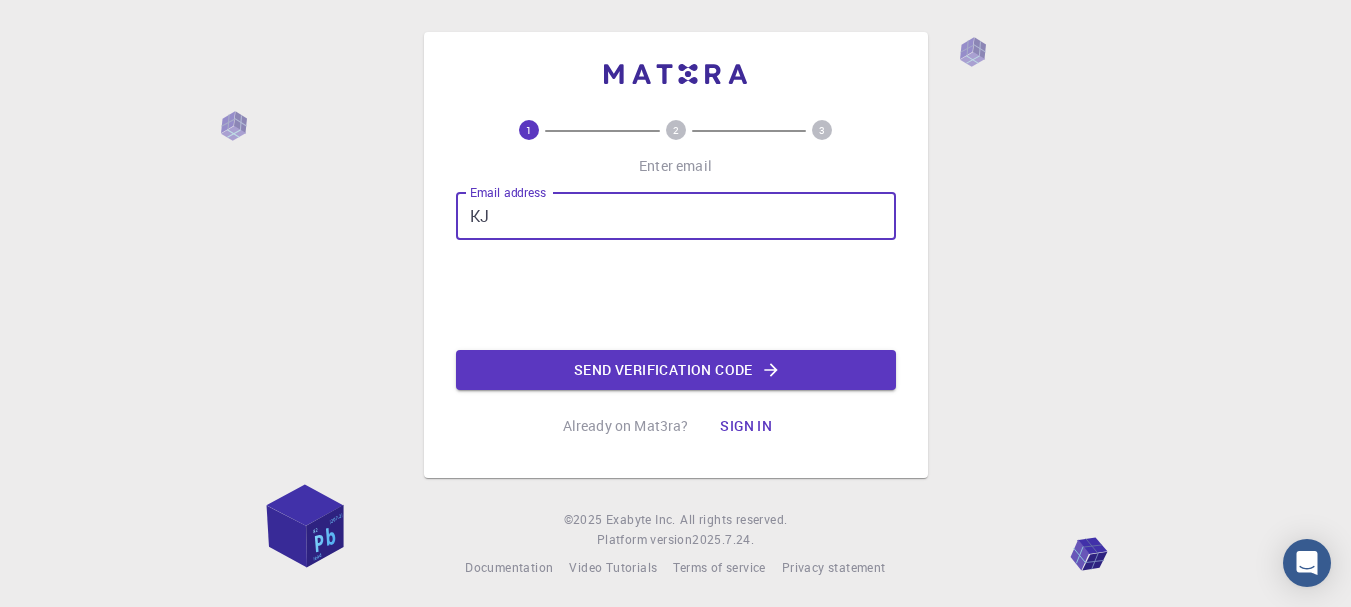 type on "K" 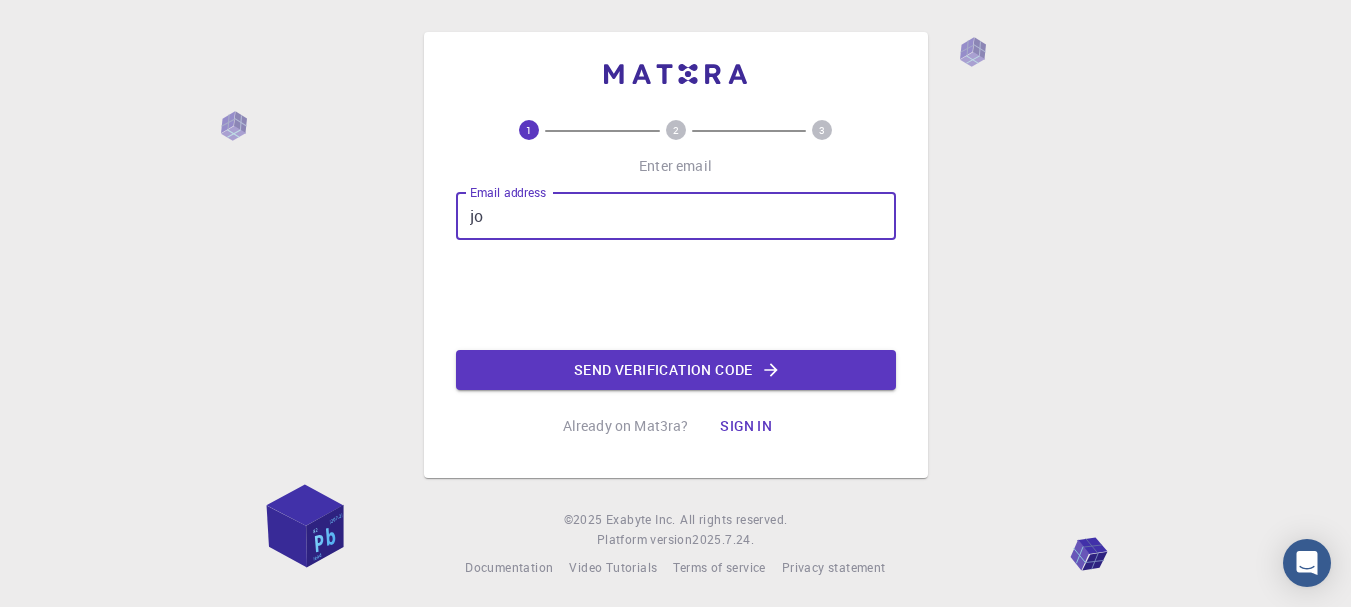 type on "joaoferreiradacruzfilho@gmail.com" 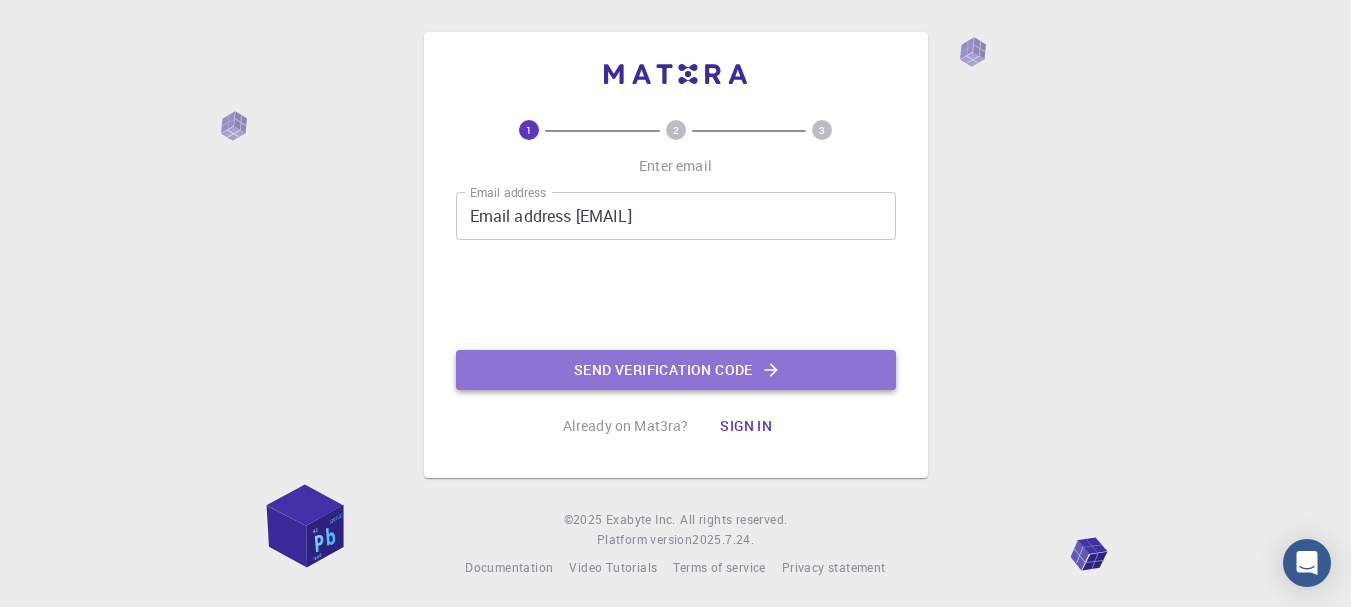 click on "Send verification code" 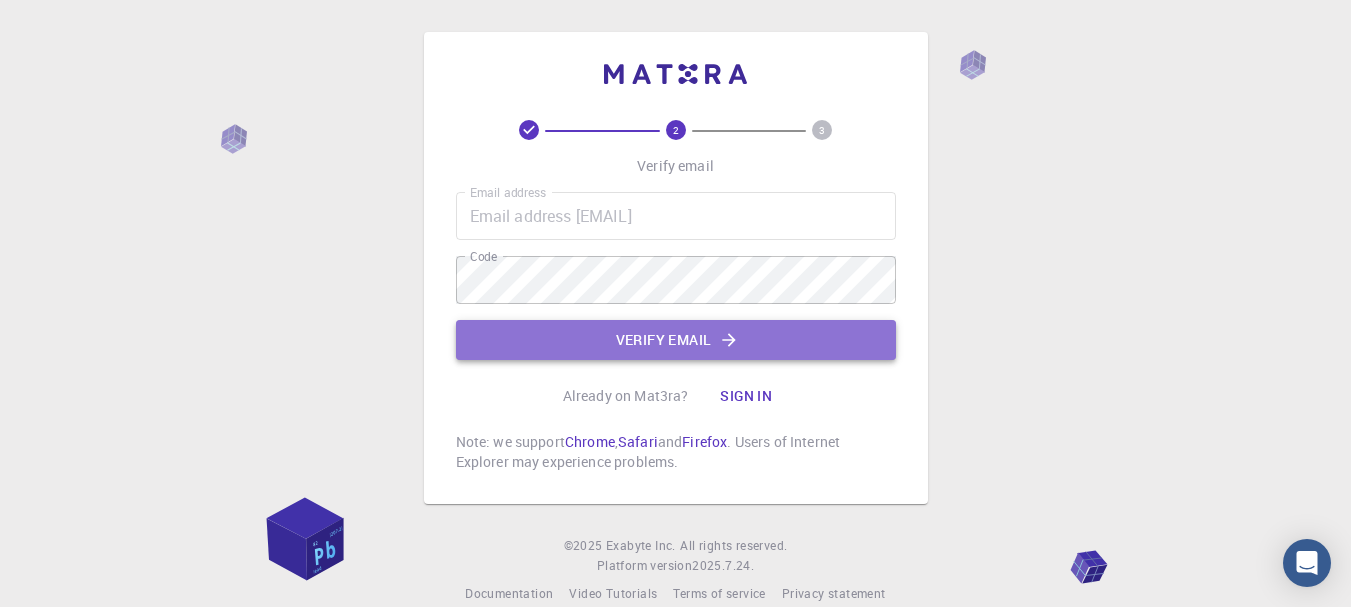 click on "Verify email" 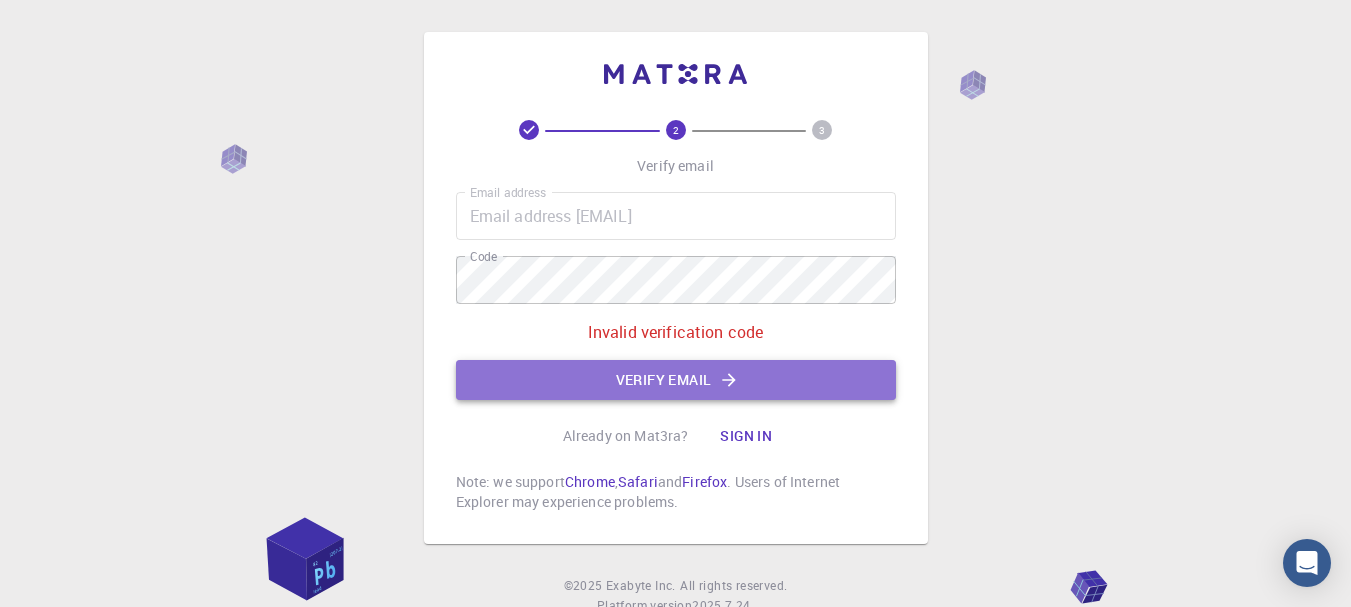 click on "Verify email" at bounding box center [676, 380] 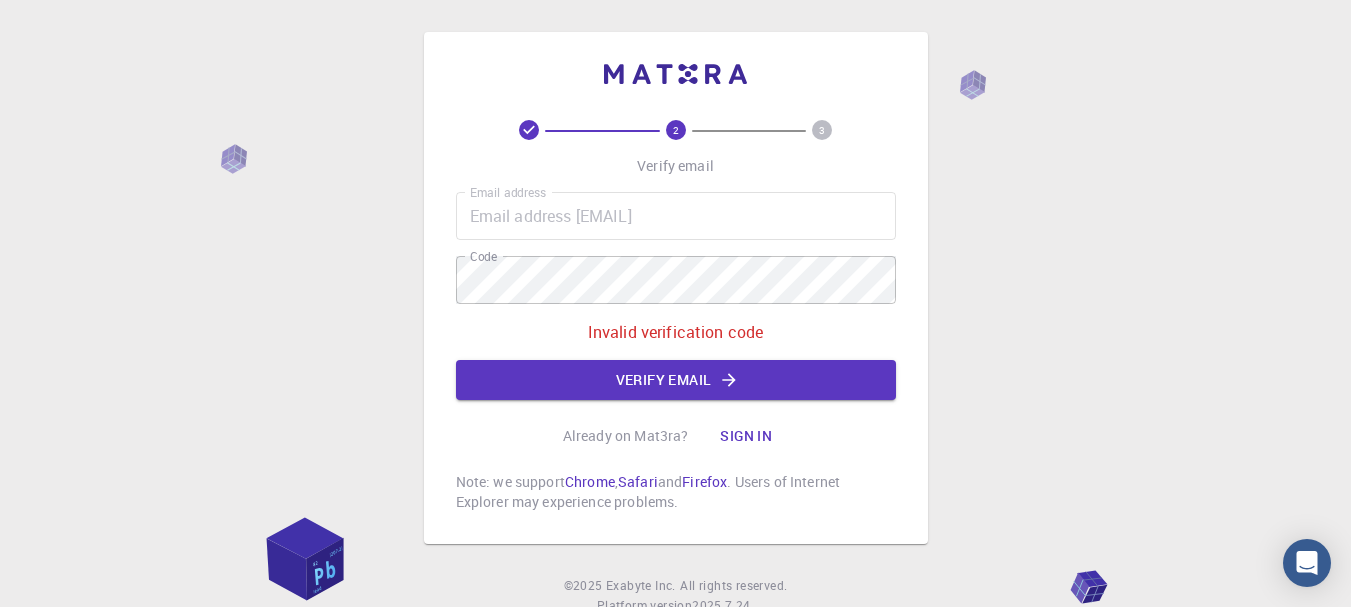click on "Email address joaoferreiradacruzfilho@gmail.com Email address Code Code Invalid verification code Verify email" at bounding box center (676, 296) 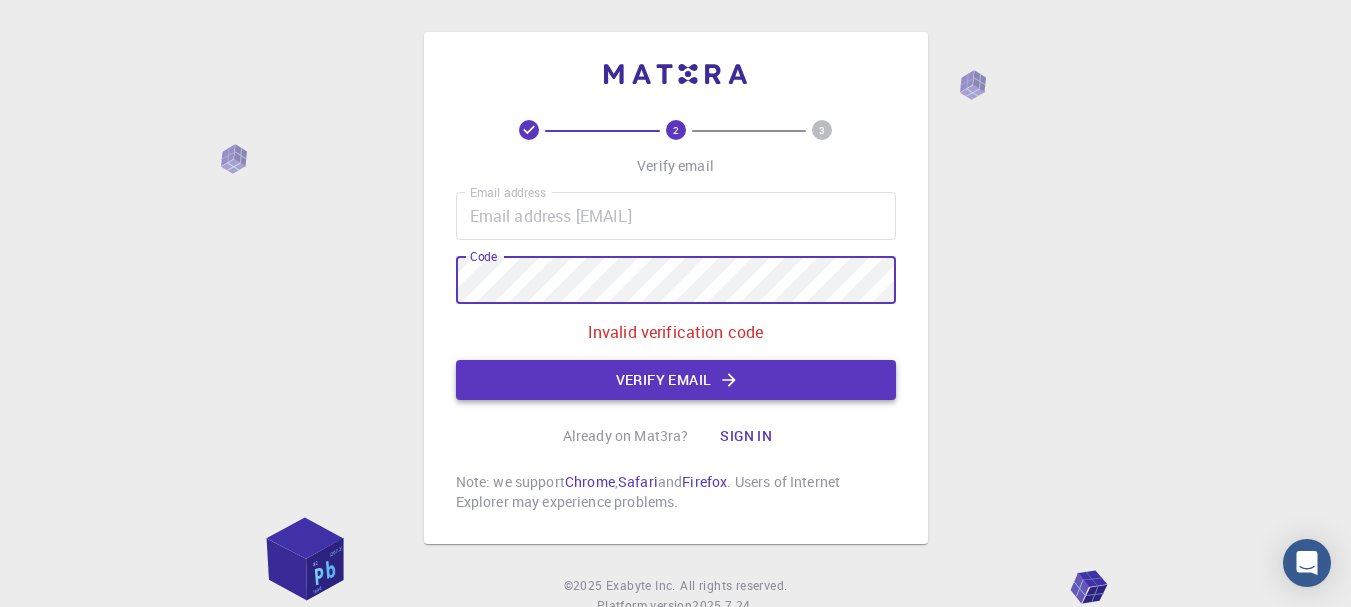 click on "Verify email" at bounding box center (676, 380) 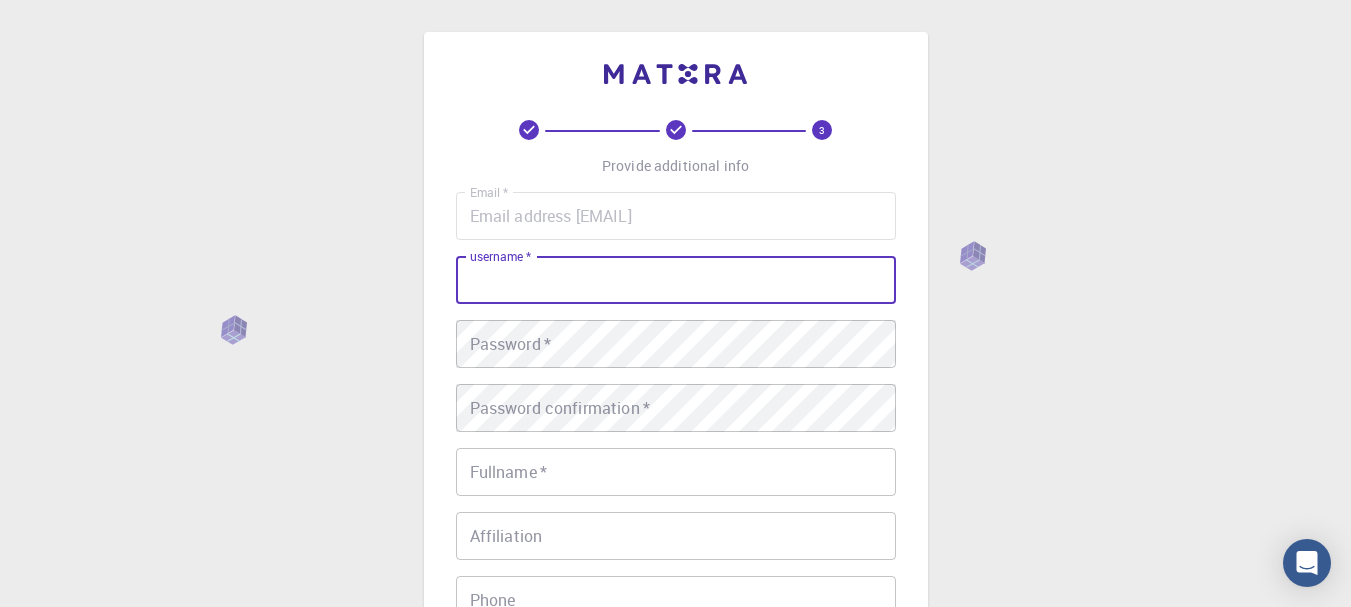 click on "username   *" at bounding box center [676, 280] 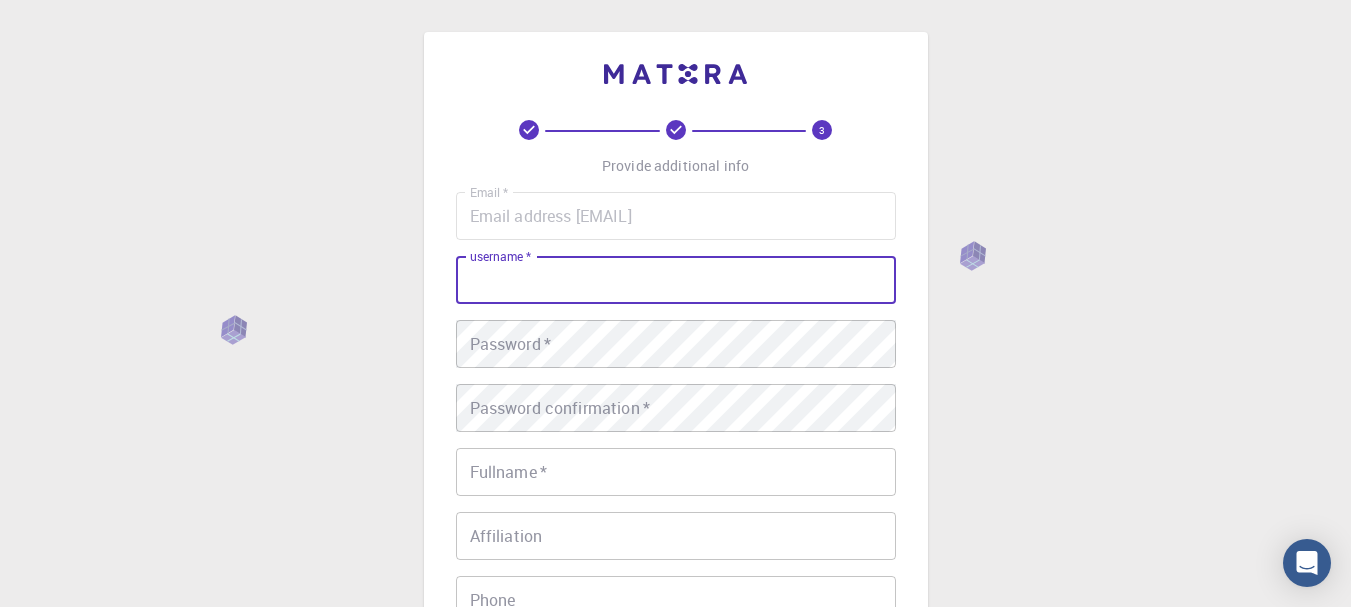 type on "c" 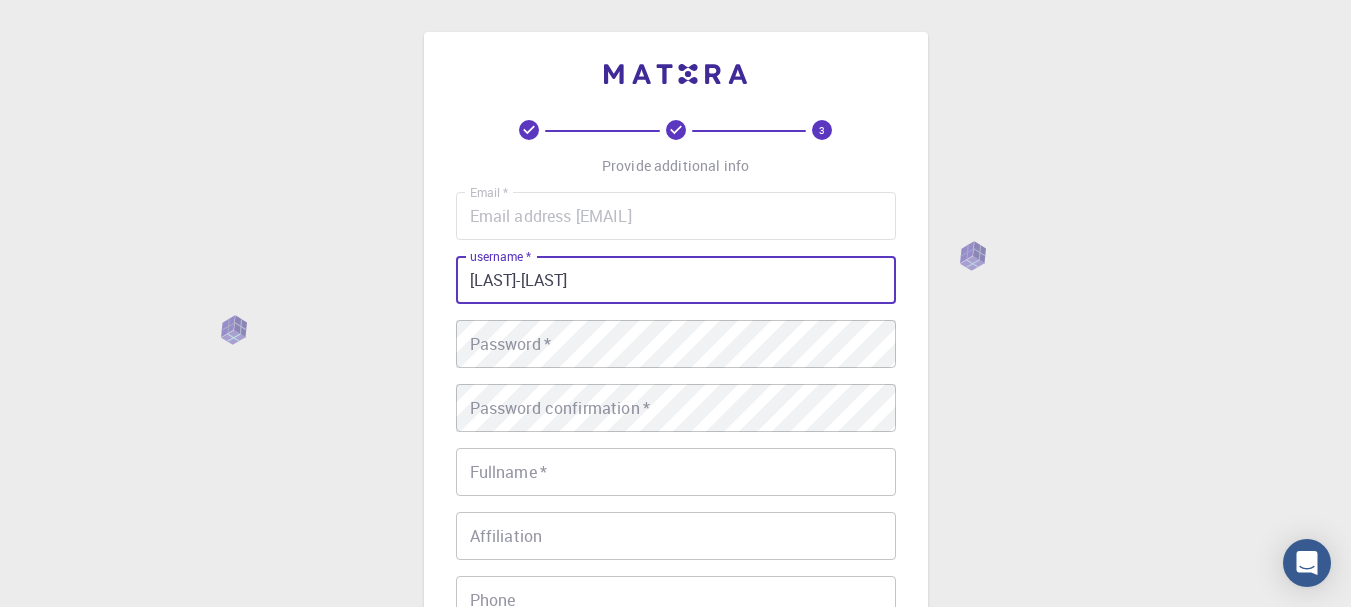 type on "Cruz-Filho" 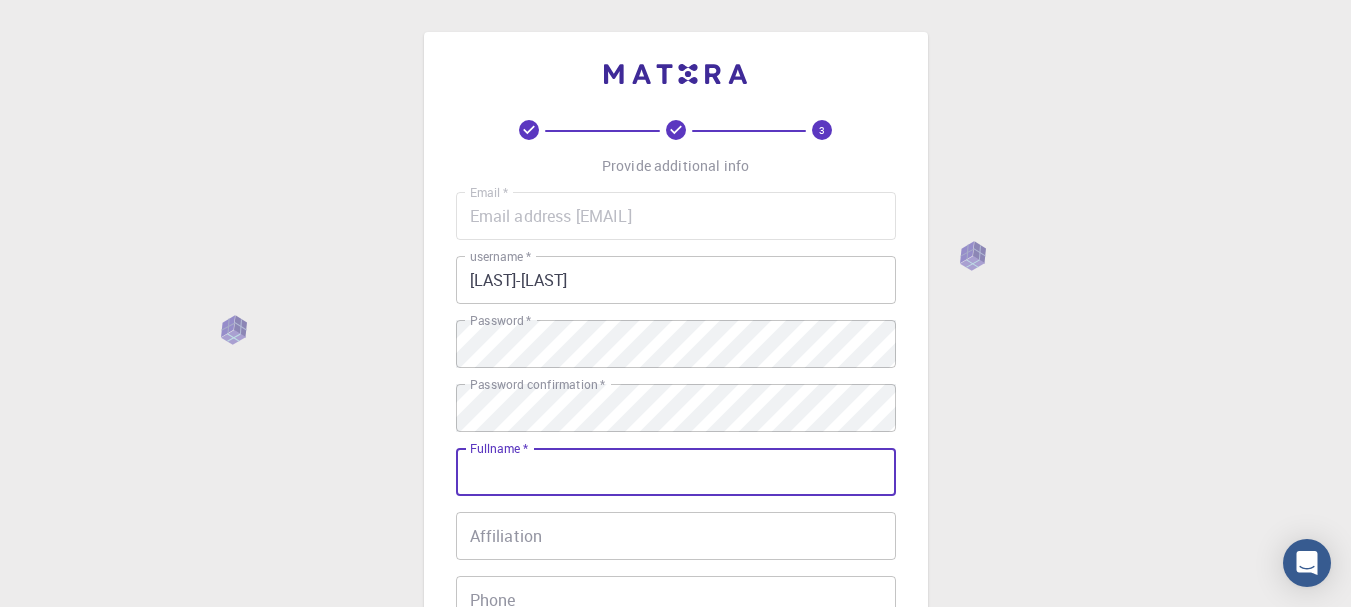 click on "Fullname   *" at bounding box center (676, 472) 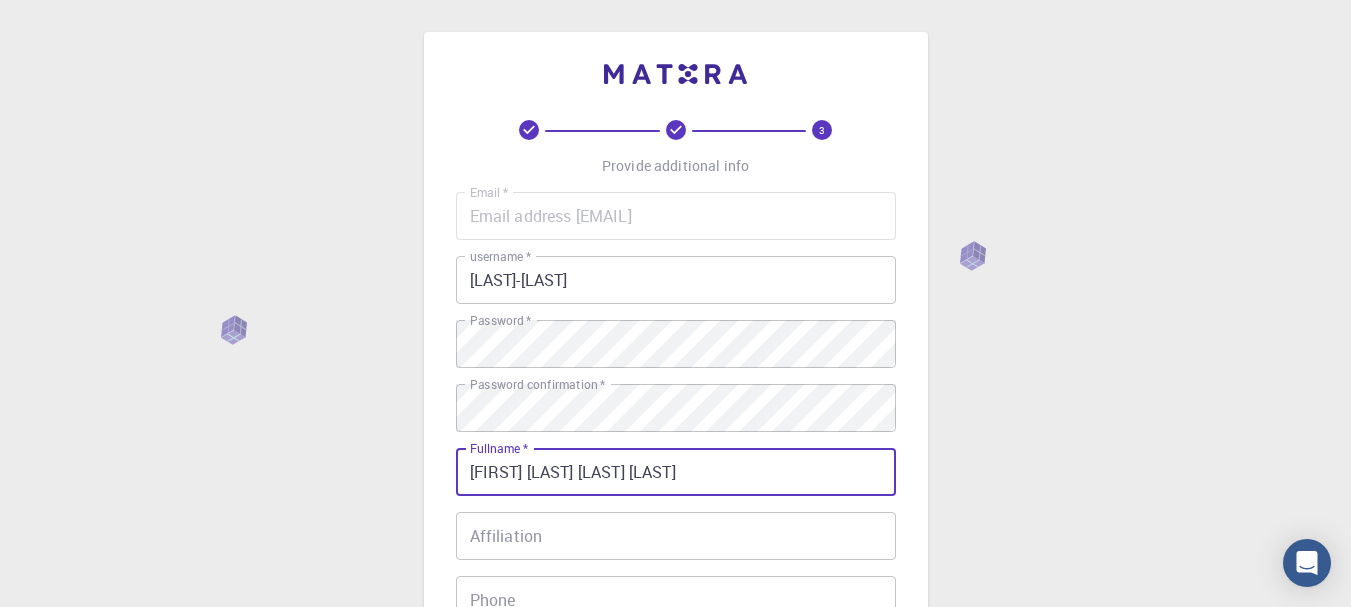 type on "86999334153" 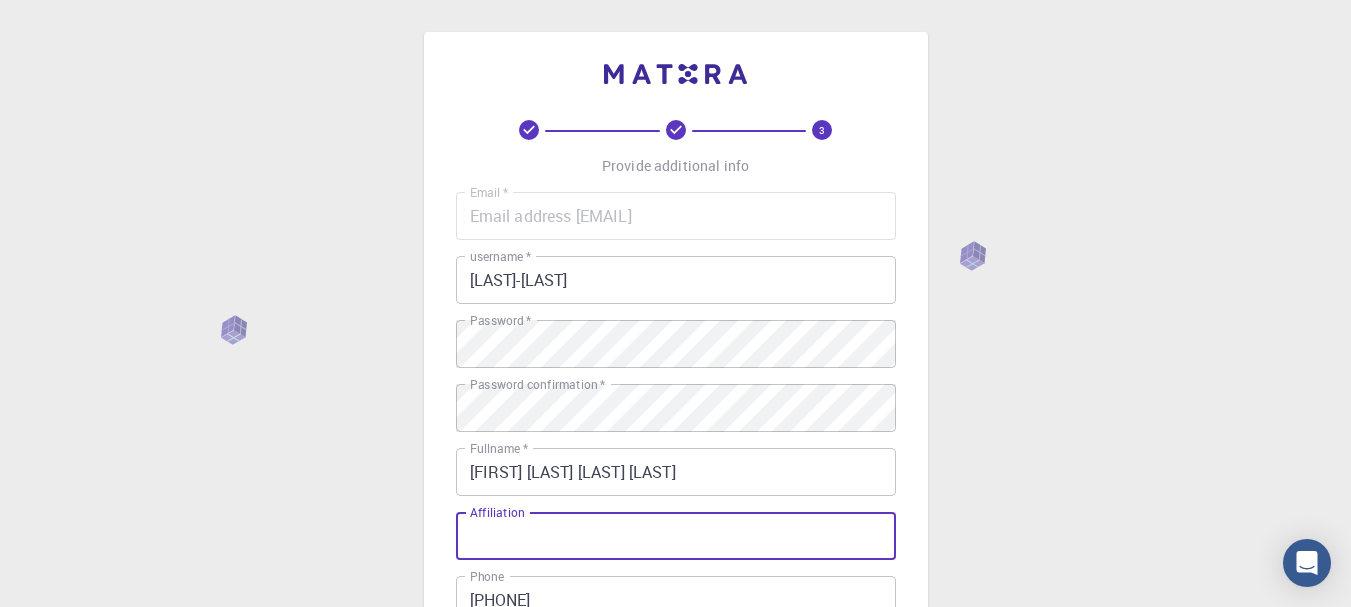 click on "Affiliation" at bounding box center [676, 536] 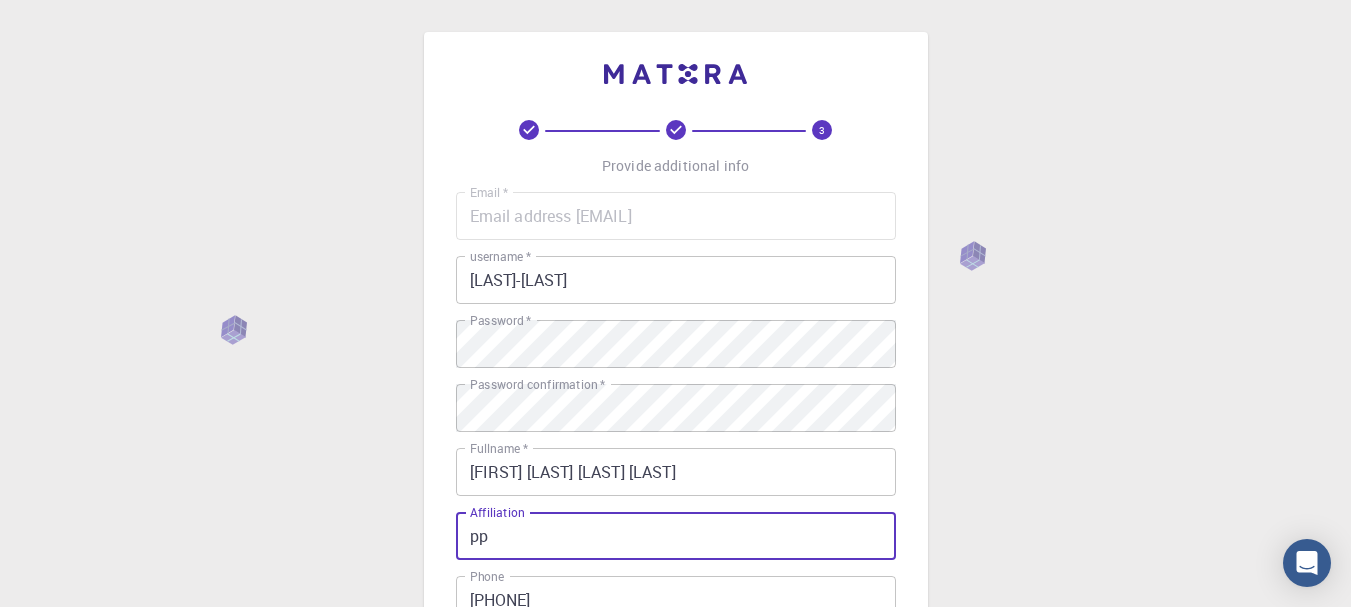 type on "p" 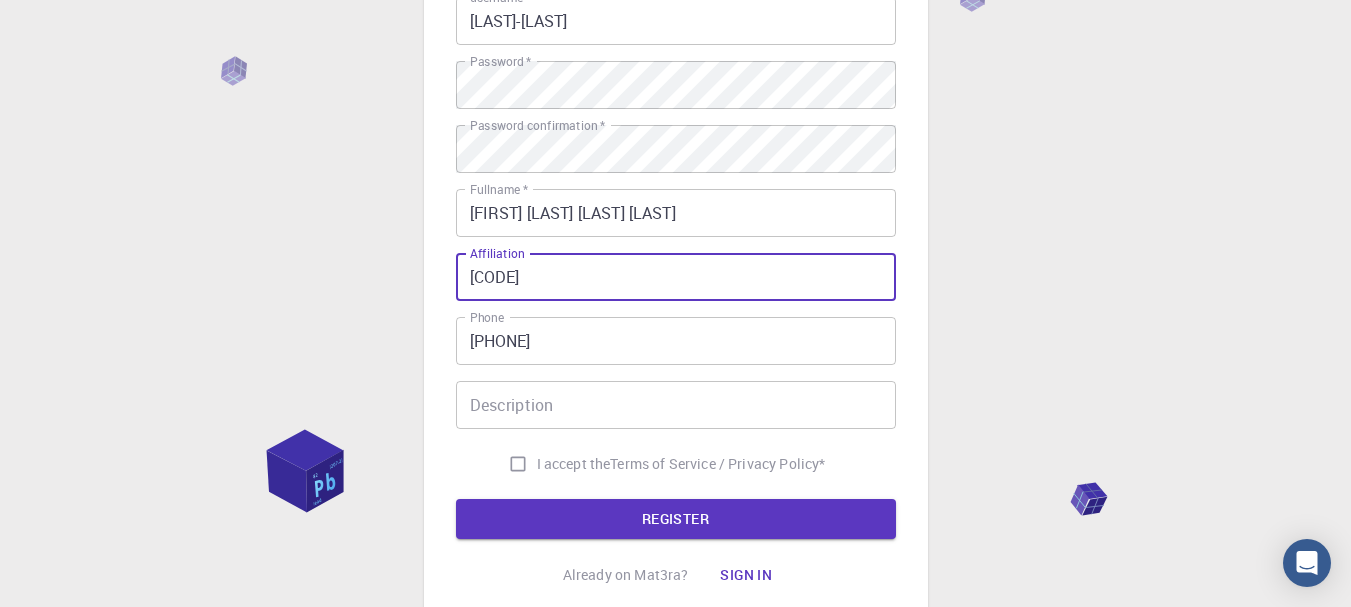 scroll, scrollTop: 300, scrollLeft: 0, axis: vertical 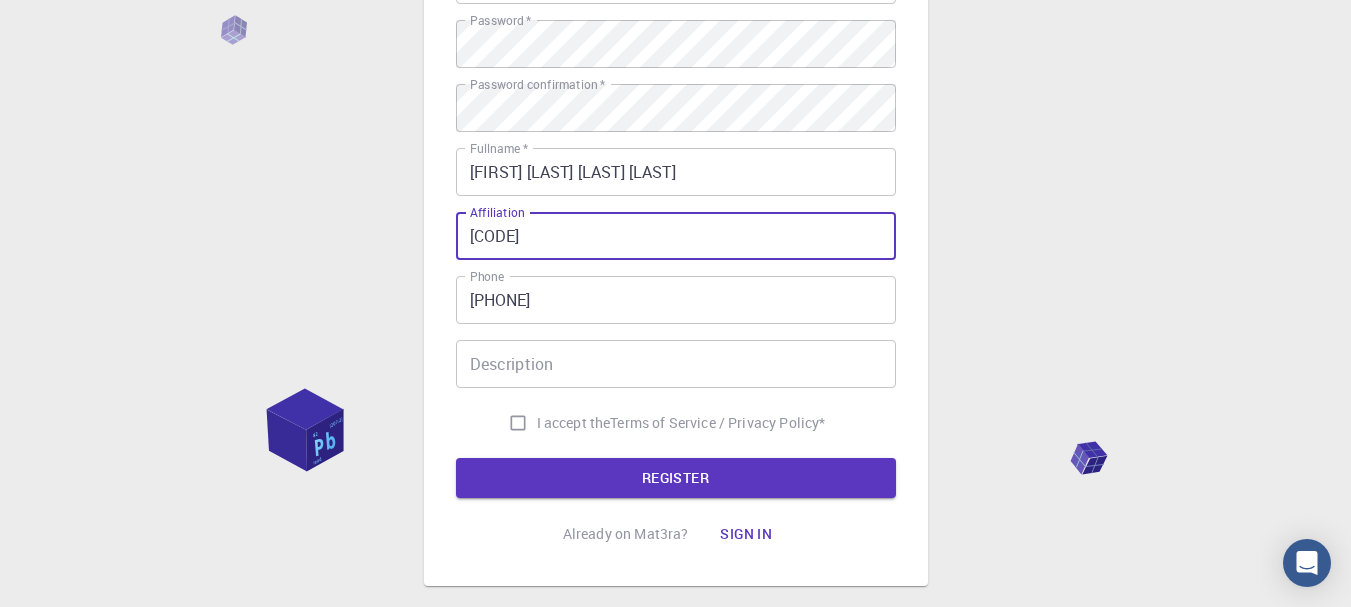 type on "PPGQ-UESPI" 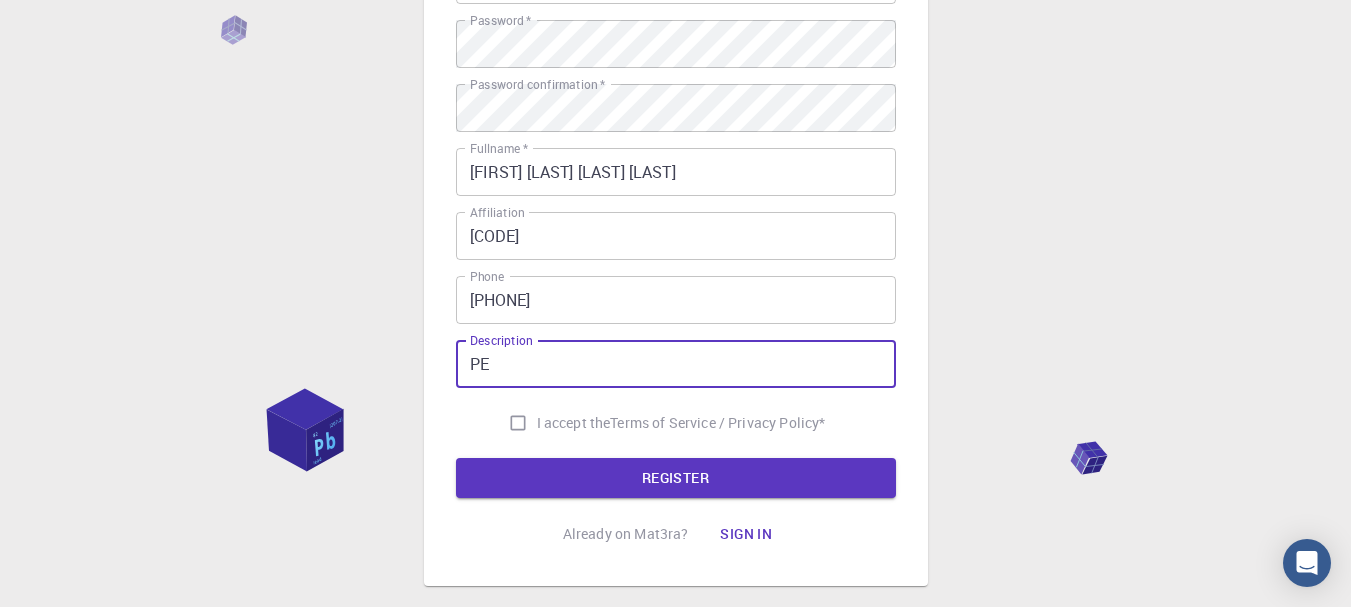 type on "P" 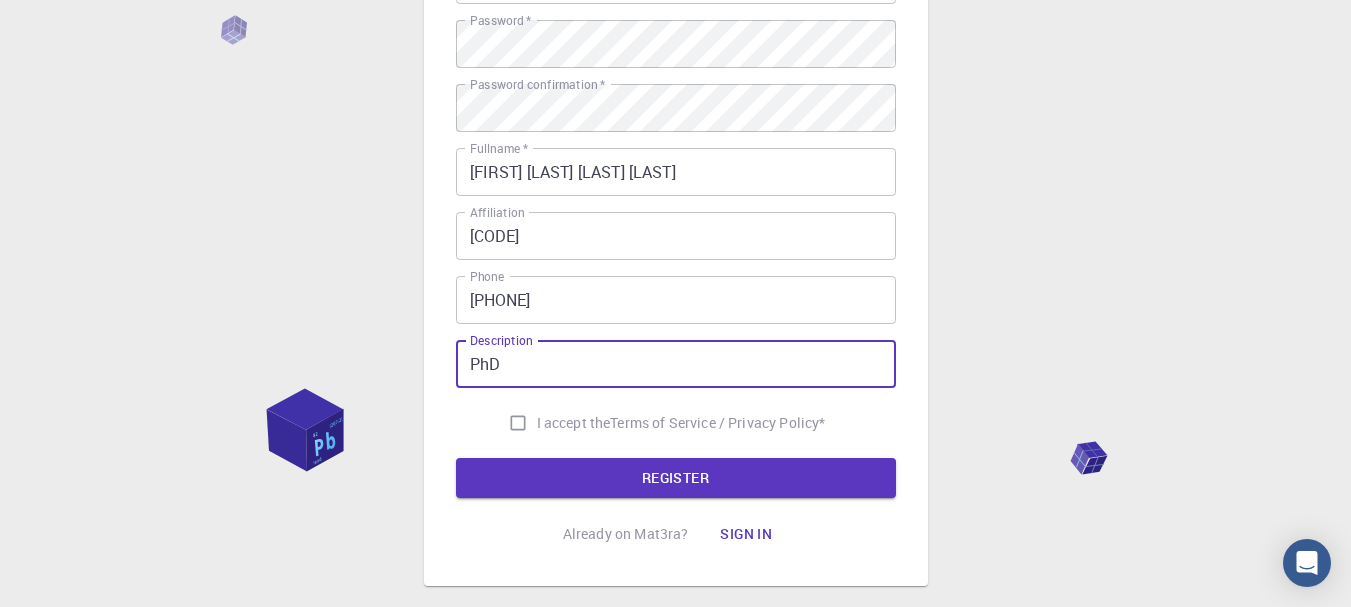 type on "PhD" 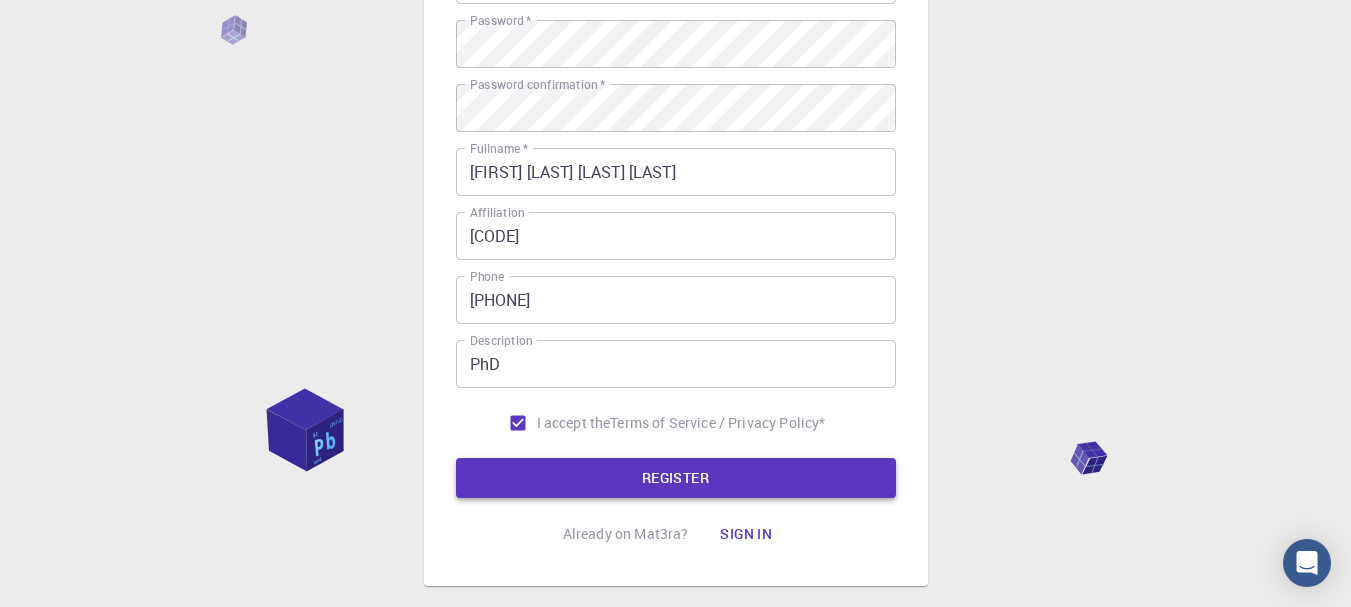 click on "REGISTER" at bounding box center (676, 478) 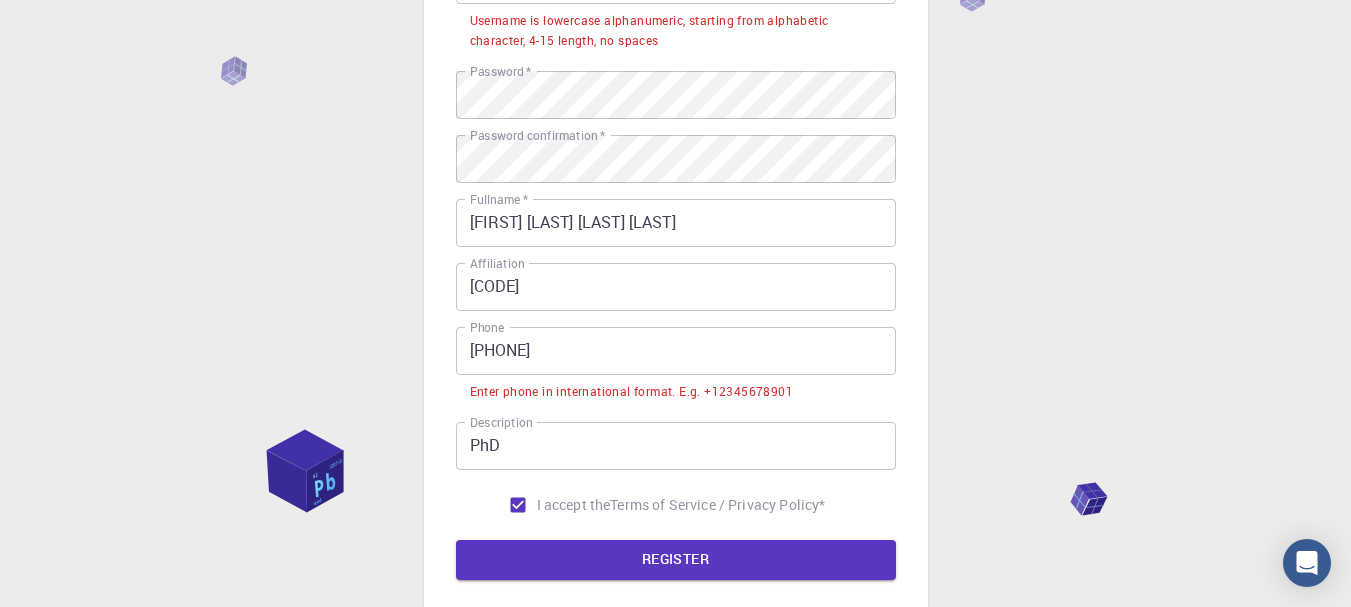 click on "86999334153" at bounding box center (676, 351) 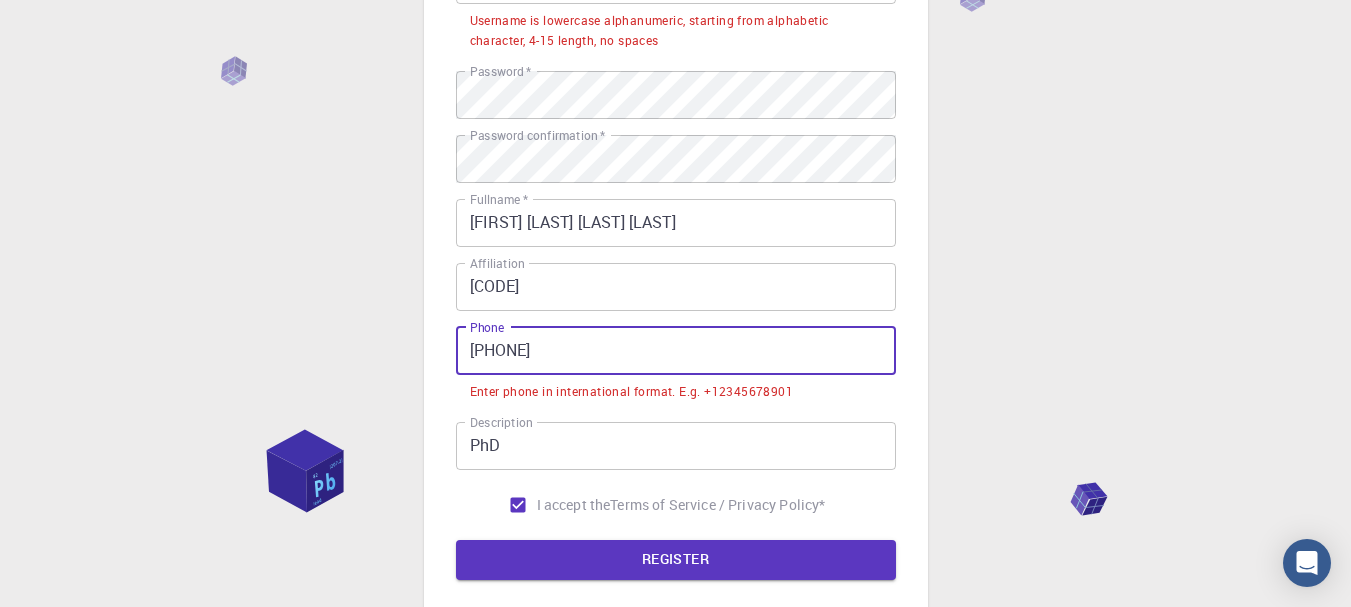 click on "86999334153" at bounding box center [676, 351] 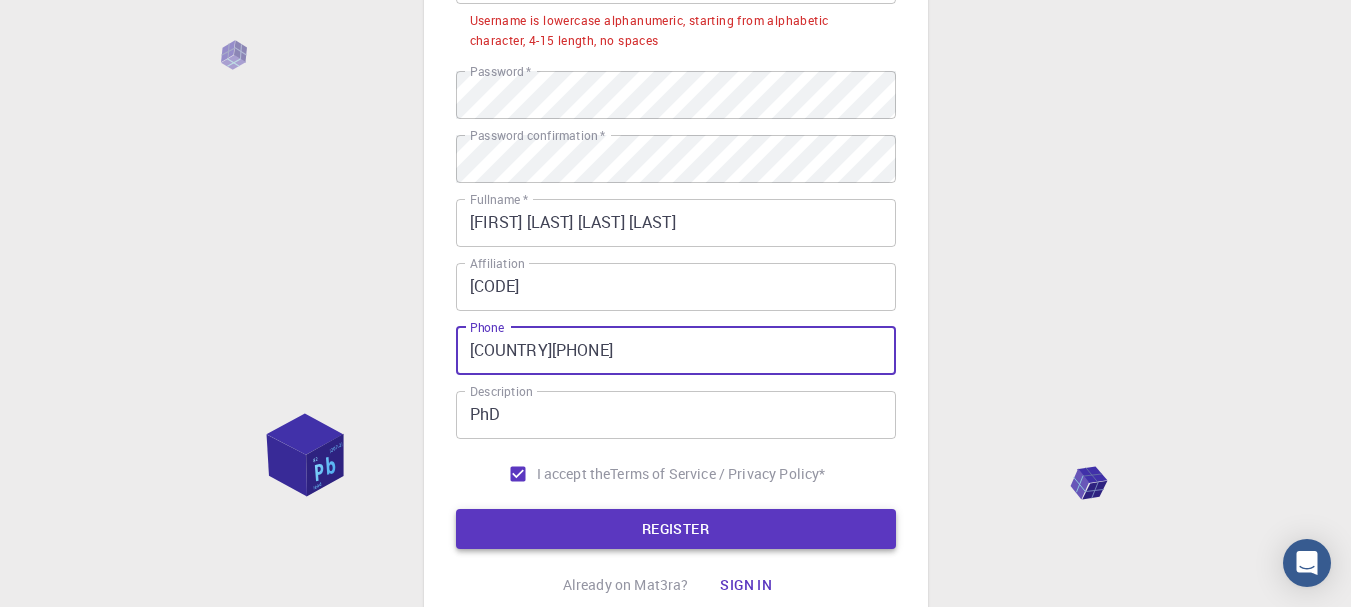 click on "REGISTER" at bounding box center [676, 529] 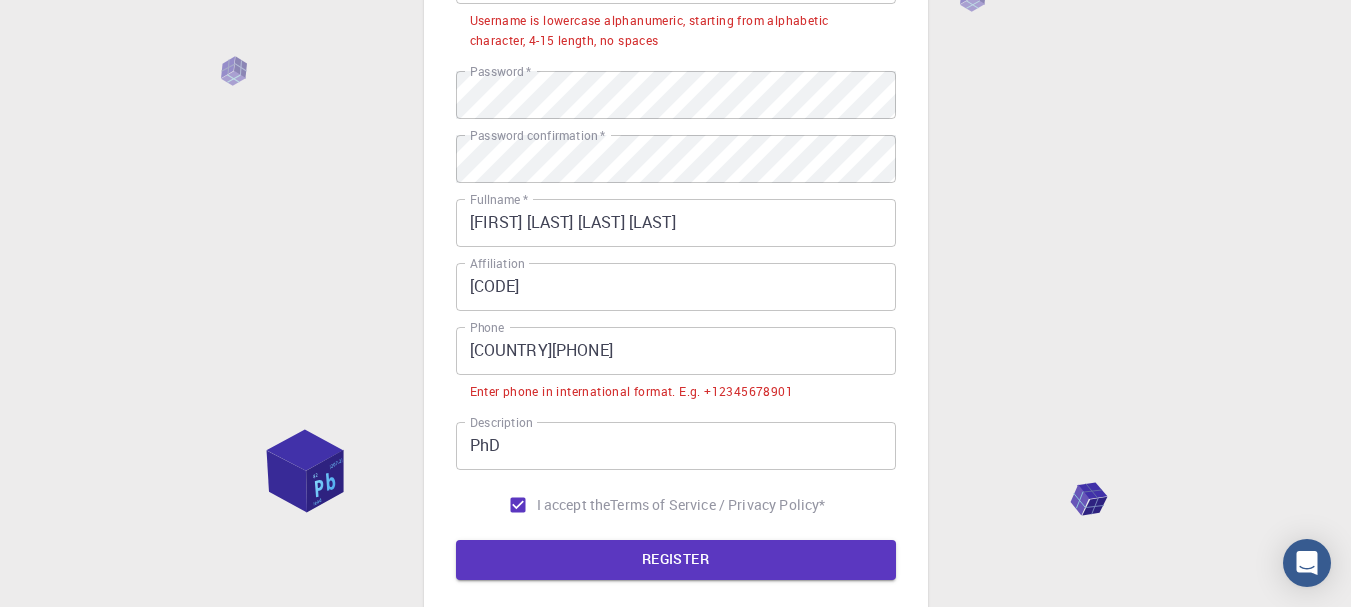 click on "086999334153" at bounding box center [676, 351] 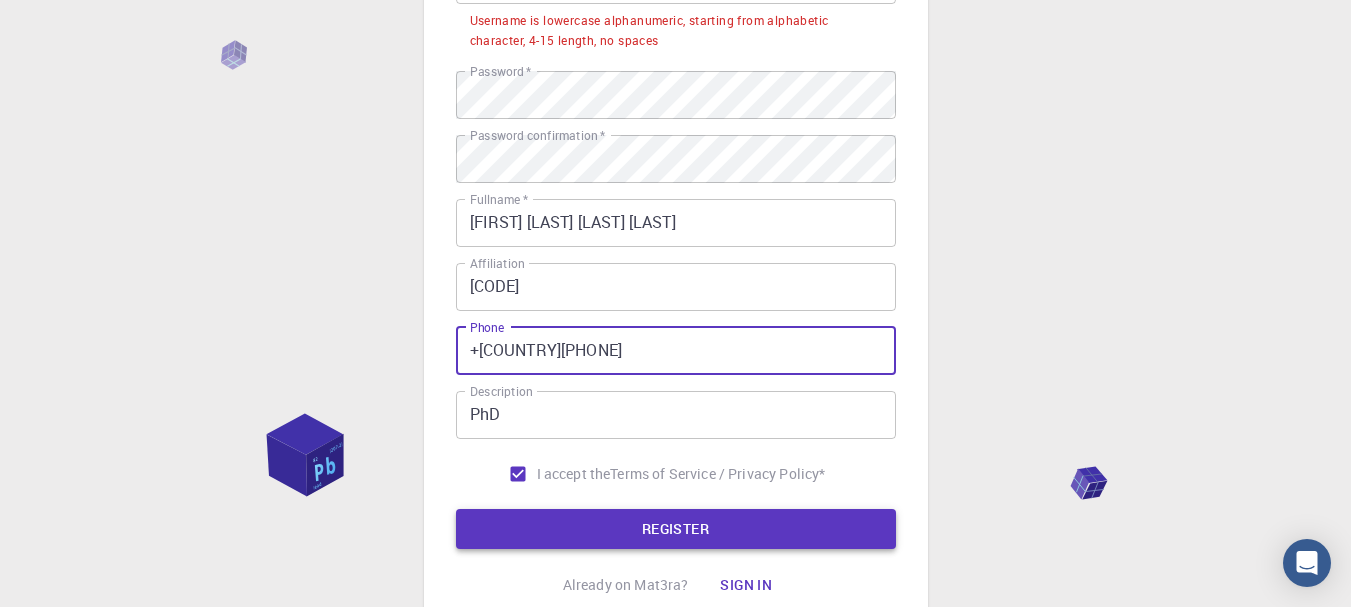 type on "+5586999334153" 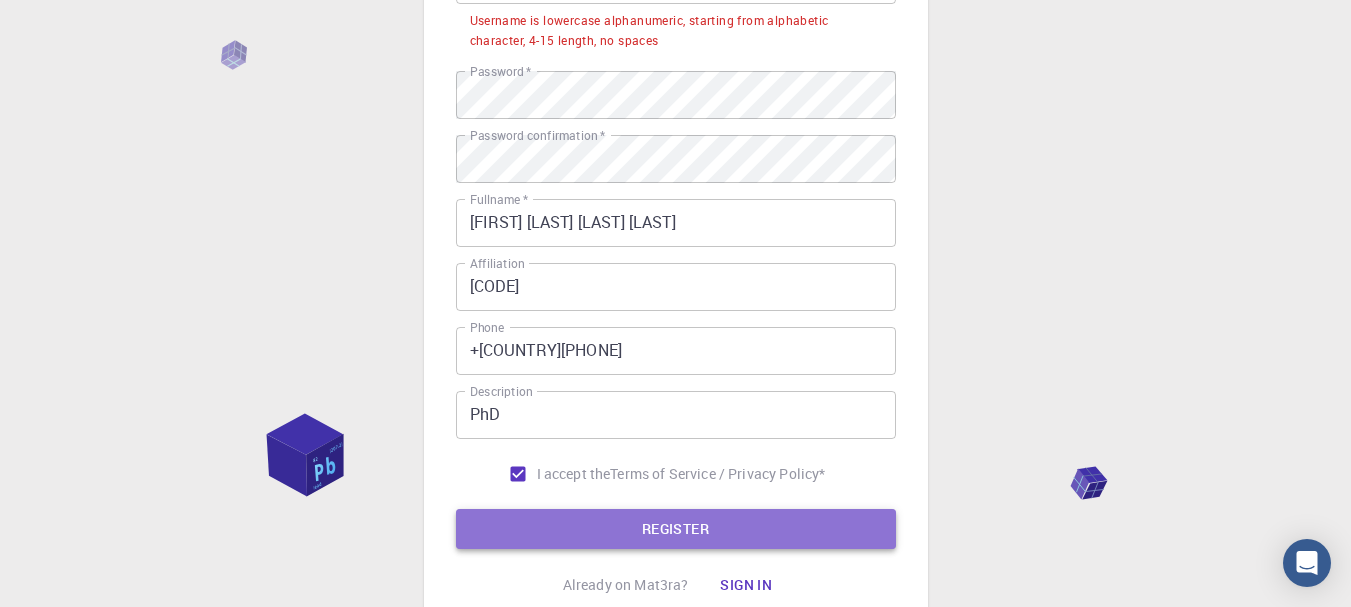 click on "REGISTER" at bounding box center (676, 529) 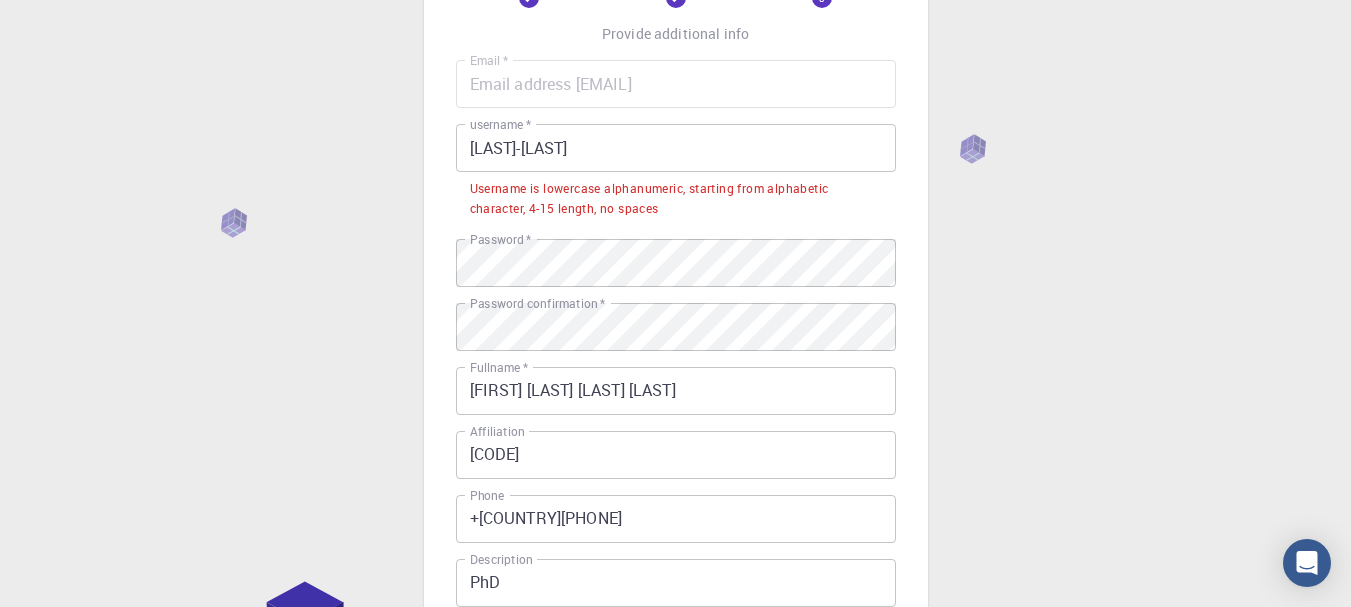 scroll, scrollTop: 100, scrollLeft: 0, axis: vertical 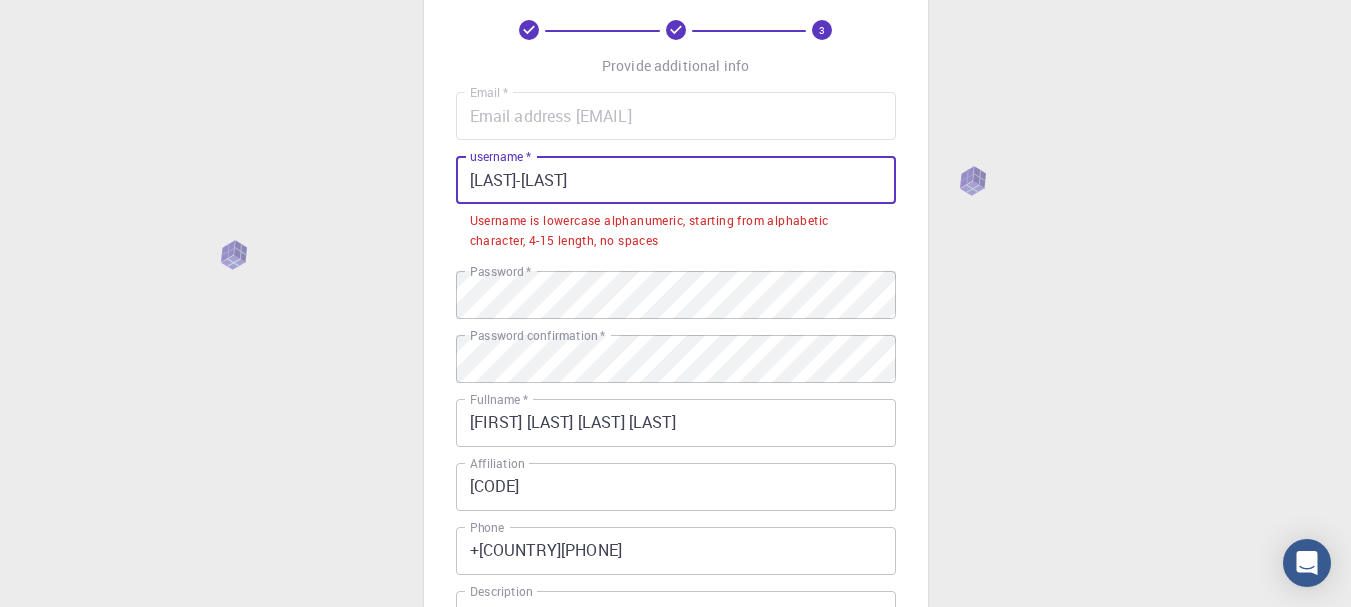 click on "Cruz-Filho" at bounding box center [676, 180] 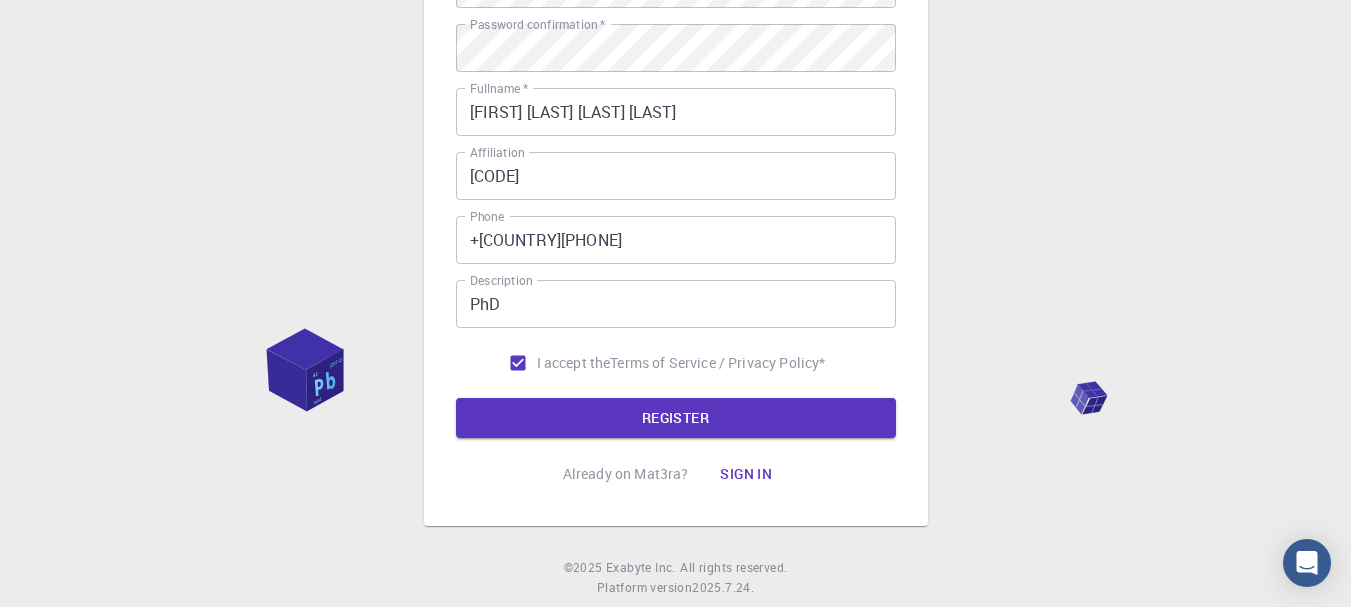 scroll, scrollTop: 400, scrollLeft: 0, axis: vertical 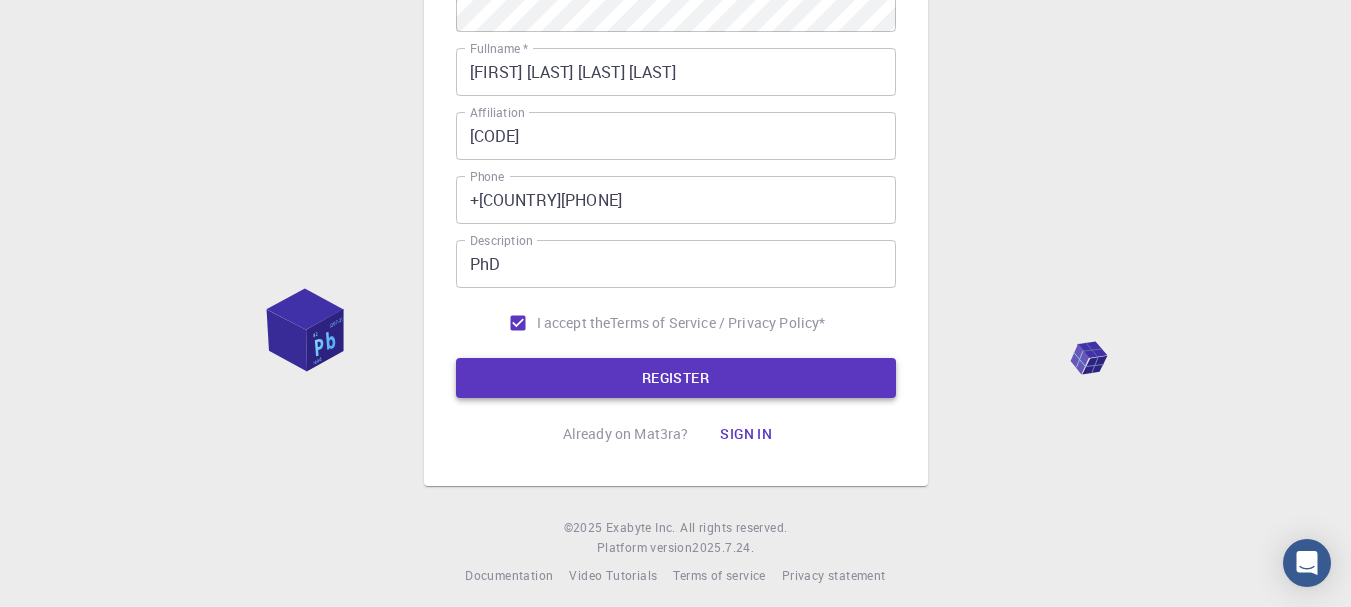 click on "REGISTER" at bounding box center (676, 378) 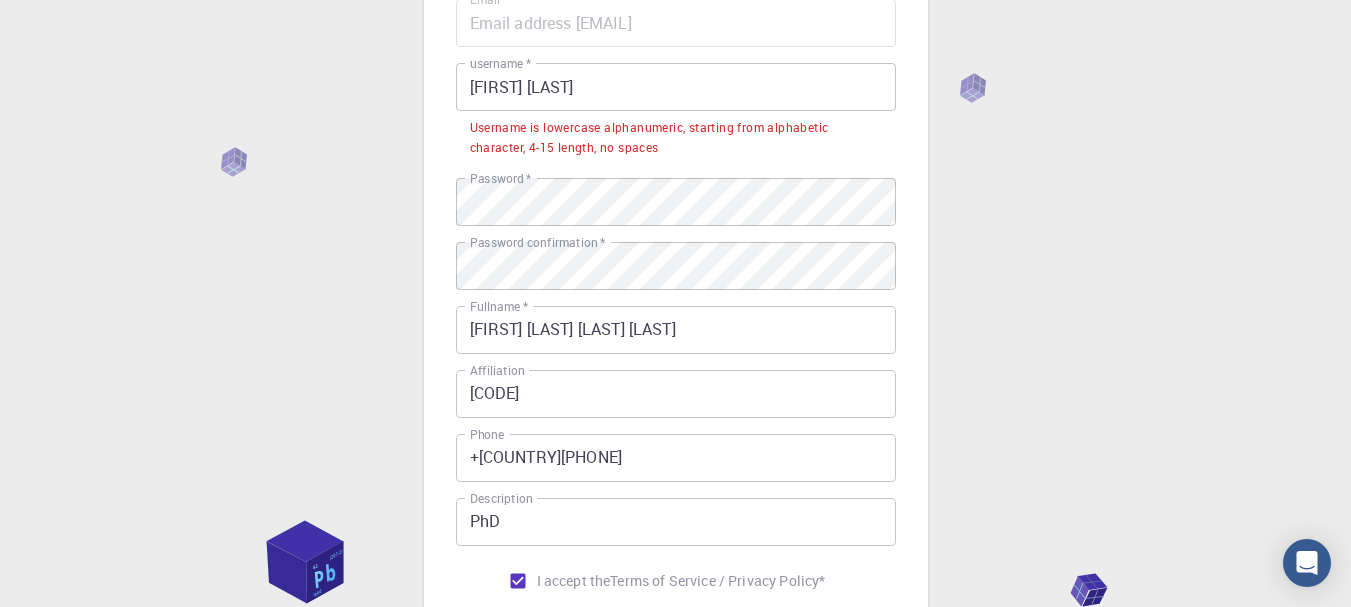 scroll, scrollTop: 150, scrollLeft: 0, axis: vertical 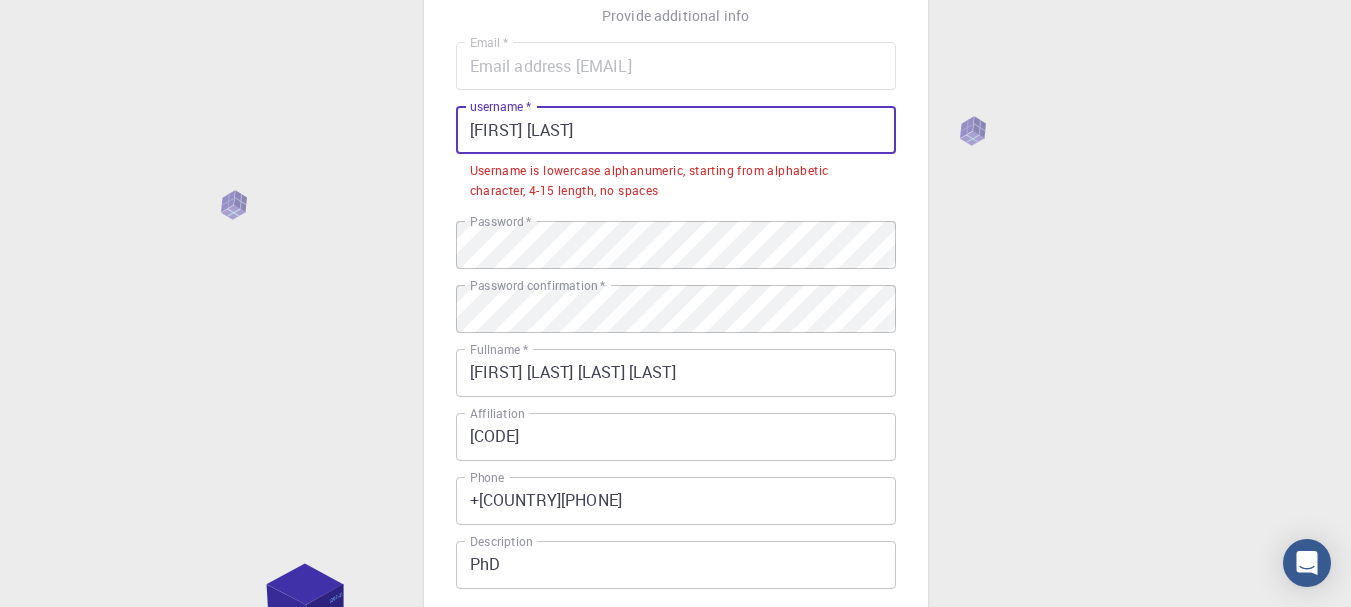 drag, startPoint x: 543, startPoint y: 132, endPoint x: 511, endPoint y: 132, distance: 32 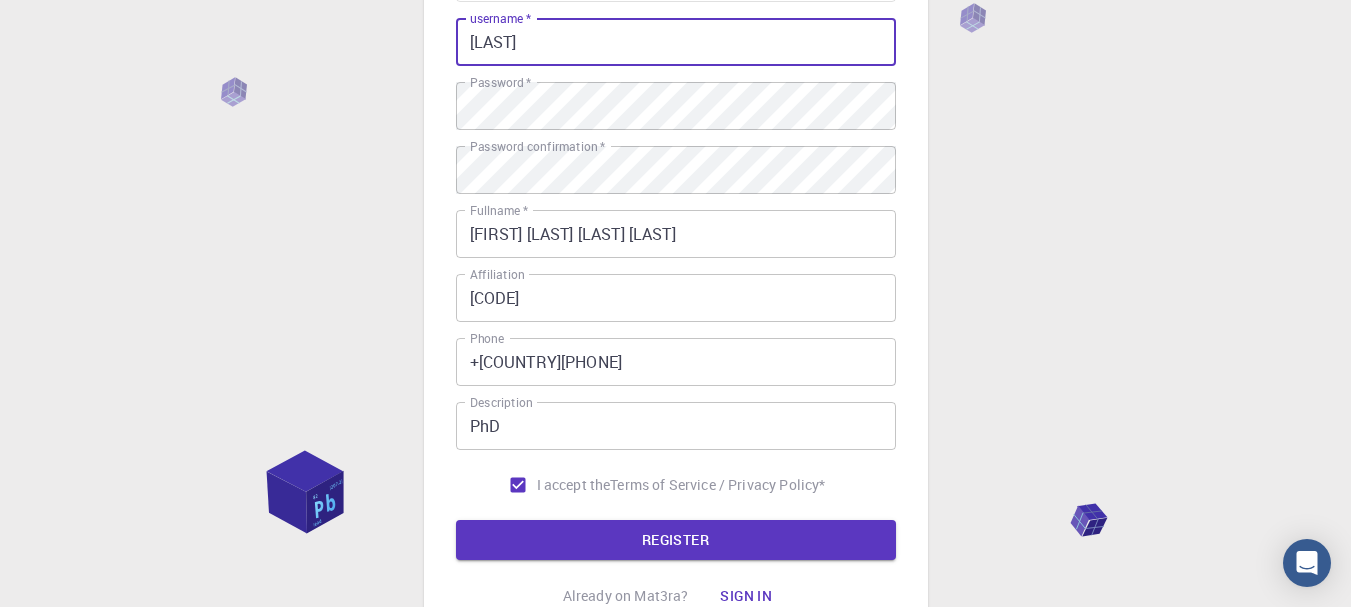 scroll, scrollTop: 350, scrollLeft: 0, axis: vertical 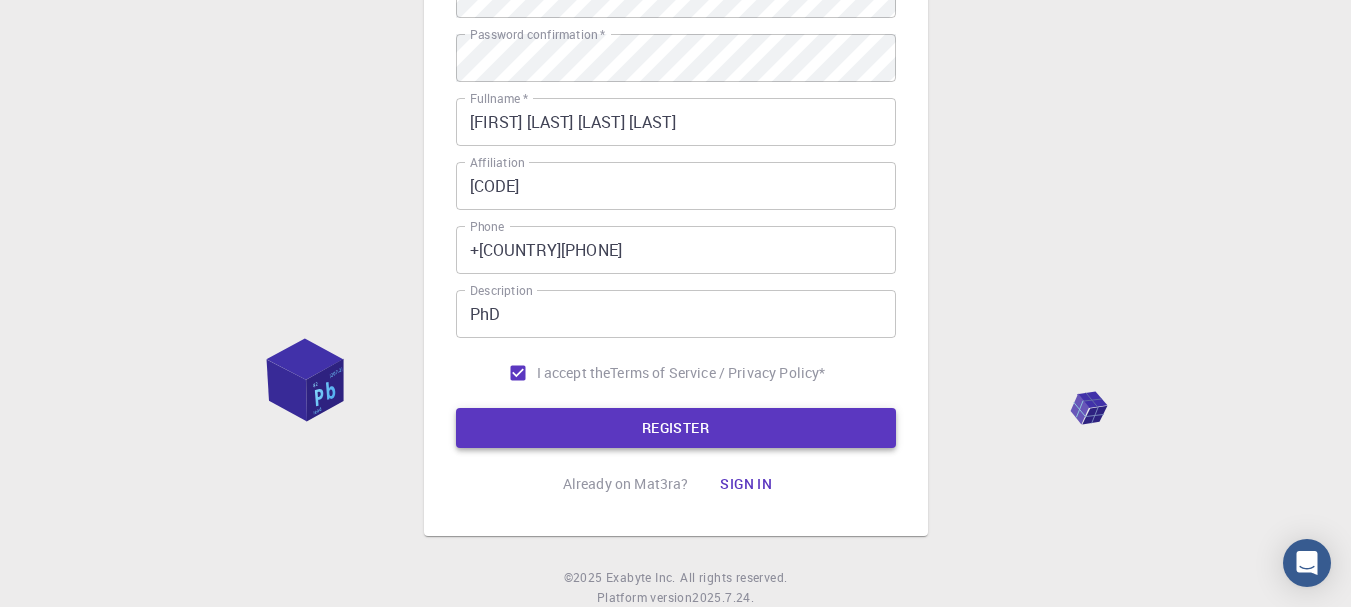 click on "REGISTER" at bounding box center [676, 428] 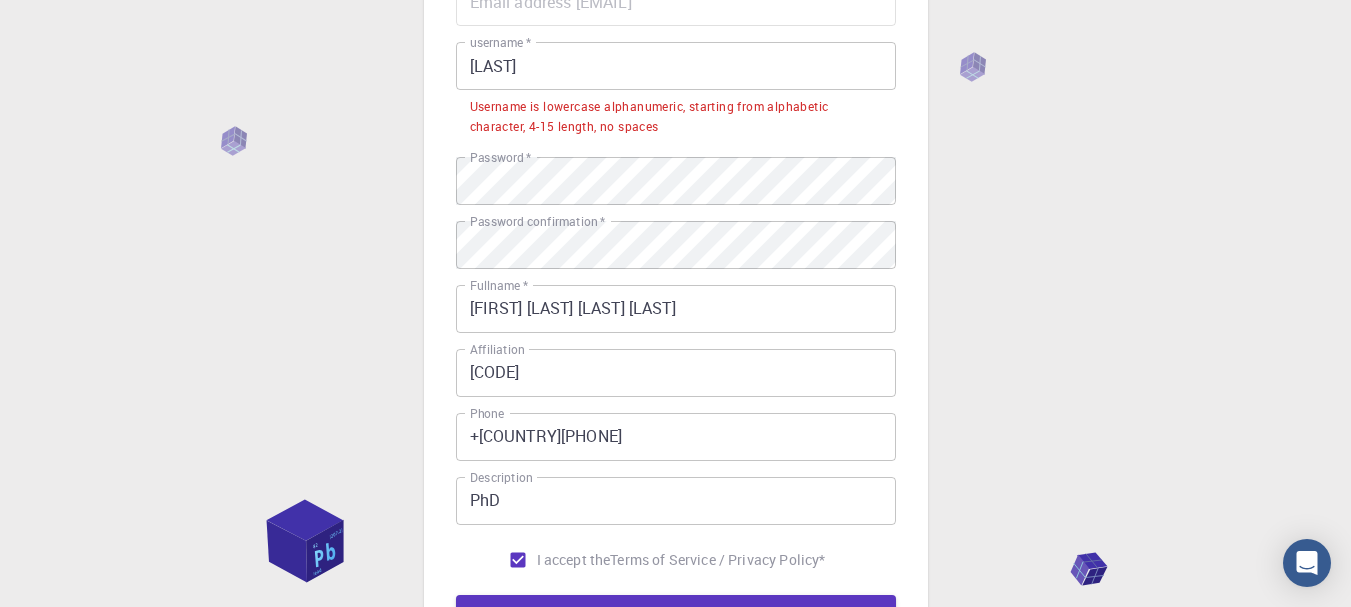 scroll, scrollTop: 200, scrollLeft: 0, axis: vertical 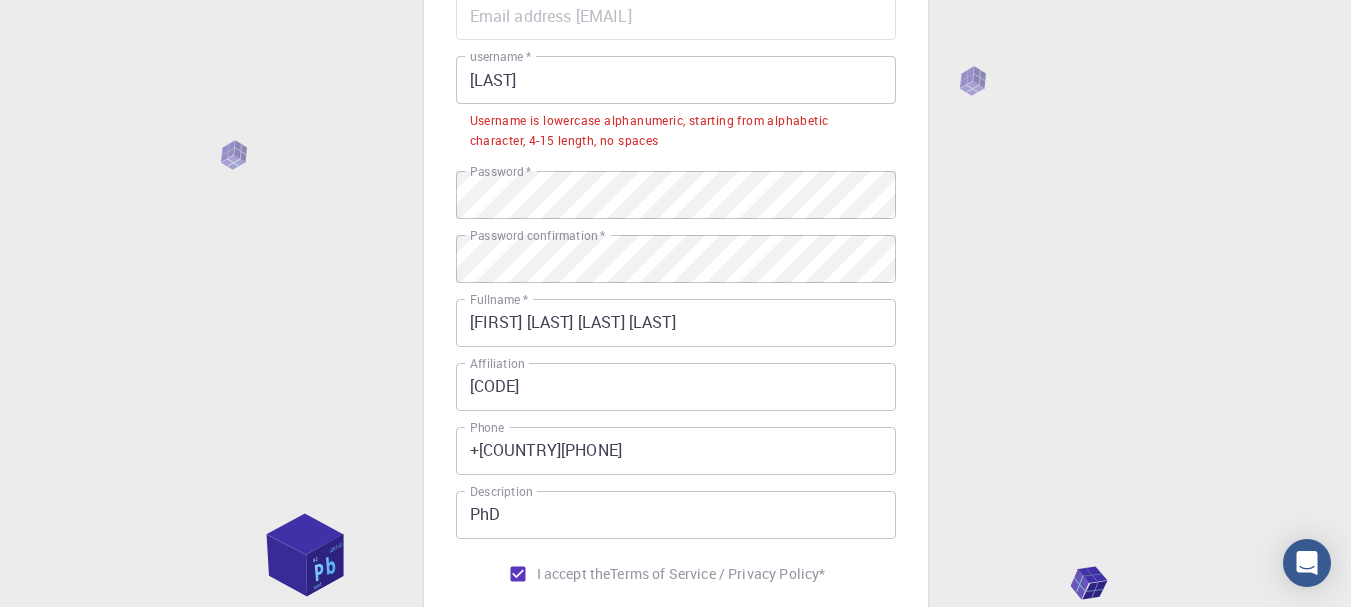 click on "Cruz" at bounding box center [676, 80] 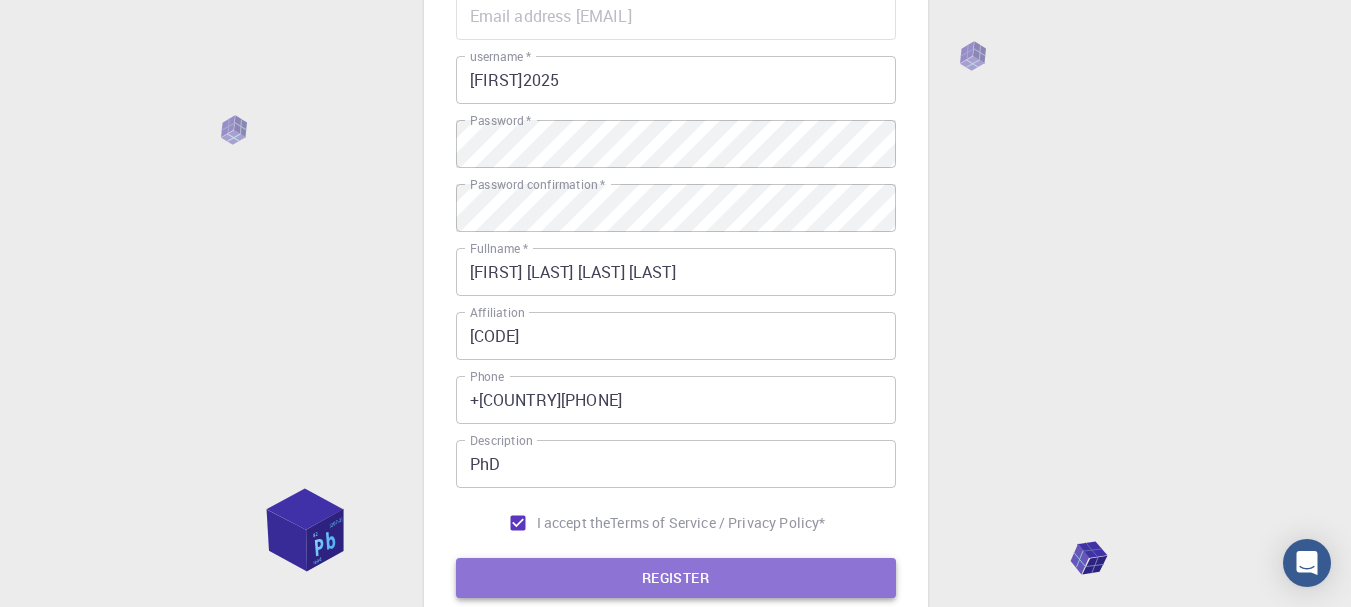 click on "REGISTER" at bounding box center (676, 578) 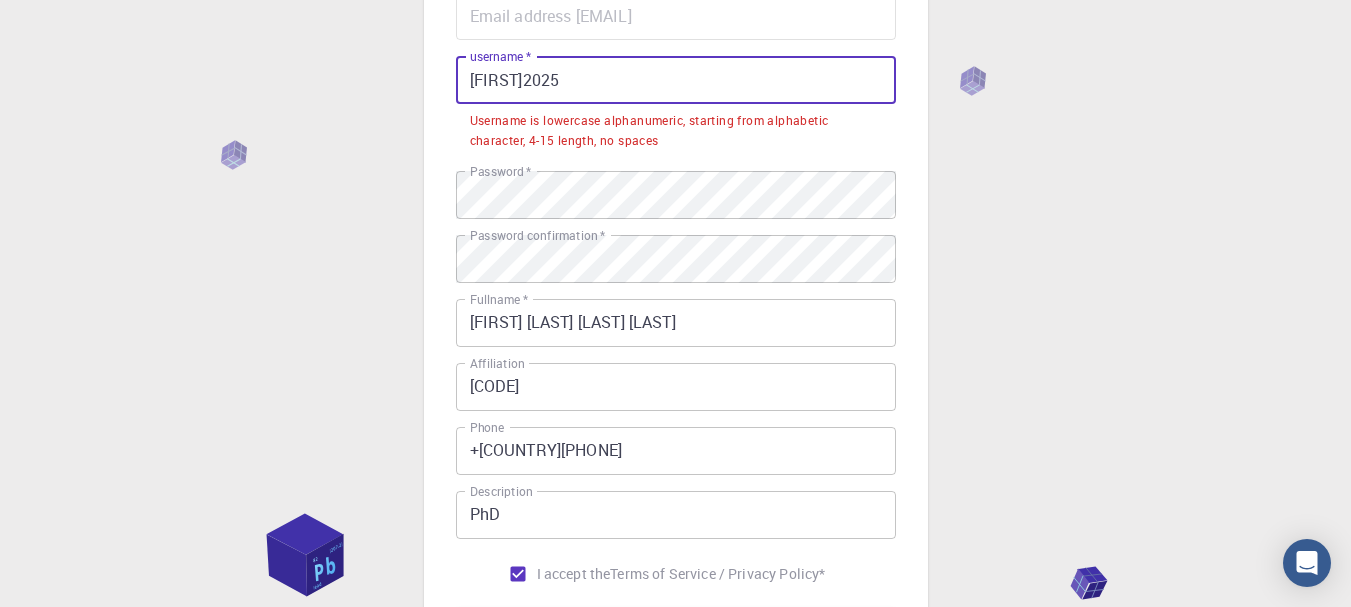 drag, startPoint x: 520, startPoint y: 85, endPoint x: 478, endPoint y: 86, distance: 42.0119 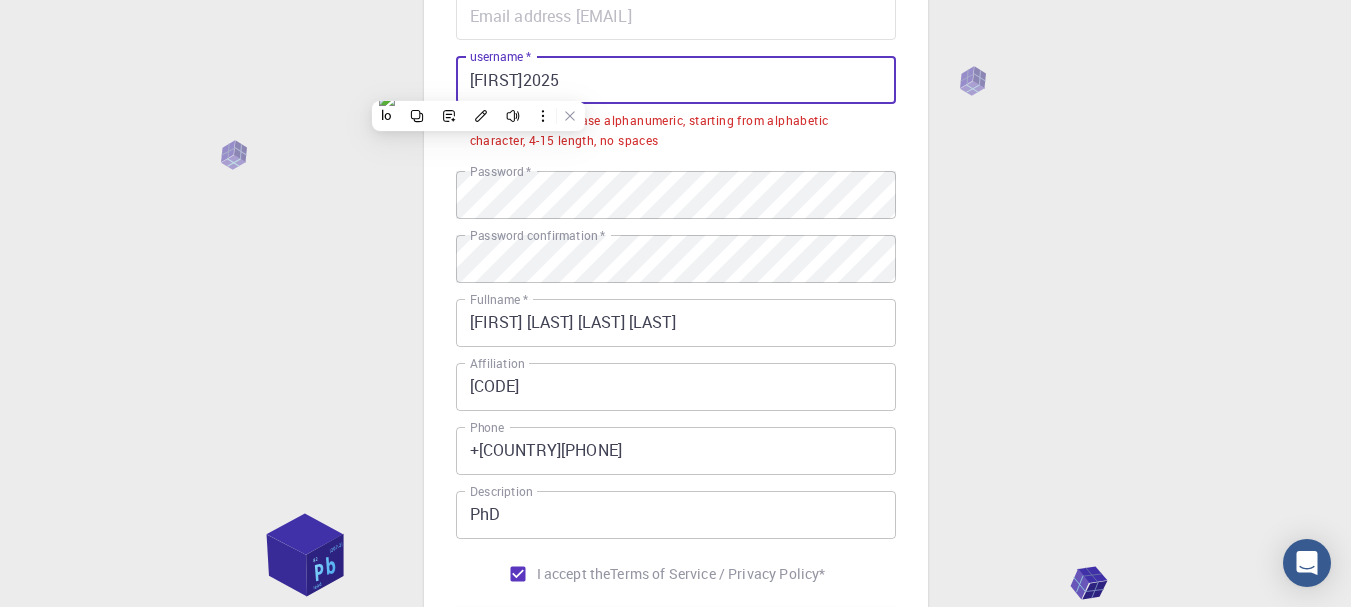 click on "Cruz2025" at bounding box center [676, 80] 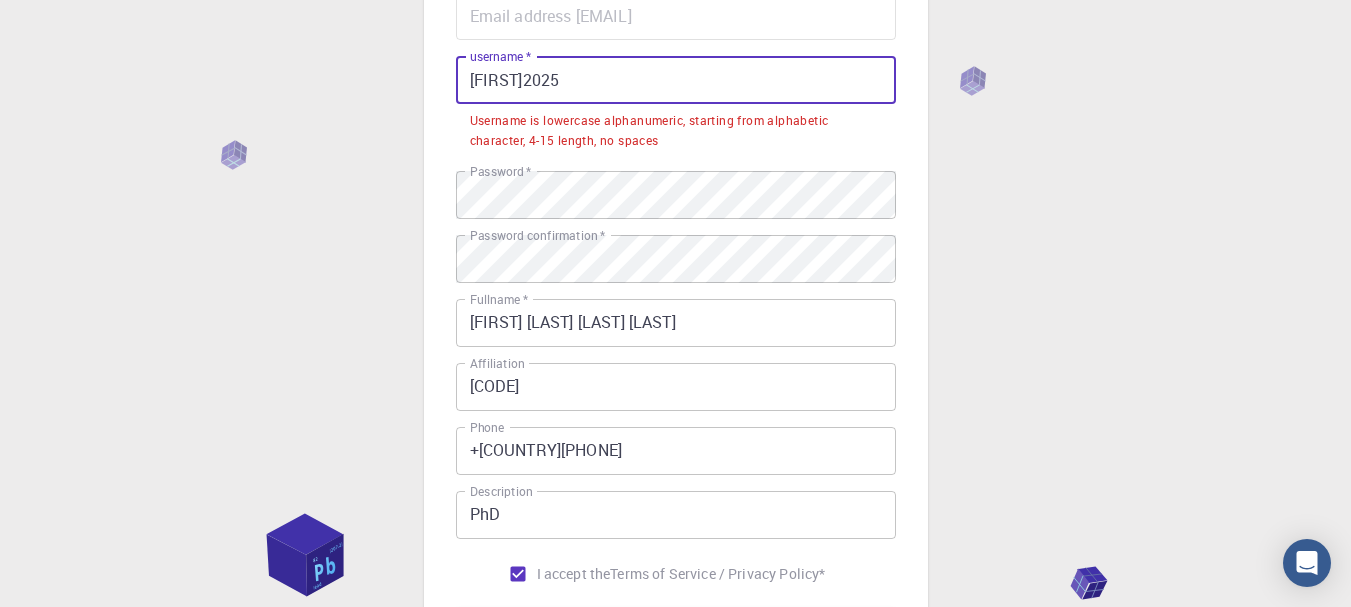 click on "Cruz2025" at bounding box center [676, 80] 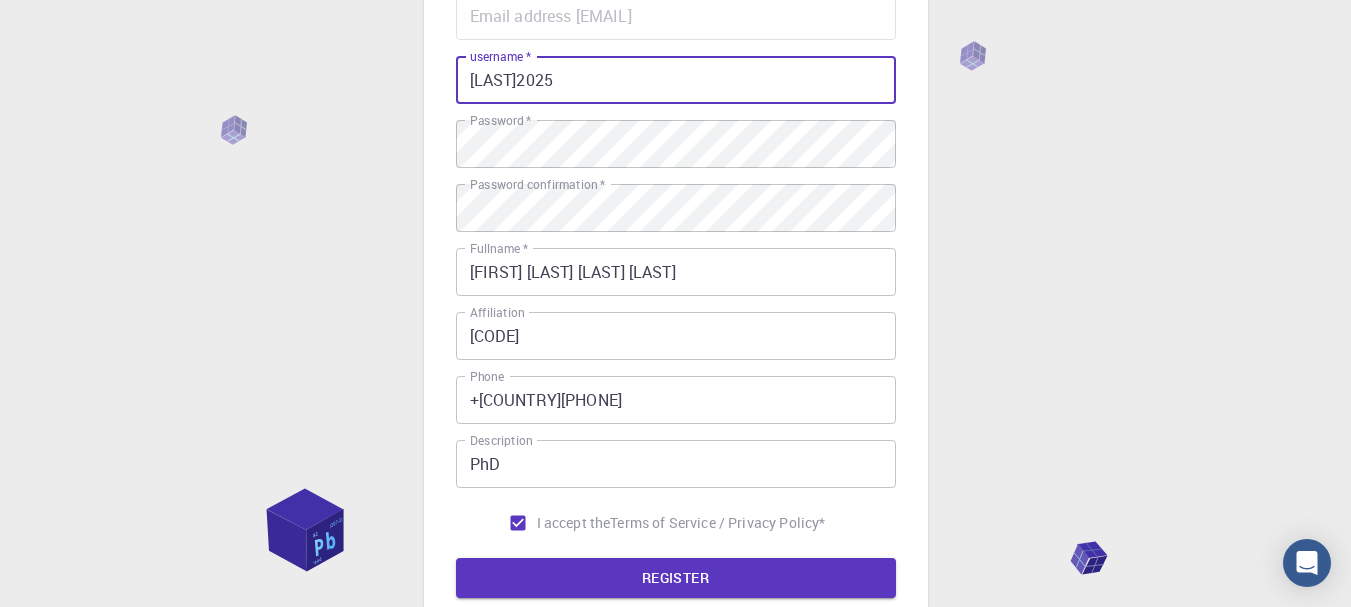 click on "C20ruz2025" at bounding box center [676, 80] 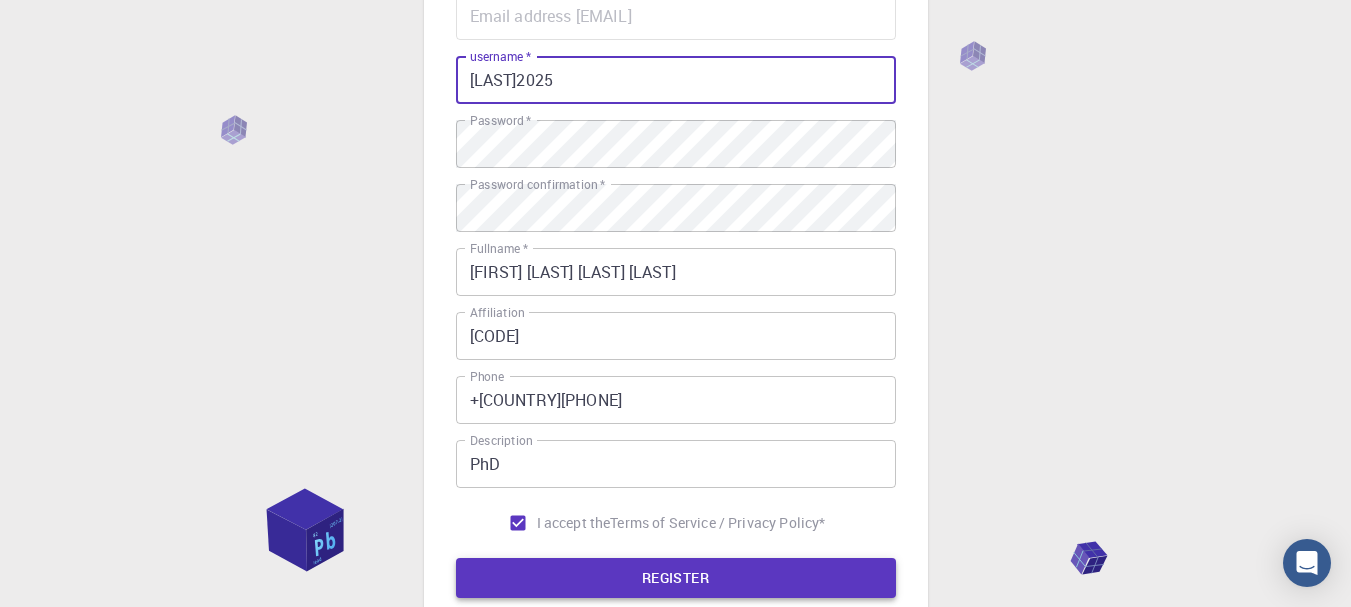 type on "C20ruZ25" 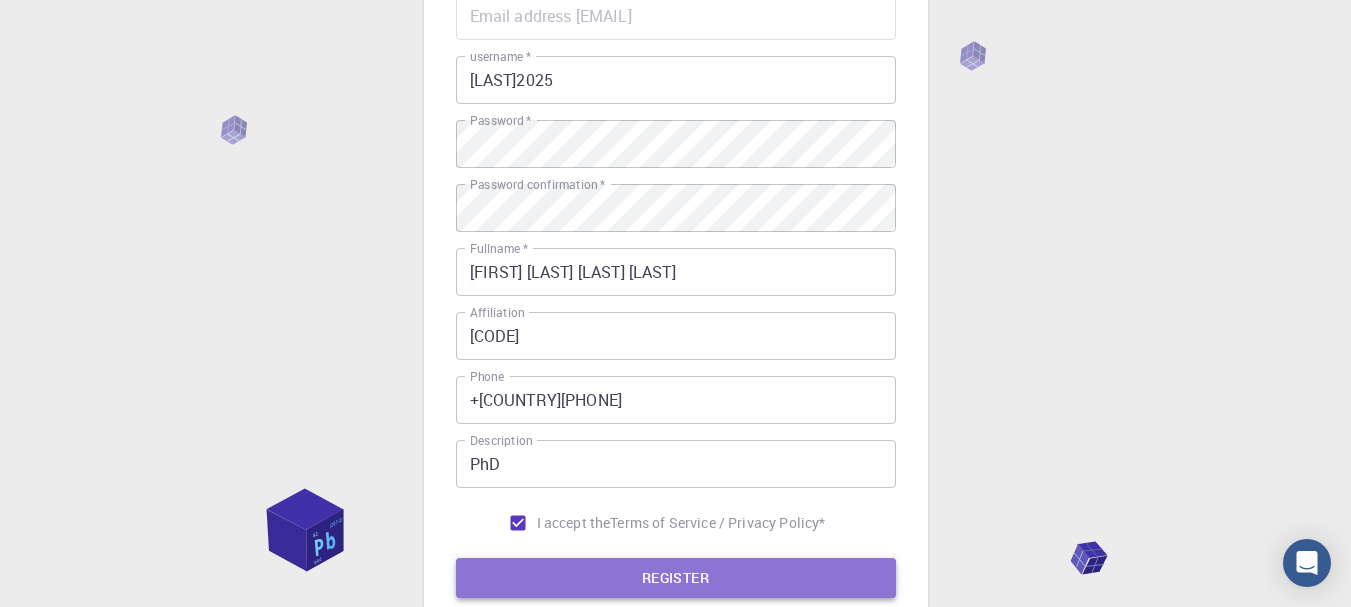 click on "REGISTER" at bounding box center (676, 578) 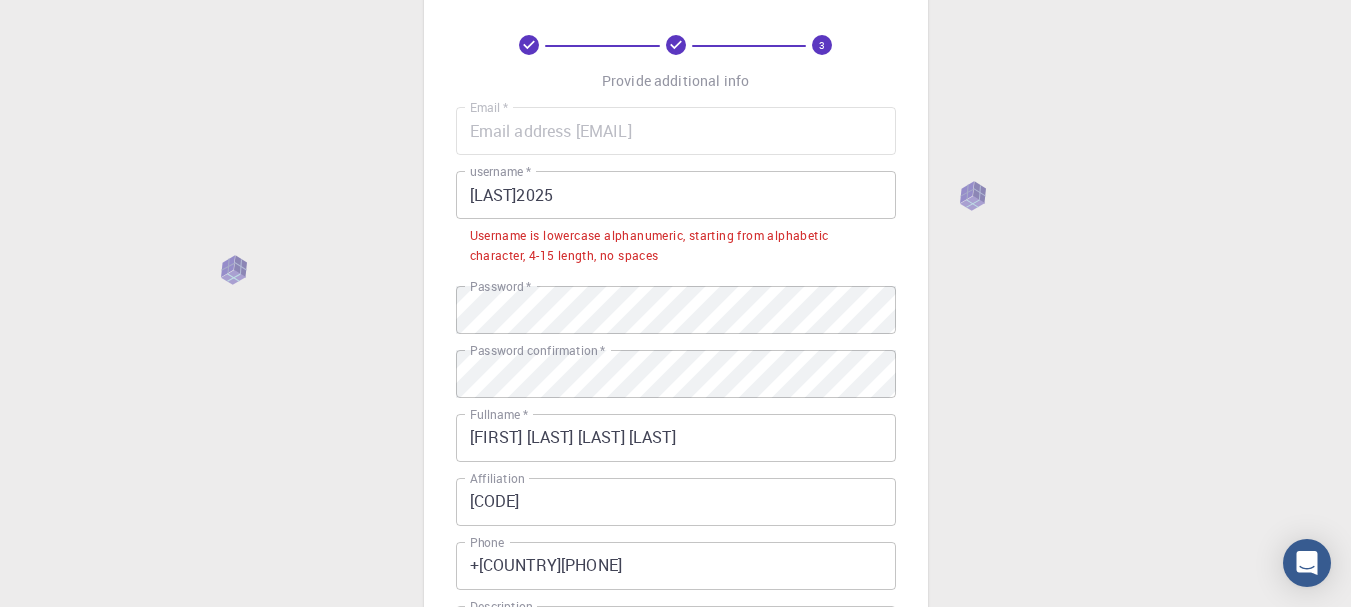 scroll, scrollTop: 0, scrollLeft: 0, axis: both 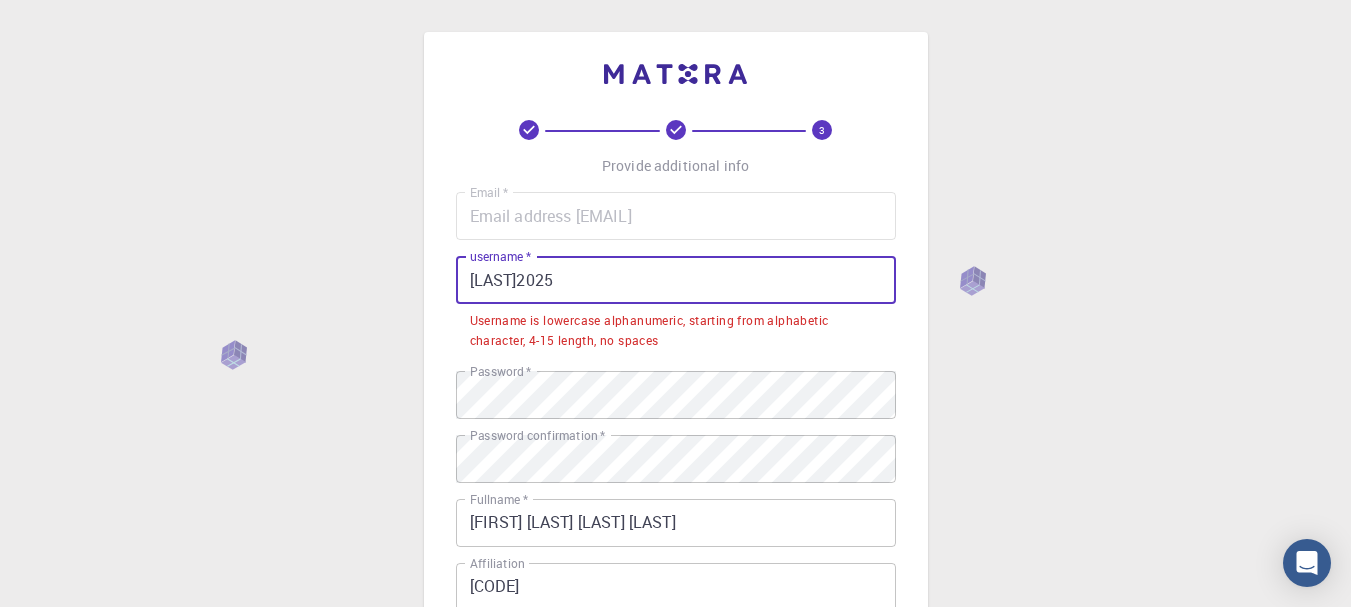 click on "C20ruZ25" at bounding box center (676, 280) 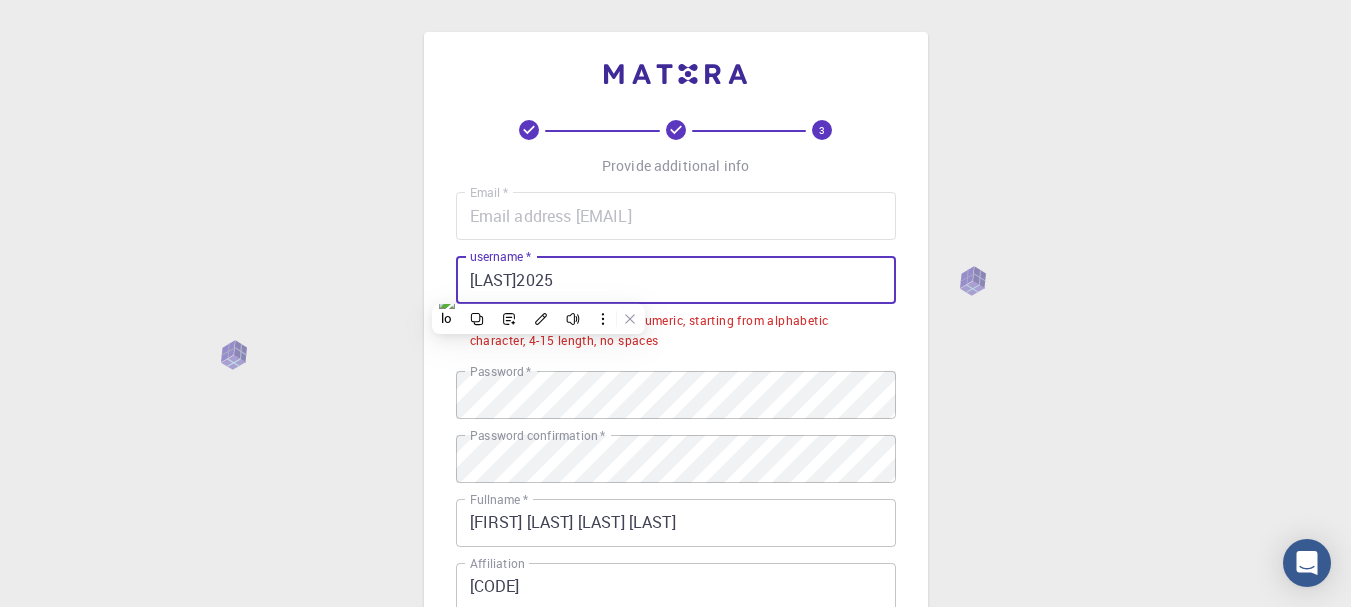 click on "C20ruZ25" at bounding box center [676, 280] 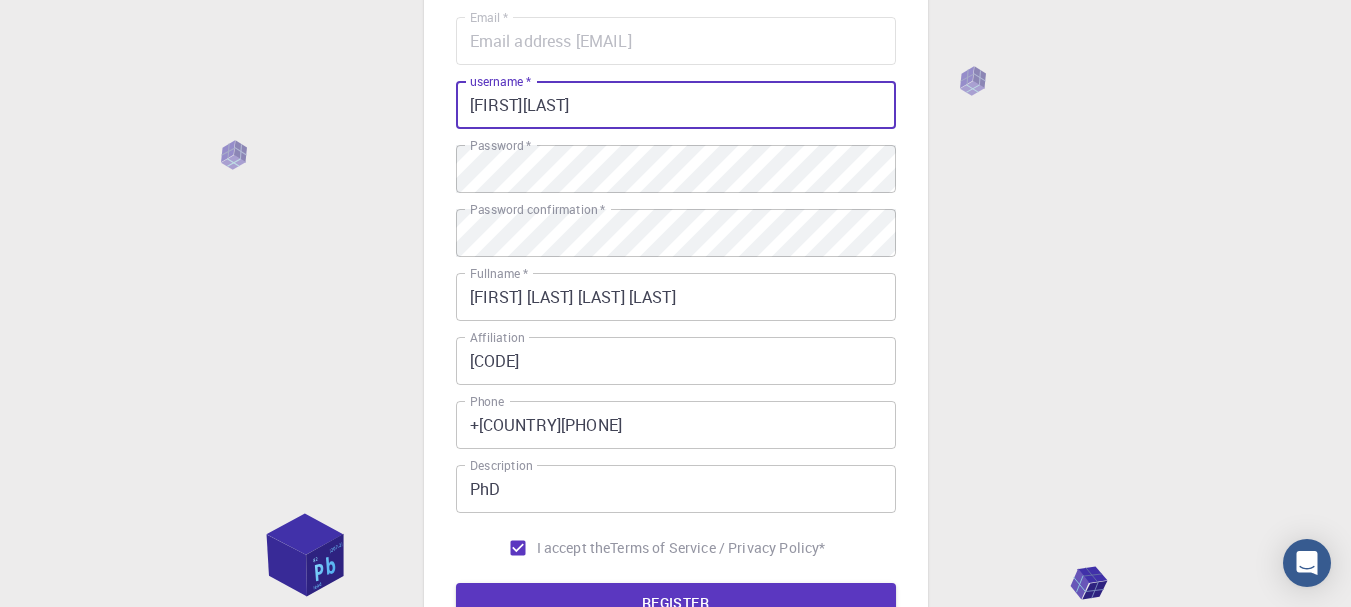 scroll, scrollTop: 200, scrollLeft: 0, axis: vertical 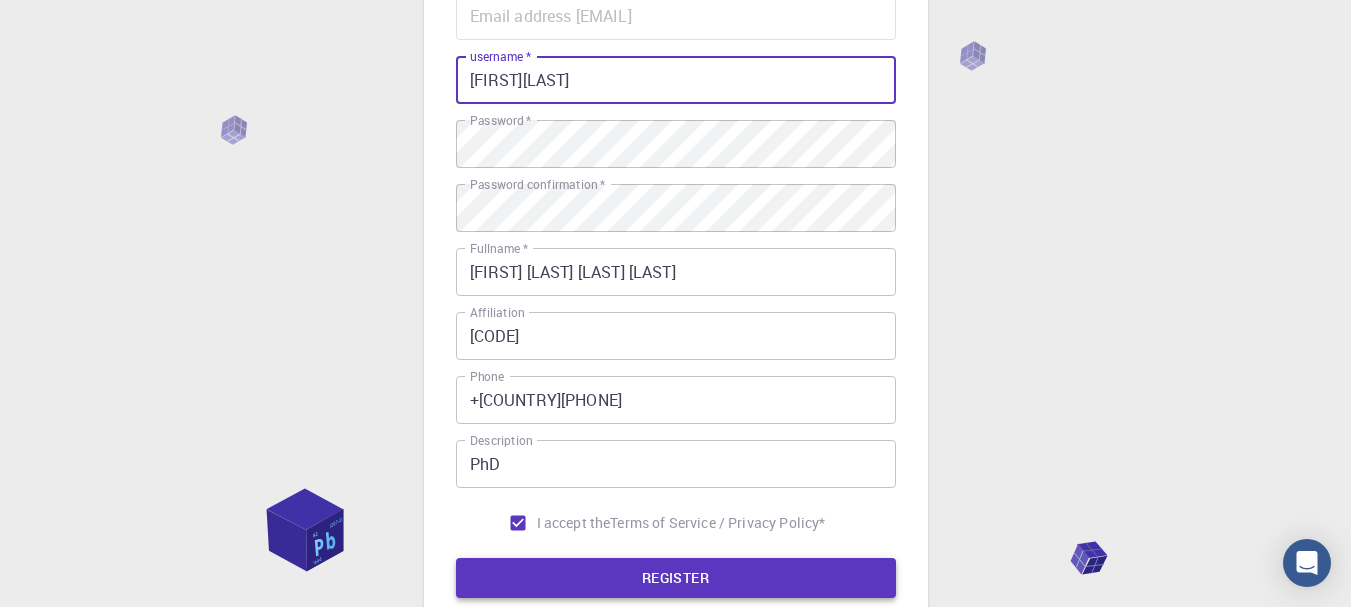 click on "REGISTER" at bounding box center (676, 578) 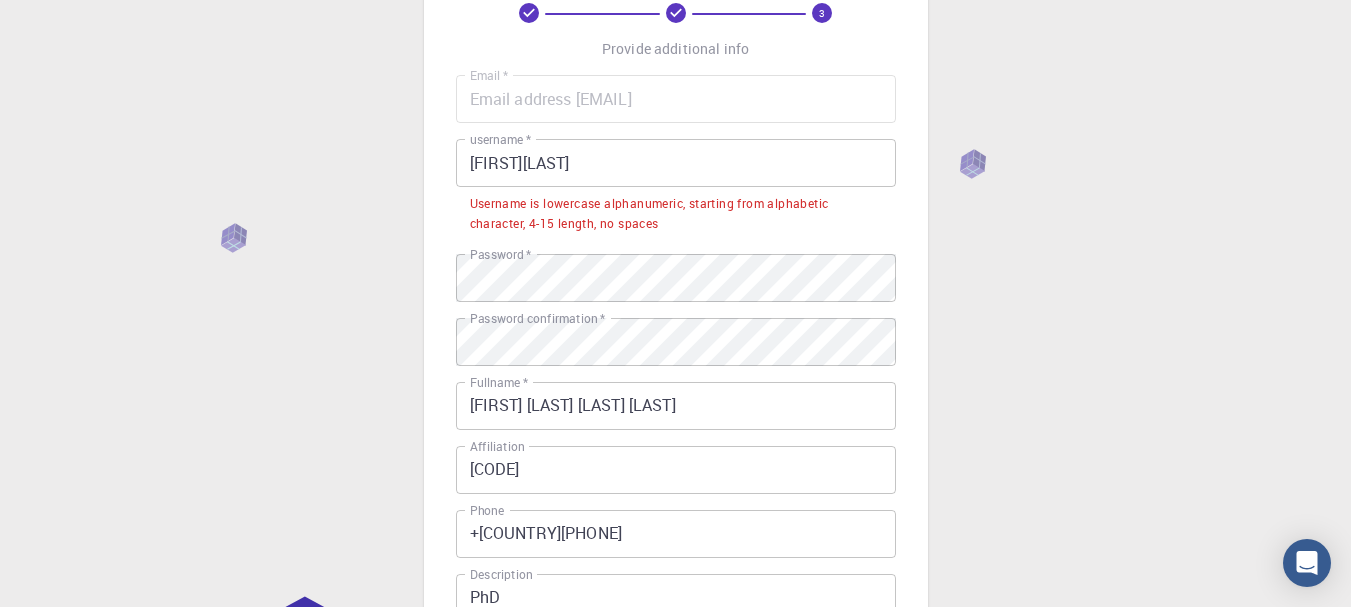 scroll, scrollTop: 0, scrollLeft: 0, axis: both 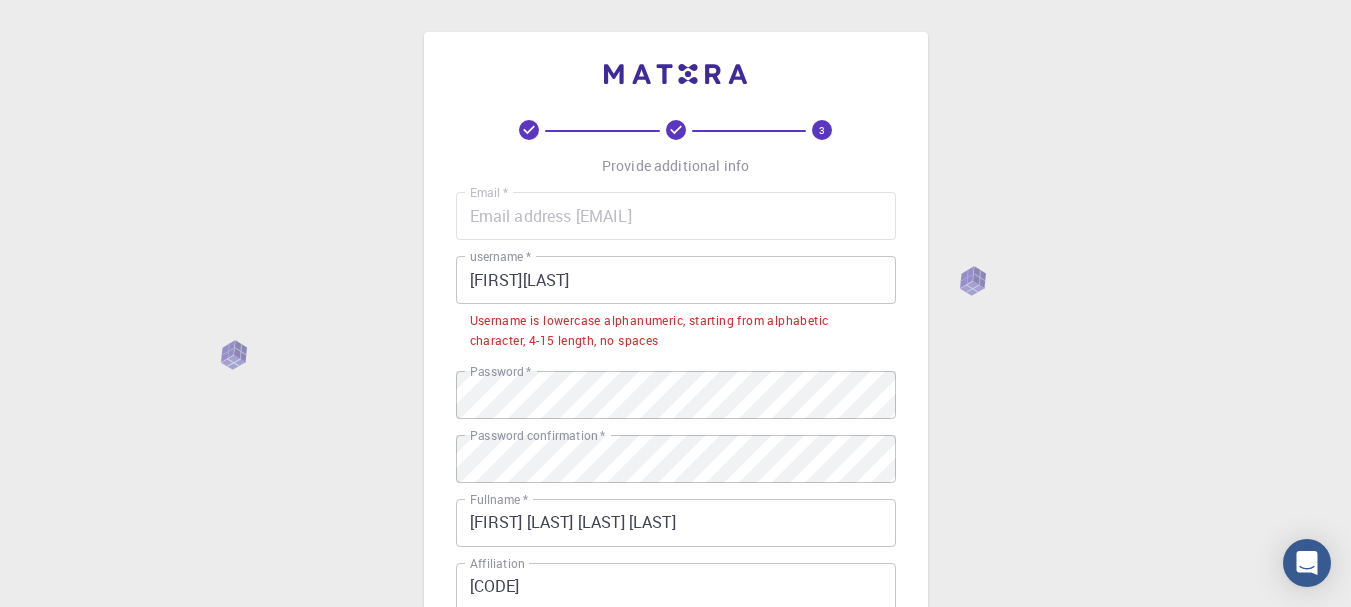 click on "JOAOFILHO" at bounding box center [676, 280] 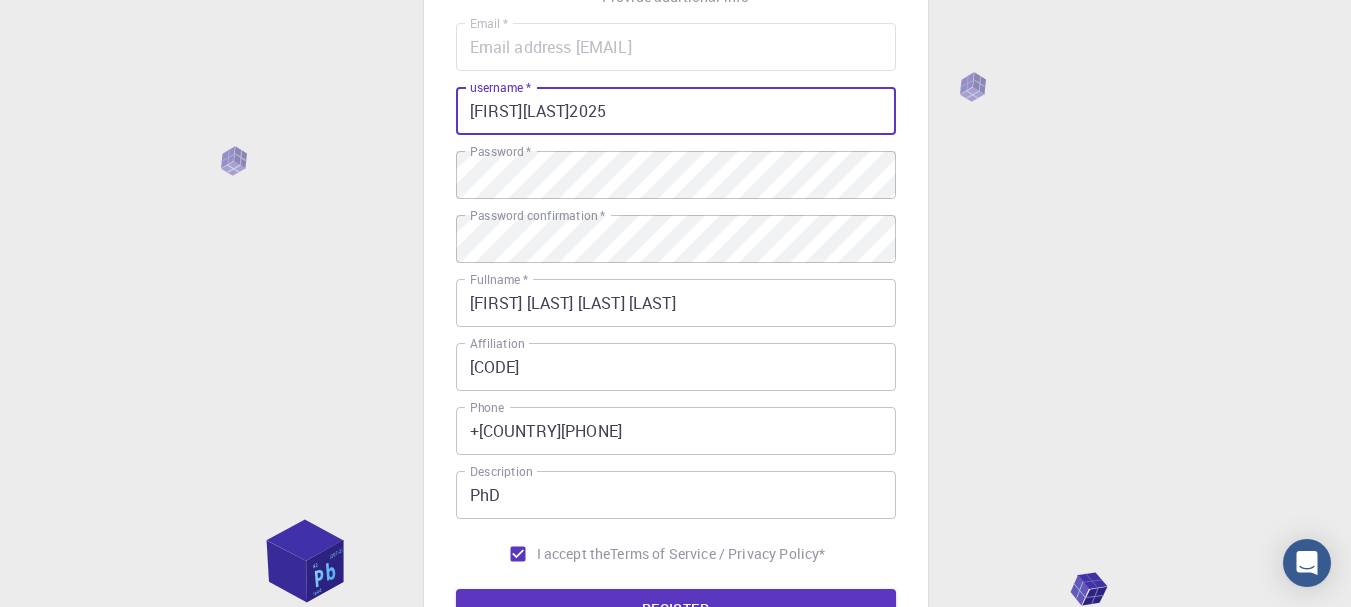 scroll, scrollTop: 200, scrollLeft: 0, axis: vertical 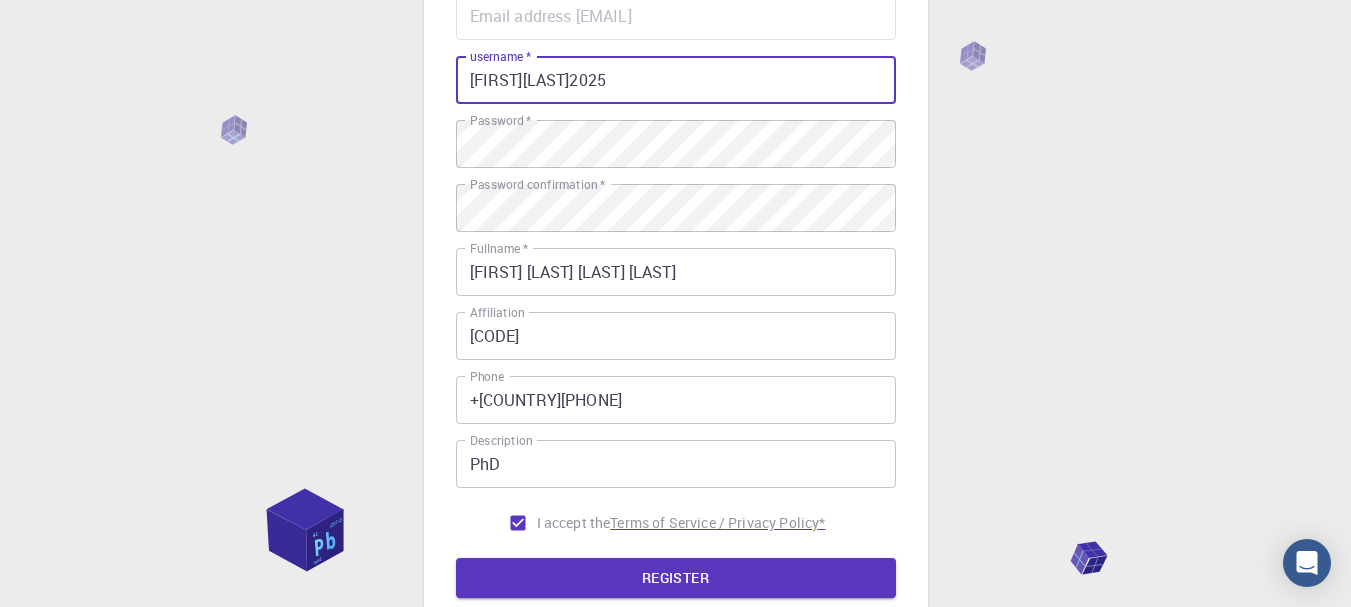 click on "REGISTER" at bounding box center [676, 578] 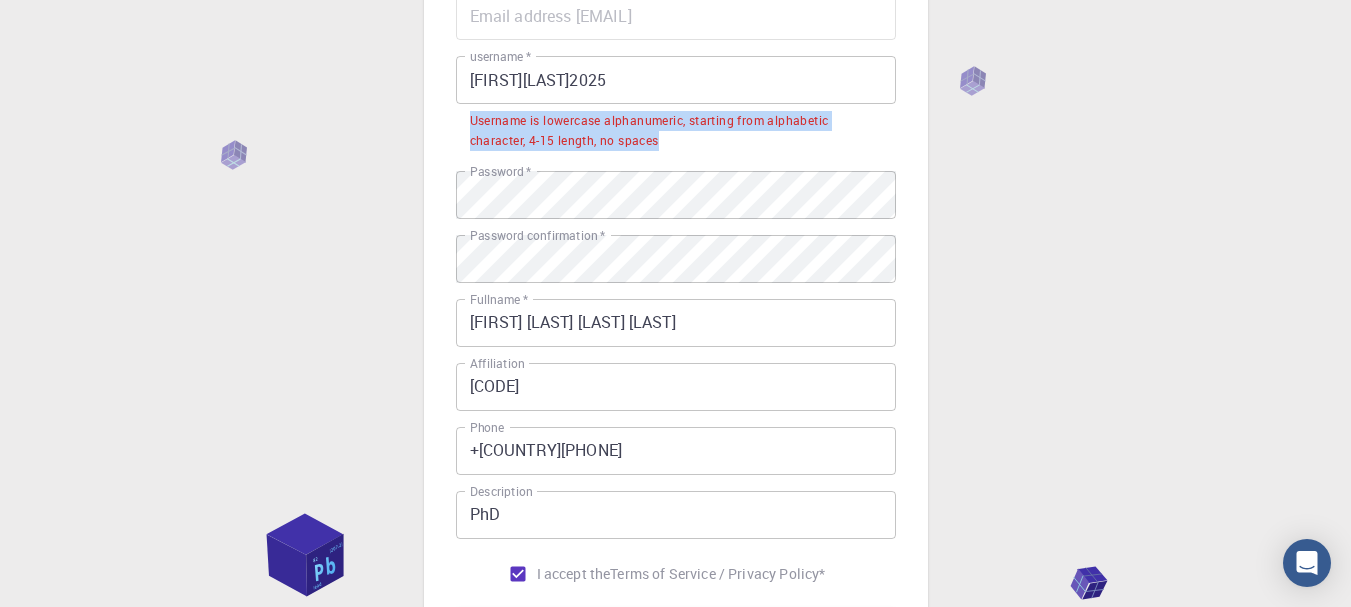 drag, startPoint x: 469, startPoint y: 122, endPoint x: 662, endPoint y: 138, distance: 193.66208 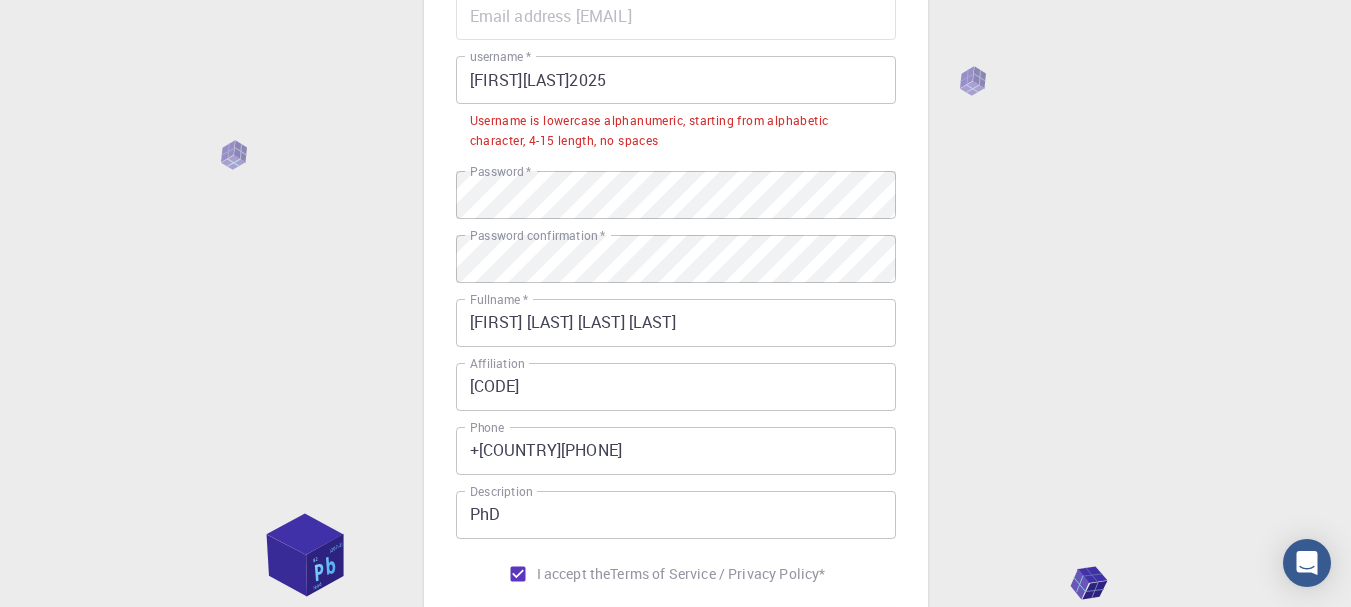 click on "JOAOFILHO2025" at bounding box center (676, 80) 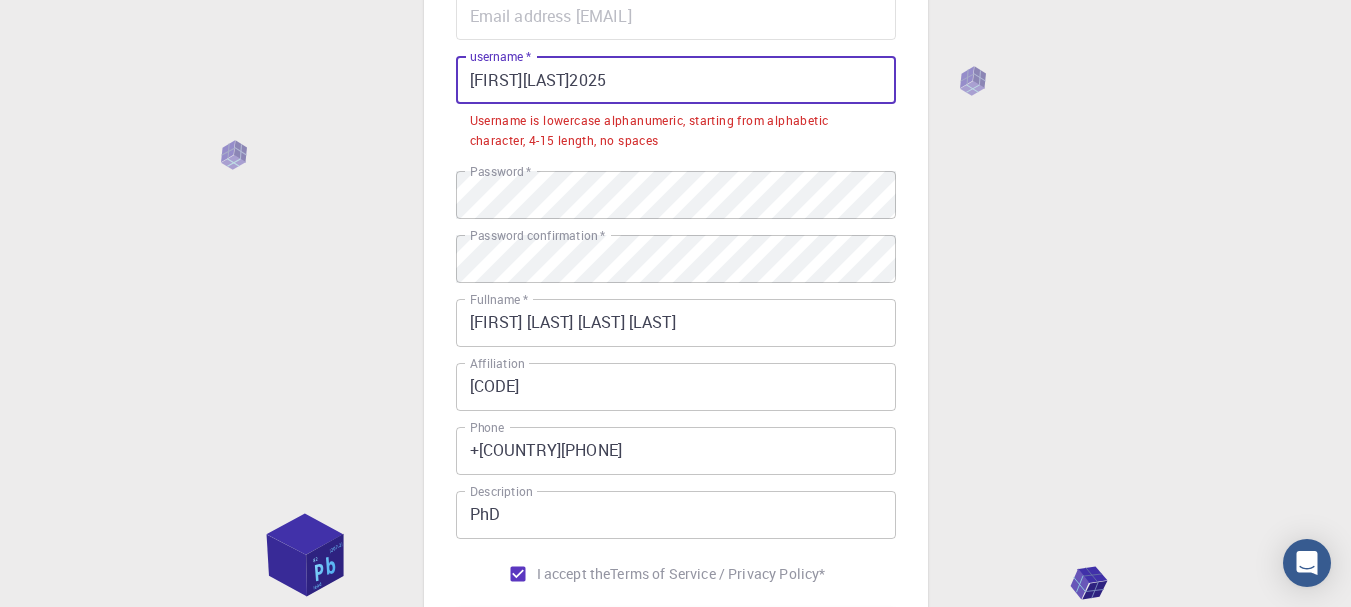 click on "JOAOFILHO2025" at bounding box center (676, 80) 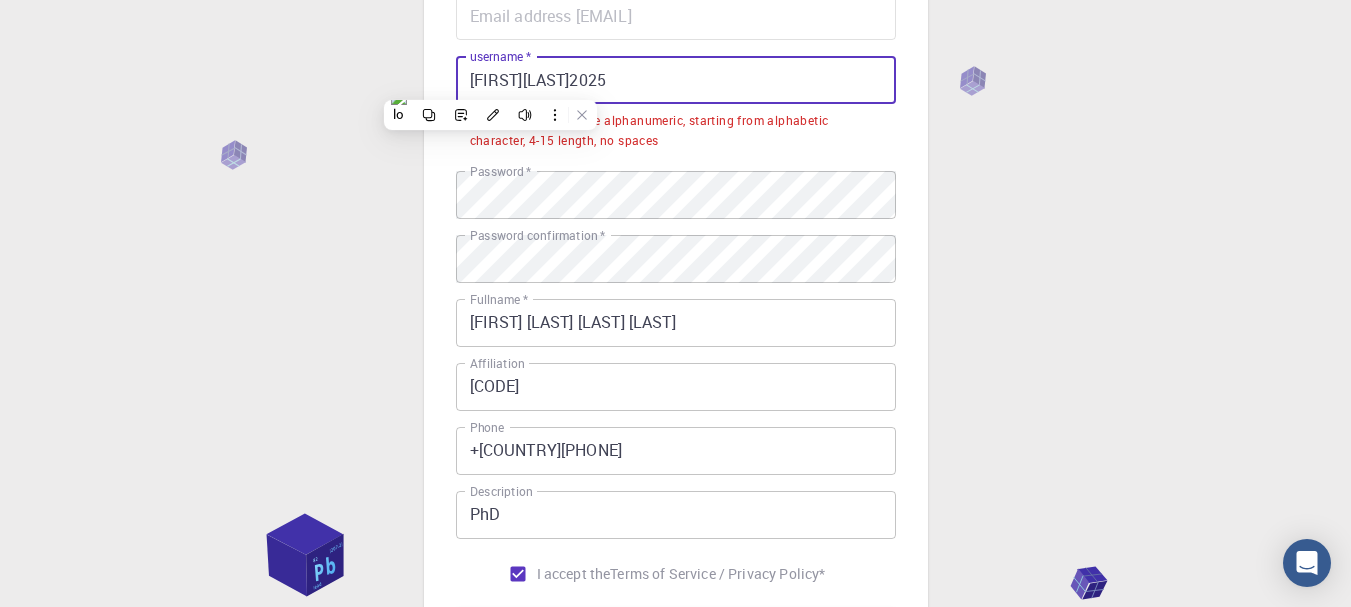 type on "J" 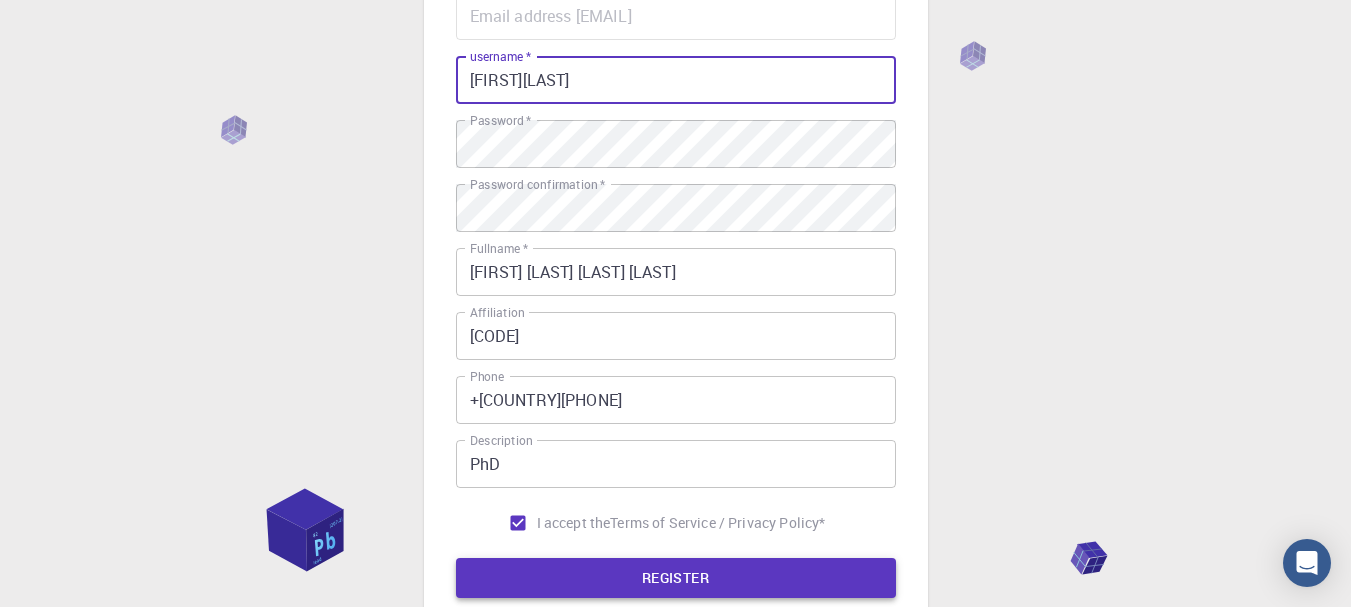 type on "[USERNAME]" 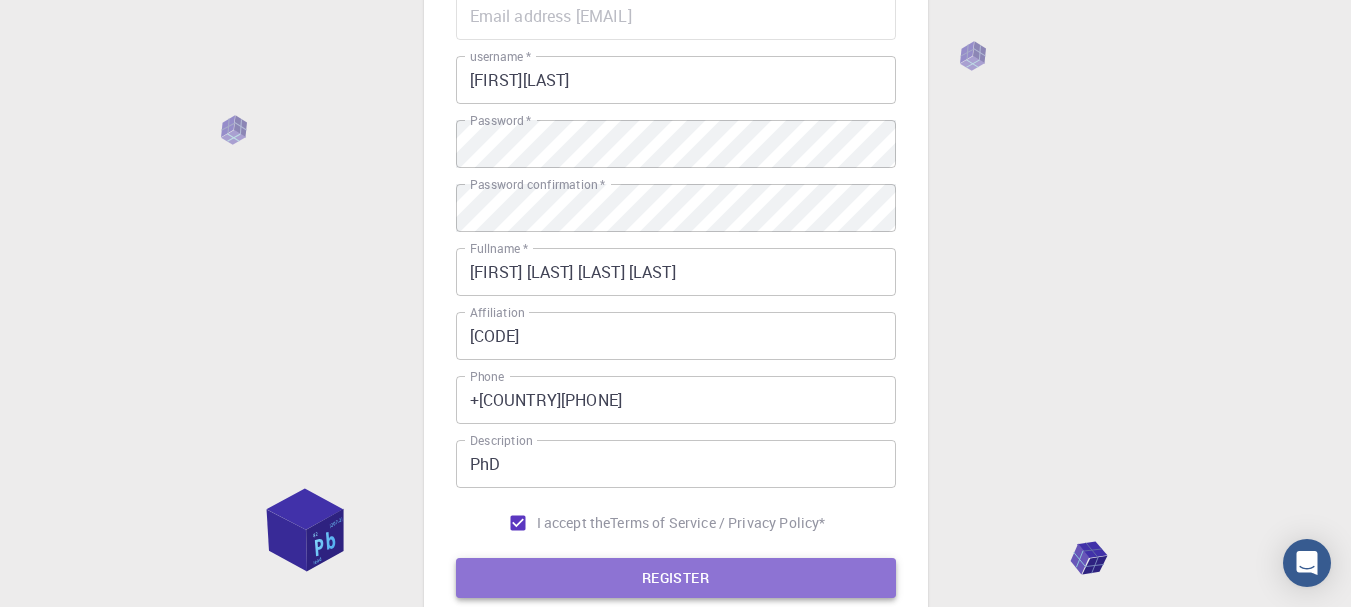 click on "REGISTER" at bounding box center (676, 578) 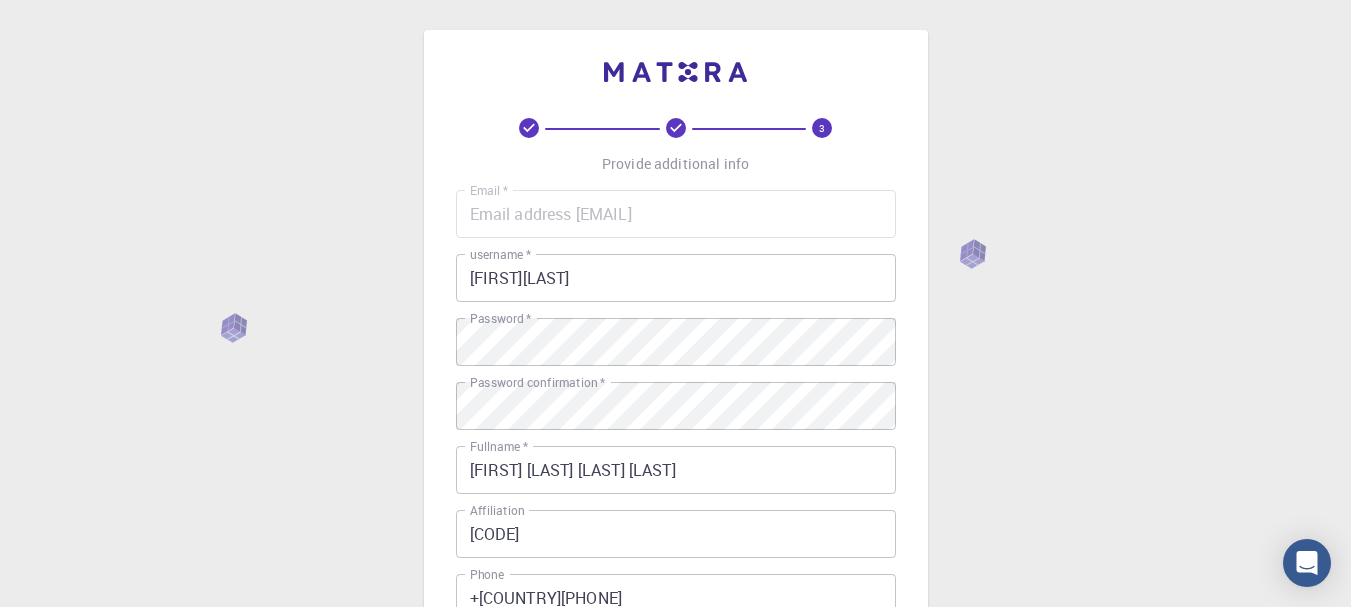 scroll, scrollTop: 0, scrollLeft: 0, axis: both 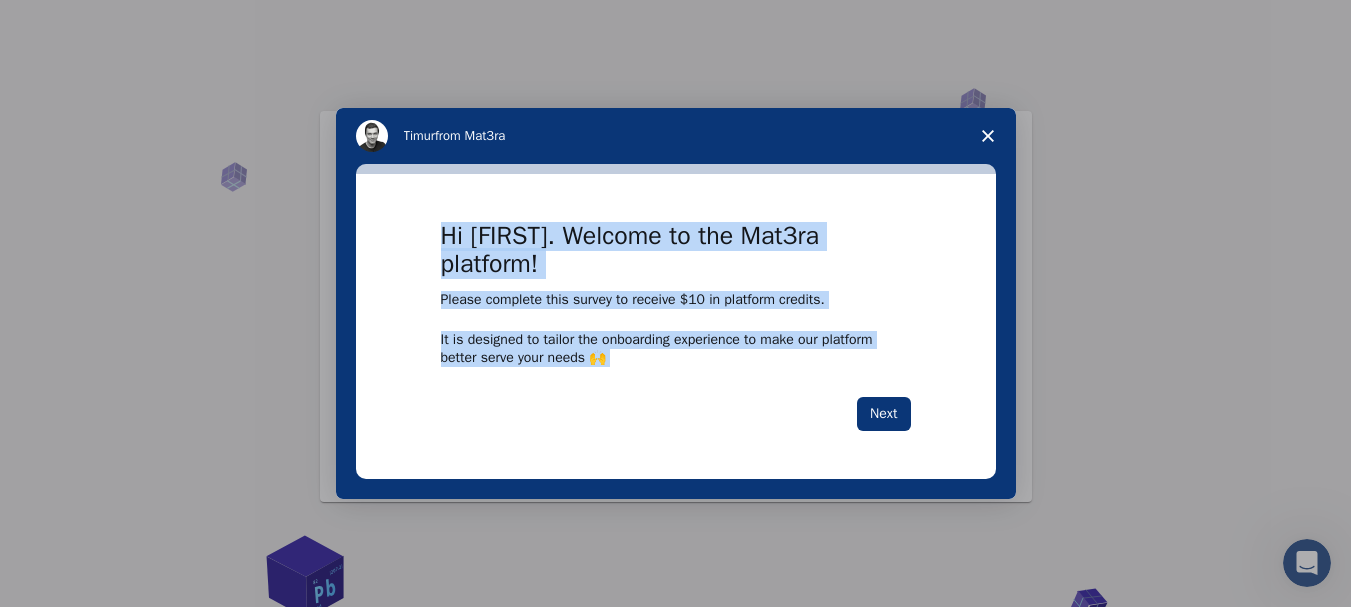 drag, startPoint x: 439, startPoint y: 232, endPoint x: 683, endPoint y: 386, distance: 288.53424 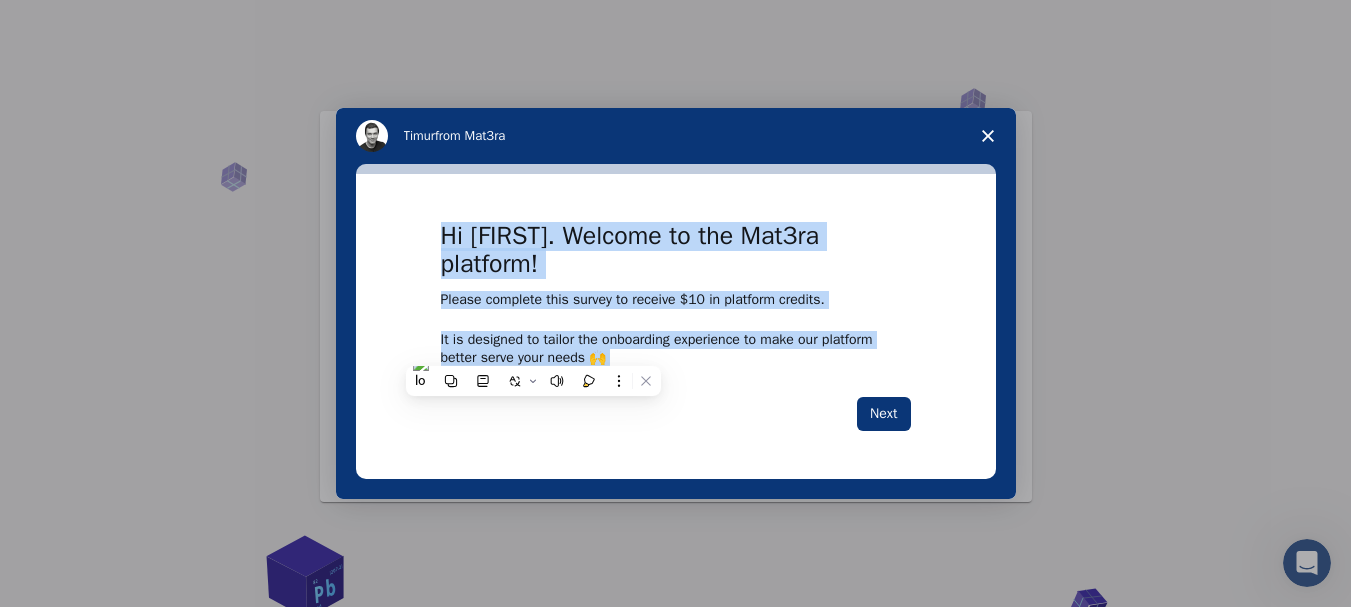 copy on "Hi JOAO. Welcome to the Mat3ra platform! Please complete this survey to receive $10 in platform credits.   It is designed to tailor the onboarding experience to make our platform better serve your needs 🙌" 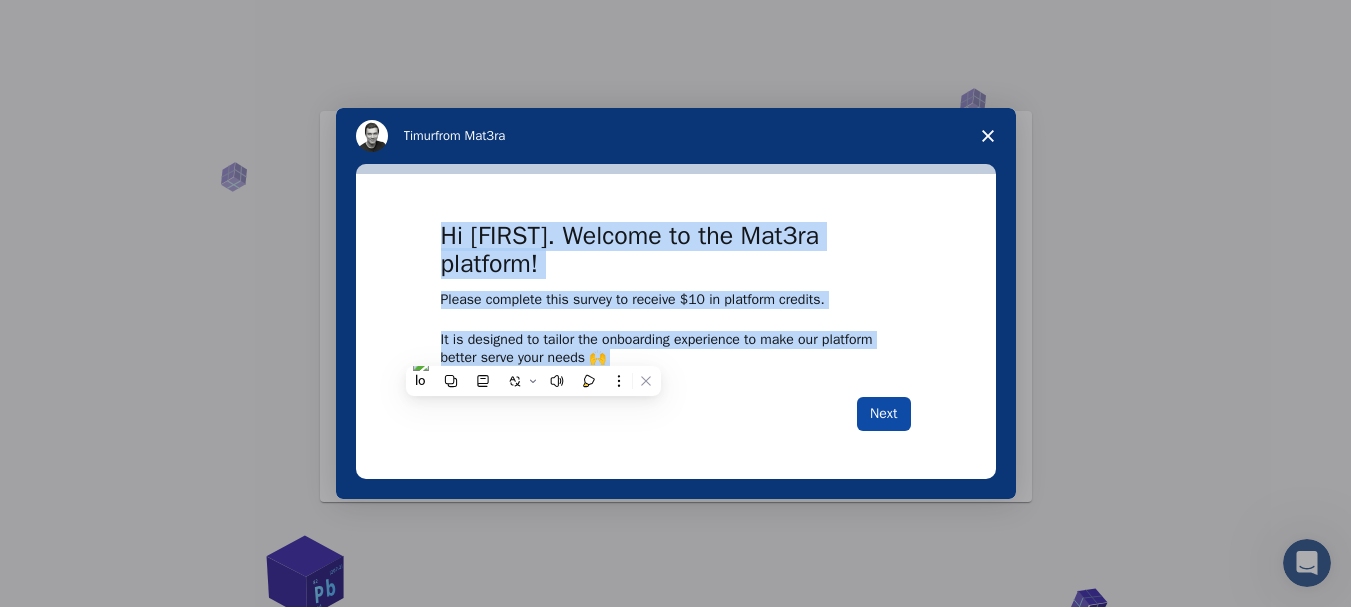 click on "Next" at bounding box center (883, 414) 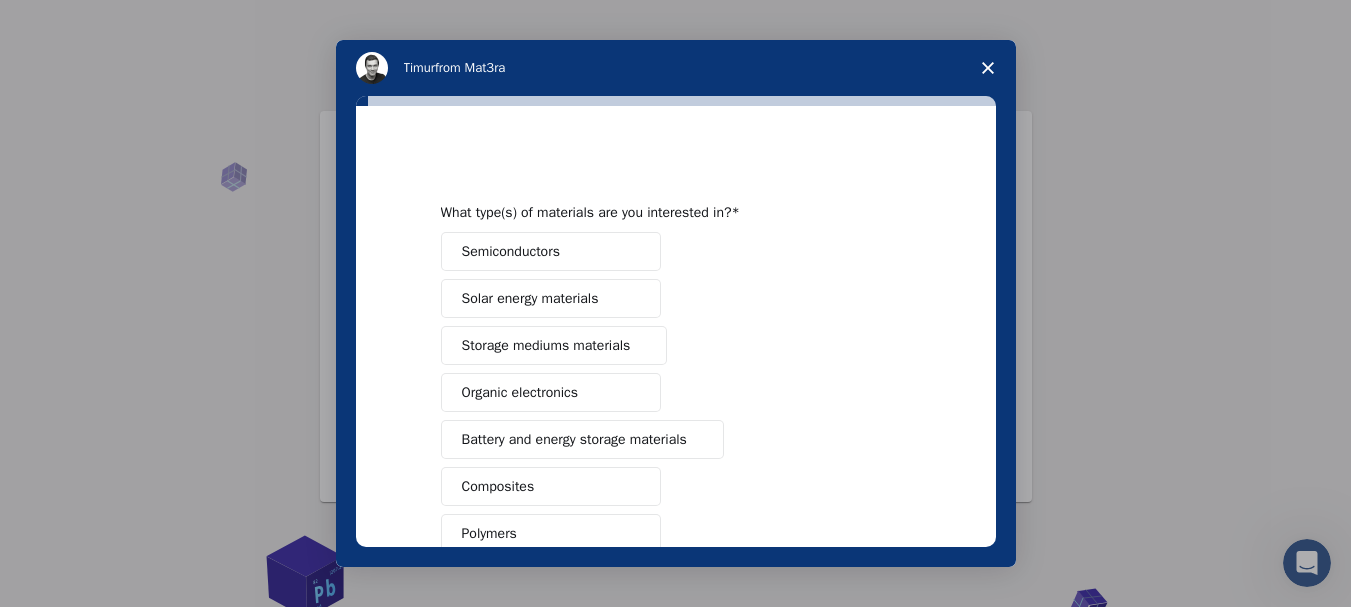 click on "Semiconductors" at bounding box center [511, 251] 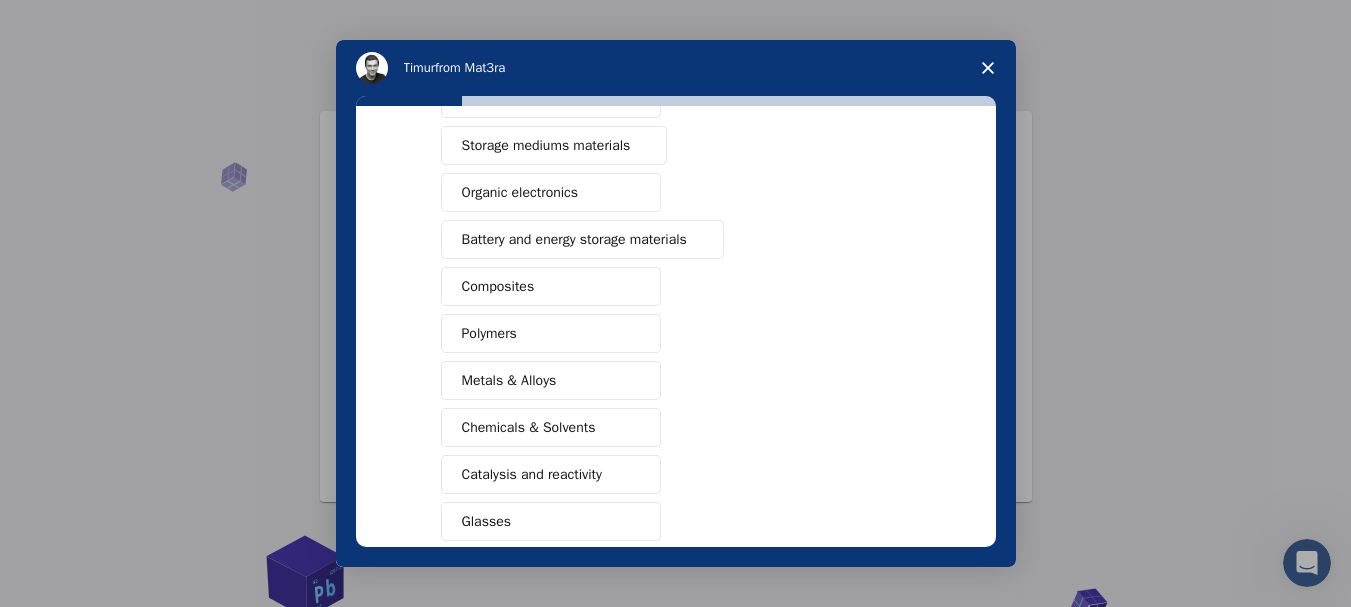 scroll, scrollTop: 300, scrollLeft: 0, axis: vertical 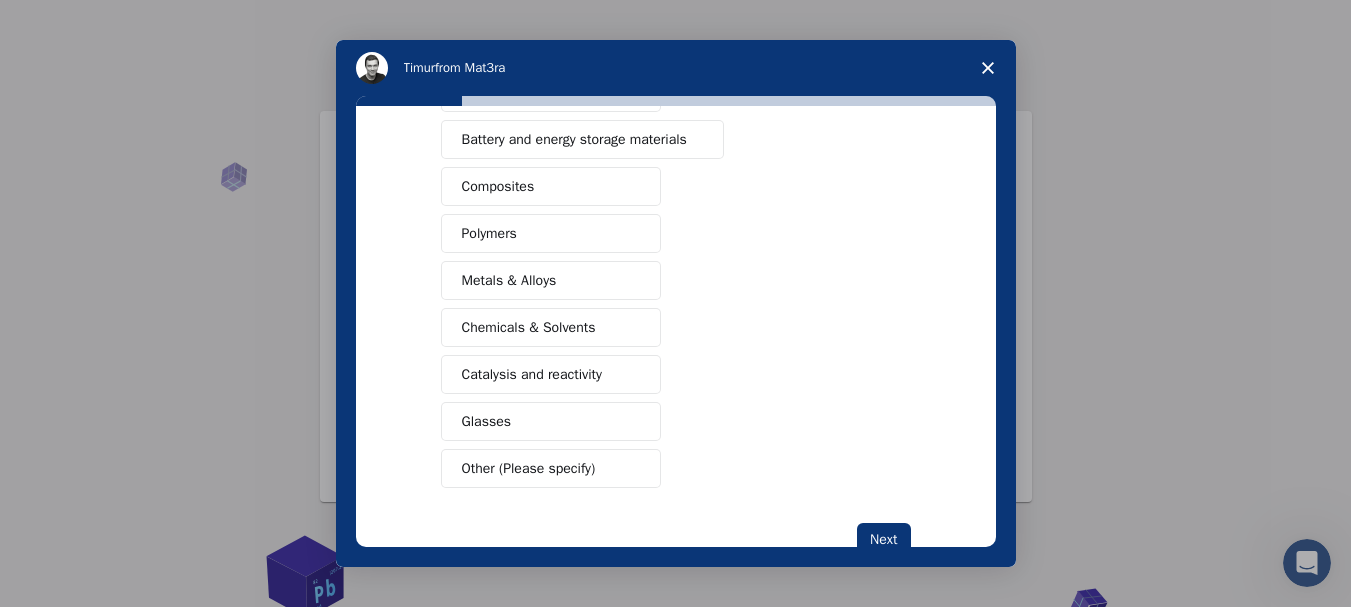 click on "Composites" at bounding box center (551, 186) 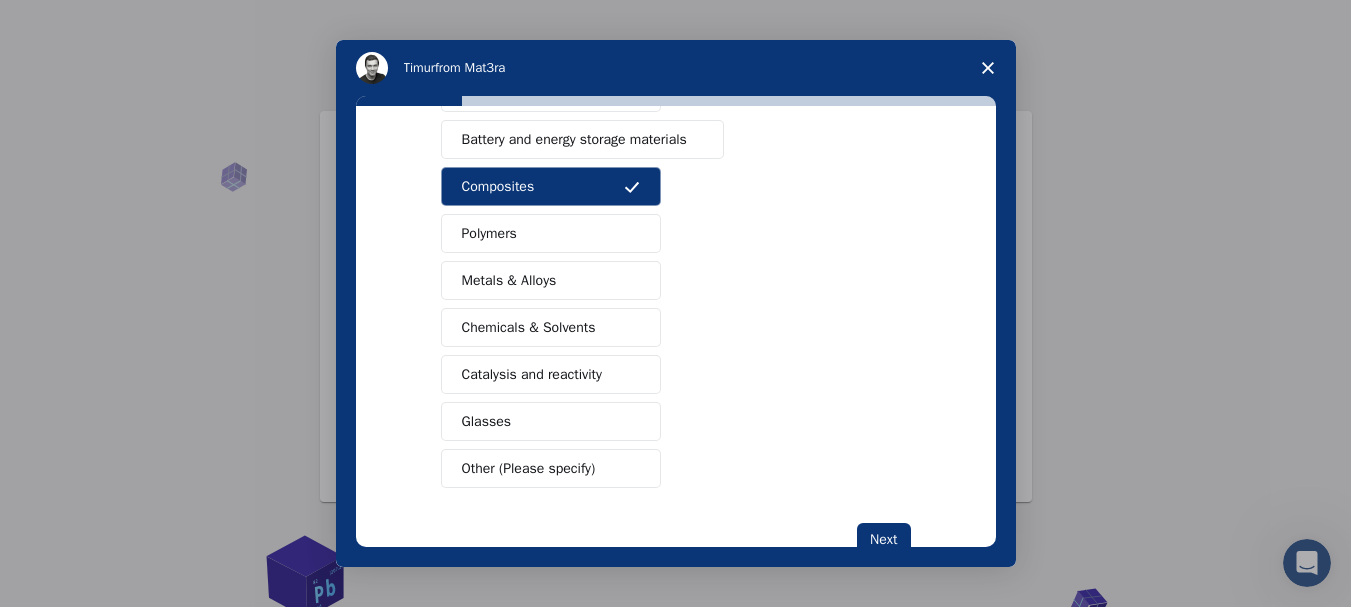 click on "Catalysis and reactivity" at bounding box center [551, 374] 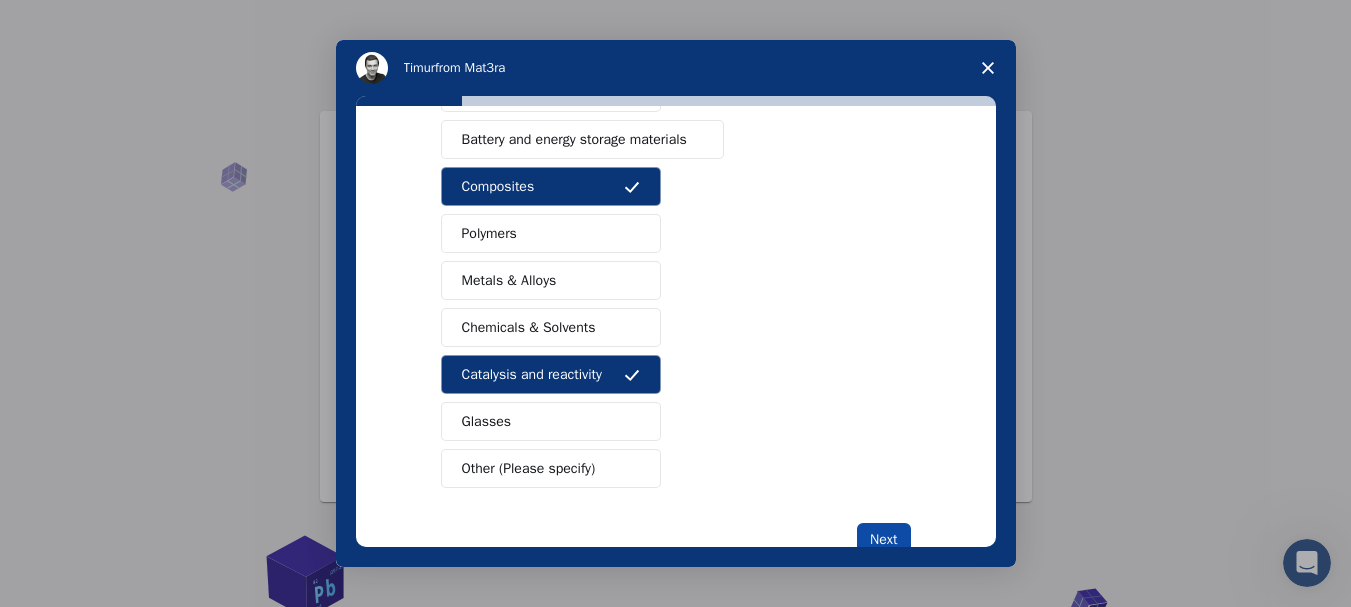scroll, scrollTop: 358, scrollLeft: 0, axis: vertical 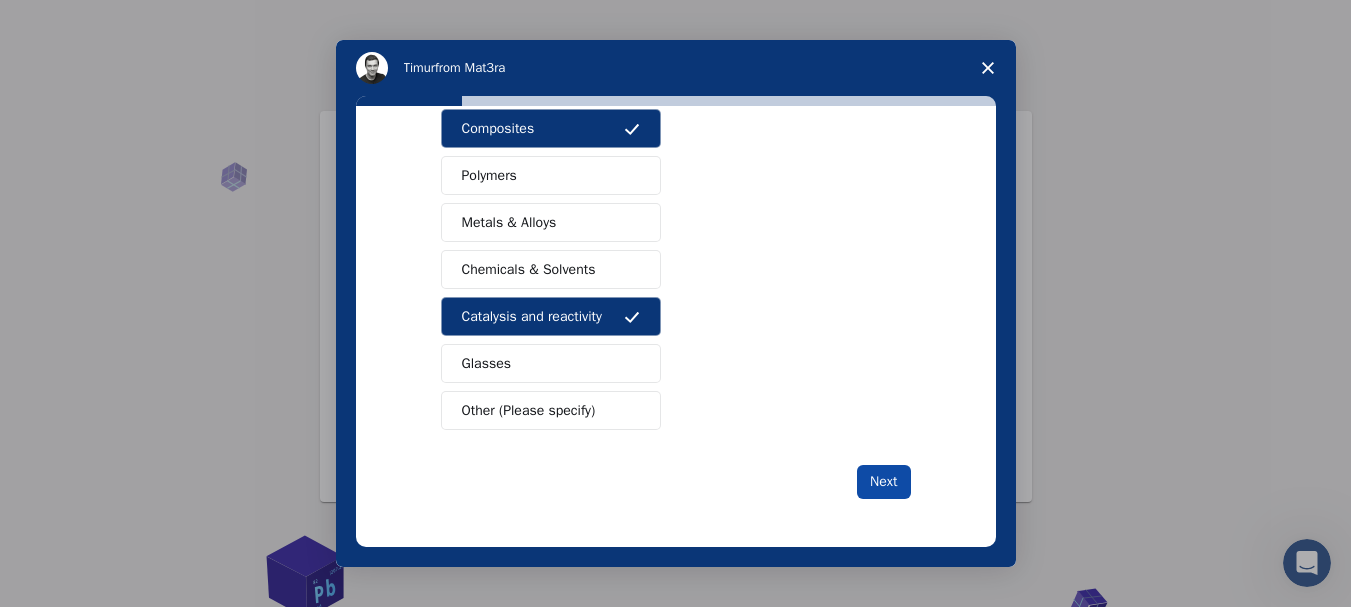 click on "Next" at bounding box center (883, 482) 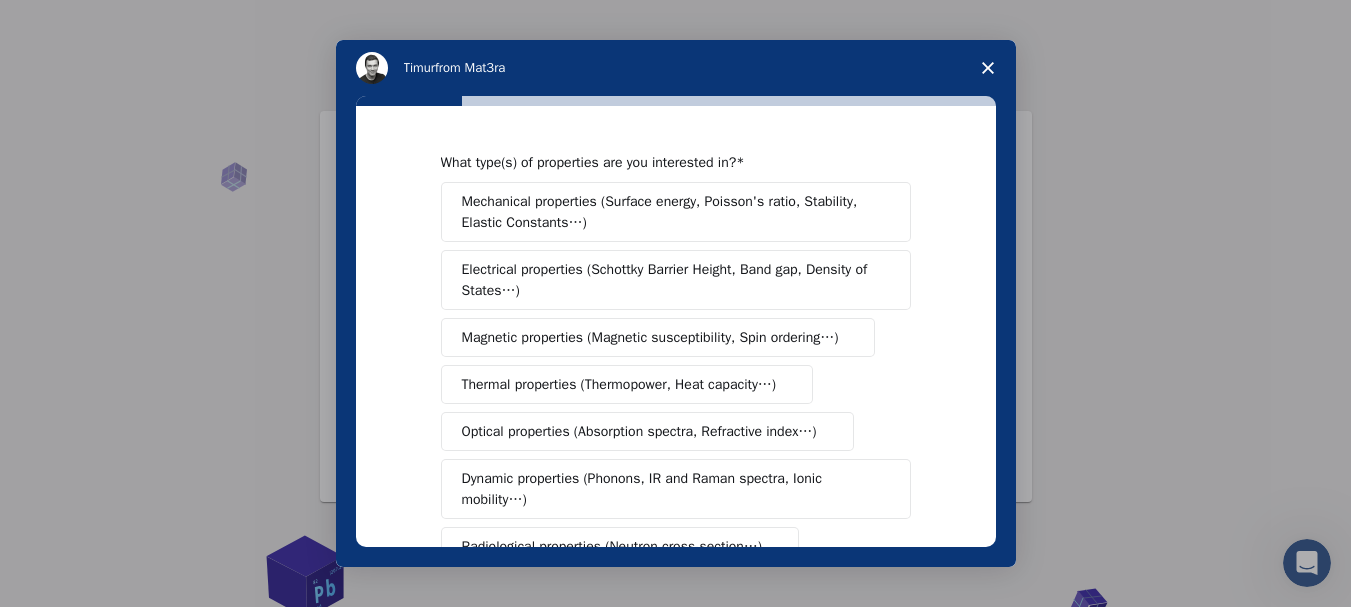 click on "Optical properties (Absorption spectra, Refractive index…)" at bounding box center [647, 431] 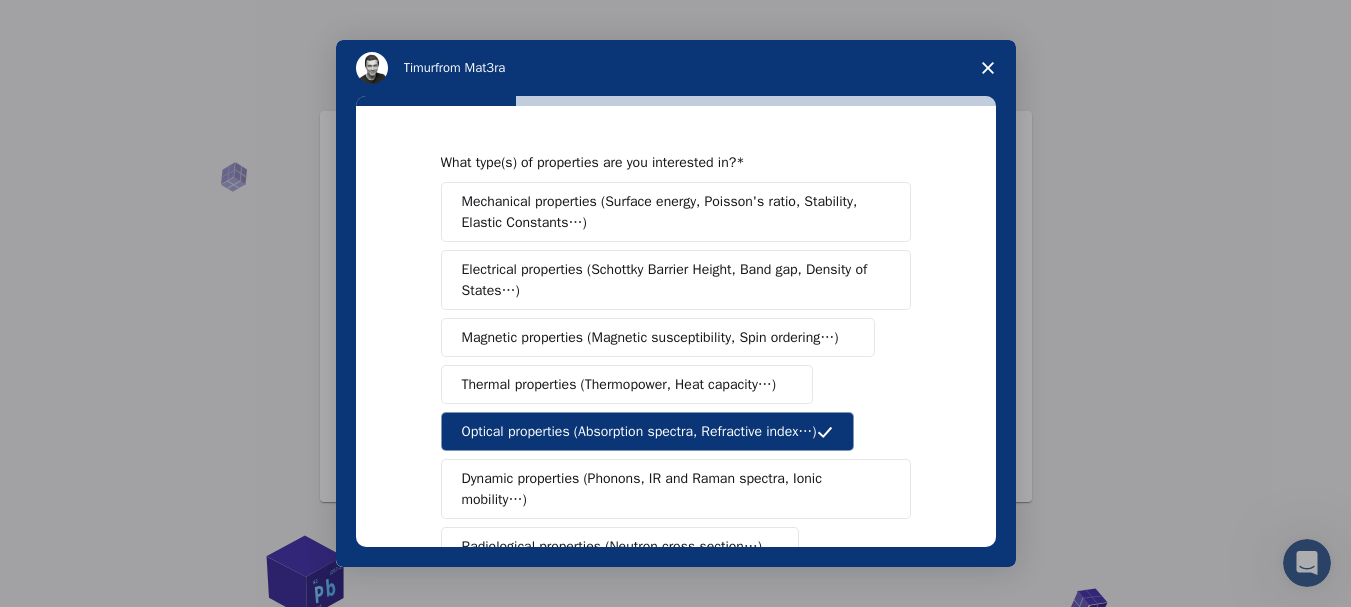 click on "Dynamic properties (Phonons, IR and Raman spectra, Ionic mobility…)" at bounding box center (668, 489) 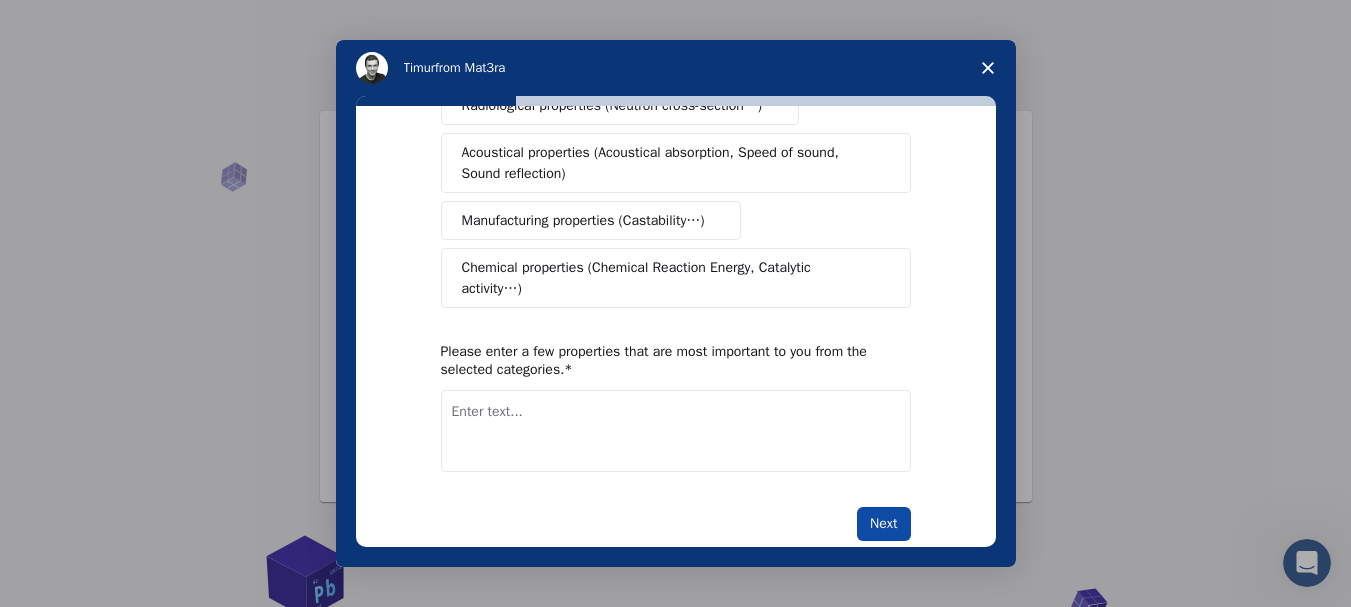 scroll, scrollTop: 462, scrollLeft: 0, axis: vertical 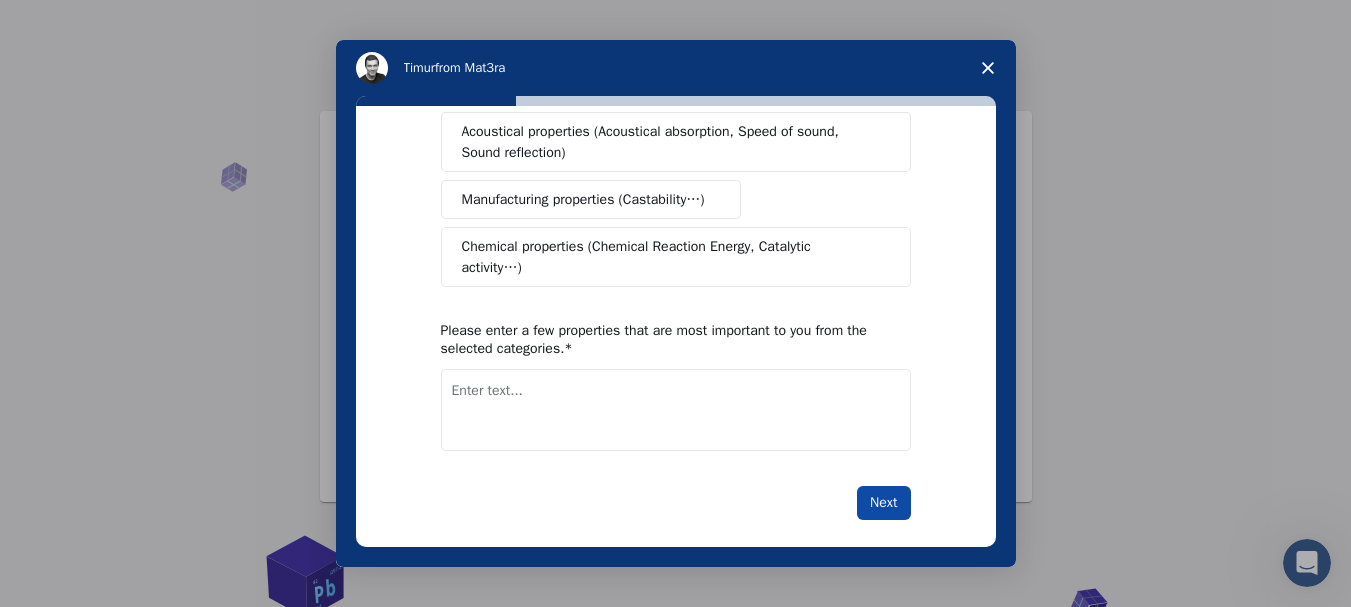 click on "Next" at bounding box center (883, 503) 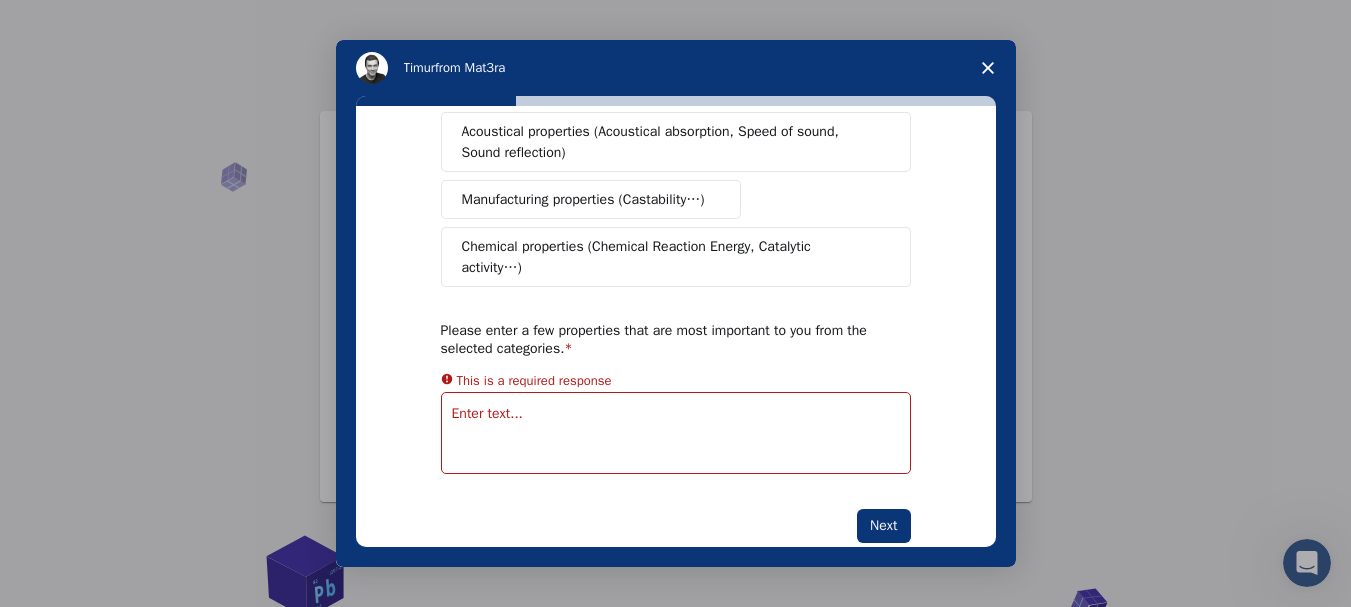 click on "This is a required response" at bounding box center [534, 380] 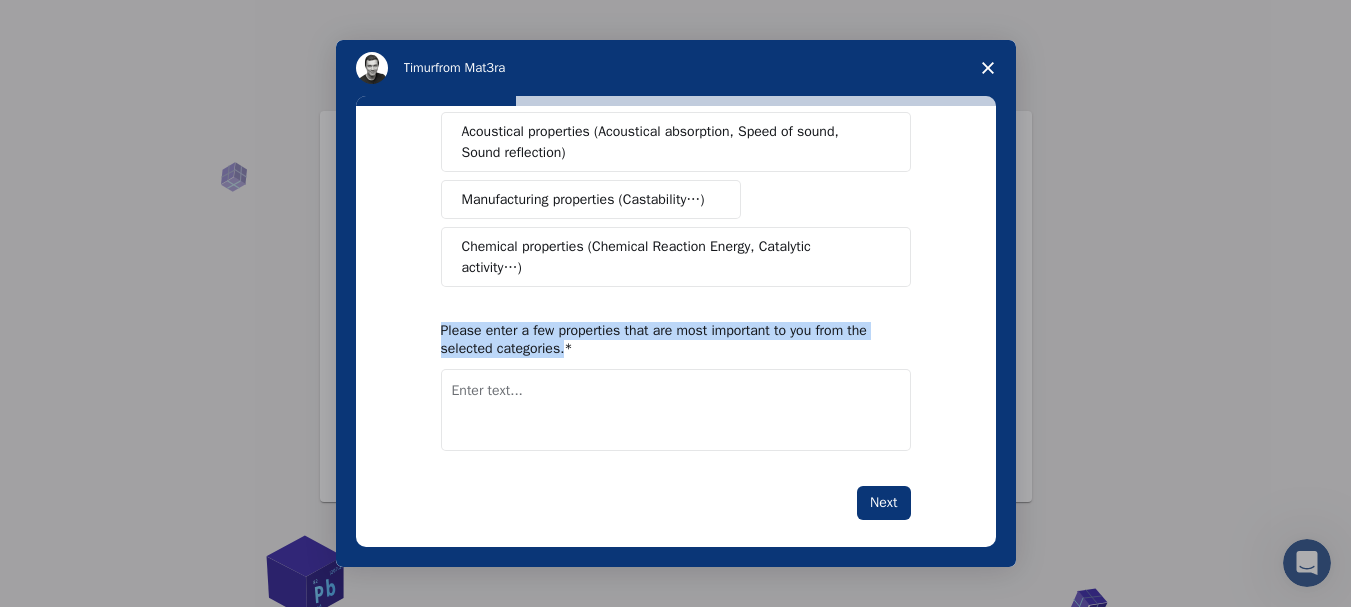 drag, startPoint x: 427, startPoint y: 315, endPoint x: 611, endPoint y: 332, distance: 184.78366 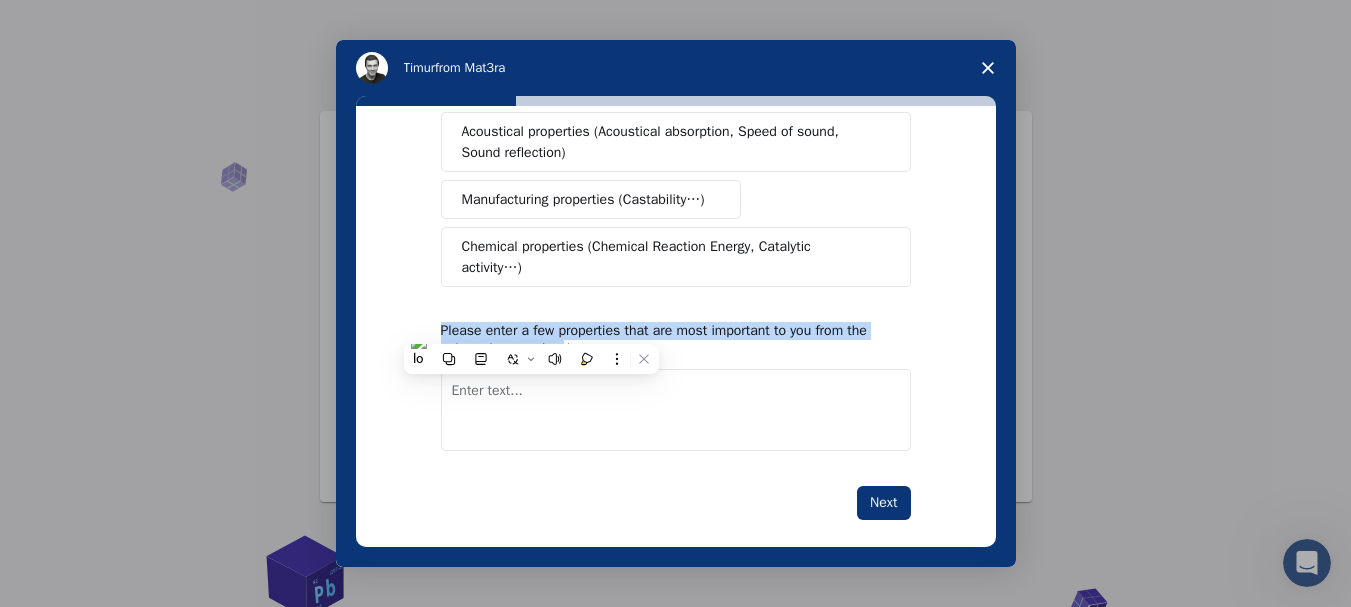 copy on "Please enter a few properties that are most important to you from the selected categories." 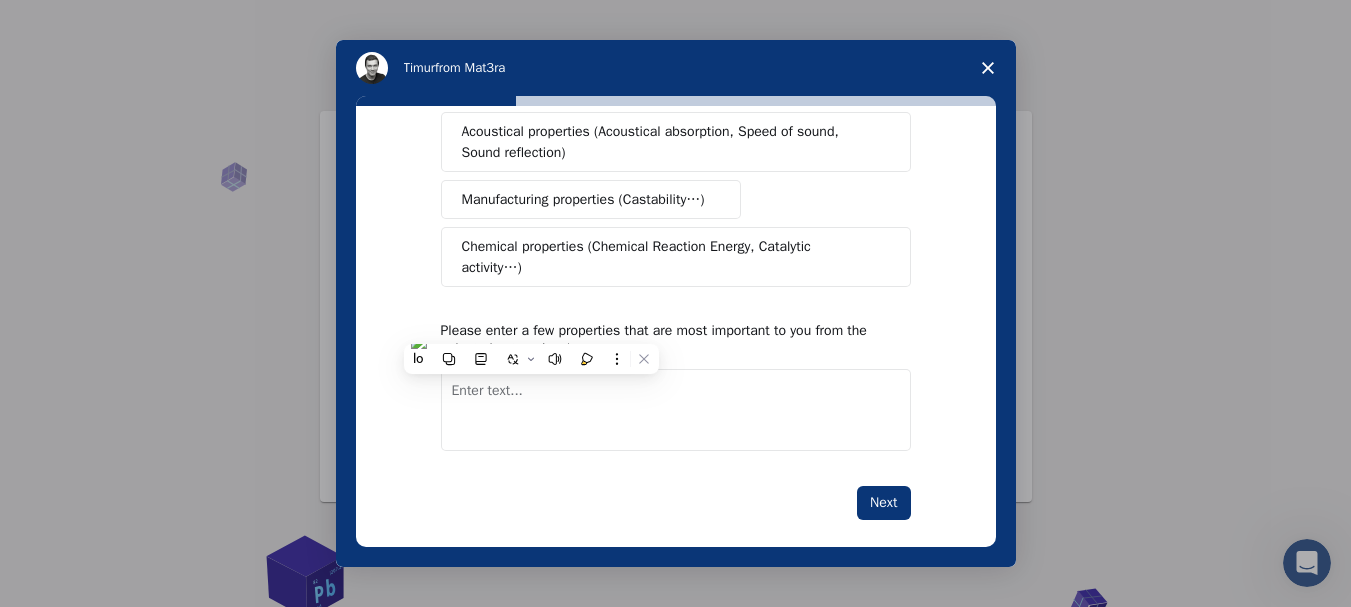 click at bounding box center (676, 410) 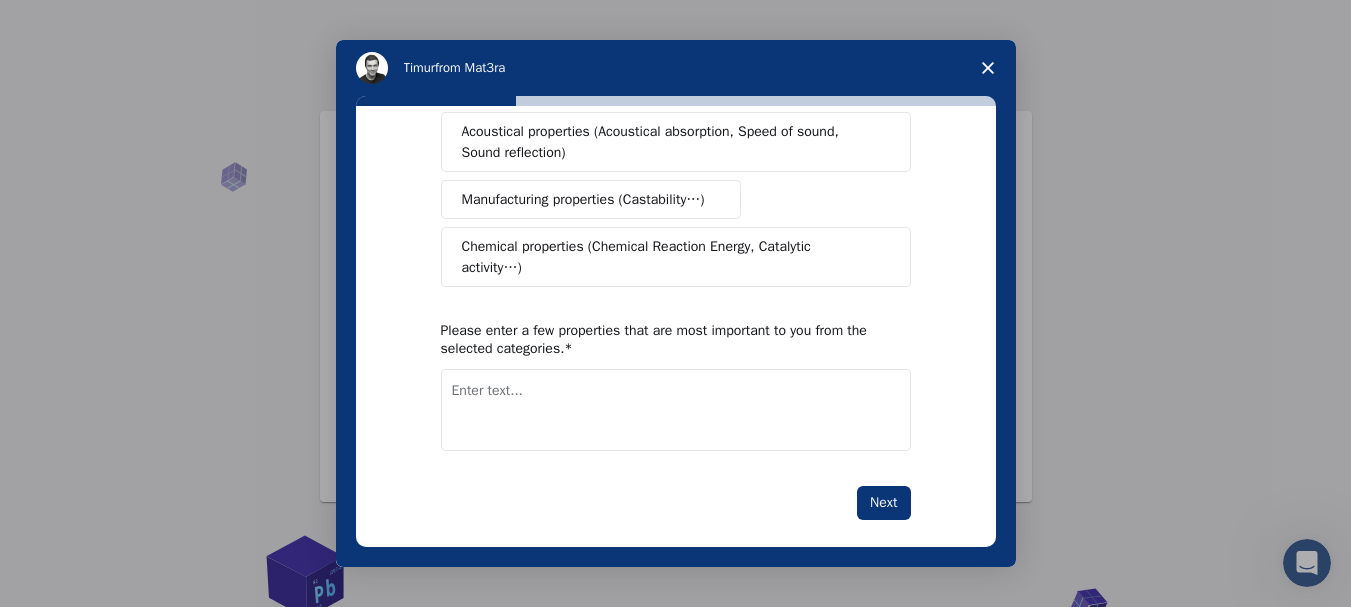 paste on "understanding of vibrational modes and theoretical optical spectra of the materials studied (prediction)" 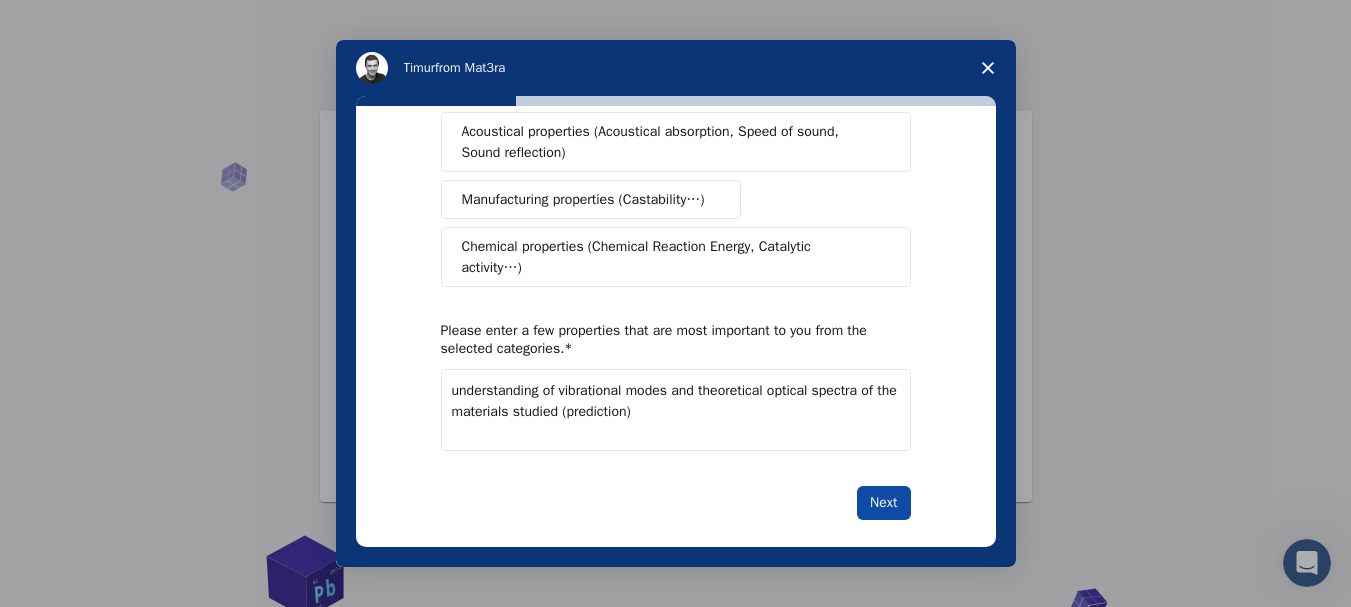 type on "understanding of vibrational modes and theoretical optical spectra of the materials studied (prediction)" 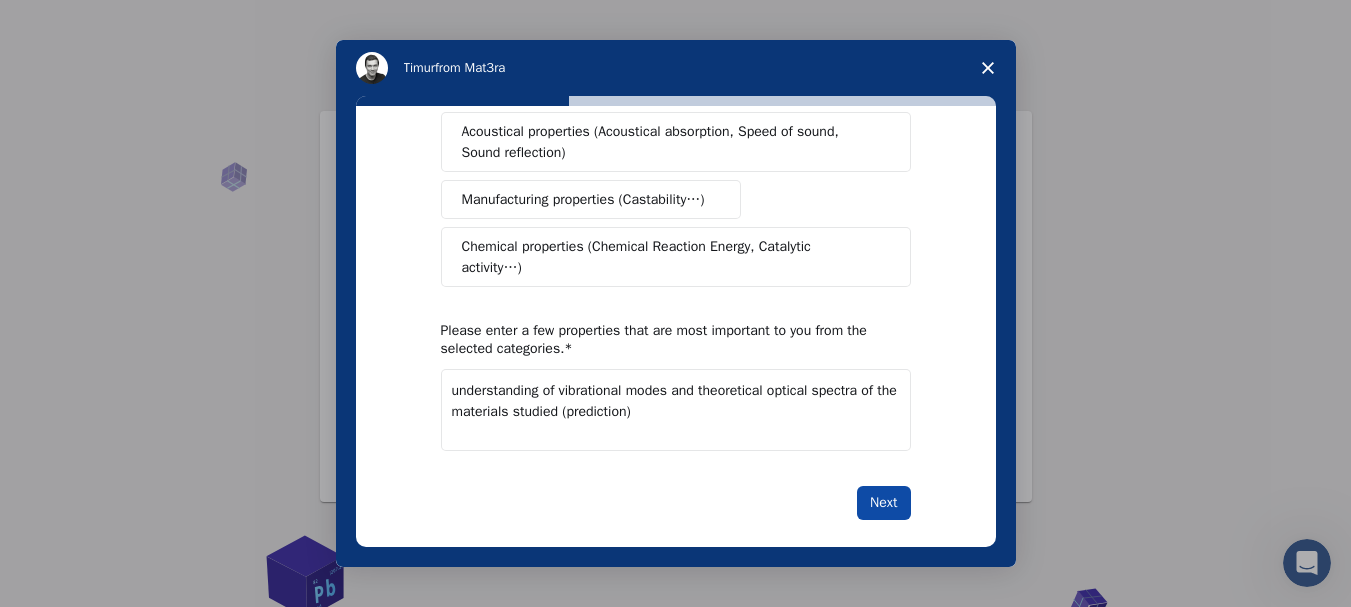 click on "Next" at bounding box center (883, 503) 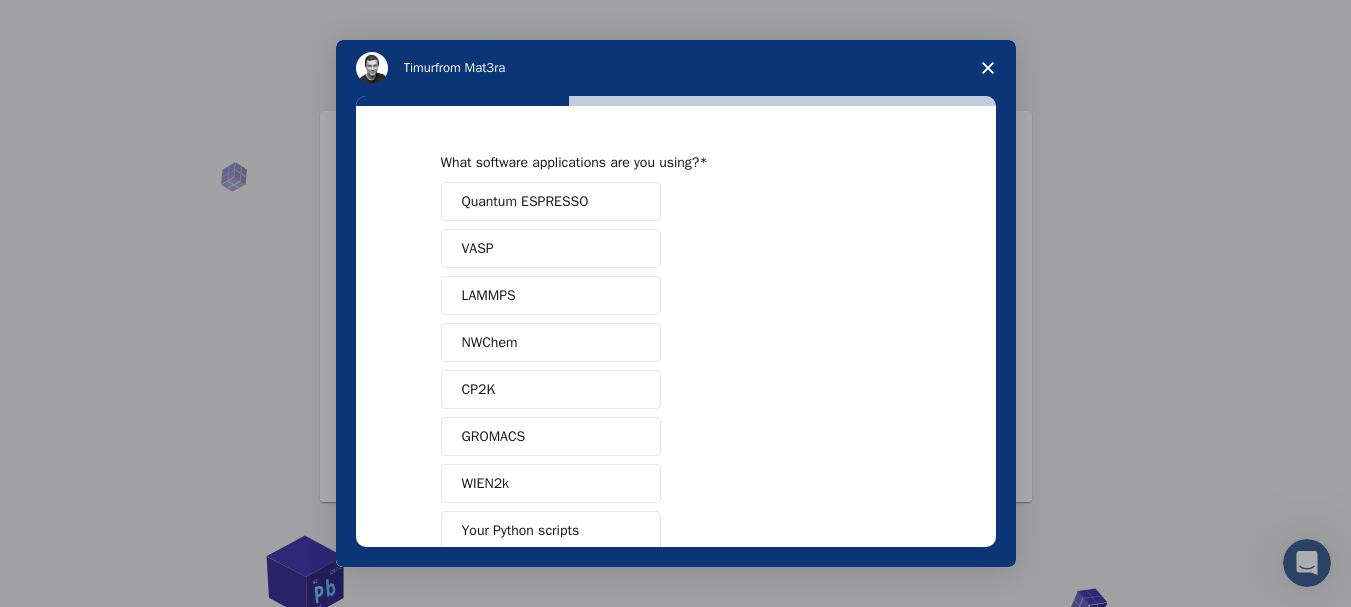 click on "Quantum ESPRESSO" at bounding box center [525, 201] 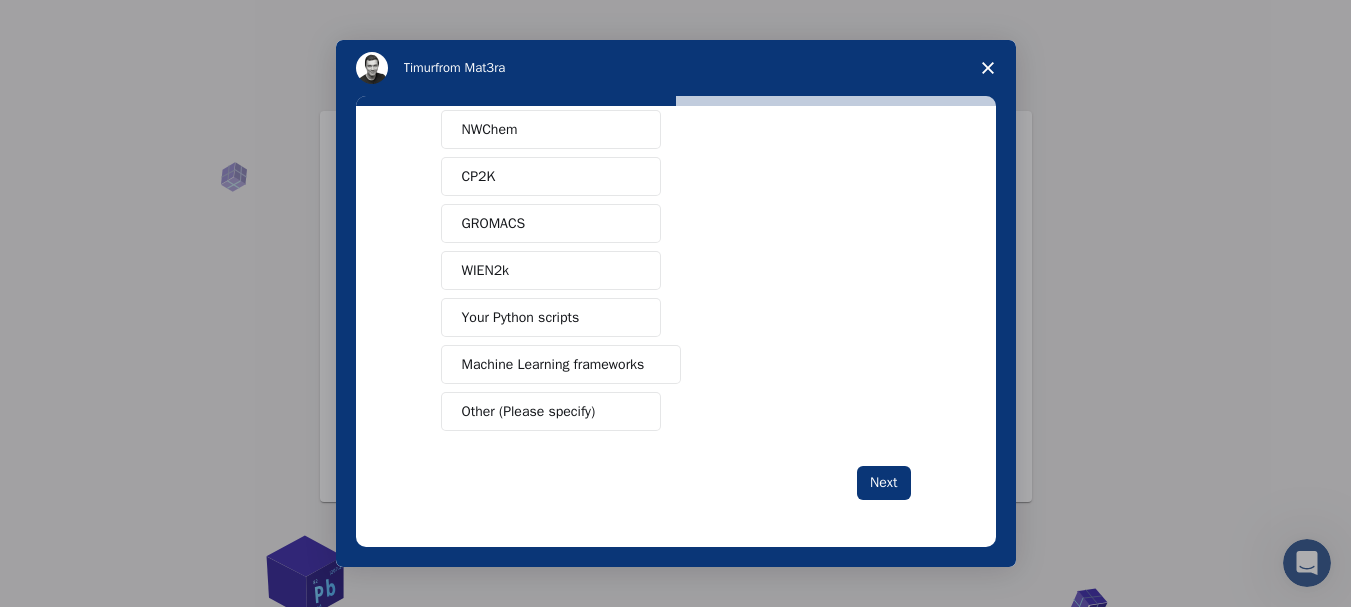 scroll, scrollTop: 214, scrollLeft: 0, axis: vertical 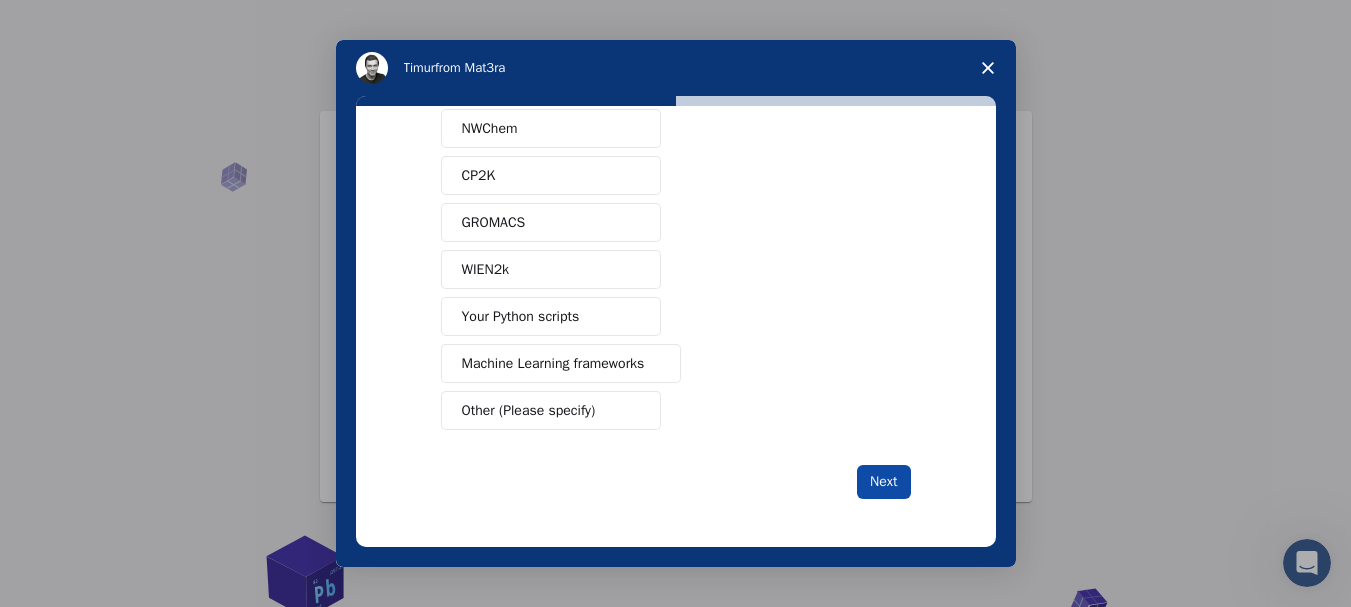 click on "Next" at bounding box center (883, 482) 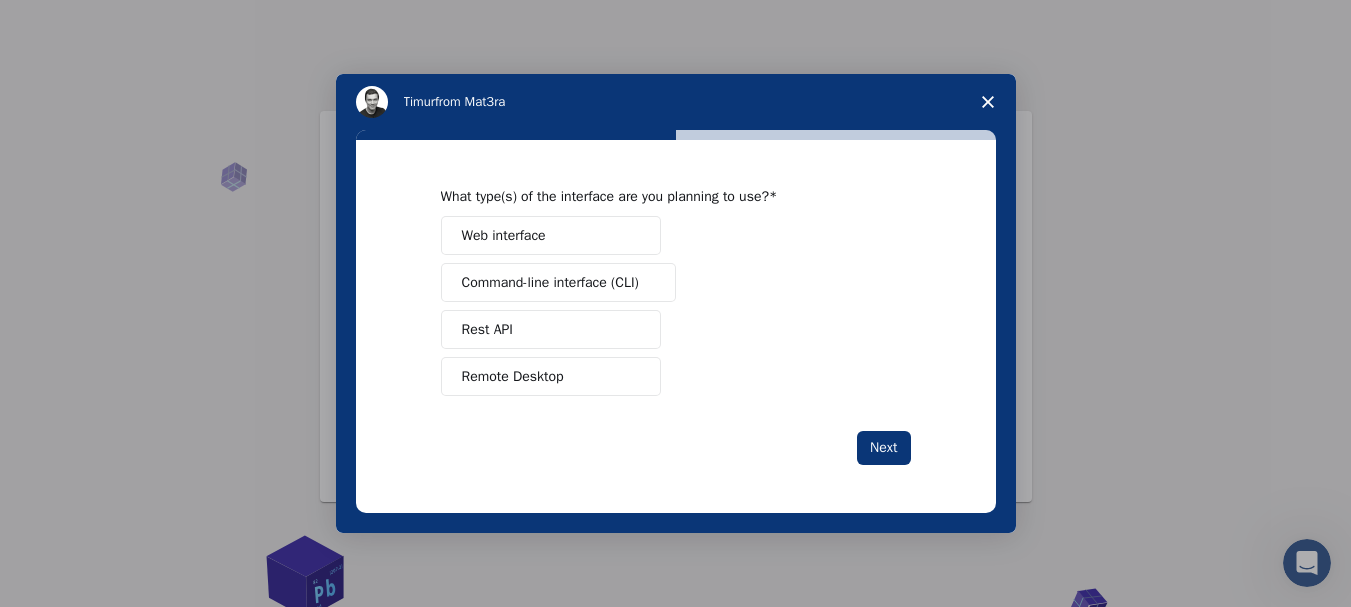 click on "Remote Desktop" at bounding box center [551, 376] 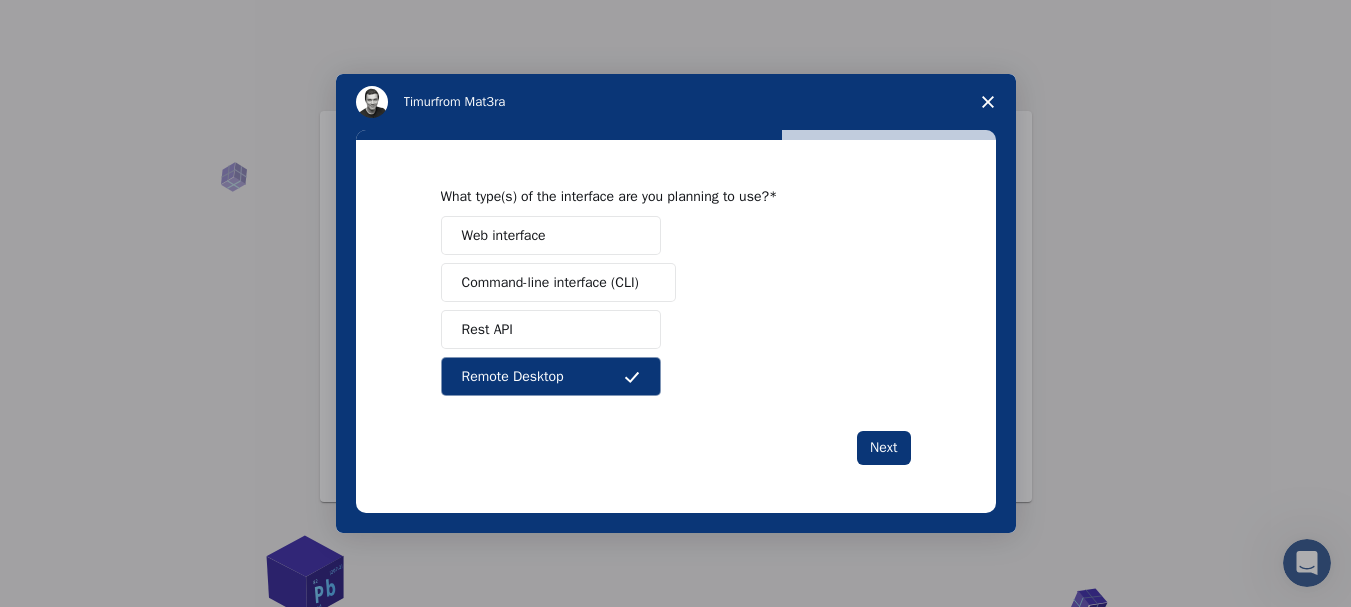click on "Web interface" at bounding box center [551, 235] 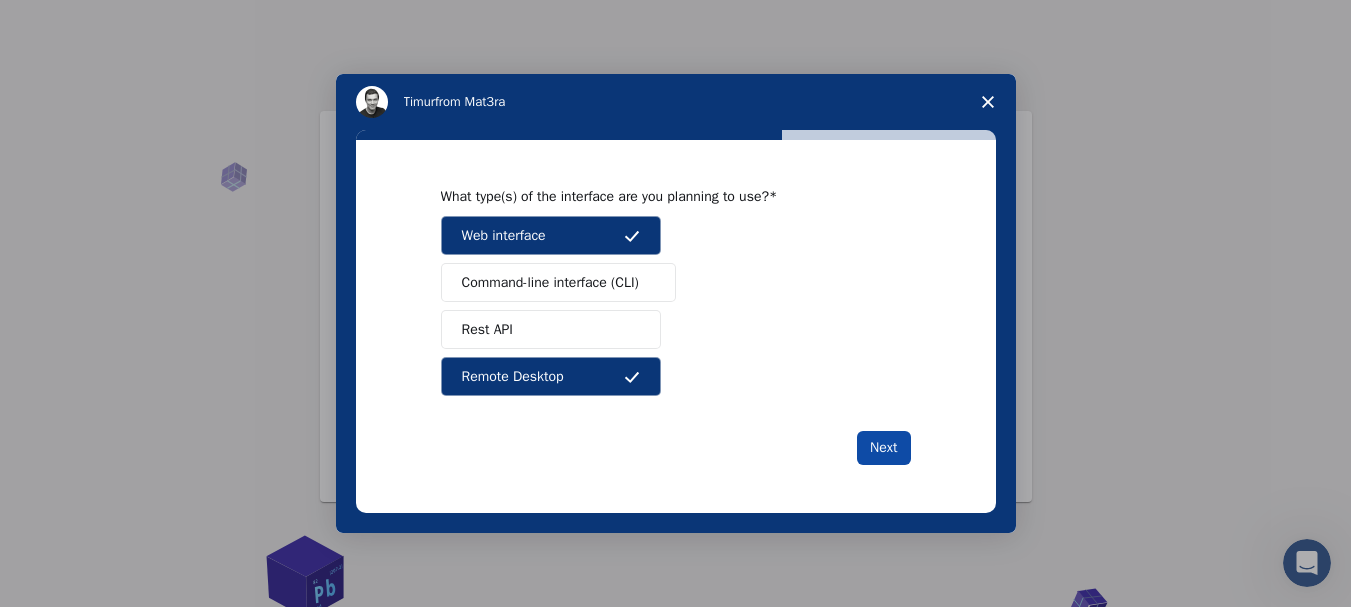 click on "Next" at bounding box center [883, 448] 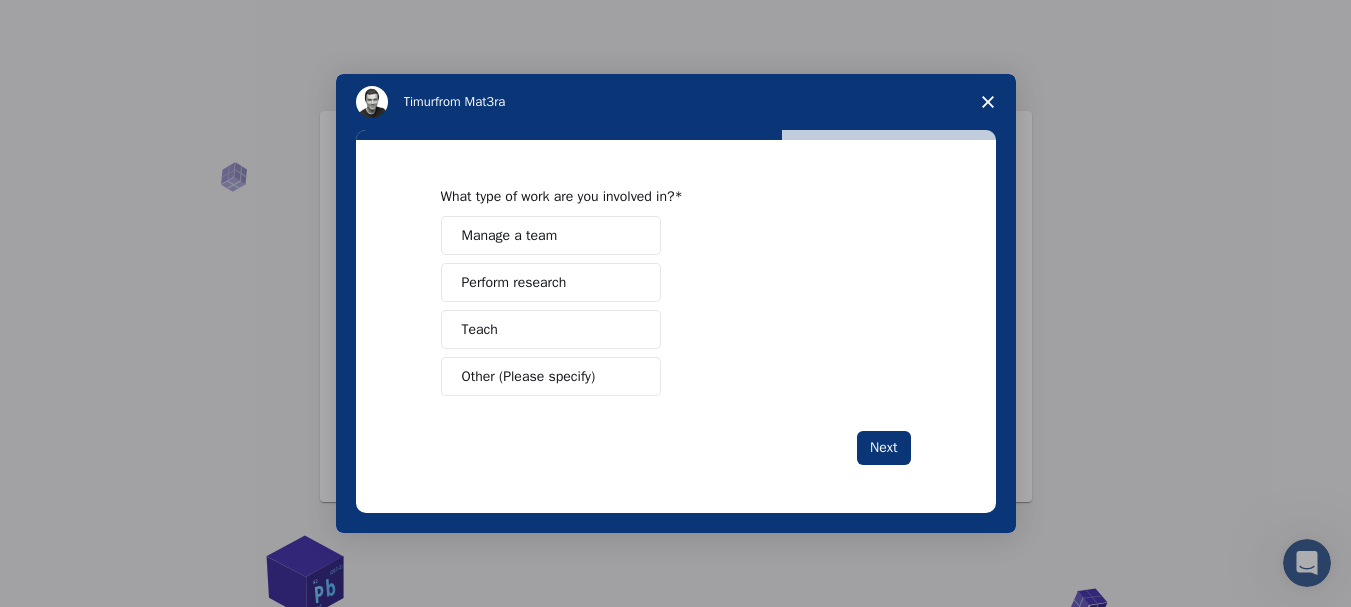 click on "Perform research" at bounding box center [551, 282] 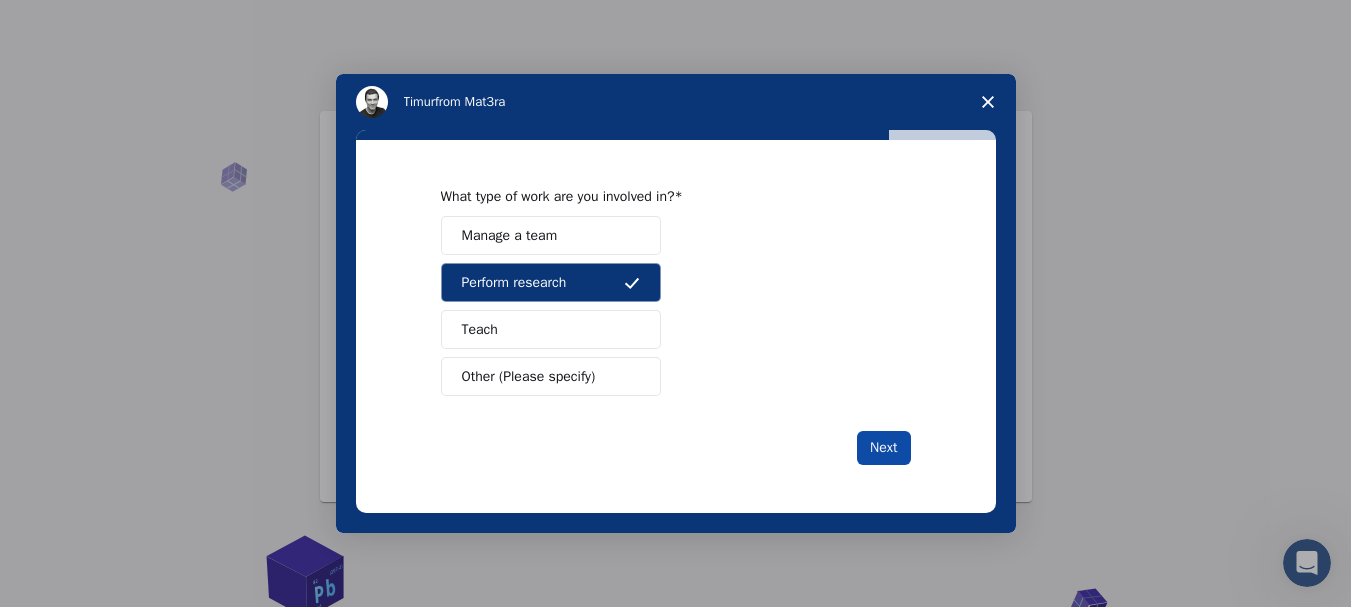 click on "Next" at bounding box center (883, 448) 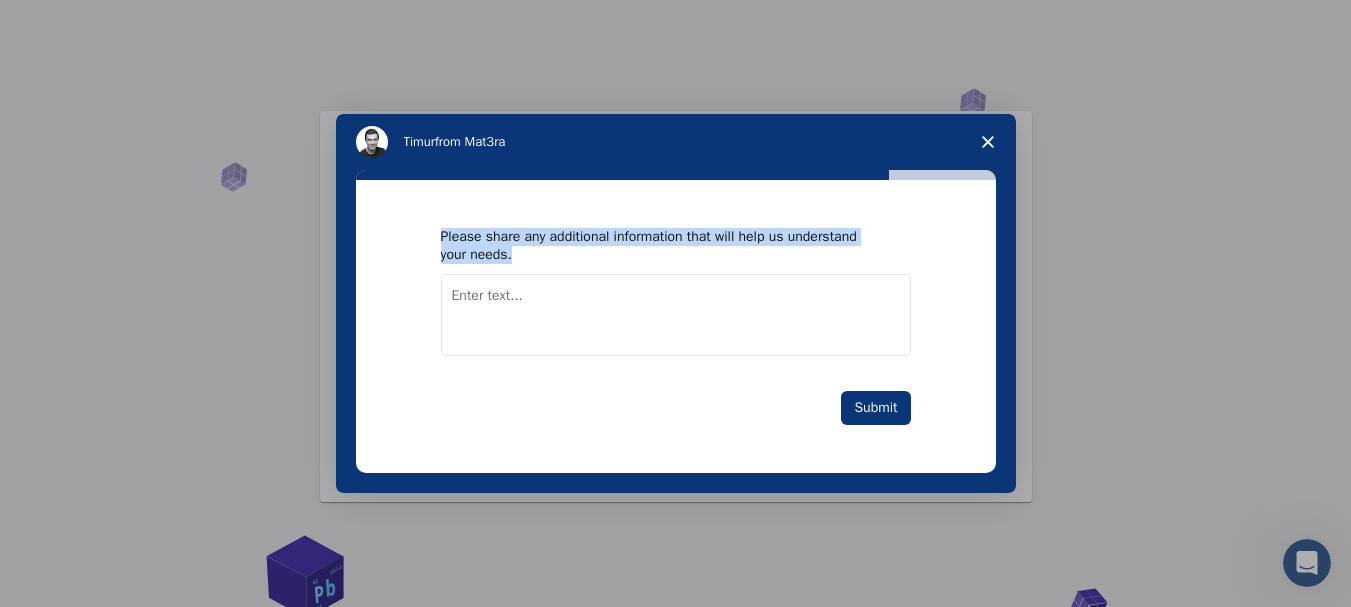 drag, startPoint x: 434, startPoint y: 230, endPoint x: 518, endPoint y: 272, distance: 93.914856 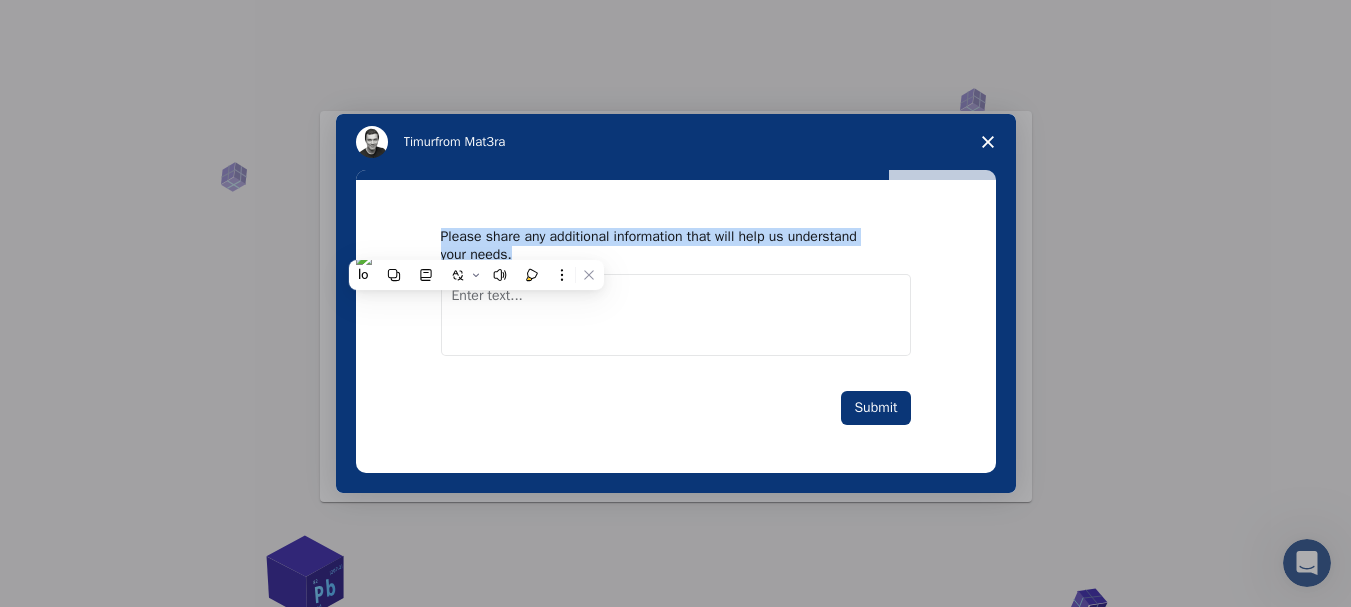 copy on "Please share any additional information that will help us understand your needs." 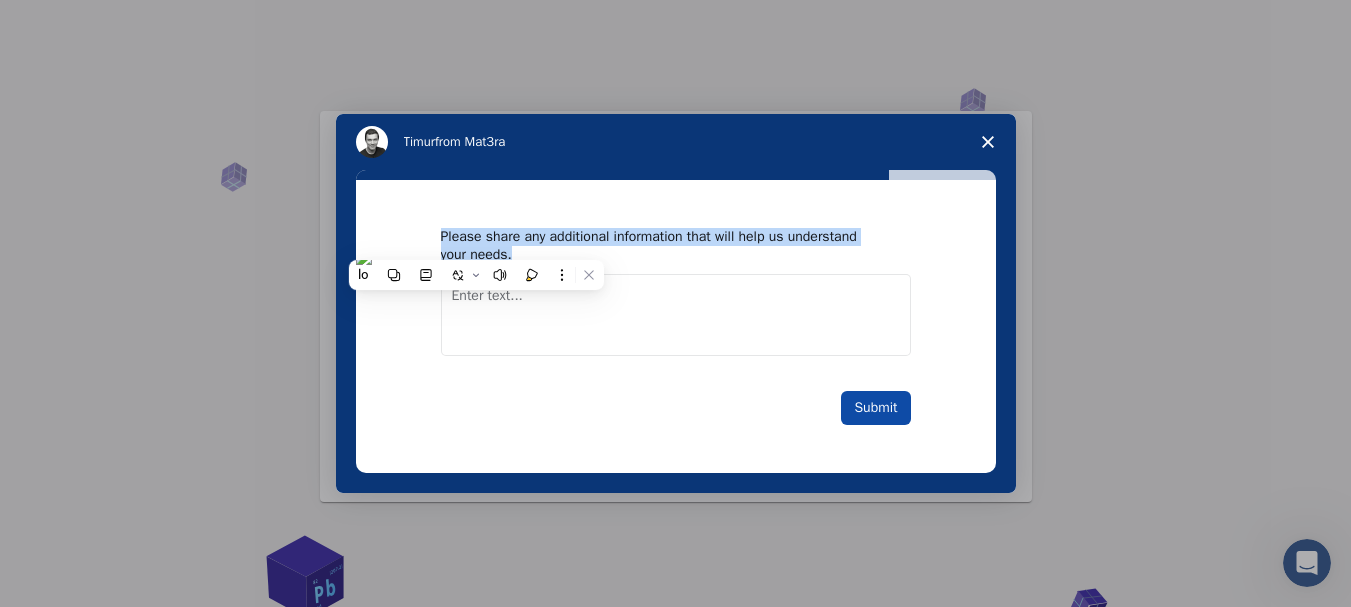 click on "Submit" at bounding box center (875, 408) 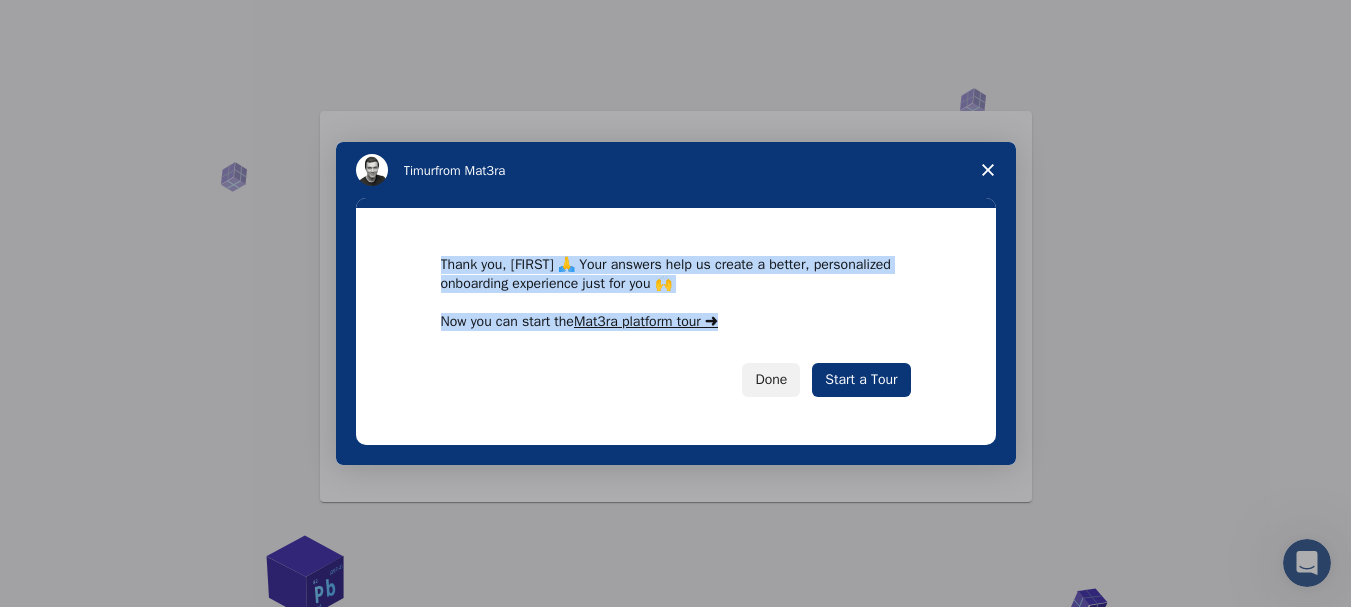 drag, startPoint x: 435, startPoint y: 257, endPoint x: 750, endPoint y: 320, distance: 321.23822 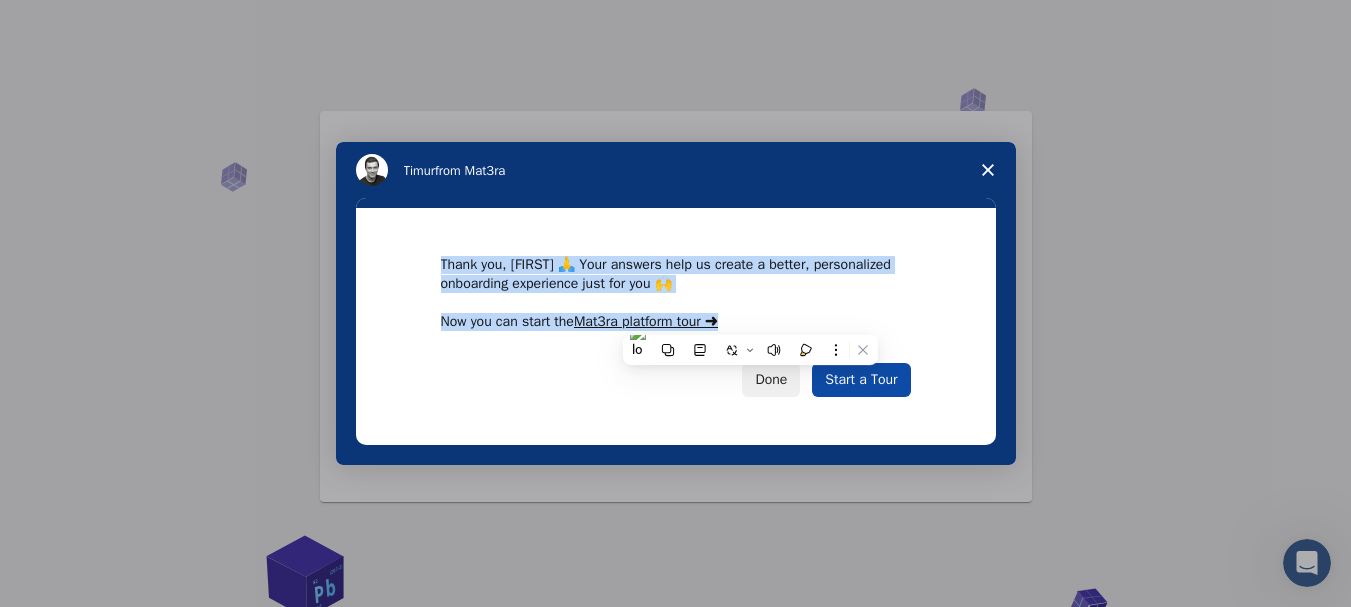 click on "Start a Tour" at bounding box center (861, 380) 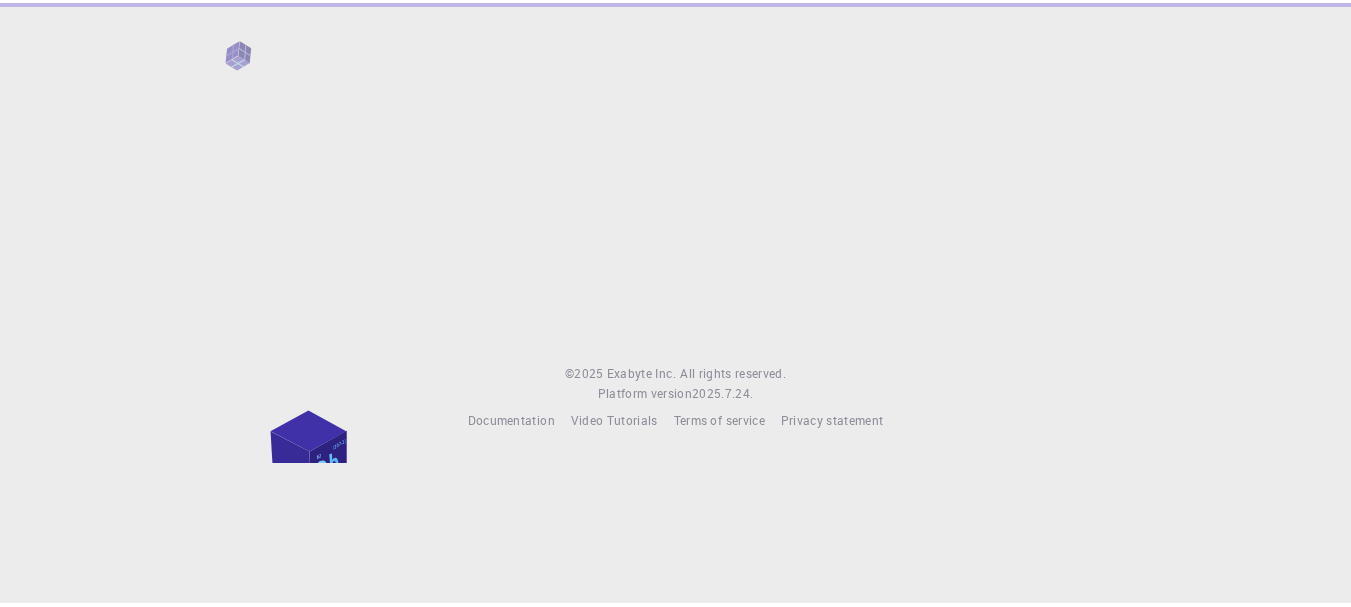 scroll, scrollTop: 0, scrollLeft: 0, axis: both 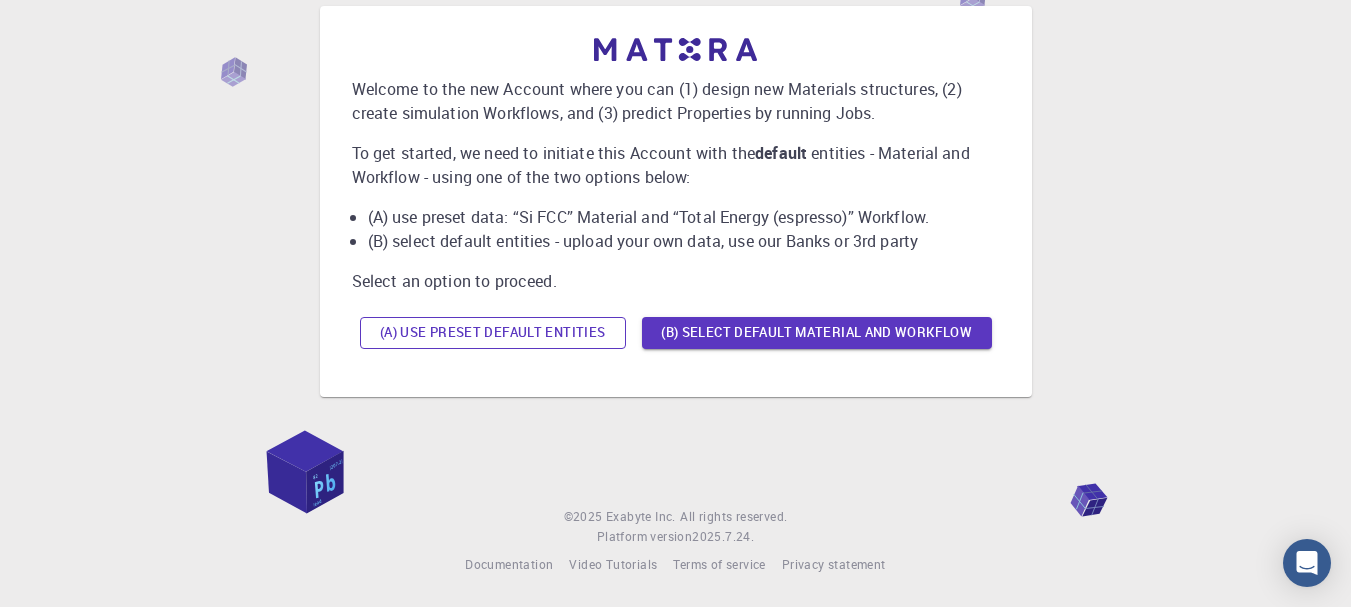 click on "(A) Use preset default entities" at bounding box center [493, 333] 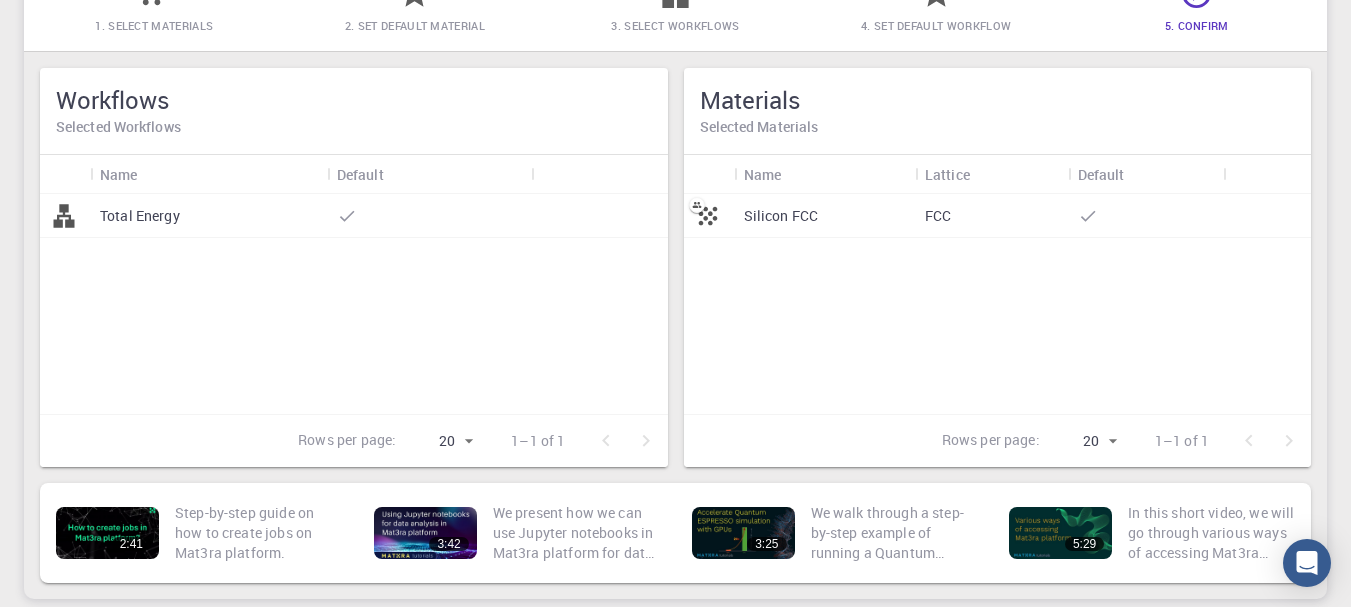 scroll, scrollTop: 0, scrollLeft: 0, axis: both 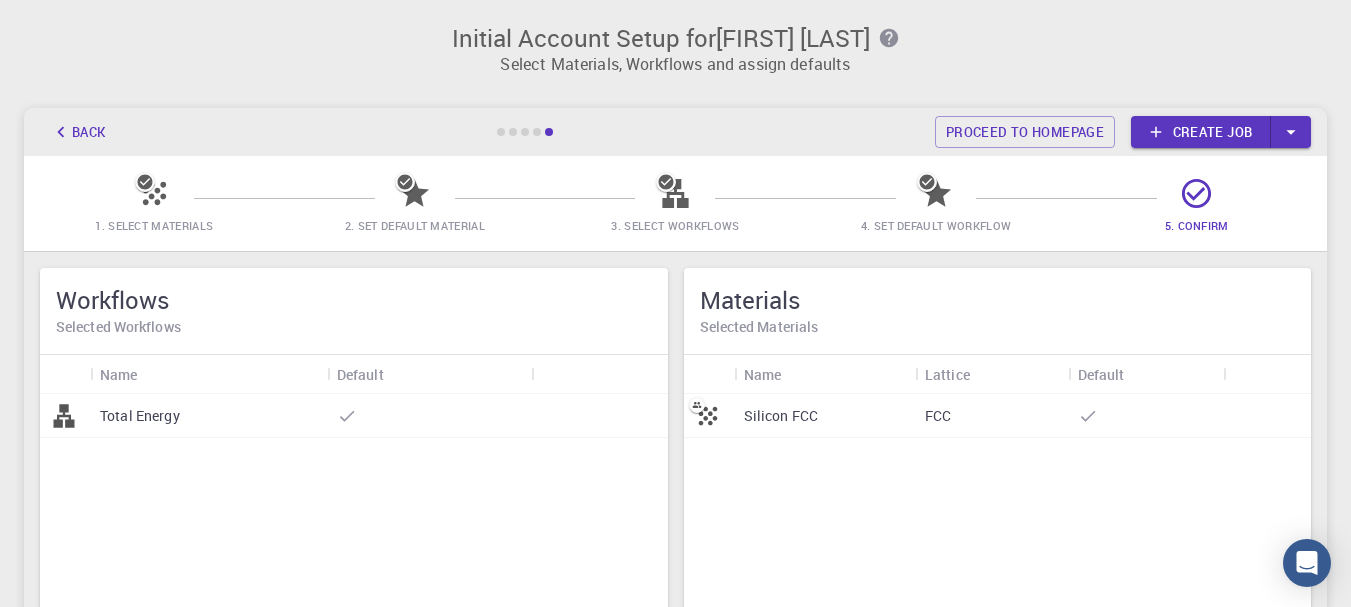 click on "FCC" at bounding box center (938, 416) 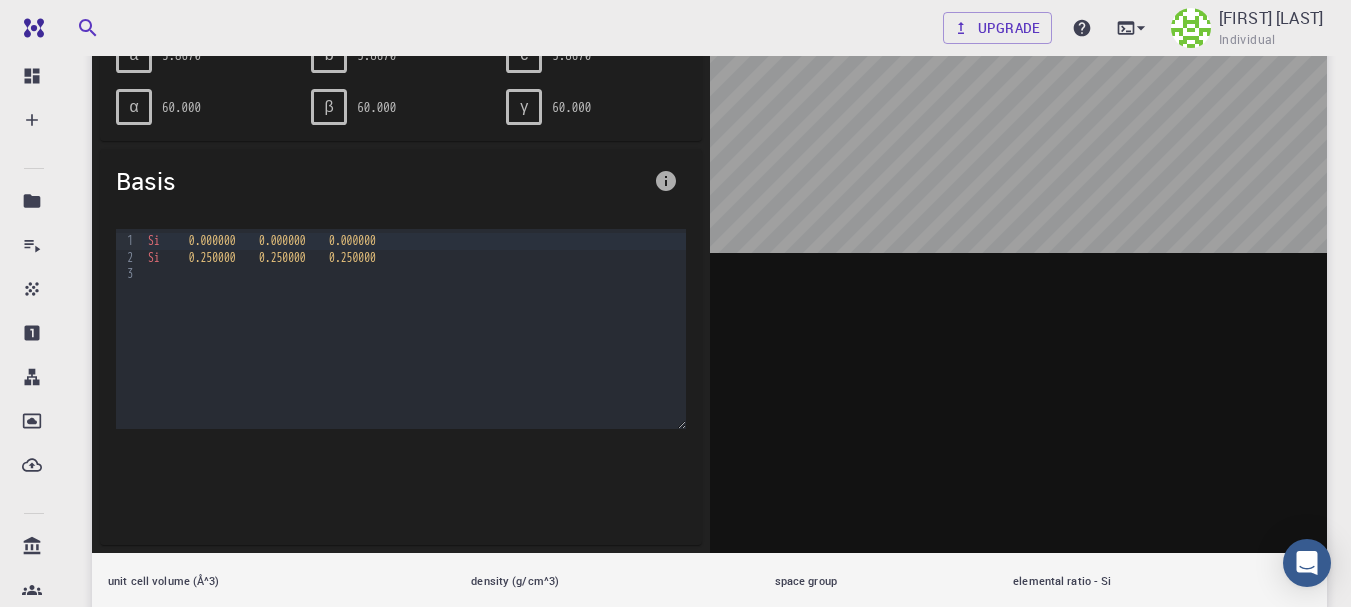 scroll, scrollTop: 300, scrollLeft: 0, axis: vertical 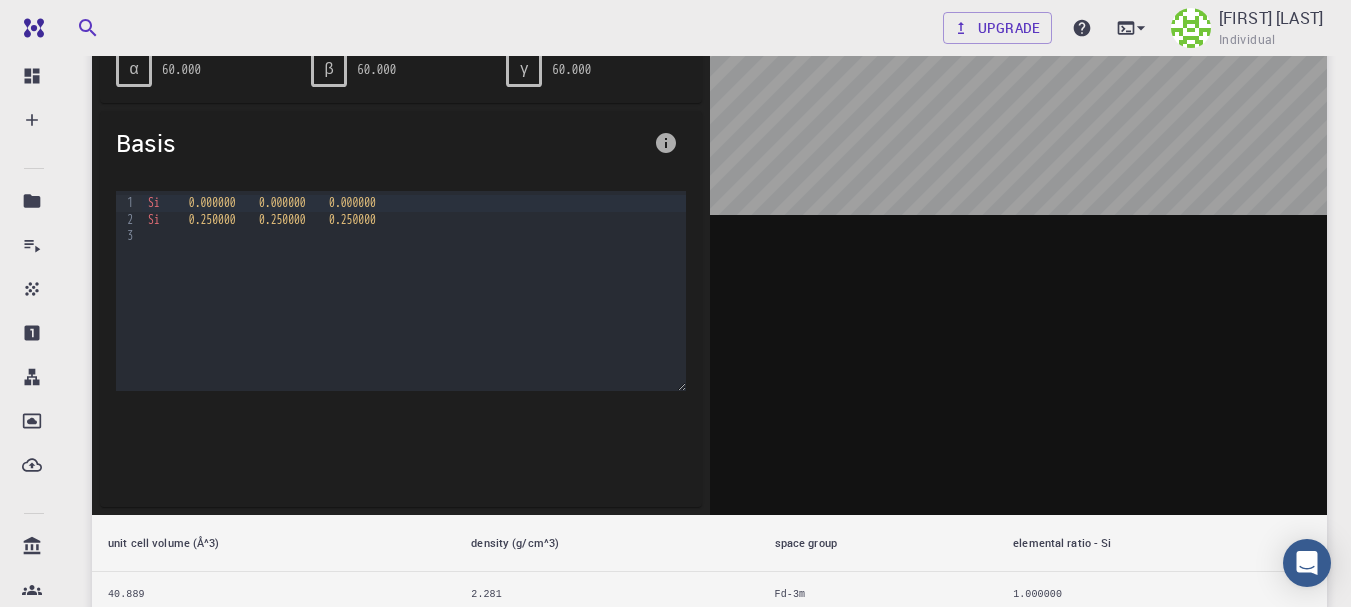 click on "Si       0.000000      0.000000      0.000000   Si       0.250000      0.250000      0.250000" at bounding box center [414, 291] 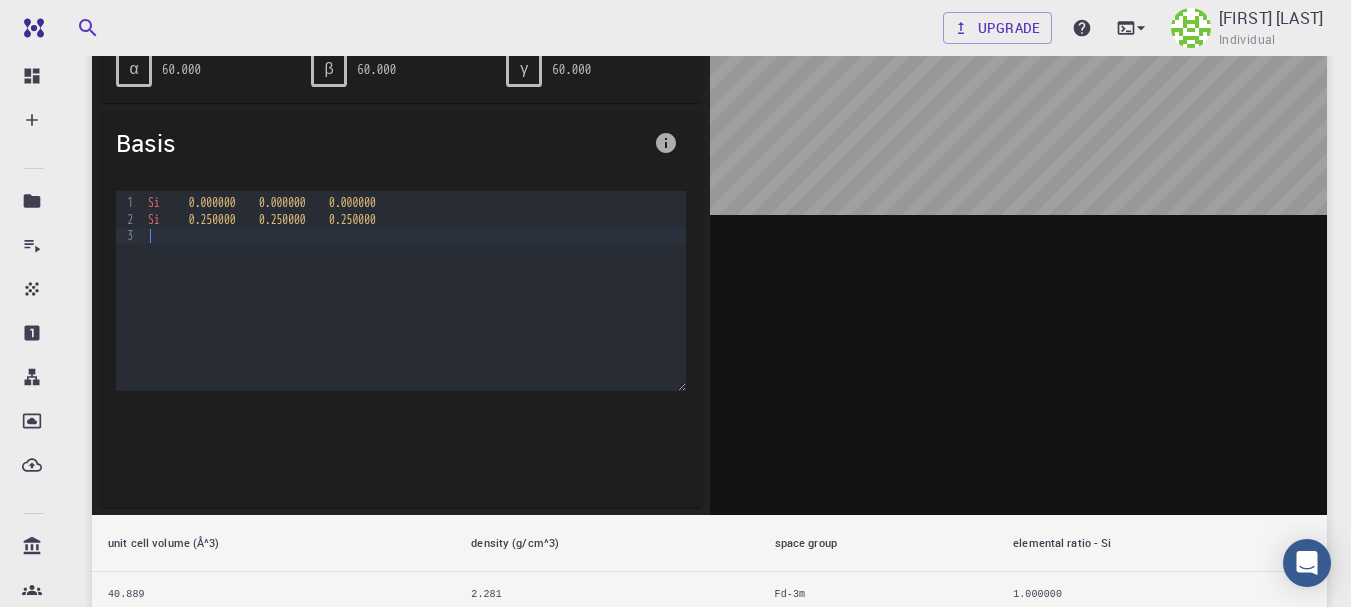 click on "Si       0.000000      0.000000      0.000000   Si       0.250000      0.250000      0.250000" at bounding box center (414, 291) 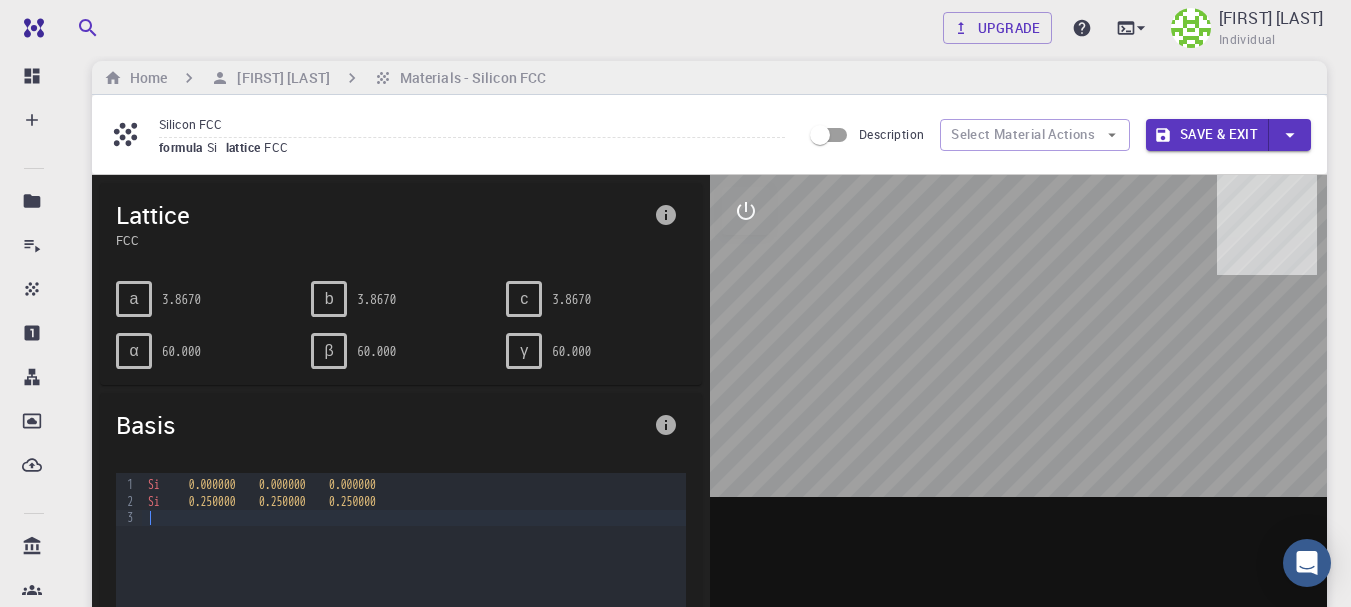 scroll, scrollTop: 0, scrollLeft: 0, axis: both 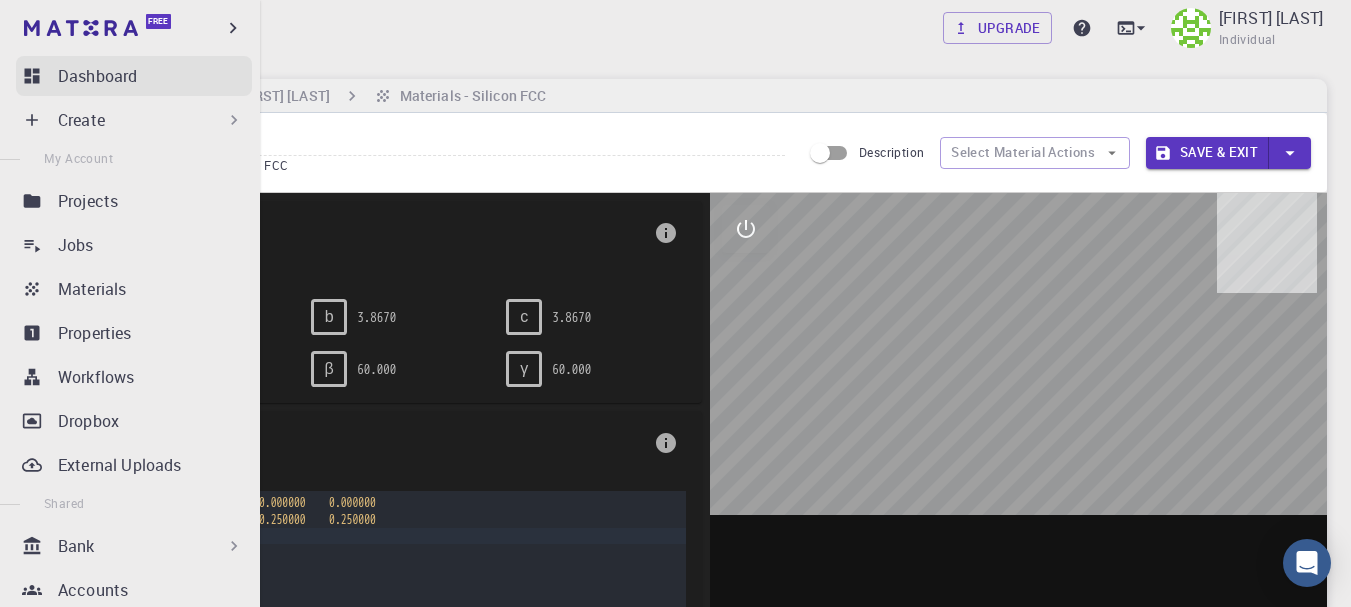 click on "Dashboard" at bounding box center [97, 76] 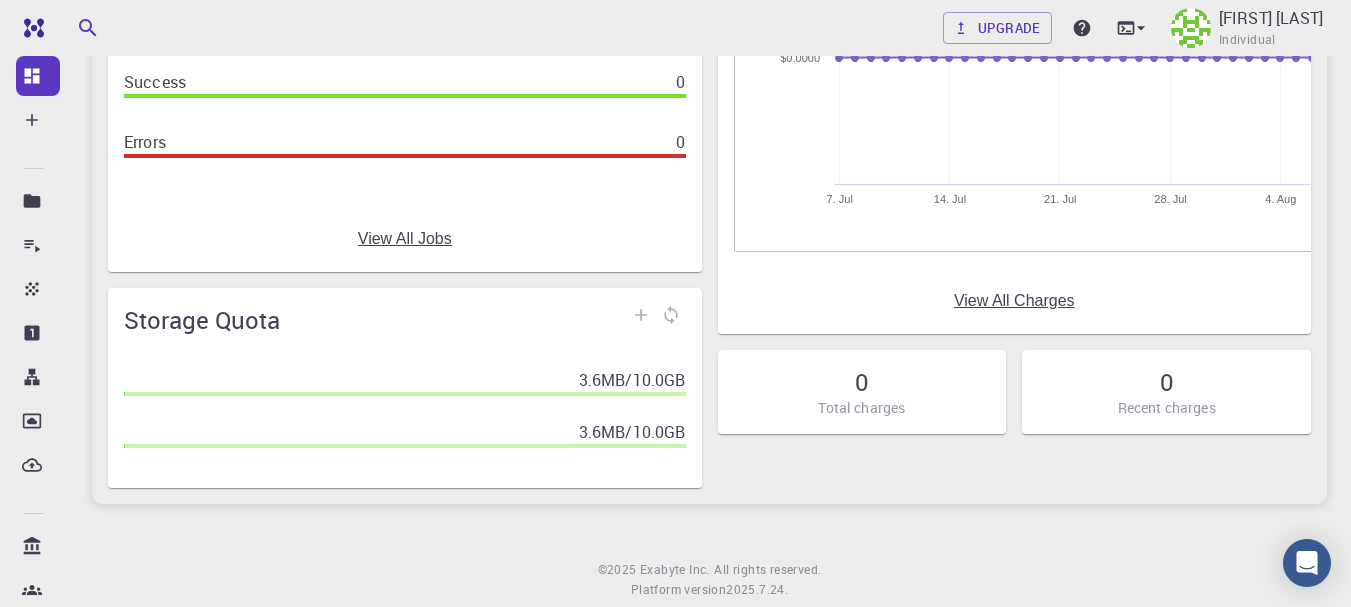 scroll, scrollTop: 296, scrollLeft: 0, axis: vertical 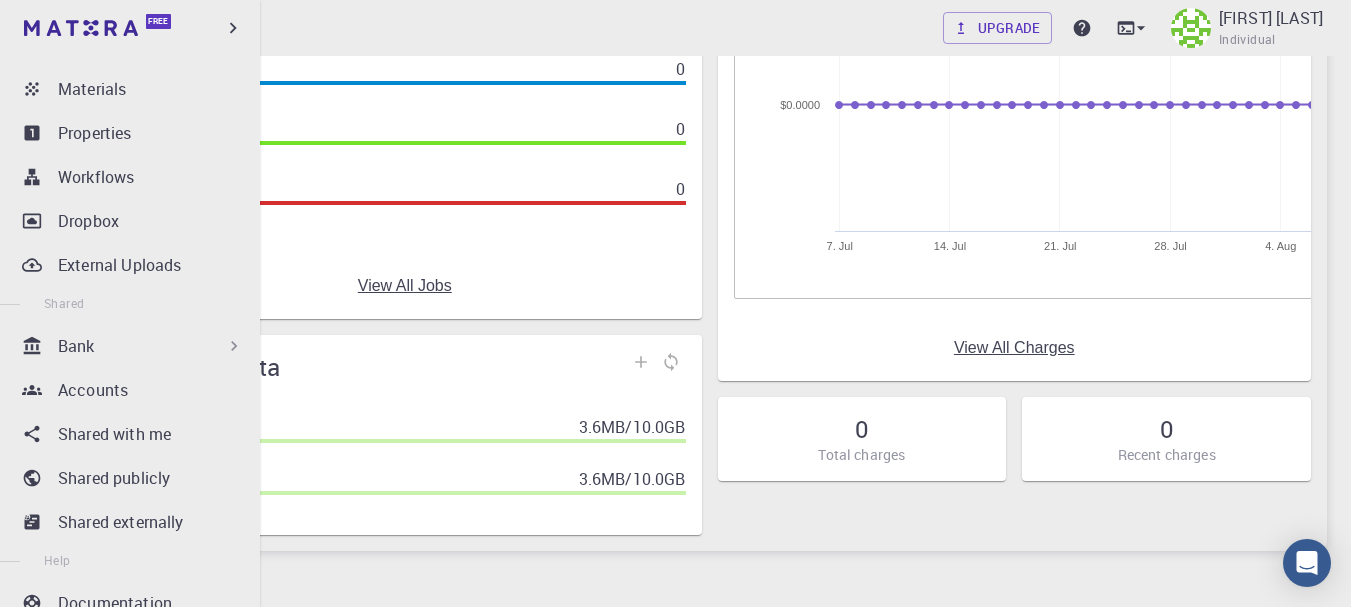 click on "Bank" at bounding box center (151, 346) 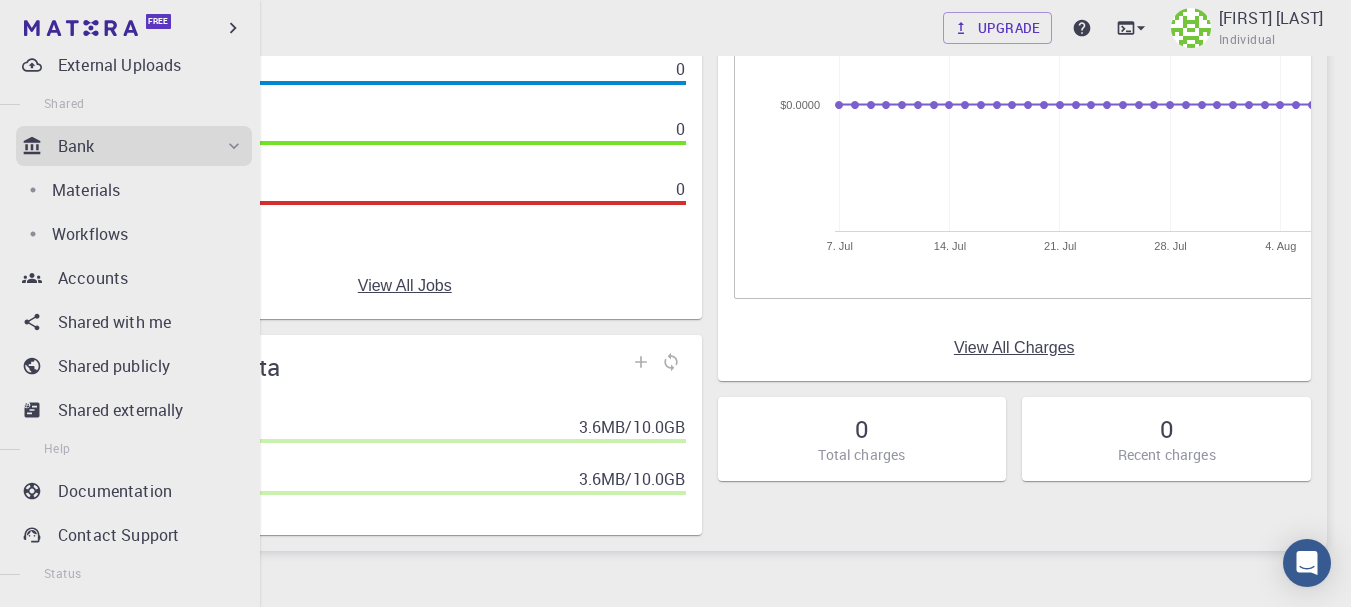 scroll, scrollTop: 477, scrollLeft: 0, axis: vertical 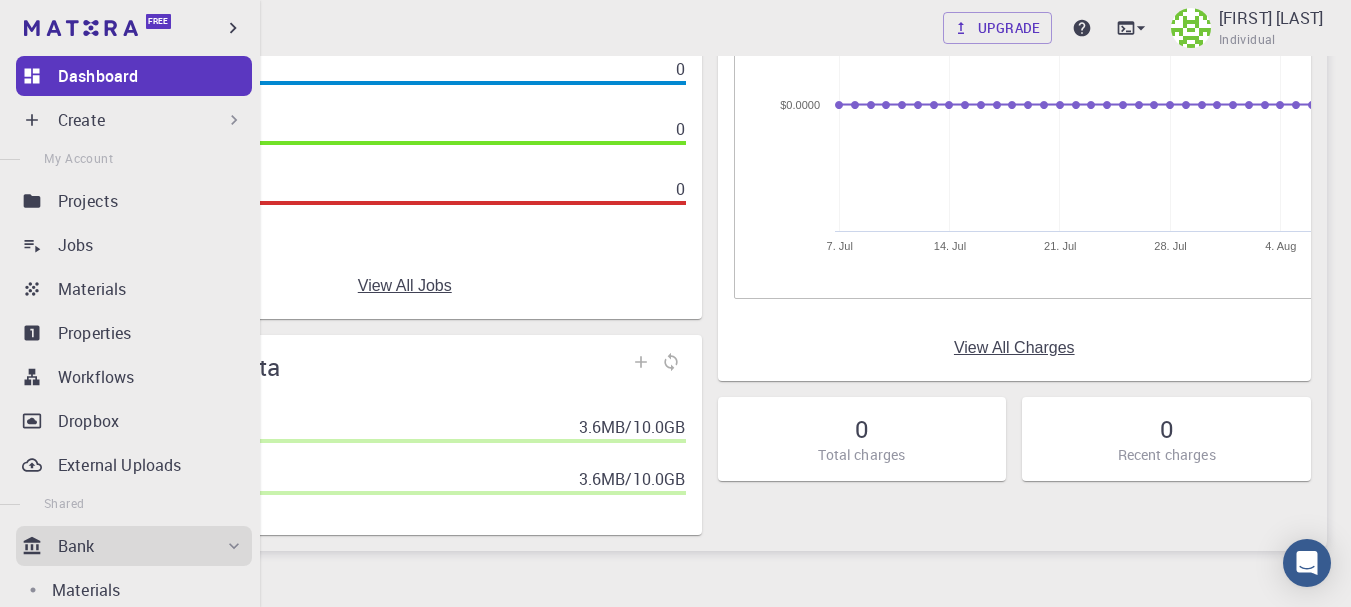 click on "Create" at bounding box center [151, 120] 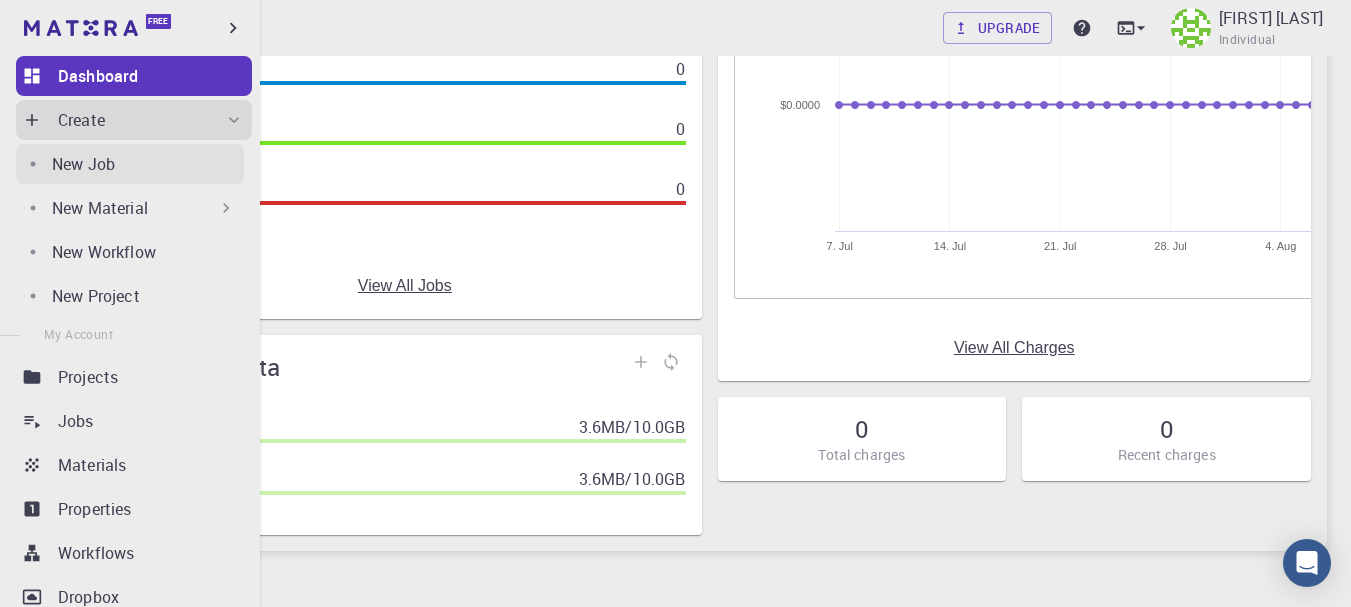 click on "New Job" at bounding box center (148, 164) 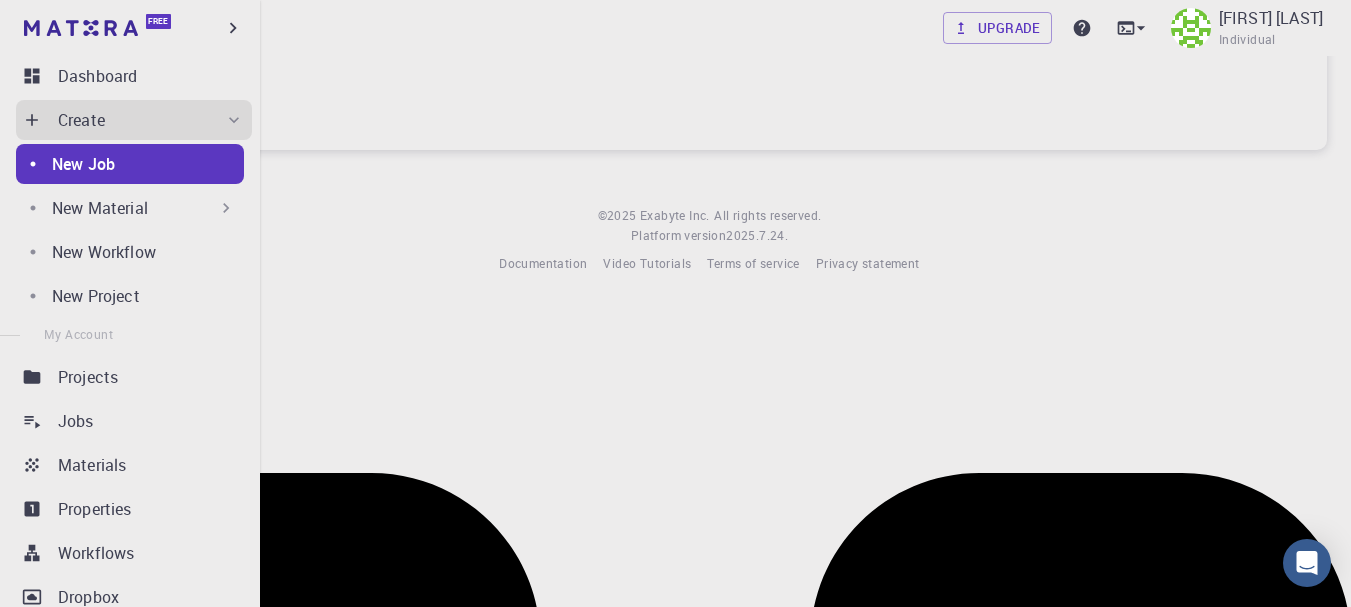 scroll, scrollTop: 0, scrollLeft: 0, axis: both 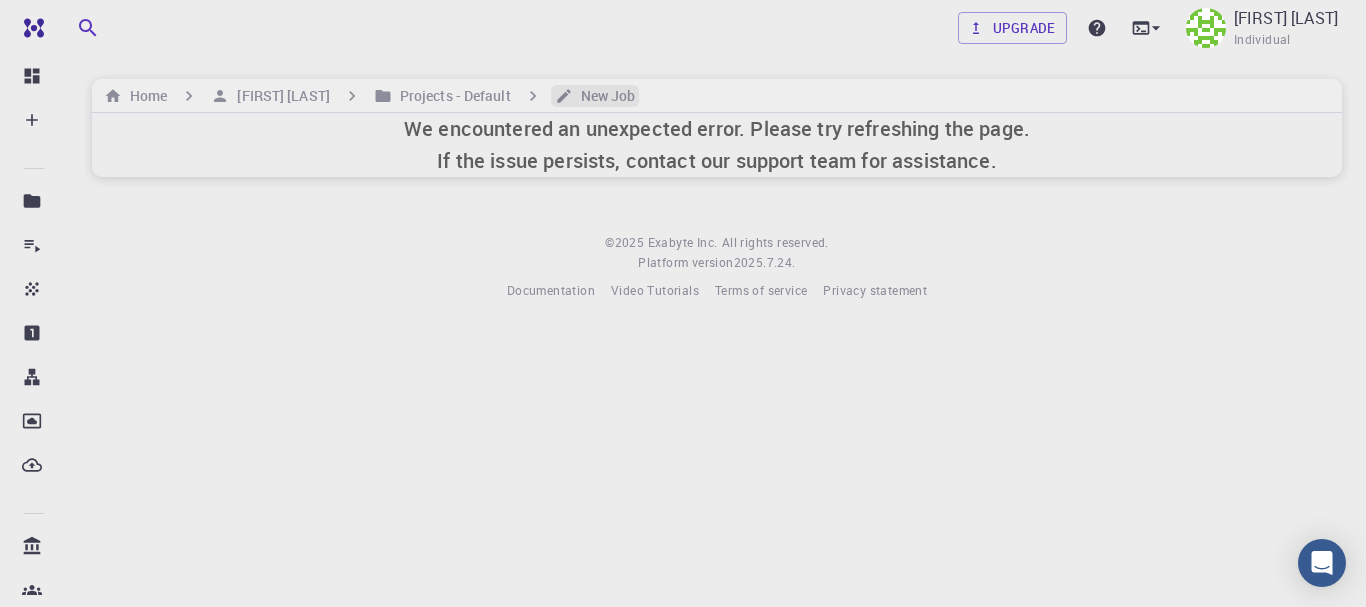 click on "New Job" at bounding box center [604, 96] 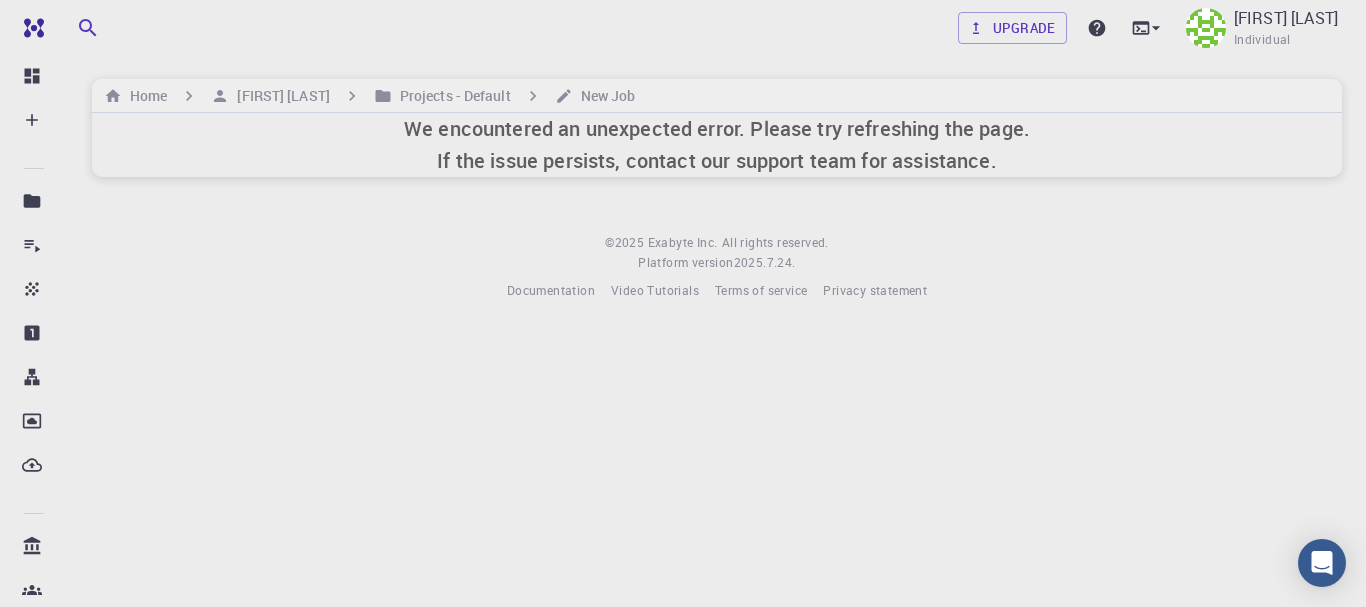 click on "We encountered an unexpected error. Please try refreshing the page.  If the issue persists, contact our support team for assistance." at bounding box center [717, 145] 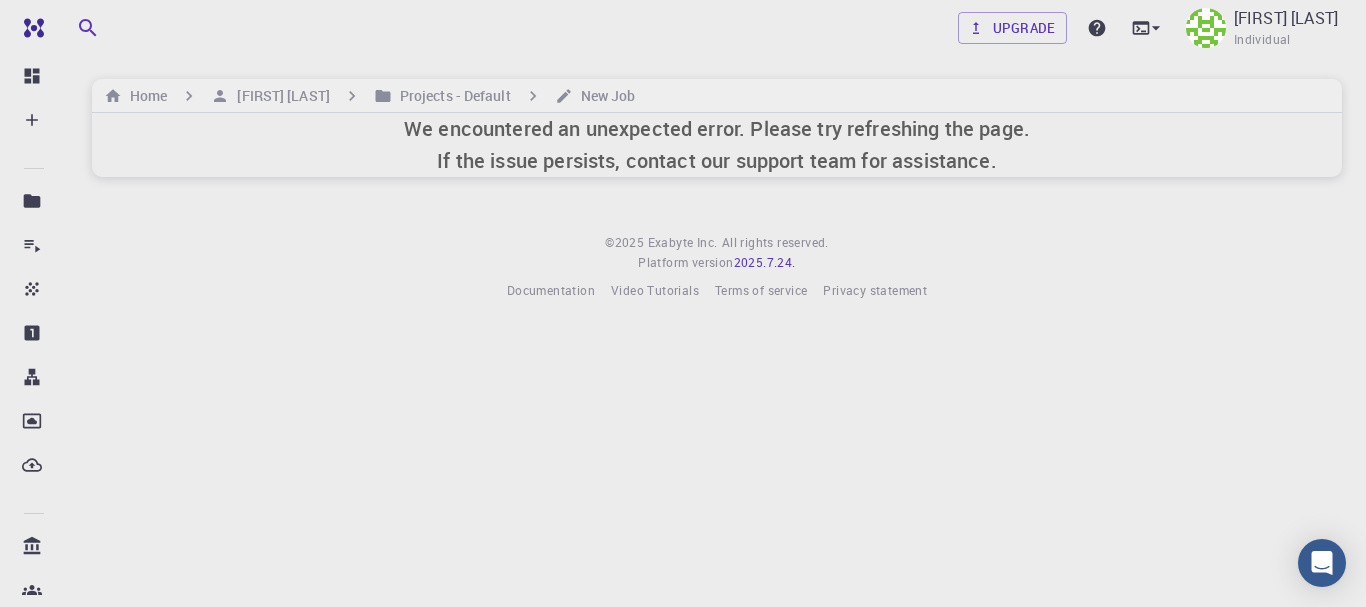 click on "2025.7.24 ." at bounding box center (765, 262) 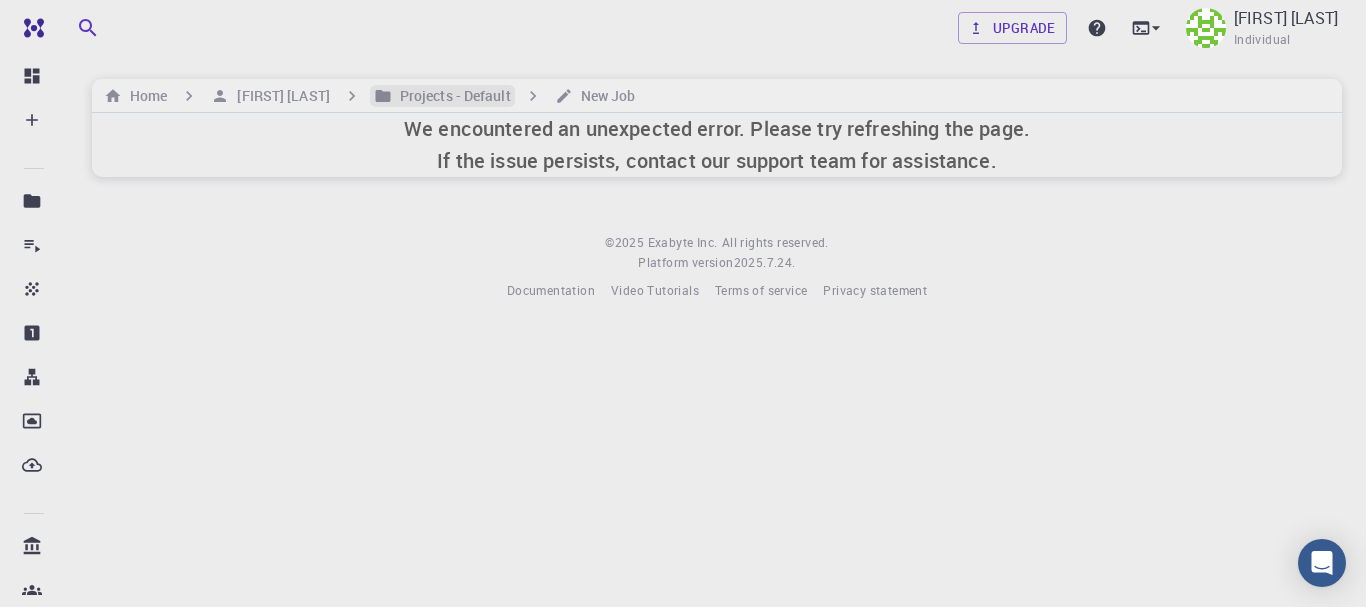 click on "Projects - Default" at bounding box center (451, 96) 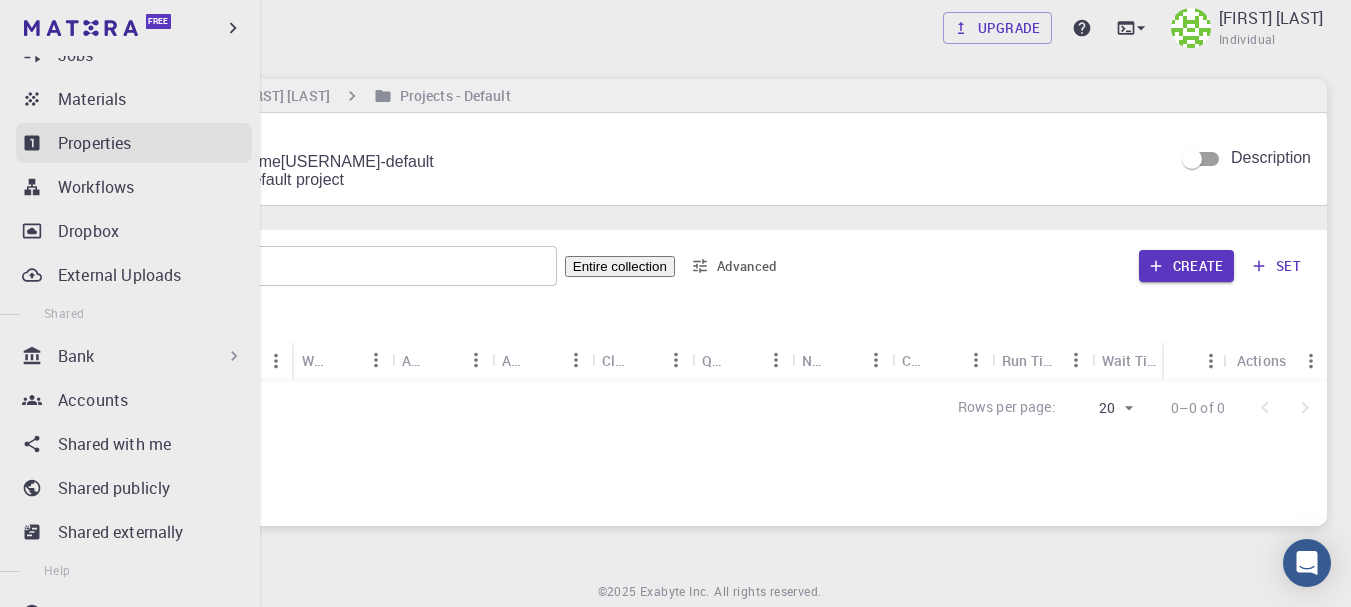 scroll, scrollTop: 200, scrollLeft: 0, axis: vertical 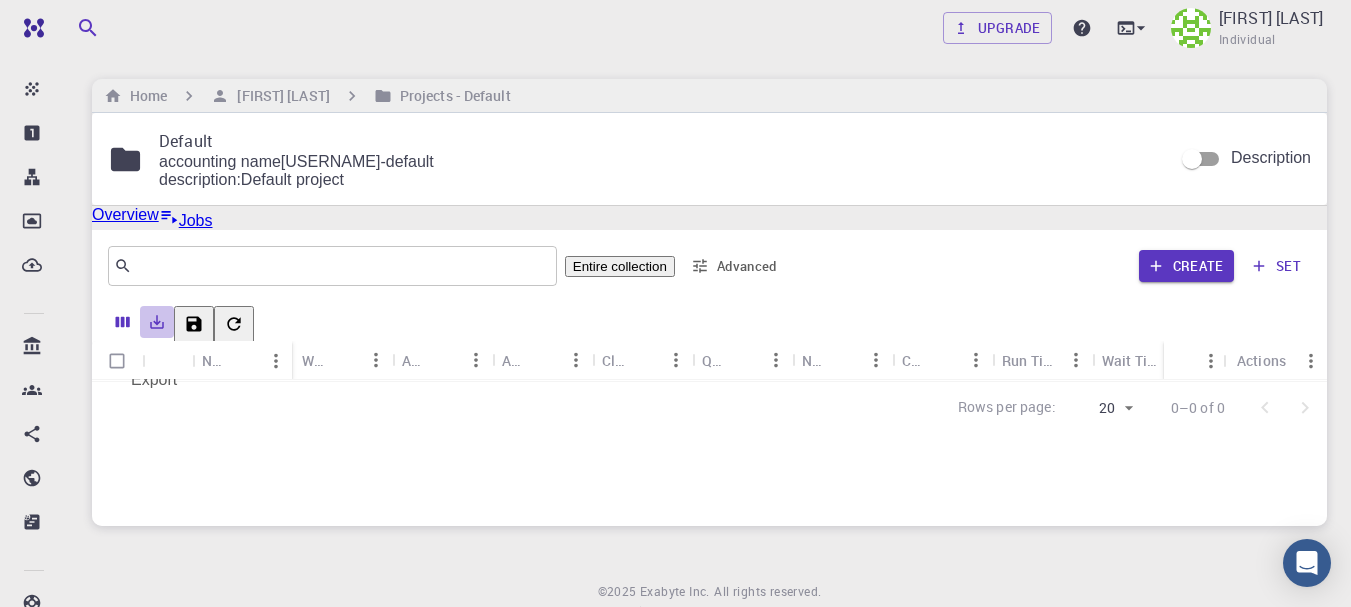 click 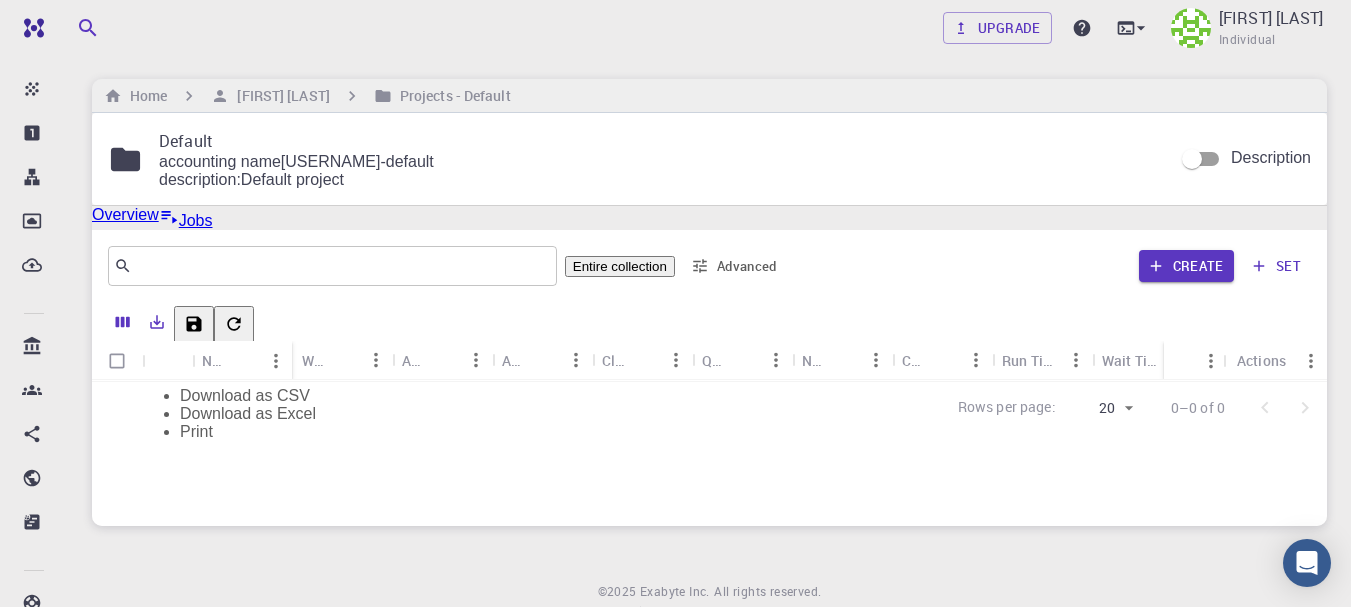 click on "Advanced" at bounding box center (735, 266) 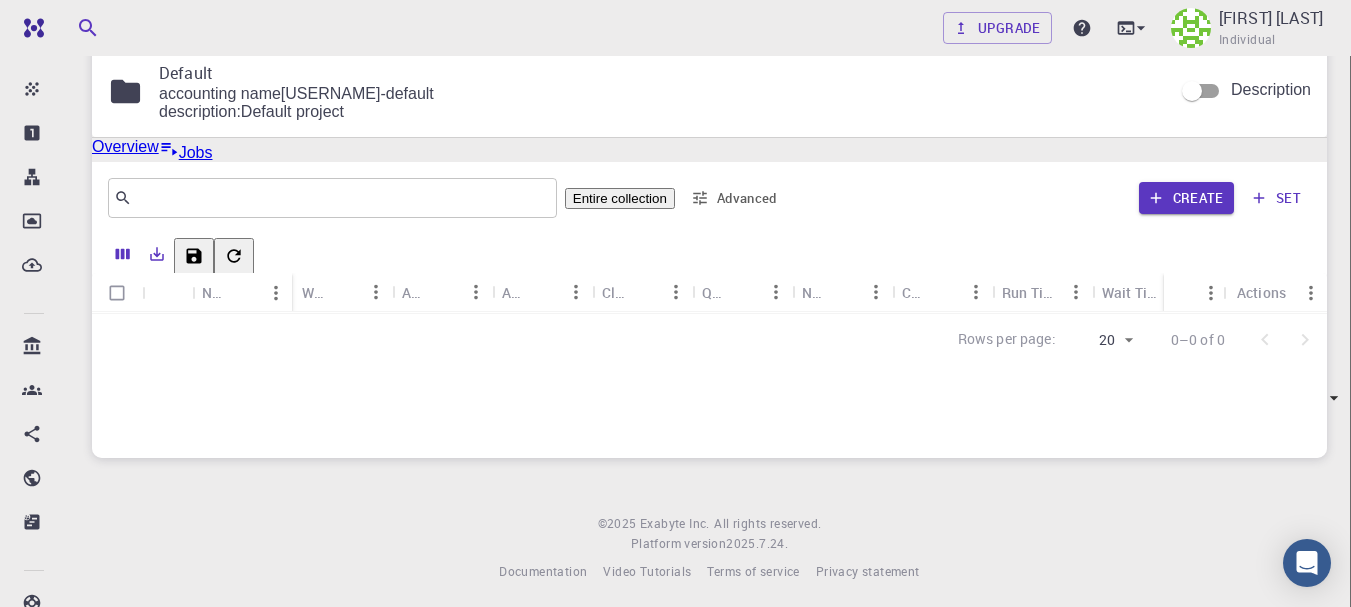 scroll, scrollTop: 100, scrollLeft: 0, axis: vertical 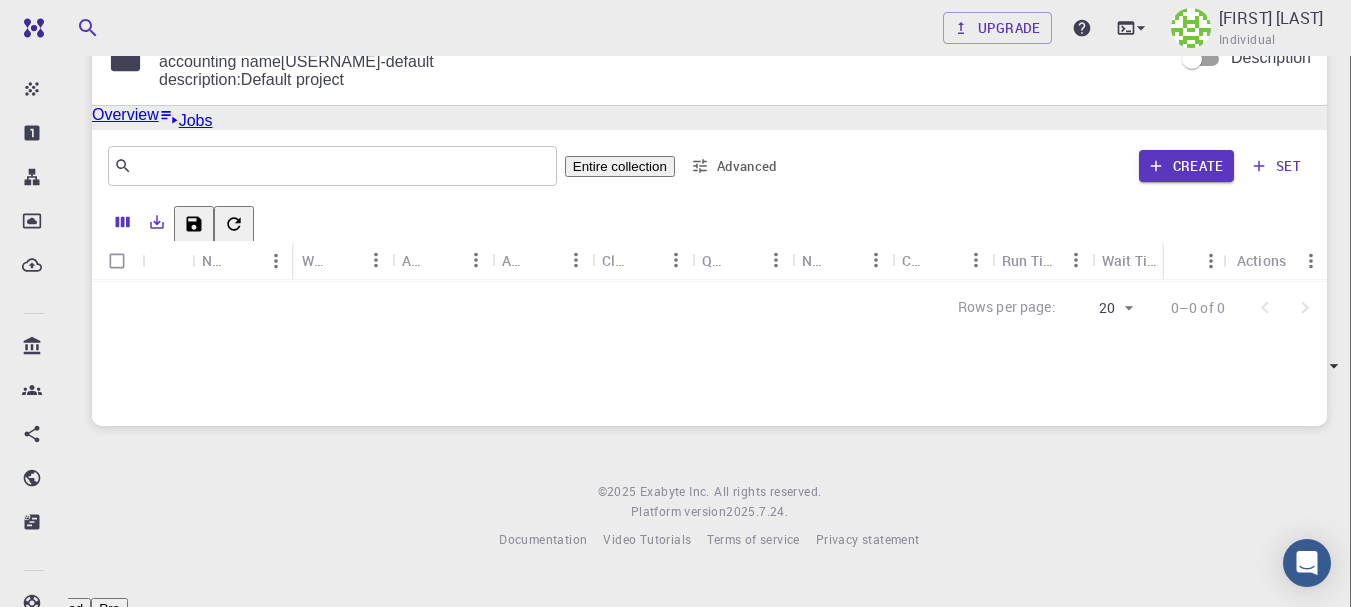 click at bounding box center [675, 303] 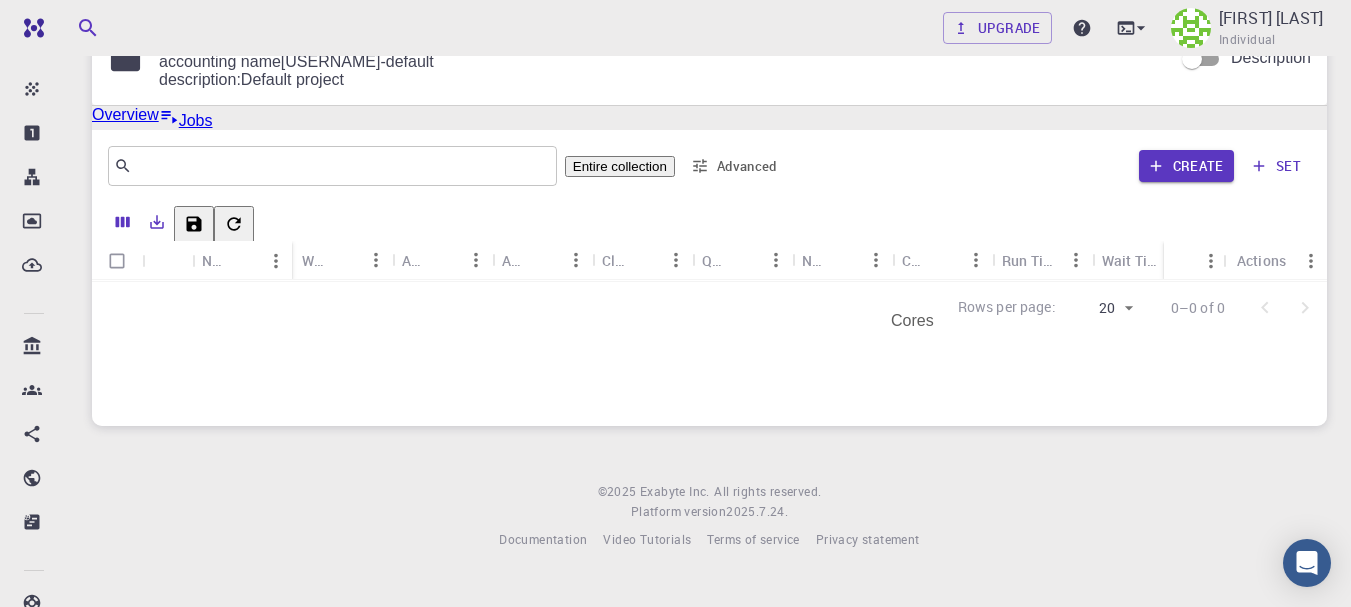 click on "Cores" at bounding box center (915, 260) 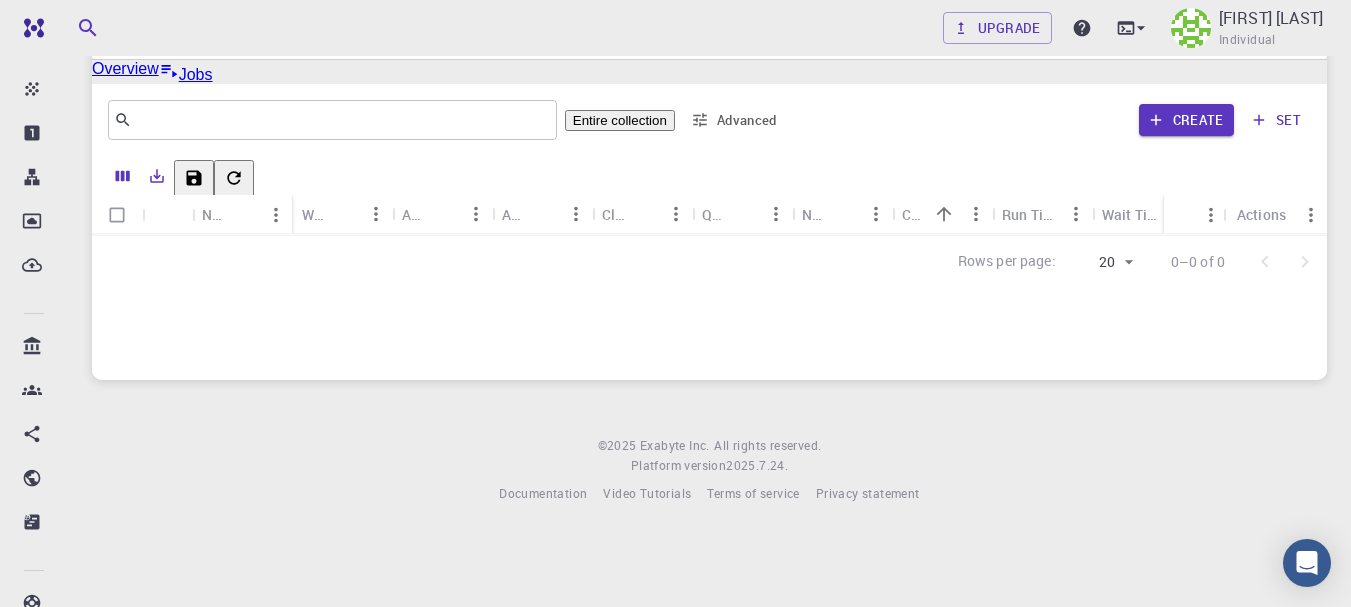 scroll, scrollTop: 12, scrollLeft: 0, axis: vertical 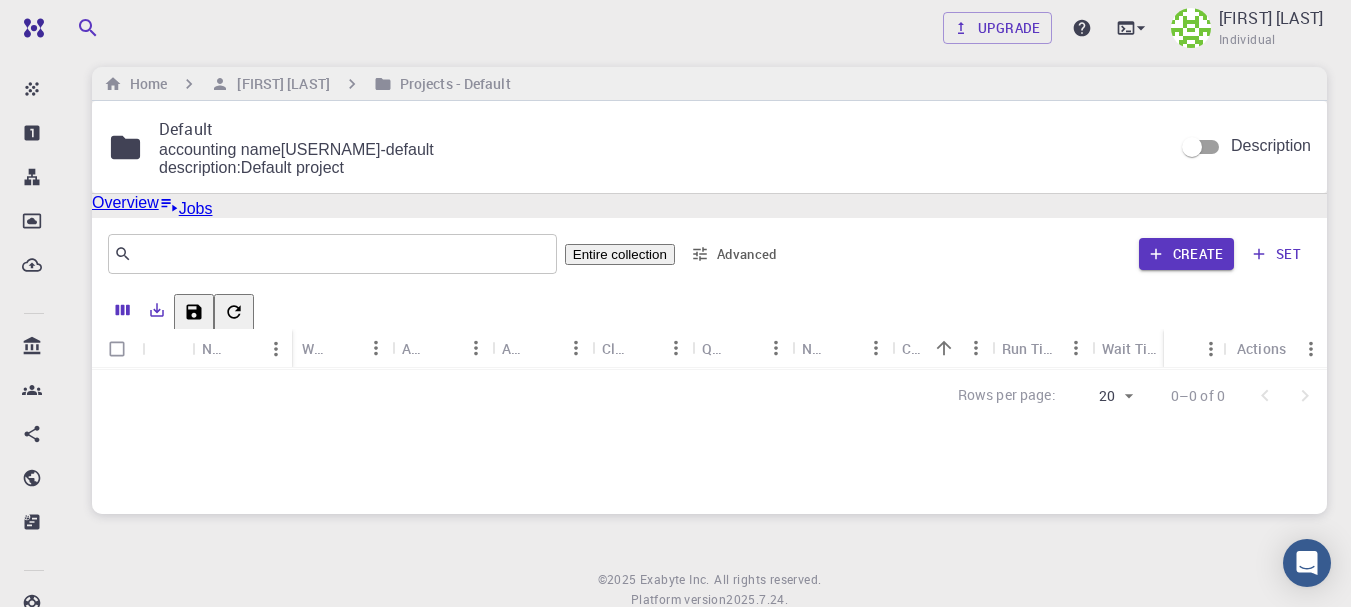 click 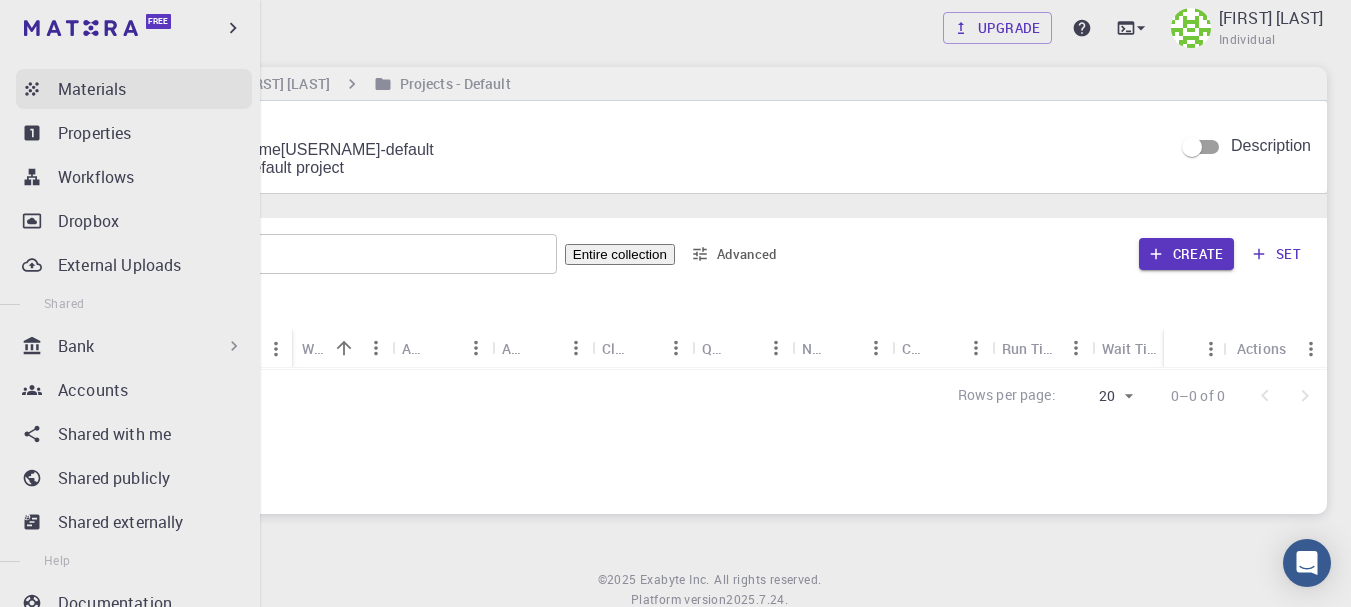 click on "Materials" at bounding box center (155, 89) 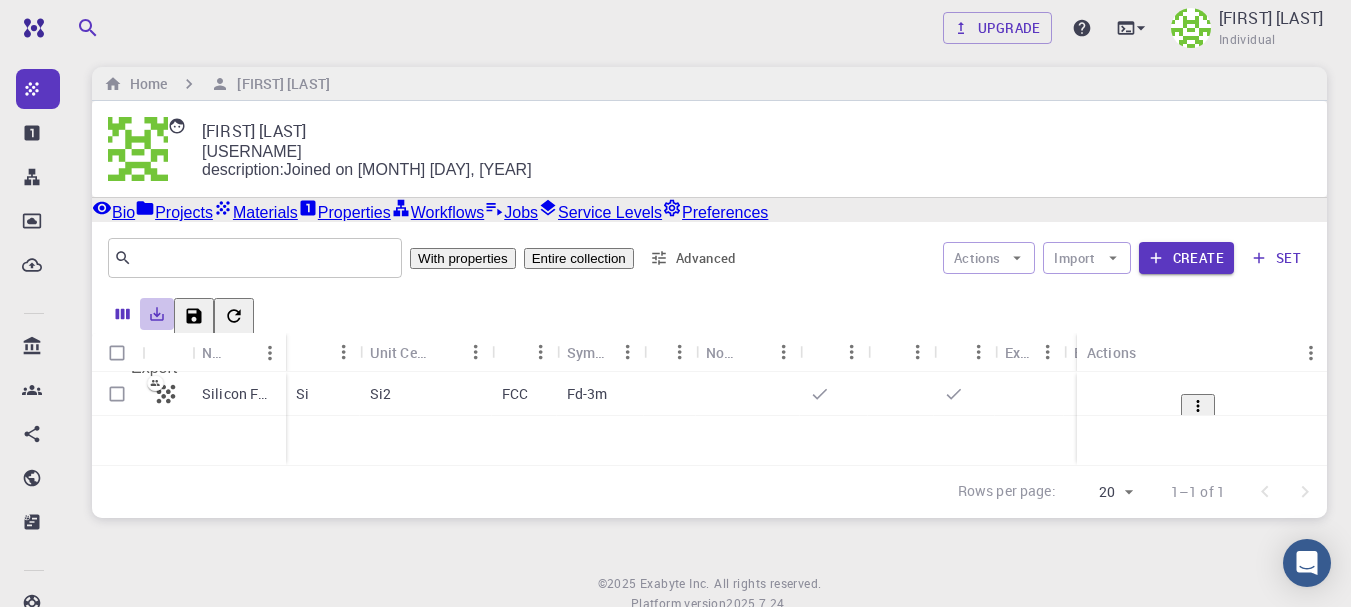 click 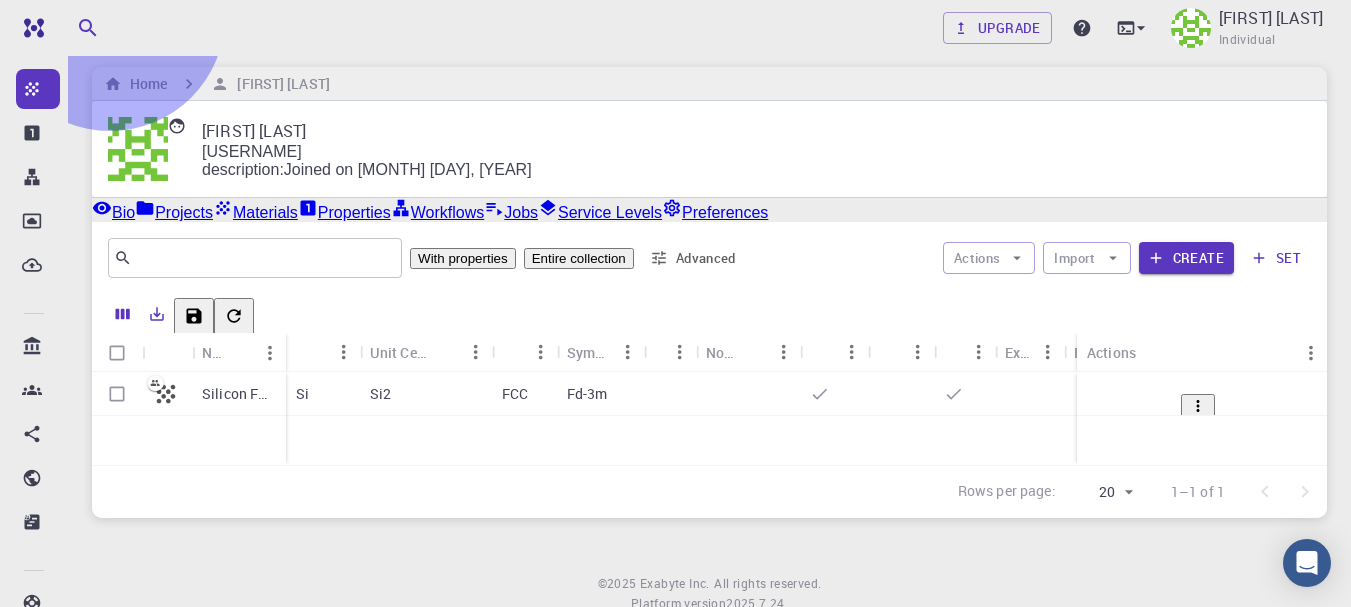 click on "Projects" at bounding box center [174, 210] 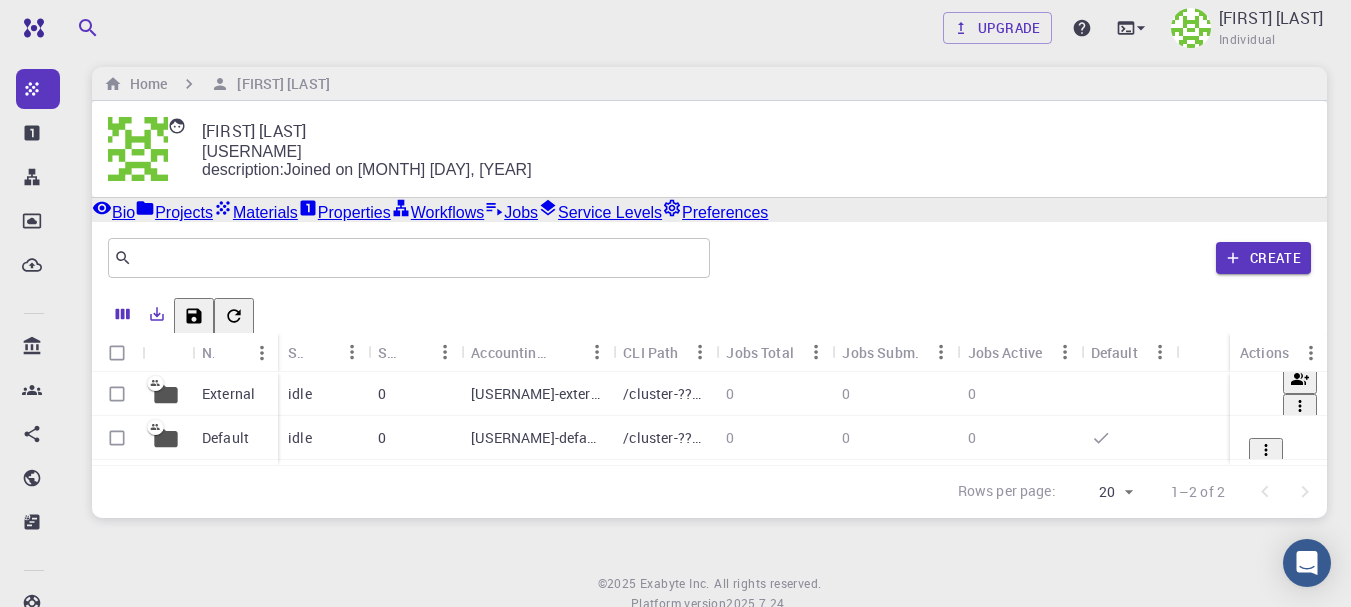 click on "External" at bounding box center [228, 394] 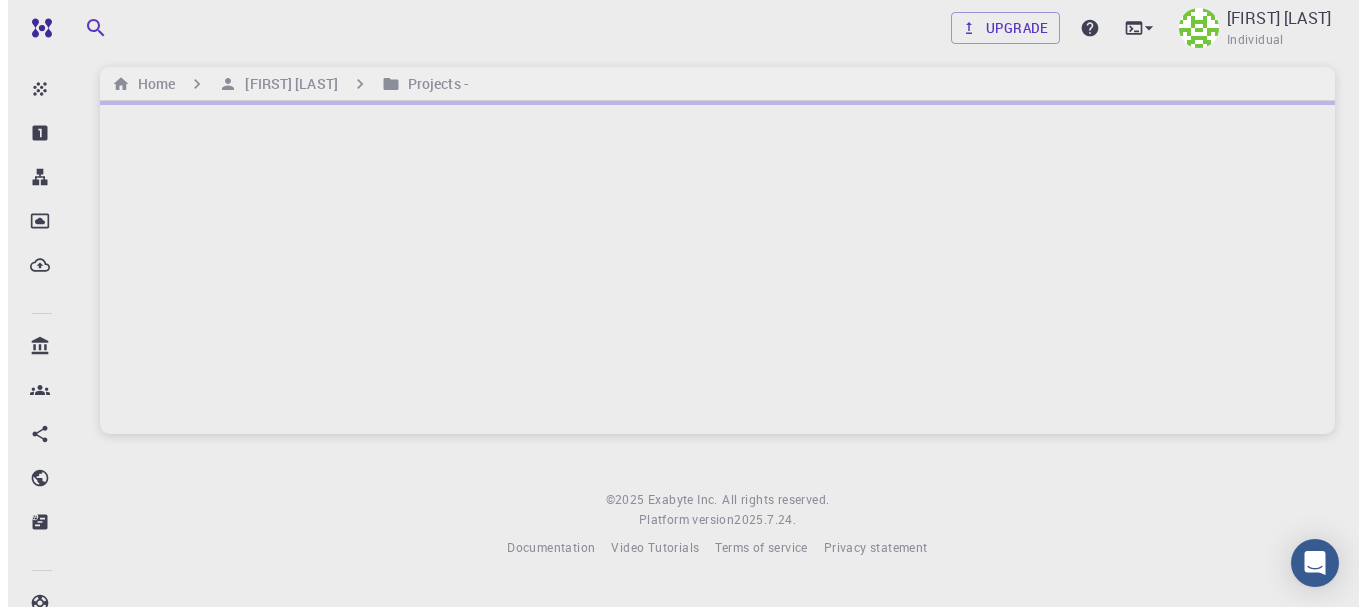 scroll, scrollTop: 0, scrollLeft: 0, axis: both 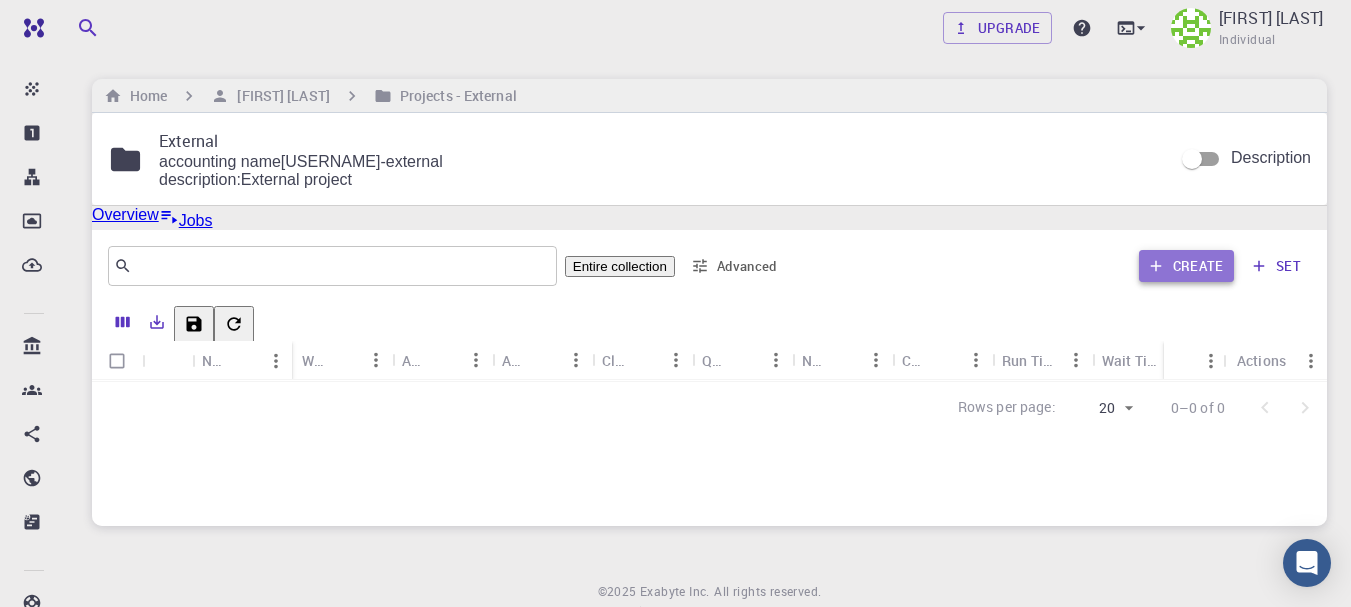 click on "Create" at bounding box center [1186, 266] 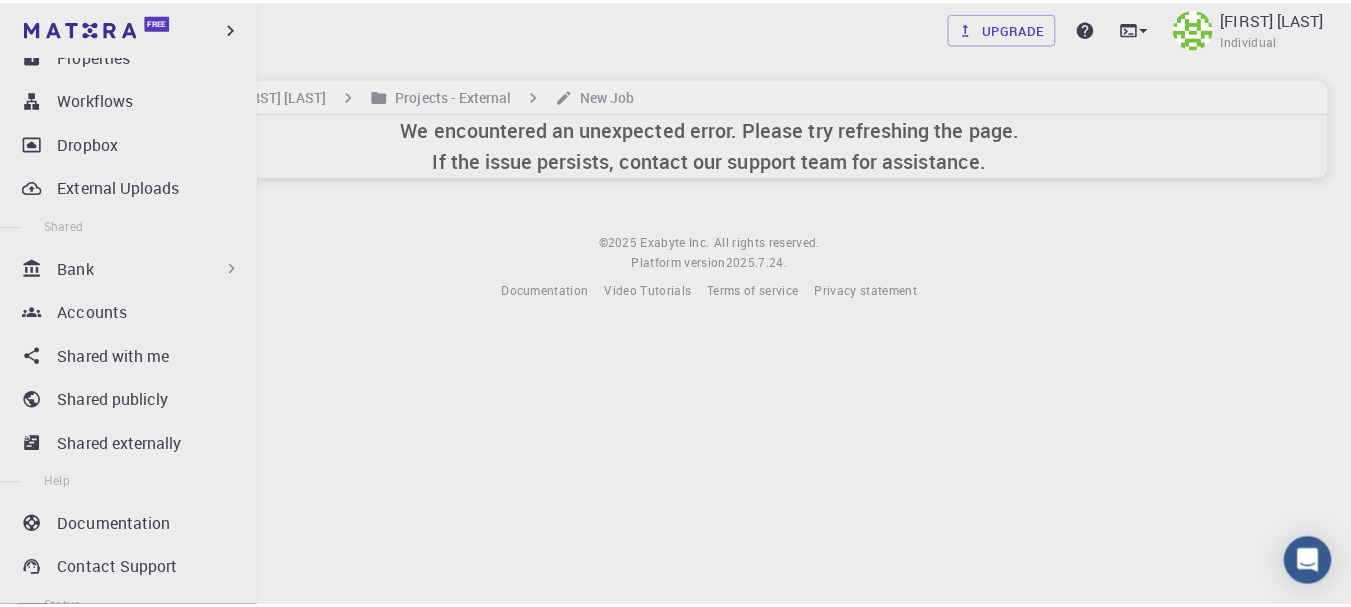 scroll, scrollTop: 389, scrollLeft: 0, axis: vertical 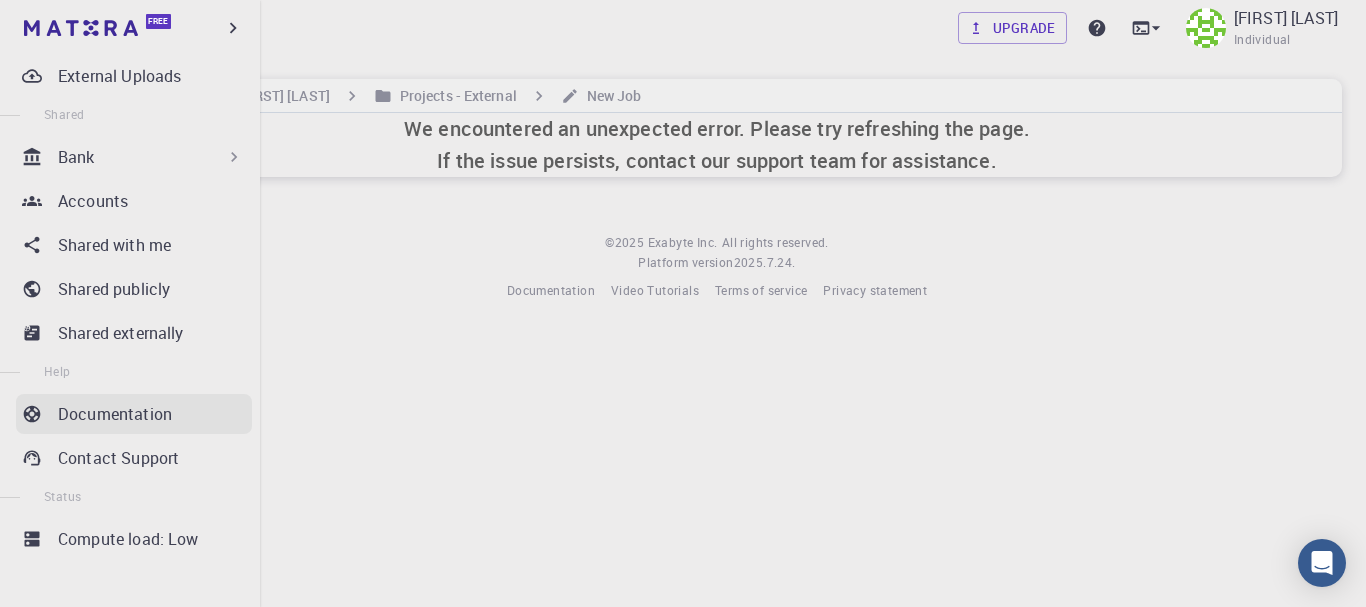click on "Documentation" at bounding box center [115, 414] 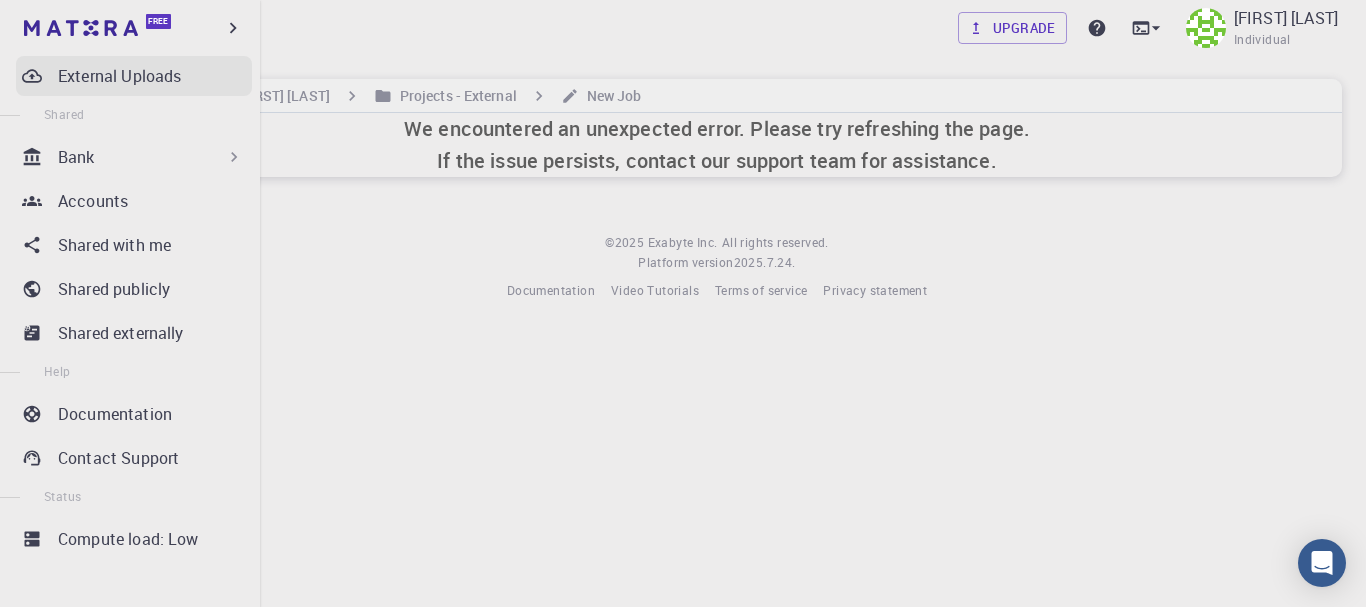 click on "External Uploads" at bounding box center (119, 76) 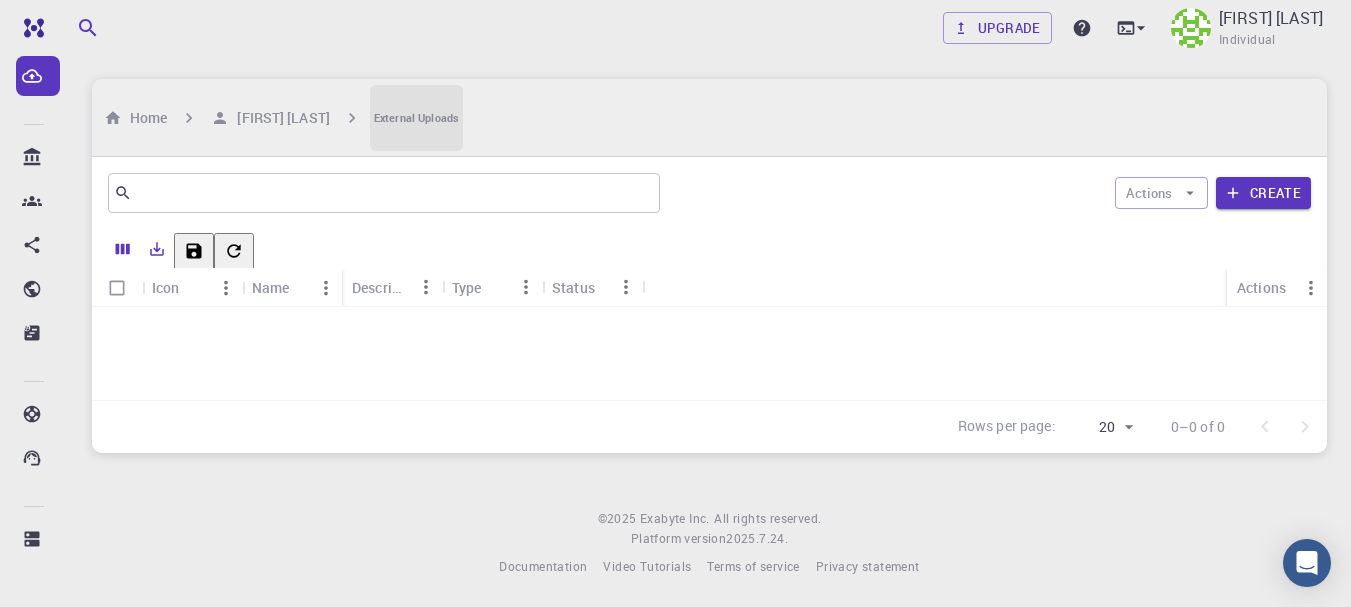 click on "External Uploads" at bounding box center (416, 118) 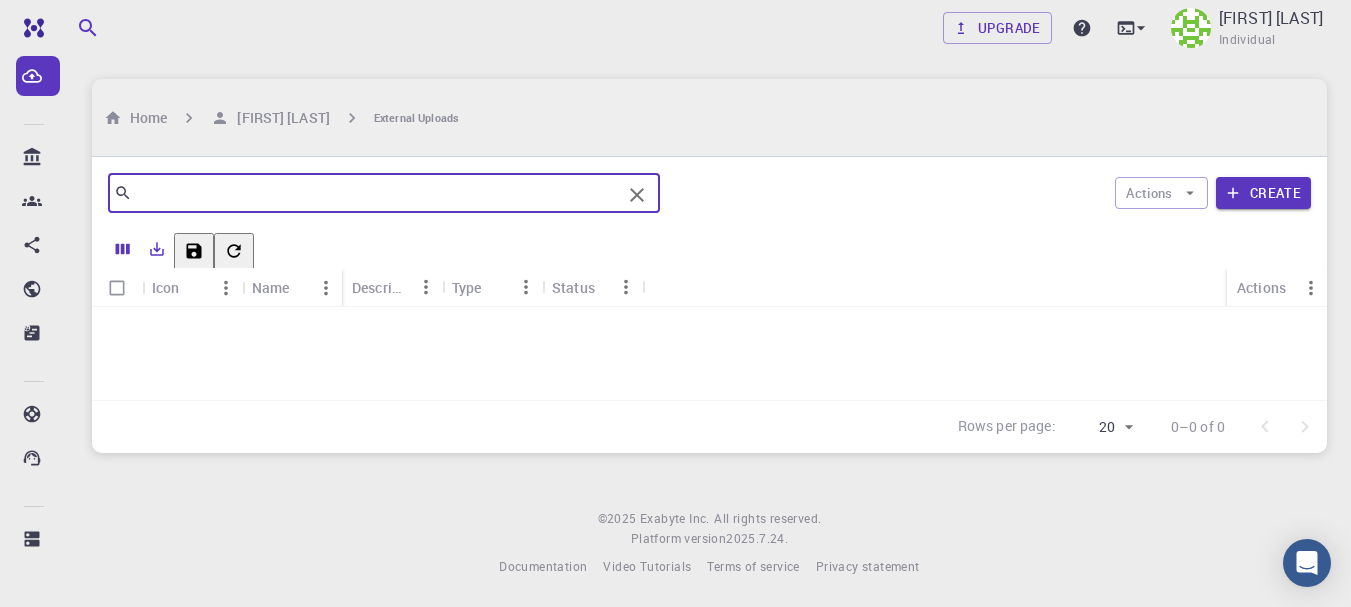 click at bounding box center (376, 193) 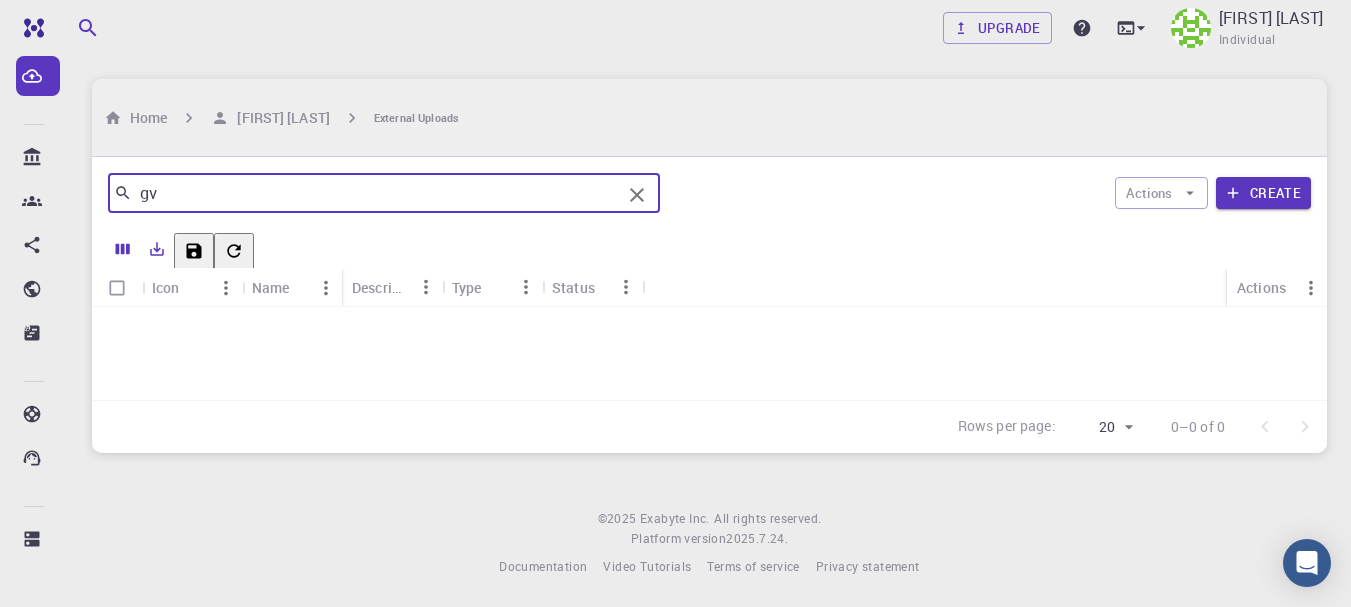 type on "g" 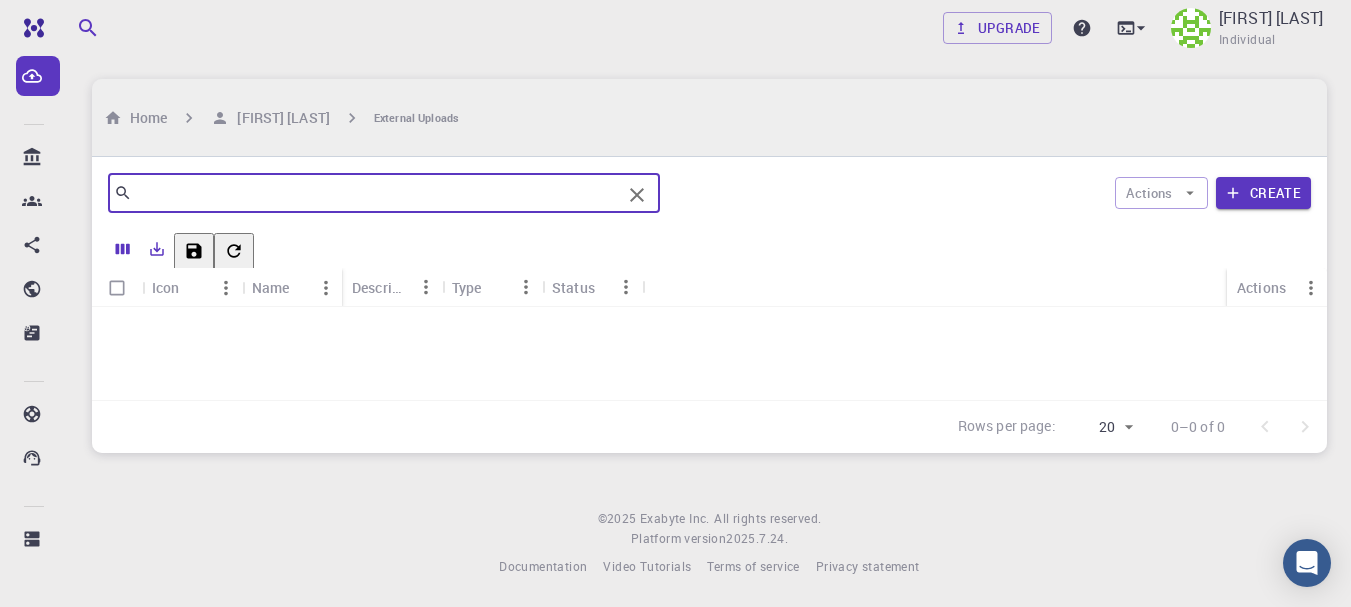 type on "q" 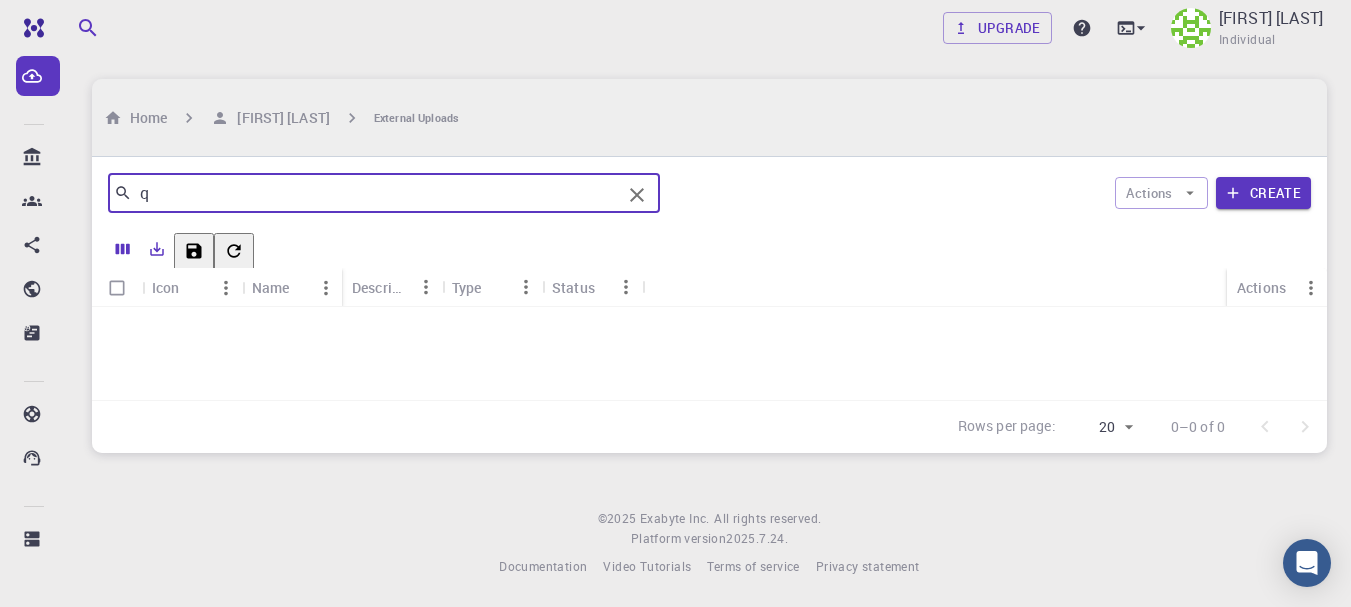 type 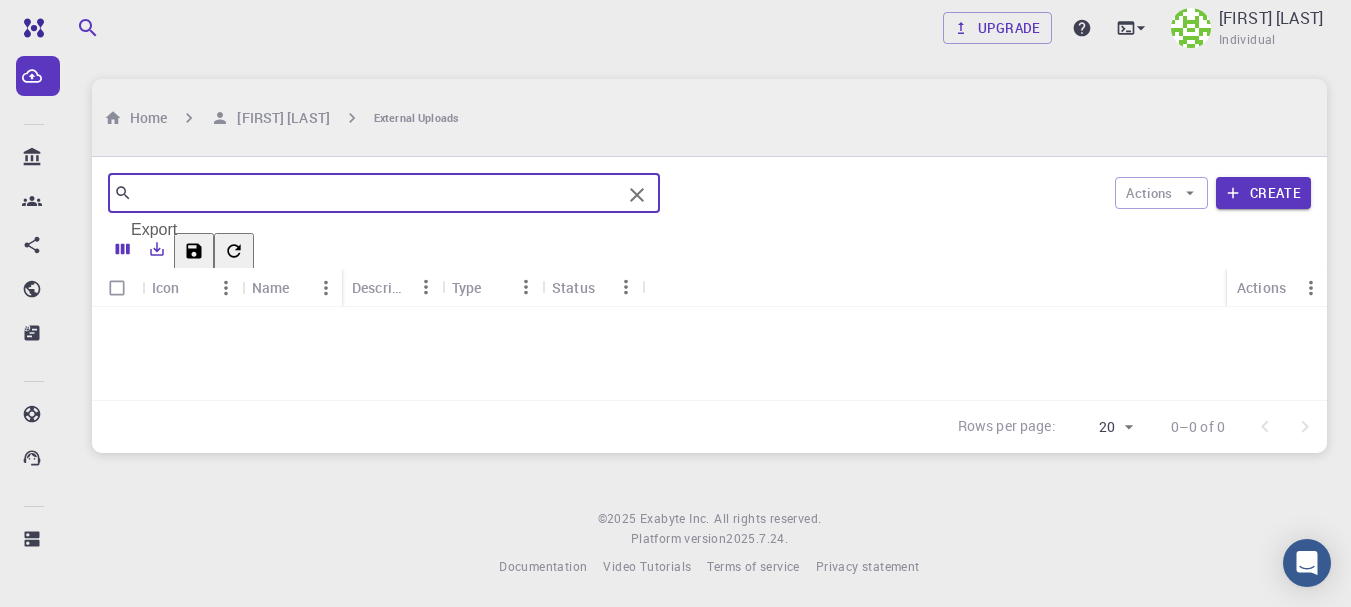 click at bounding box center [157, 249] 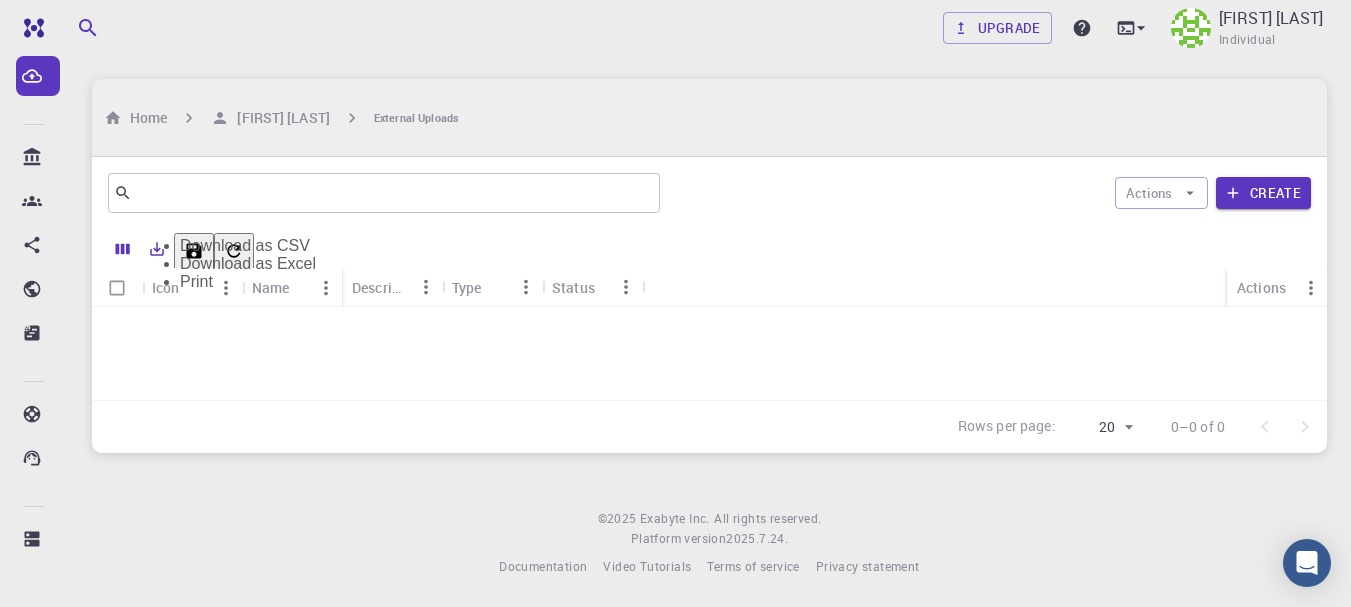 click on "Download as CSV" at bounding box center [248, 246] 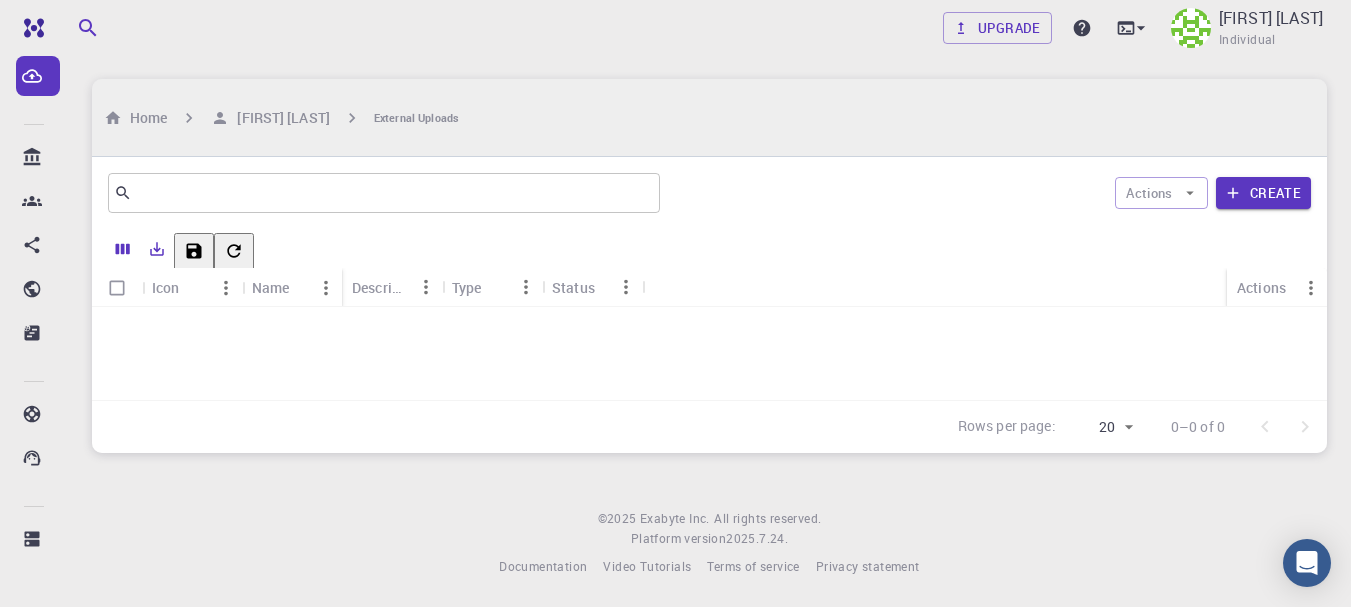 type 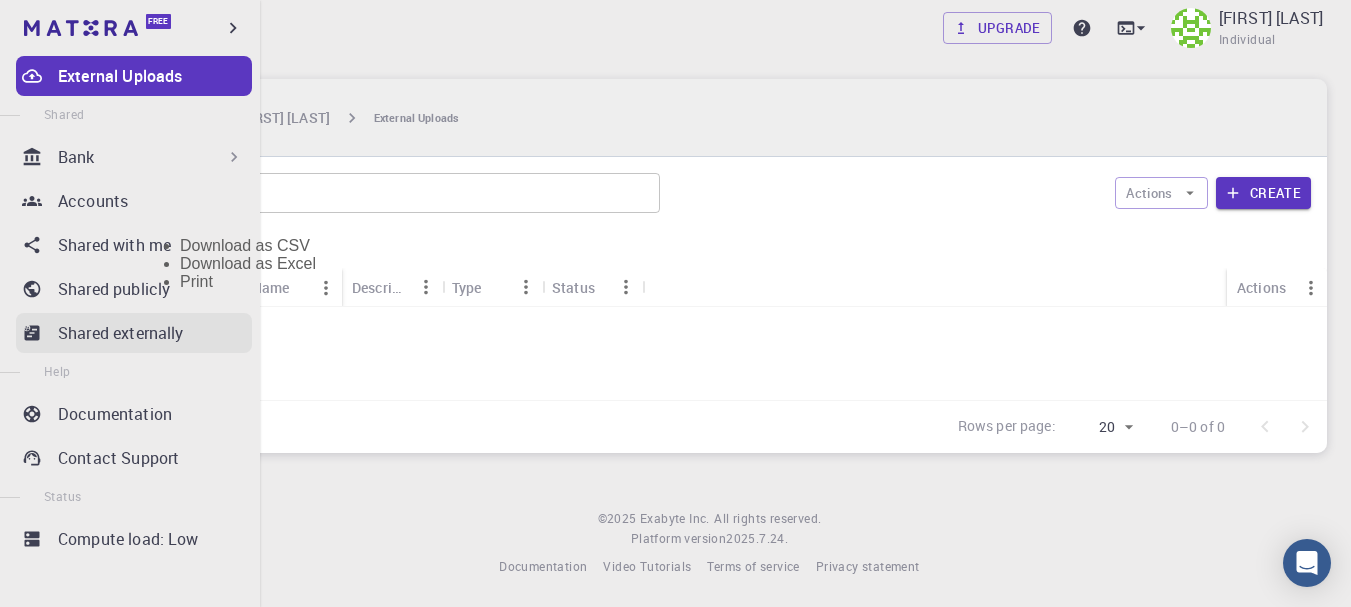 click on "Shared externally" at bounding box center (121, 333) 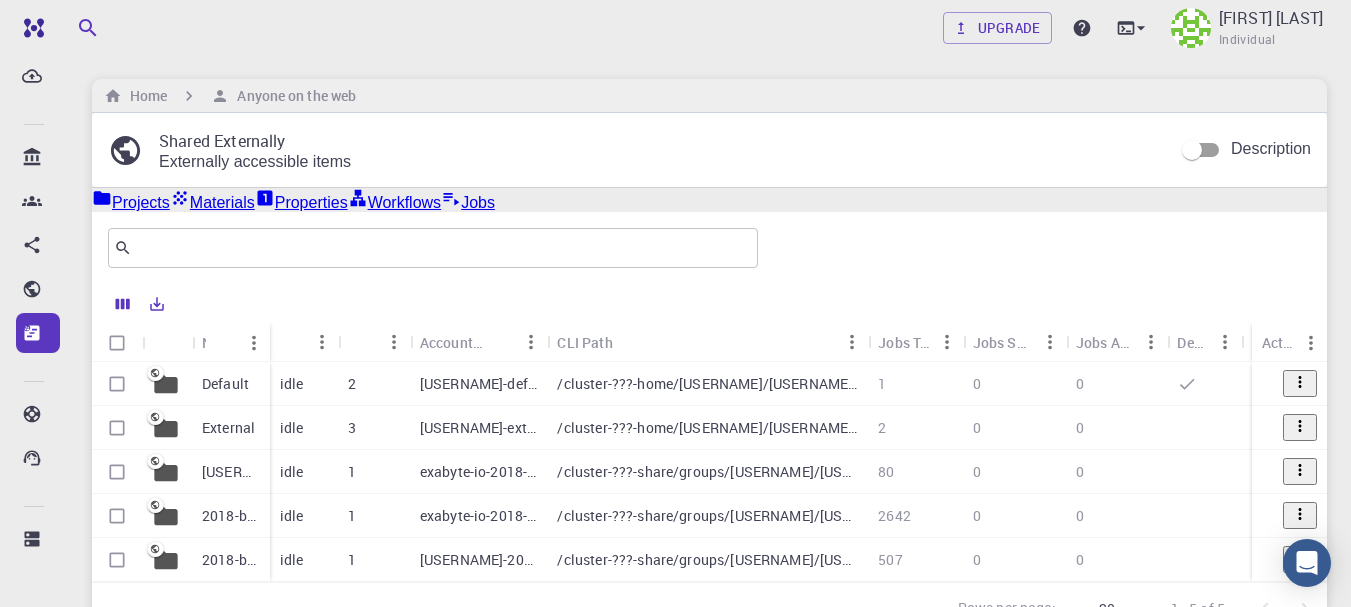 click on "Default" at bounding box center (231, 384) 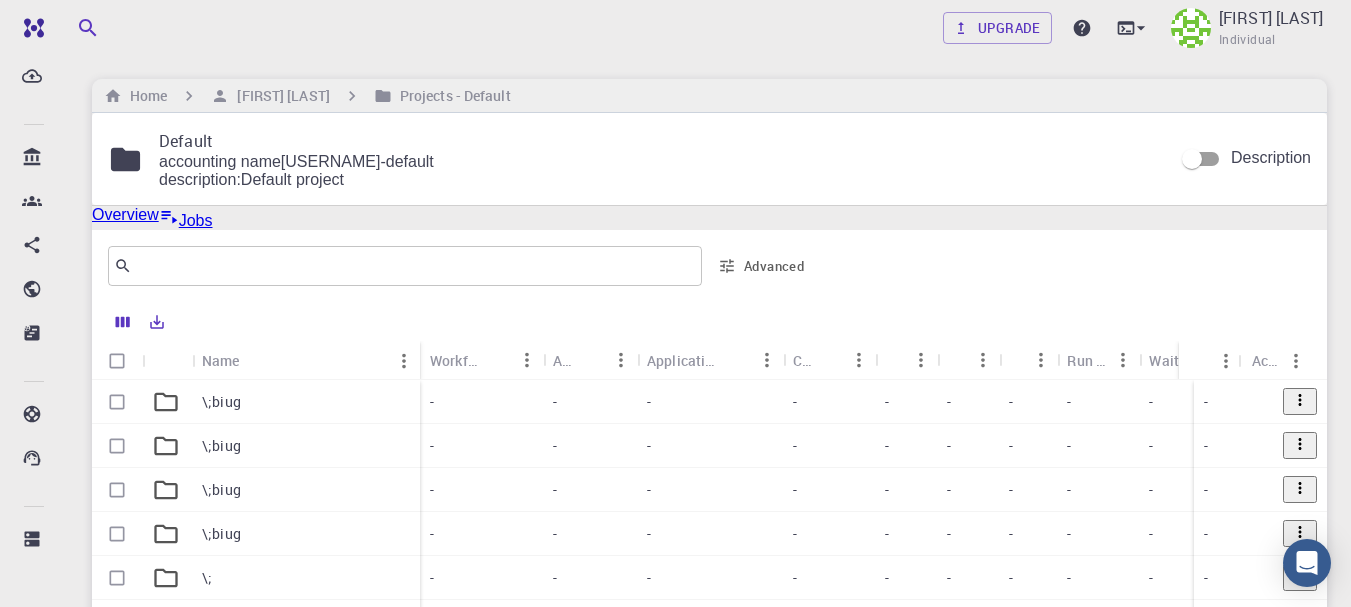 scroll, scrollTop: 0, scrollLeft: 0, axis: both 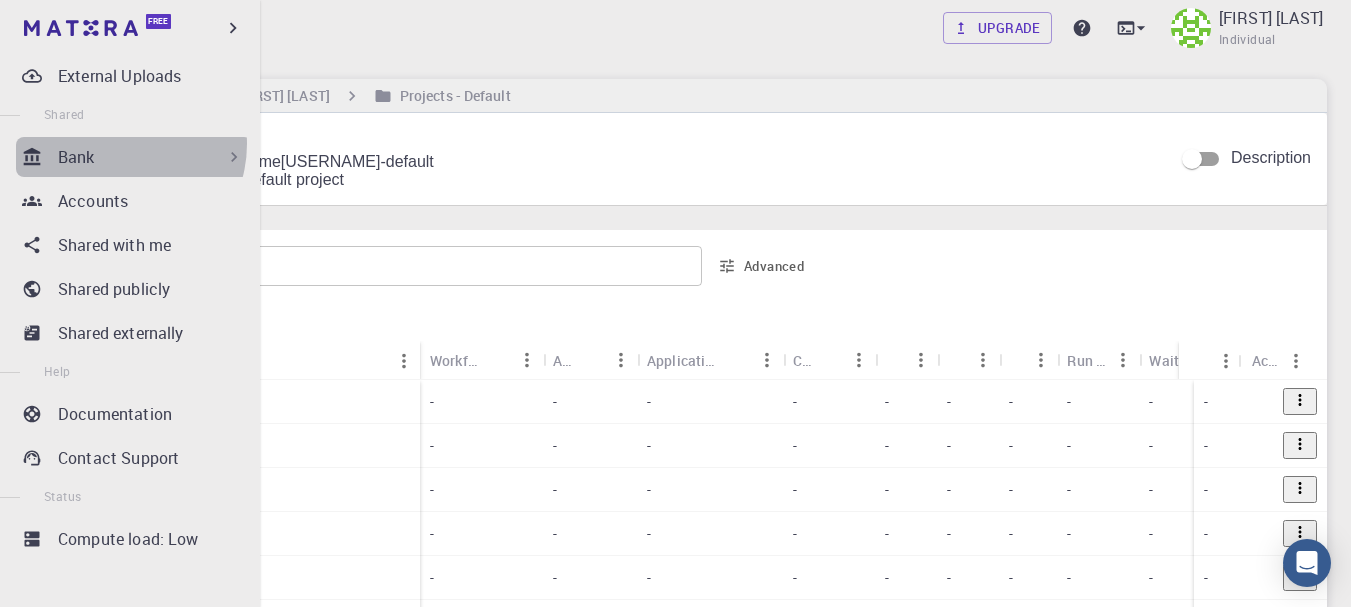 click on "Bank" at bounding box center [134, 157] 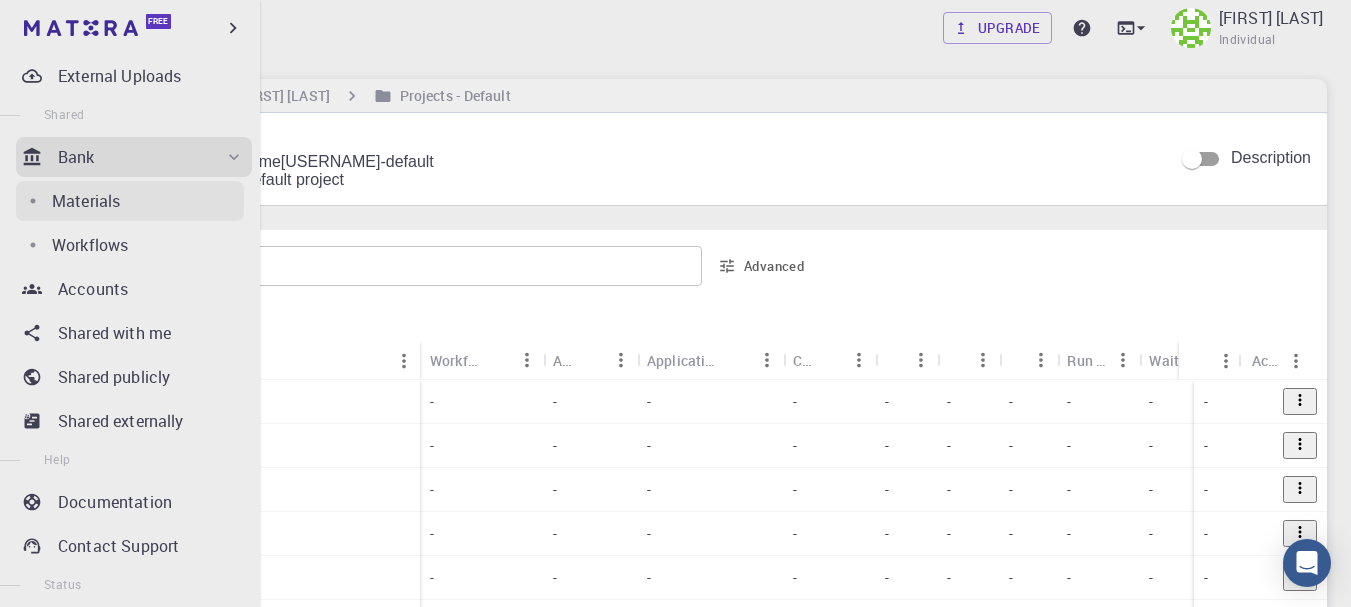click on "Materials" at bounding box center [148, 201] 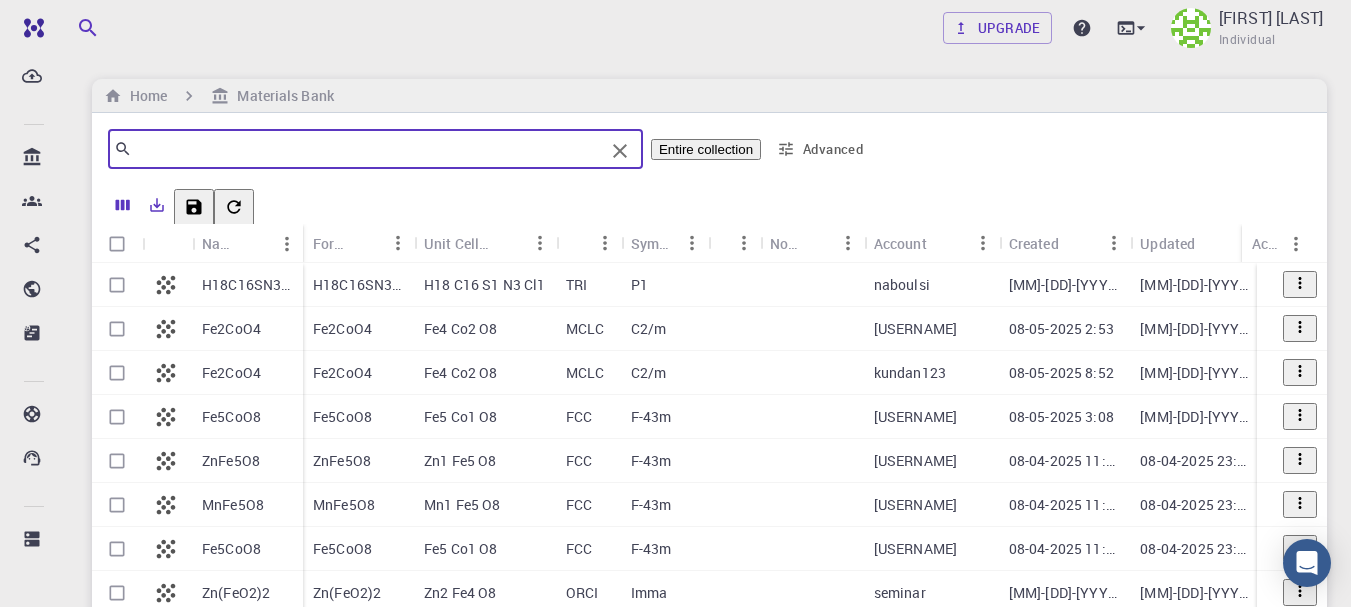 click at bounding box center (368, 149) 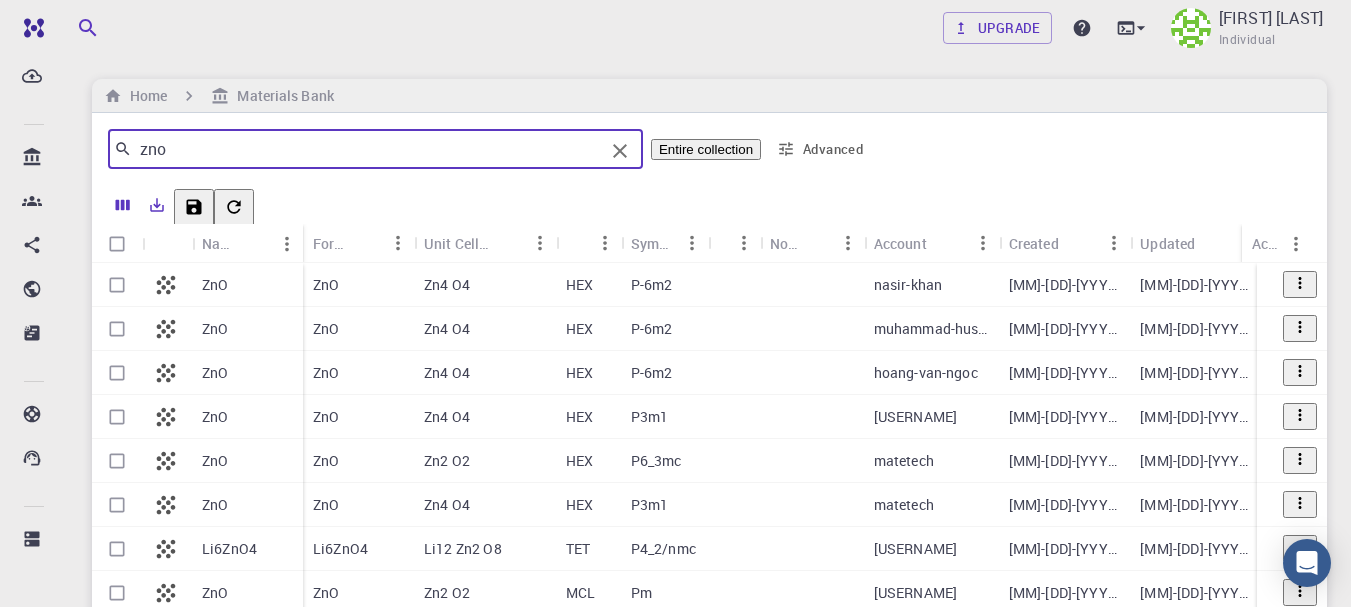 type on "zno" 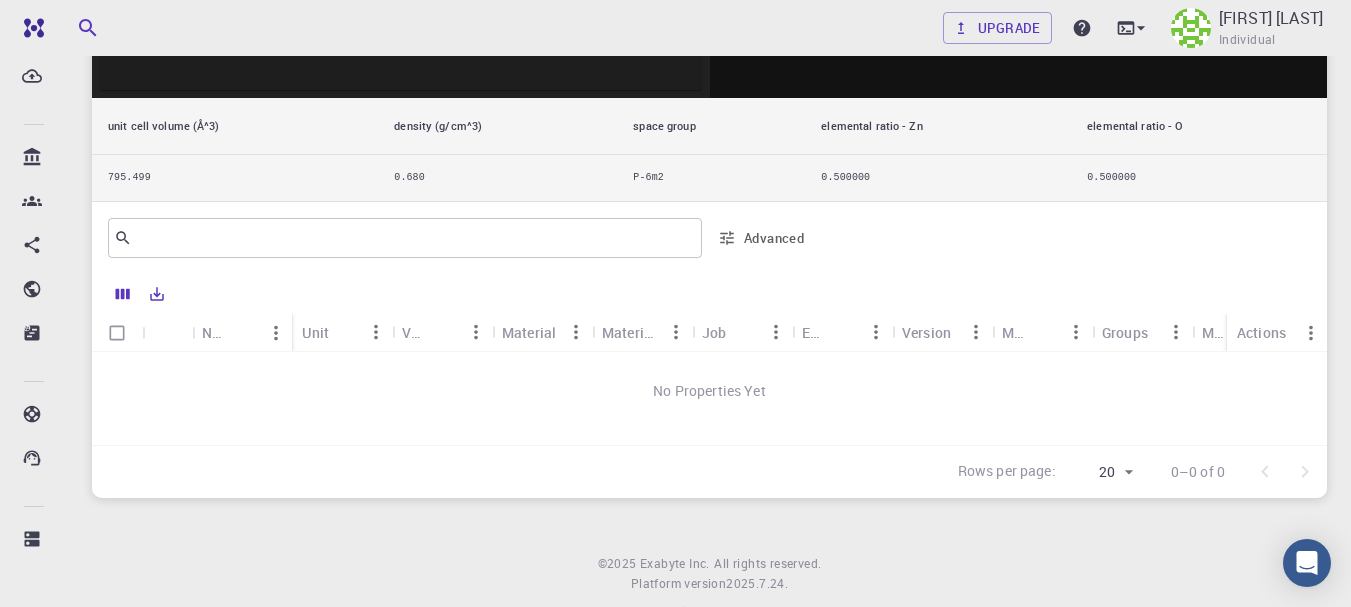 scroll, scrollTop: 755, scrollLeft: 0, axis: vertical 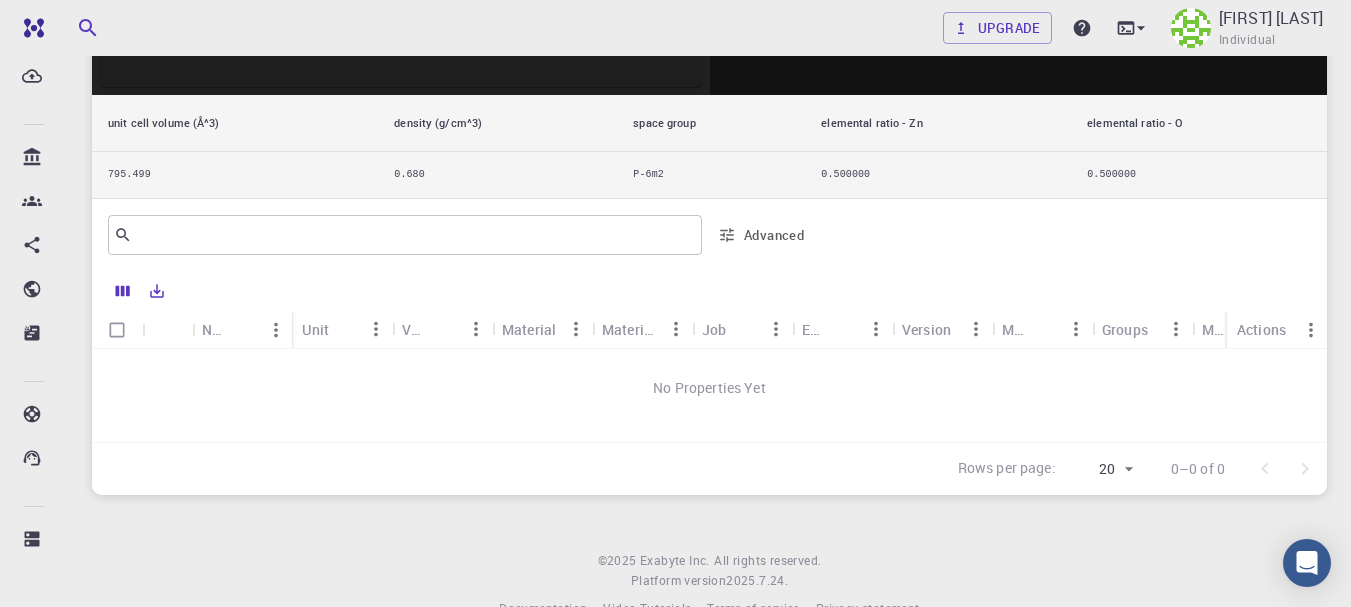 click on "No Properties Yet" at bounding box center [709, 388] 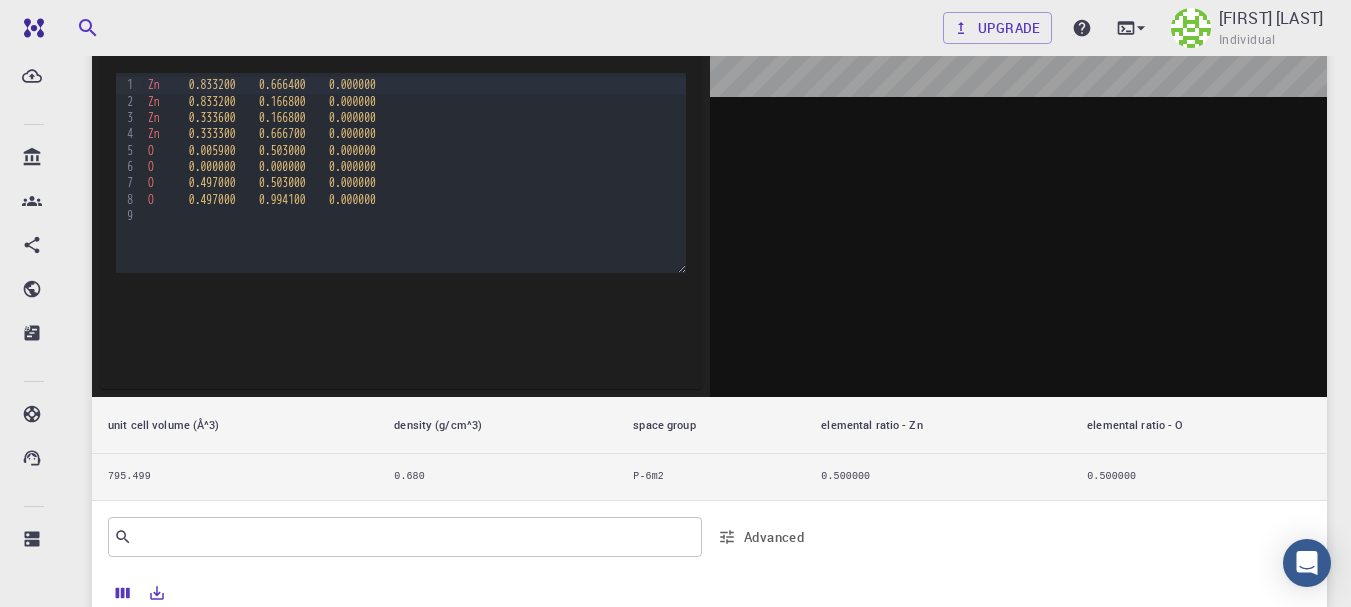 scroll, scrollTop: 455, scrollLeft: 0, axis: vertical 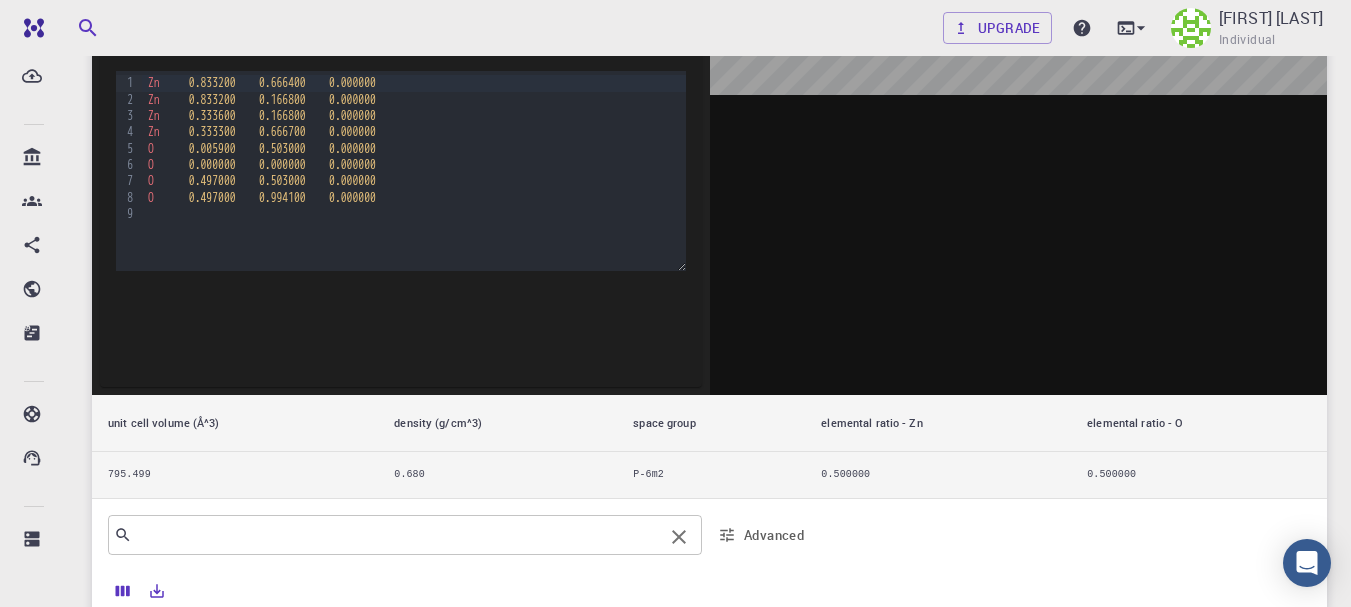 click 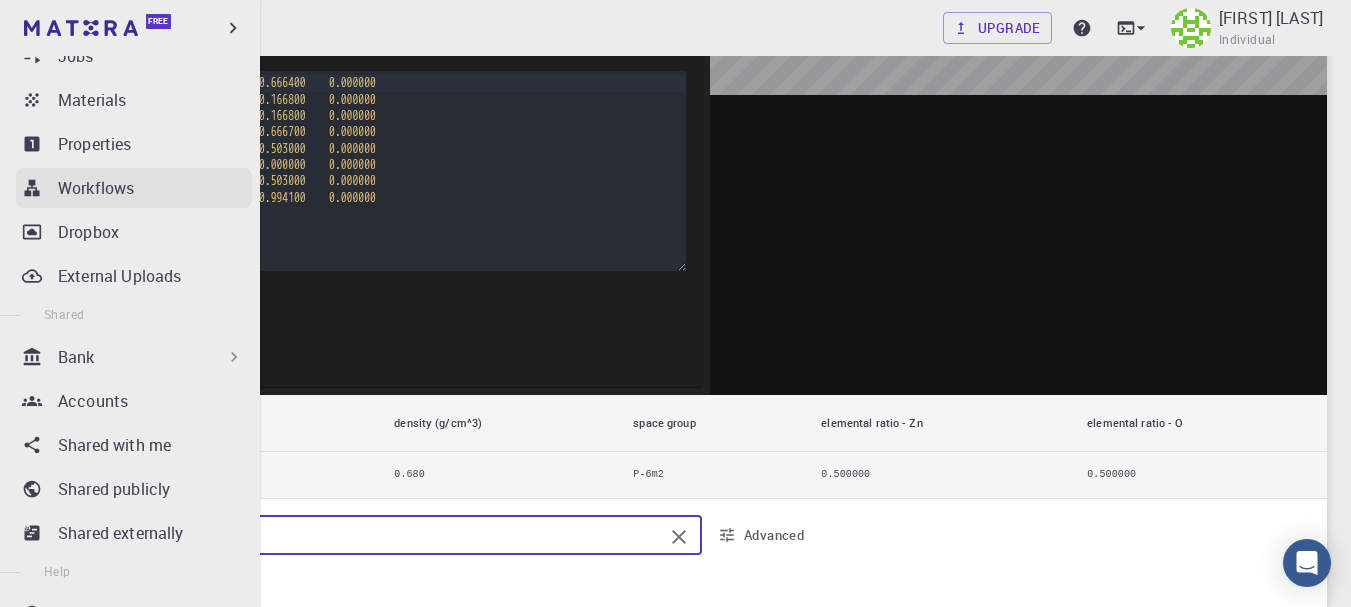 scroll, scrollTop: 89, scrollLeft: 0, axis: vertical 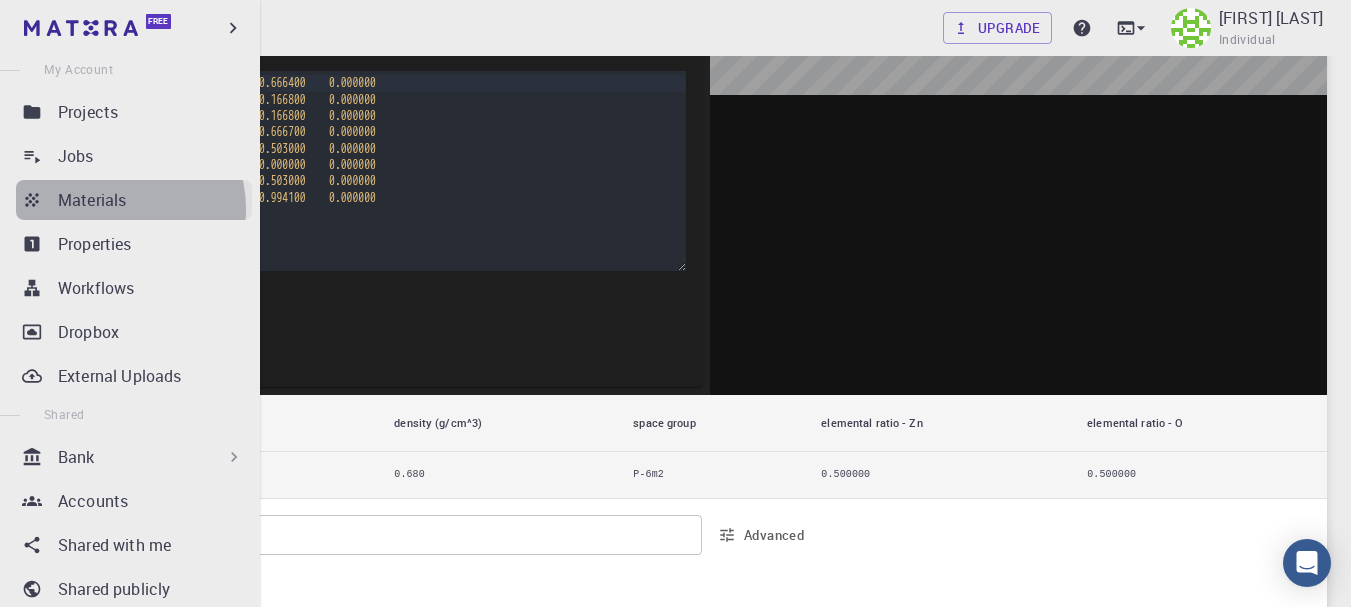 click on "Materials" at bounding box center [92, 200] 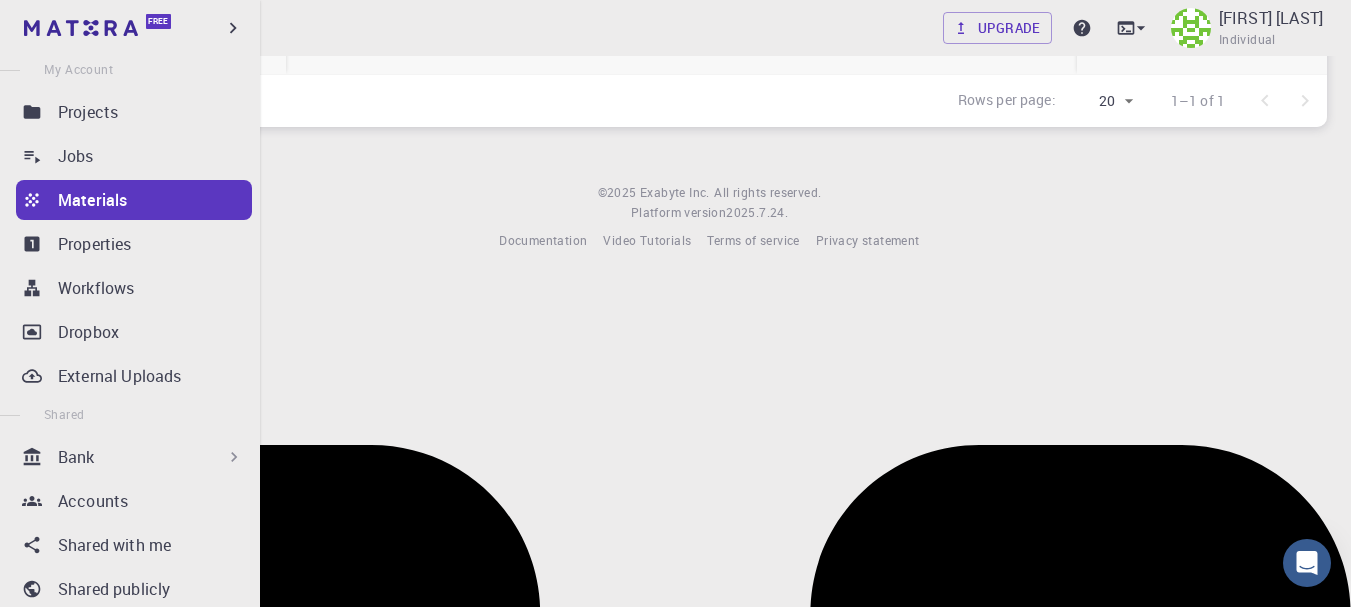 scroll, scrollTop: 311, scrollLeft: 0, axis: vertical 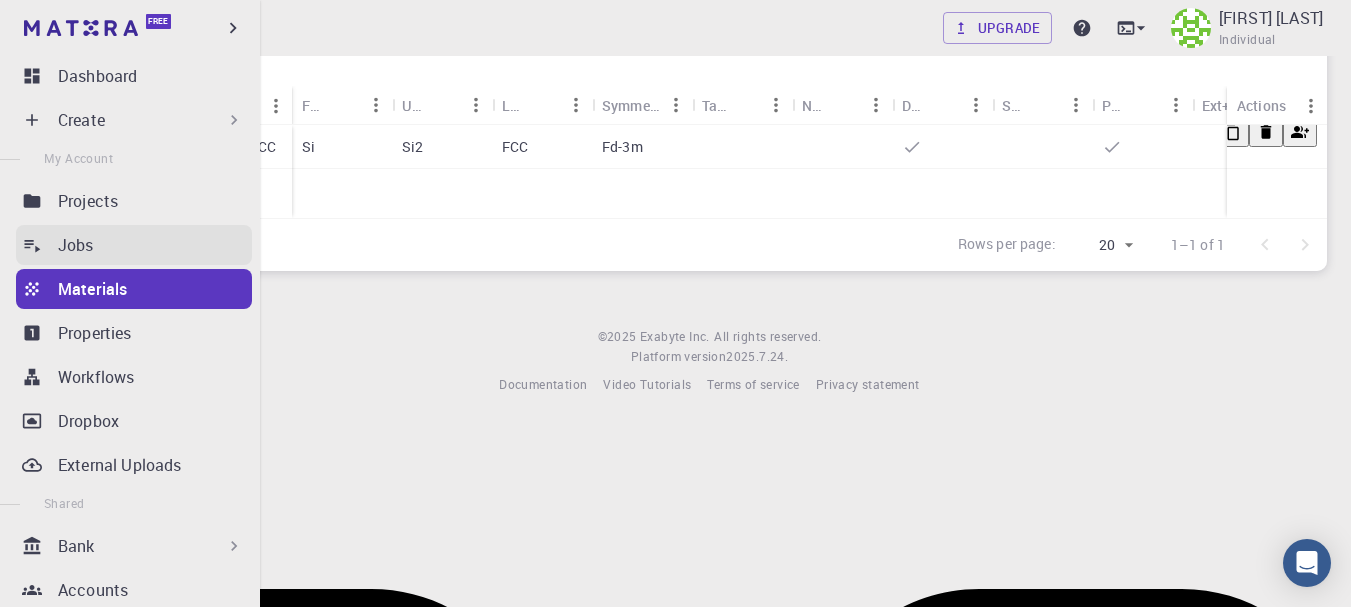 click on "Jobs" at bounding box center [76, 245] 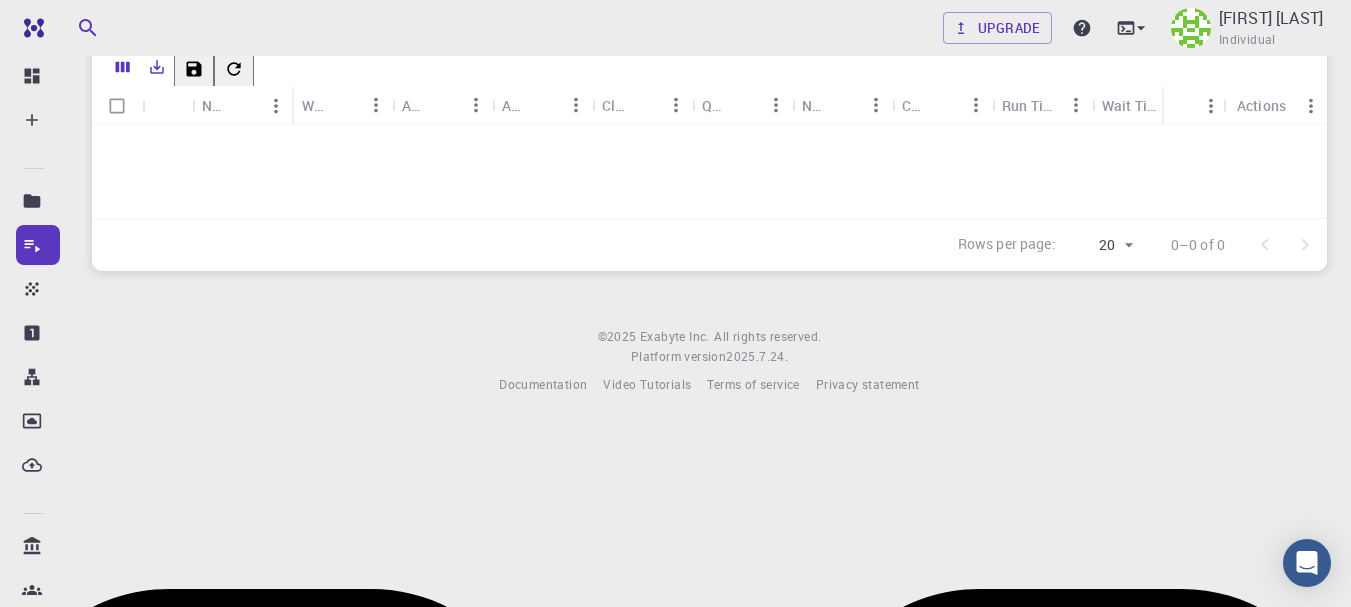click on "No Jobs Yet" at bounding box center (709, 266) 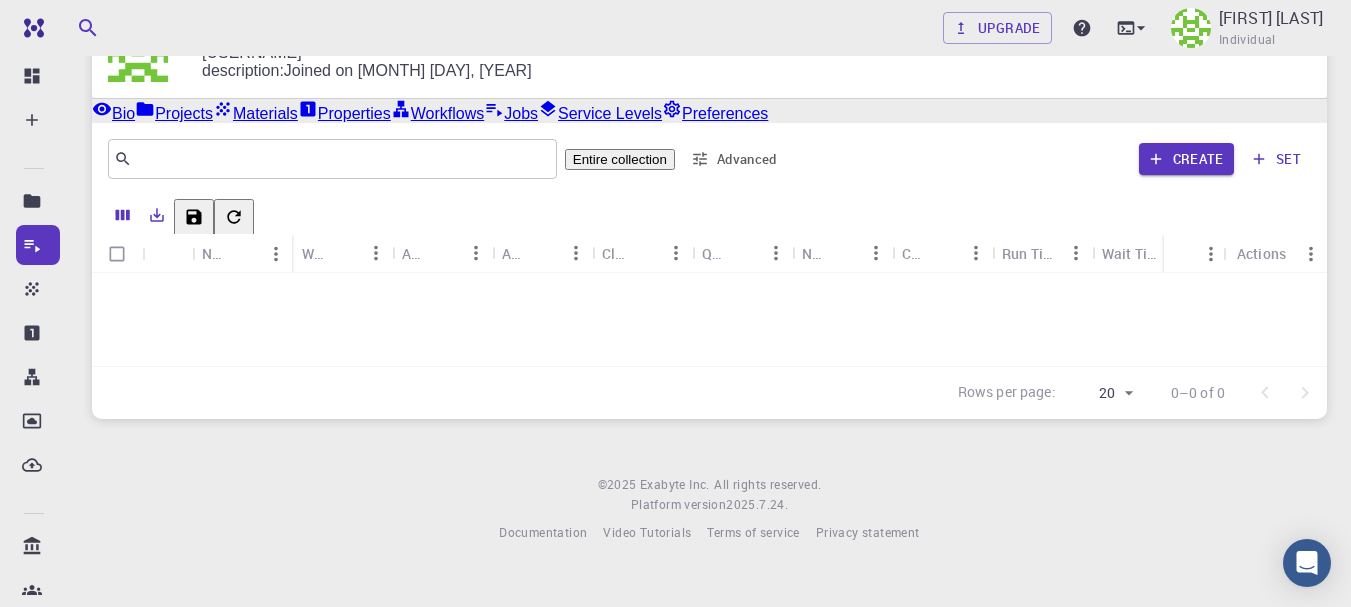 click at bounding box center (117, 254) 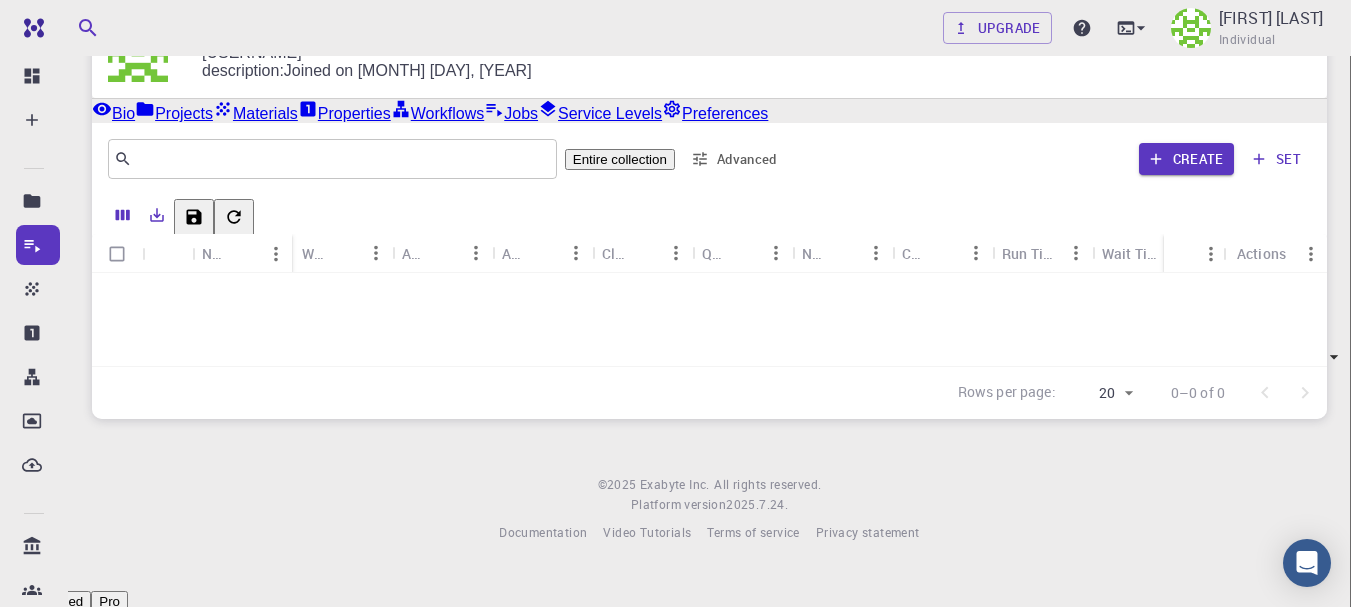 click at bounding box center (675, 303) 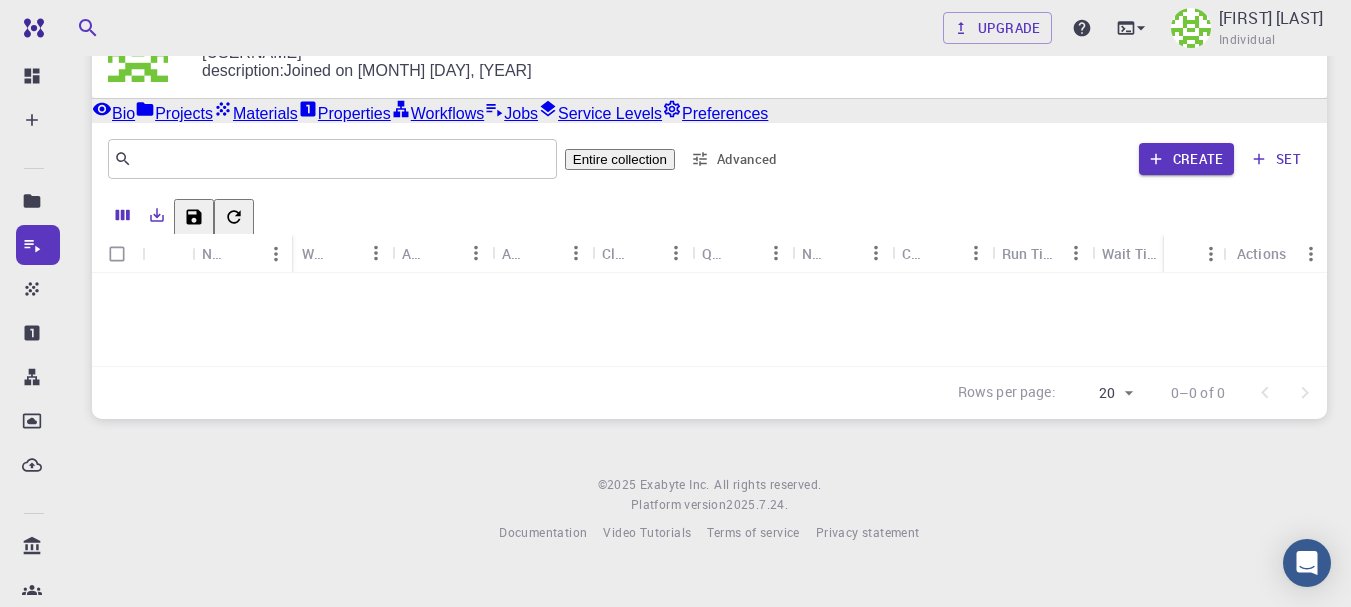 click on "Projects" at bounding box center [174, 111] 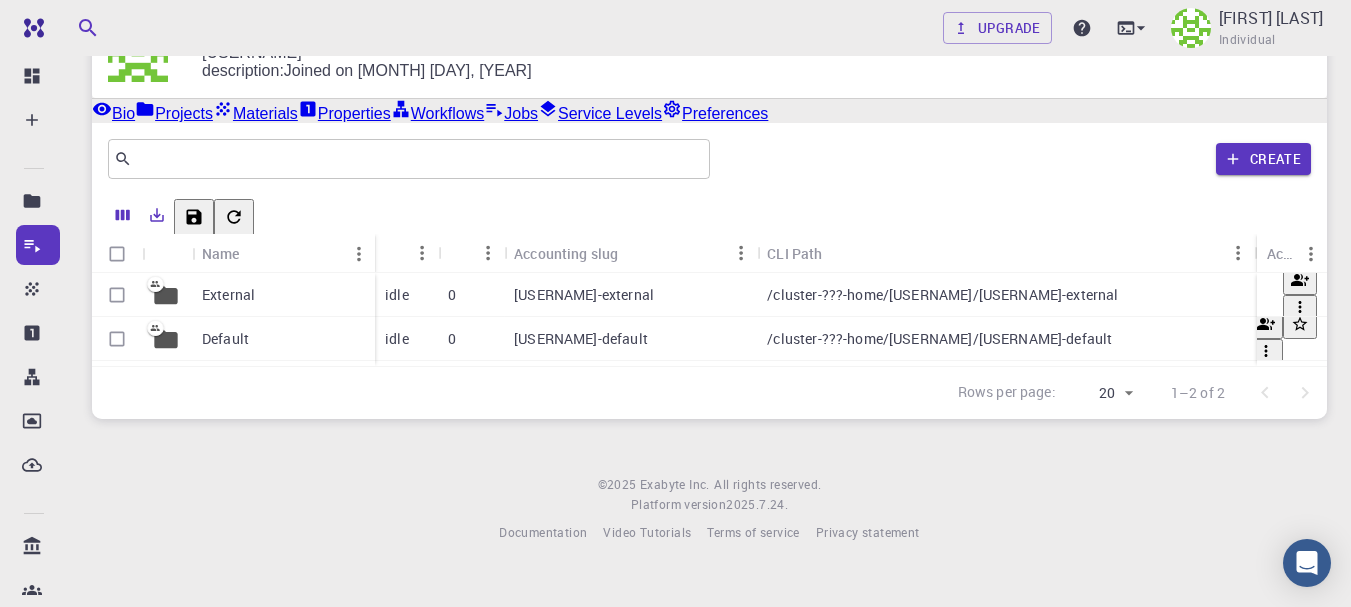 click on "0" at bounding box center [471, 295] 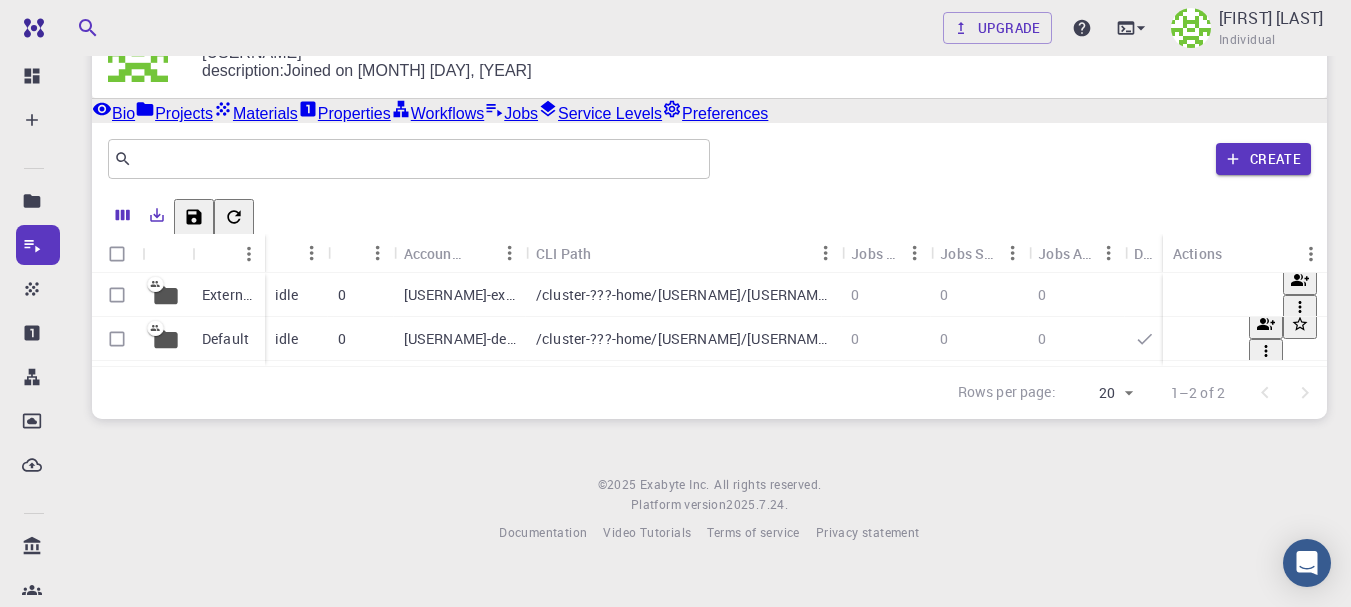 click 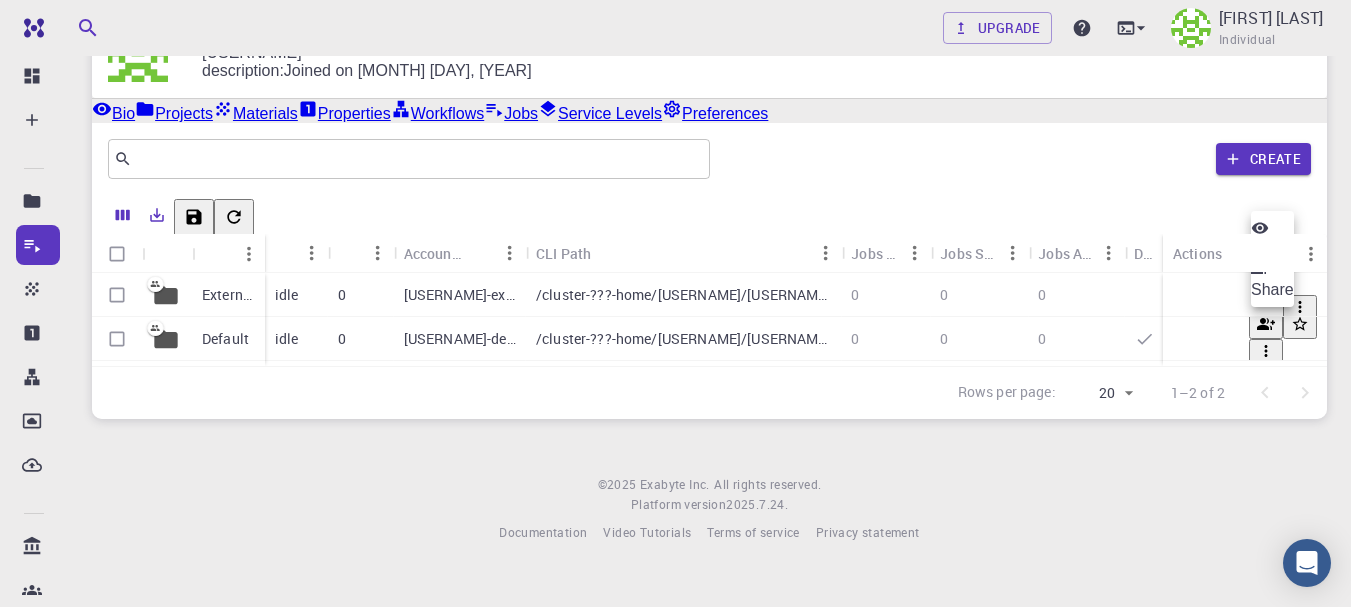 click at bounding box center (675, 303) 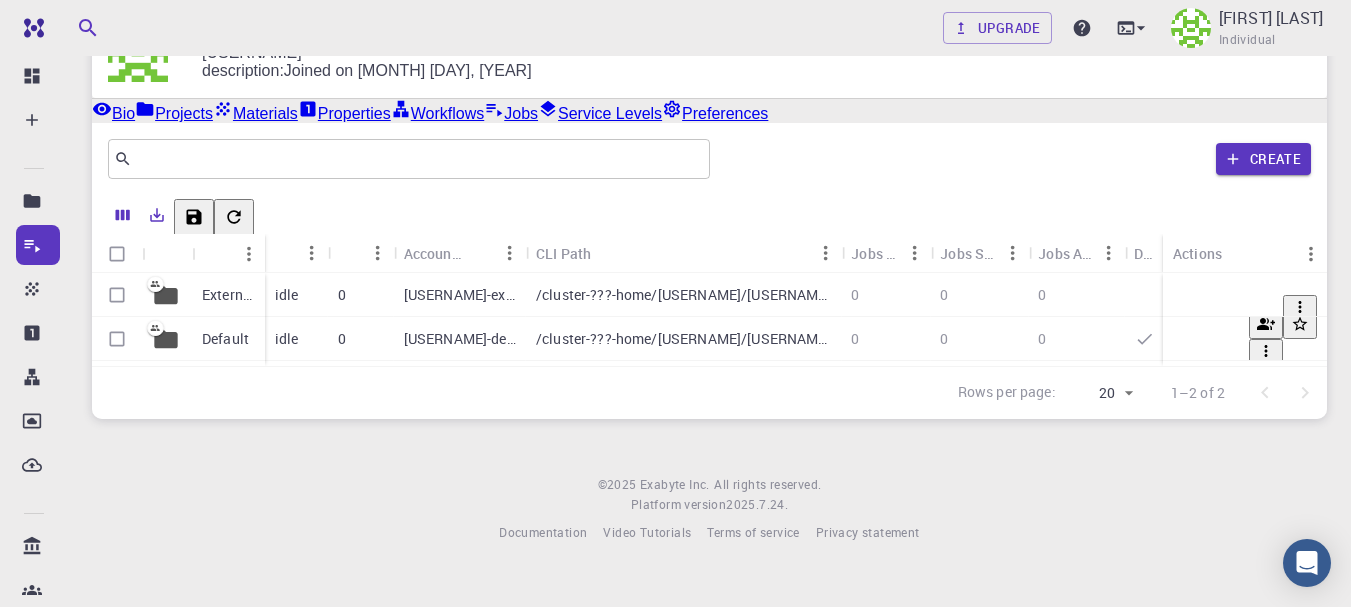 click on "External" at bounding box center (228, 295) 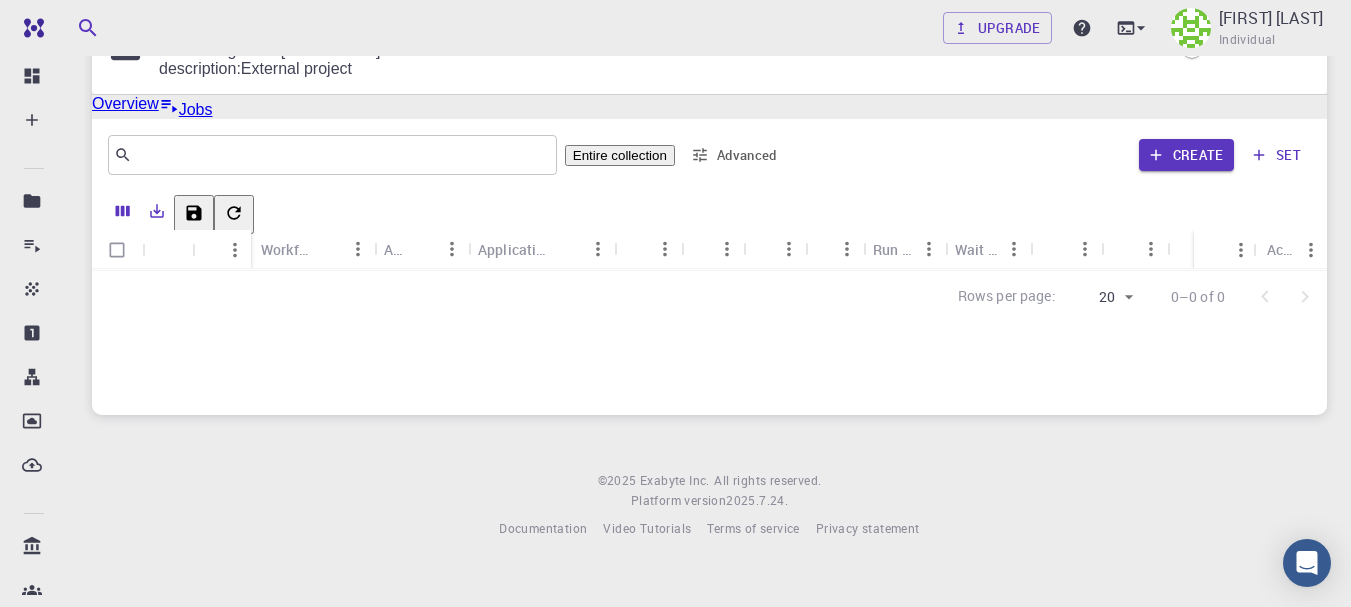 drag, startPoint x: 230, startPoint y: 323, endPoint x: 161, endPoint y: 365, distance: 80.77747 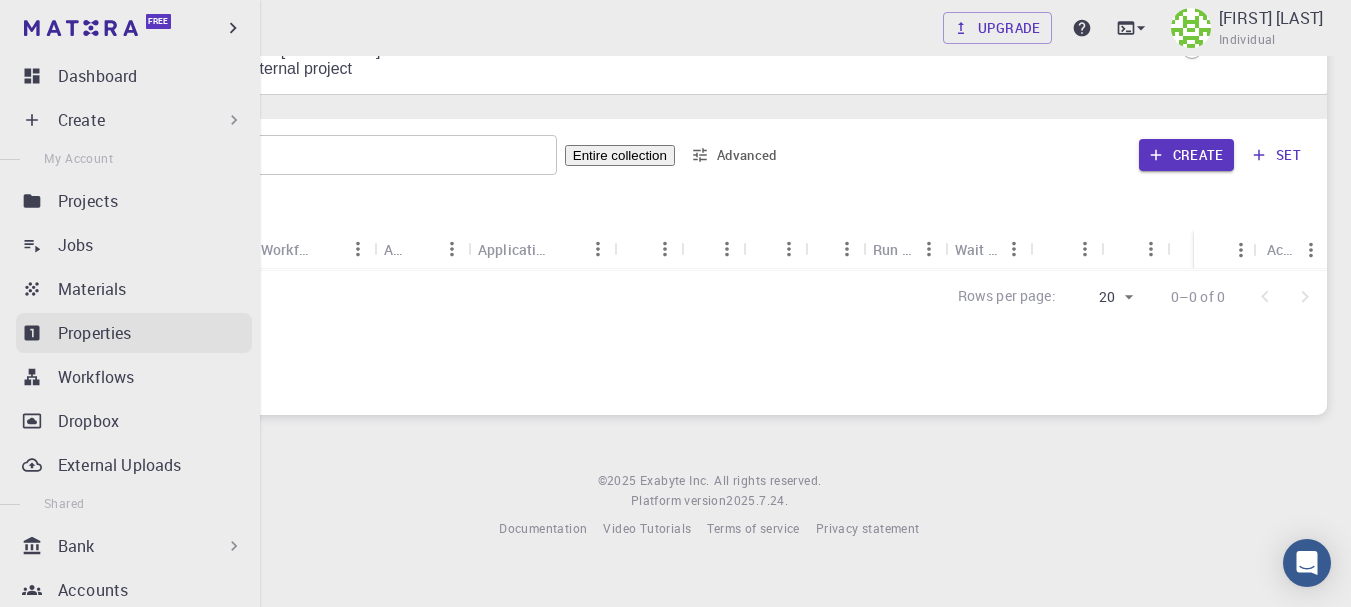 click on "Properties" at bounding box center (95, 333) 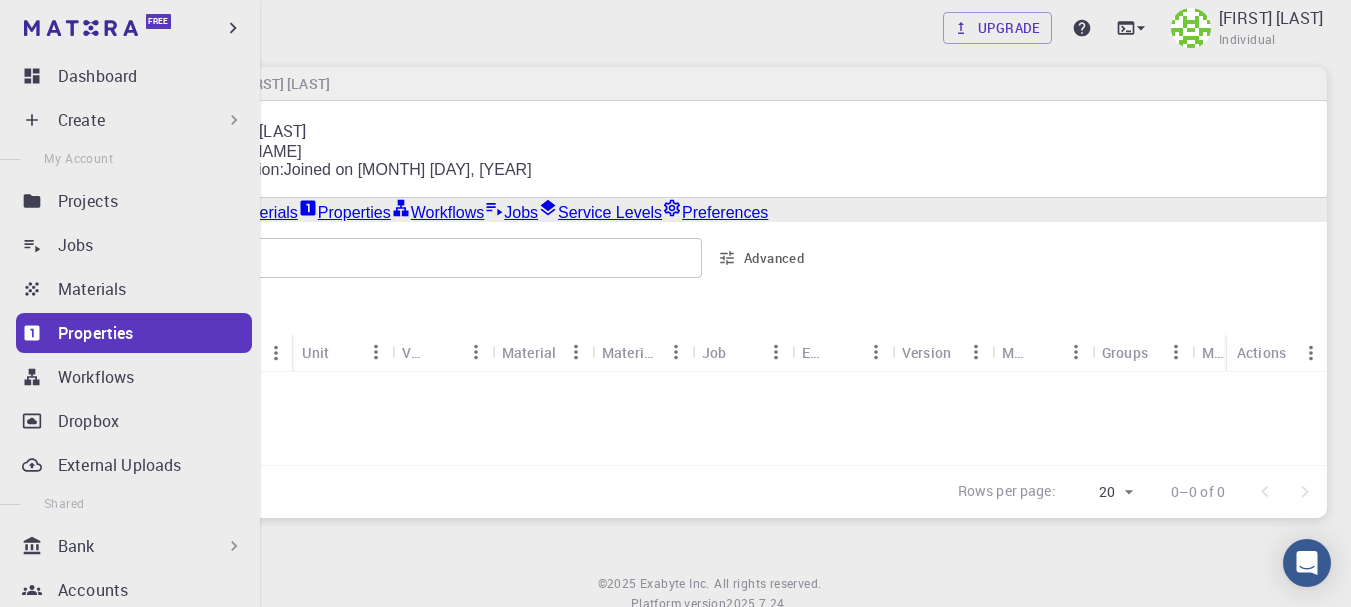 scroll, scrollTop: 0, scrollLeft: 0, axis: both 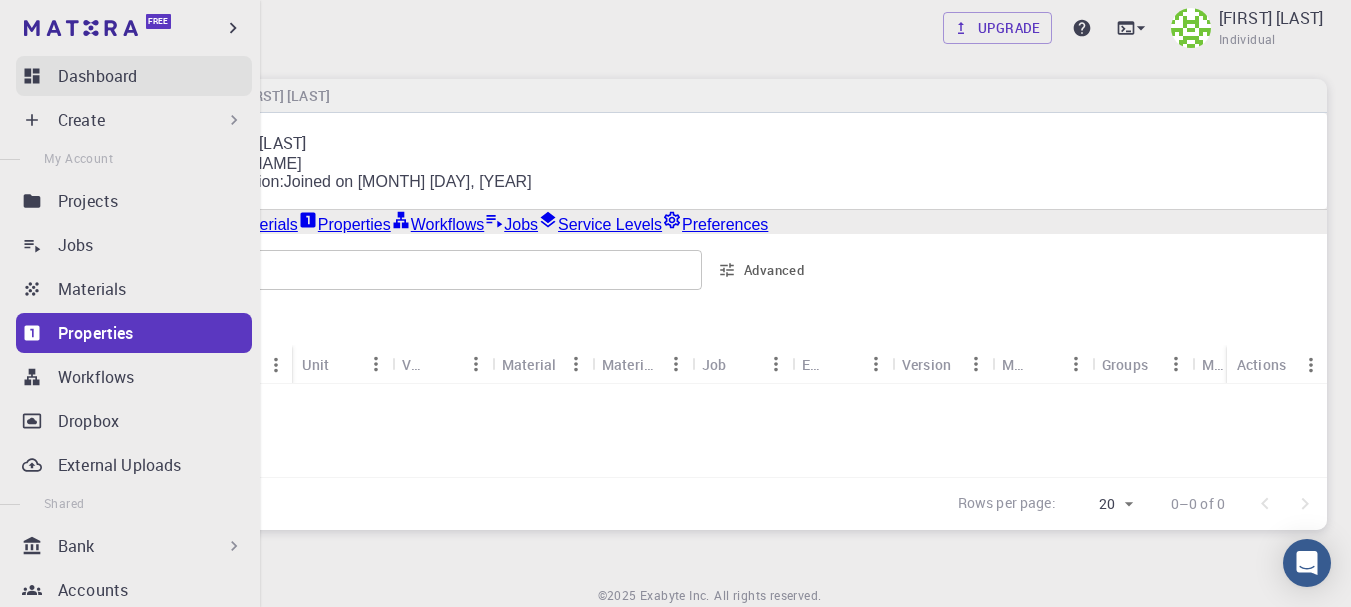 click on "Dashboard" at bounding box center [155, 76] 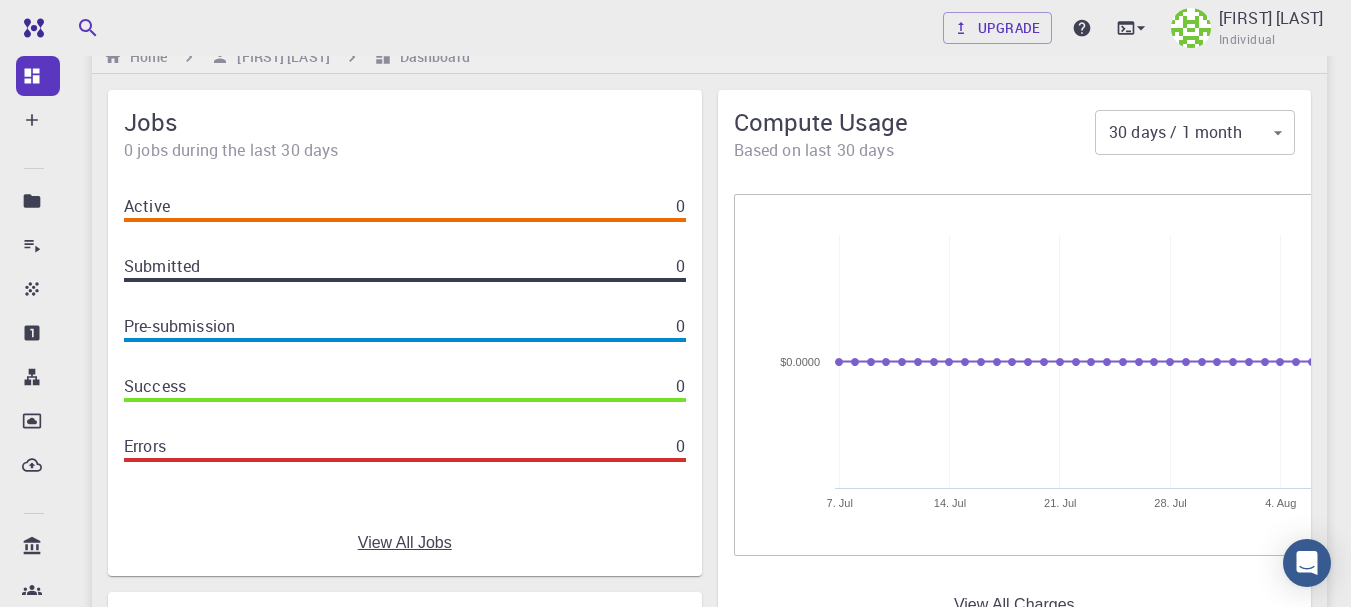scroll, scrollTop: 0, scrollLeft: 0, axis: both 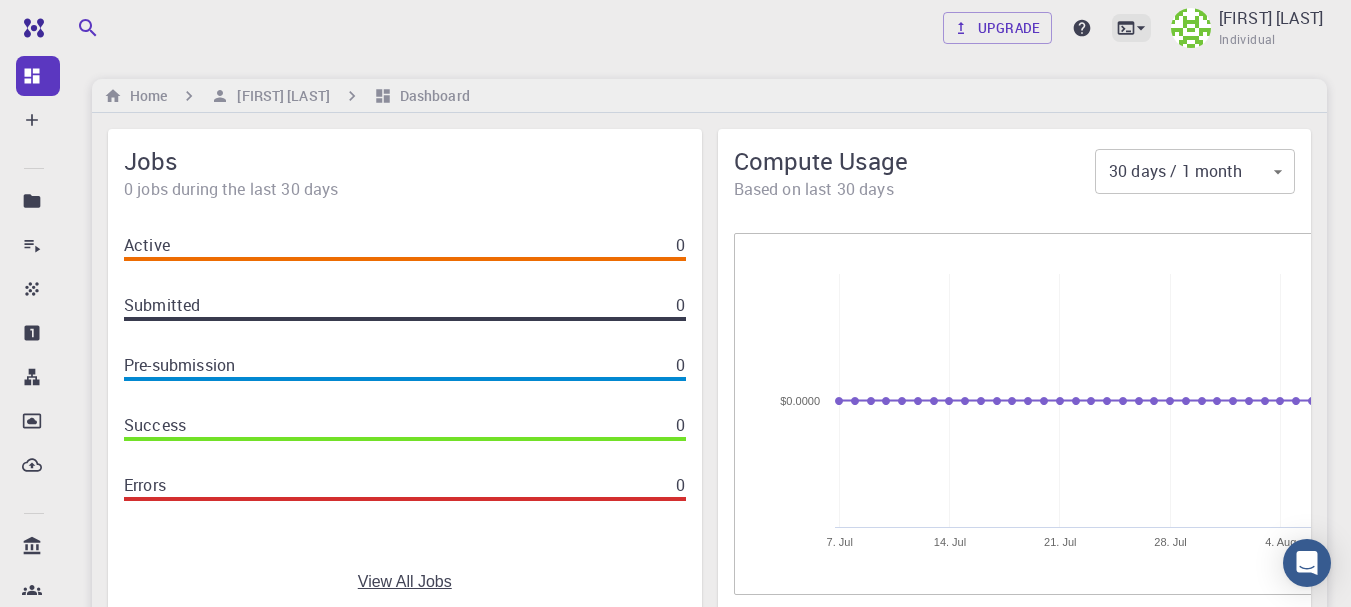 click 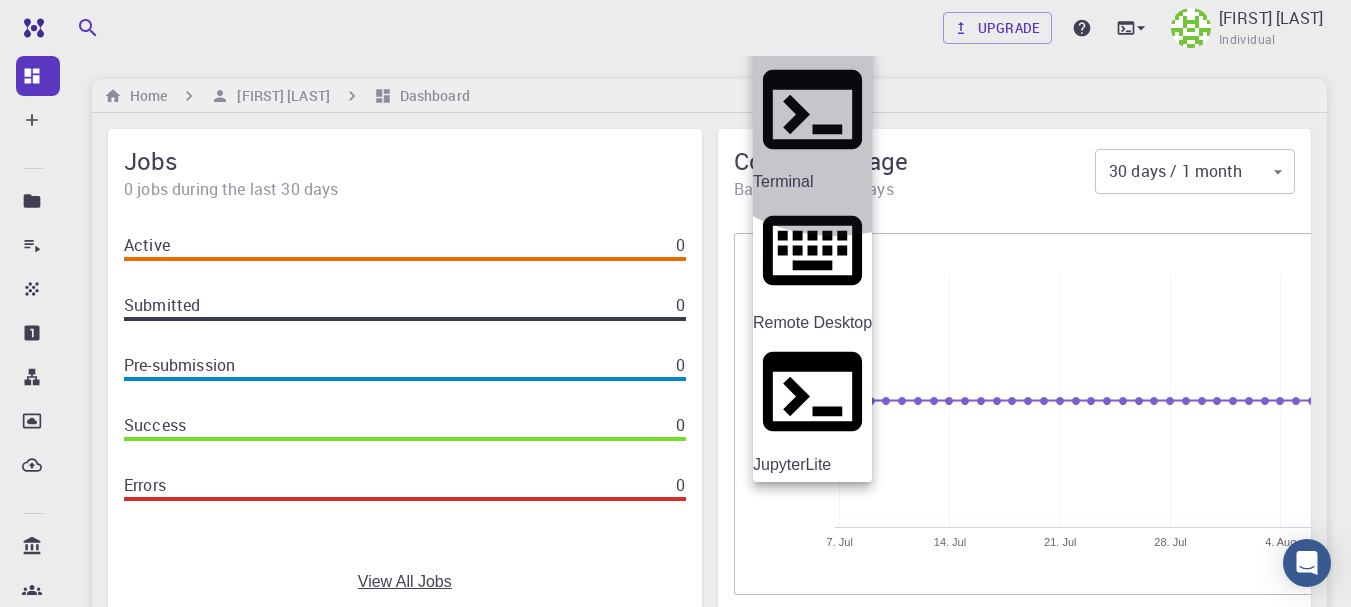 click on "JupyterLite" at bounding box center (812, 465) 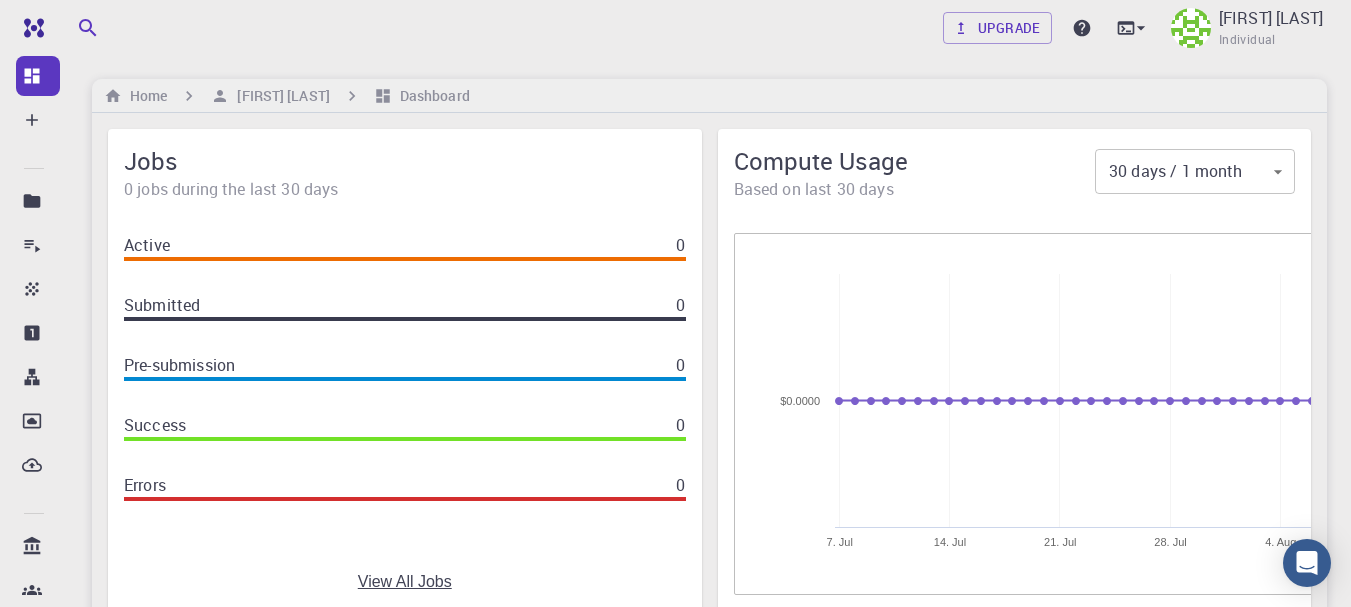click 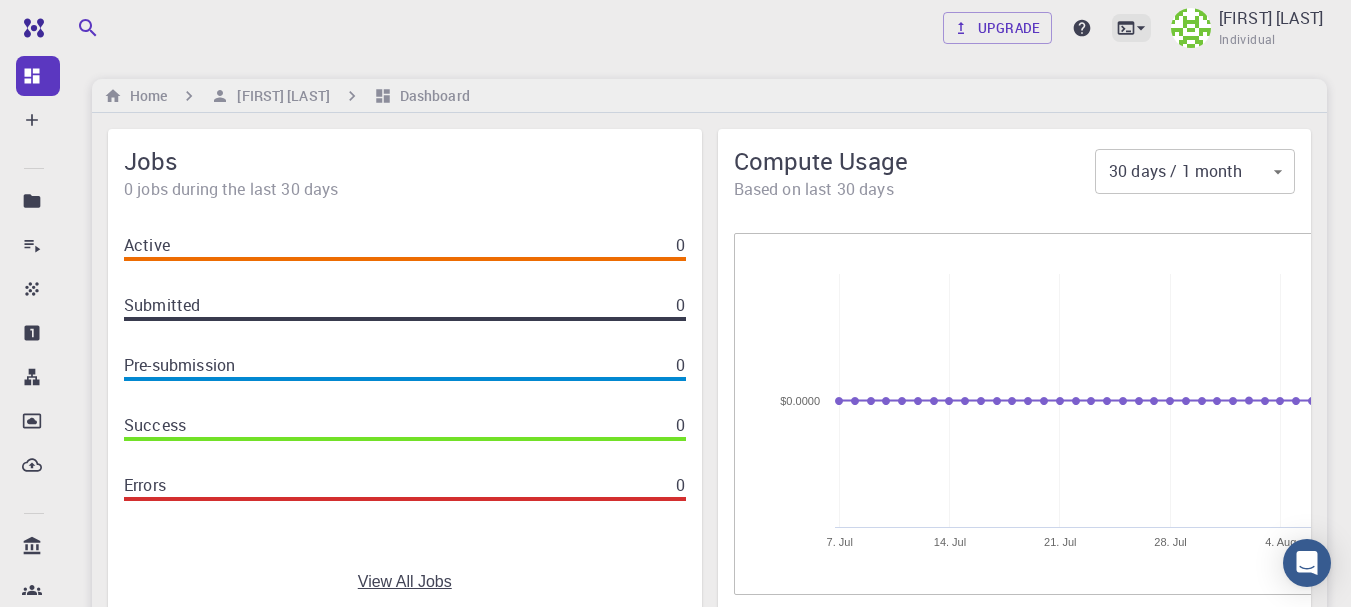 click 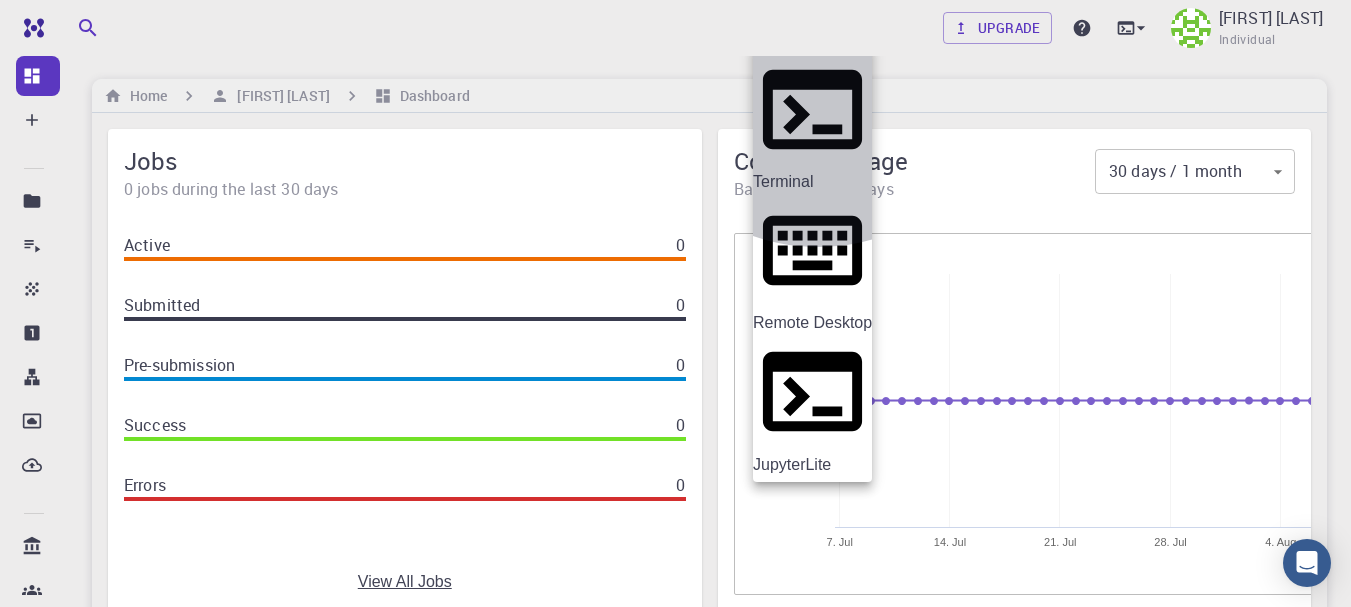 click on "Remote Desktop" at bounding box center [812, 323] 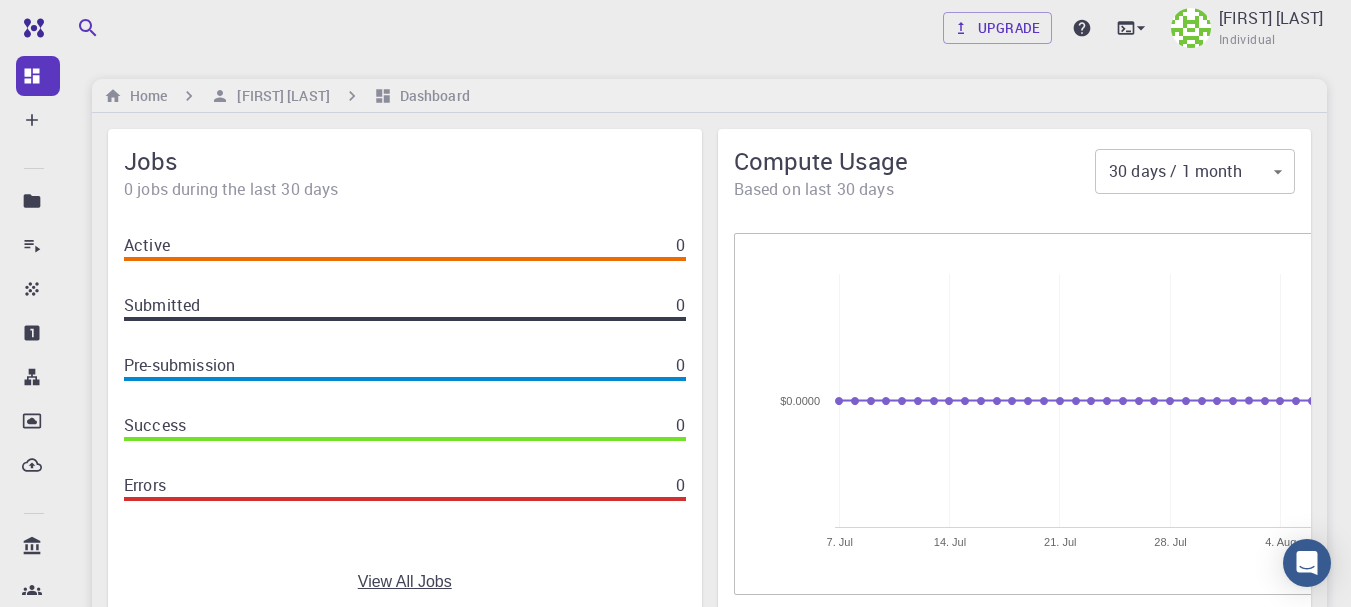 click on "This option is presently unavailable Your current account lacks privileges required for the remote connection. Please use "Support" widget below to contact us and express your interest in getting access to this feature." at bounding box center [675, 1068] 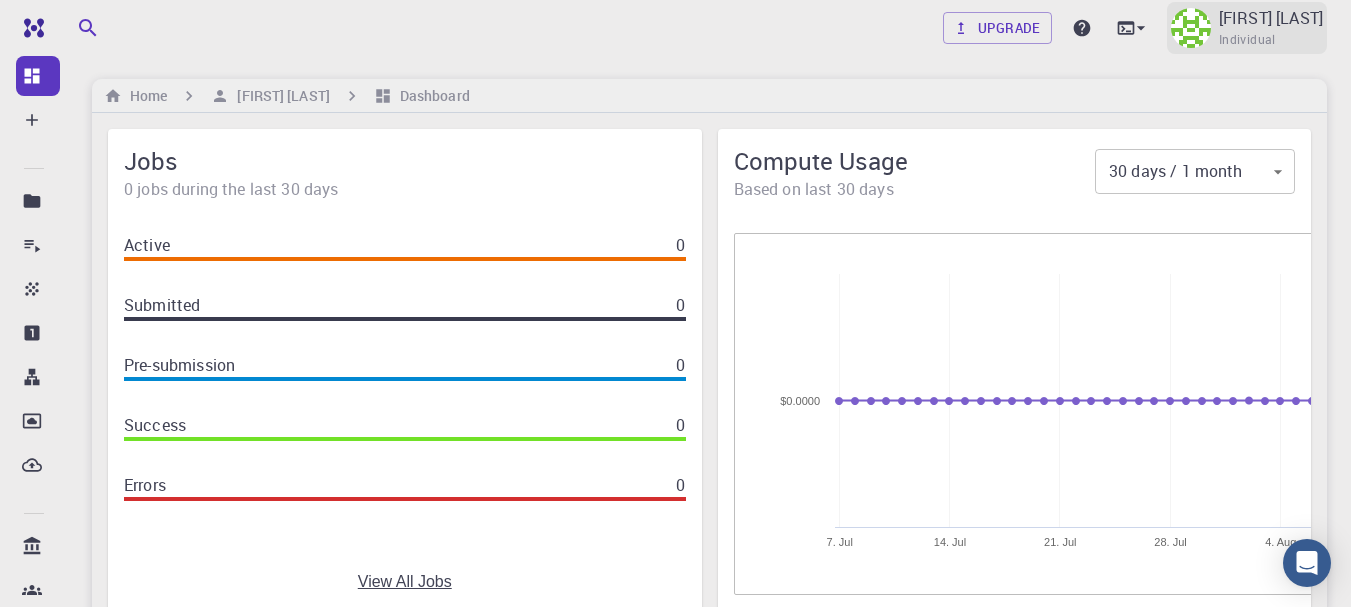 click on "Individual" at bounding box center (1247, 40) 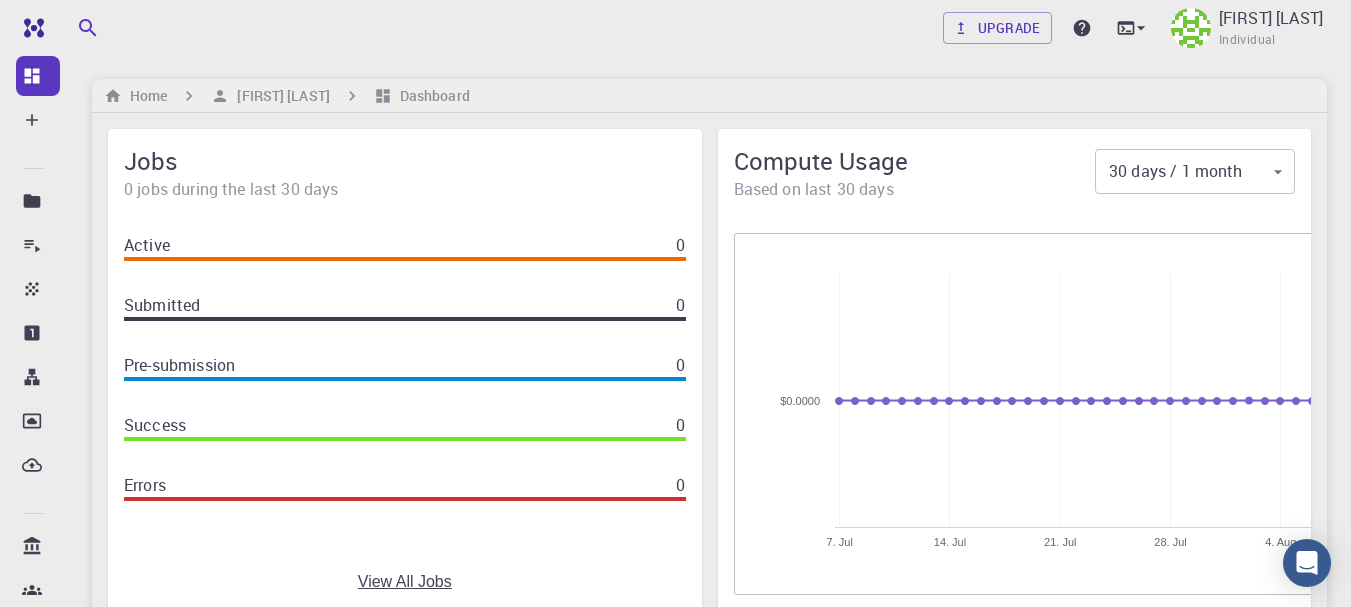 scroll, scrollTop: 0, scrollLeft: 0, axis: both 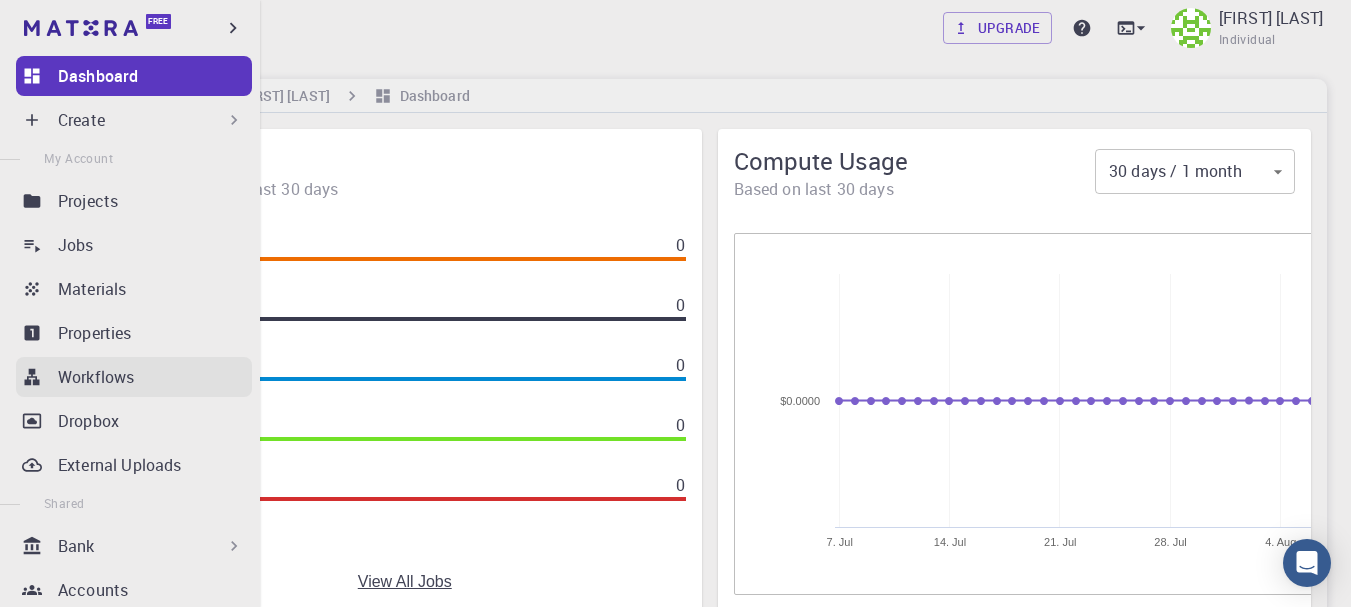 click on "Workflows" at bounding box center [96, 377] 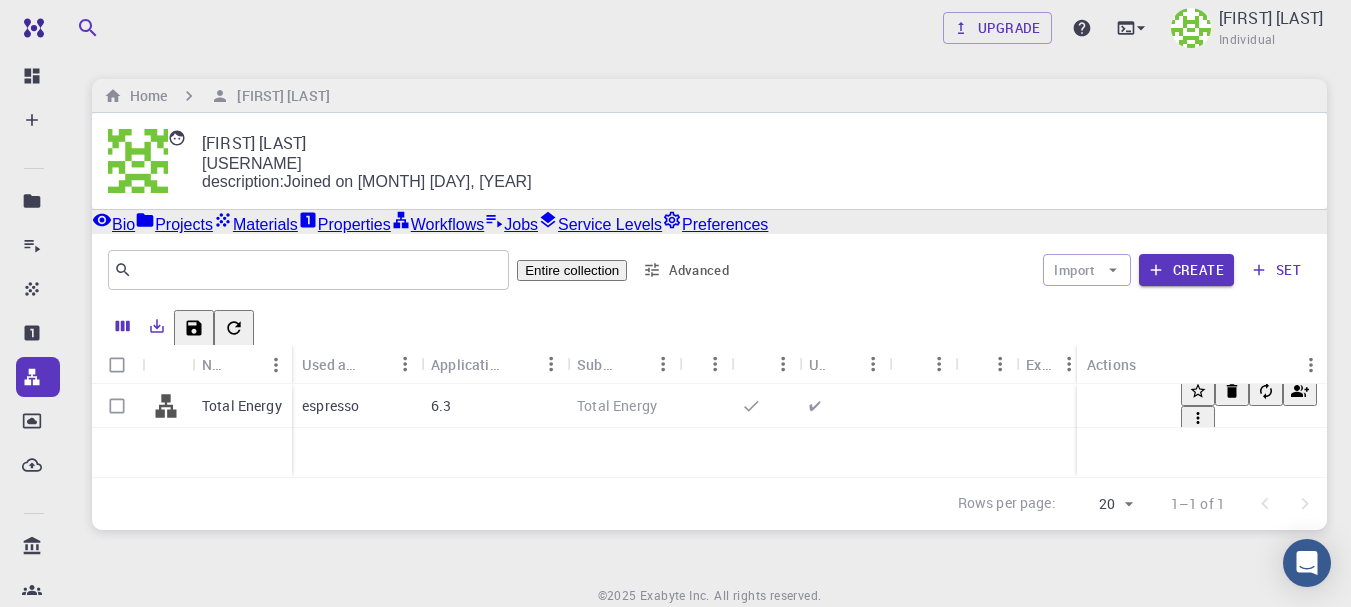 click on "espresso" at bounding box center [356, 406] 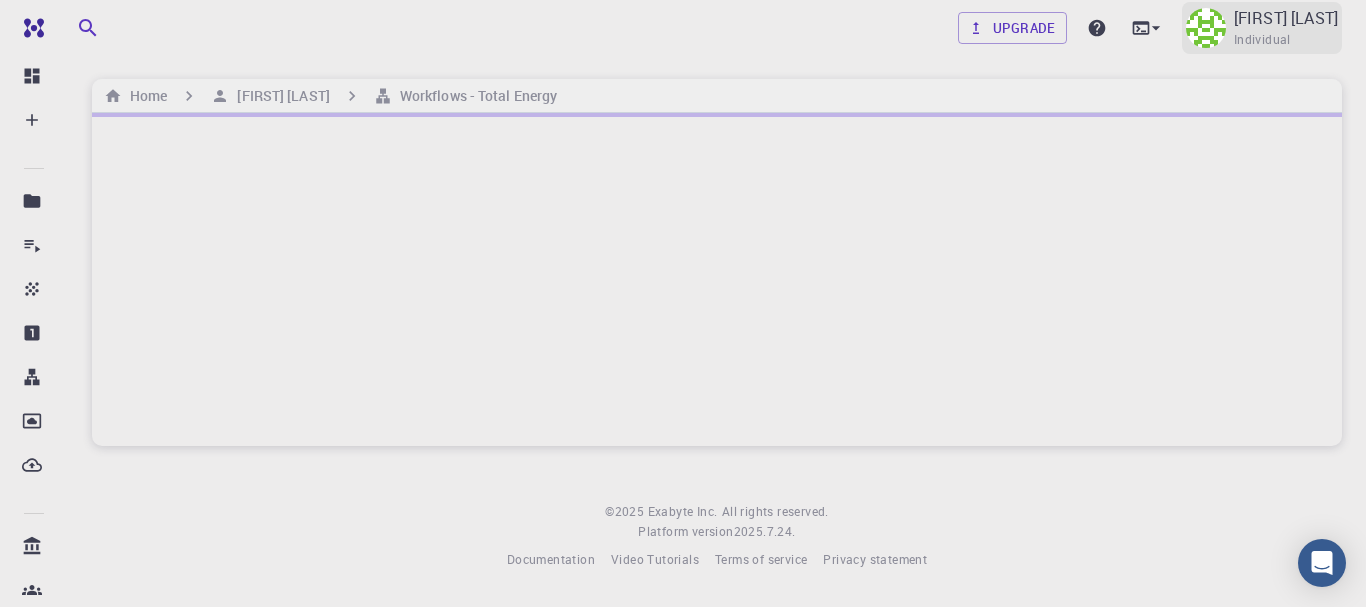 click on "JOAO FERREIRA DA CRUZ FILHO Individual" at bounding box center (1286, 28) 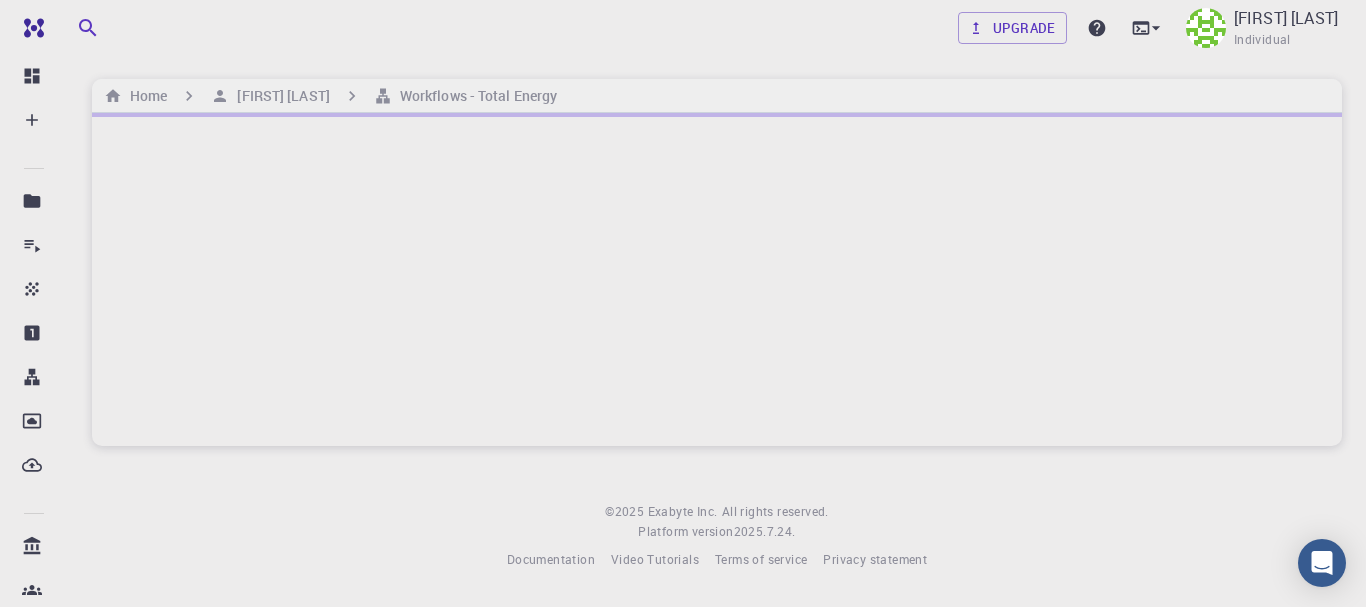 click at bounding box center [683, 303] 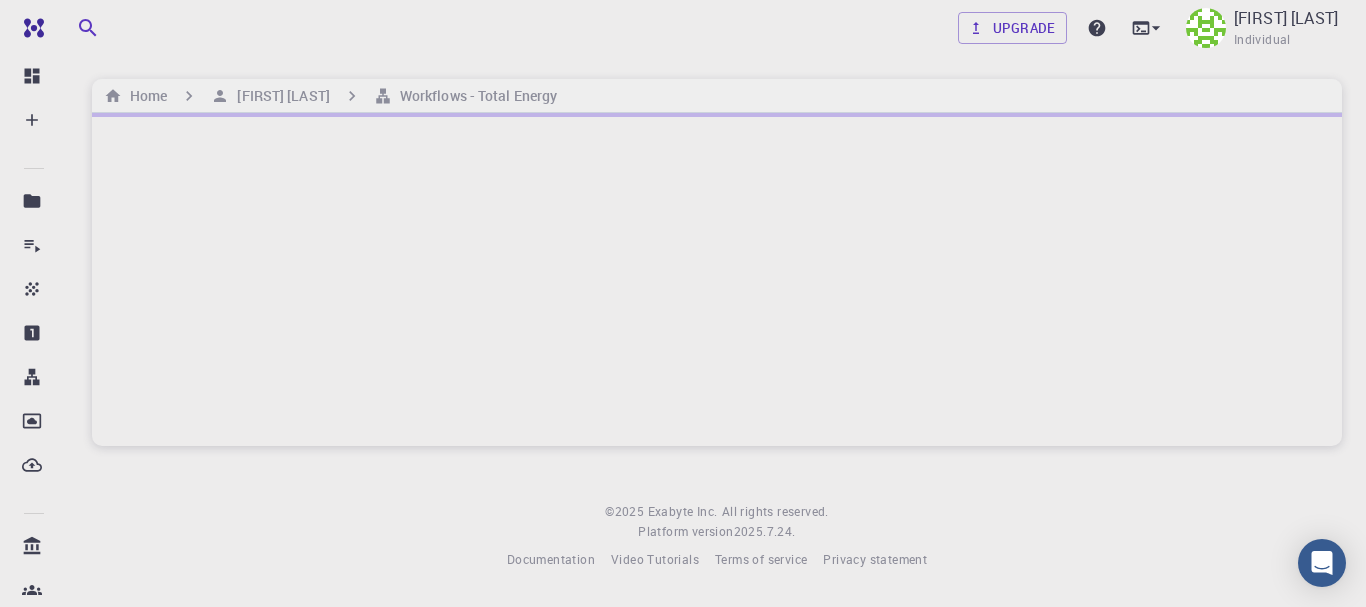 click 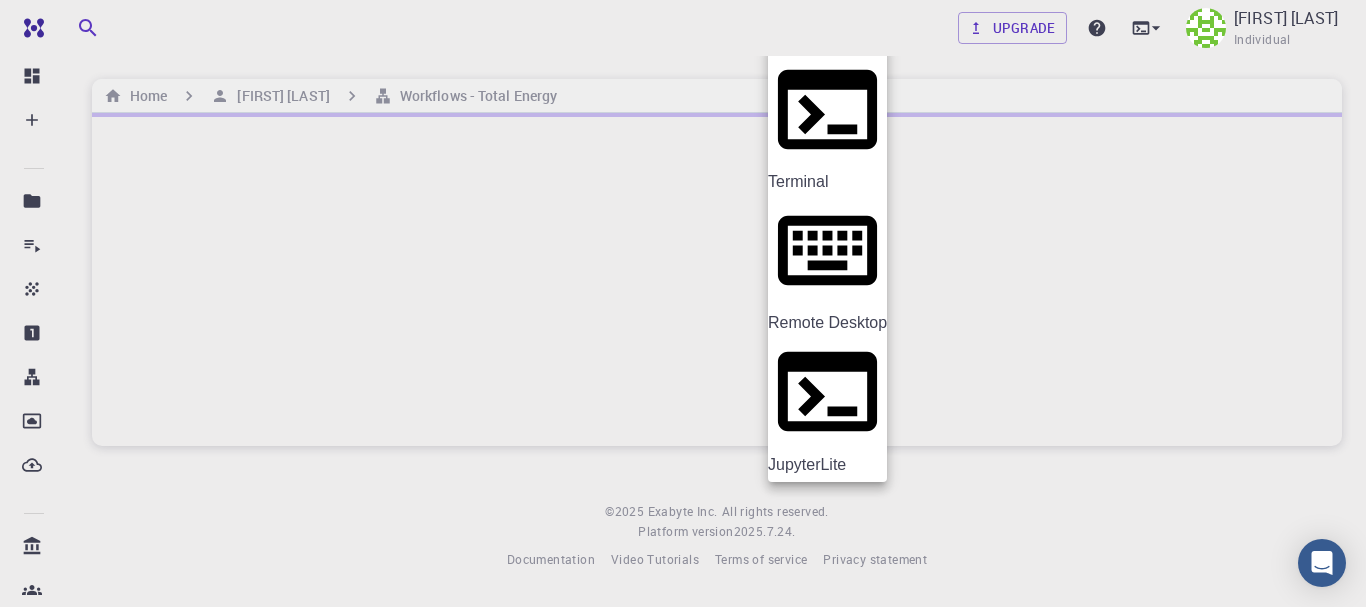 click on "Remote Desktop" at bounding box center (827, 323) 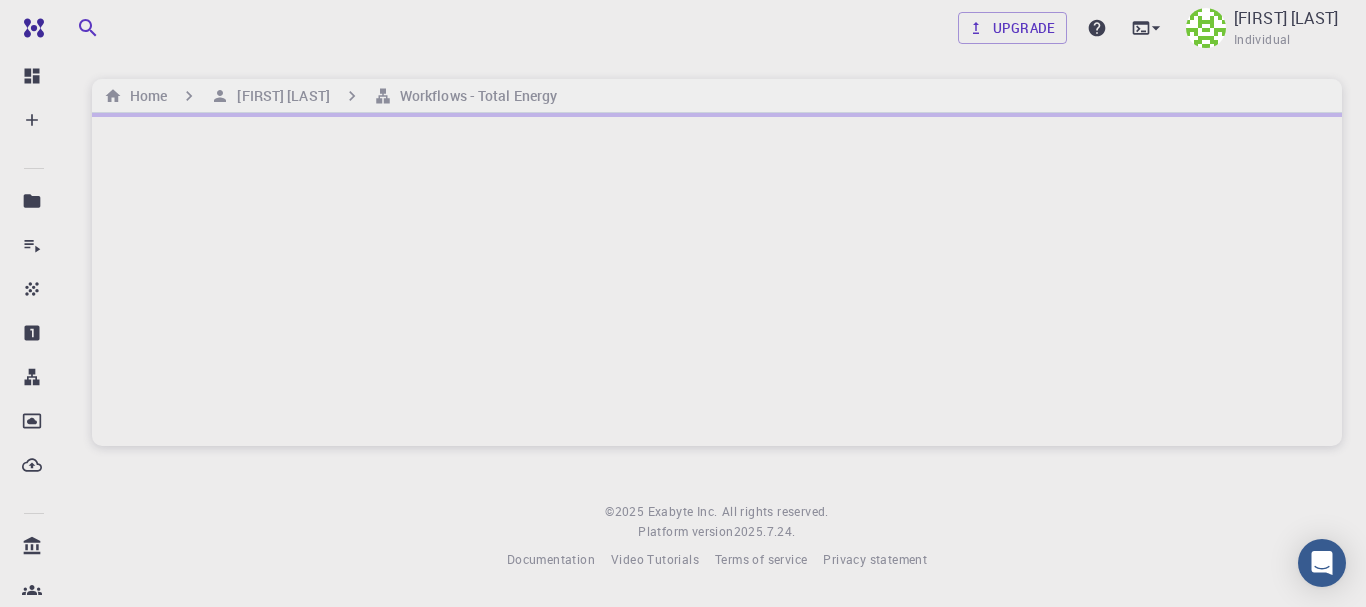 click on "This option is presently unavailable Your current account lacks privileges required for the remote connection. Please use "Support" widget below to contact us and express your interest in getting access to this feature." at bounding box center [683, 667] 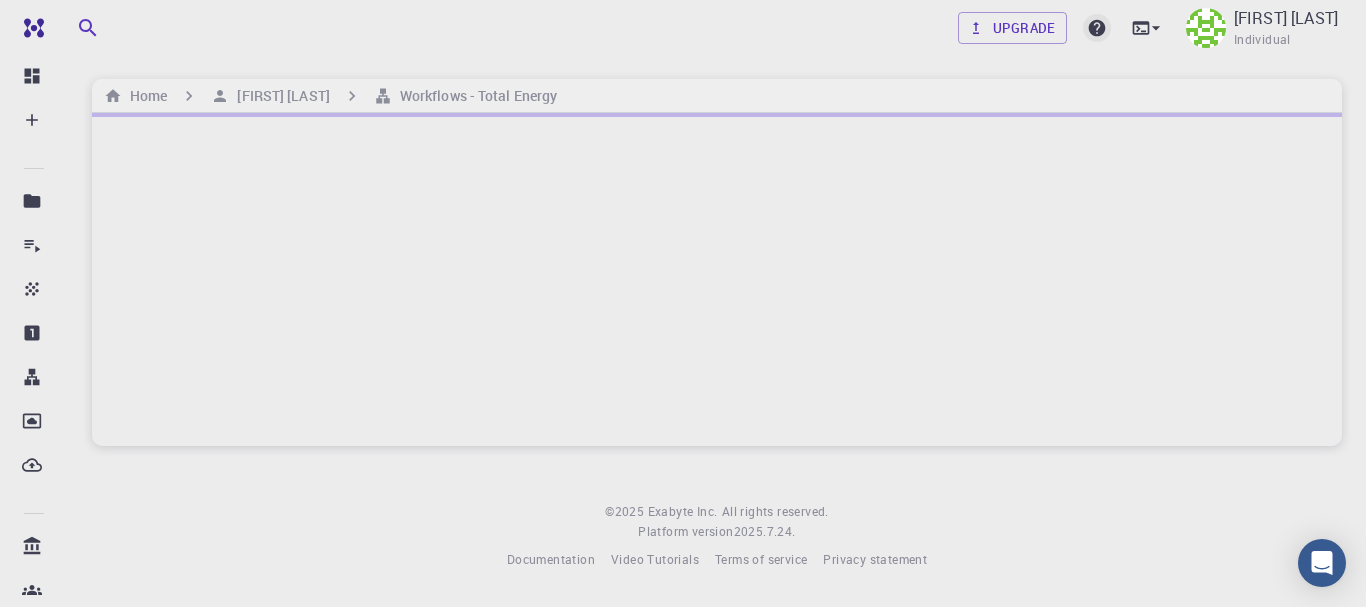 click 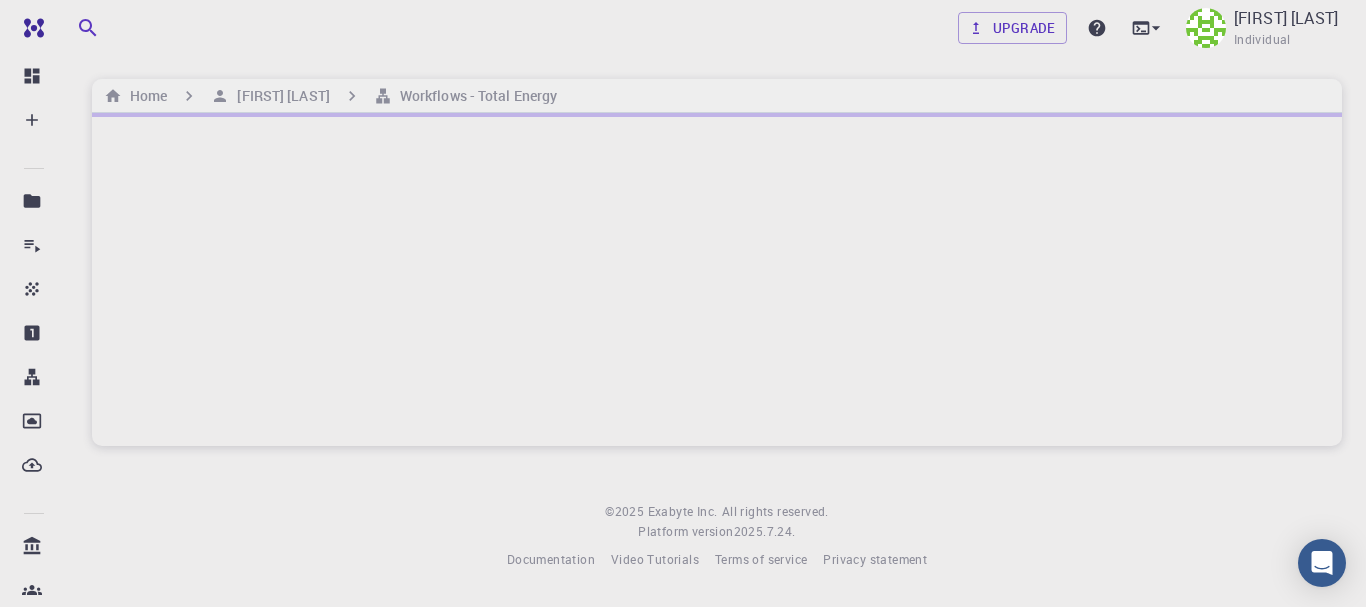 click 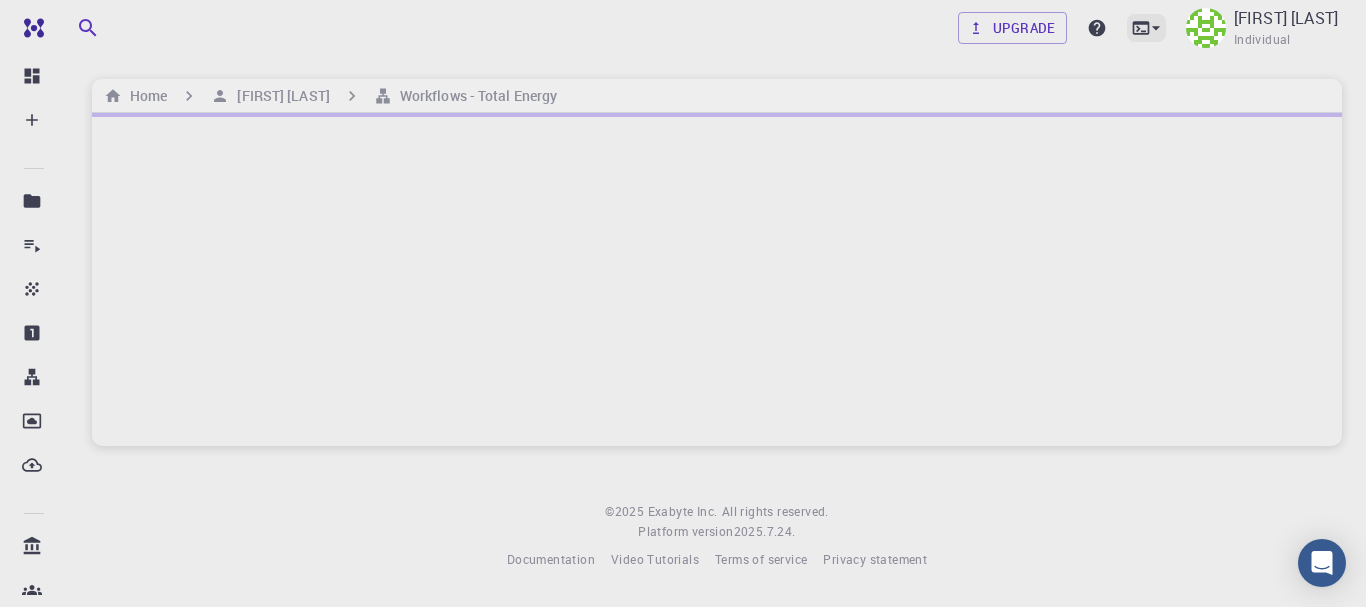 click 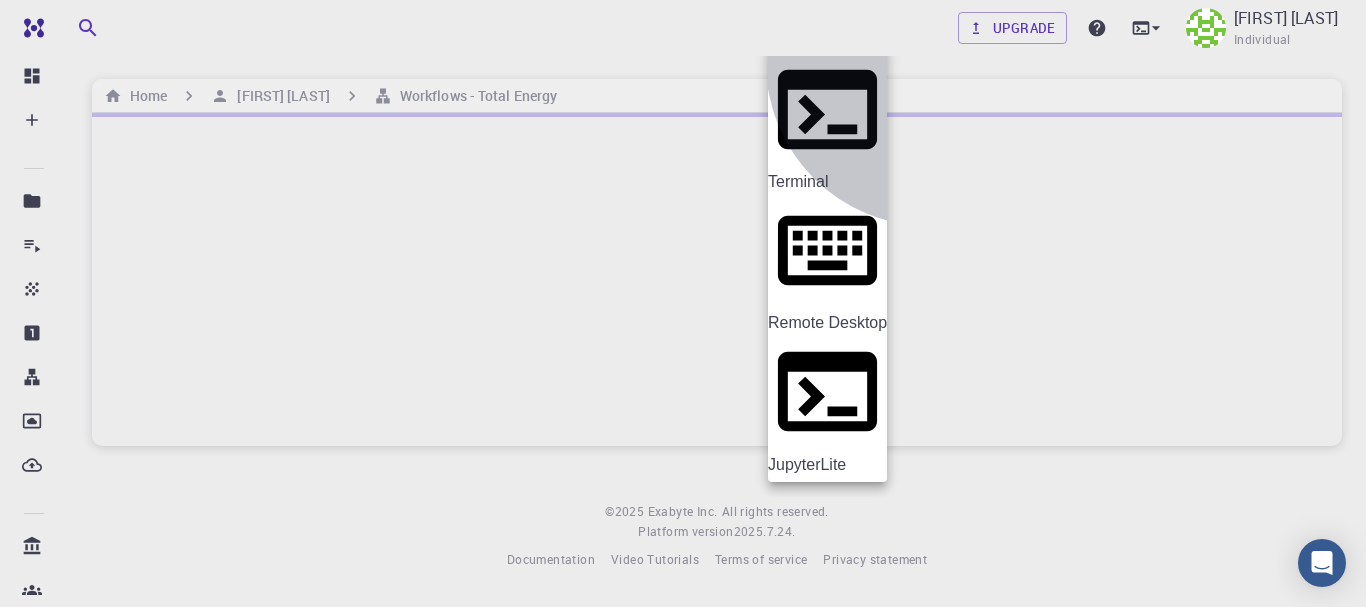 click on "Remote Desktop" at bounding box center (827, 323) 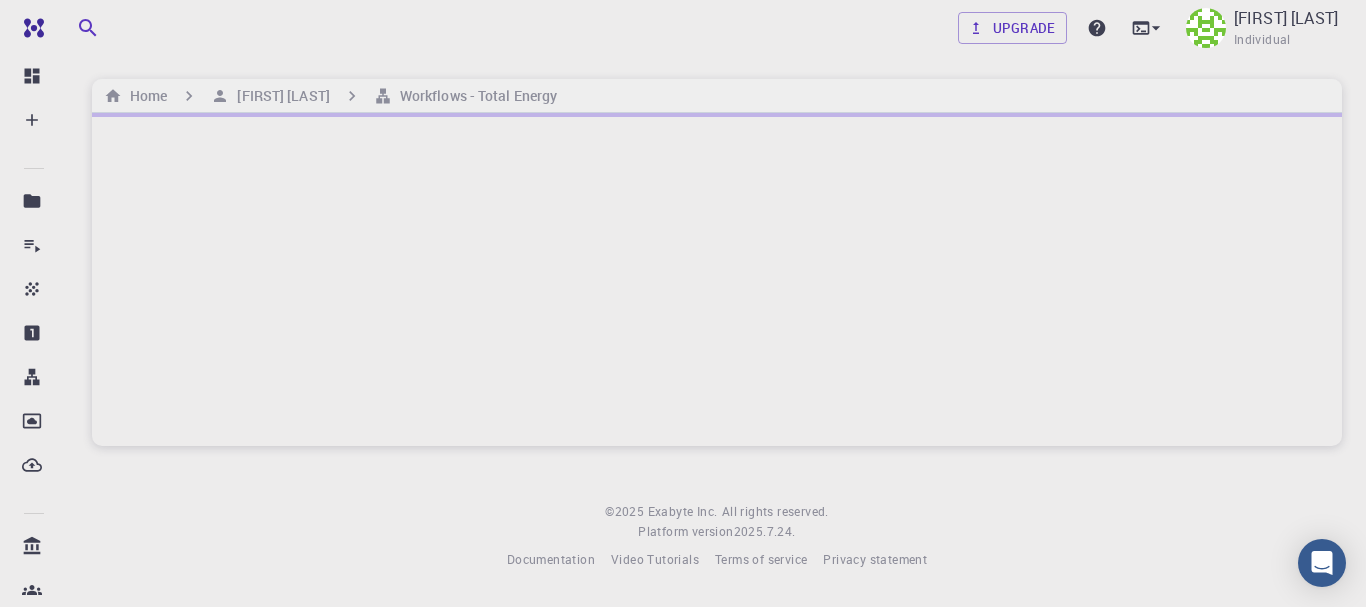 click on "This option is presently unavailable Your current account lacks privileges required for the remote connection. Please use "Support" widget below to contact us and express your interest in getting access to this feature." at bounding box center (683, 685) 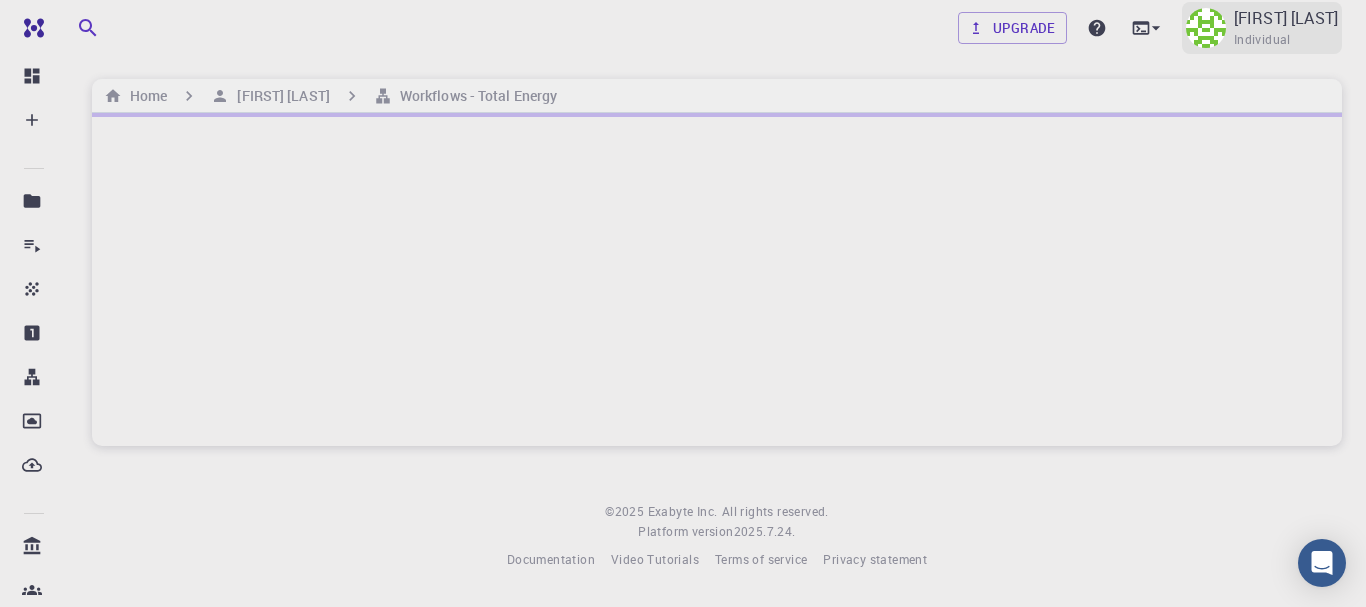 click on "JOAO FERREIRA DA CRUZ FILHO Individual" at bounding box center (1286, 28) 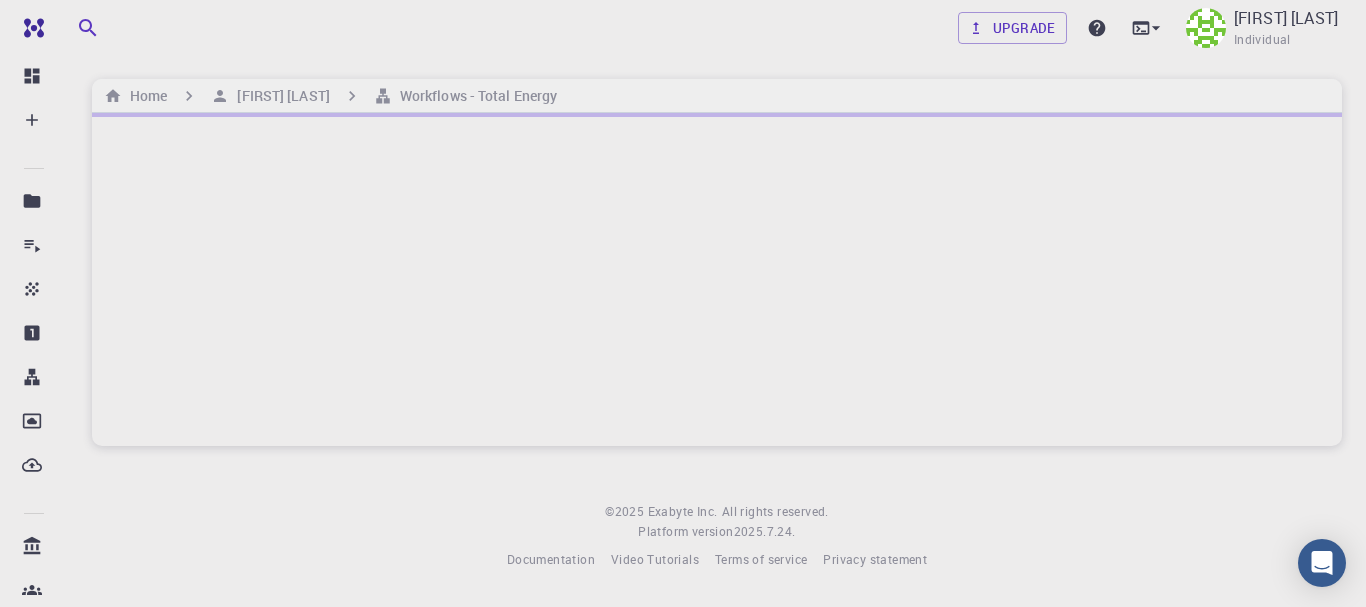 click at bounding box center [683, 303] 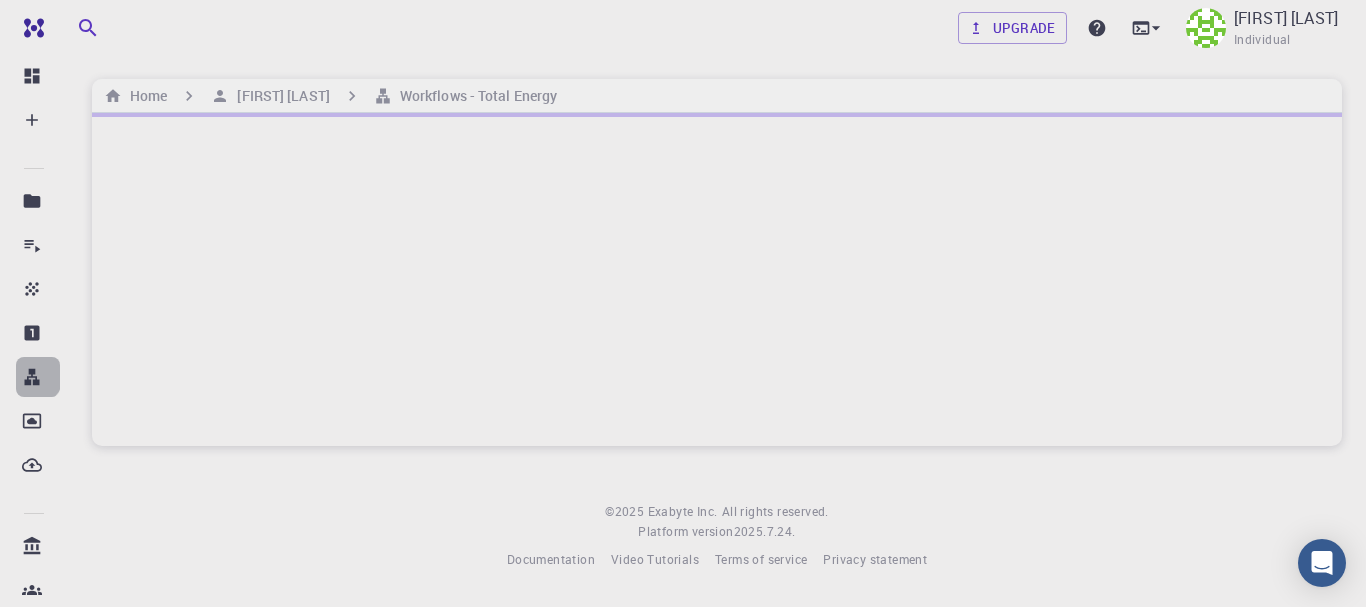 click 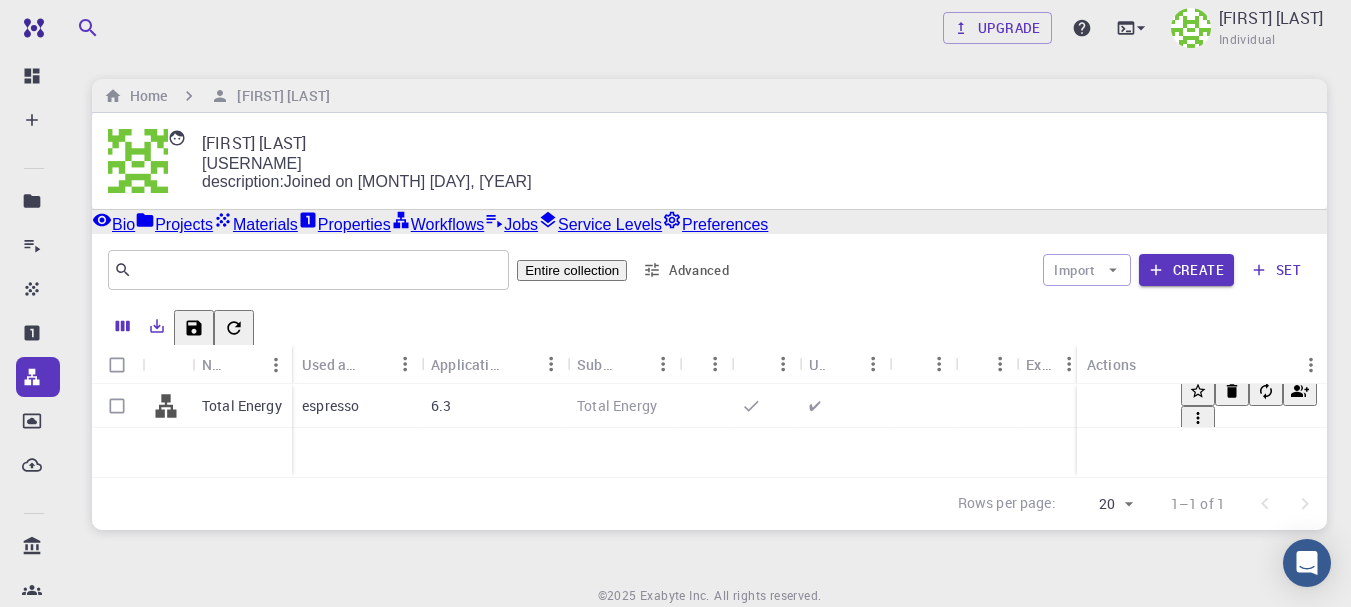 click on "Jobs" at bounding box center (511, 222) 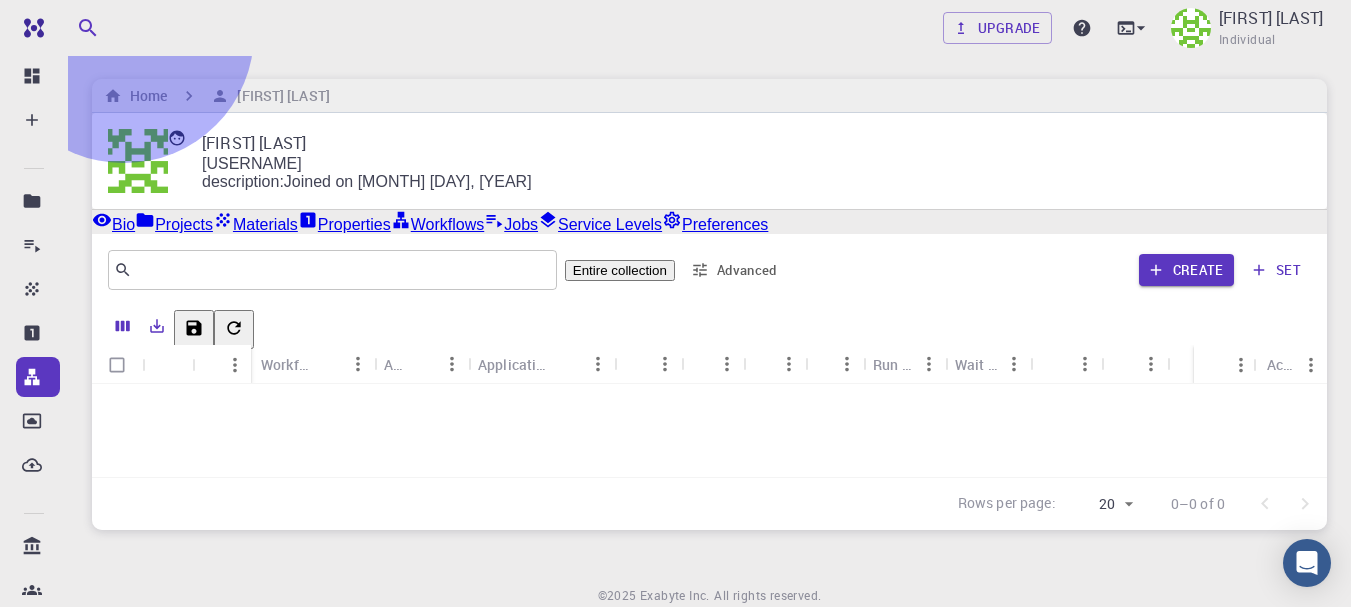 click on "Service Levels" at bounding box center [600, 222] 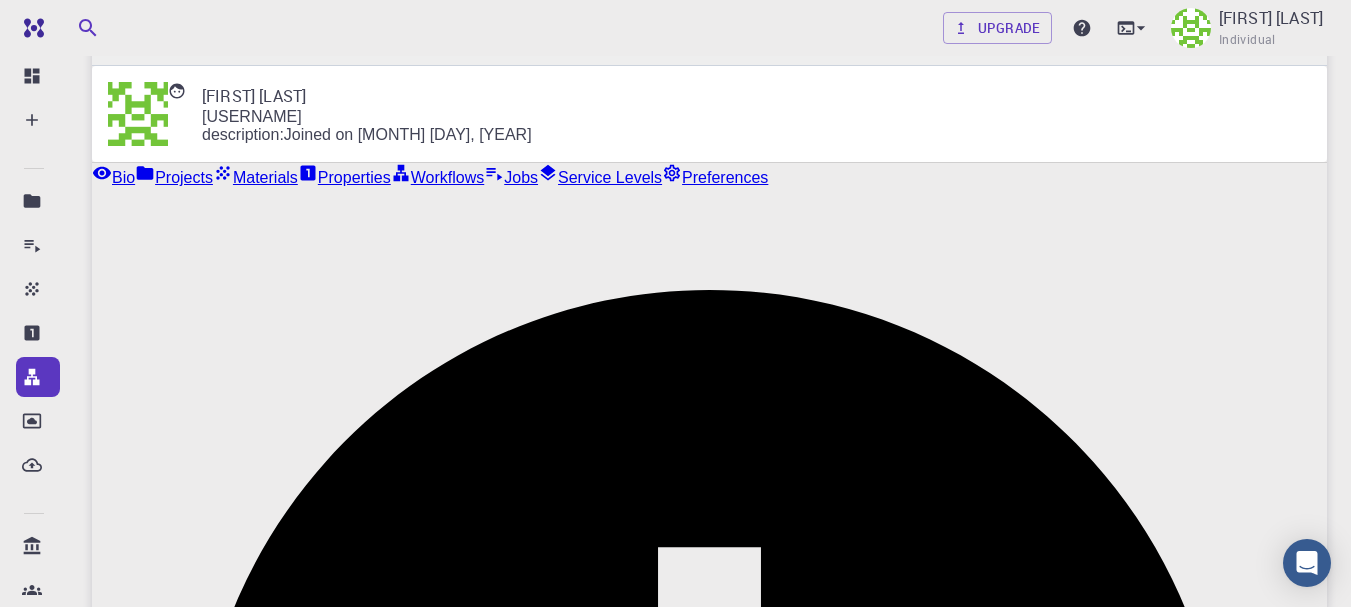 scroll, scrollTop: 0, scrollLeft: 0, axis: both 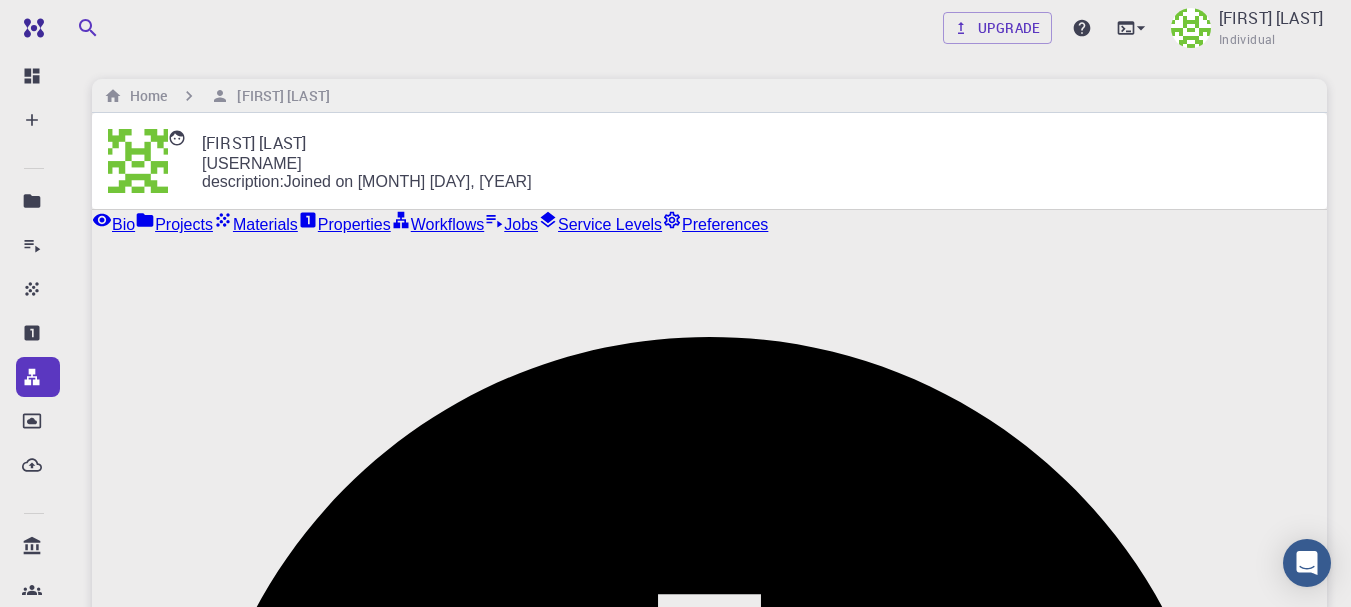 click on "Joined on [MONTH] [DAY], [YEAR]" at bounding box center (408, 182) 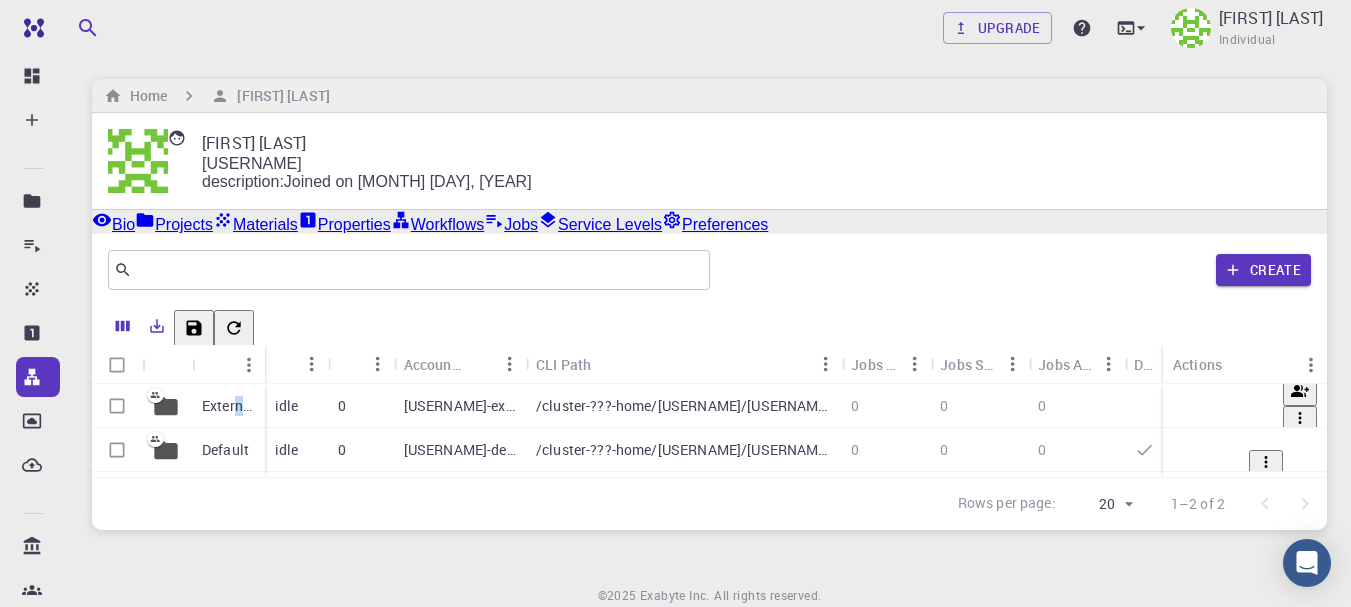 click on "External" at bounding box center (228, 406) 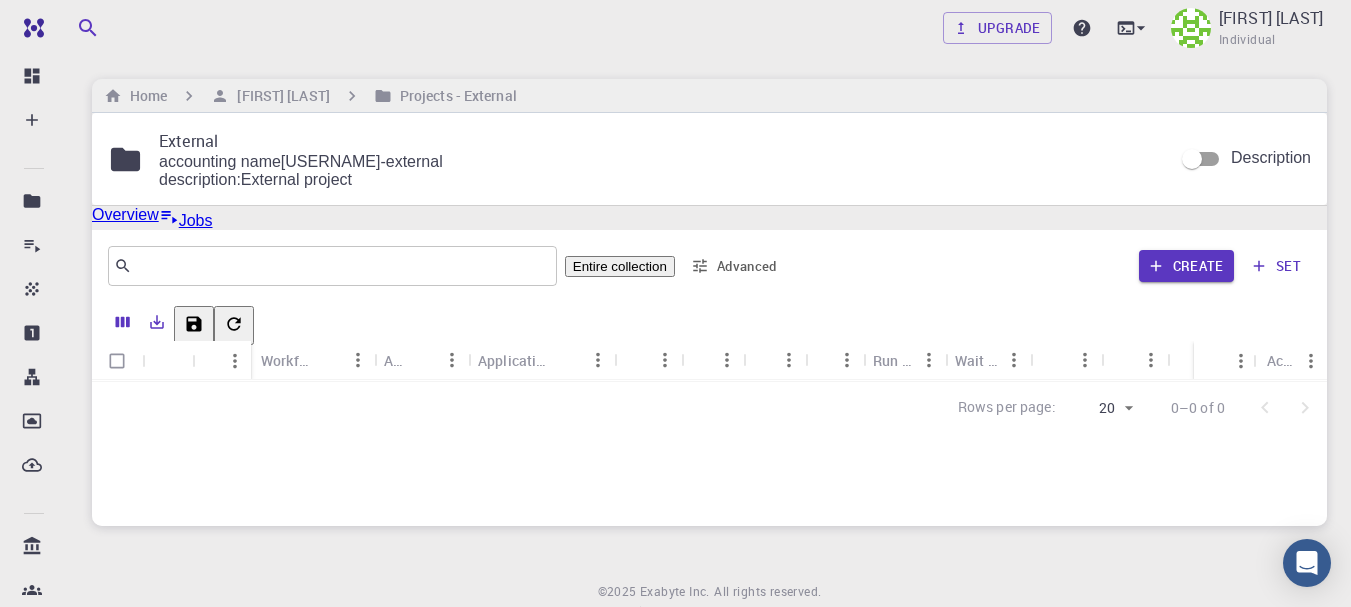 click on "Entire collection" at bounding box center (620, 266) 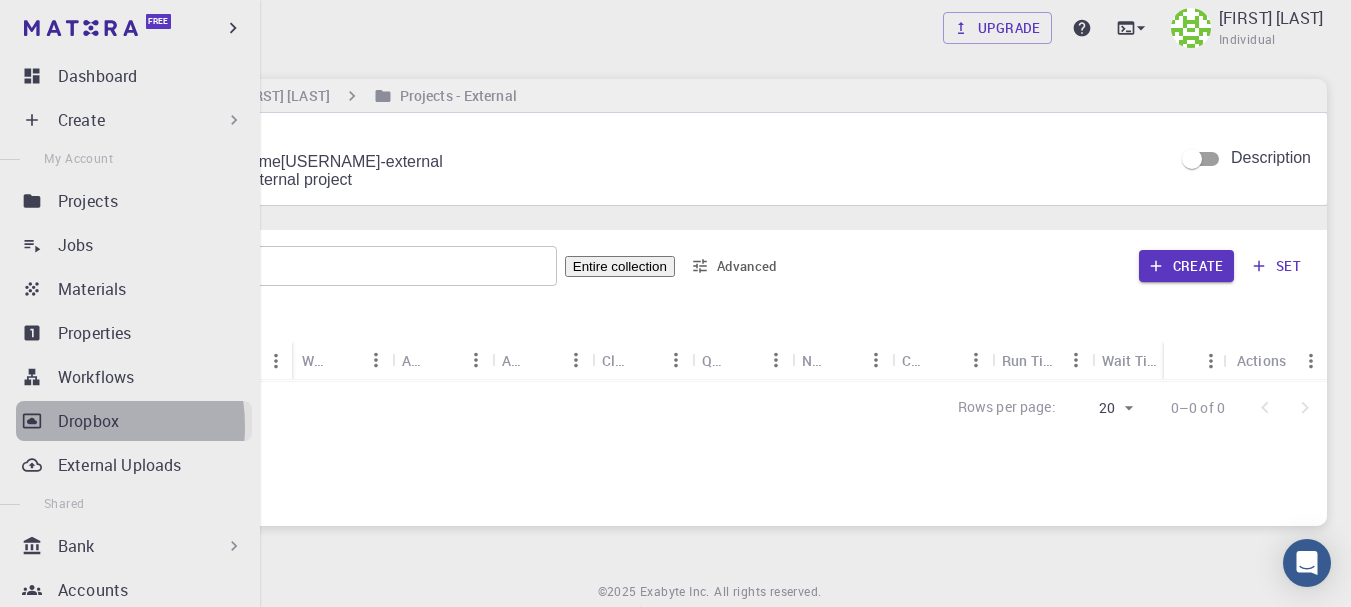click on "Dropbox" at bounding box center (88, 421) 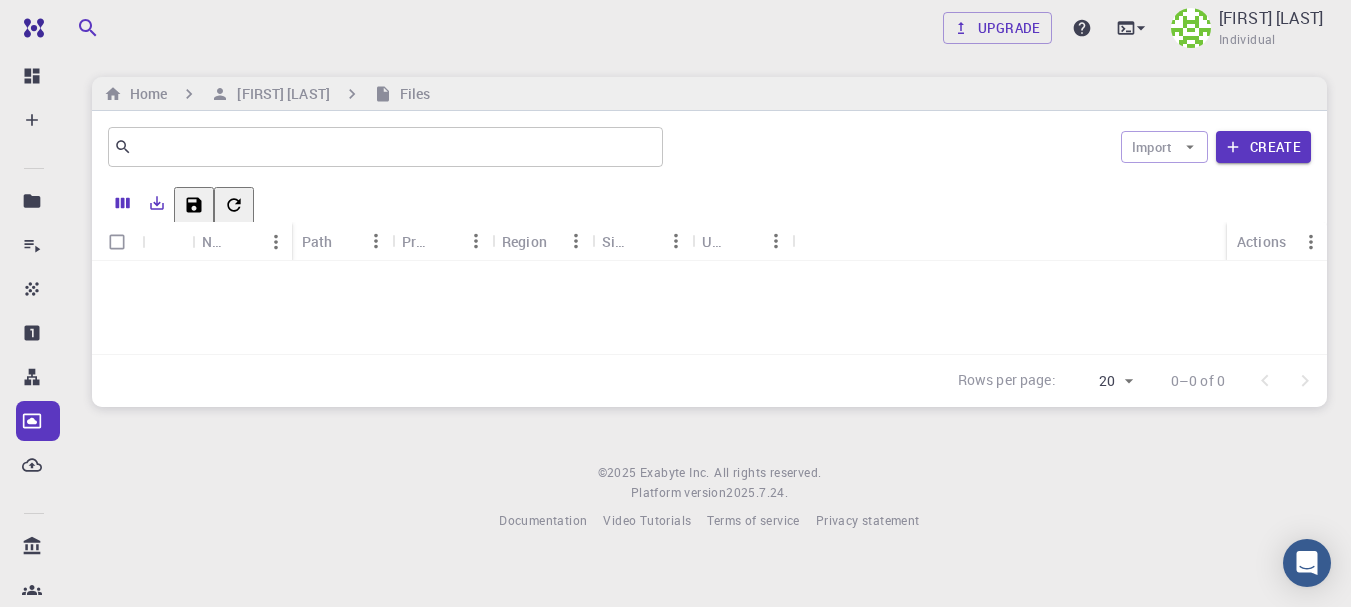 scroll, scrollTop: 0, scrollLeft: 0, axis: both 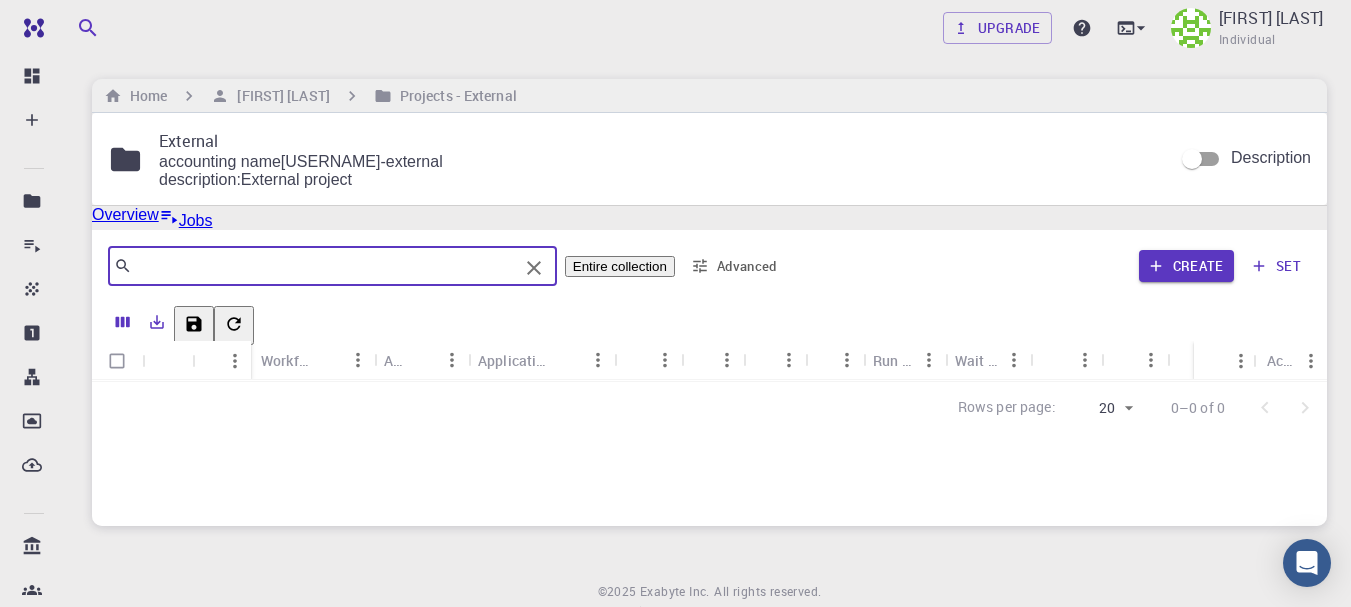 click at bounding box center (325, 266) 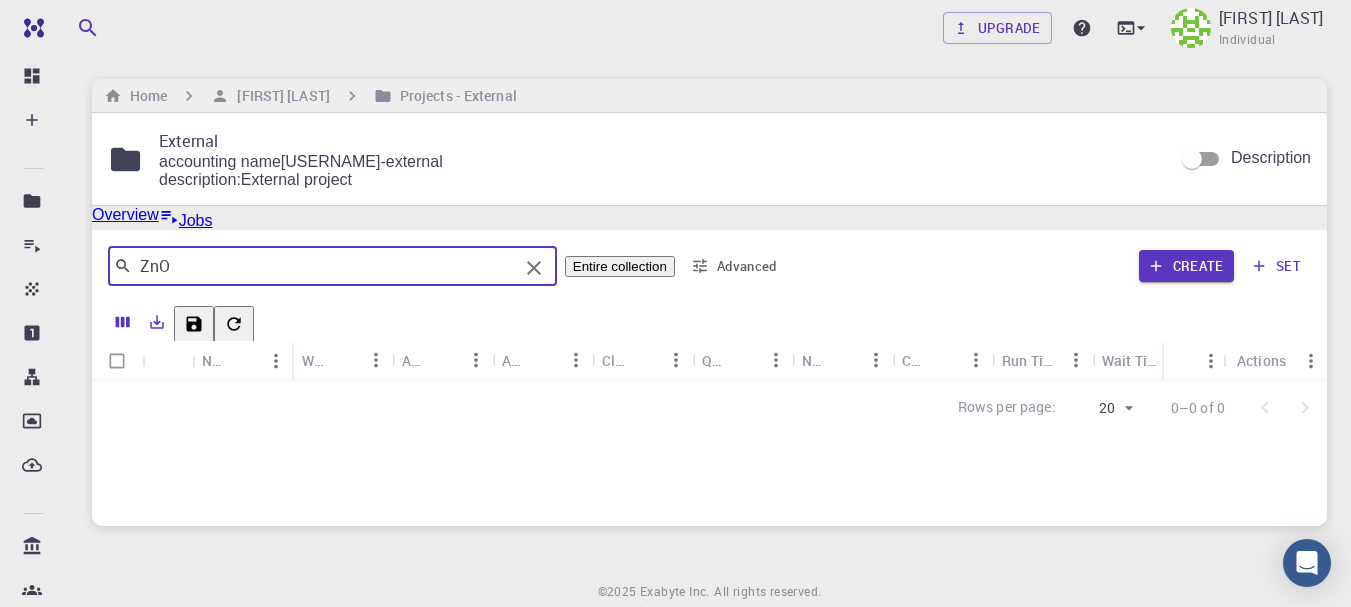 type on "ZnO" 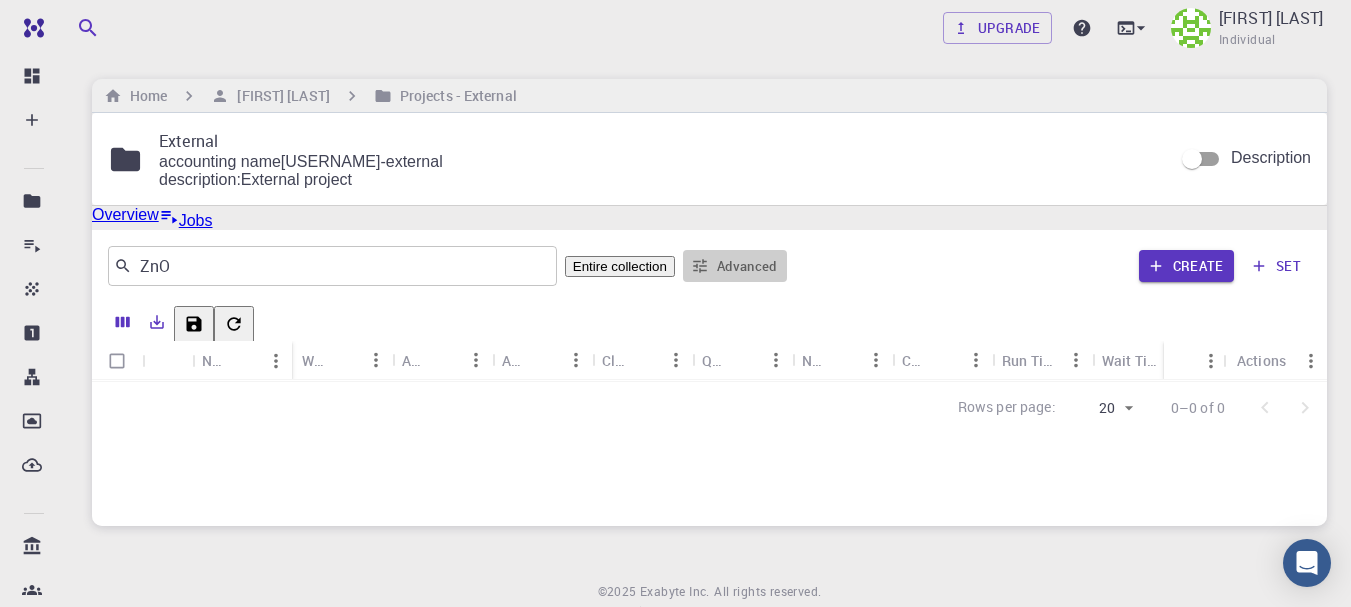 click on "Advanced" at bounding box center [735, 266] 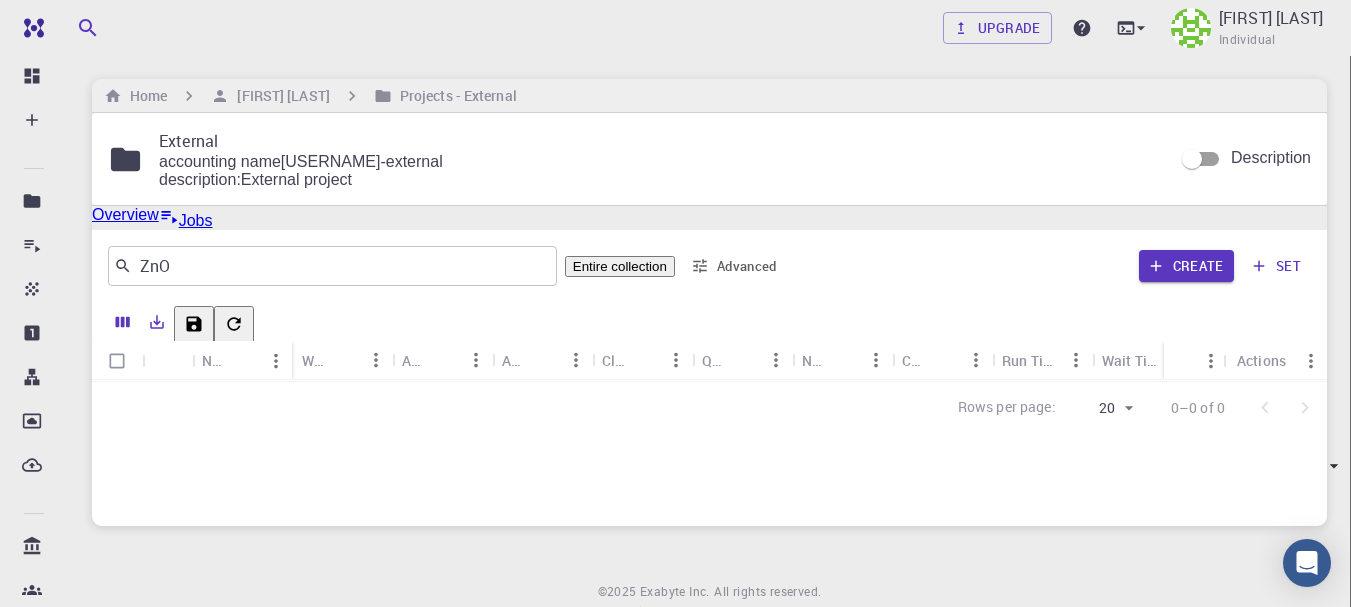 click at bounding box center [675, 303] 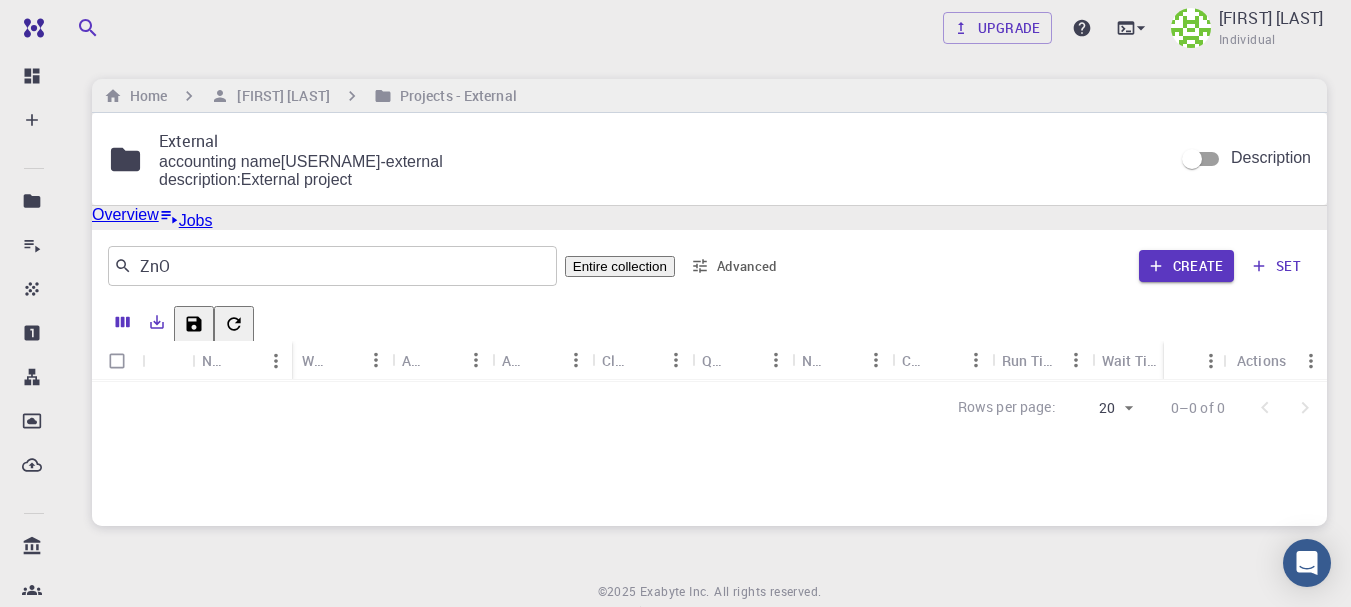 click on "Jobs" at bounding box center [186, 218] 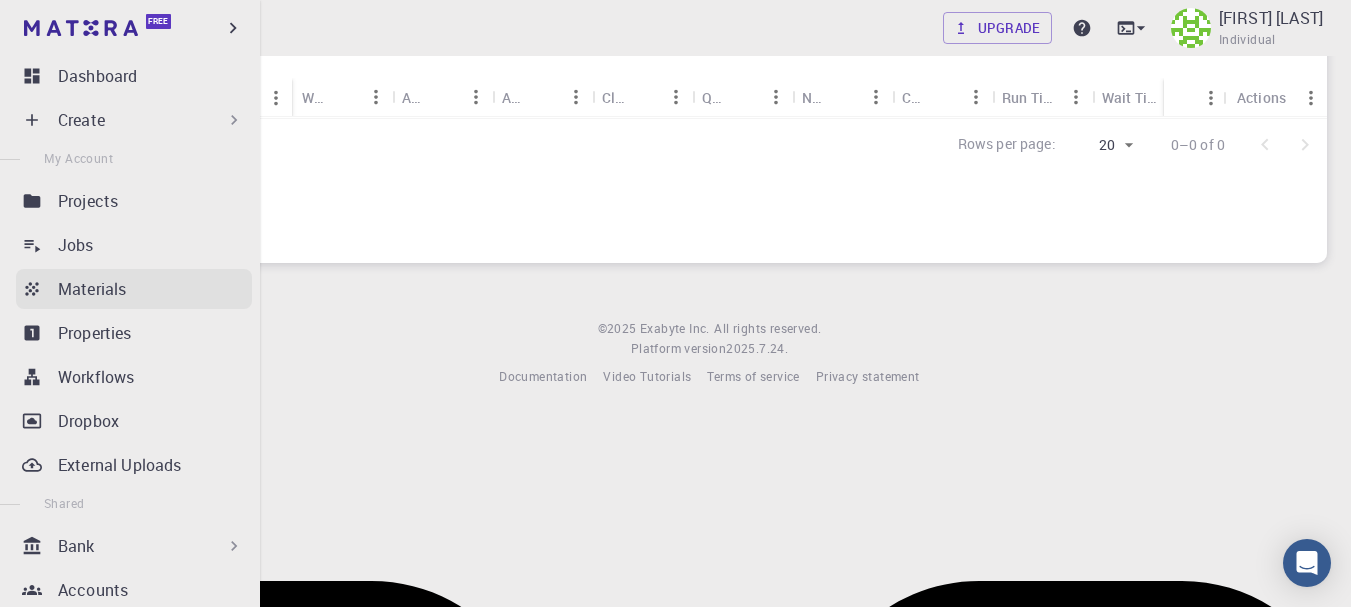 click on "Materials" at bounding box center (92, 289) 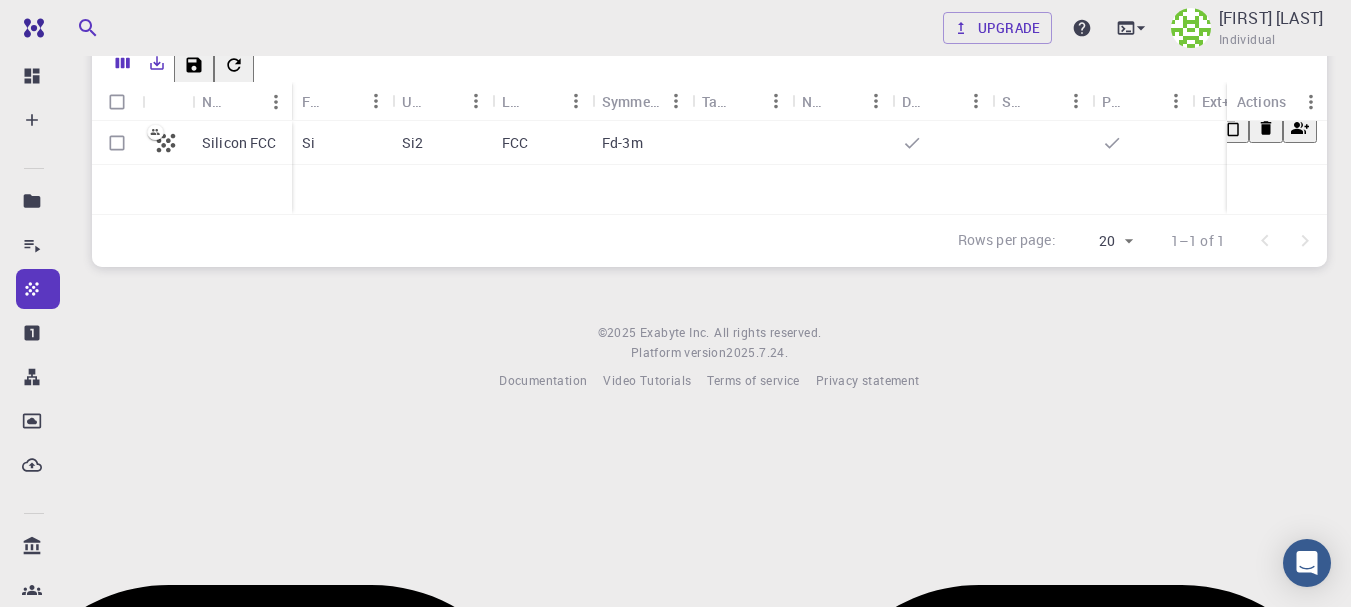 click on "Silicon FCC Si Si2 FCC Fd-3m" at bounding box center (792, 167) 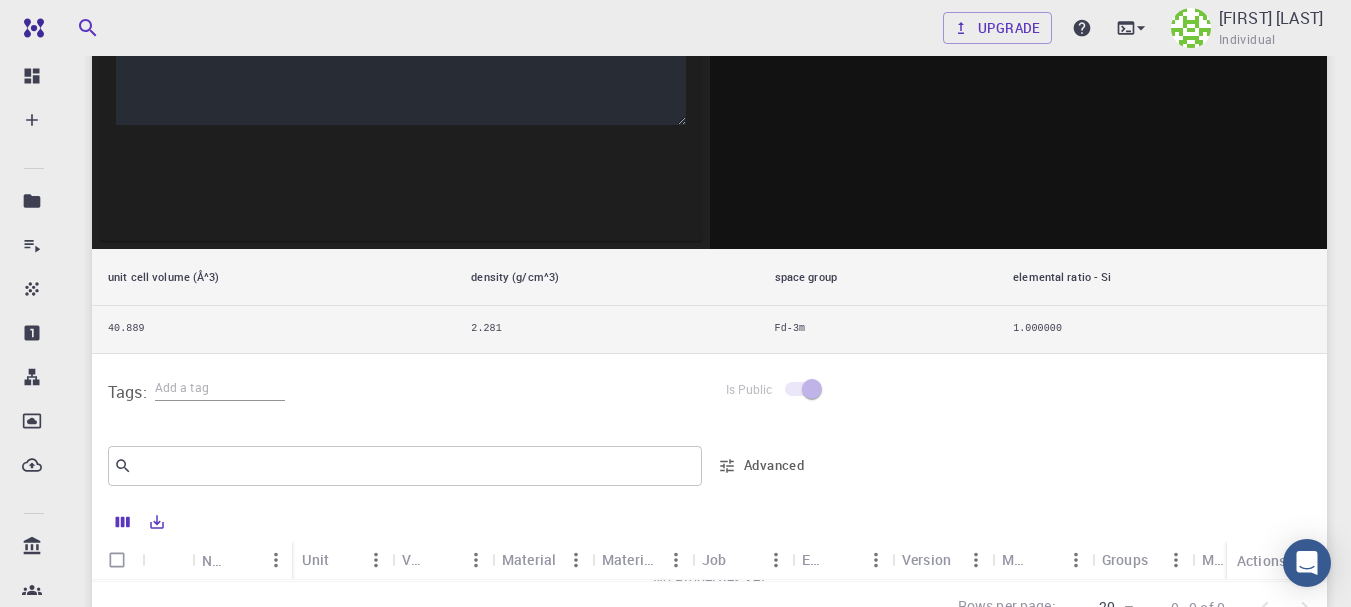 scroll, scrollTop: 600, scrollLeft: 0, axis: vertical 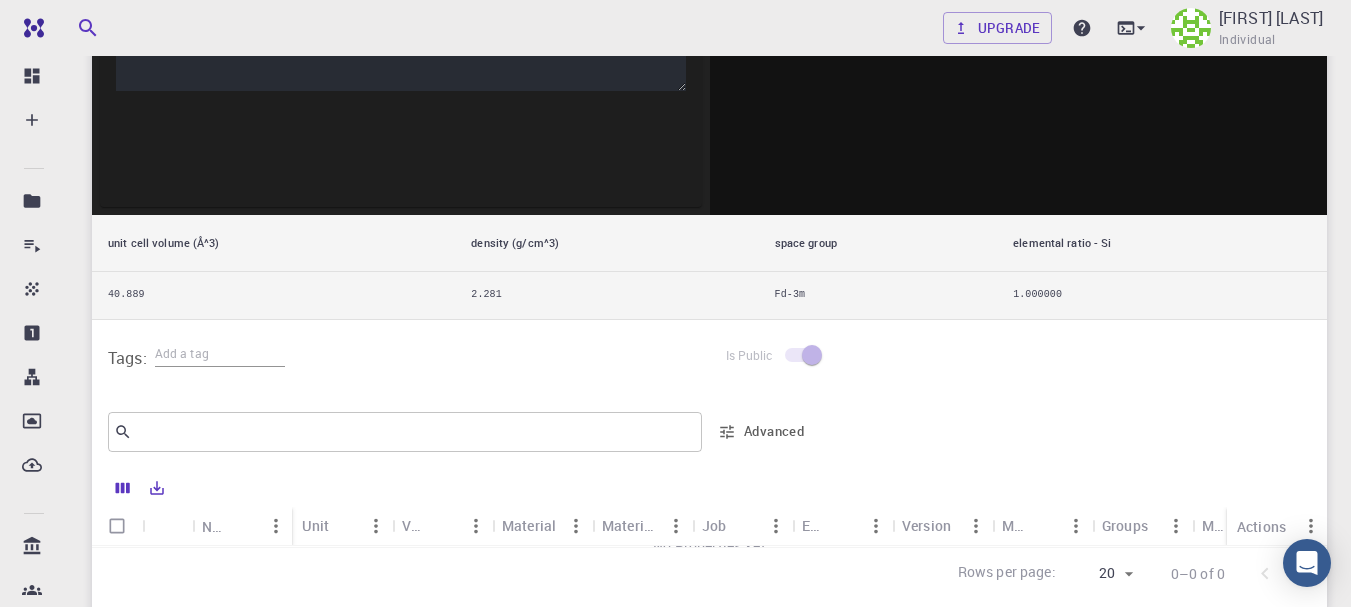 click at bounding box center [802, 355] 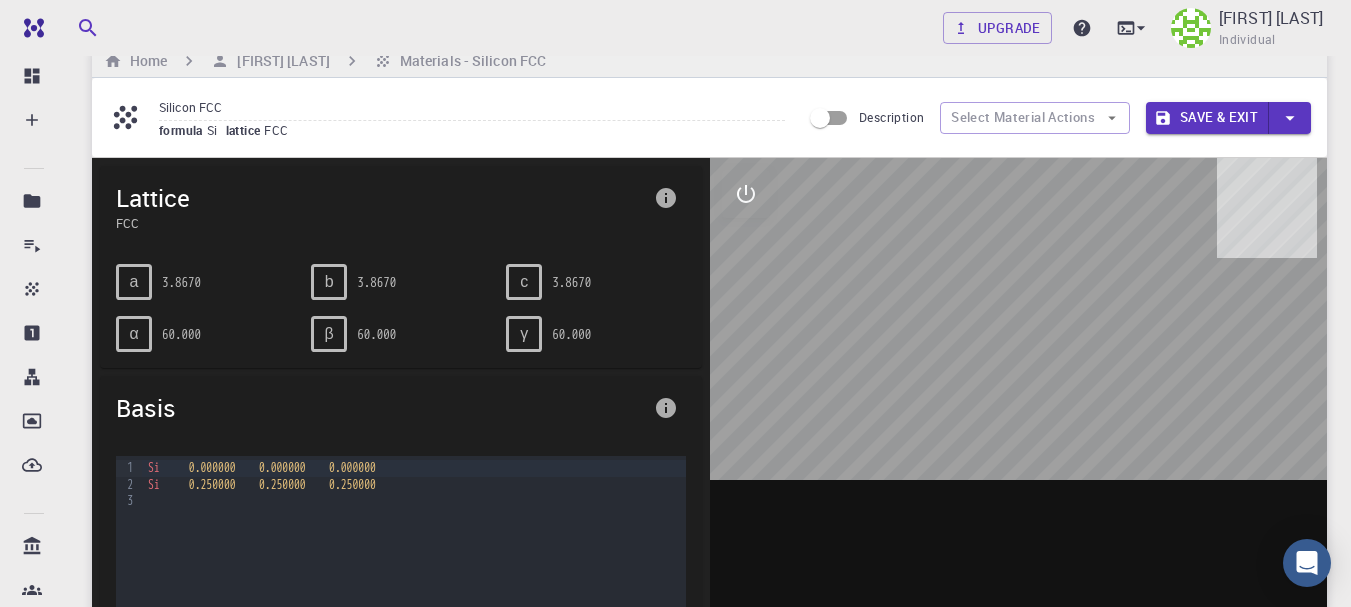 scroll, scrollTop: 0, scrollLeft: 0, axis: both 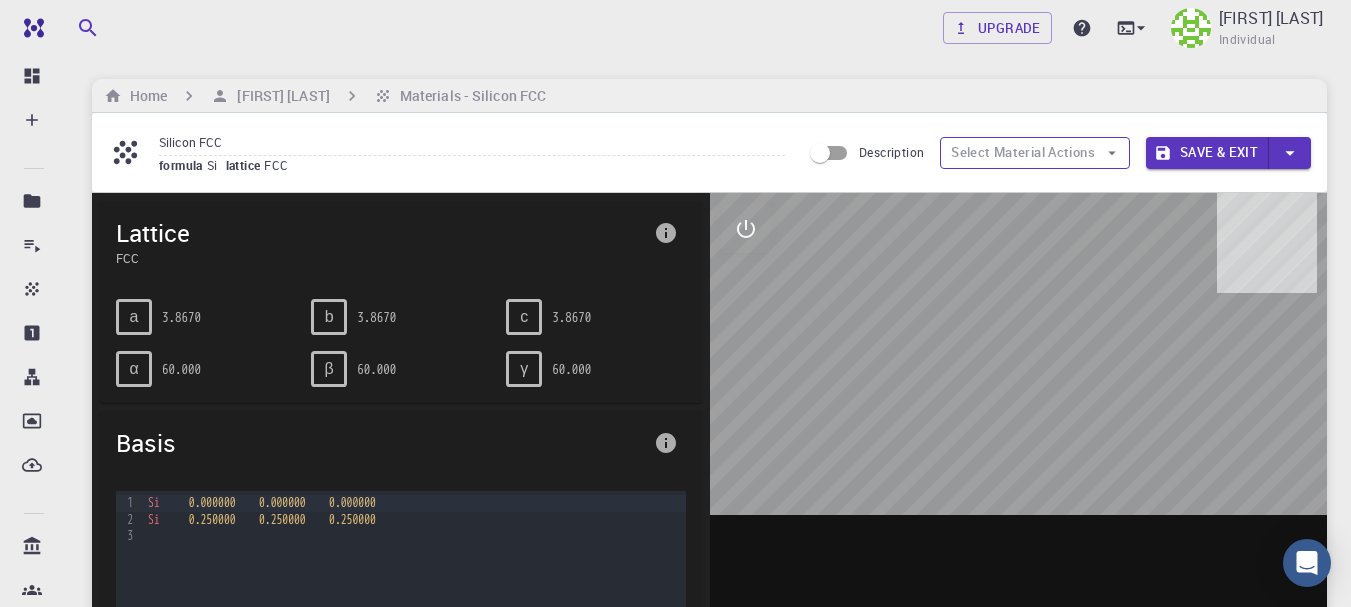 click on "Select Material Actions" at bounding box center [1035, 153] 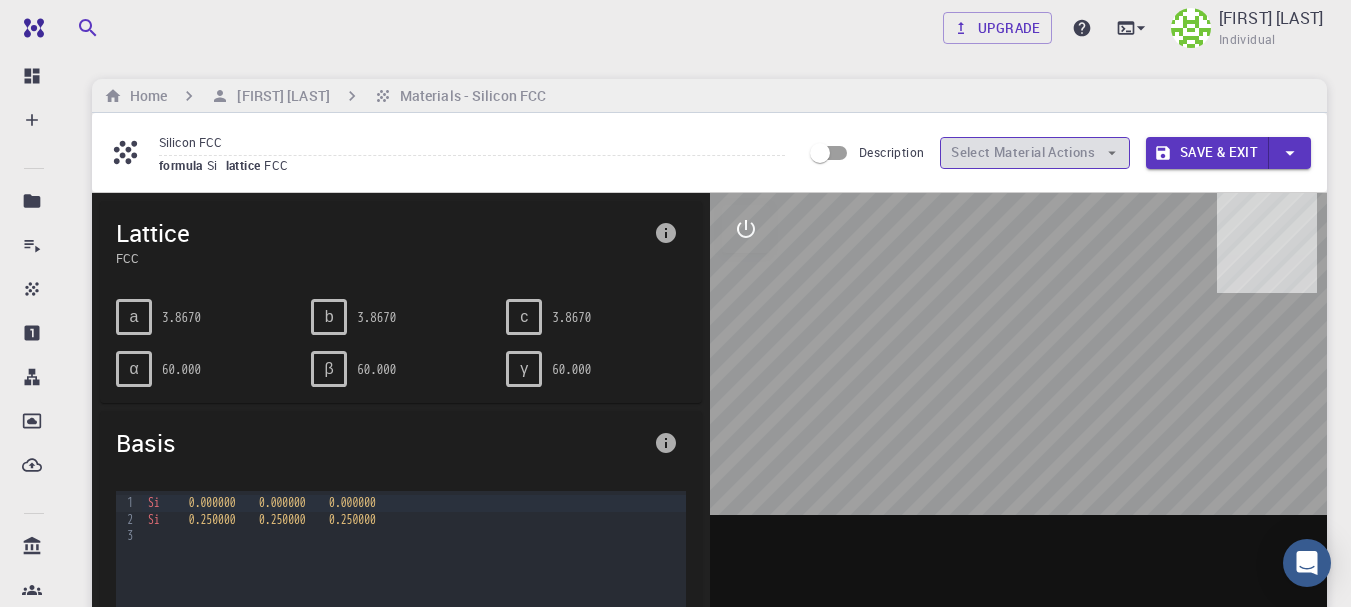click on "Select Material Actions" at bounding box center (1035, 153) 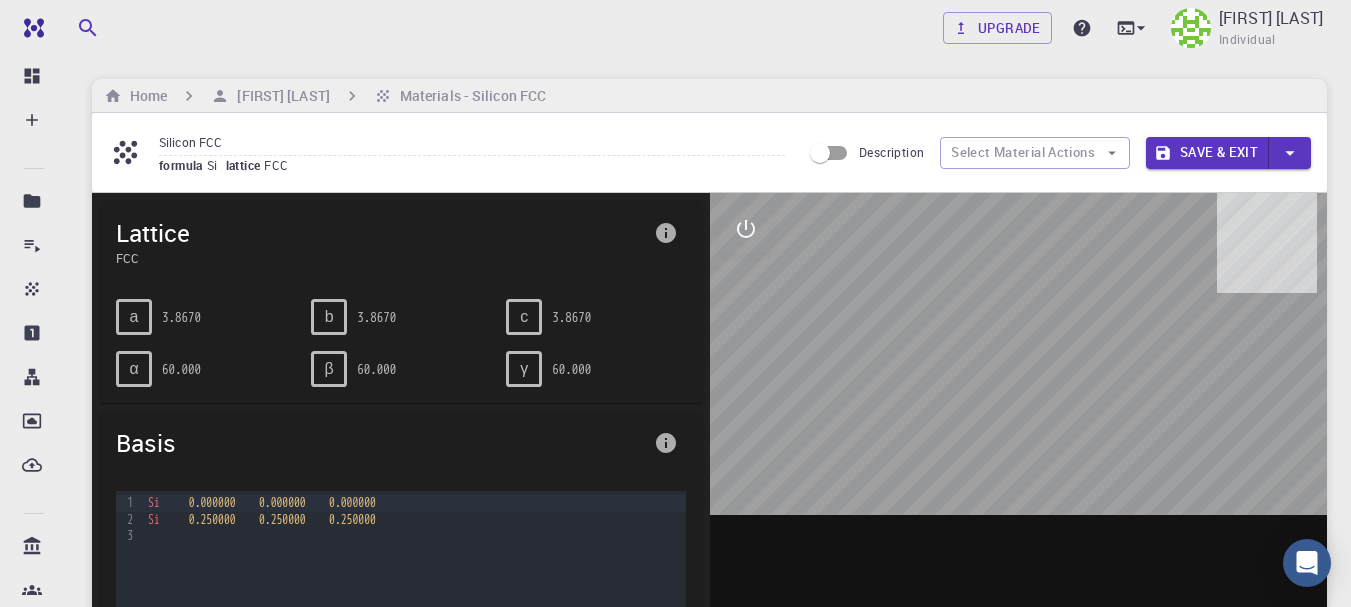 click 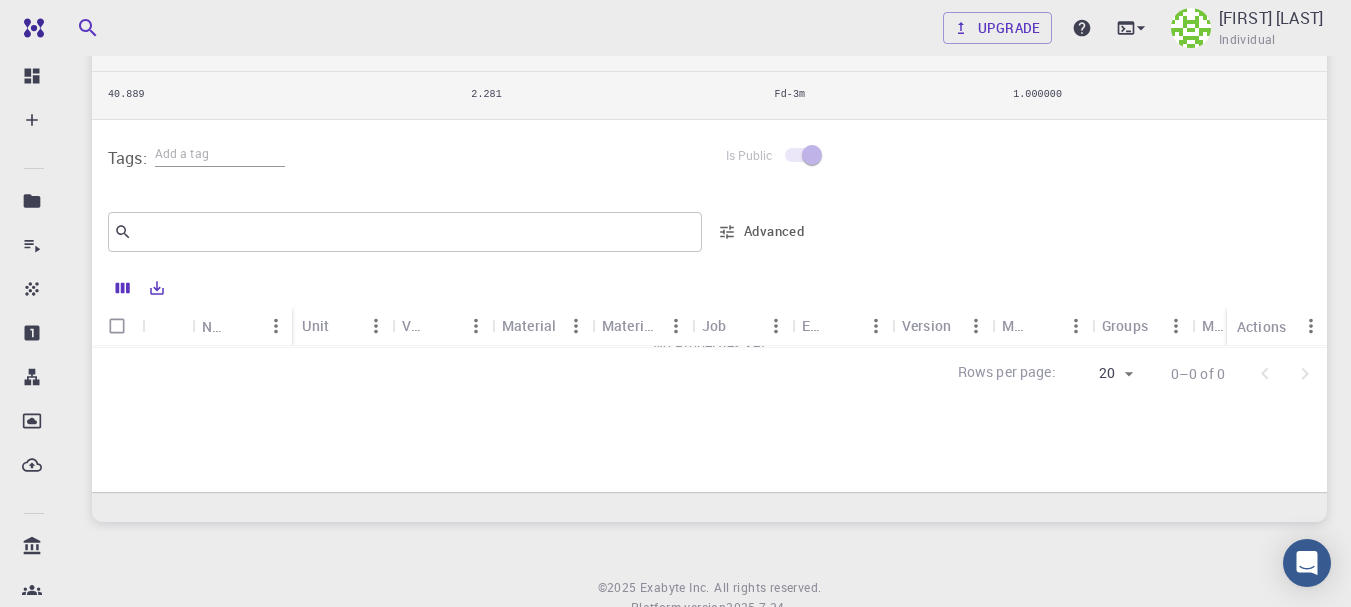scroll, scrollTop: 700, scrollLeft: 0, axis: vertical 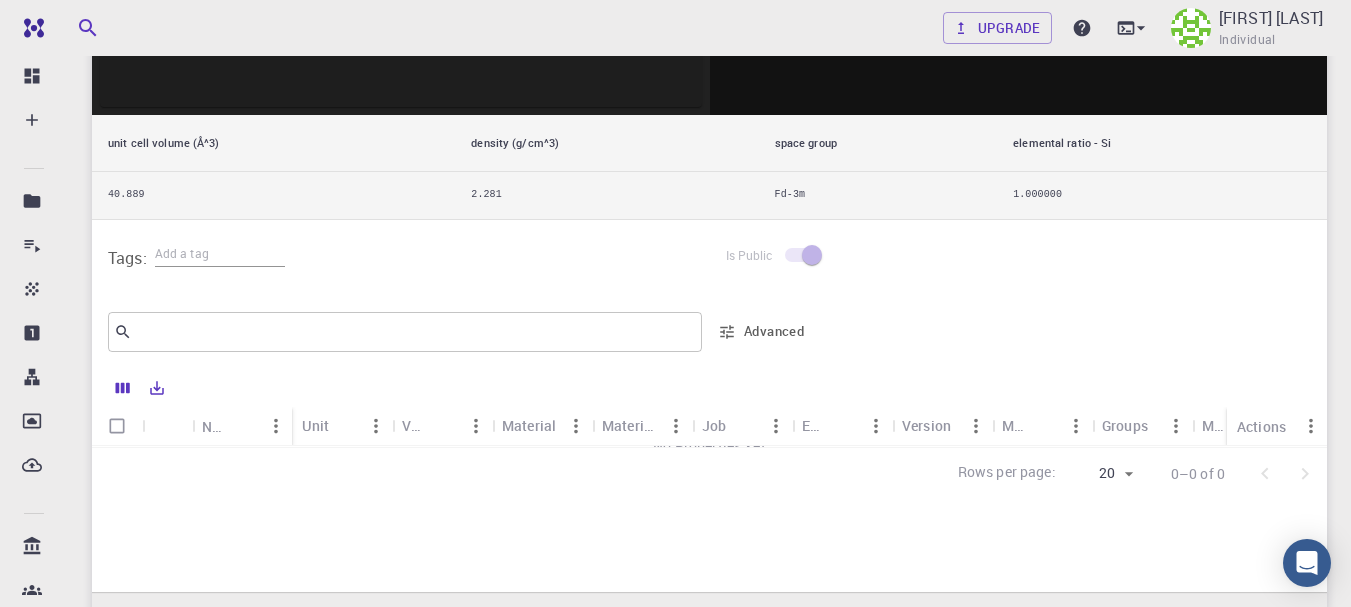 click at bounding box center (220, 254) 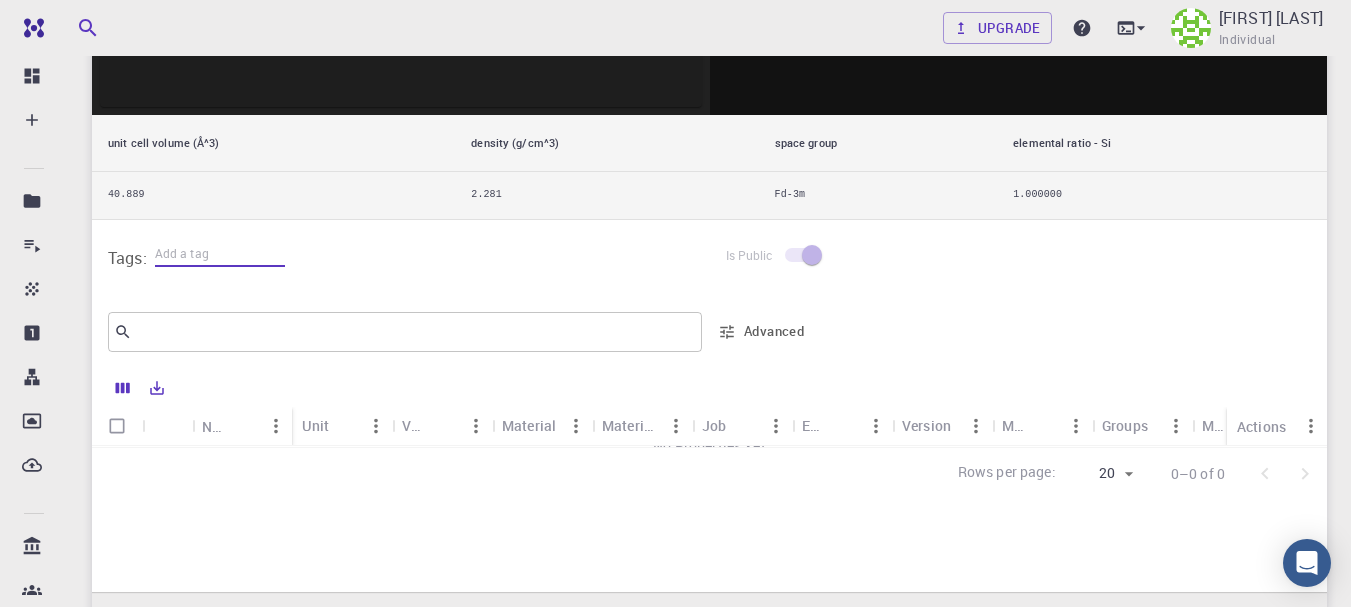 click on "Is Public" at bounding box center (1019, 258) 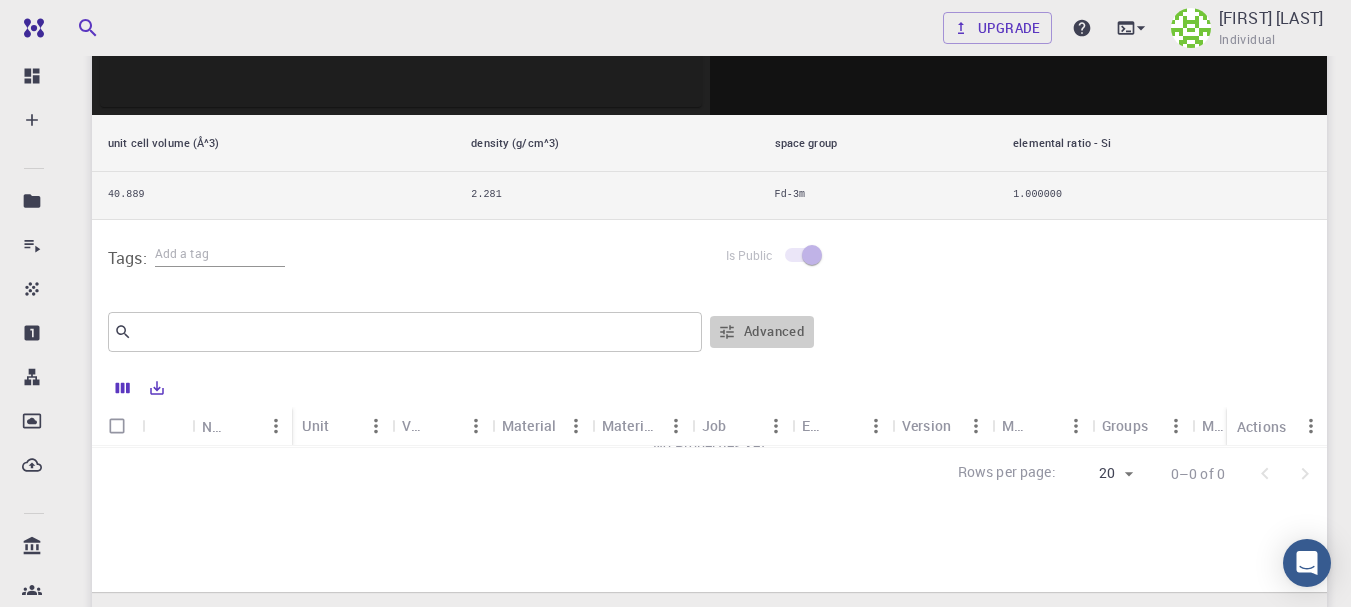 click on "Advanced" at bounding box center [762, 332] 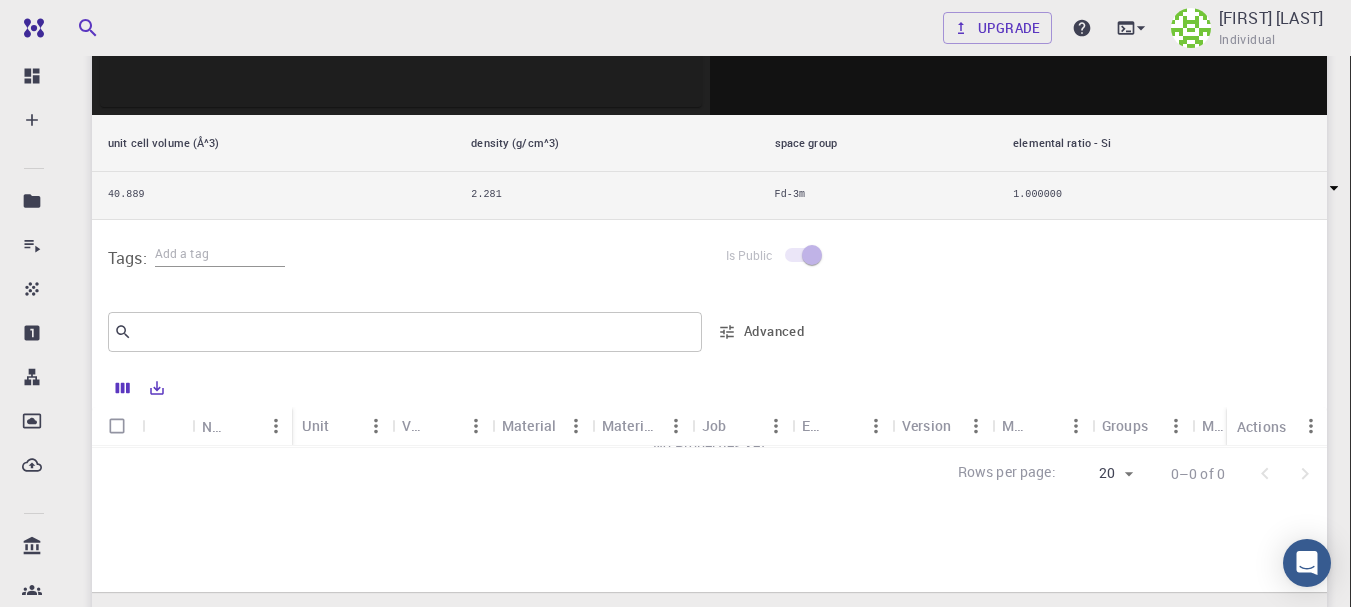 click at bounding box center [675, 303] 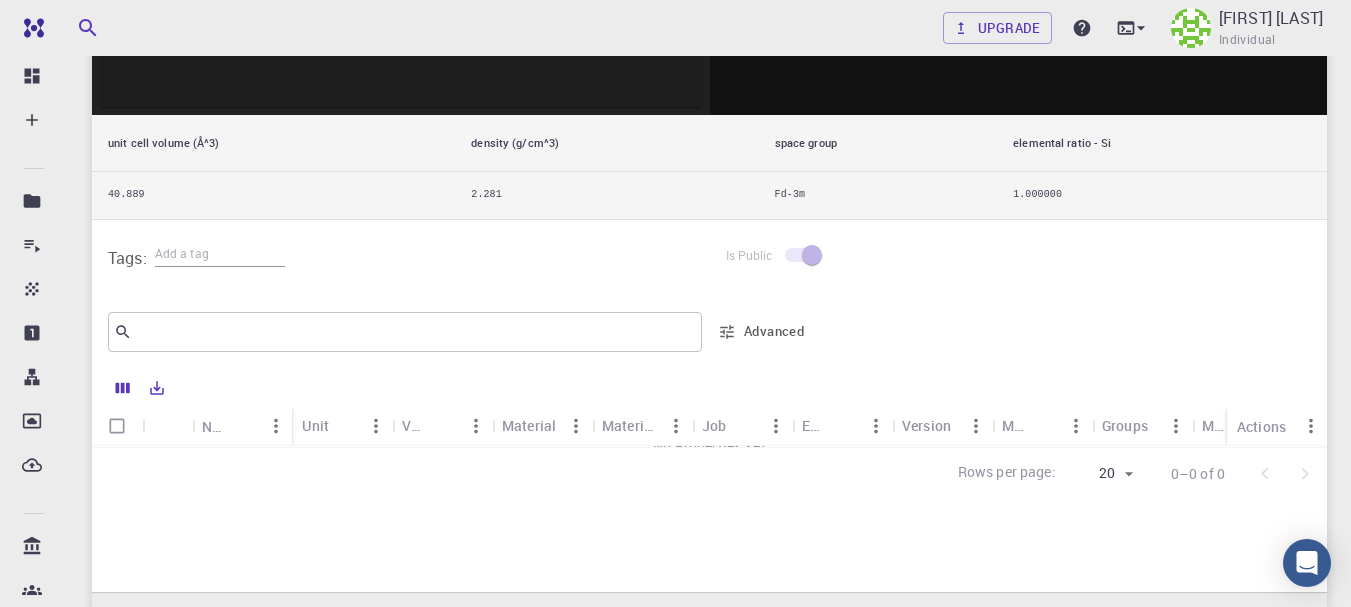 click at bounding box center (117, 426) 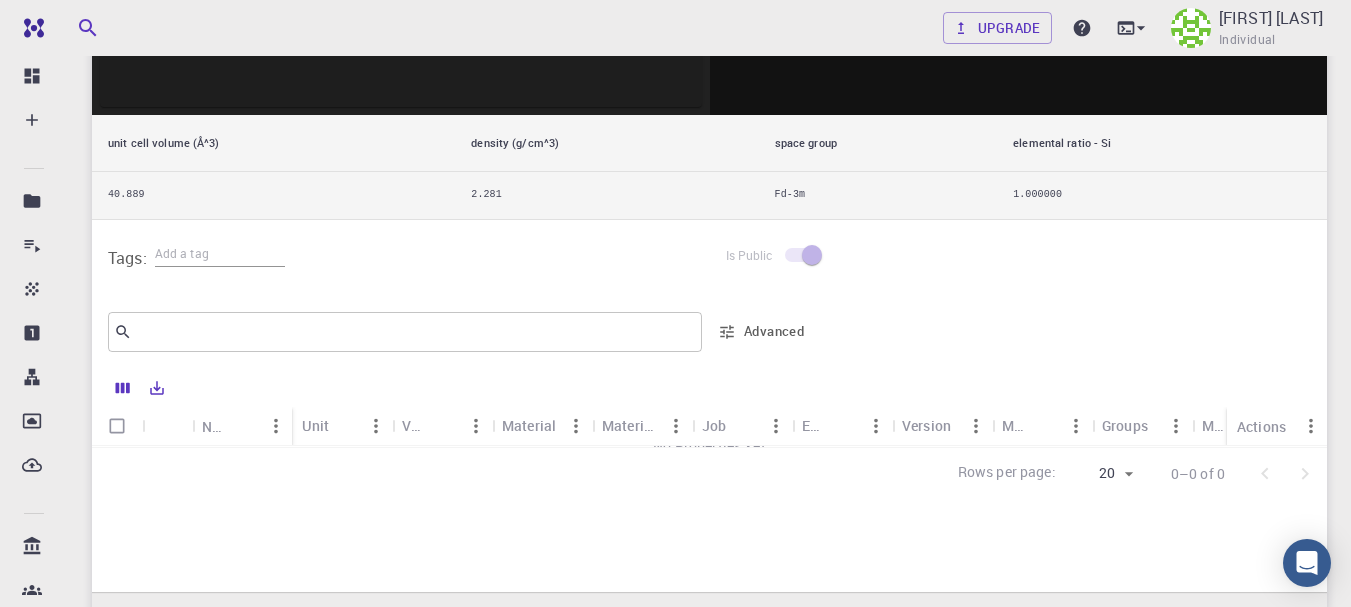 drag, startPoint x: 188, startPoint y: 464, endPoint x: 371, endPoint y: 482, distance: 183.88312 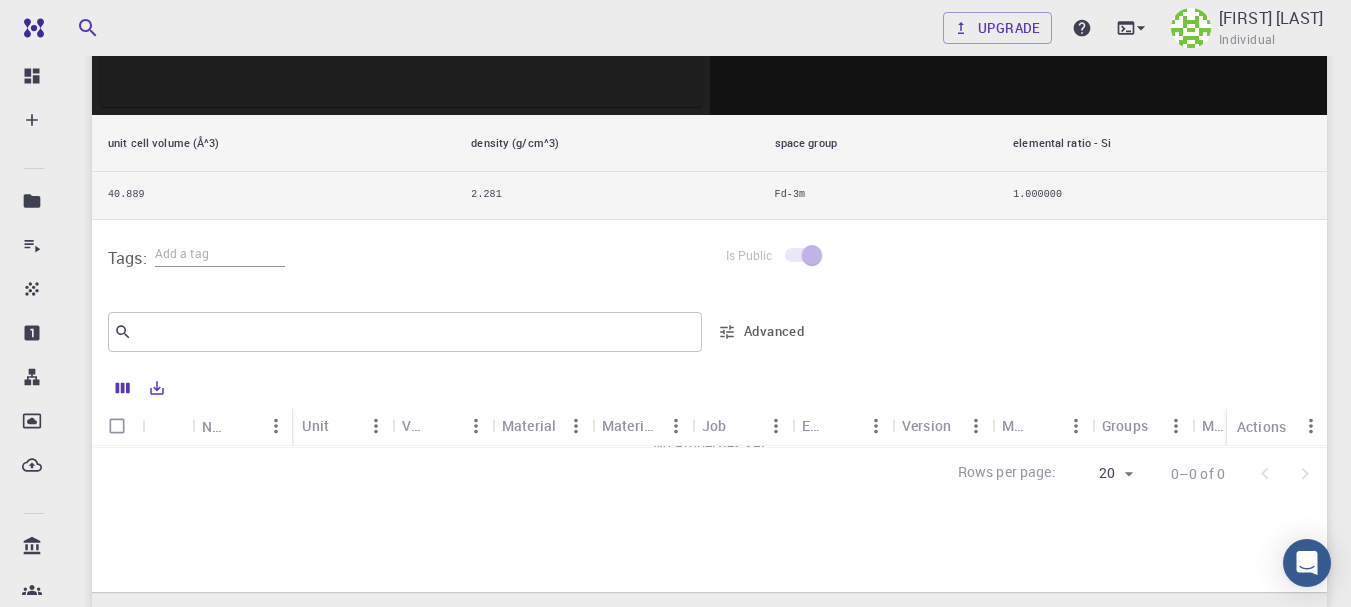 click on "Rows per page: 20 20 0–0 of 0" at bounding box center [709, 473] 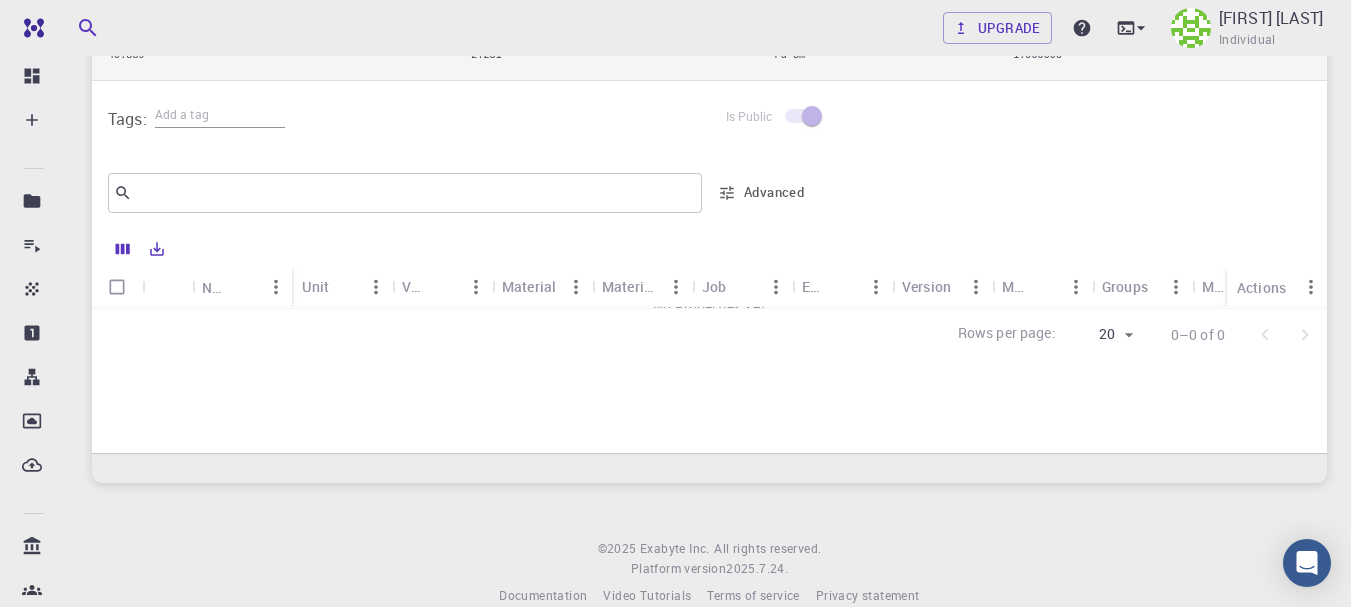 scroll, scrollTop: 870, scrollLeft: 0, axis: vertical 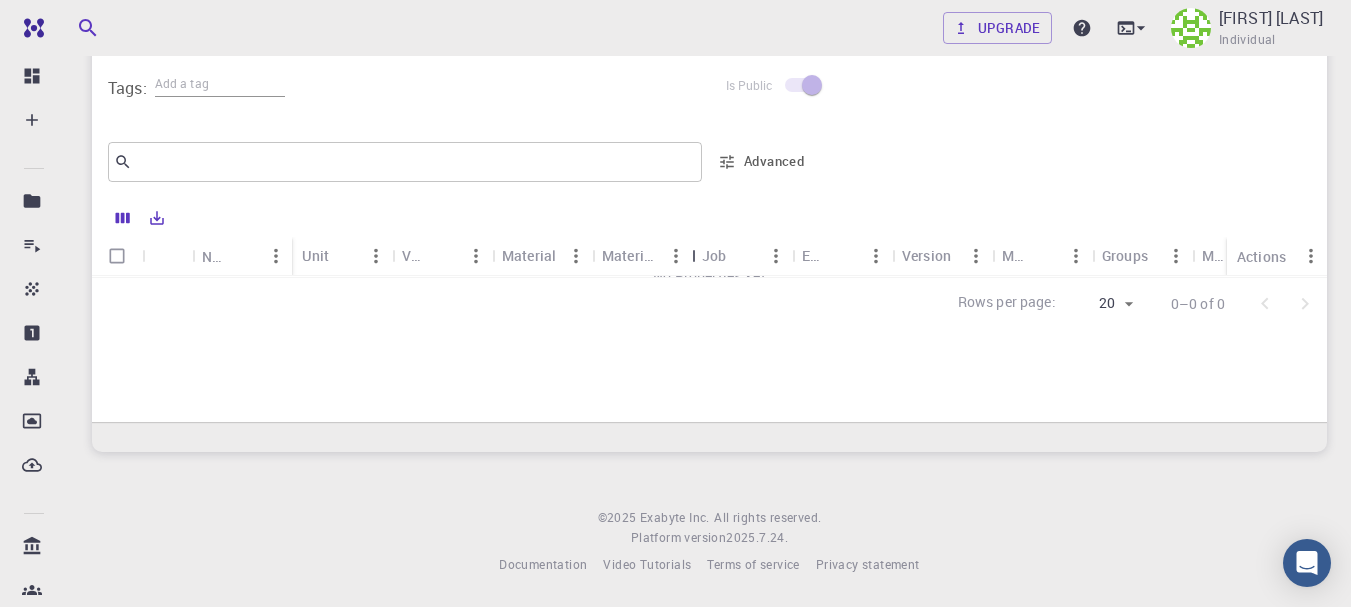 drag, startPoint x: 694, startPoint y: 271, endPoint x: 694, endPoint y: 206, distance: 65 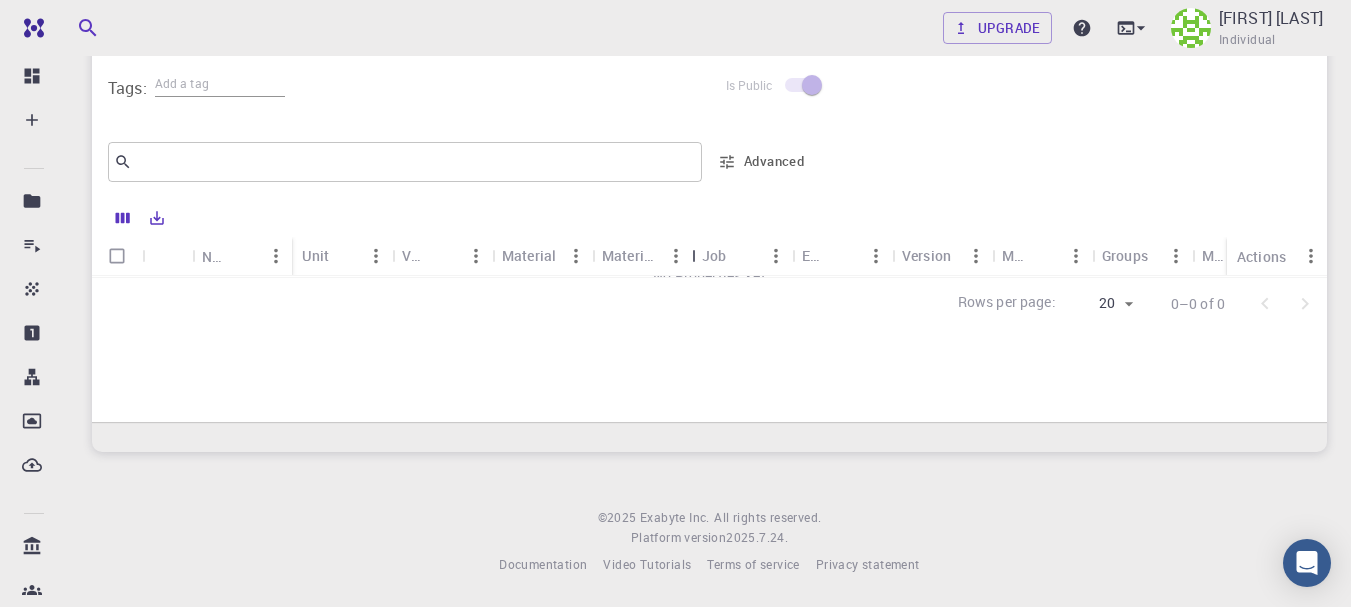 click on "Name Unit Value Material Material Formula Job Engine Version Model Groups Method Subtype Precision metric Shared Actions No Properties Yet Rows per page: 20 20 0–0 of 0" at bounding box center (709, 264) 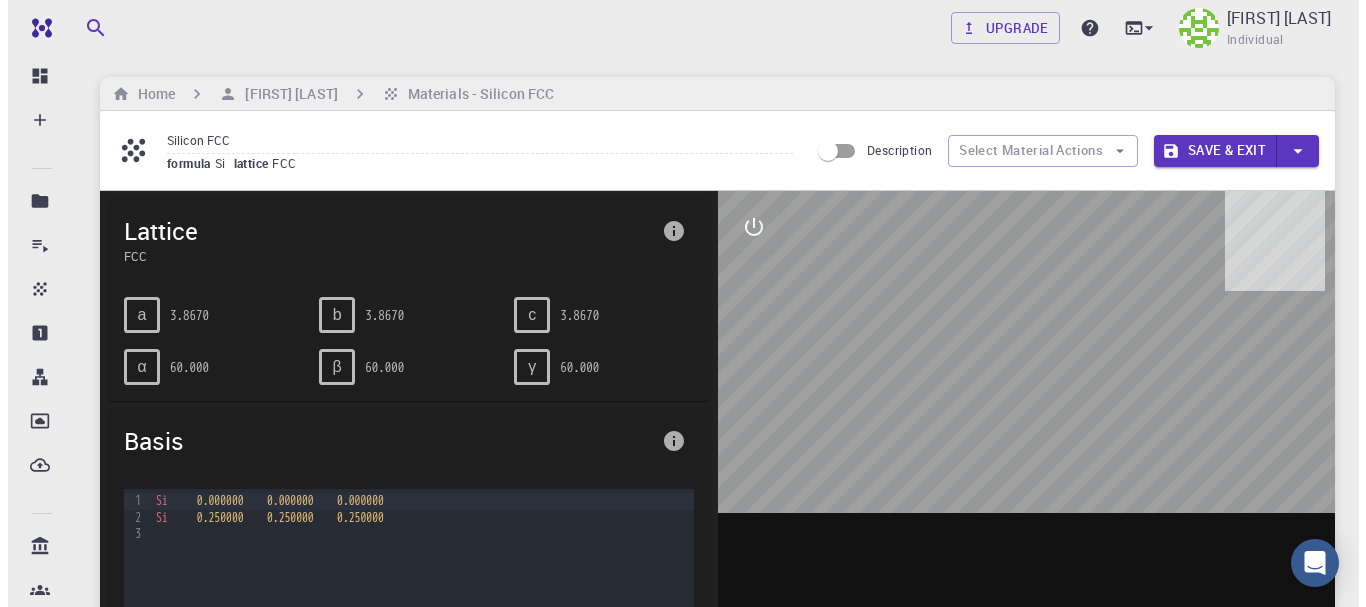 scroll, scrollTop: 0, scrollLeft: 0, axis: both 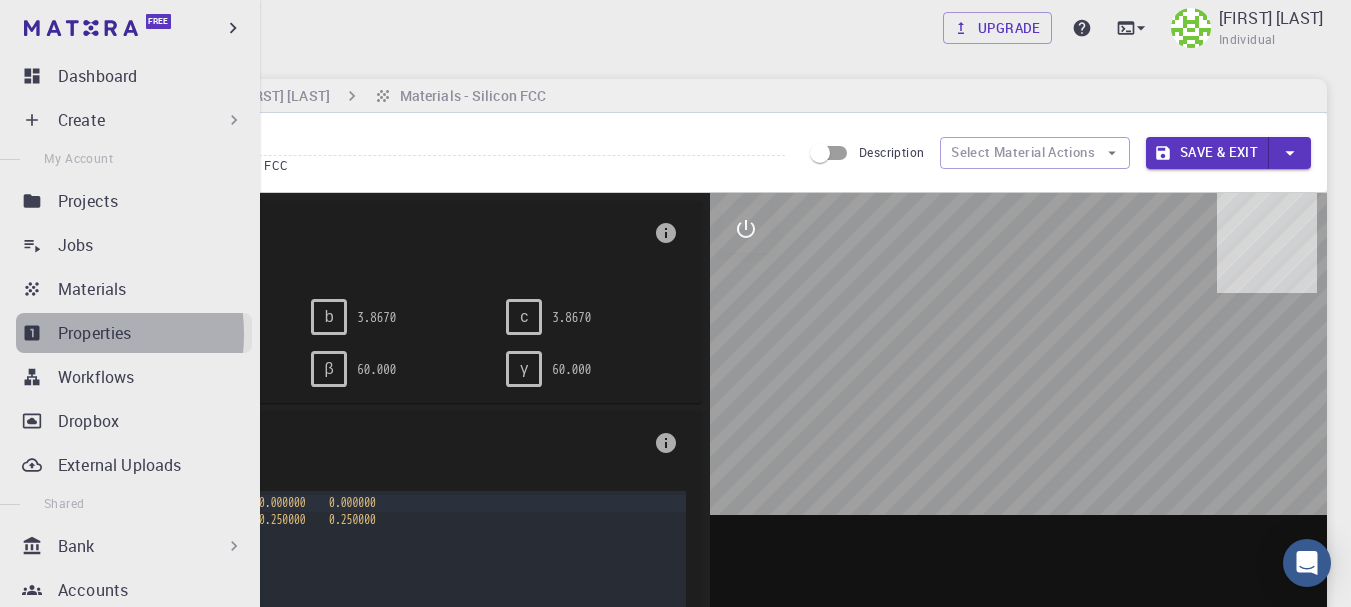 click on "Properties" at bounding box center [134, 333] 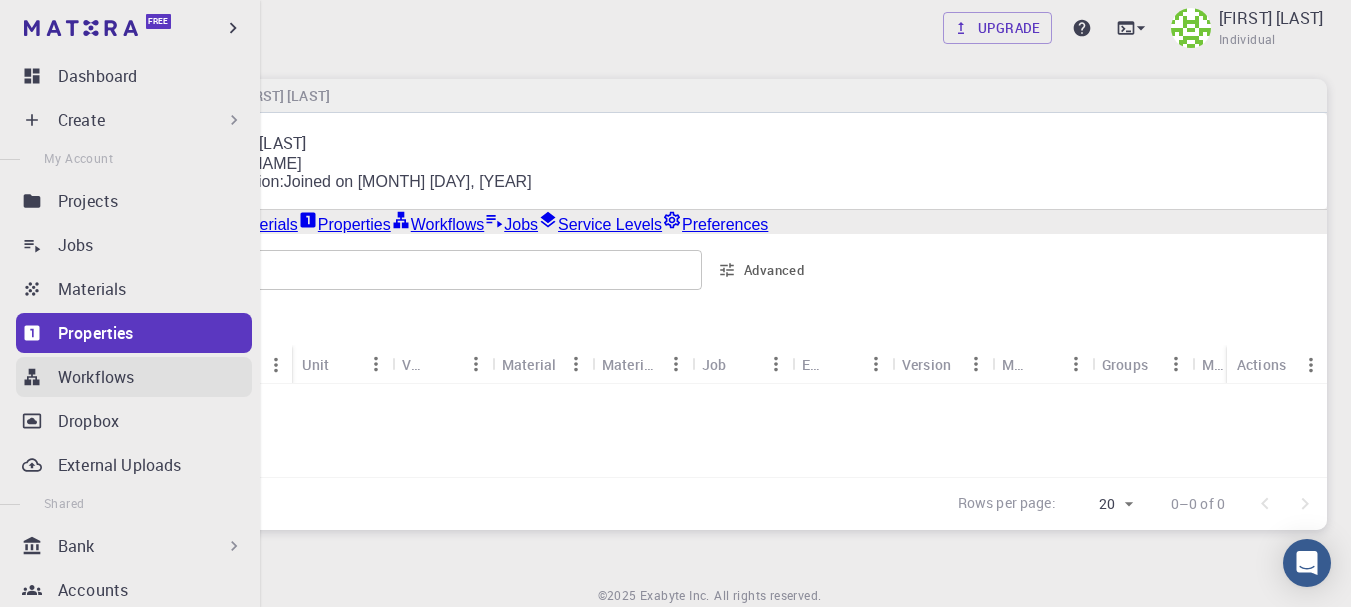 click on "Workflows" at bounding box center [96, 377] 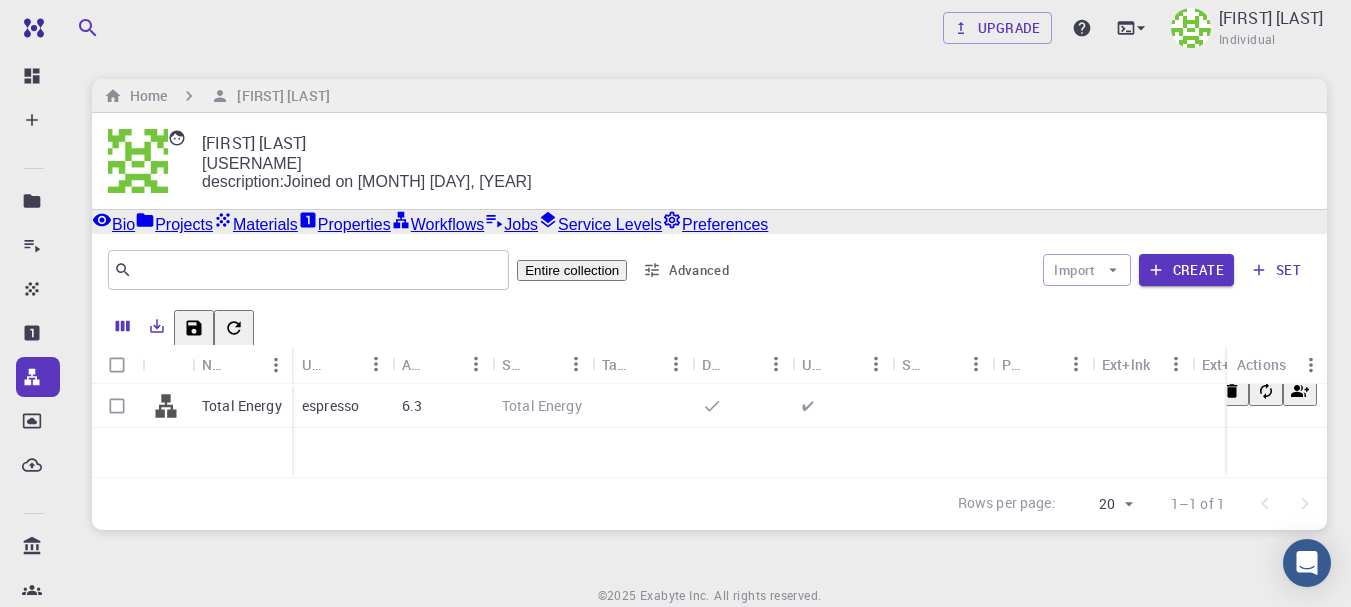 click on "espresso" at bounding box center [342, 406] 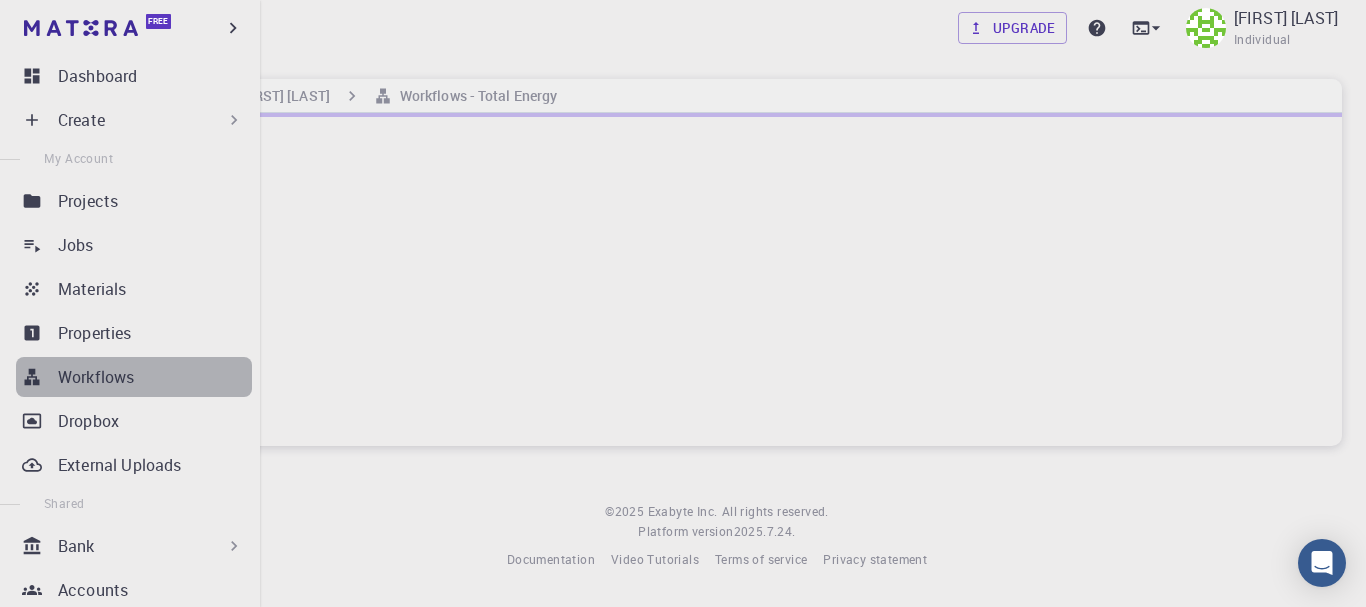 click on "Workflows" at bounding box center (155, 377) 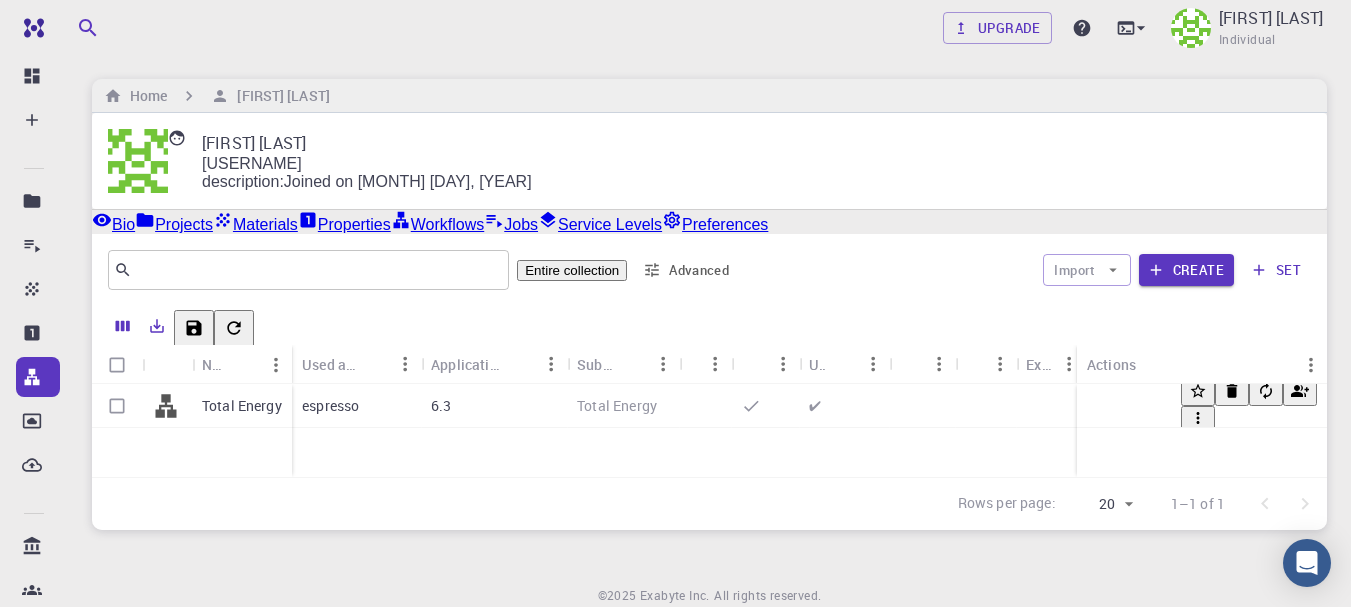 click on "✔" at bounding box center (815, 405) 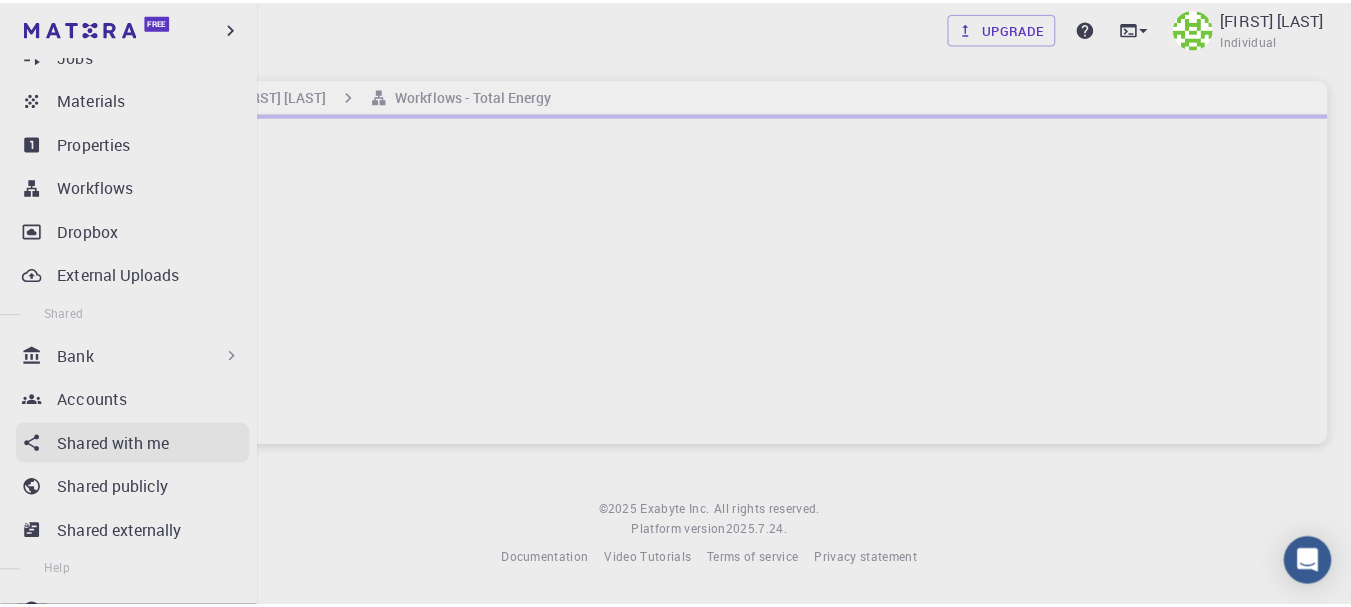 scroll, scrollTop: 389, scrollLeft: 0, axis: vertical 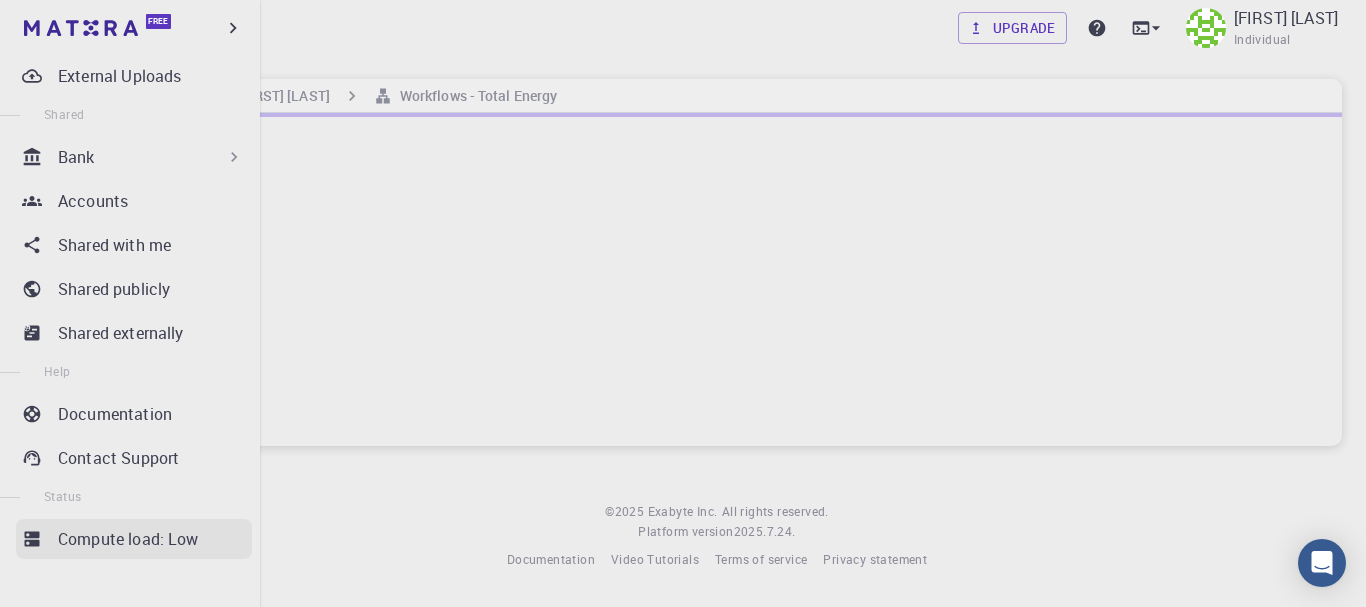 click on "Compute load: Low" at bounding box center [128, 539] 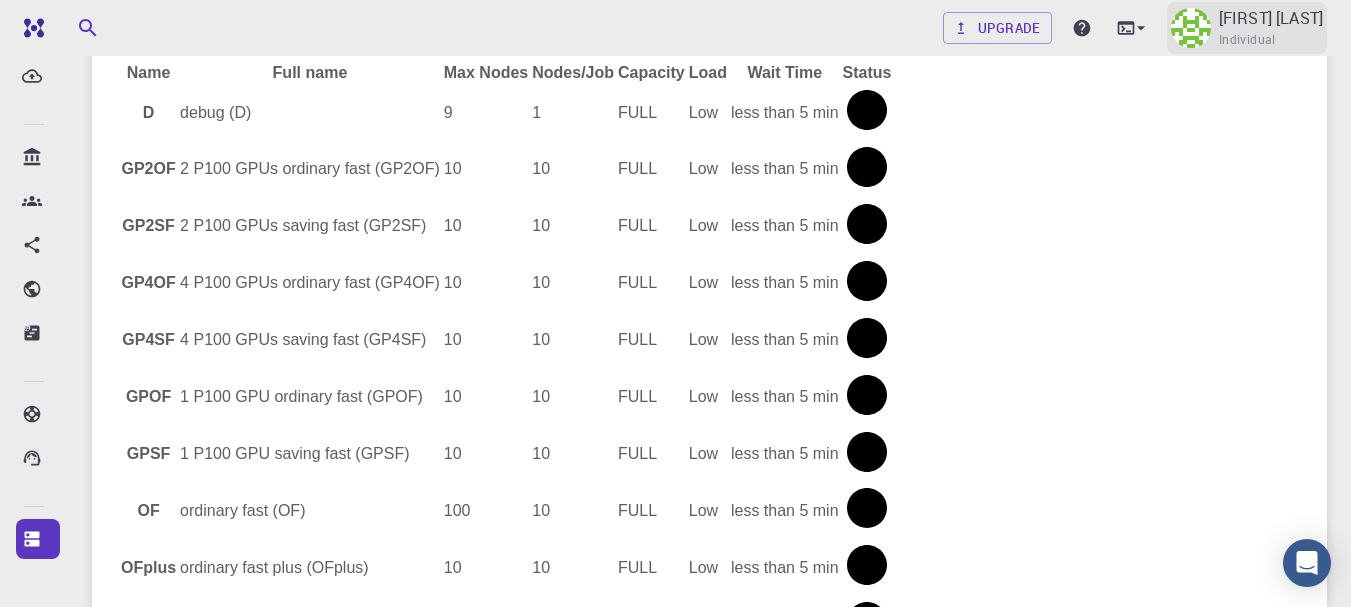 scroll, scrollTop: 0, scrollLeft: 0, axis: both 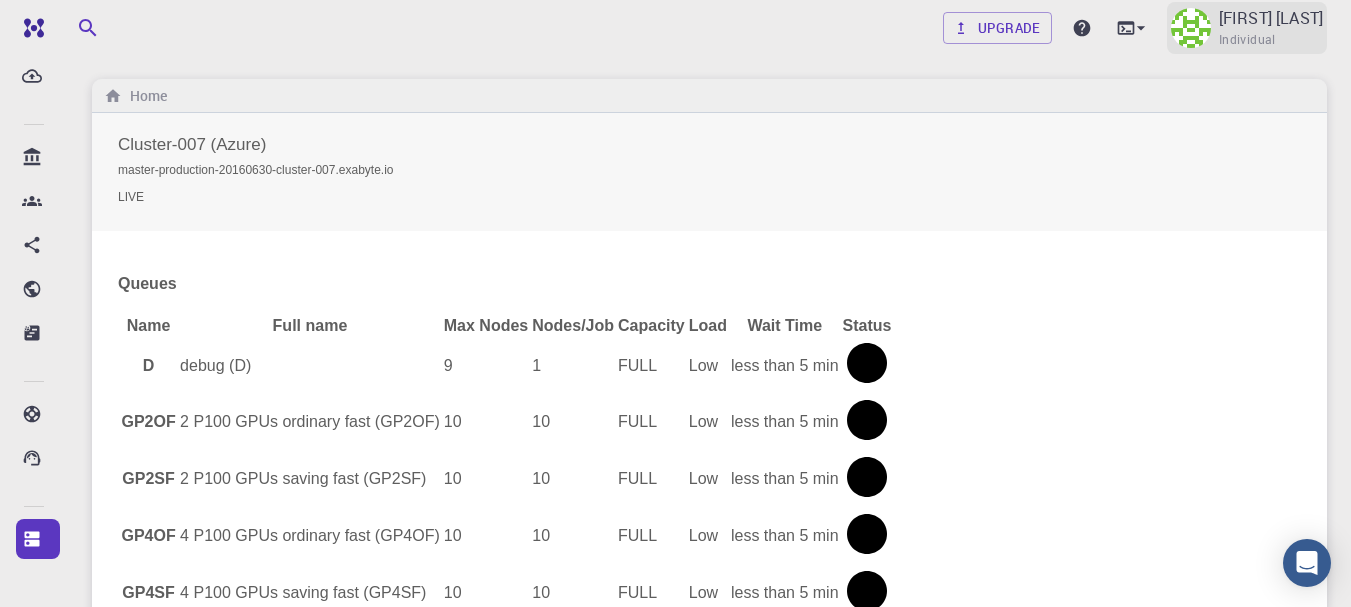 click on "[FULL NAME]" at bounding box center [1271, 18] 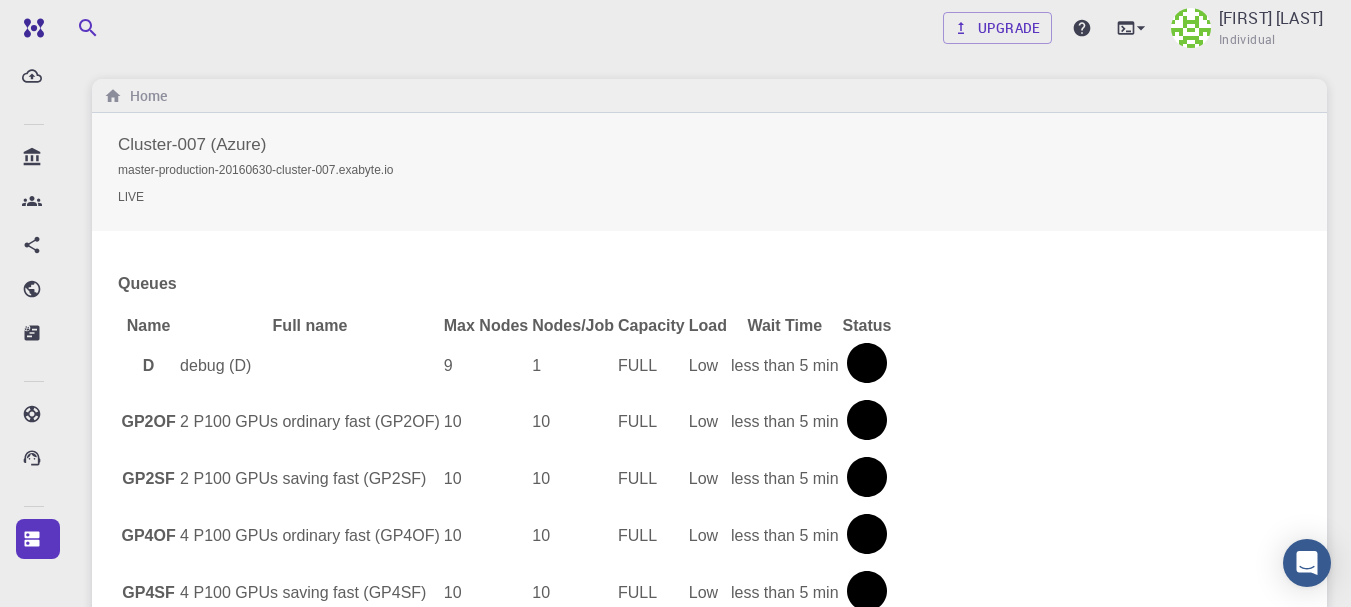 click at bounding box center [675, 303] 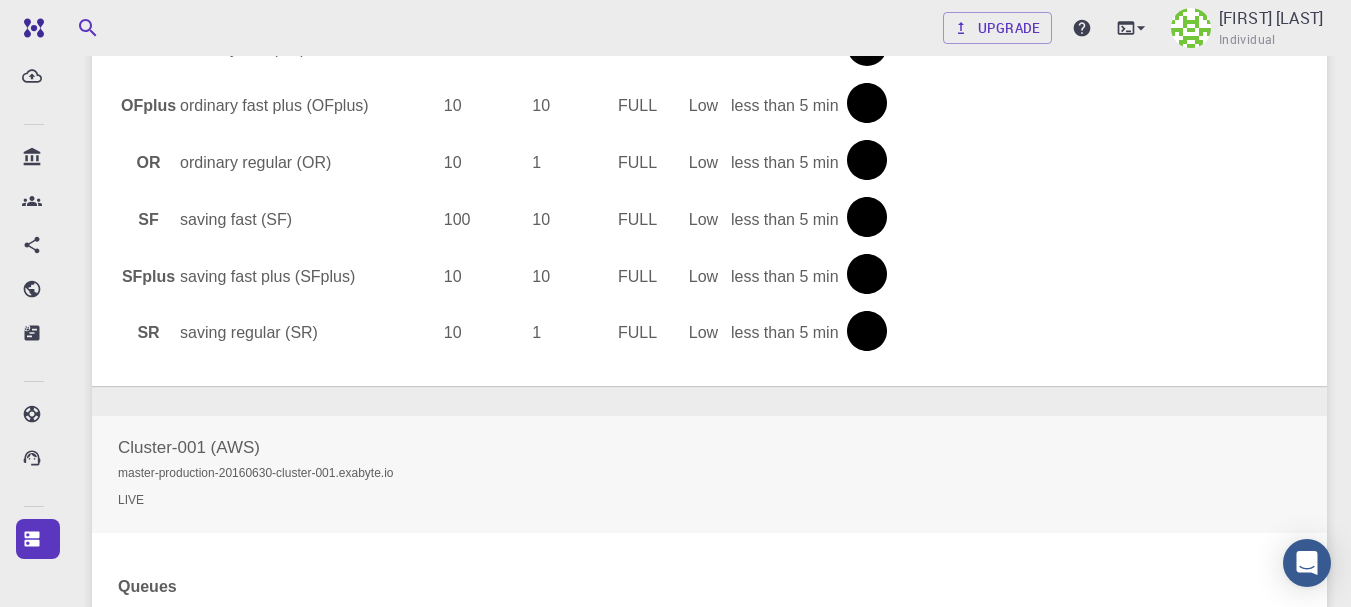 scroll, scrollTop: 700, scrollLeft: 0, axis: vertical 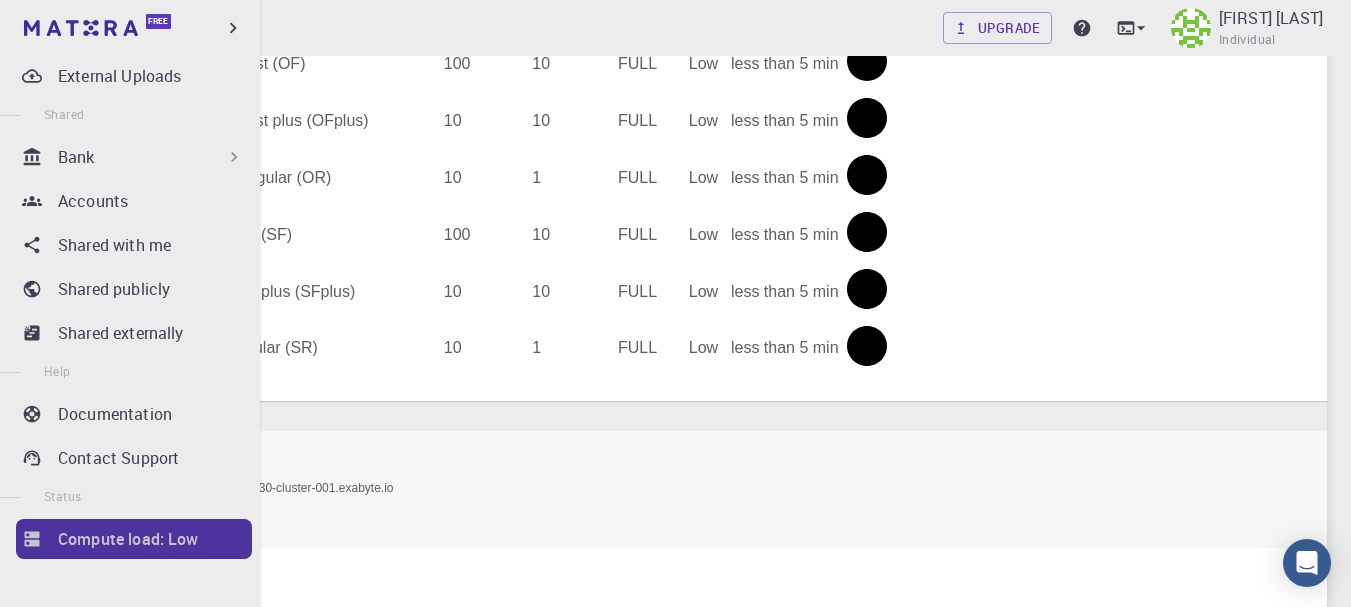 click on "Compute load: Low" at bounding box center [128, 539] 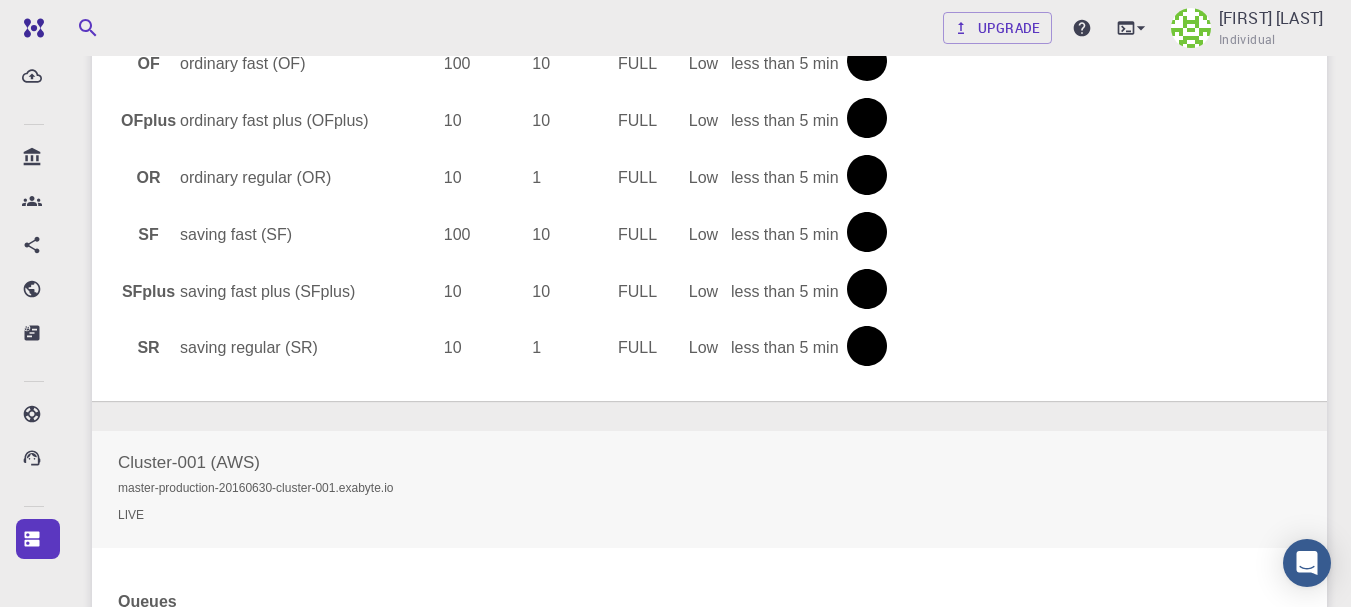 click on "Cluster-007 (Azure) master-production-20160630-cluster-007.exabyte.io LIVE Queues Name Full name Max Nodes Nodes/Job Capacity Load Wait Time Status D debug (D) 9 1 FULL Low less than 5 min GP2OF 2 P100 GPUs ordinary fast (GP2OF) 10 10 FULL Low less than 5 min GP2SF 2 P100 GPUs saving fast (GP2SF) 10 10 FULL Low less than 5 min GP4OF 4 P100 GPUs ordinary fast (GP4OF) 10 10 FULL Low less than 5 min GP4SF 4 P100 GPUs saving fast (GP4SF) 10 10 FULL Low less than 5 min GPOF 1 P100 GPU ordinary fast (GPOF) 10 10 FULL Low less than 5 min GPSF 1 P100 GPU saving fast (GPSF) 10 10 FULL Low less than 5 min OF ordinary fast (OF) 100 10 FULL Low less than 5 min OFplus ordinary fast plus (OFplus) 10 10 FULL Low less than 5 min OR ordinary regular (OR) 10 1 FULL Low less than 5 min SF saving fast (SF) 100 10 FULL Low less than 5 min SFplus saving fast plus (SFplus) 10 10 FULL Low less than 5 min SR saving regular (SR) 10 1 FULL Low less than 5 min Cluster-001 (AWS) master-production-20160630-cluster-001.exabyte.io LIVE Name" at bounding box center (709, 601) 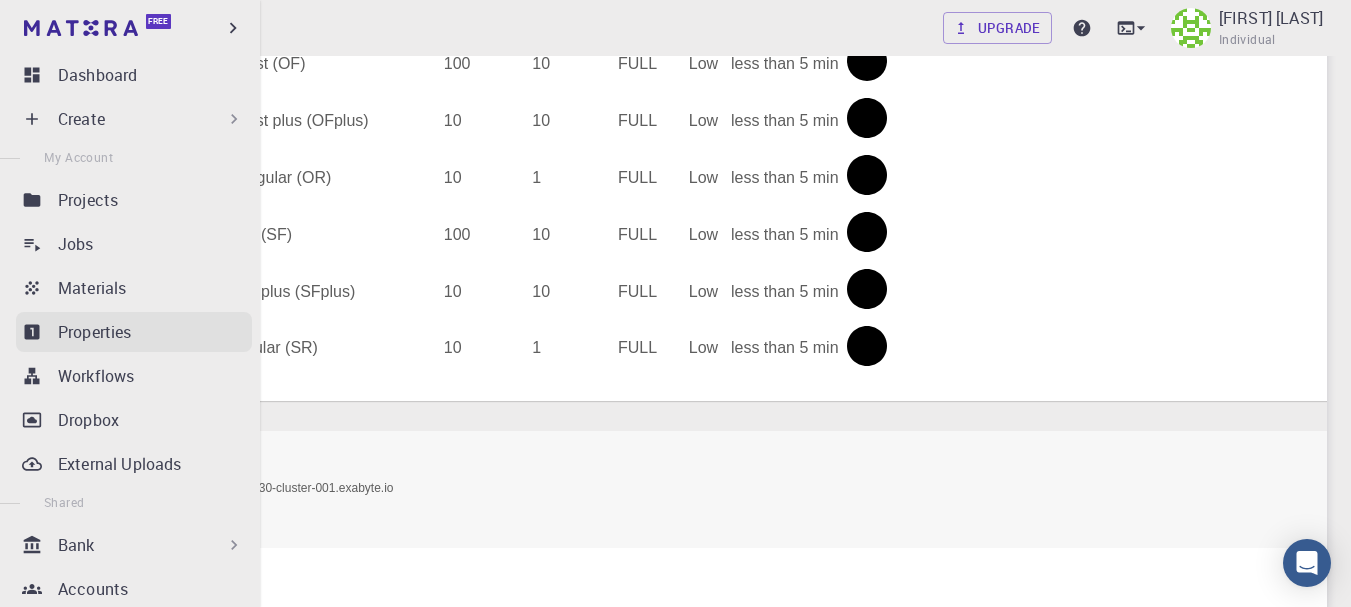 scroll, scrollTop: 0, scrollLeft: 0, axis: both 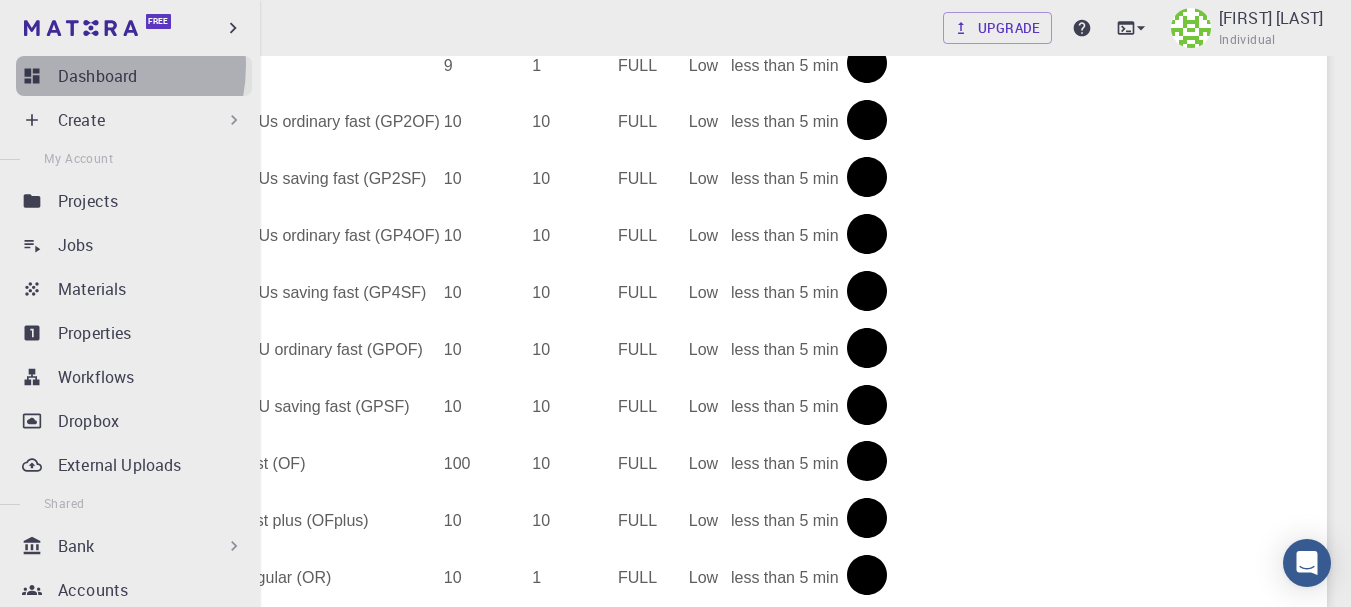 click on "Dashboard" at bounding box center (97, 76) 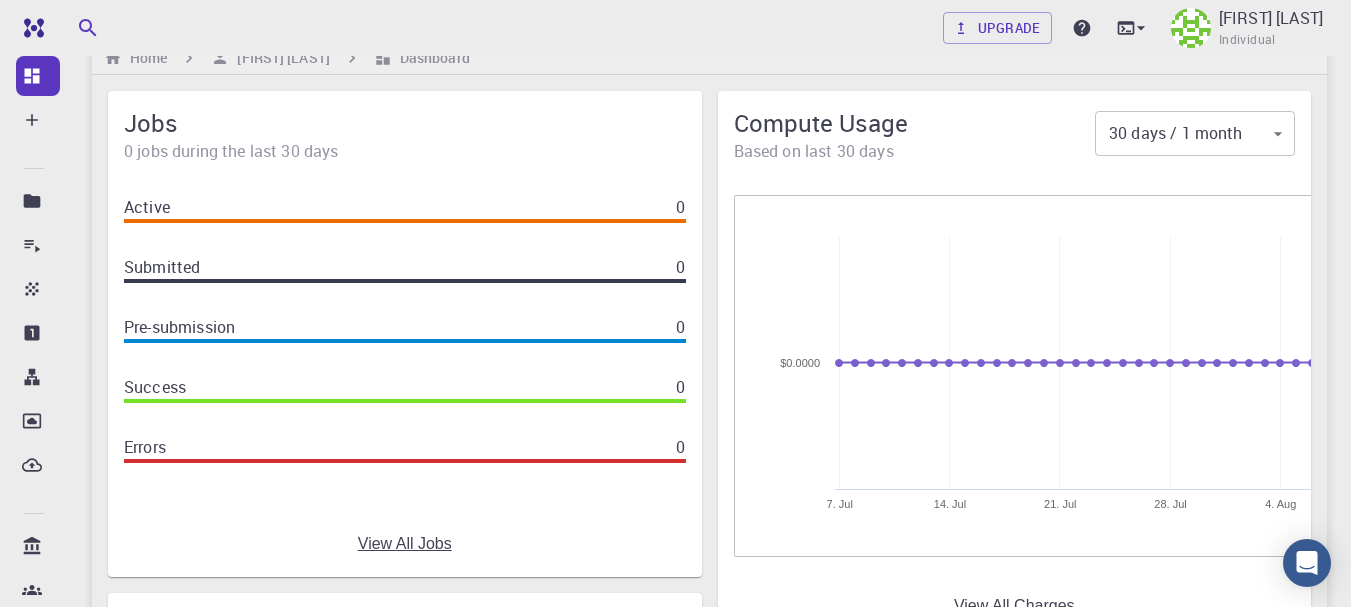 scroll, scrollTop: 0, scrollLeft: 0, axis: both 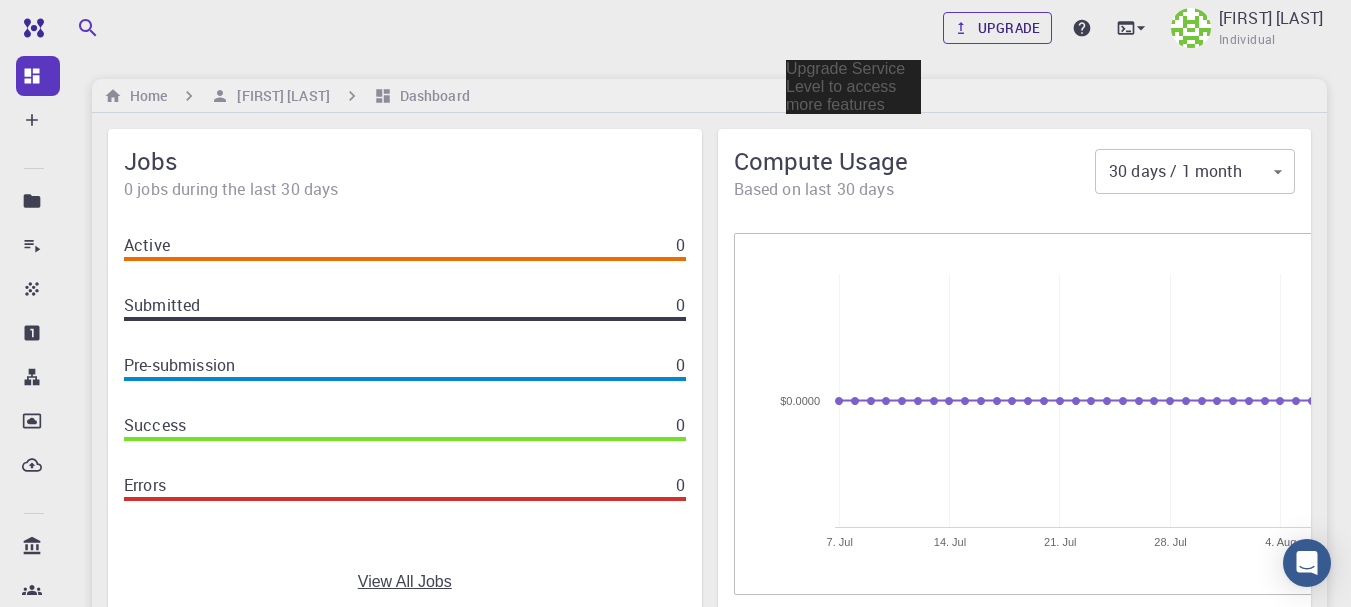 click on "Upgrade" at bounding box center [997, 28] 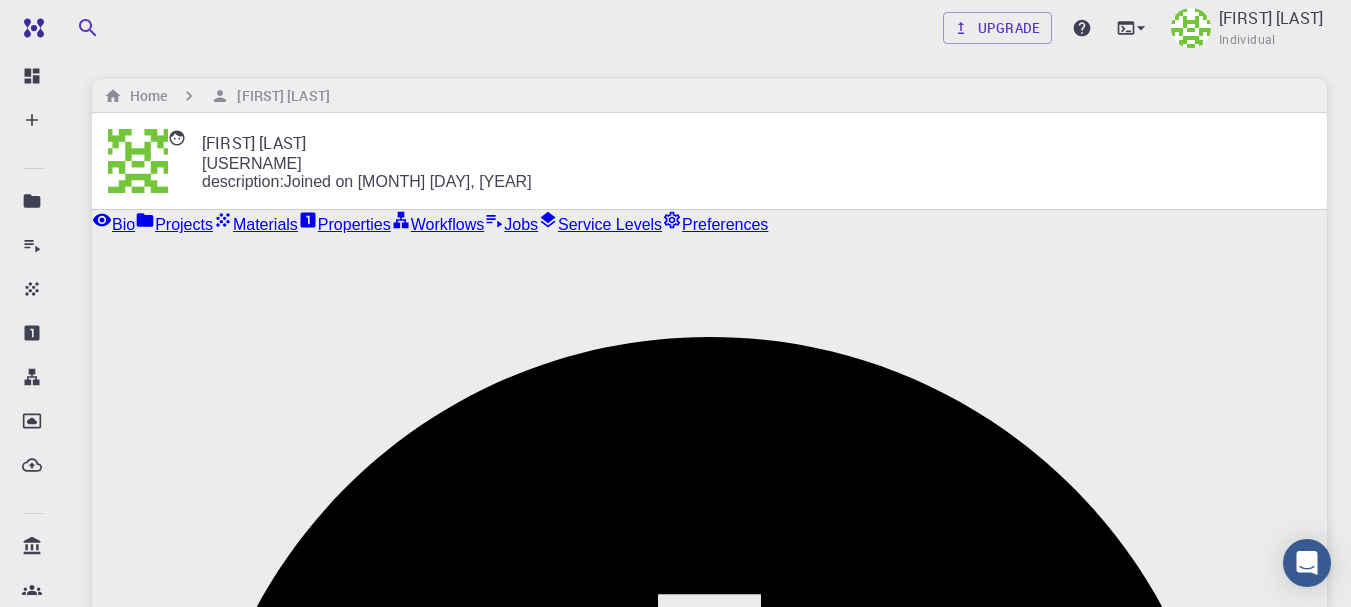 click on "Projects" at bounding box center (174, 222) 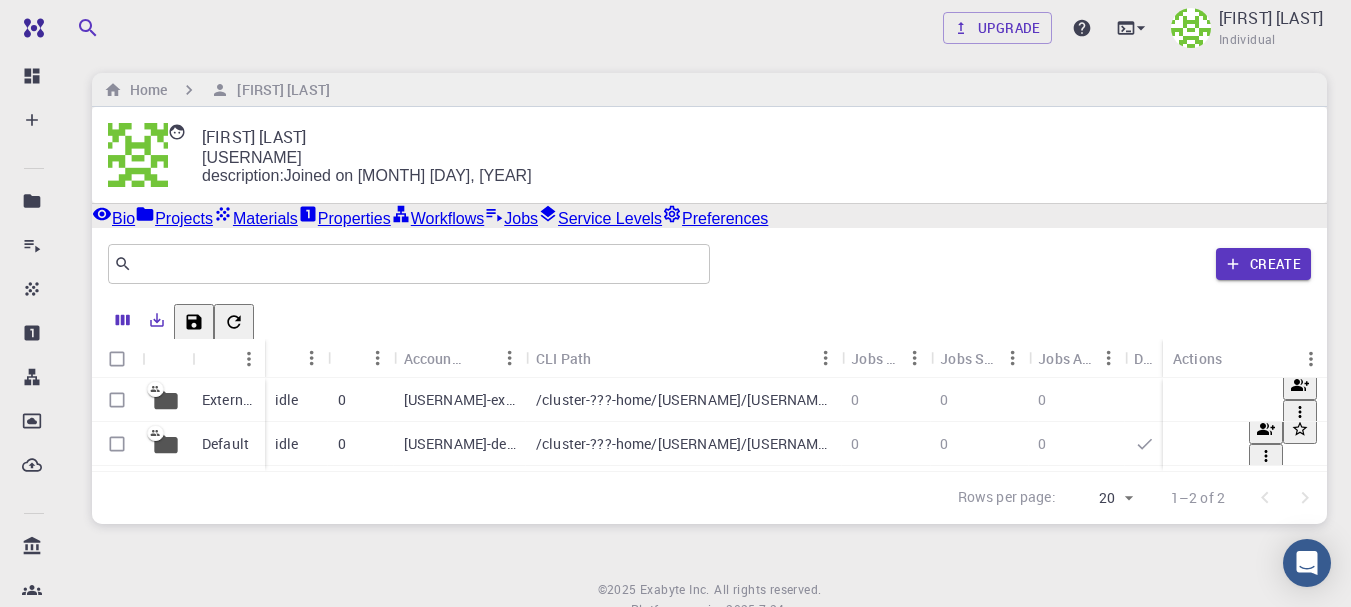 scroll, scrollTop: 0, scrollLeft: 0, axis: both 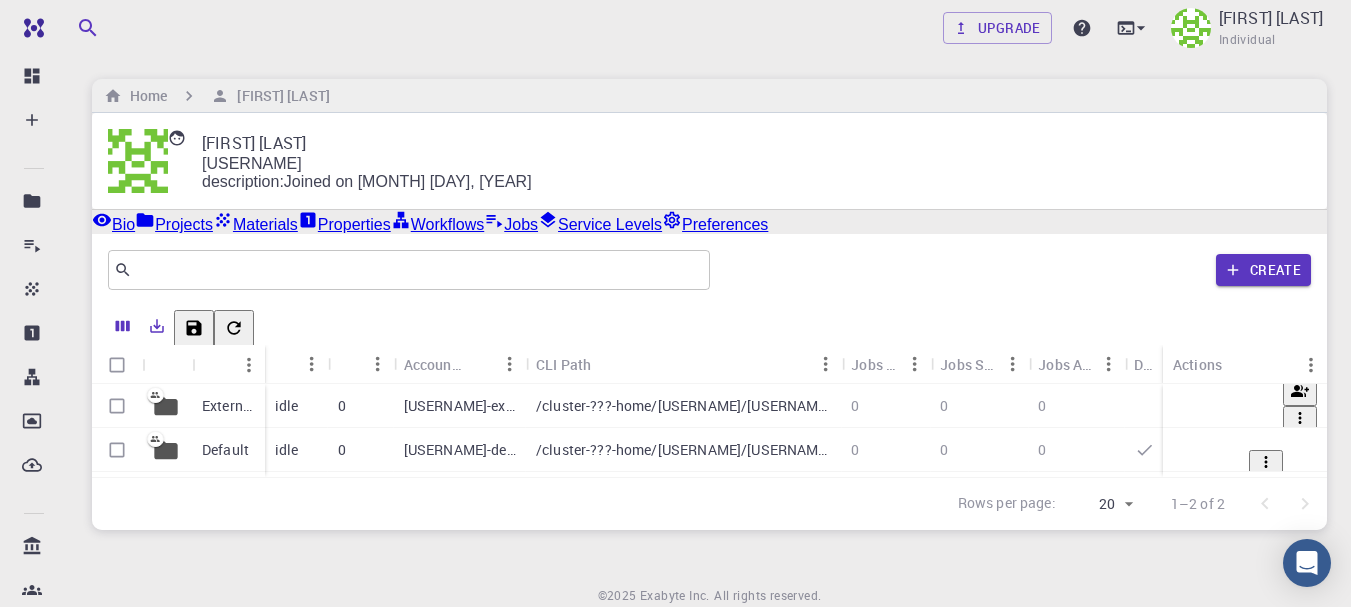 click on "External" at bounding box center [228, 406] 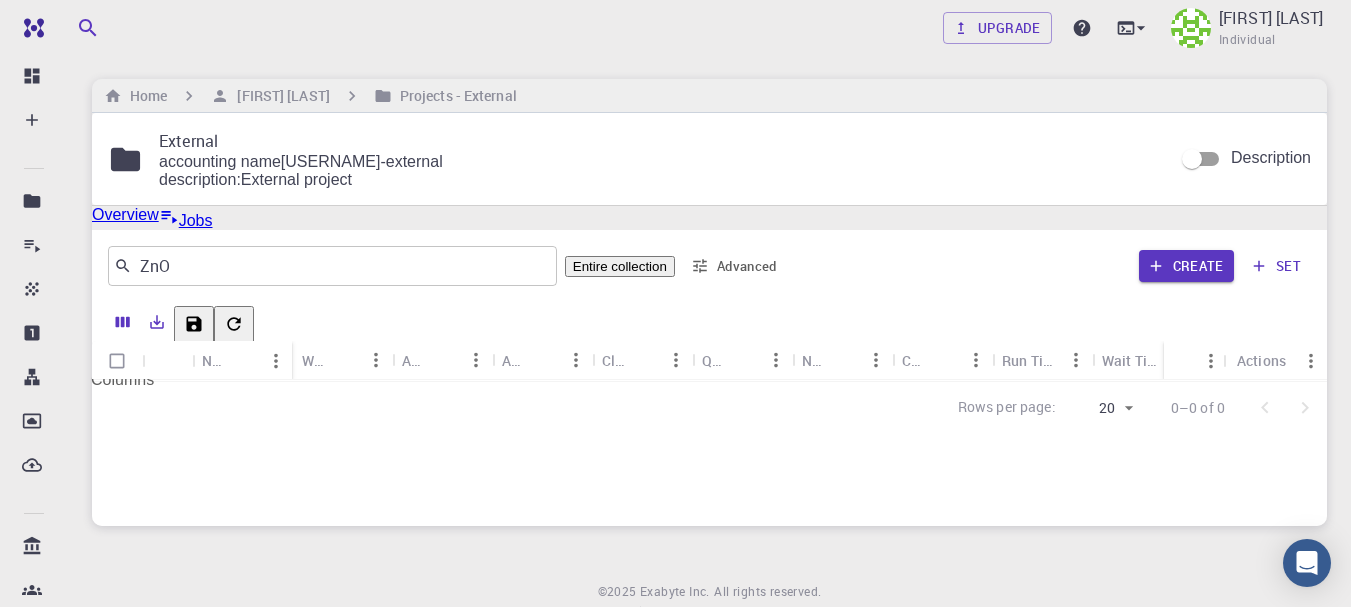 click 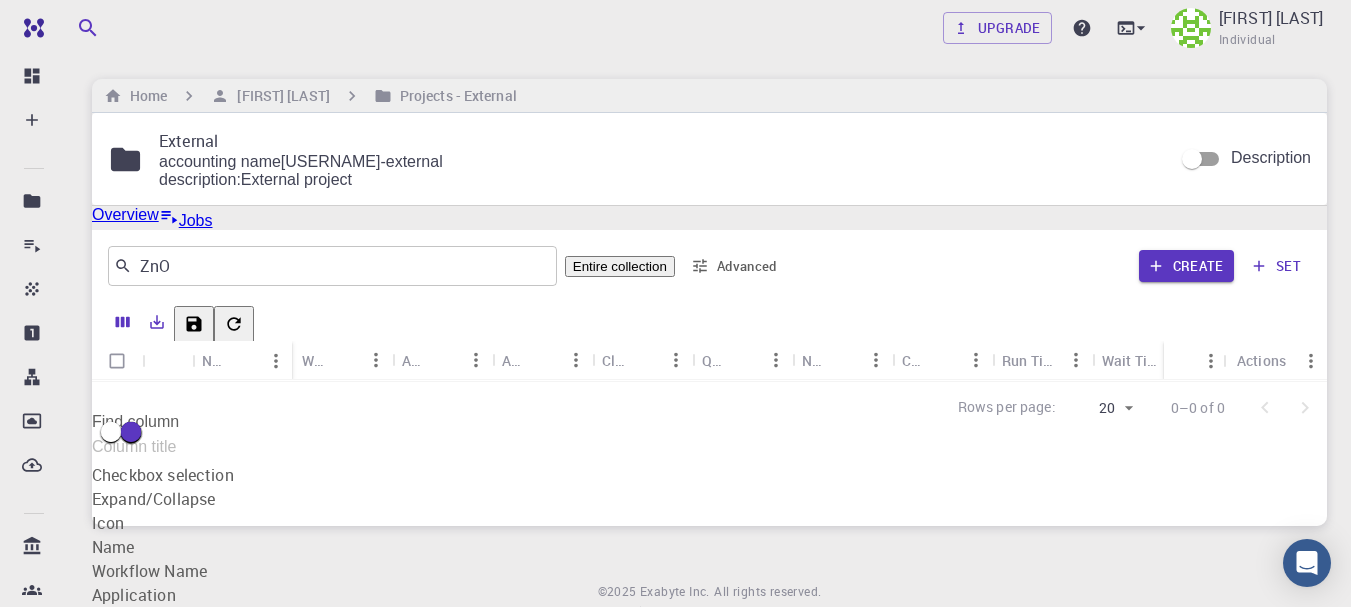 scroll, scrollTop: 256, scrollLeft: 0, axis: vertical 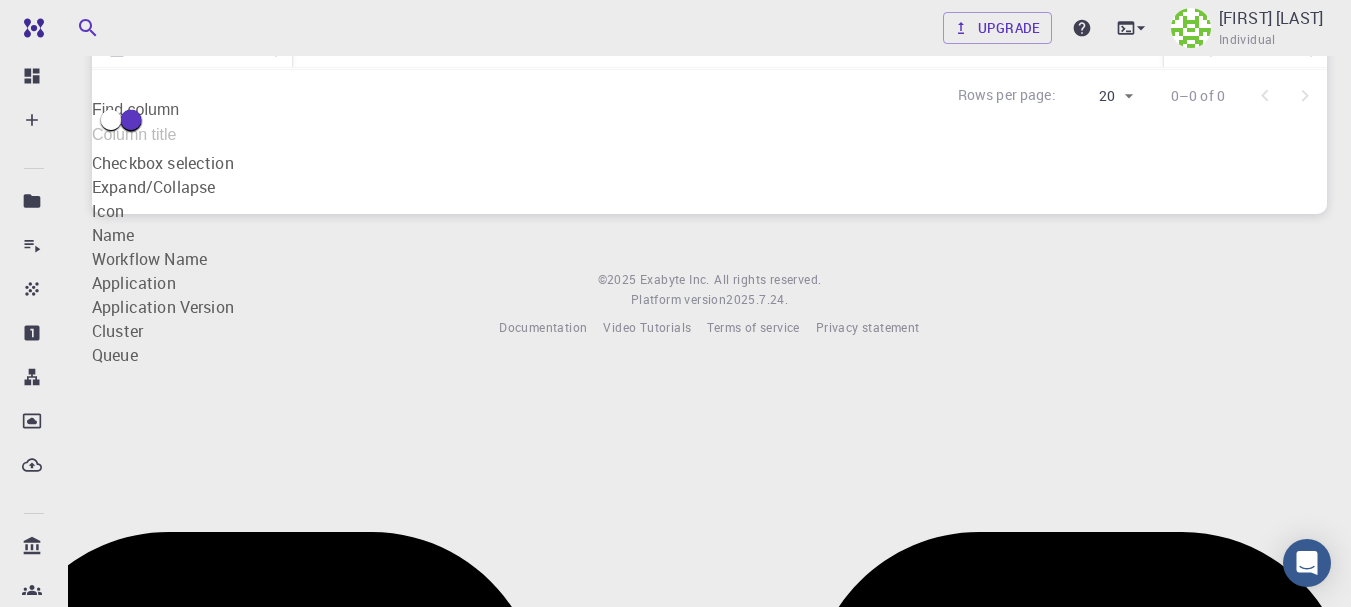 click on "No Jobs Yet" at bounding box center (709, 209) 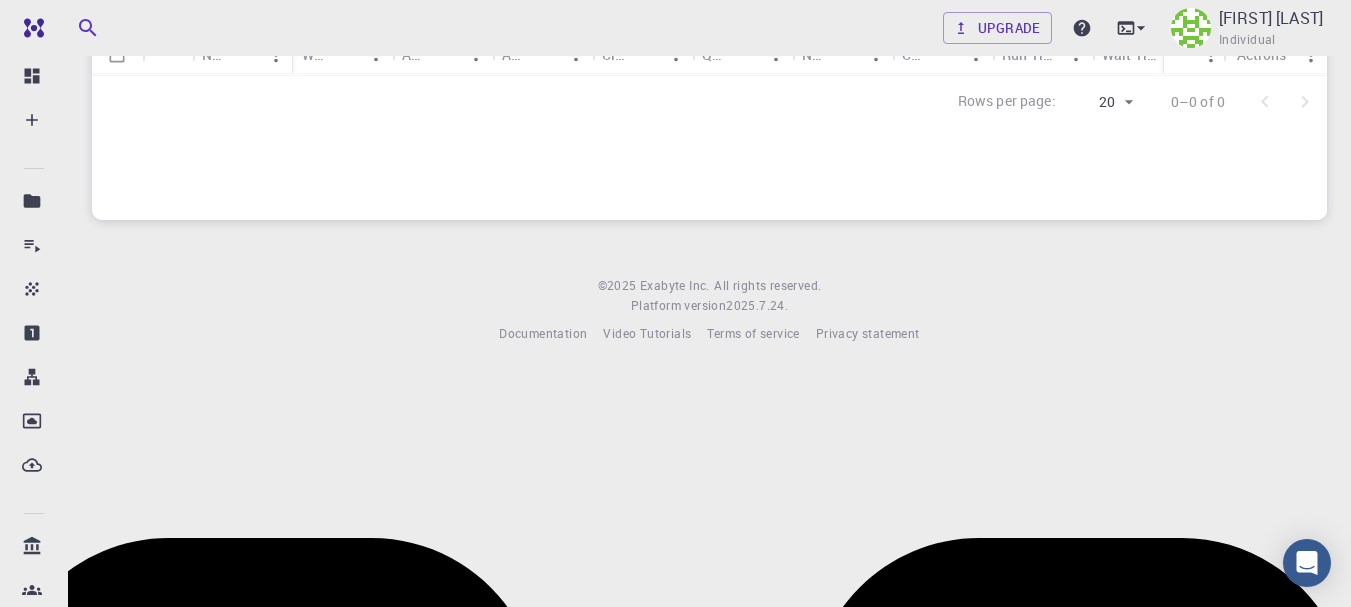 scroll, scrollTop: 12, scrollLeft: 0, axis: vertical 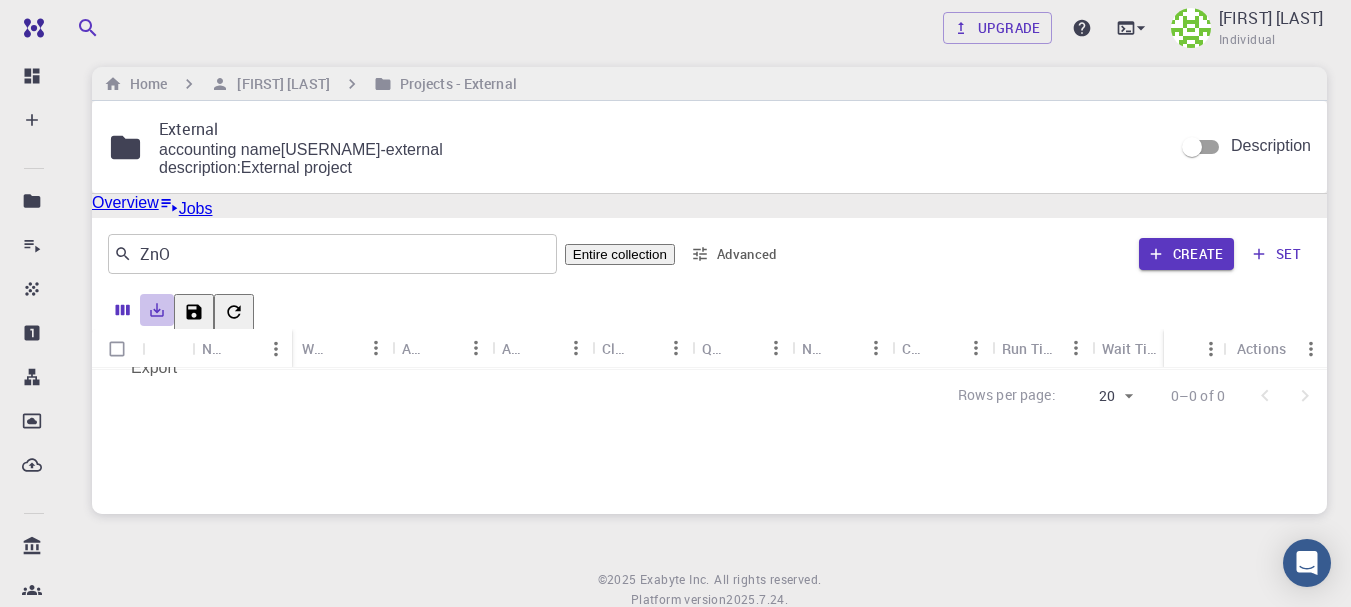 click 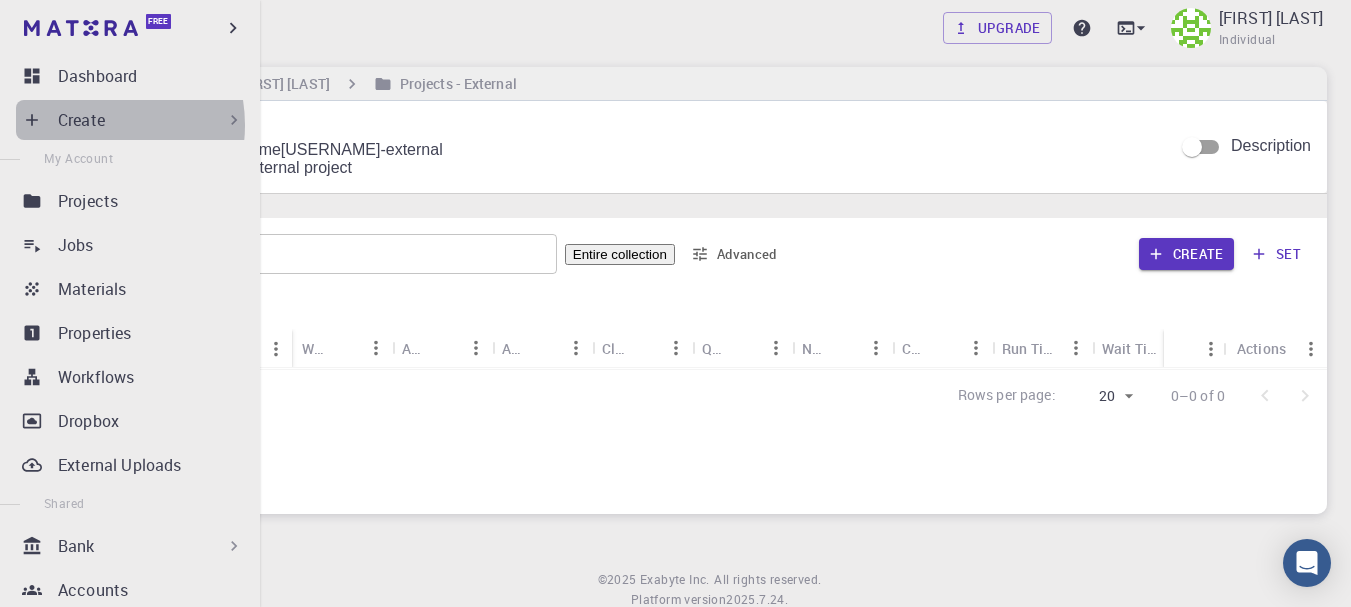 click on "Create" at bounding box center (81, 120) 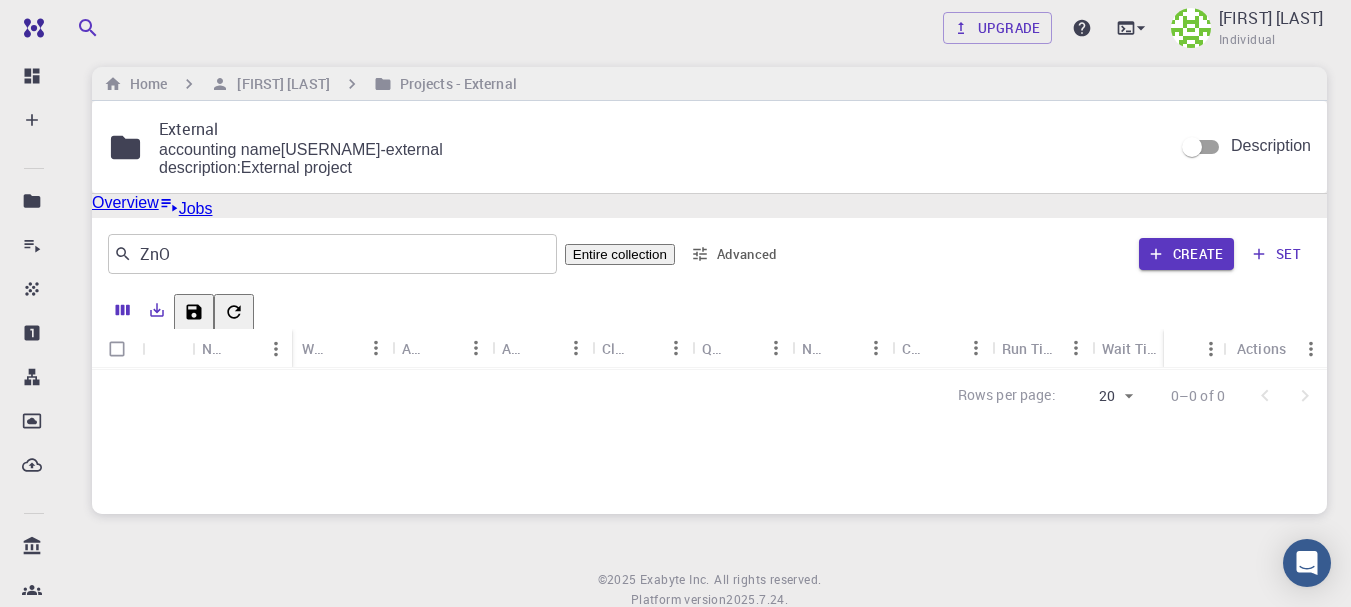 click on "No Jobs Yet" at bounding box center (709, 509) 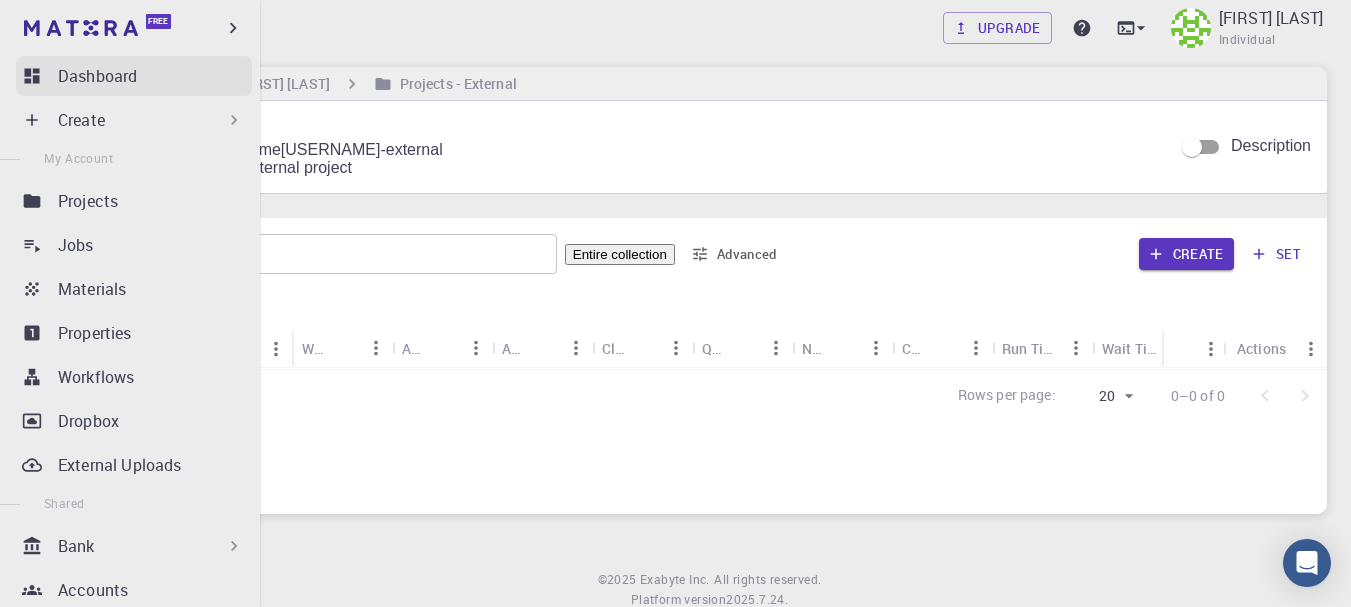 click on "Dashboard" at bounding box center [97, 76] 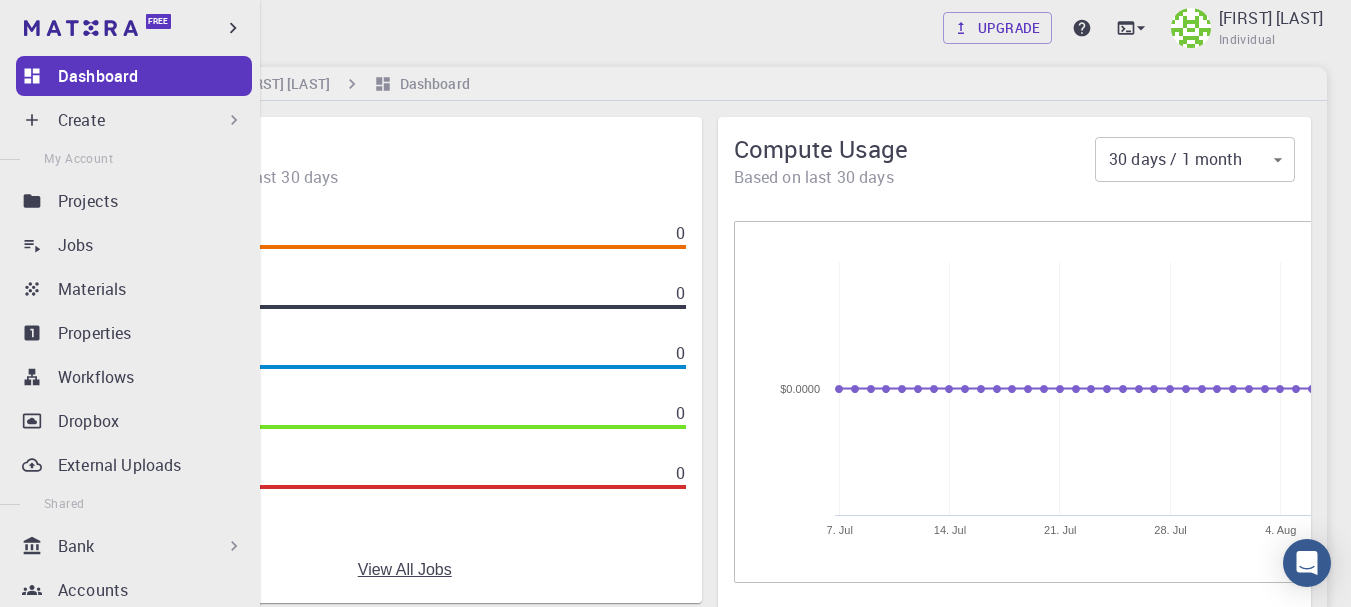 click on "Create" at bounding box center [151, 120] 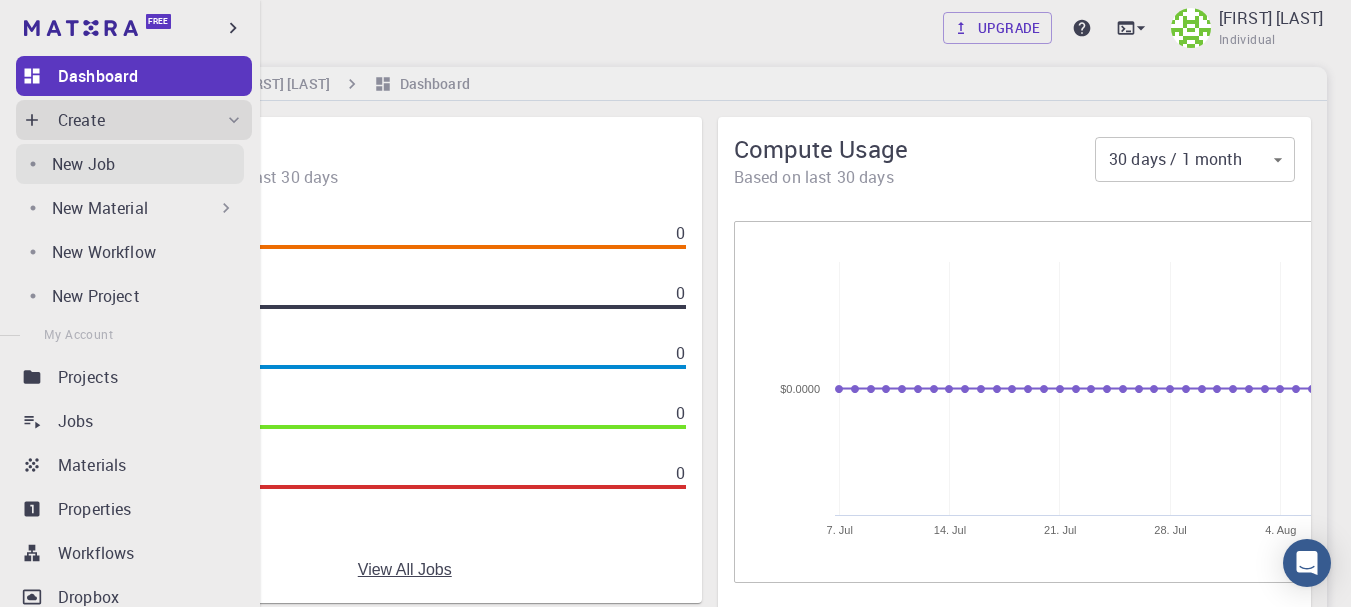 click on "New Job" at bounding box center (148, 164) 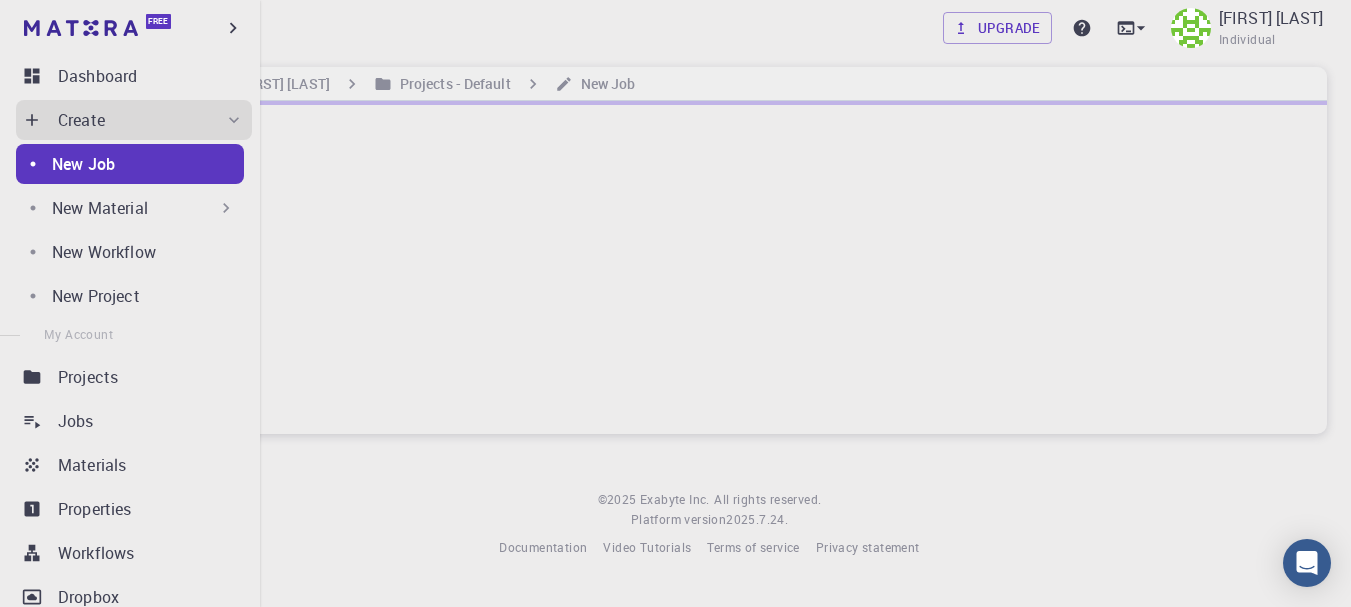 scroll, scrollTop: 0, scrollLeft: 0, axis: both 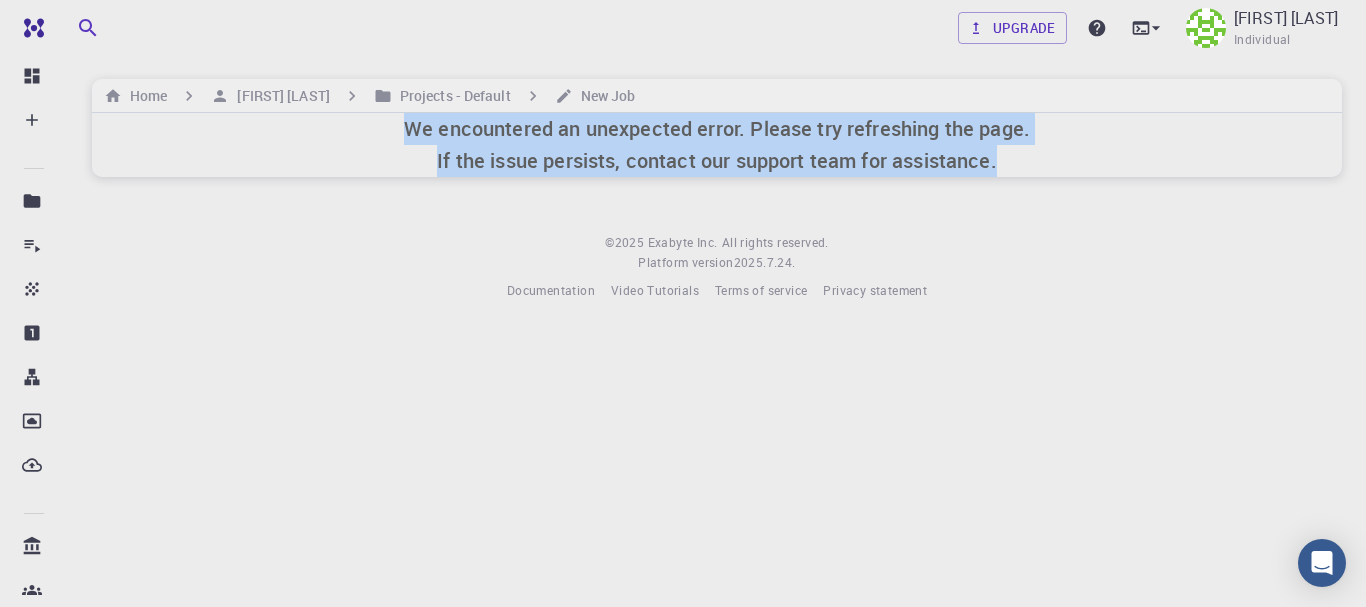 drag, startPoint x: 407, startPoint y: 130, endPoint x: 1015, endPoint y: 153, distance: 608.4349 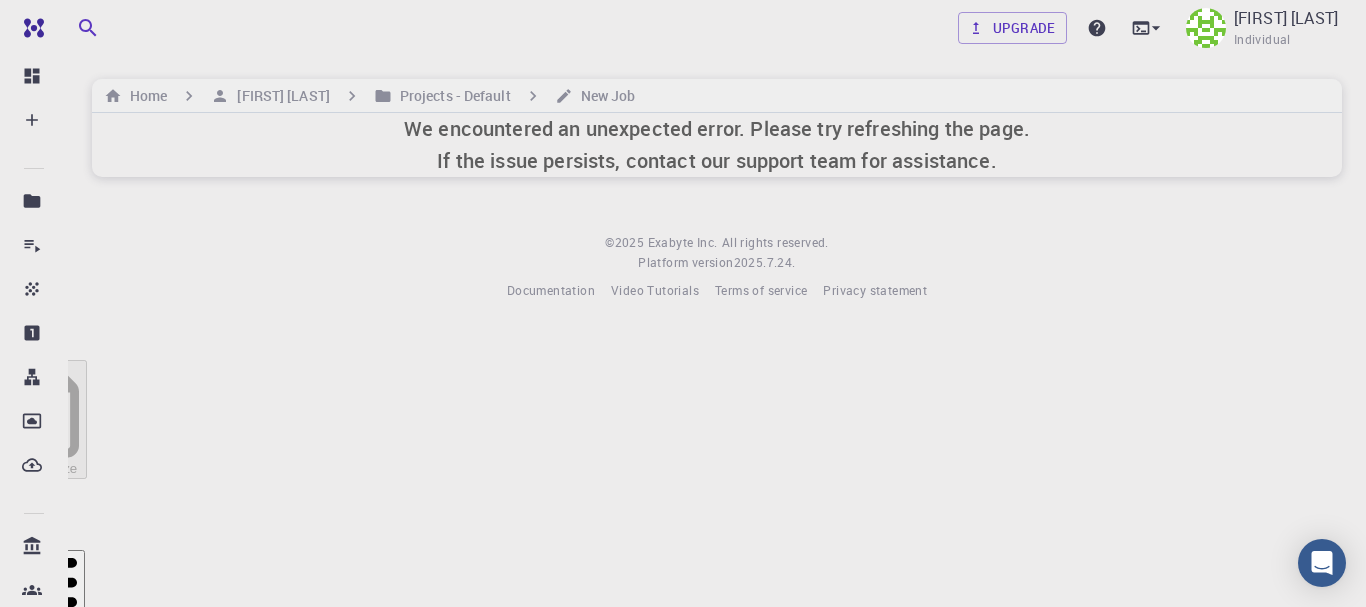 click on "©  2025   Exabyte Inc.   All rights reserved. Platform version  2025.7.24 . Documentation Video Tutorials Terms of service Privacy statement" at bounding box center (717, 267) 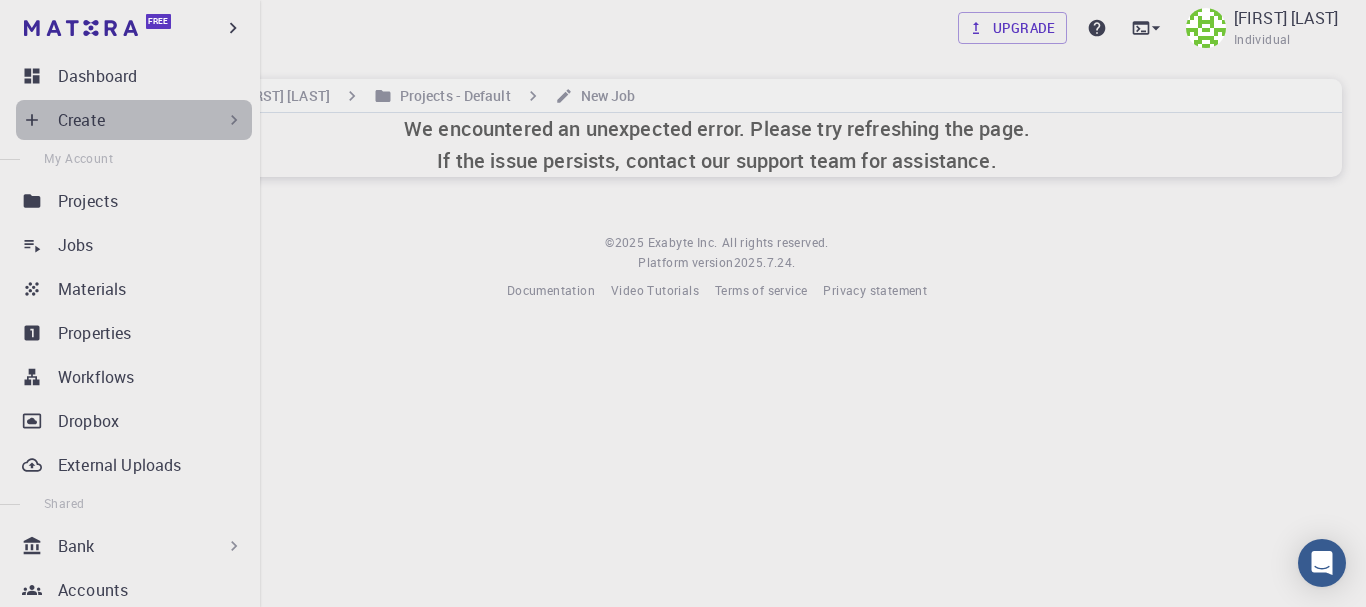 click on "Create" at bounding box center [151, 120] 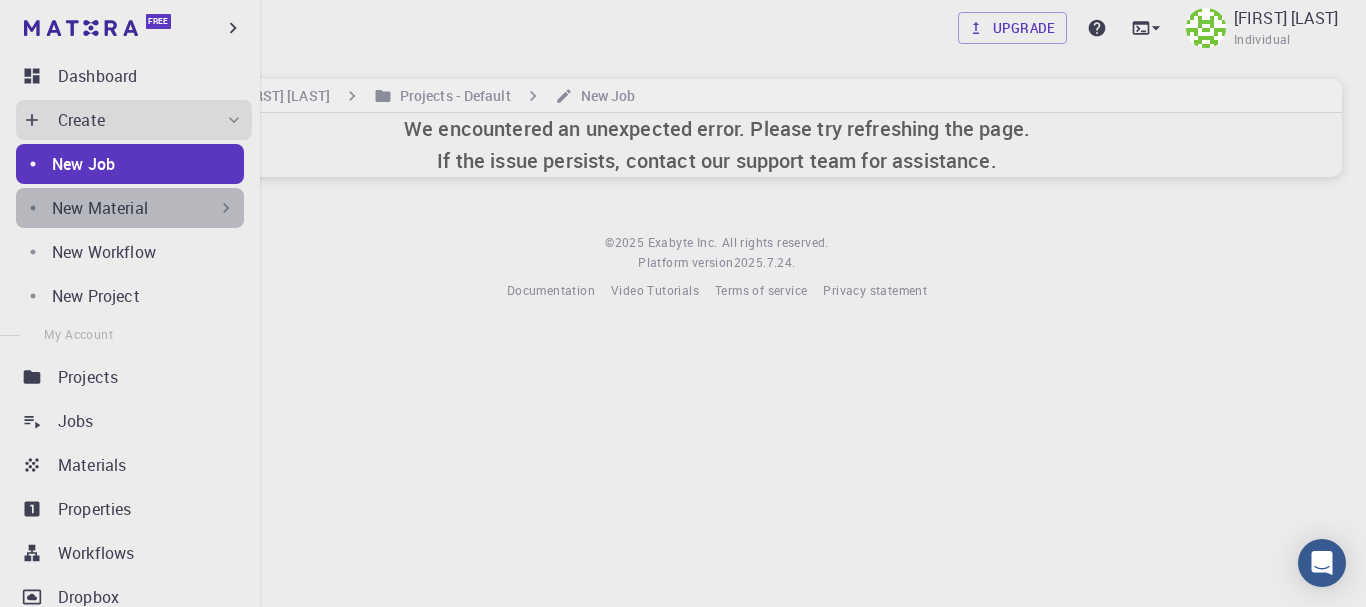 click on "New Material" at bounding box center (144, 208) 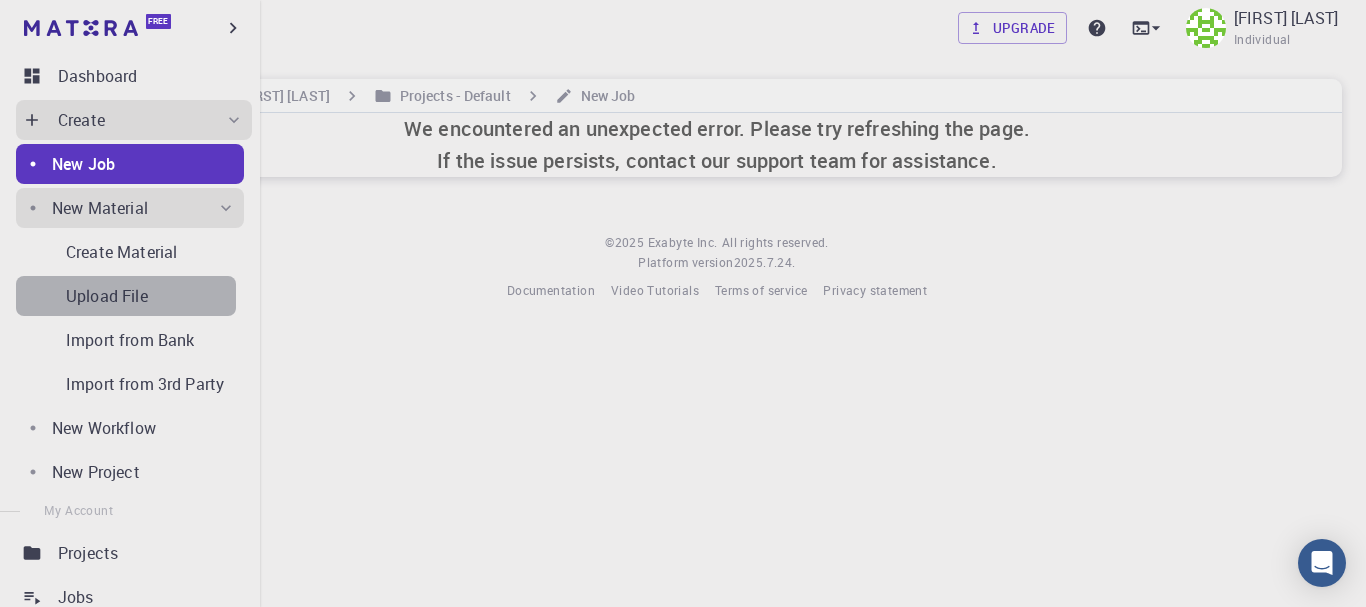 click on "Upload File" at bounding box center (107, 296) 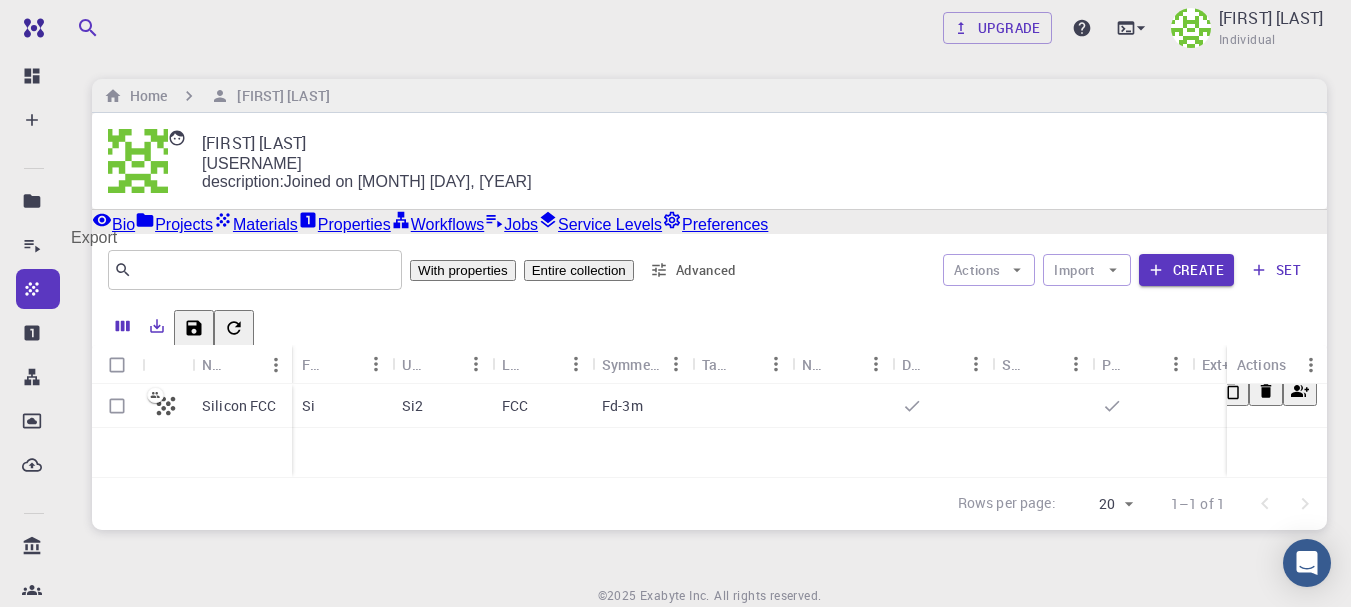 click 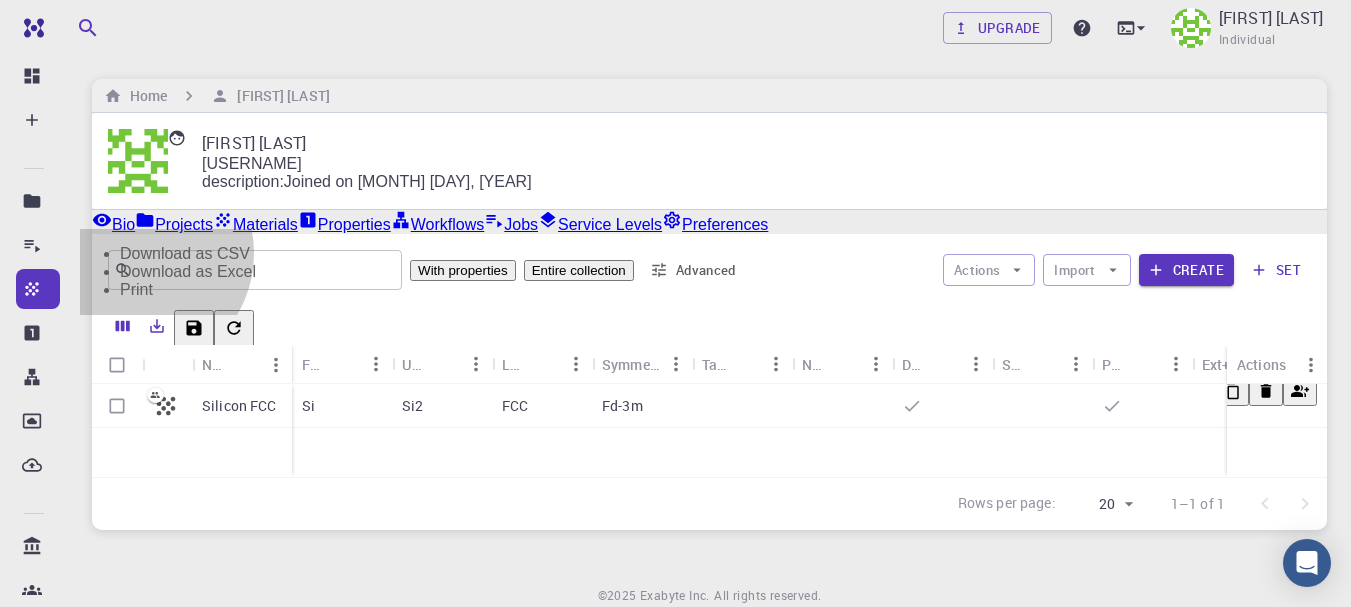 click on "Download as Excel" at bounding box center (188, 272) 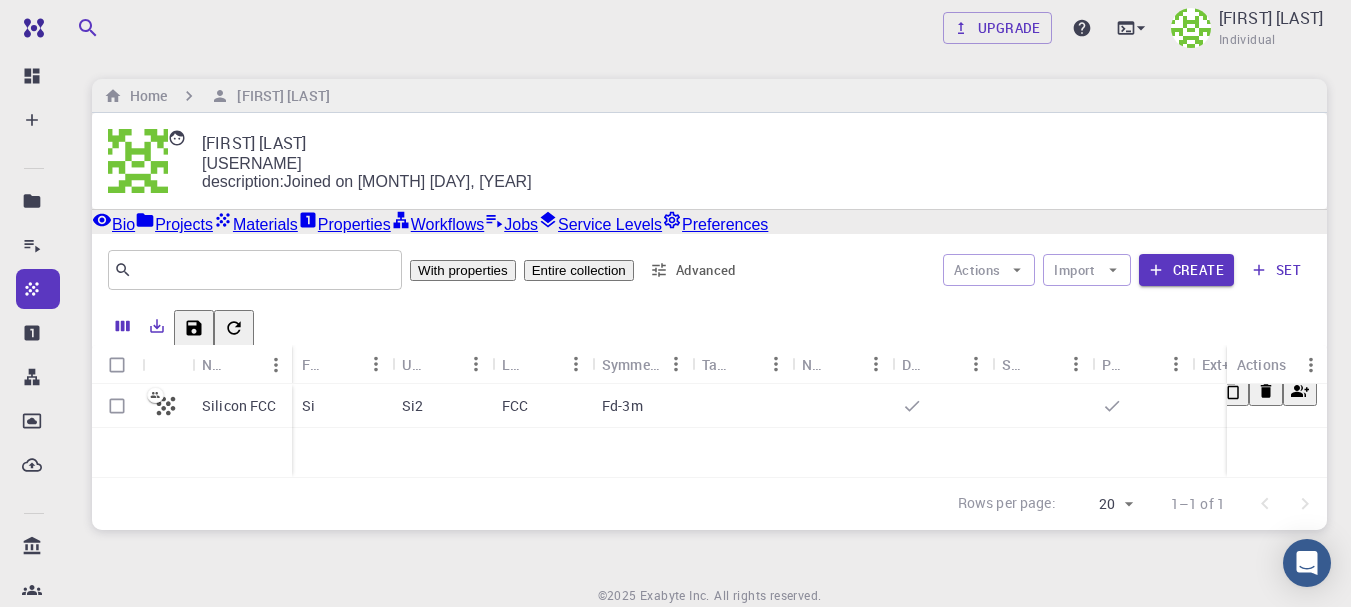 click on "Select files" at bounding box center [1295, 749] 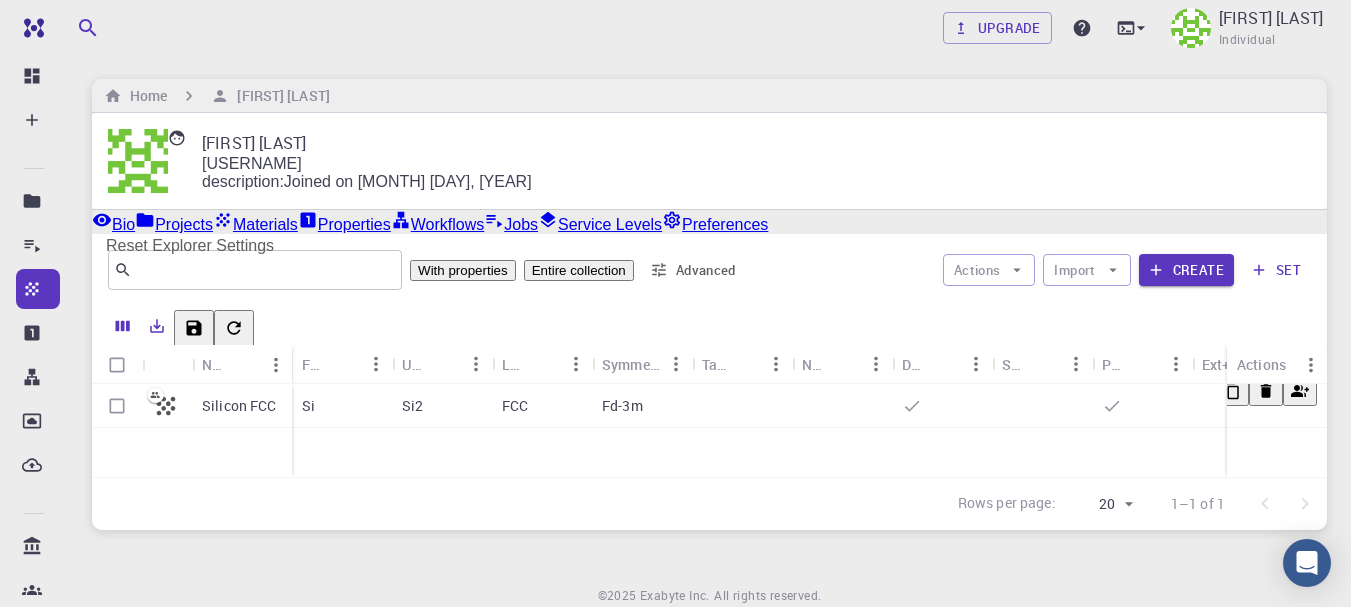 click 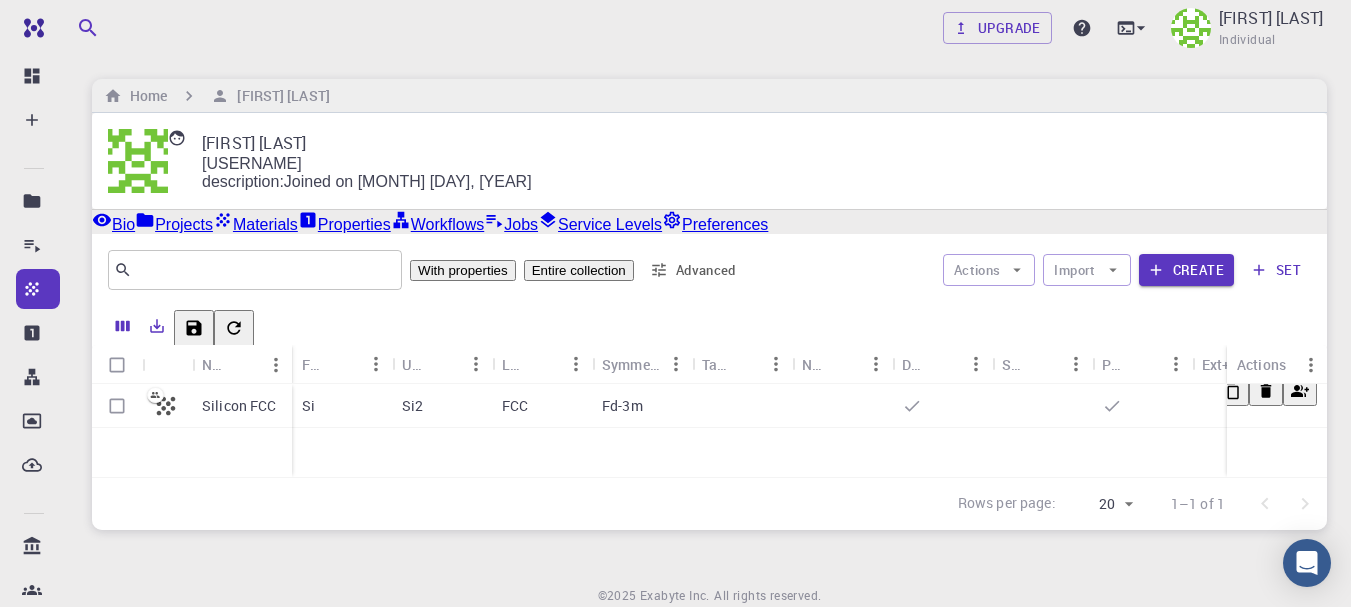 click on "in" at bounding box center (302, 885) 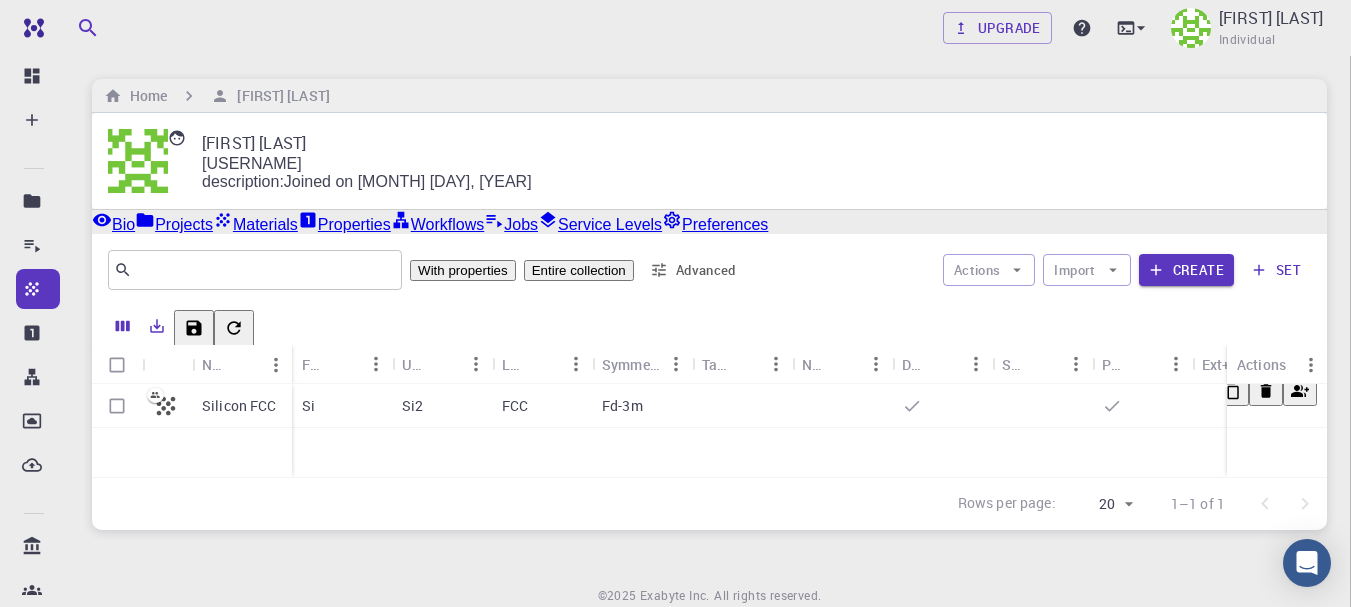 click 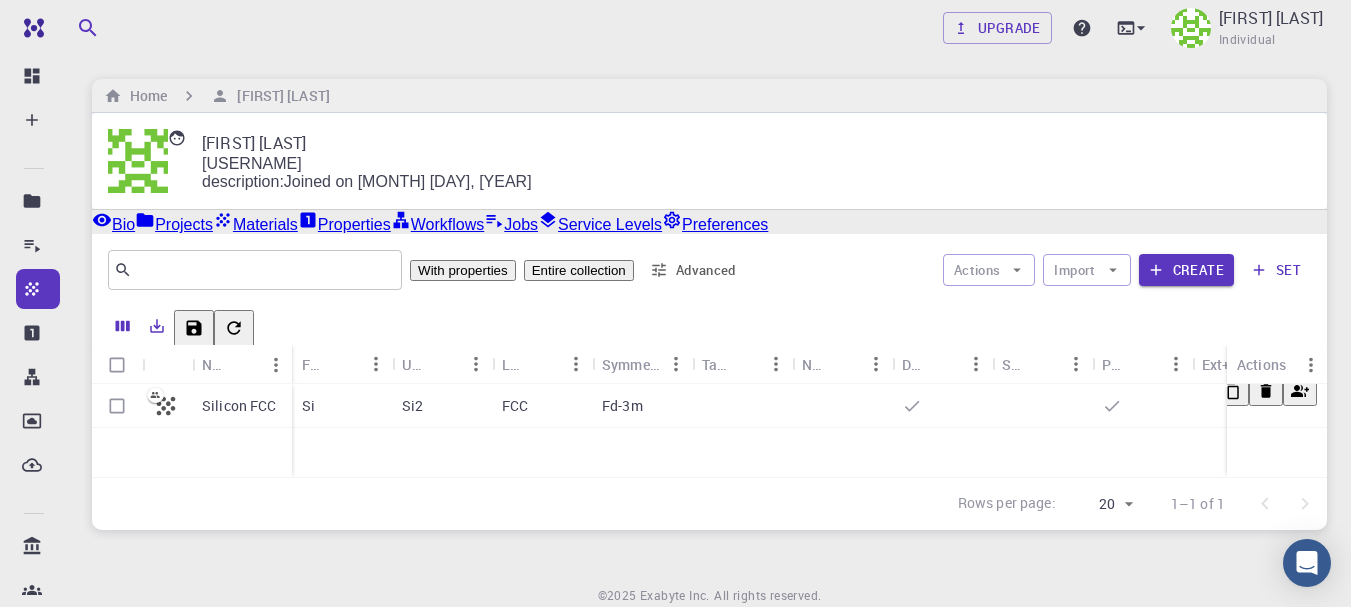 click on "Tag" at bounding box center [1238, 790] 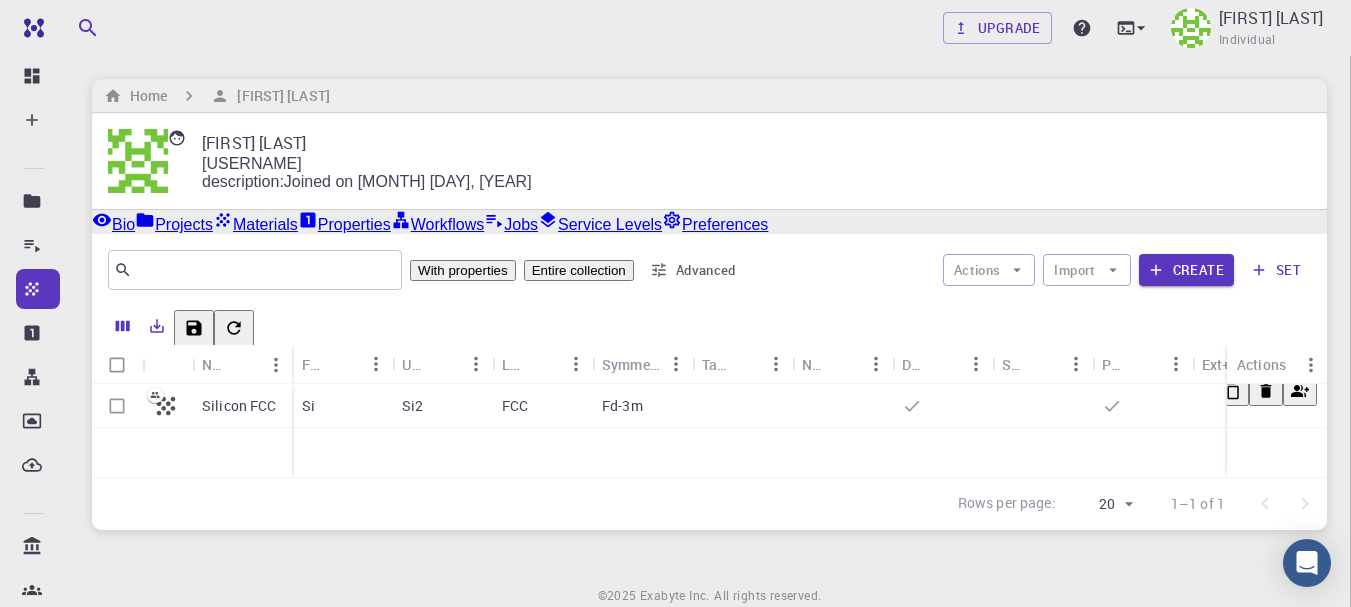 click at bounding box center (17, 1783) 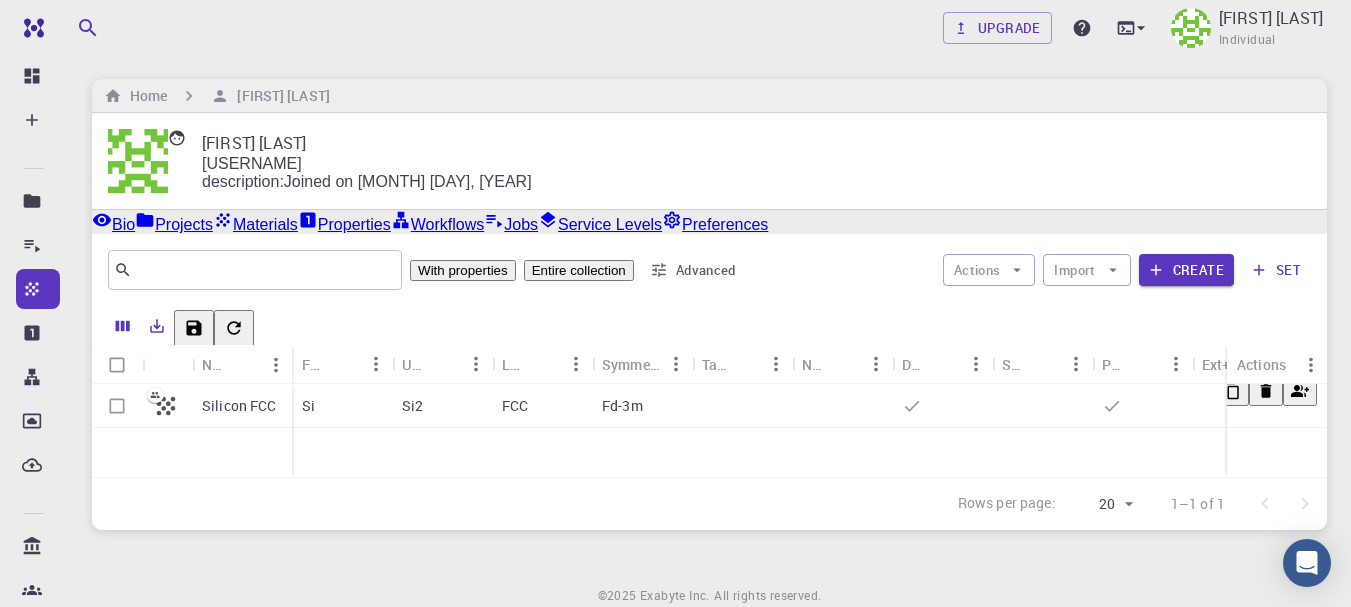 click on "pw.scf.GaAs.in" at bounding box center (158, 884) 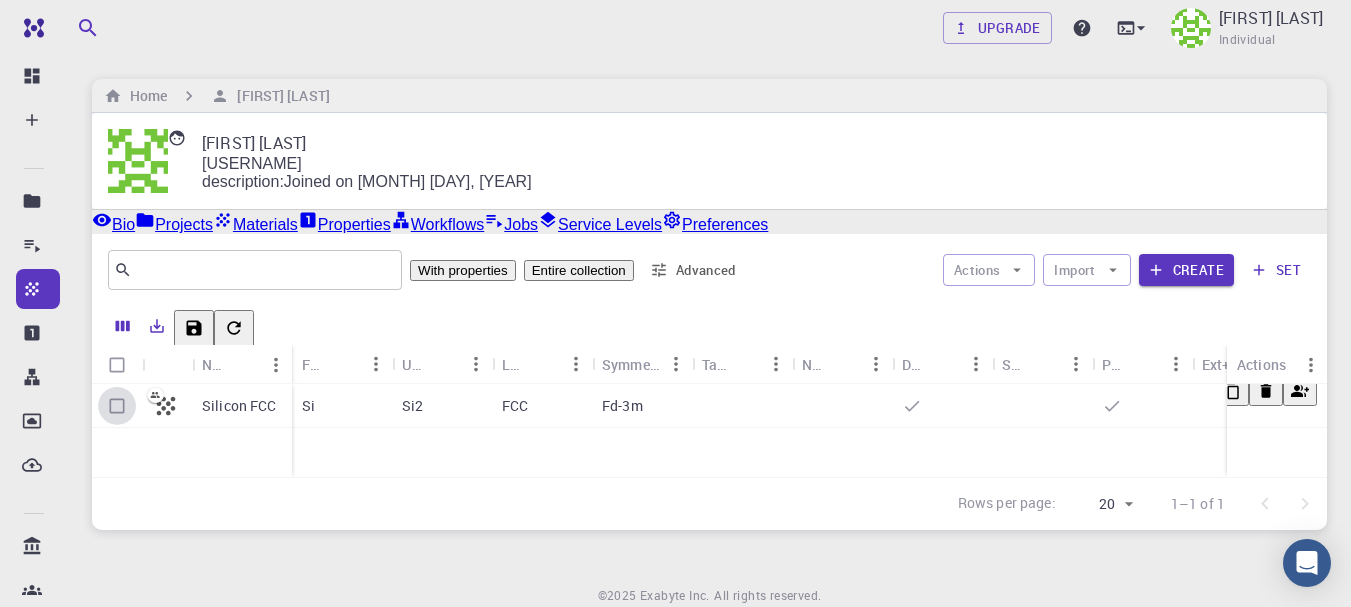 click at bounding box center [117, 406] 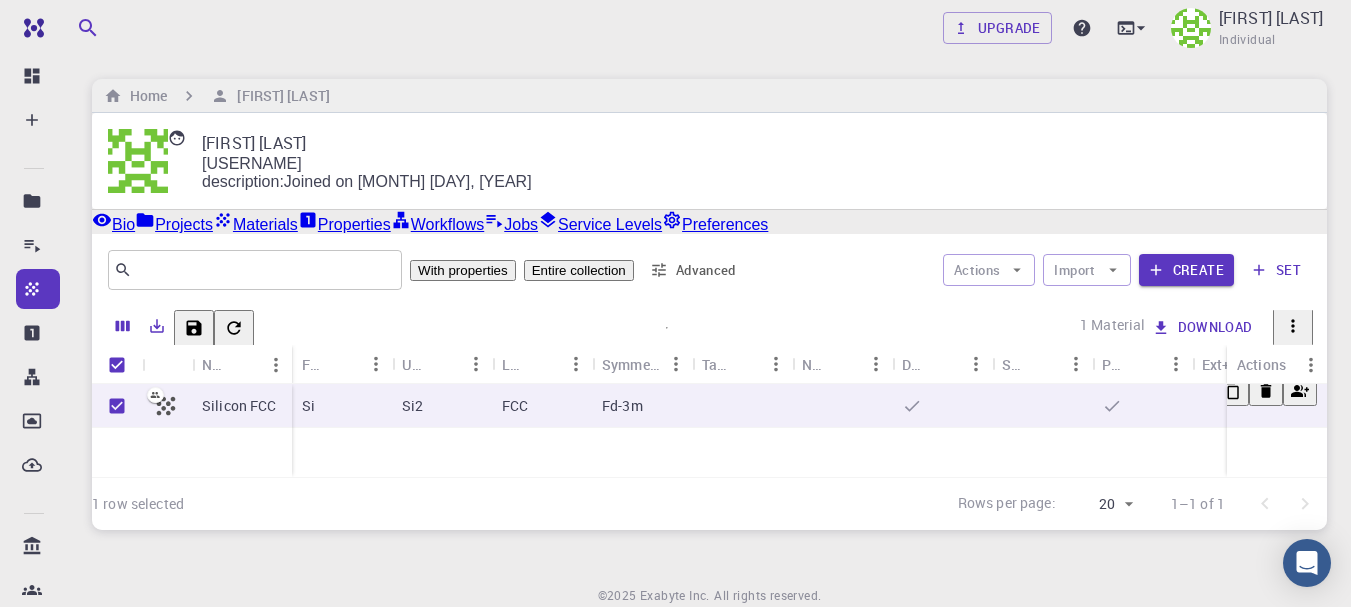click 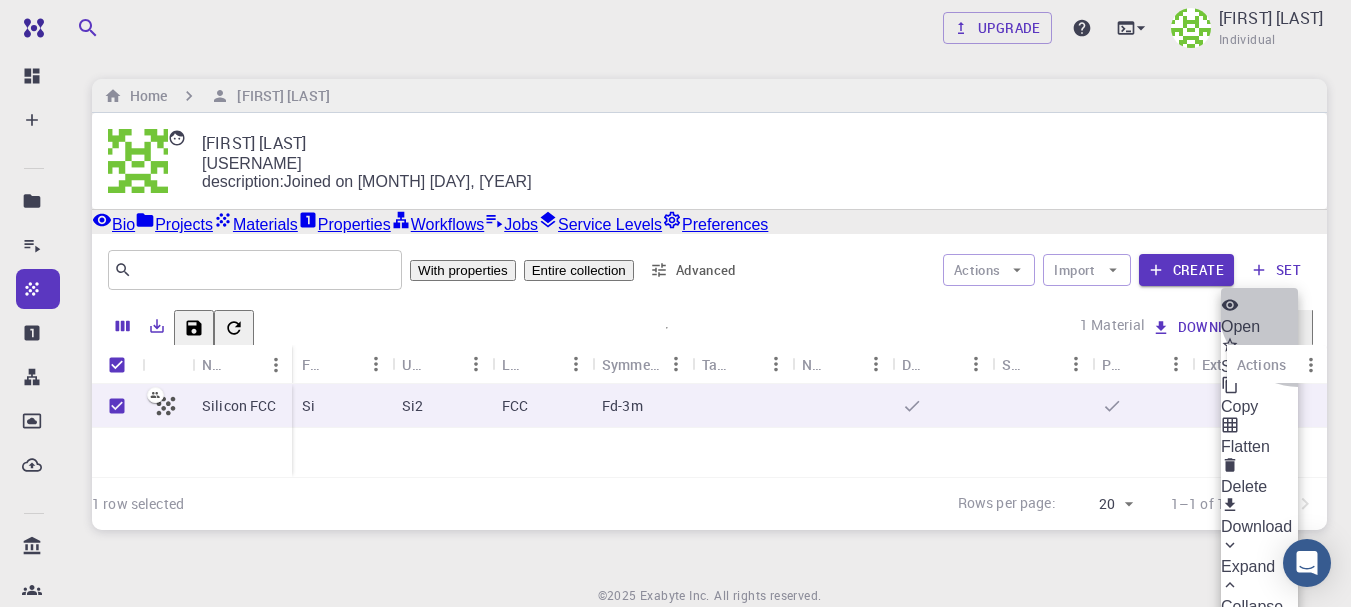 click on "Delete" at bounding box center (1244, 486) 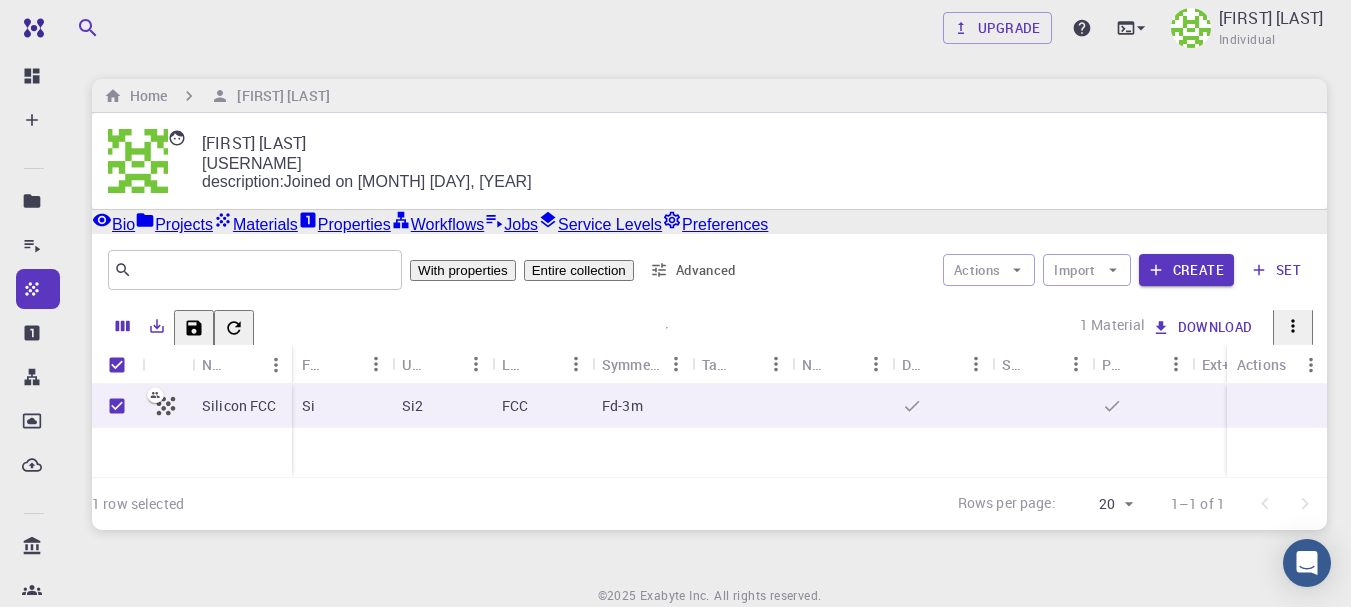click on "Projects" at bounding box center (174, 222) 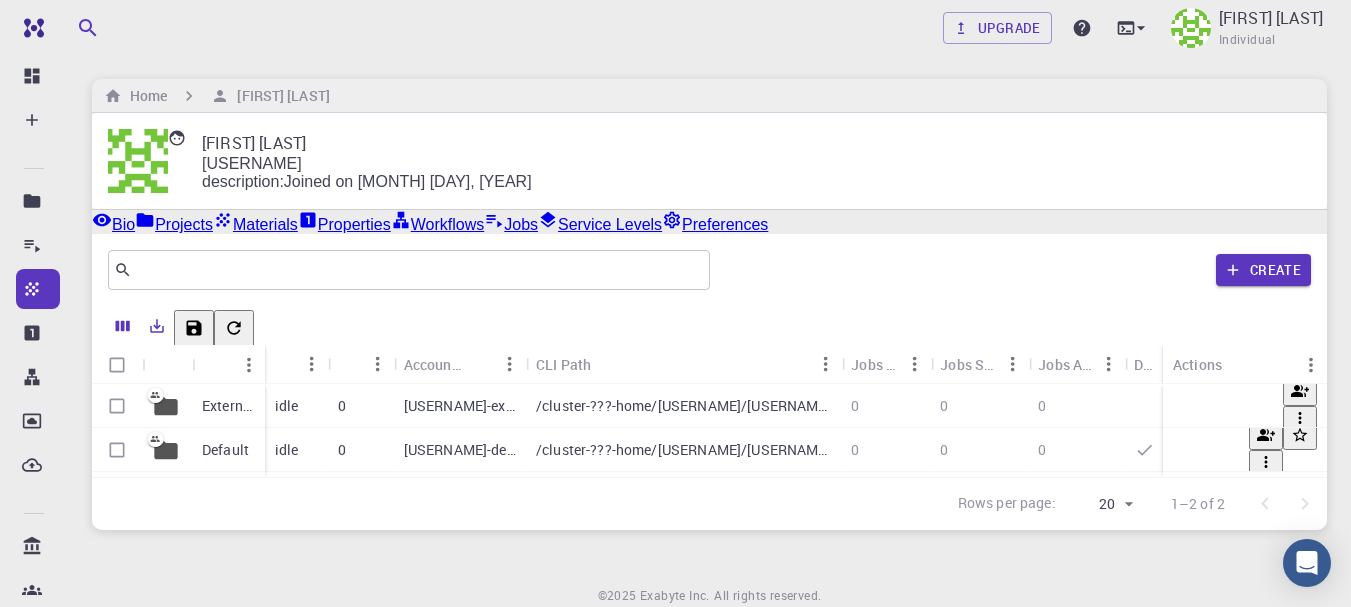 click on "0" at bounding box center [361, 406] 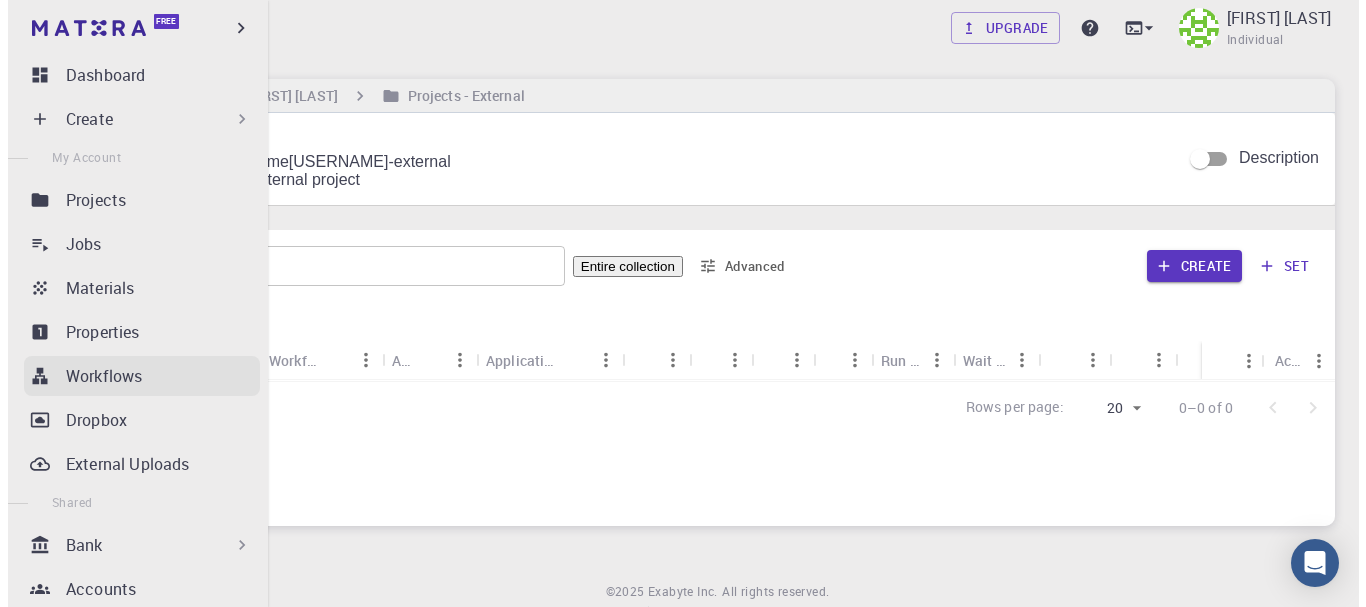 scroll, scrollTop: 0, scrollLeft: 0, axis: both 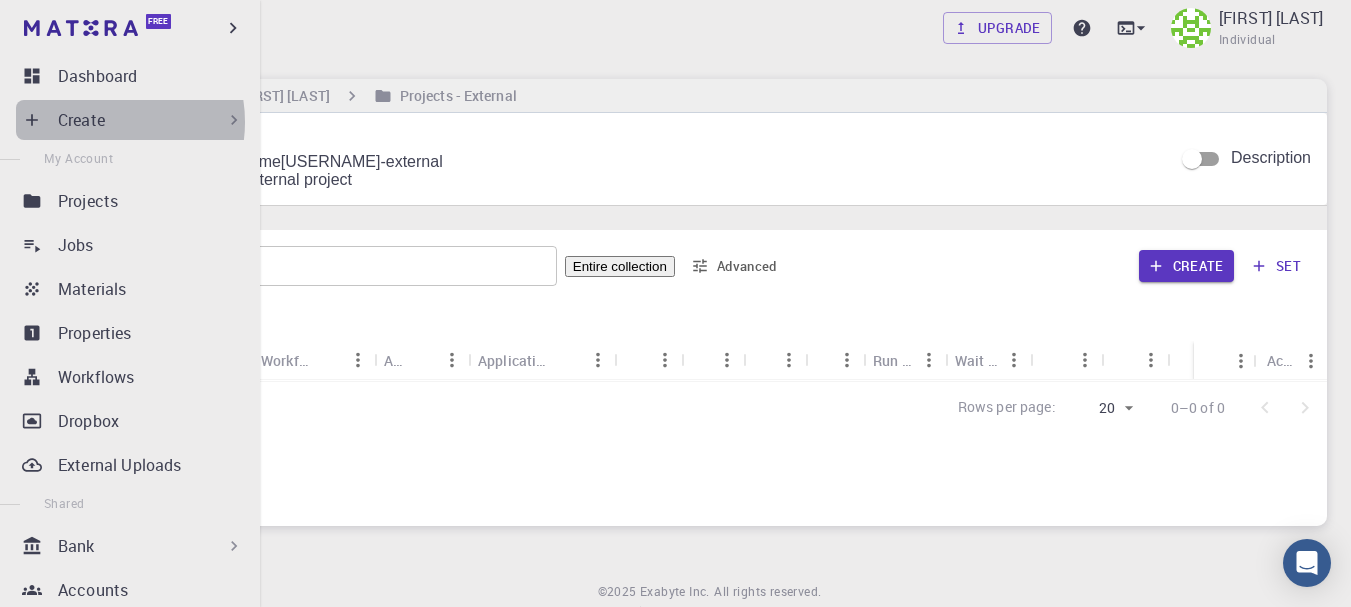 click on "Create" at bounding box center [81, 120] 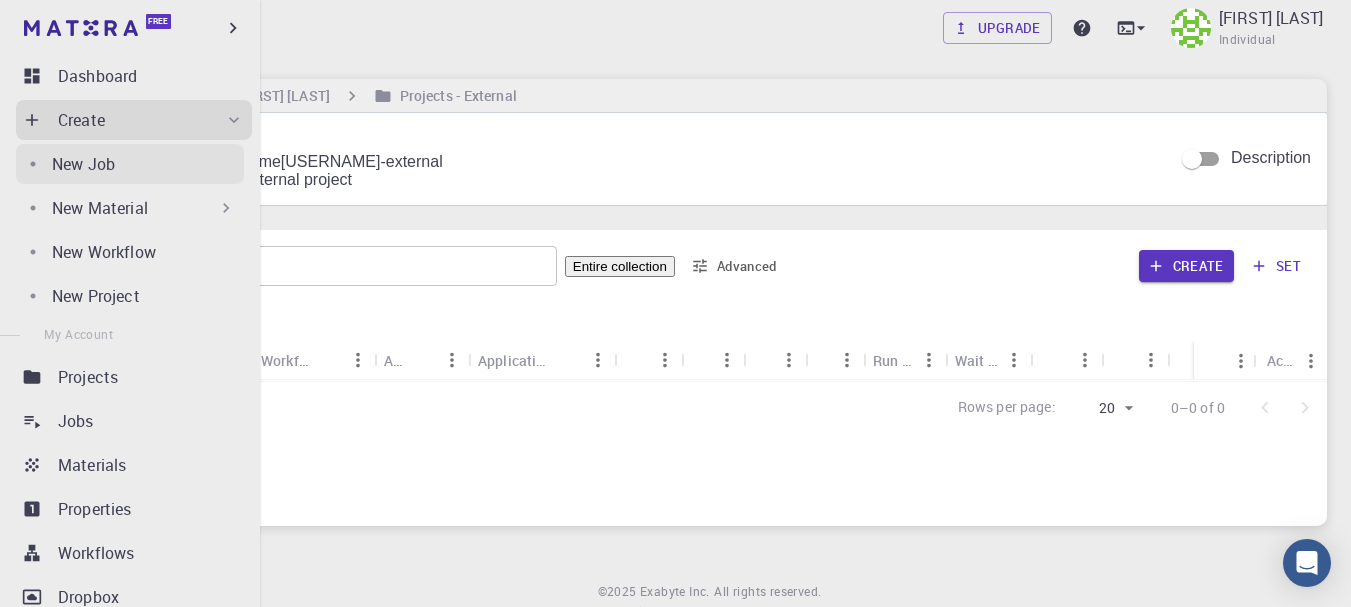 click on "New Job" at bounding box center (83, 164) 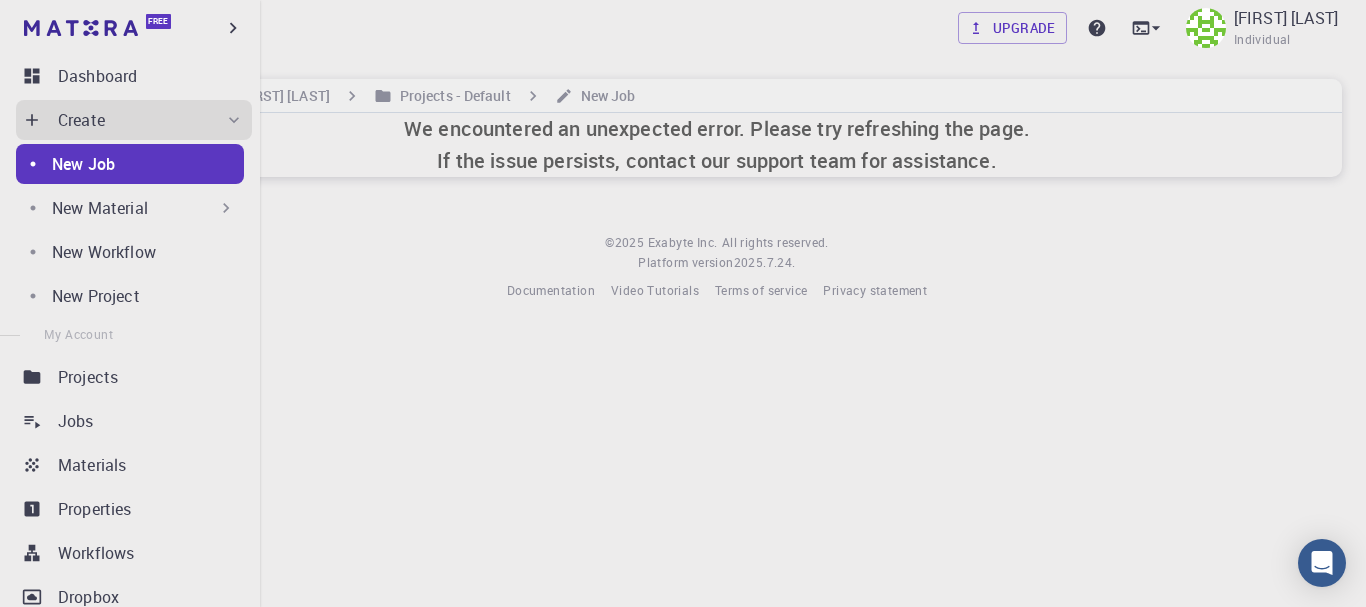 click on "New Material" at bounding box center [100, 208] 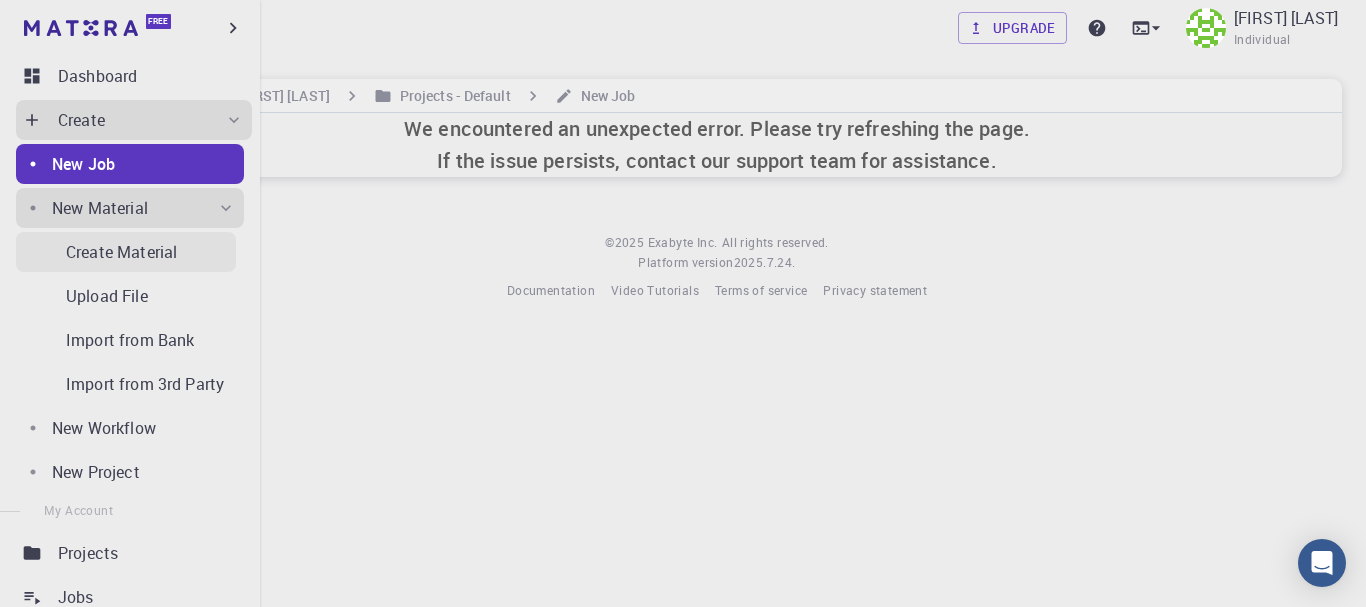 click on "Create Material" at bounding box center (126, 252) 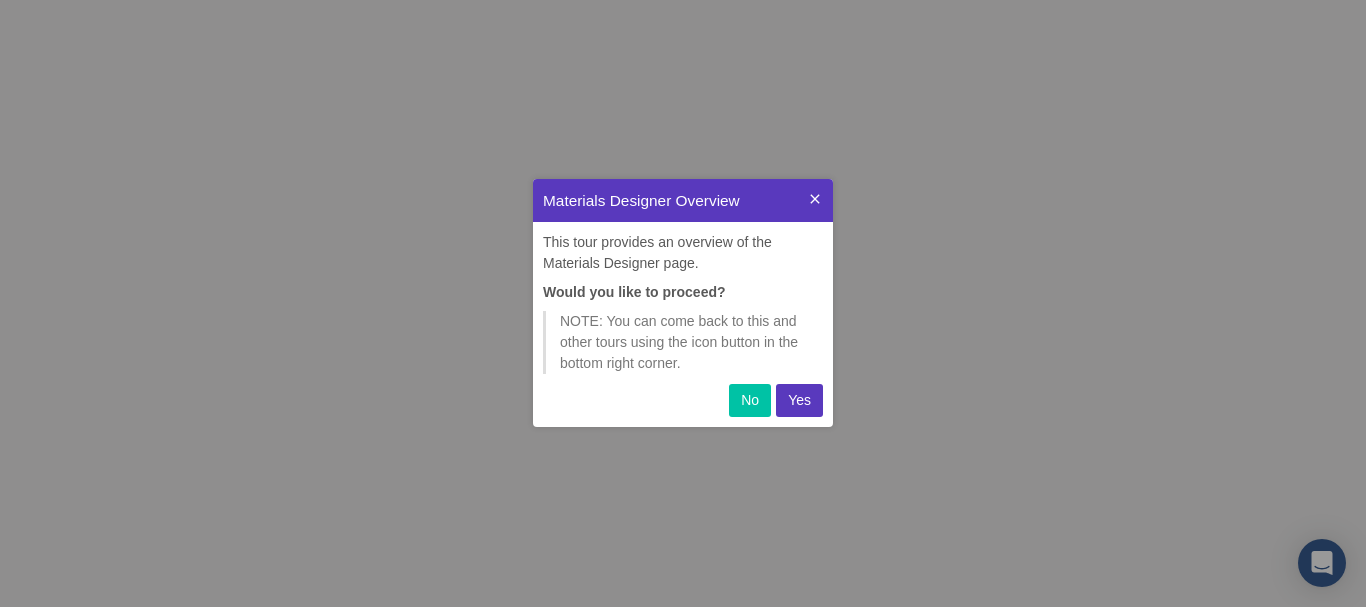scroll, scrollTop: 0, scrollLeft: 0, axis: both 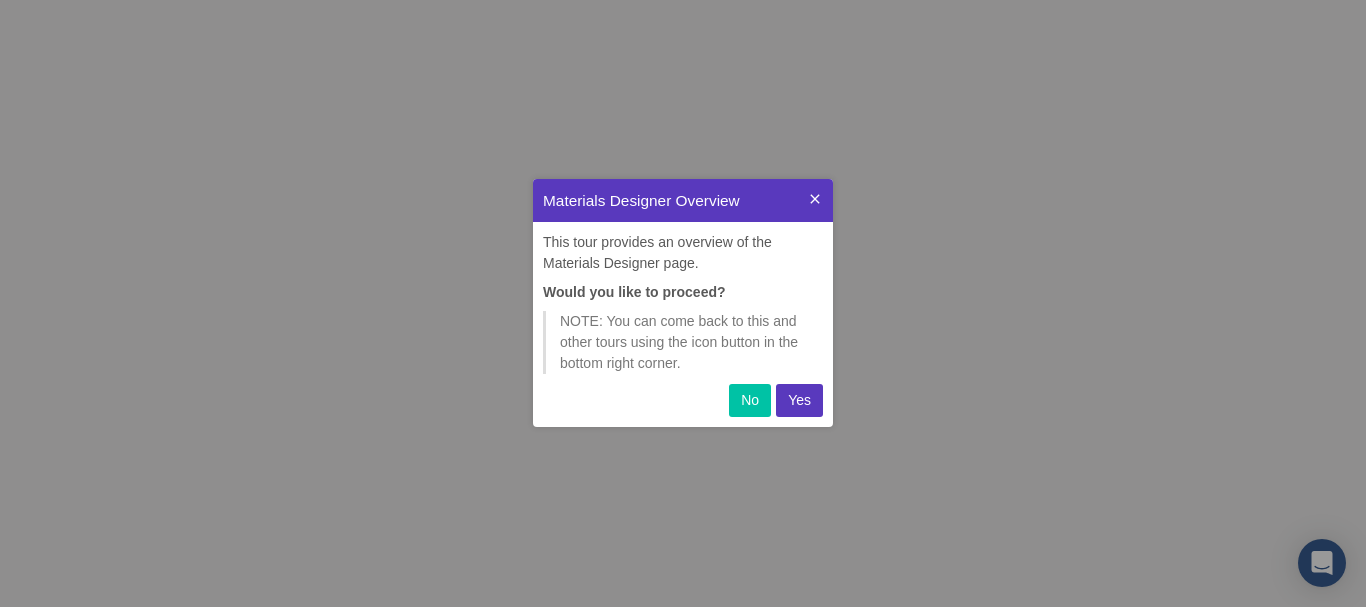 click on "No" at bounding box center [750, 400] 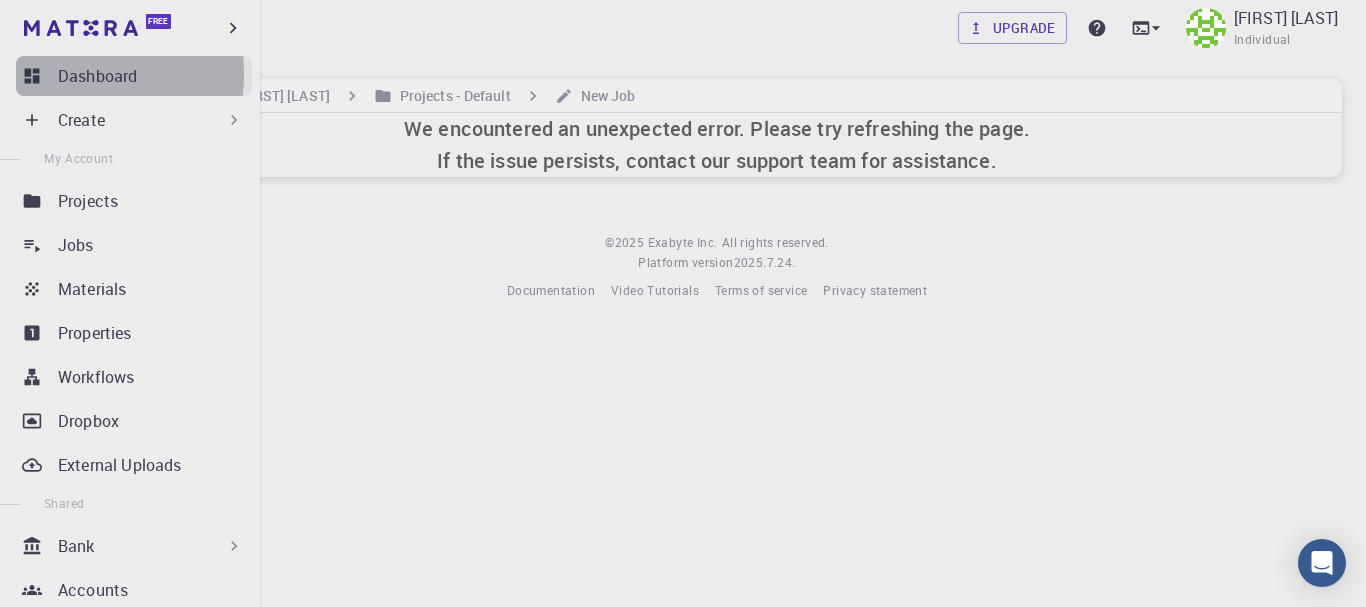 click 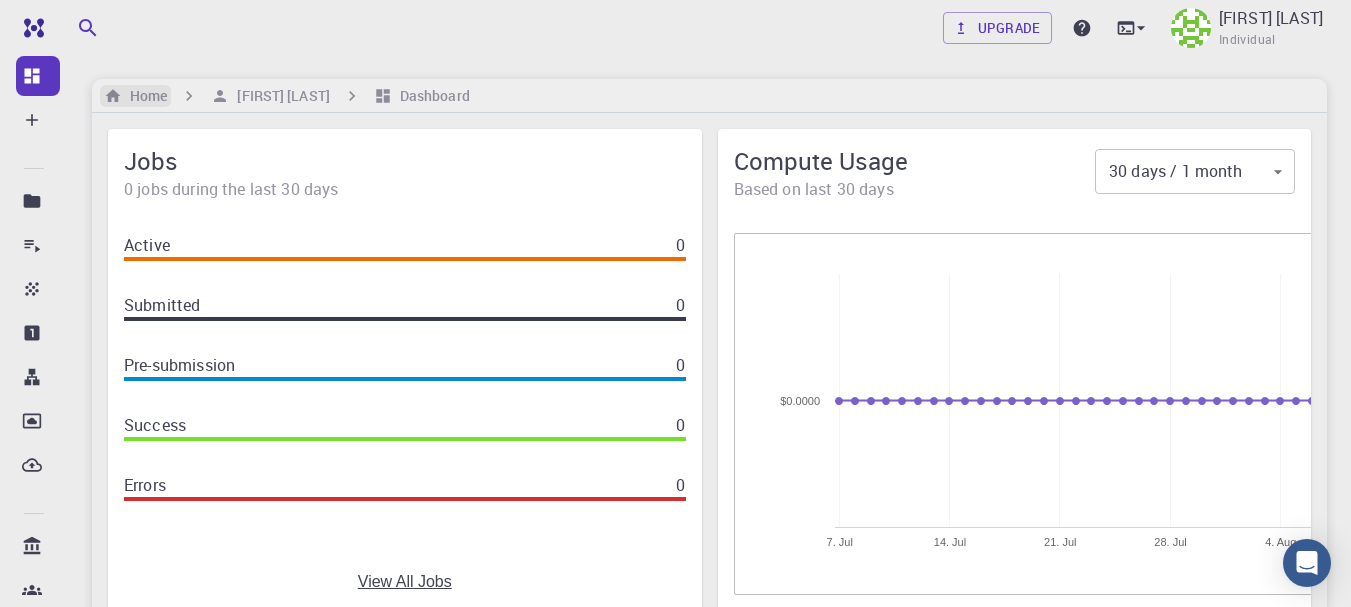 click on "Home" at bounding box center (144, 96) 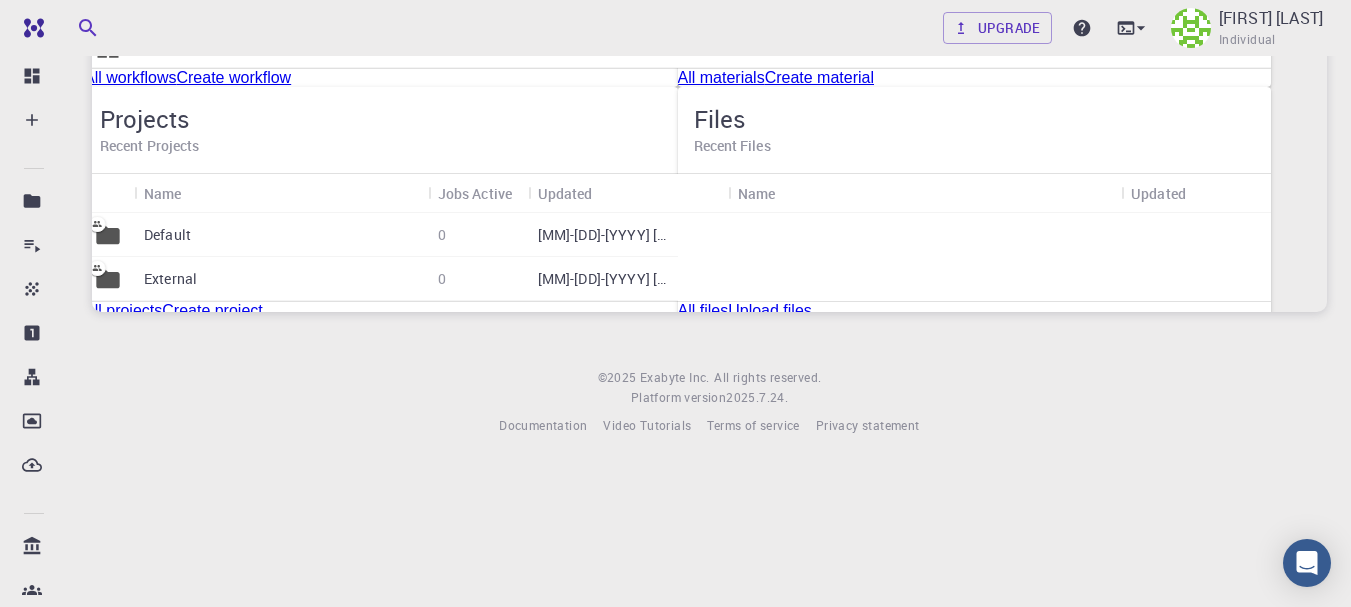 scroll, scrollTop: 354, scrollLeft: 0, axis: vertical 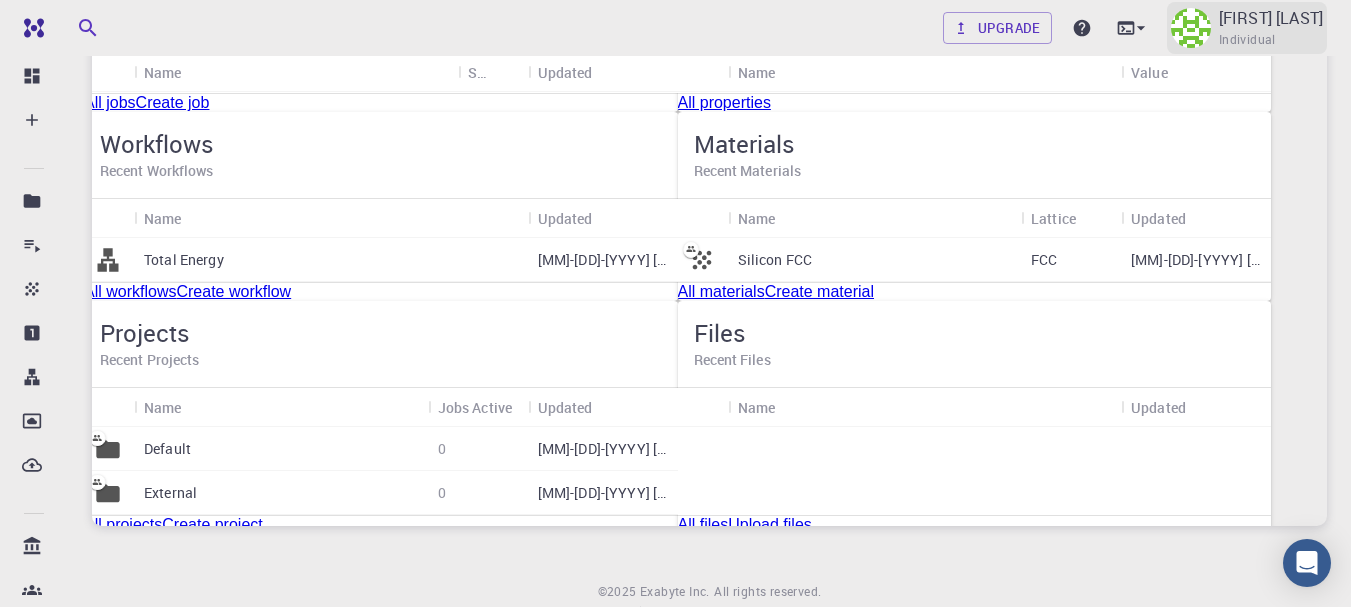 click on "[FULL NAME]" at bounding box center (1271, 18) 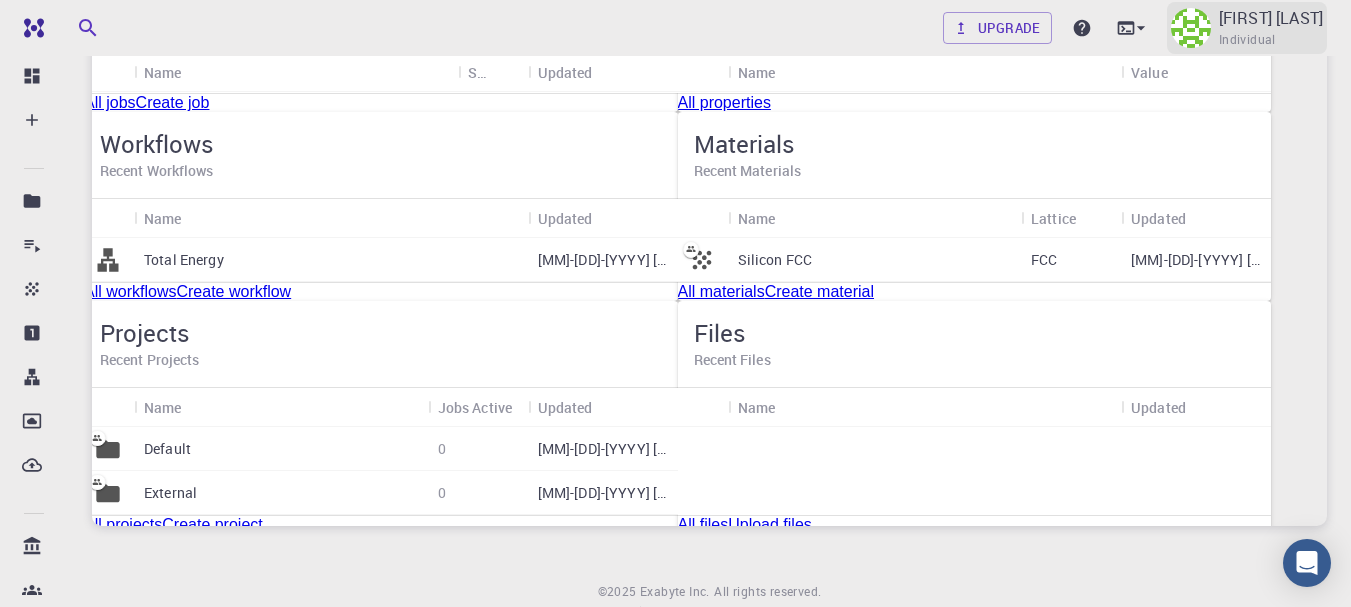 click at bounding box center [675, 303] 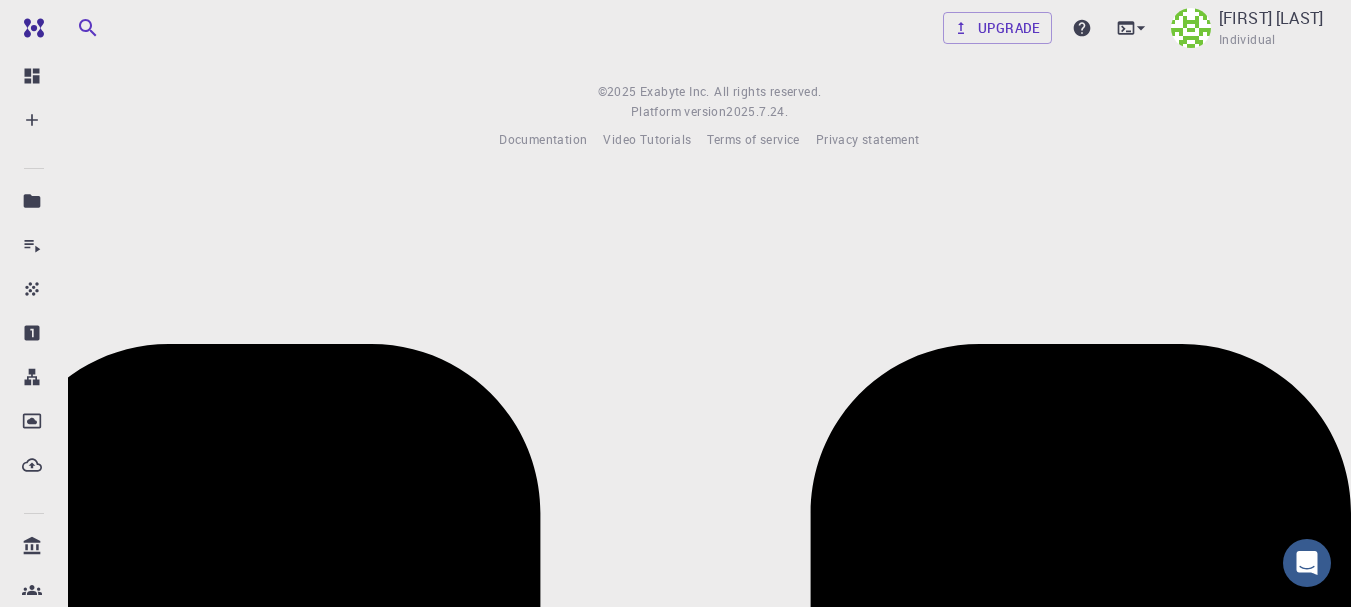 scroll, scrollTop: 954, scrollLeft: 0, axis: vertical 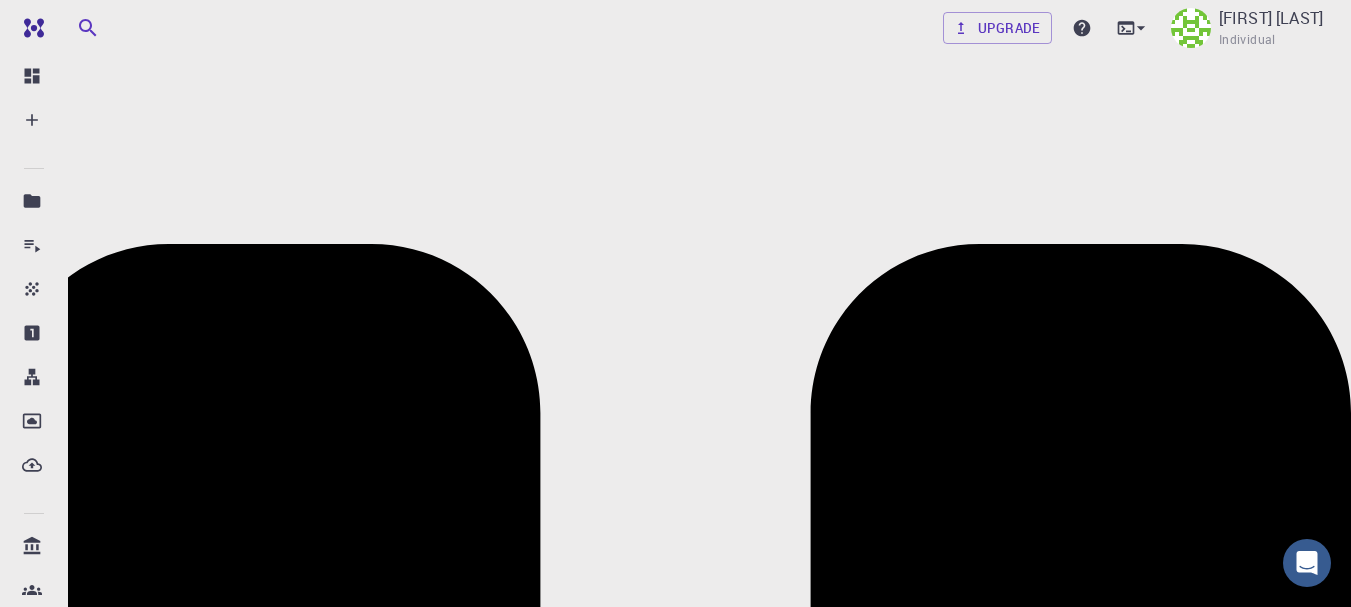 click on "External" at bounding box center (281, -107) 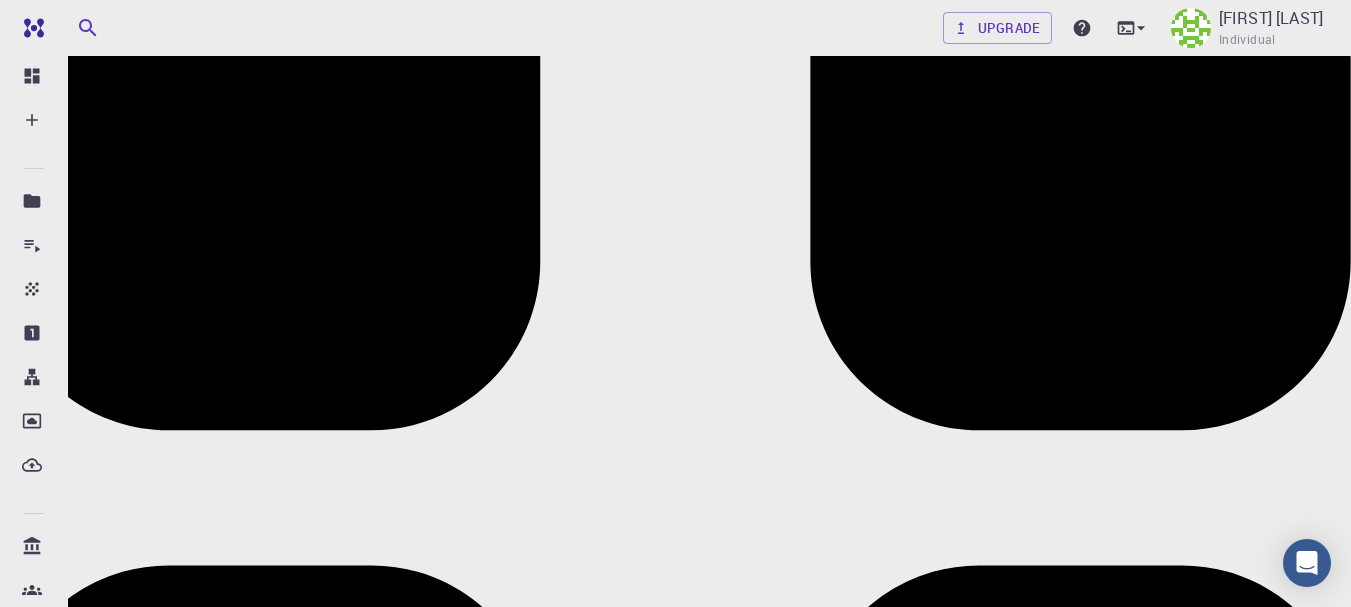scroll, scrollTop: 312, scrollLeft: 0, axis: vertical 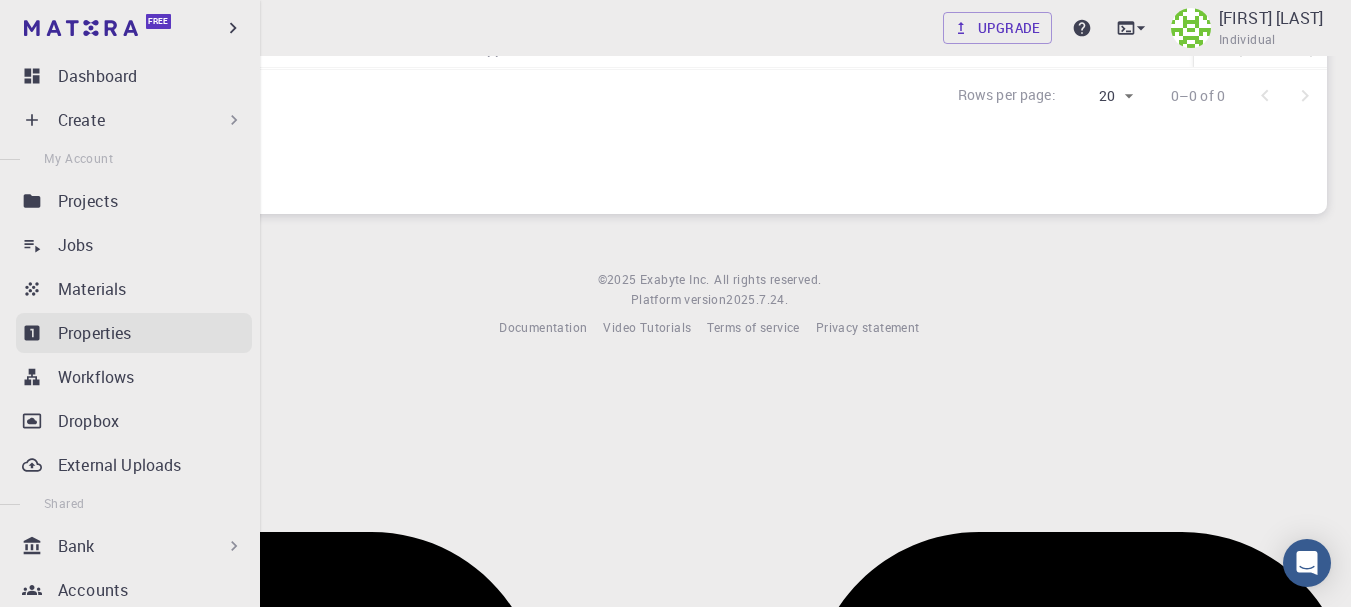 click on "Properties" at bounding box center [95, 333] 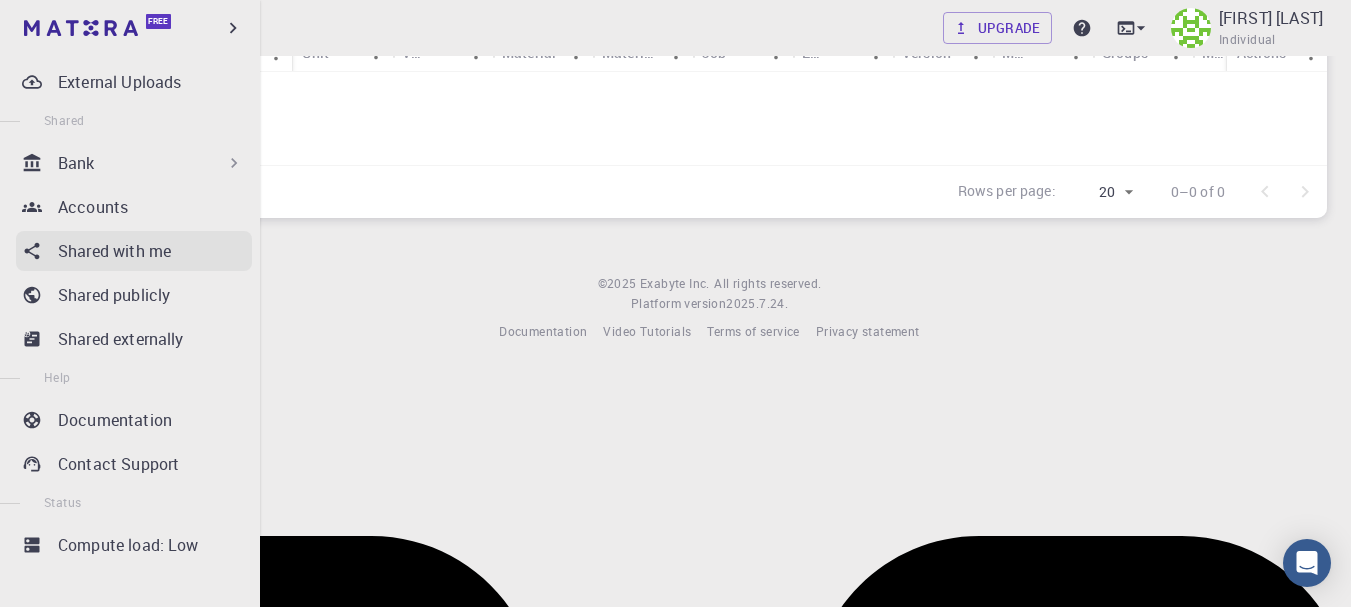 scroll, scrollTop: 389, scrollLeft: 0, axis: vertical 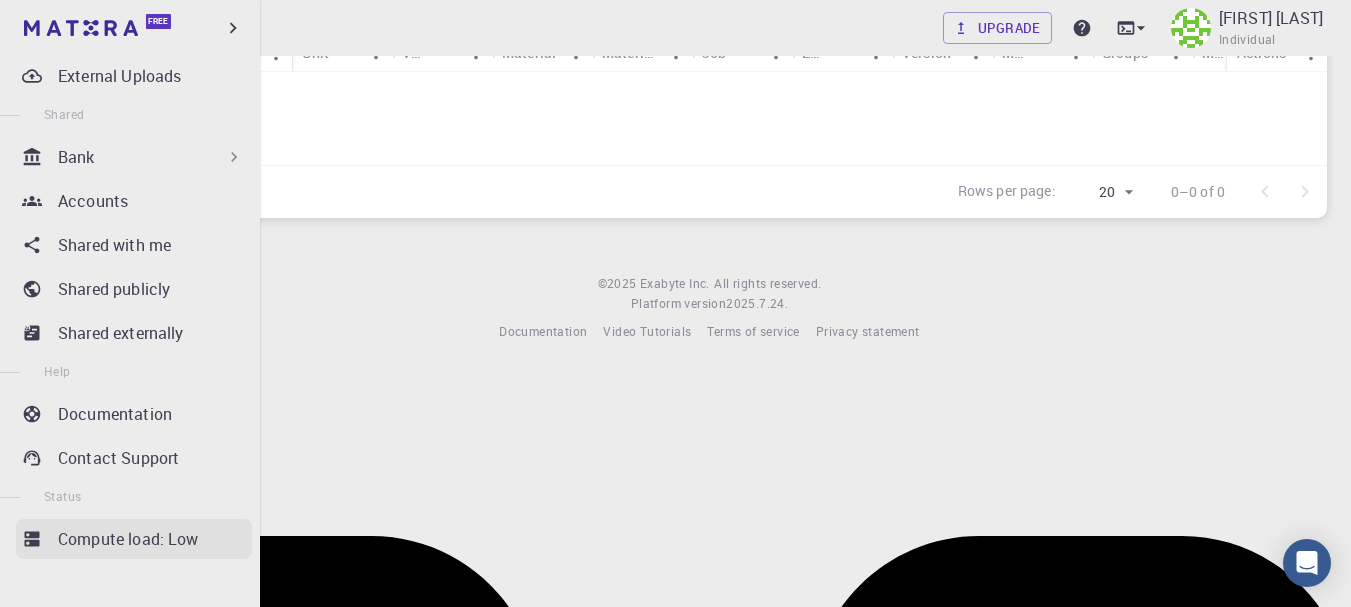 click on "Compute load: Low" at bounding box center (128, 539) 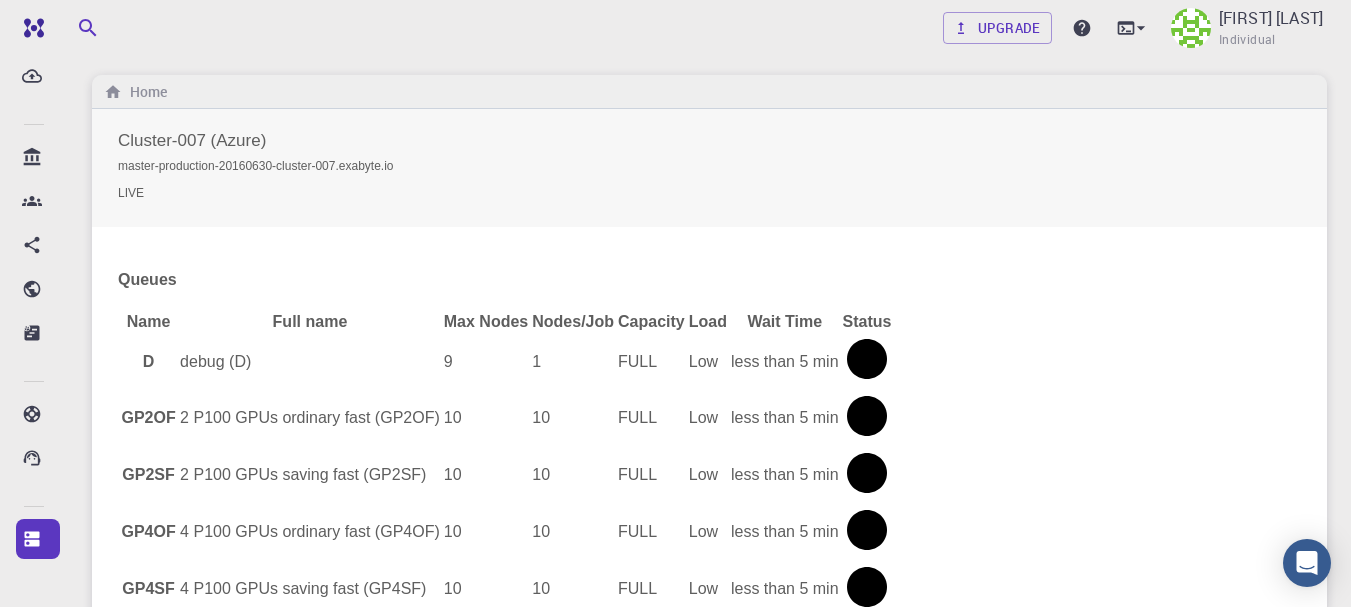 scroll, scrollTop: 0, scrollLeft: 0, axis: both 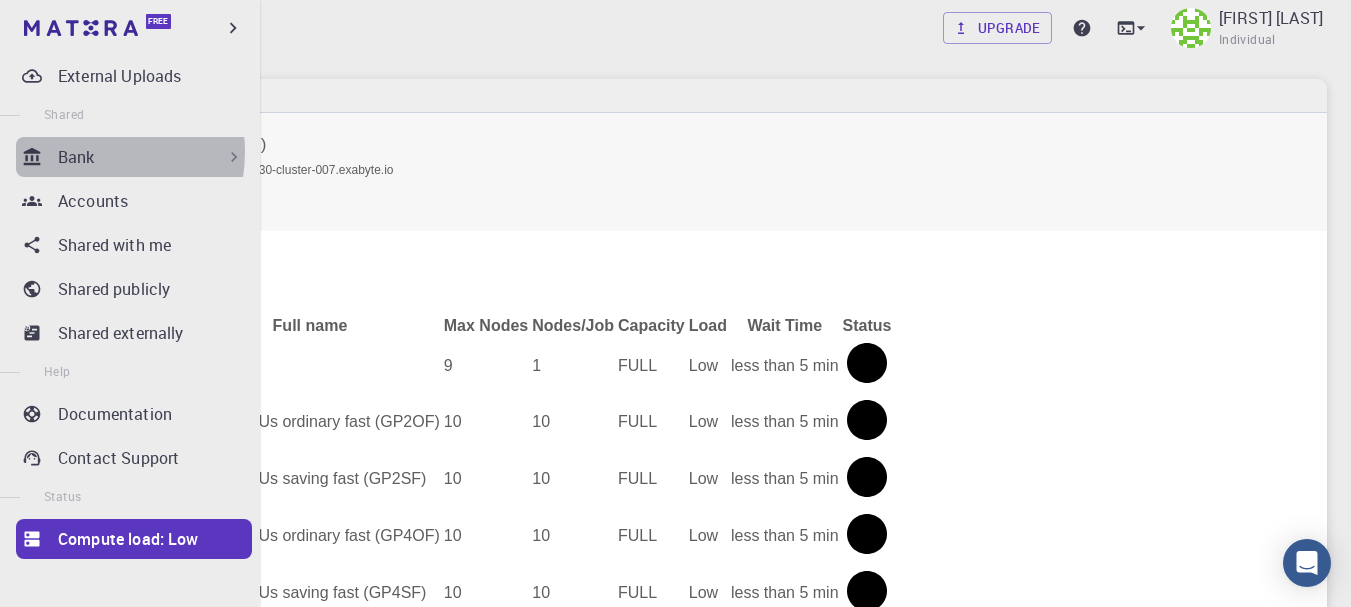 click on "Bank" at bounding box center (76, 157) 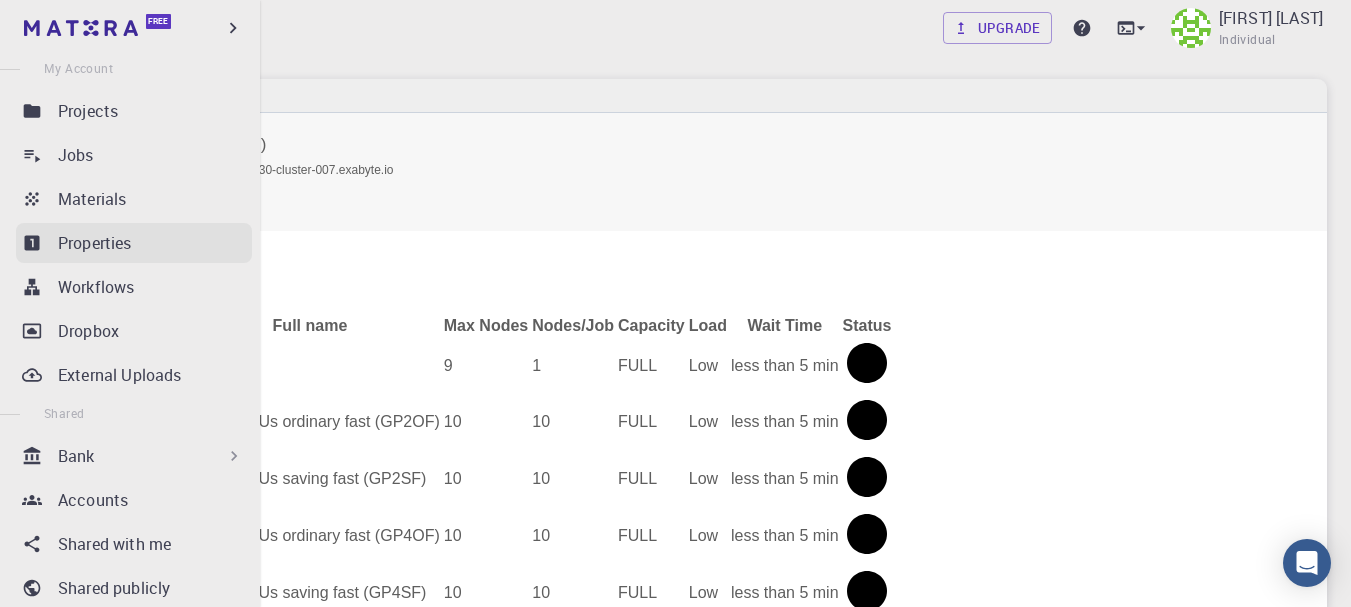 scroll, scrollTop: 89, scrollLeft: 0, axis: vertical 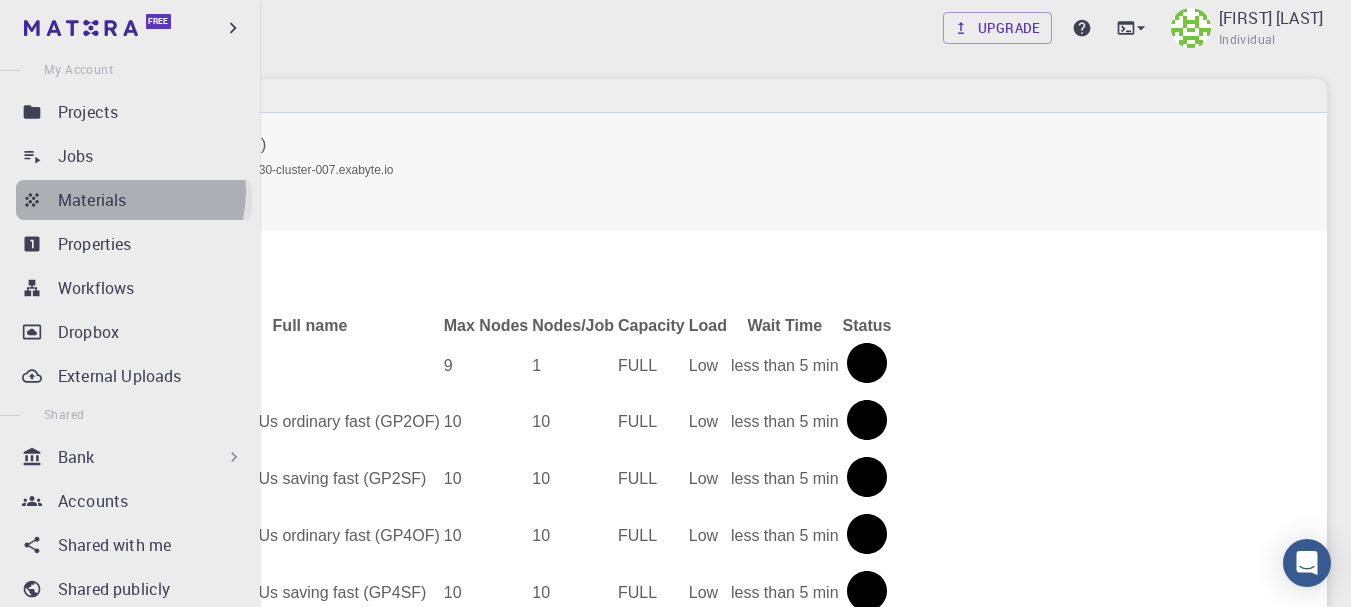 click on "Materials" at bounding box center [92, 200] 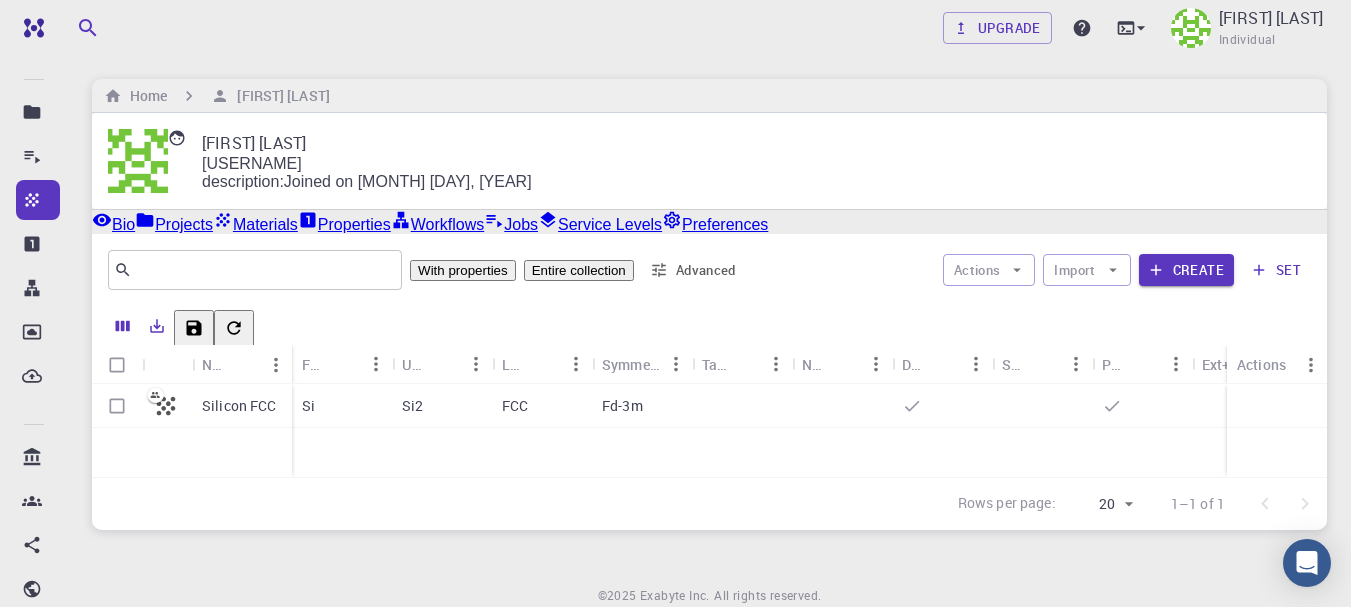 drag, startPoint x: 188, startPoint y: 471, endPoint x: 197, endPoint y: 495, distance: 25.632011 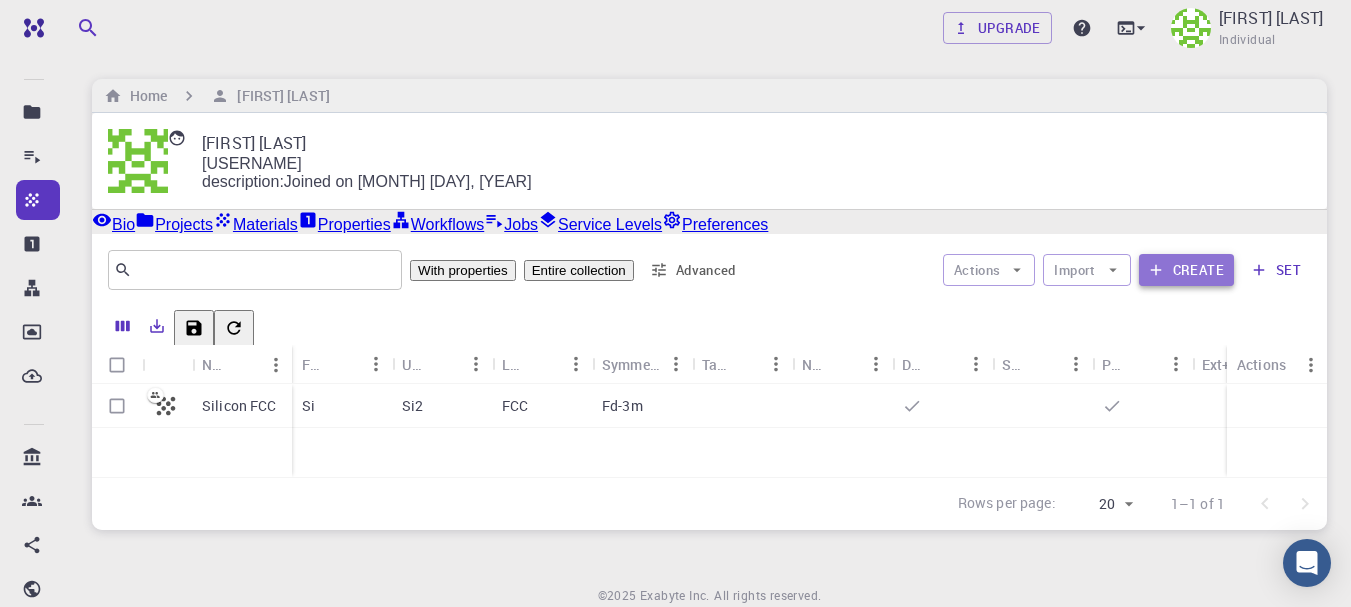 click on "Create" at bounding box center (1186, 270) 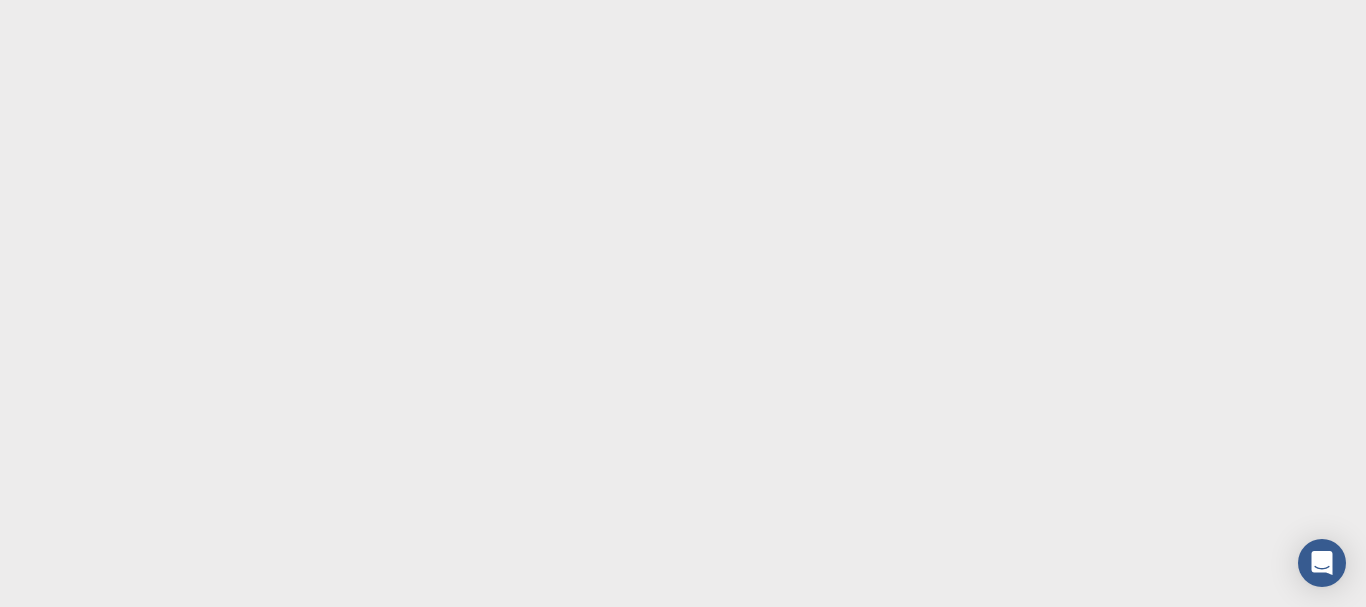 click at bounding box center [683, 303] 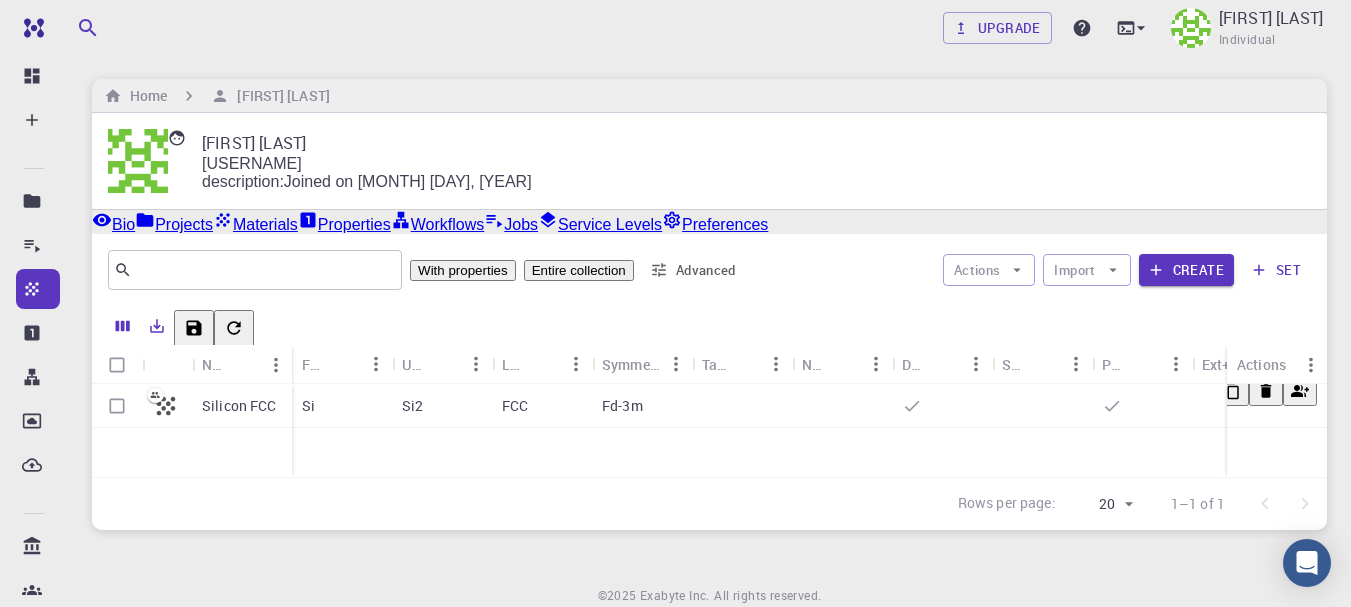 click on "FCC" at bounding box center [542, 406] 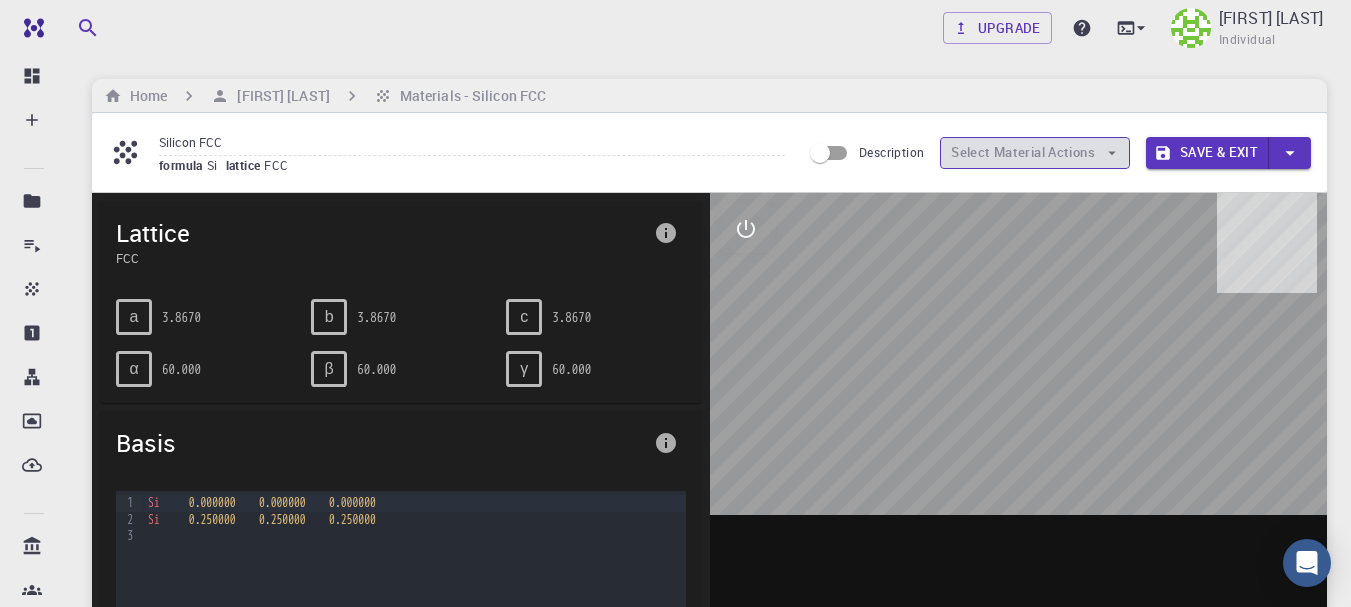 click on "Select Material Actions" at bounding box center [1035, 153] 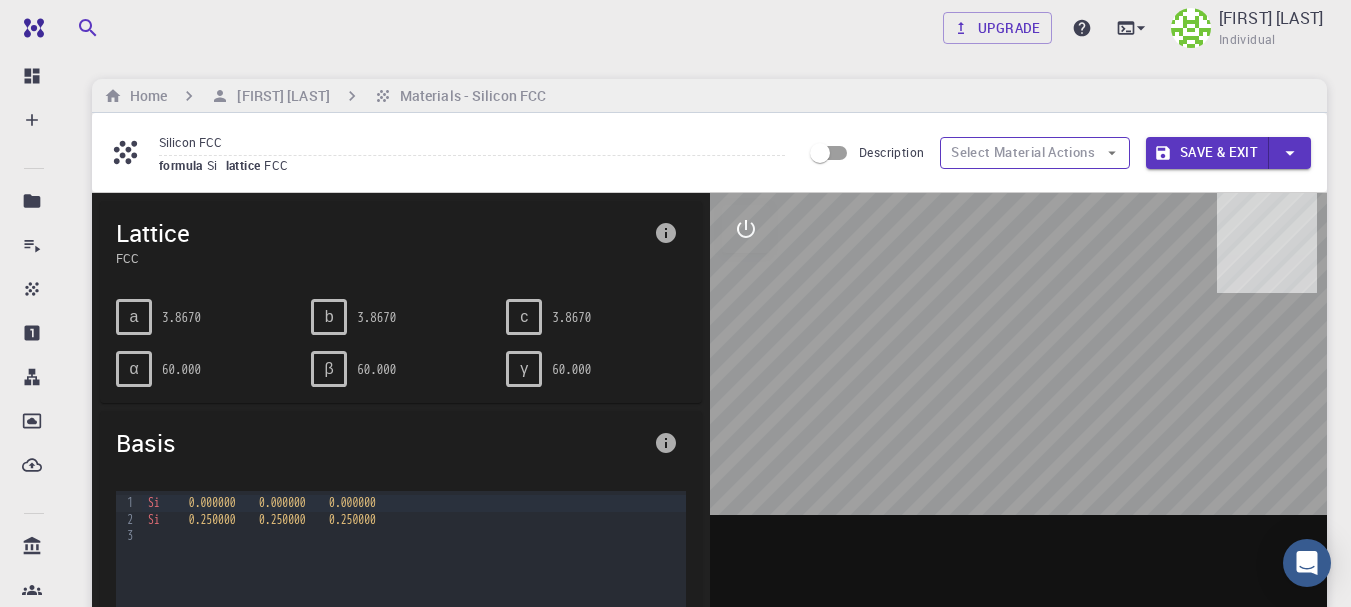 click on "Select Material Actions" at bounding box center (1035, 153) 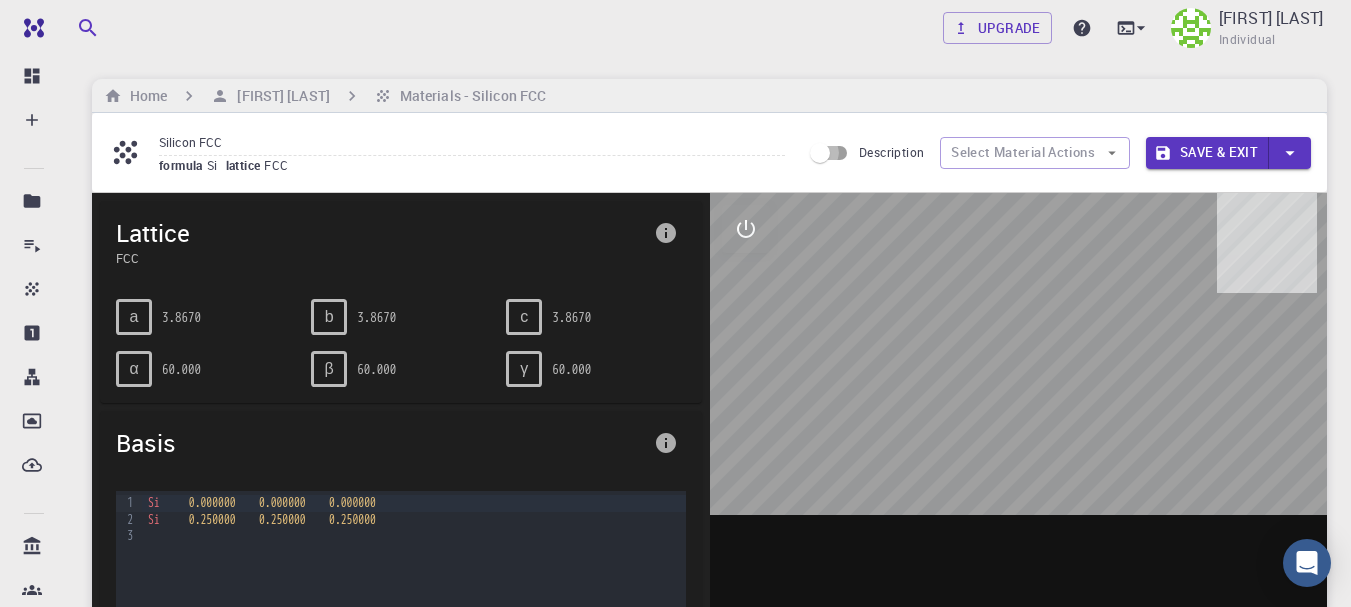 click on "Description" at bounding box center [820, 153] 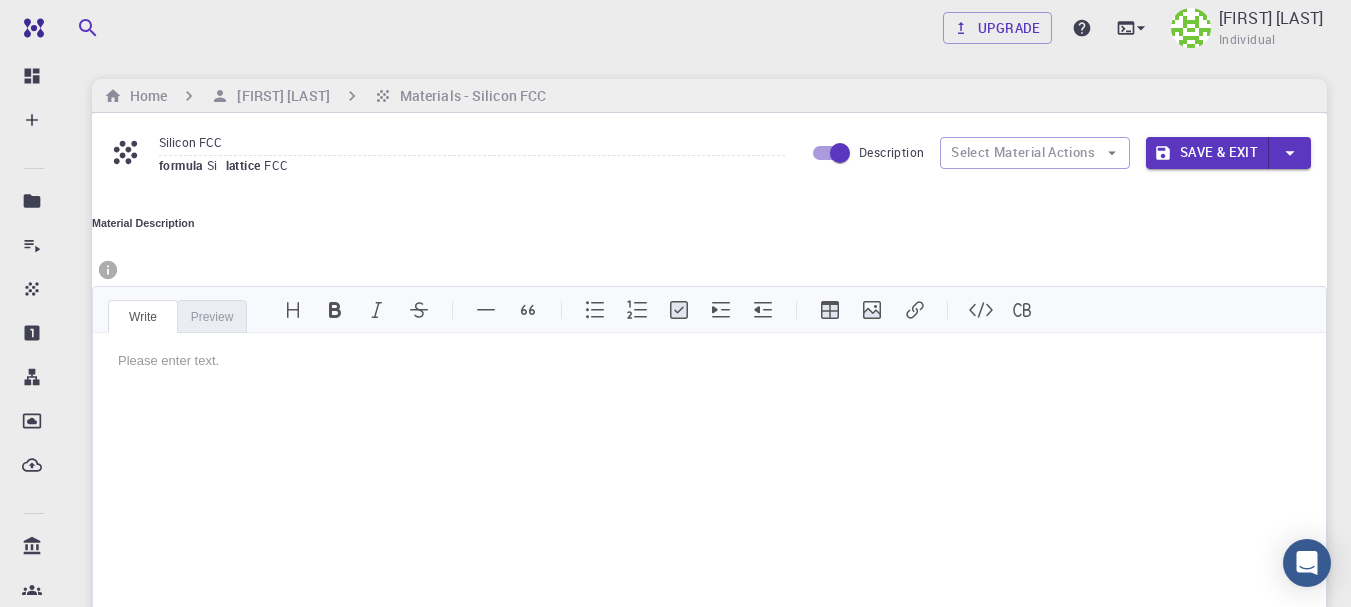 scroll, scrollTop: 0, scrollLeft: 0, axis: both 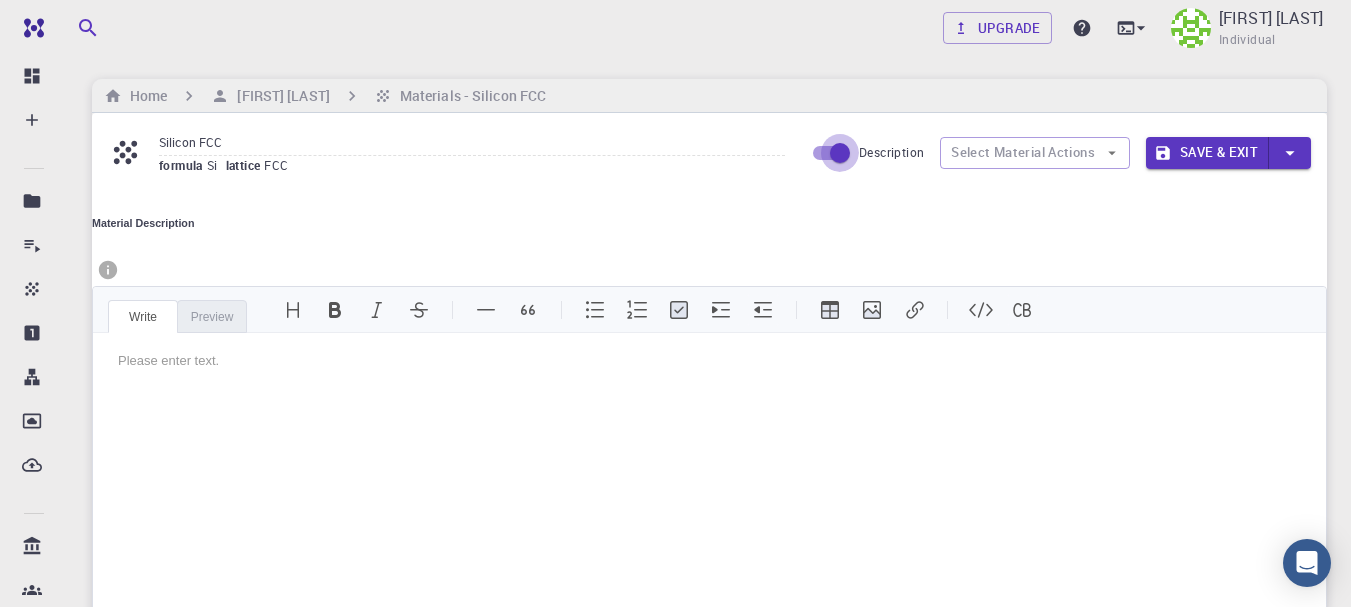 click on "Description" at bounding box center [840, 153] 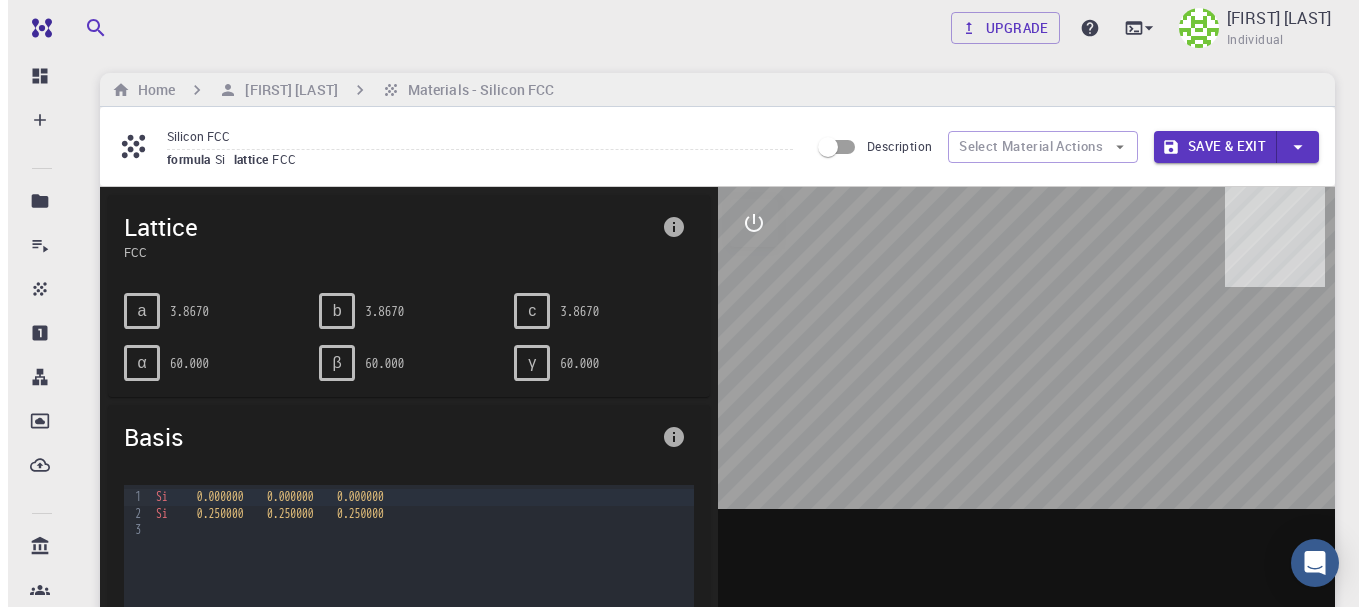 scroll, scrollTop: 0, scrollLeft: 0, axis: both 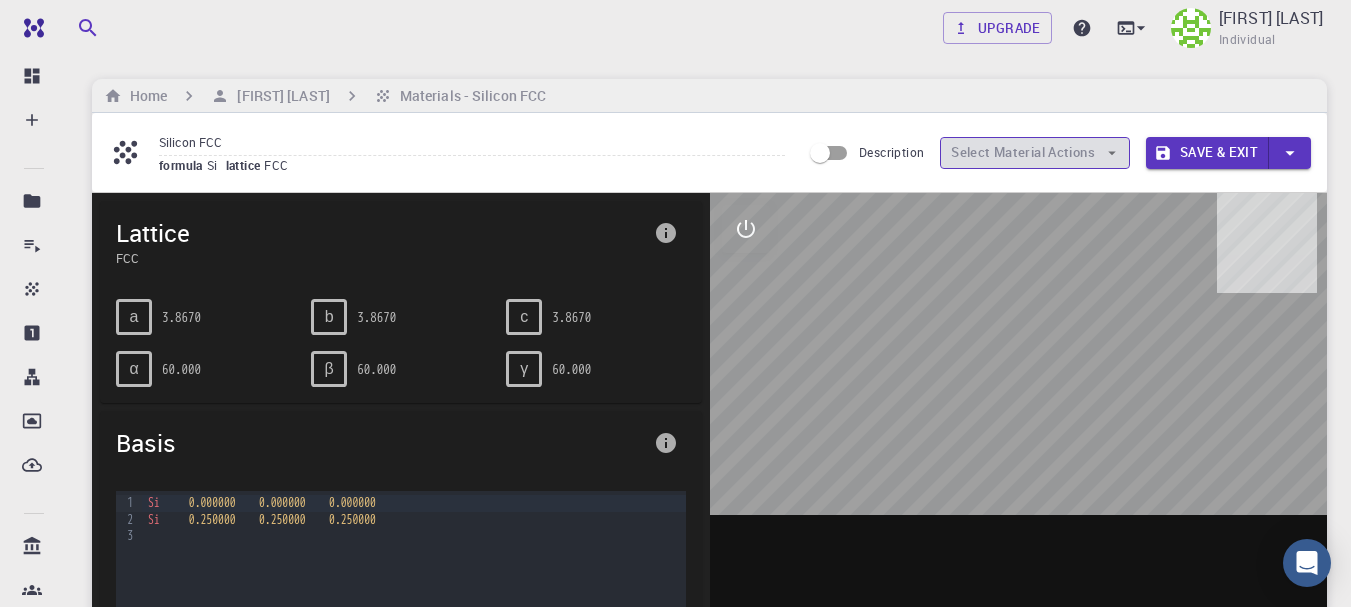 click on "Select Material Actions" at bounding box center (1035, 153) 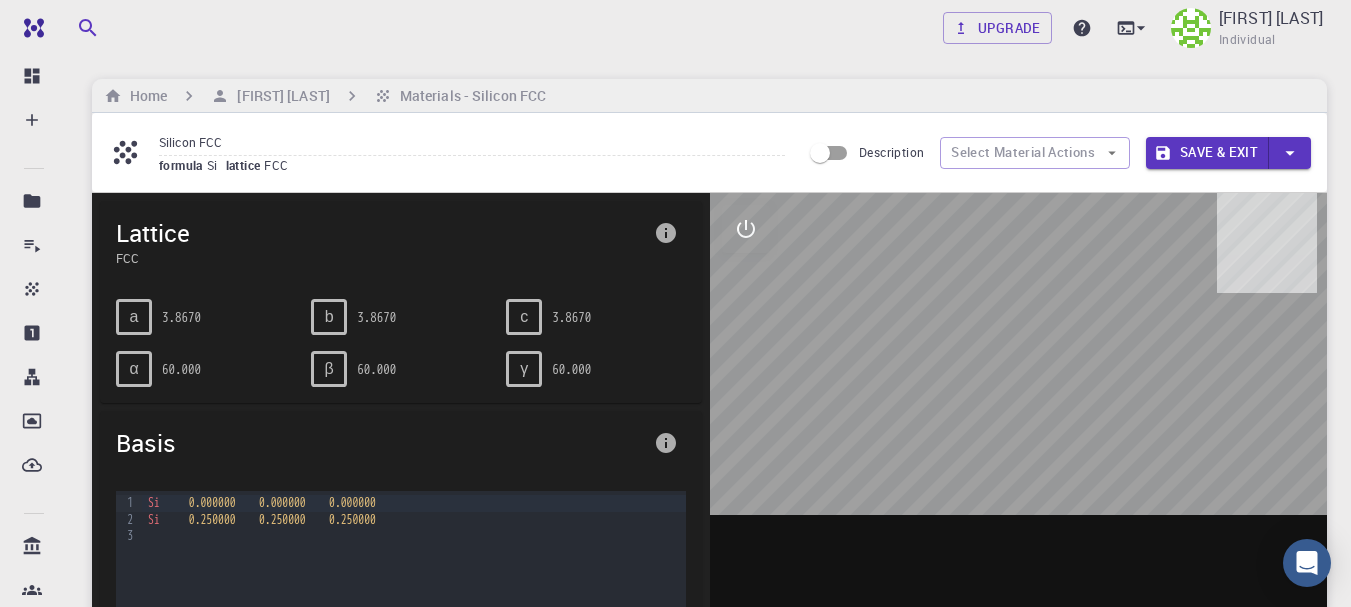 click on "Save & Exit" at bounding box center [1207, 153] 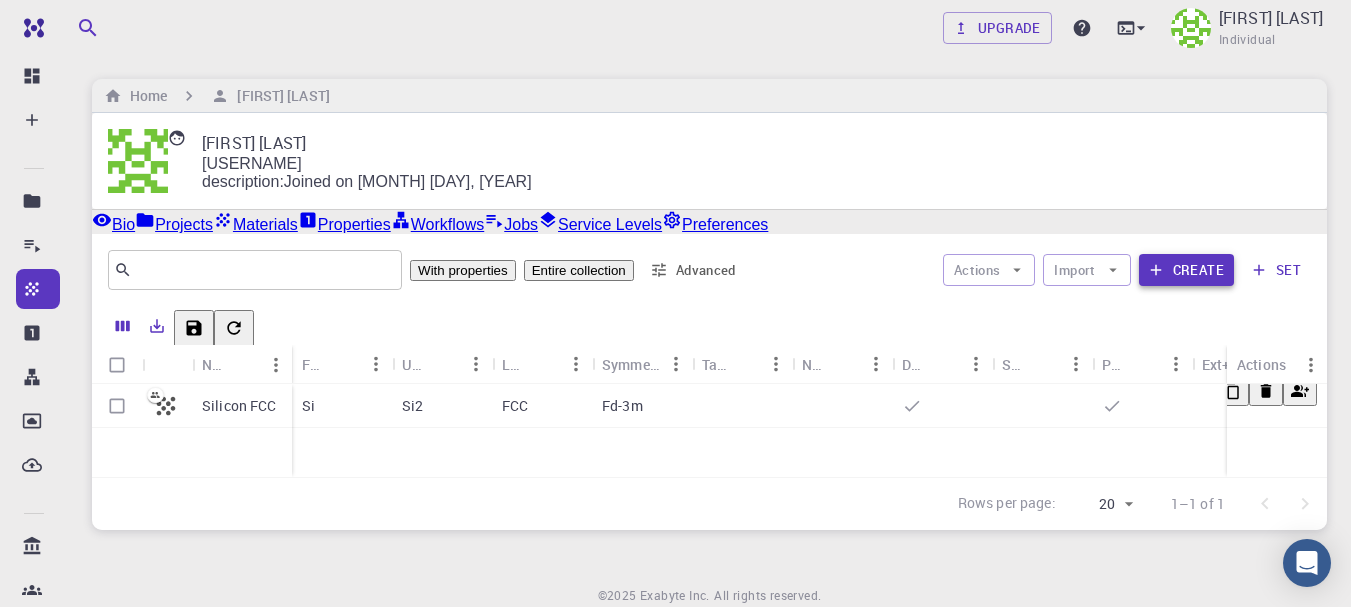 click on "Create" at bounding box center (1186, 270) 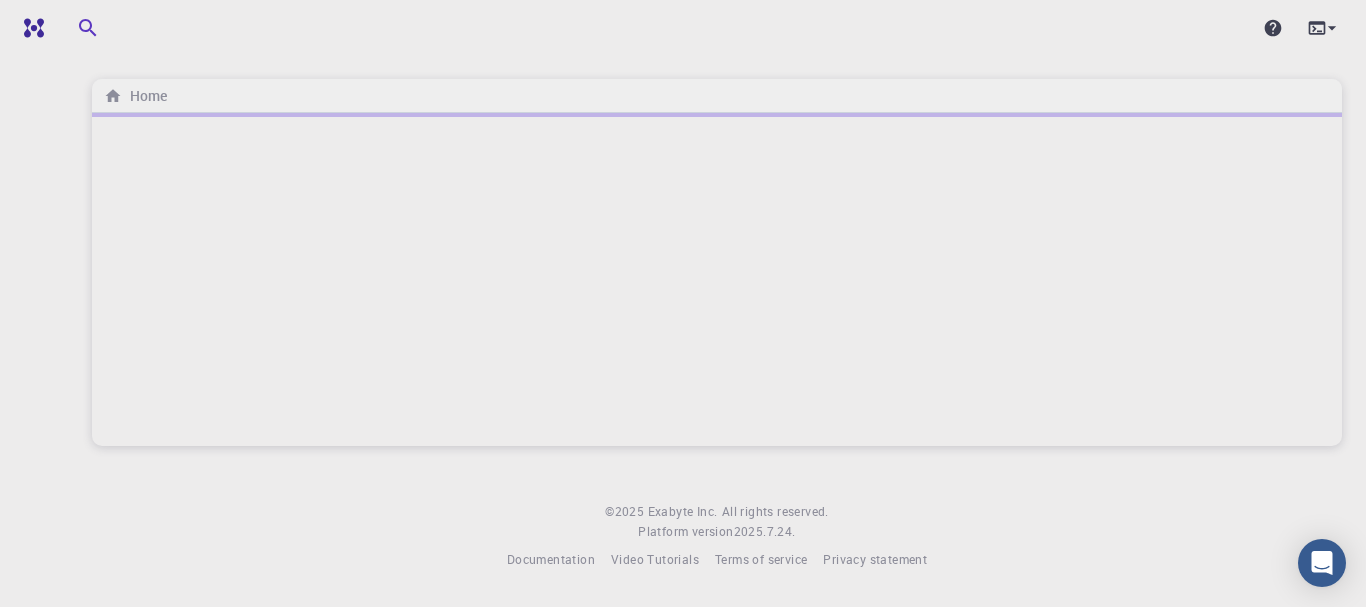 scroll, scrollTop: 0, scrollLeft: 0, axis: both 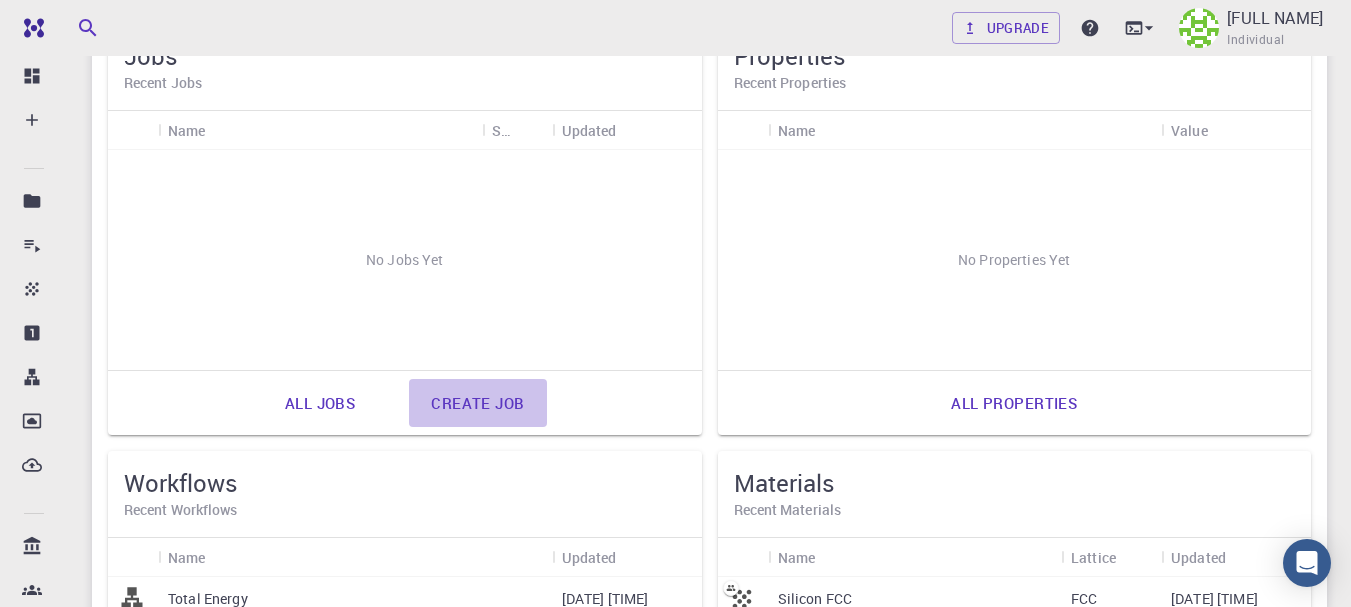 click on "Create job" at bounding box center (477, 403) 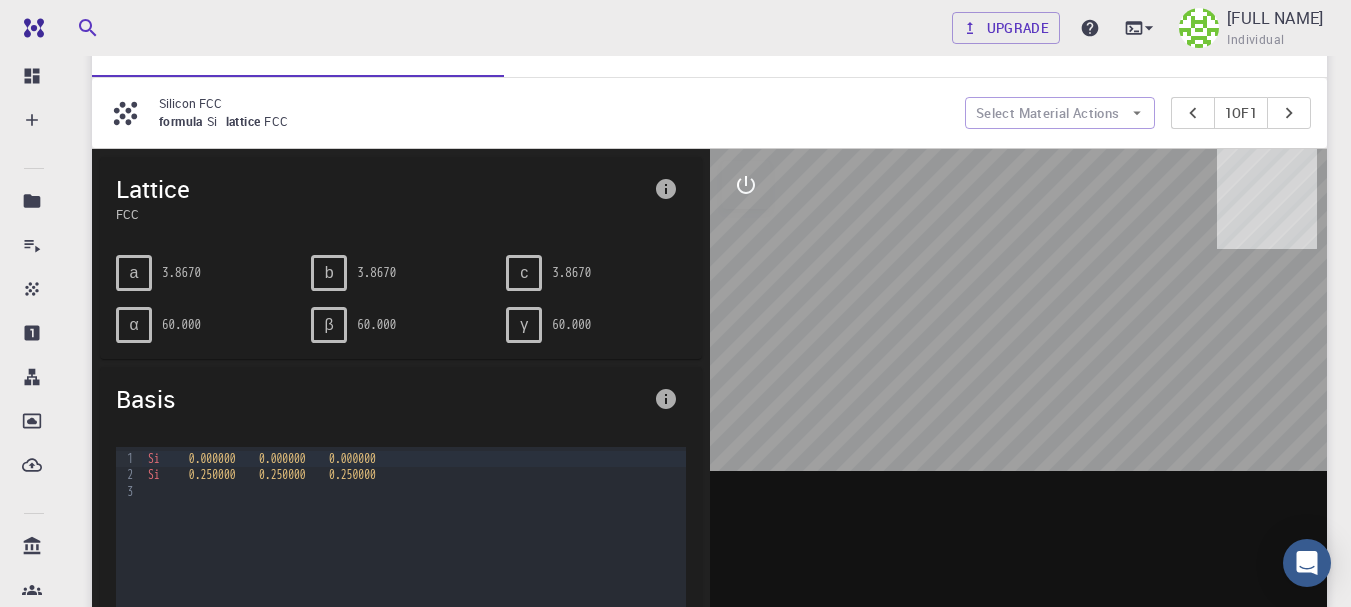 scroll, scrollTop: 0, scrollLeft: 0, axis: both 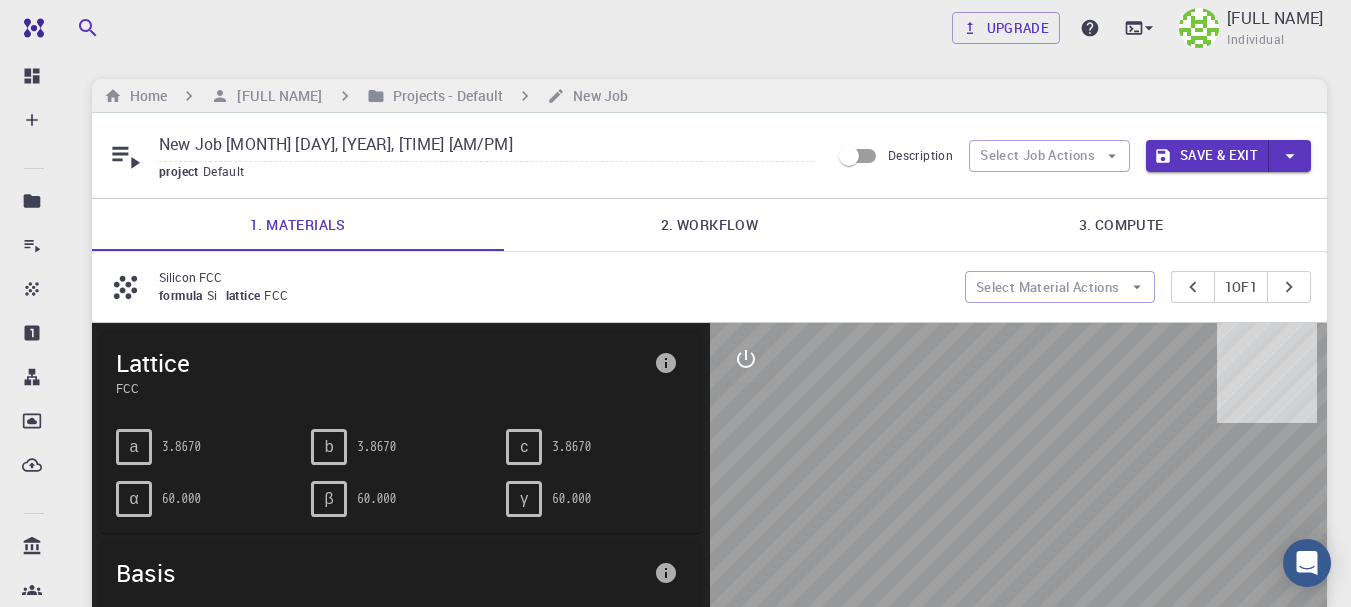 click on "2. Workflow" at bounding box center [710, 225] 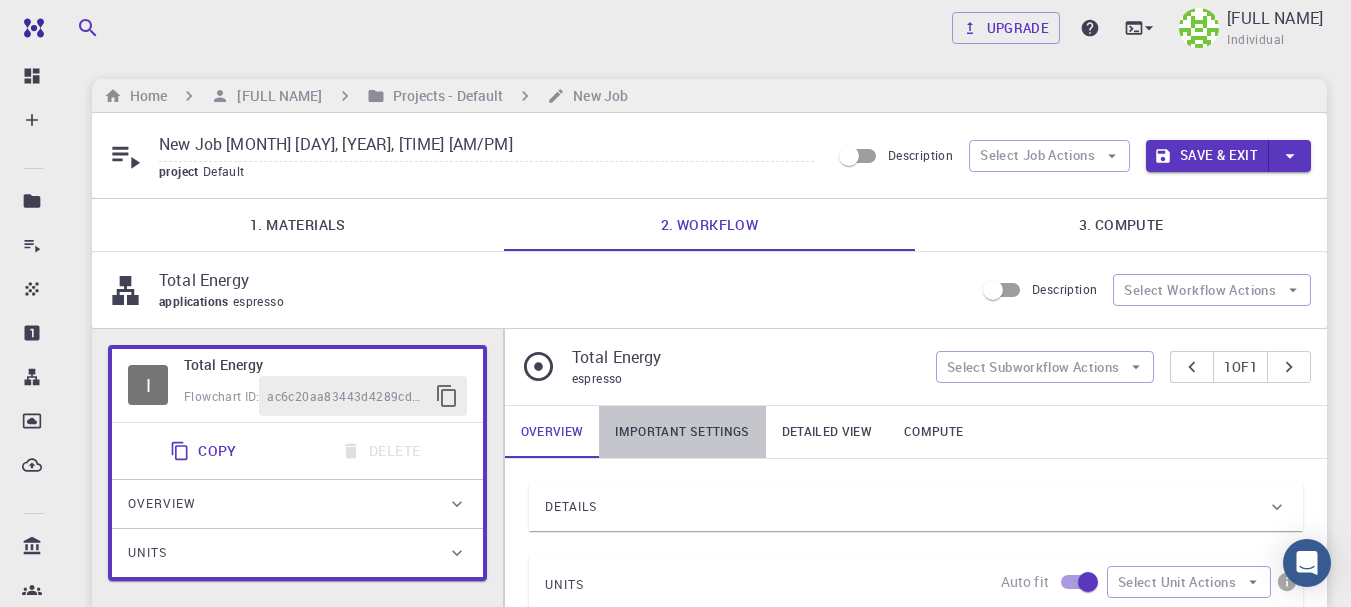 click on "Important settings" at bounding box center (682, 432) 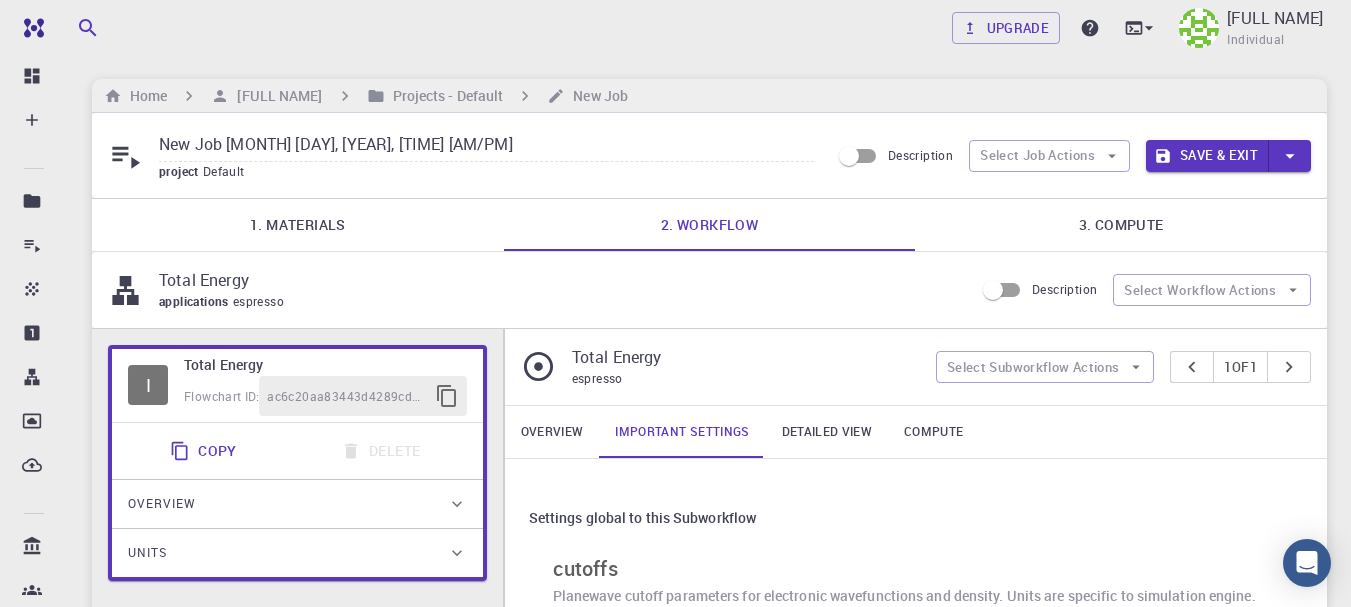 click on "Detailed view" at bounding box center (827, 432) 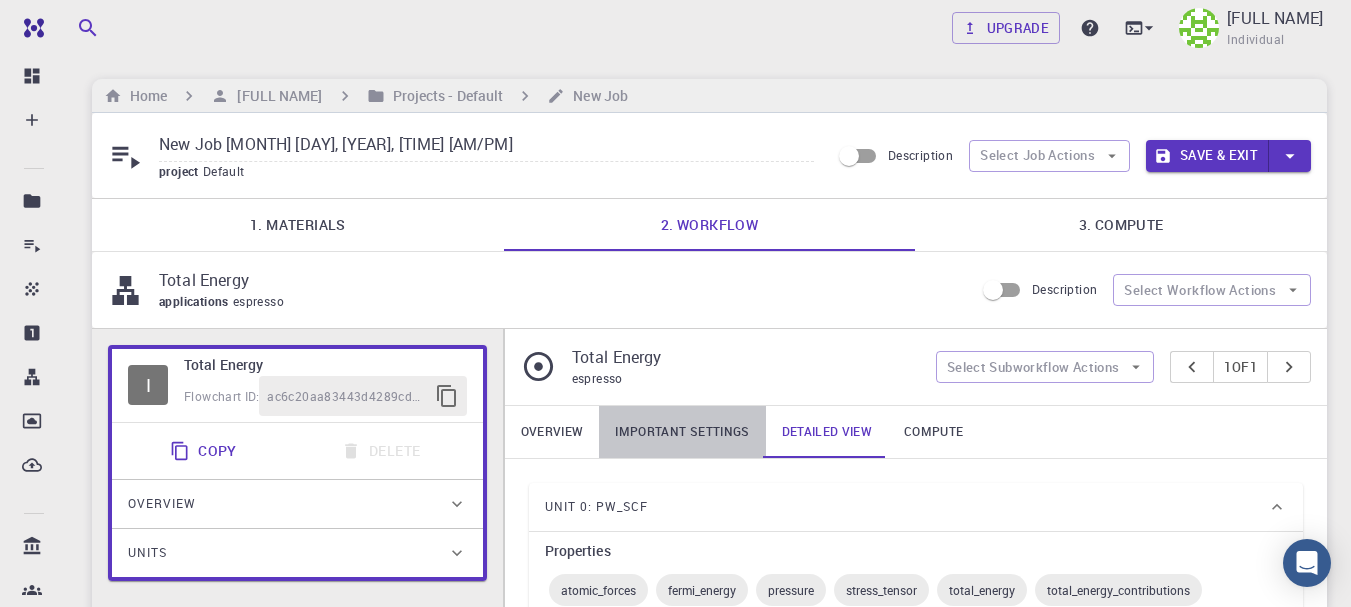 click on "Important settings" at bounding box center (682, 432) 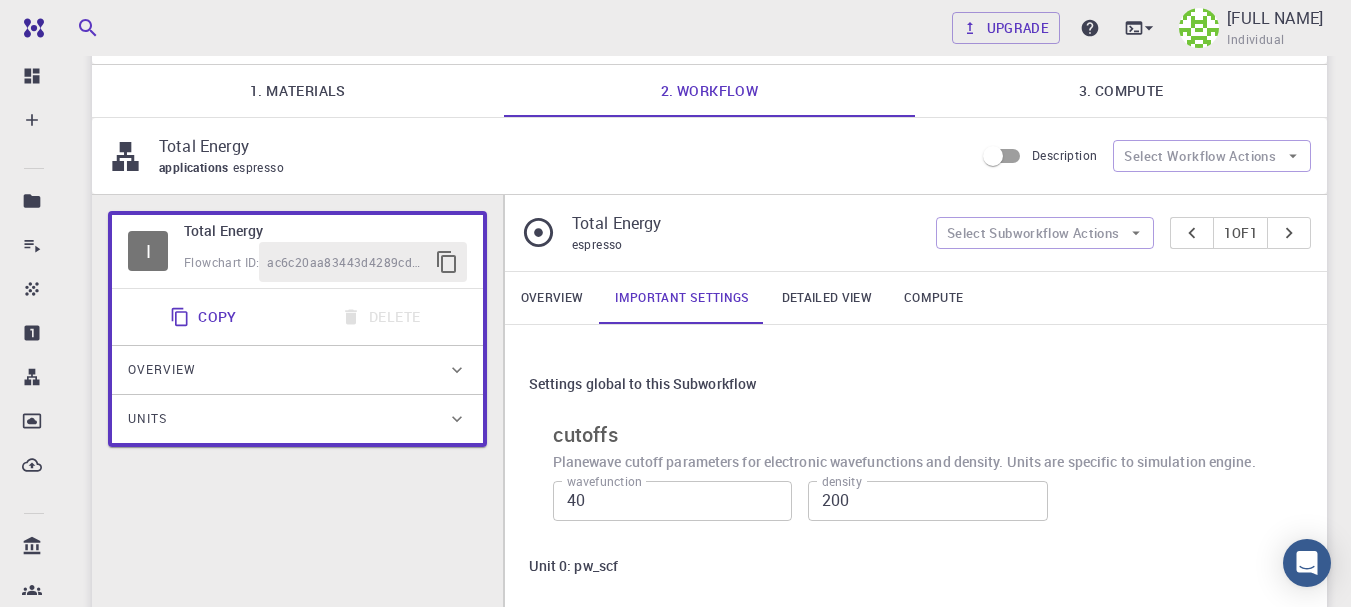 scroll, scrollTop: 200, scrollLeft: 0, axis: vertical 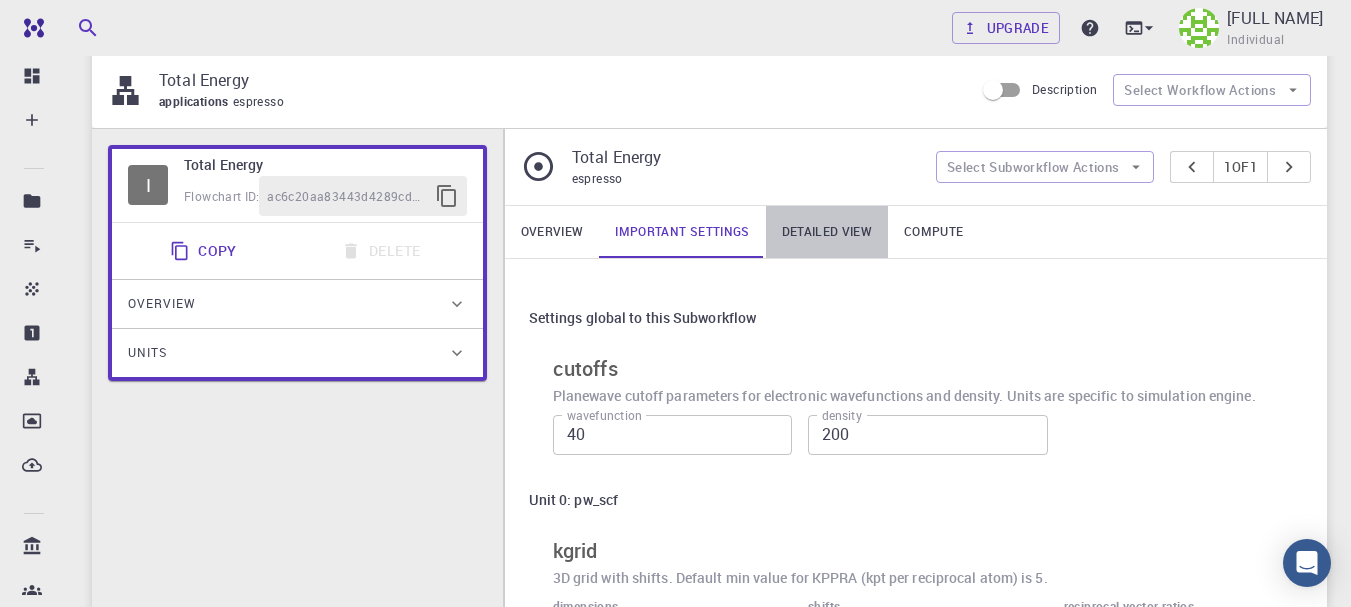 click on "Detailed view" at bounding box center (827, 232) 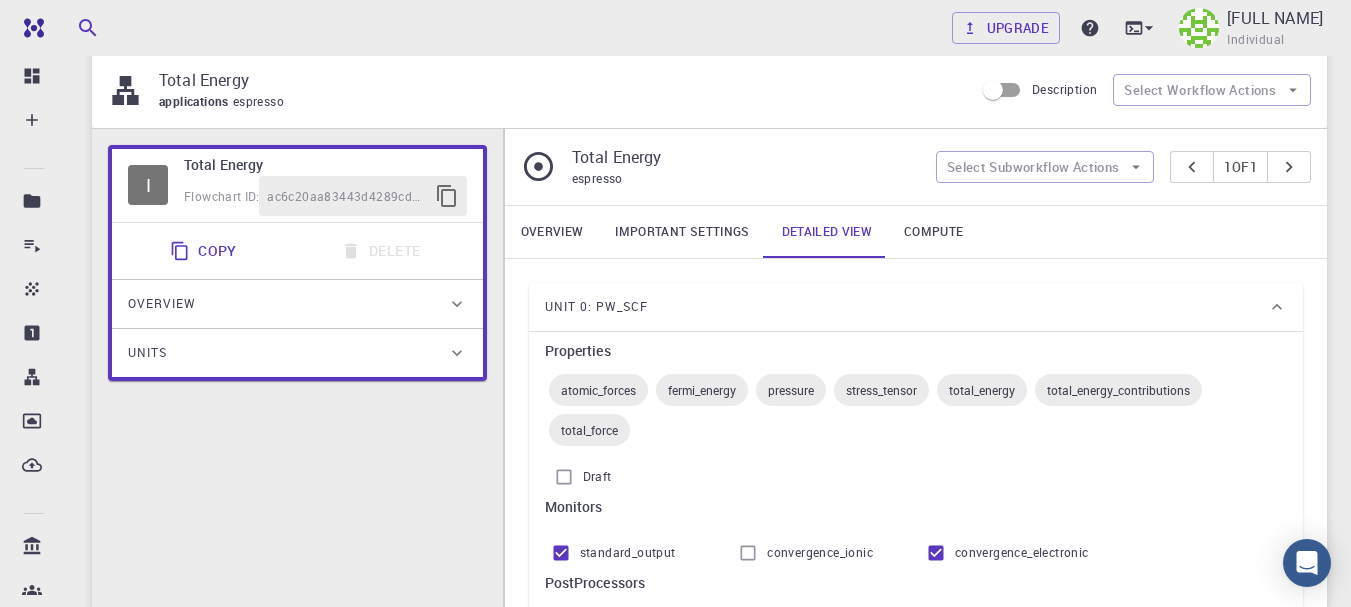 click on "atomic_forces" at bounding box center (598, 390) 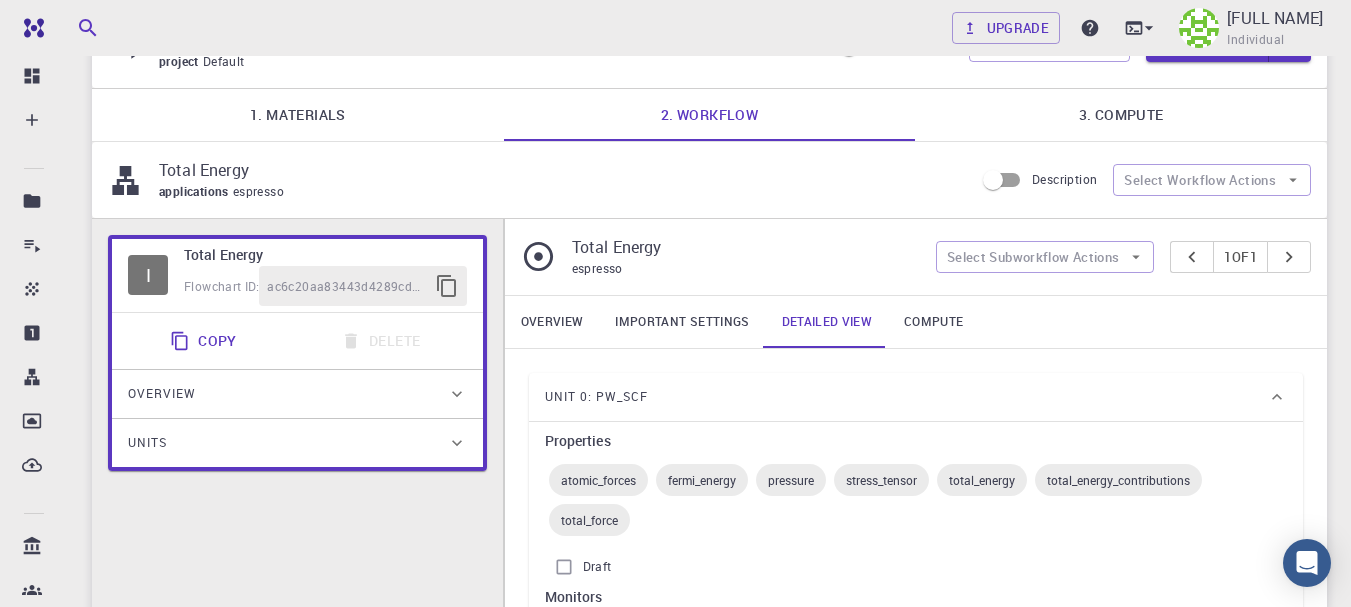 scroll, scrollTop: 100, scrollLeft: 0, axis: vertical 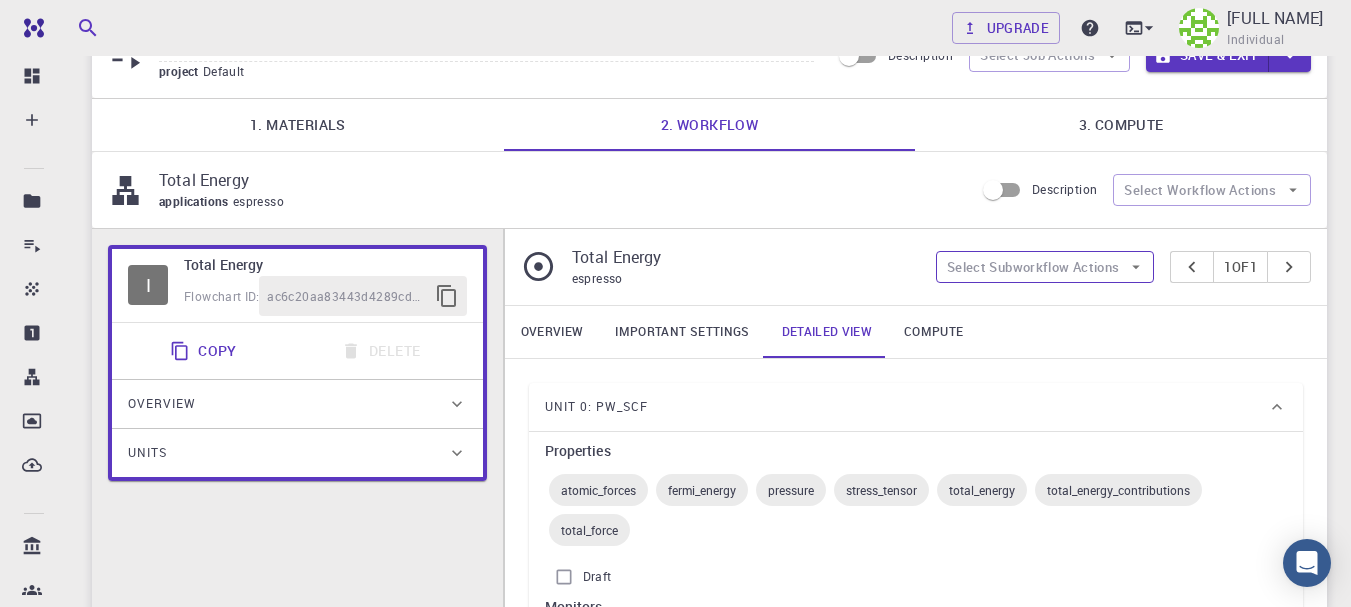 click on "Select Subworkflow Actions" at bounding box center (1045, 267) 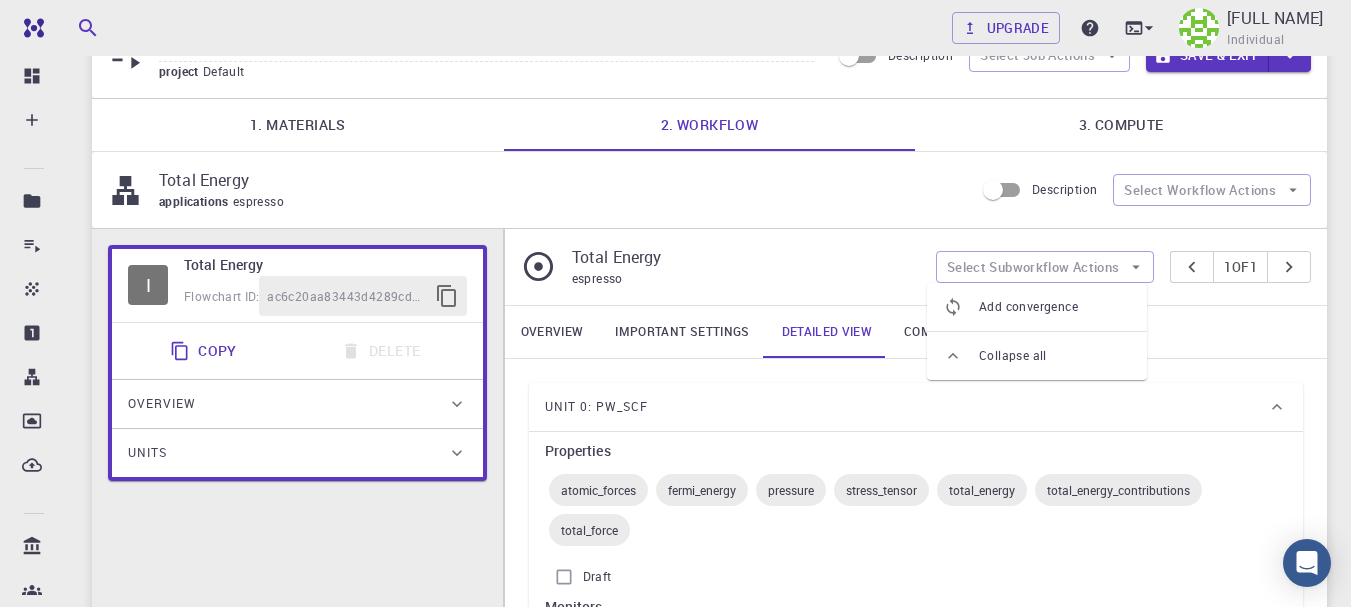 click on "Total Energy" at bounding box center [746, 257] 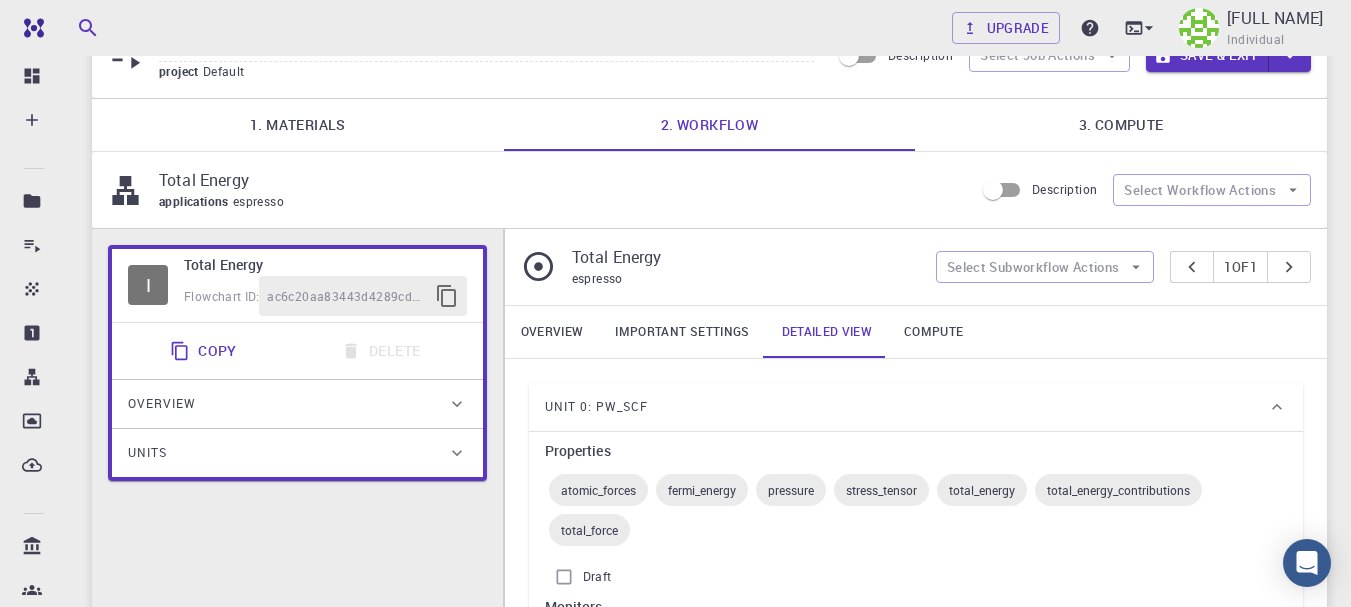 click on "Total Energy" at bounding box center (746, 257) 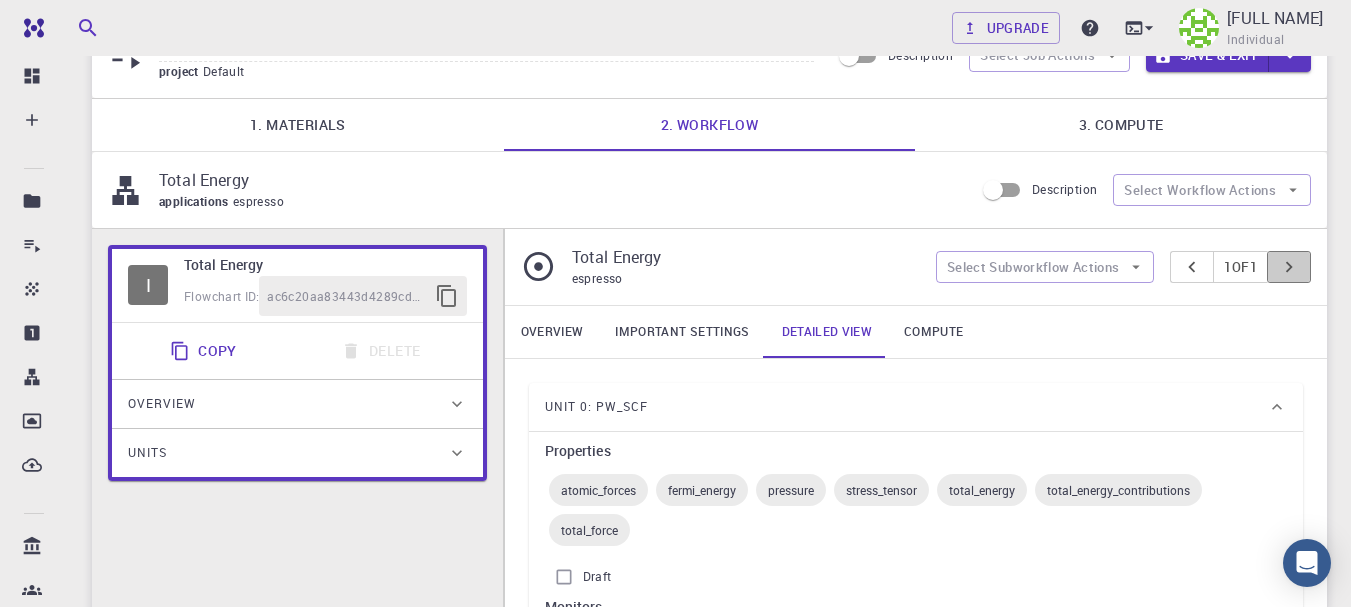 click 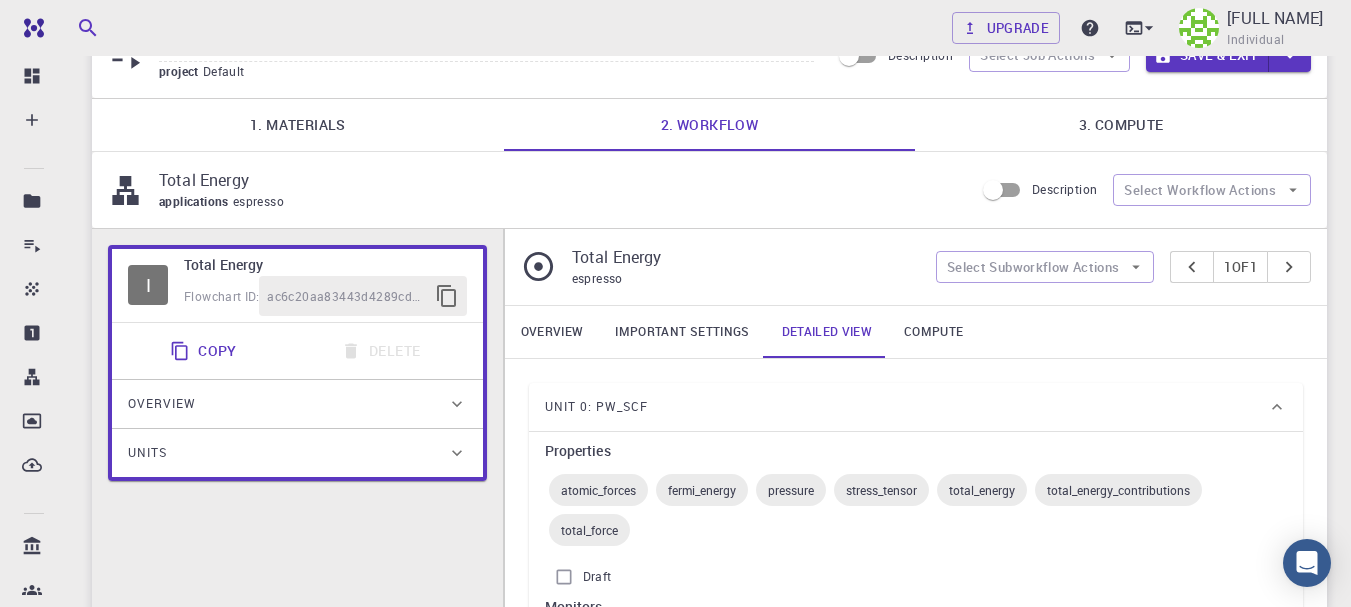 click on "1. Materials" at bounding box center (298, 125) 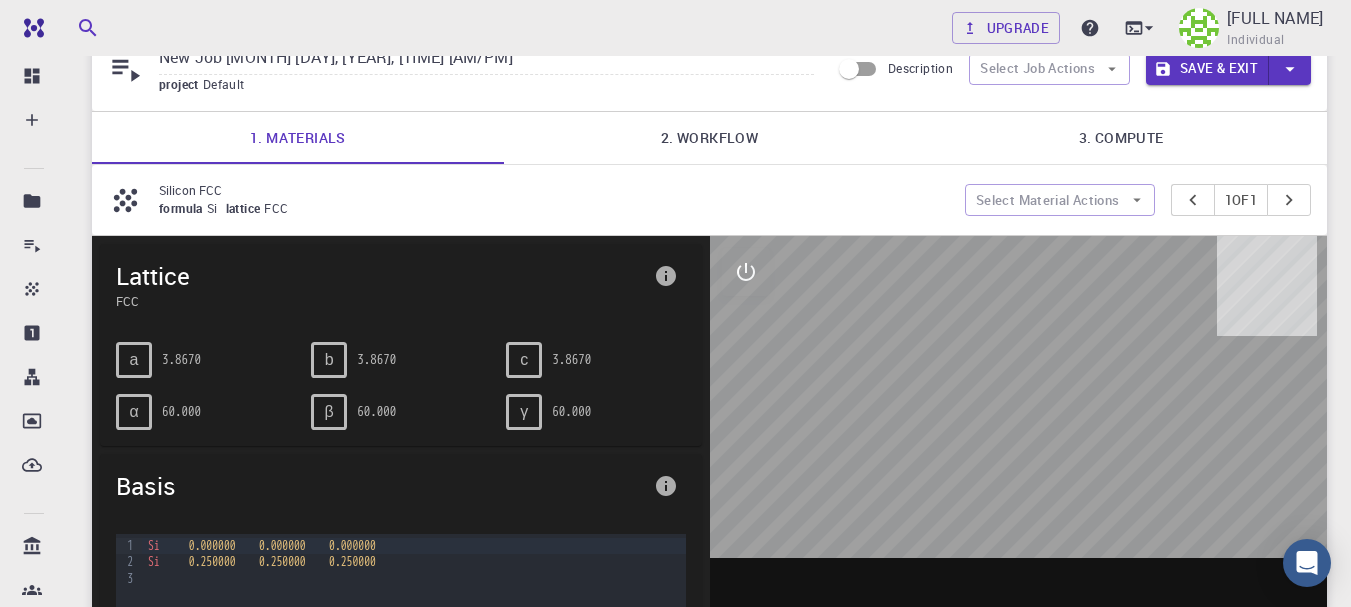 scroll, scrollTop: 0, scrollLeft: 0, axis: both 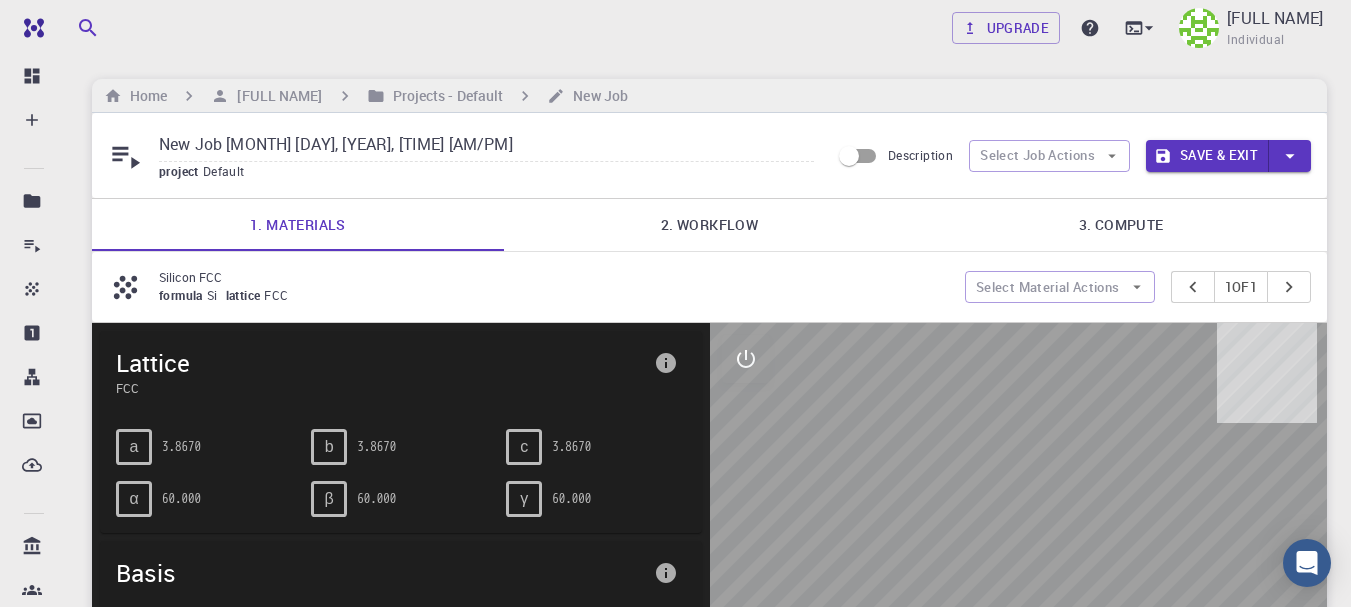 click on "2. Workflow" at bounding box center [710, 225] 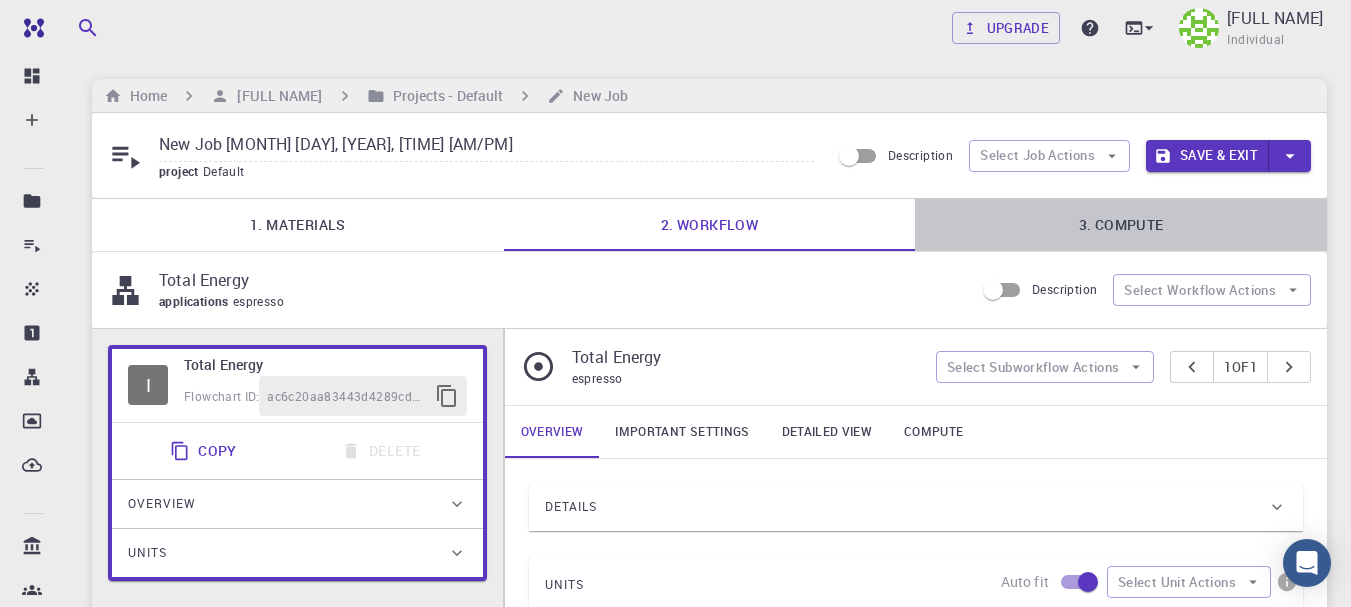 click on "3. Compute" at bounding box center [1121, 225] 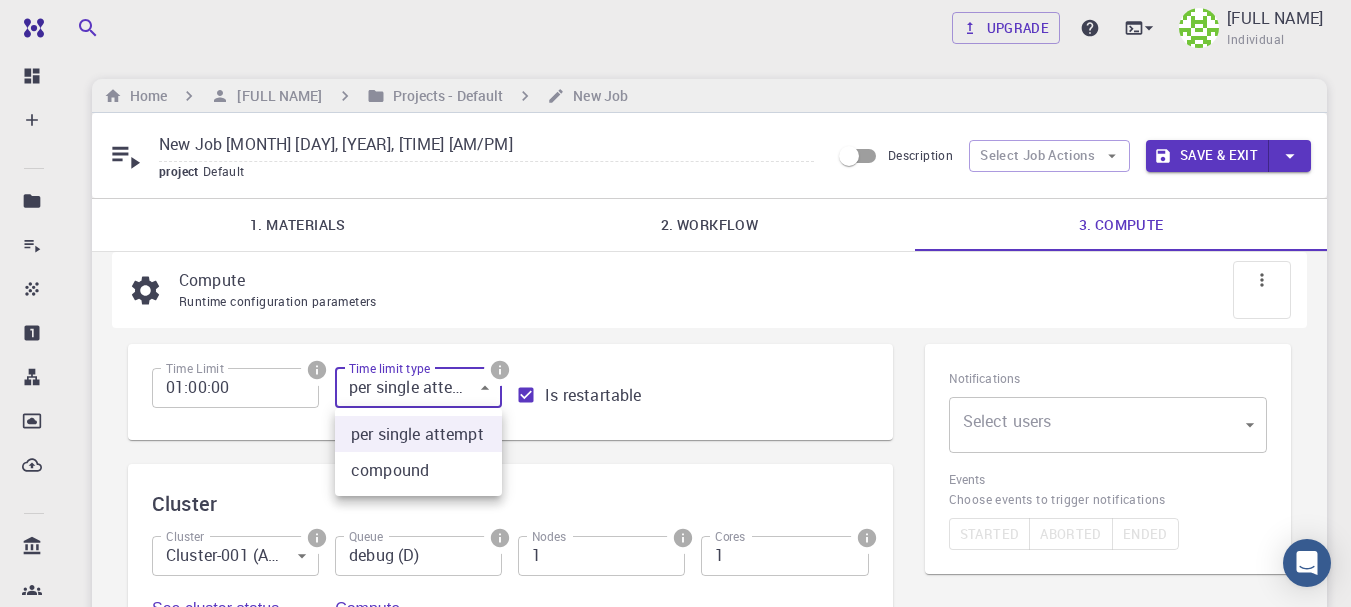 click on "Free Dashboard Create New Job New Material Create Material Upload File Import from Bank Import from 3rd Party New Workflow New Project Projects Jobs Materials Properties Workflows Dropbox External Uploads Bank Materials Workflows Accounts Shared with me Shared publicly Shared externally Documentation Contact Support Compute load: Low Upgrade [NAME] [LAST] Individual Home [NAME] [LAST] Projects - Default New Job New Job Aug 6, 2025, 20:17 PM project Default Description Select Job Actions Save & Exit 1. Materials 2. Workflow 3. Compute Compute Runtime configuration parameters Time Limit 01:00:00 Time Limit   Time limit type per single attempt 0 Time limit type     Is restartable Cluster Cluster Cluster-001 (AWS) 0 Cluster   Queue debug (D) Queue   Nodes 1 Nodes   Cores 1 Cores   See cluster status   Compute documentation   Advanced options Number of Images 1 Number of Images   Kpoint Pools 1 Kpoint Pools   Band Pools 1 Band Pools   FFT Task Groups 1   1   ​" at bounding box center [675, 555] 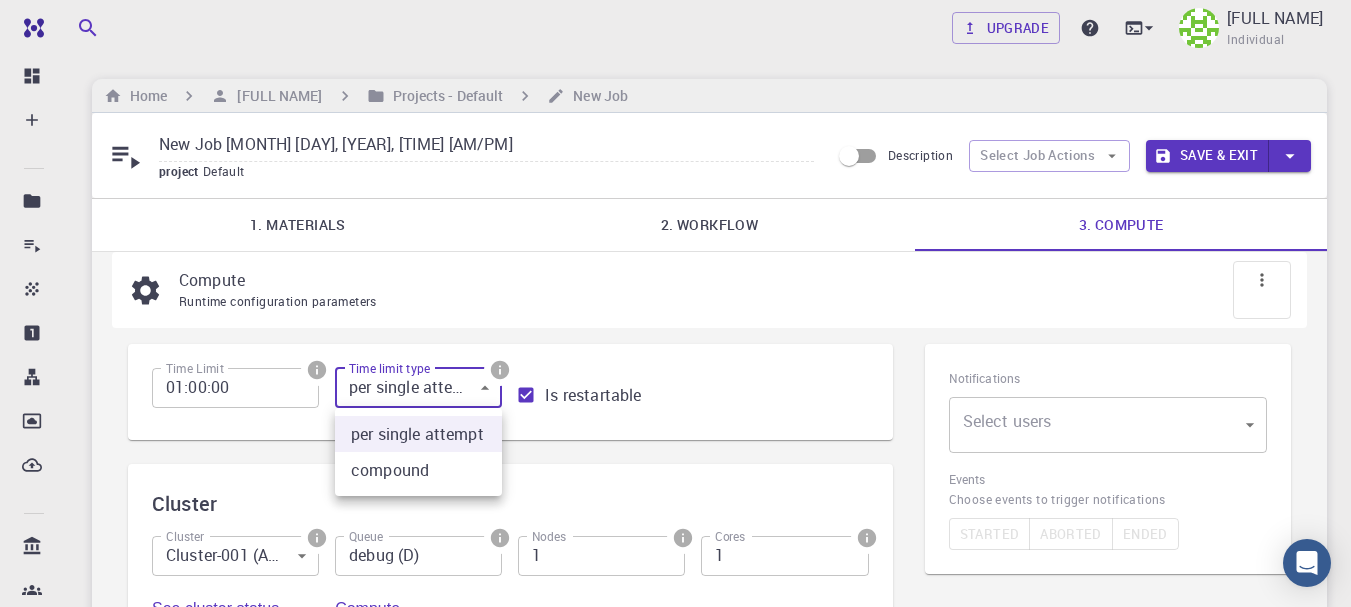 click at bounding box center (675, 303) 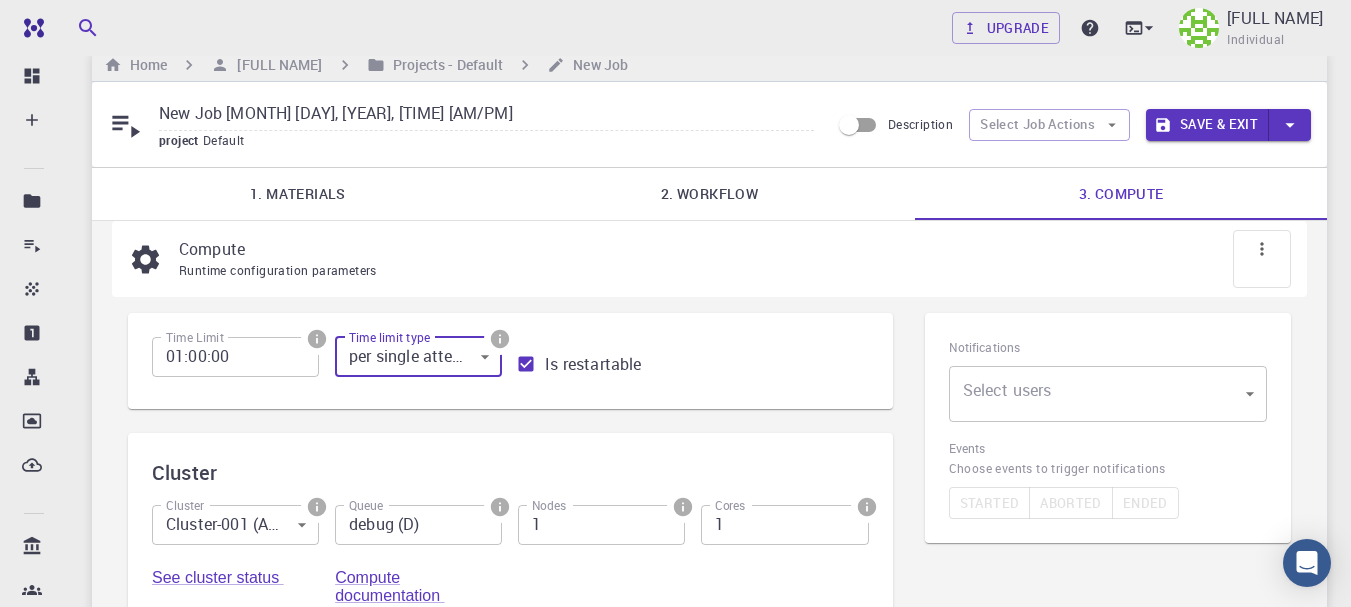scroll, scrollTop: 0, scrollLeft: 0, axis: both 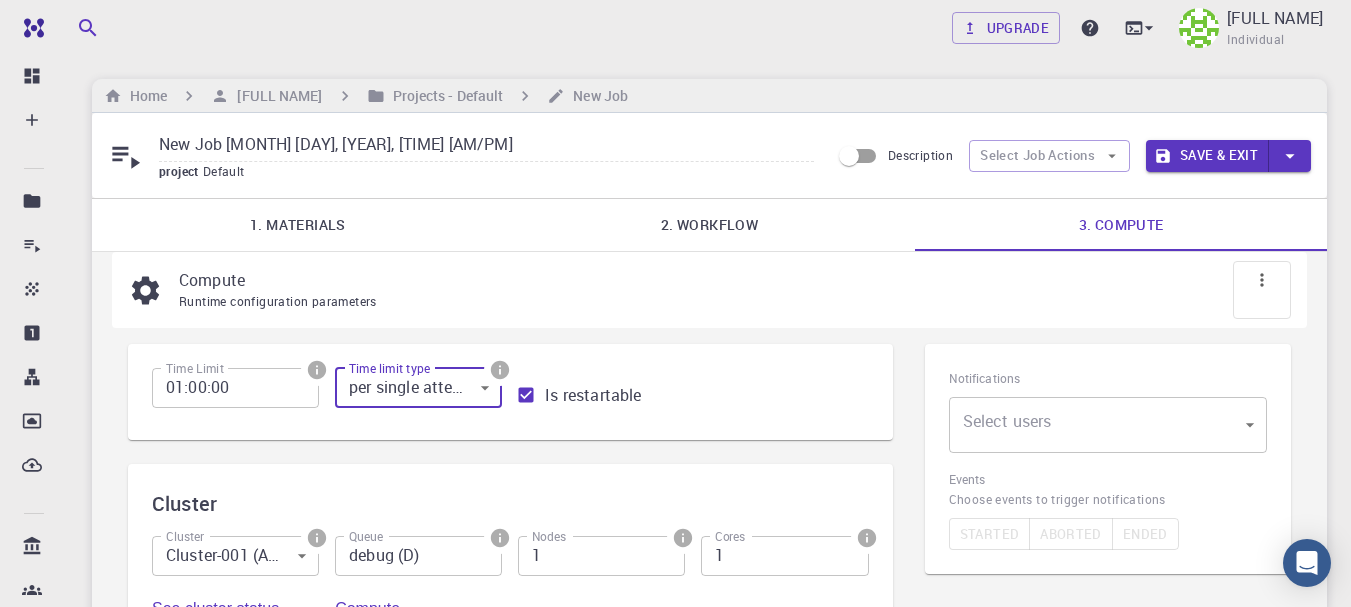 click on "Save & Exit" at bounding box center [1207, 156] 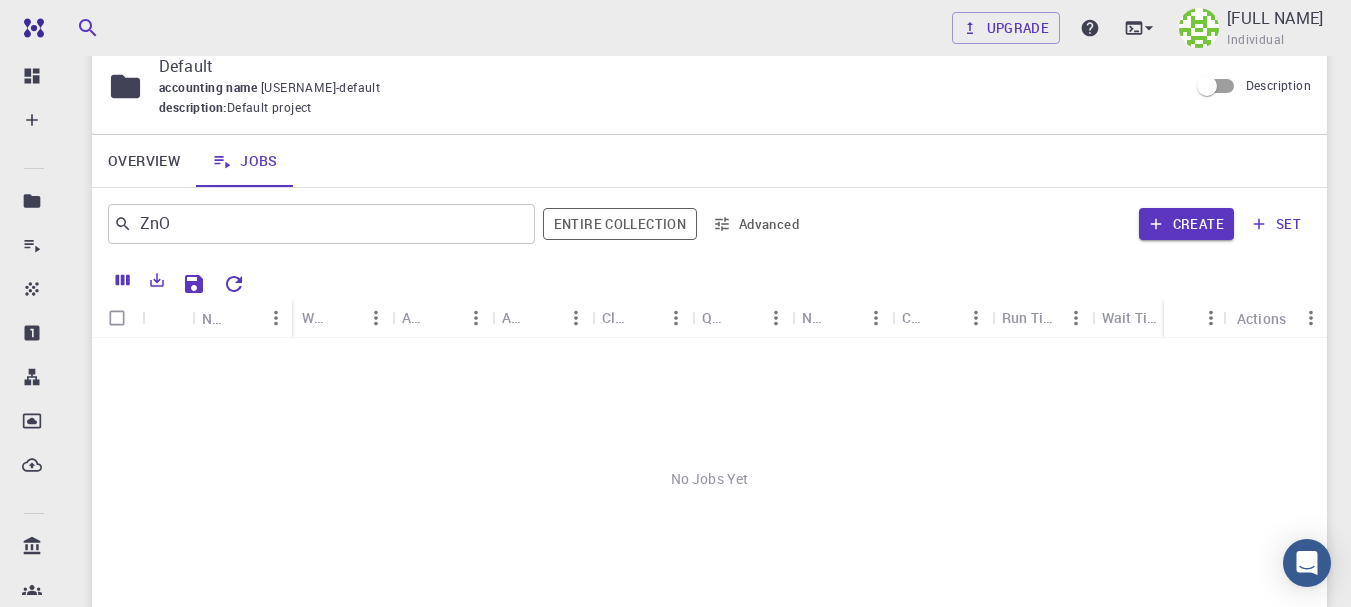 scroll, scrollTop: 200, scrollLeft: 0, axis: vertical 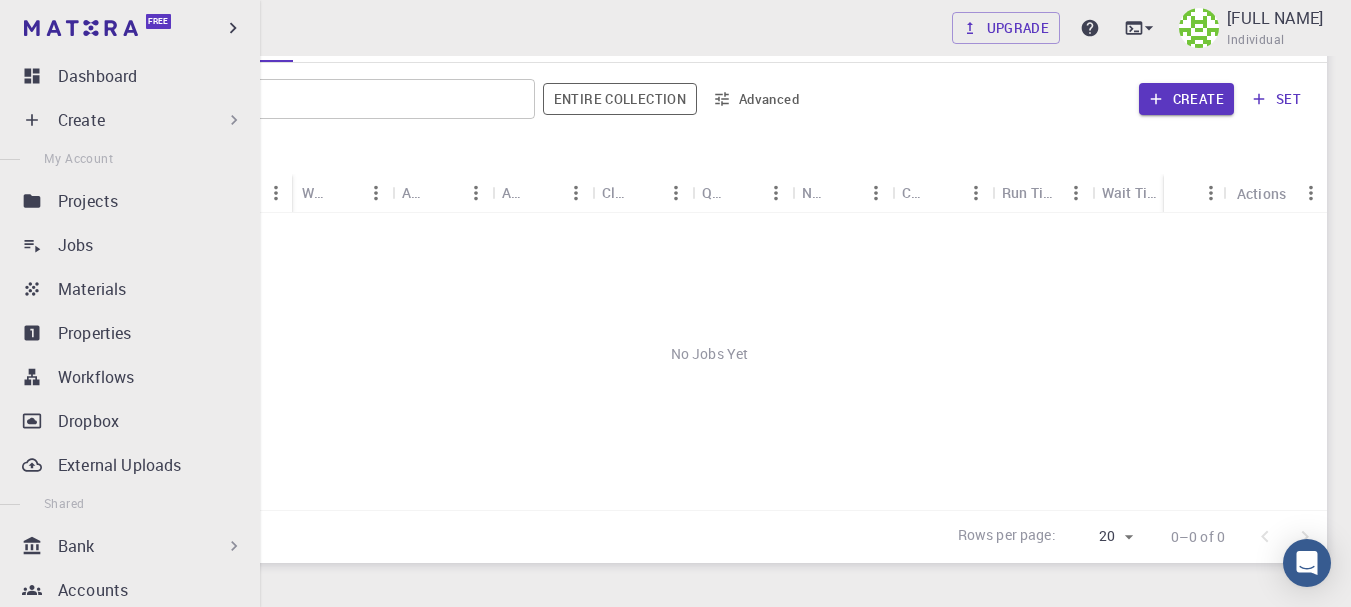 click on "Create" at bounding box center (81, 120) 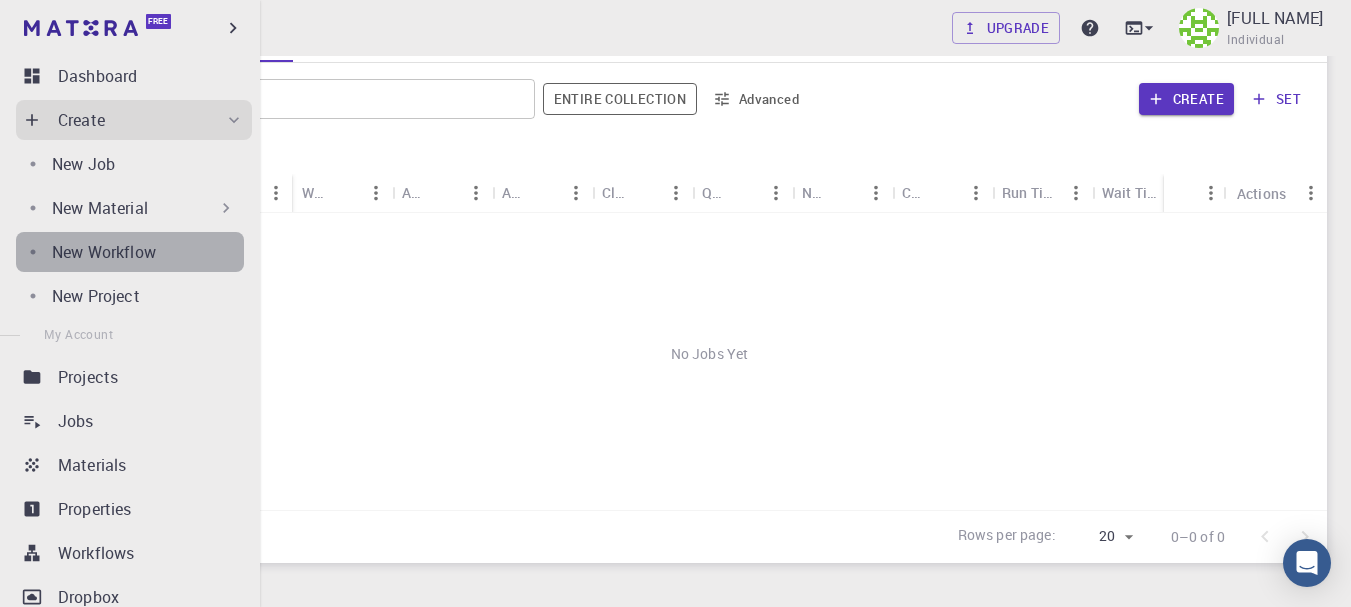 click on "New Workflow" at bounding box center [148, 252] 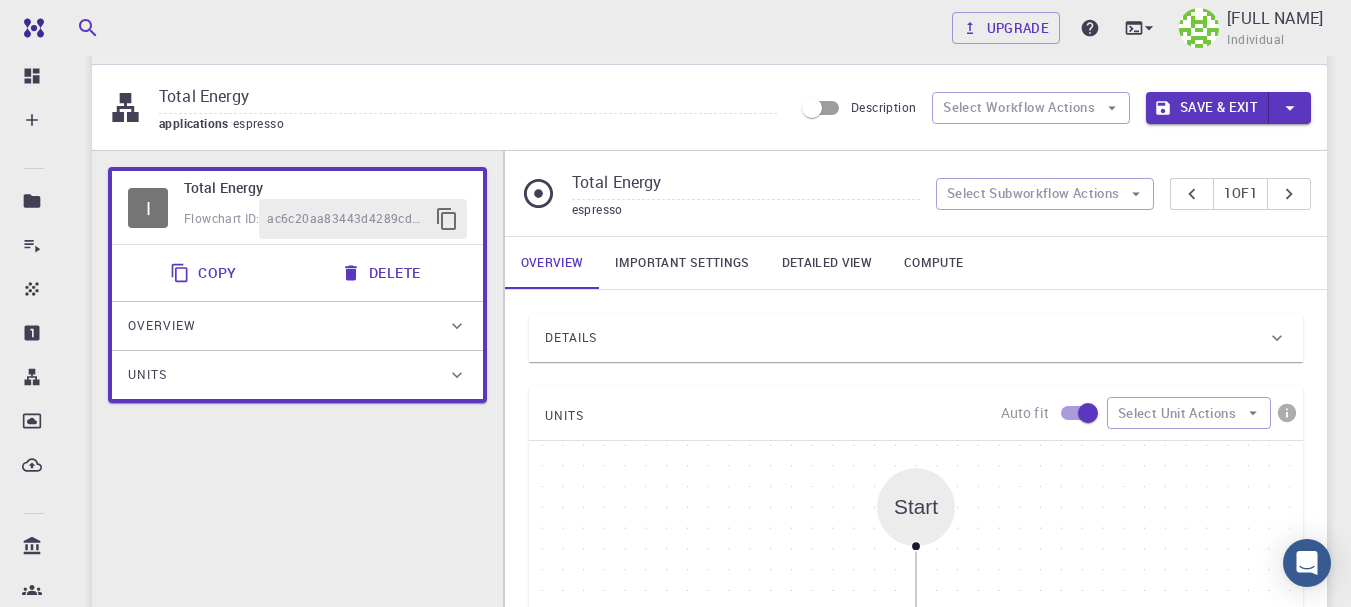 scroll, scrollTop: 0, scrollLeft: 0, axis: both 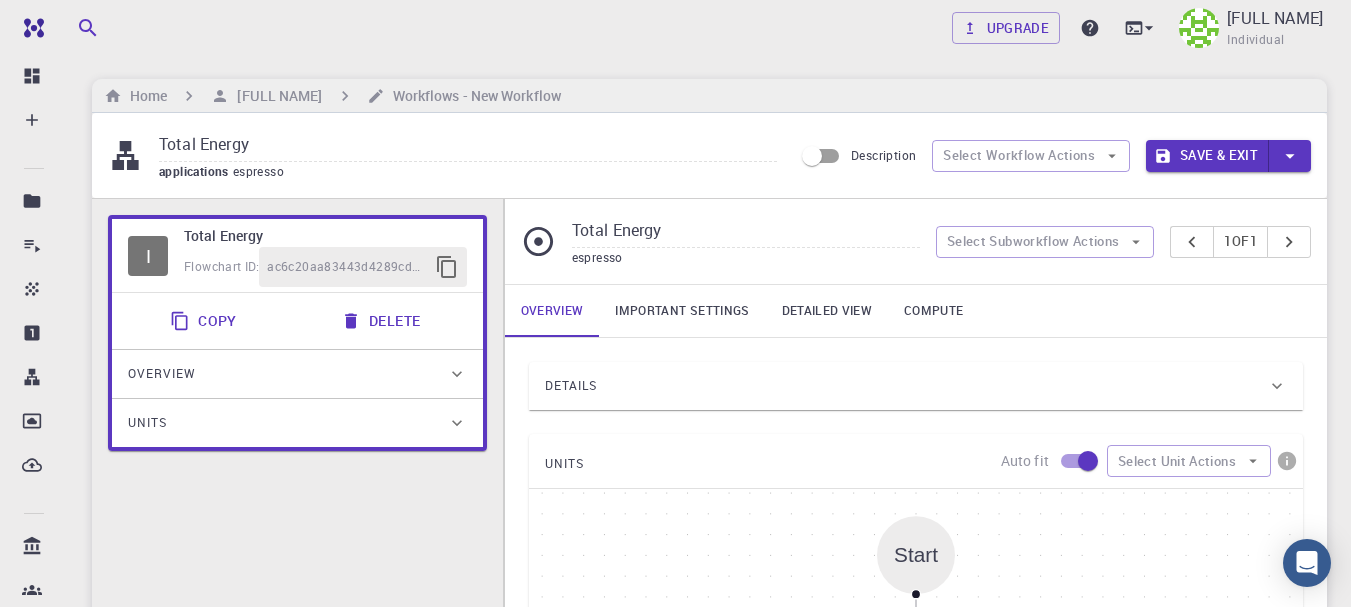 click on "Important settings" at bounding box center [682, 311] 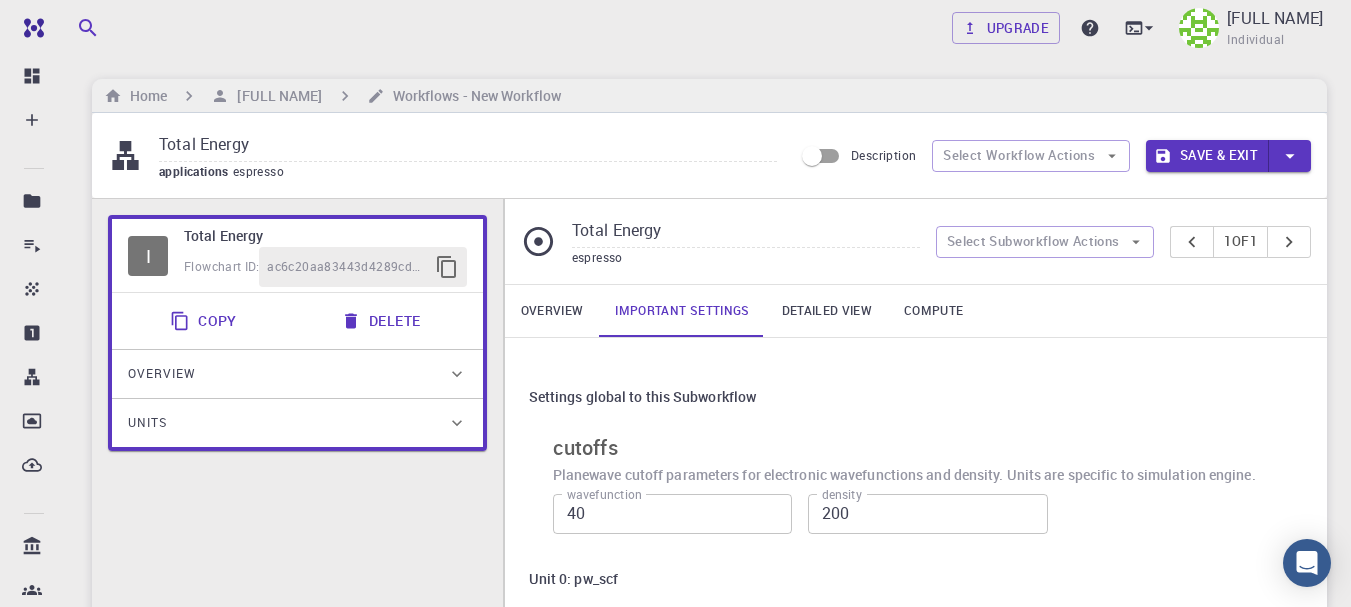 click on "Detailed view" at bounding box center [827, 311] 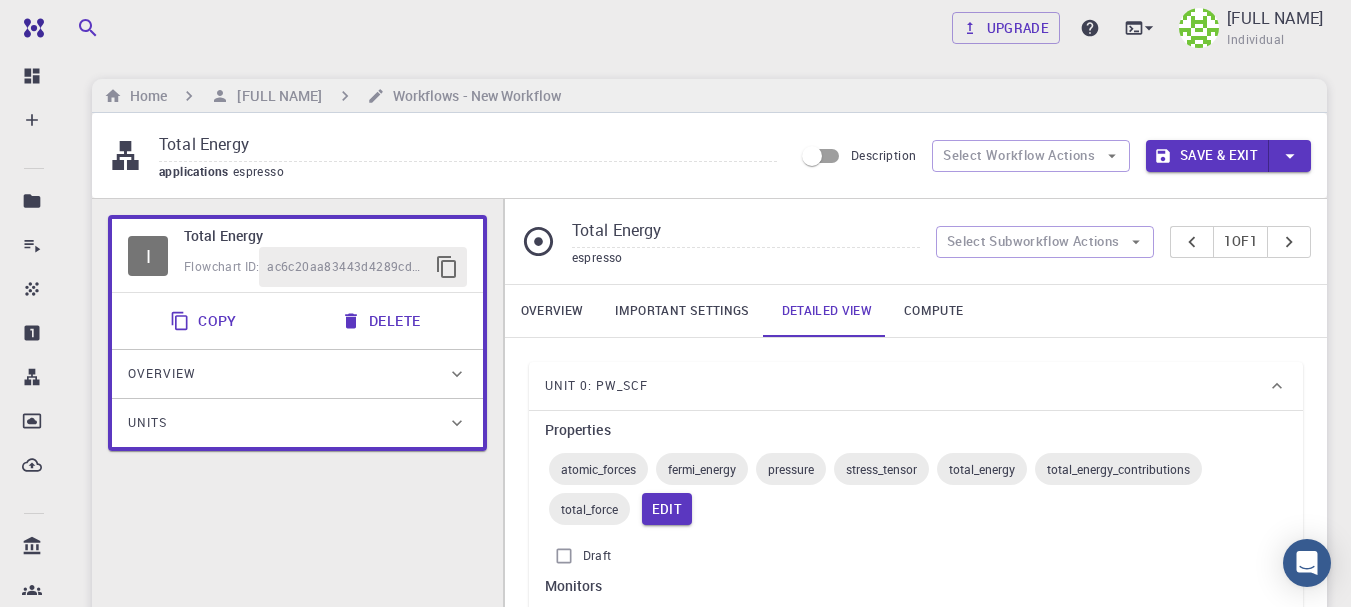 click on "Compute" at bounding box center [933, 311] 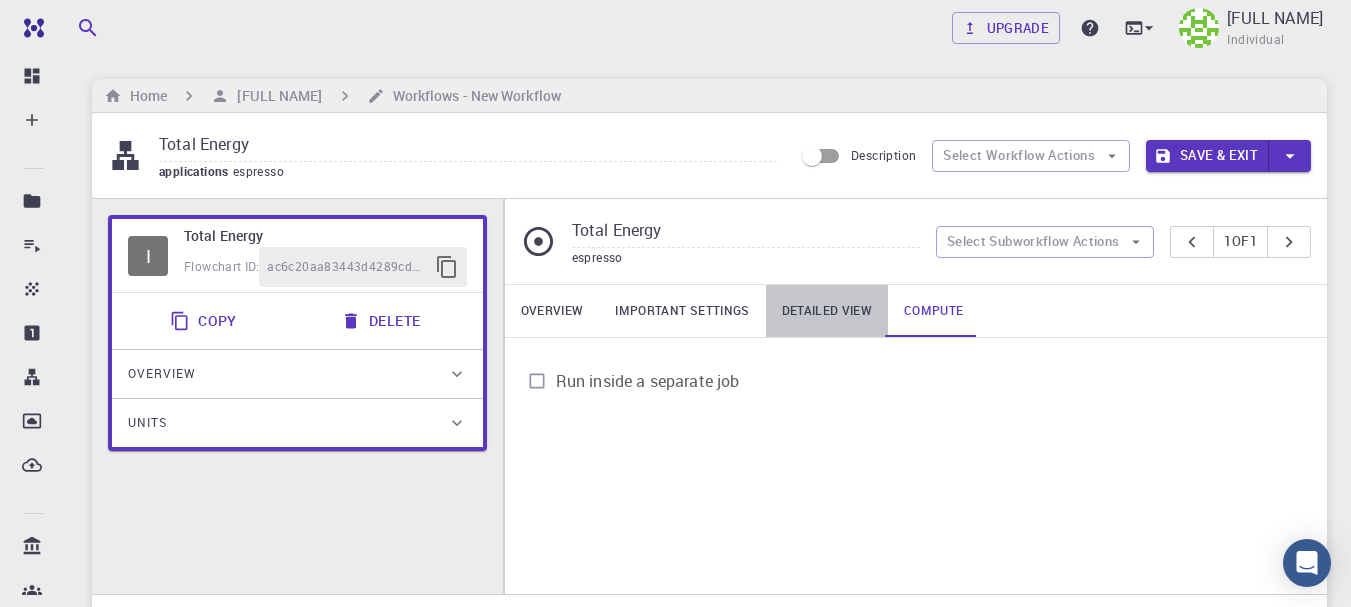 click on "Detailed view" at bounding box center [827, 311] 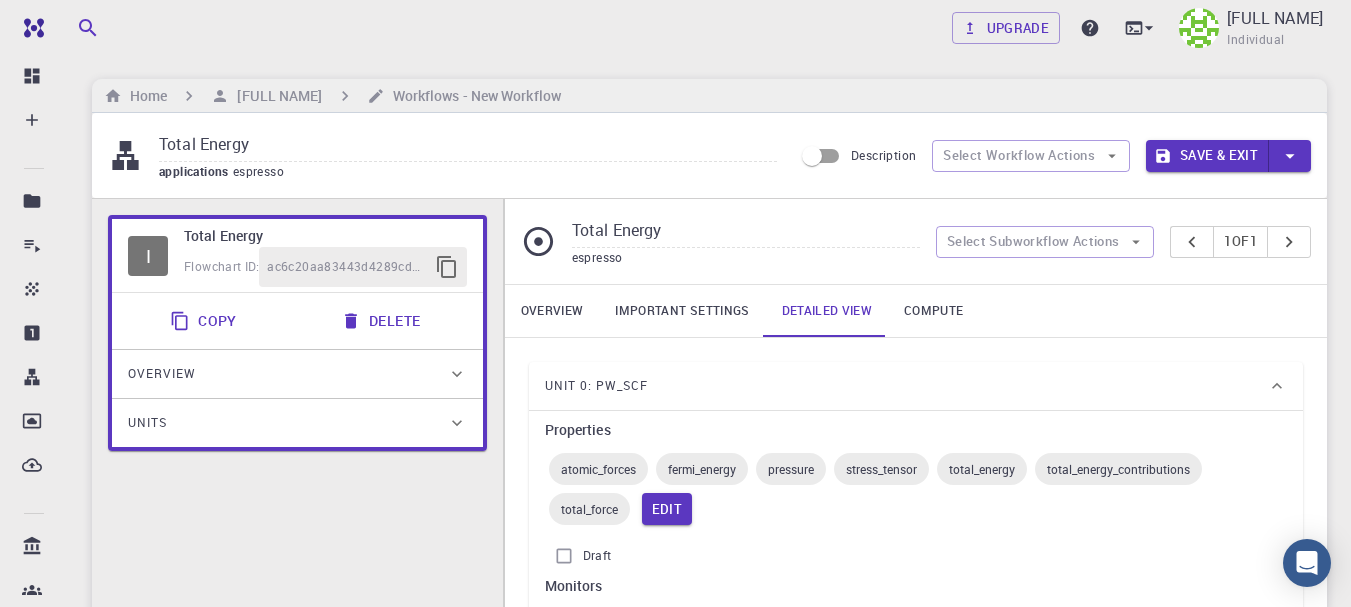 click on "Important settings" at bounding box center (682, 311) 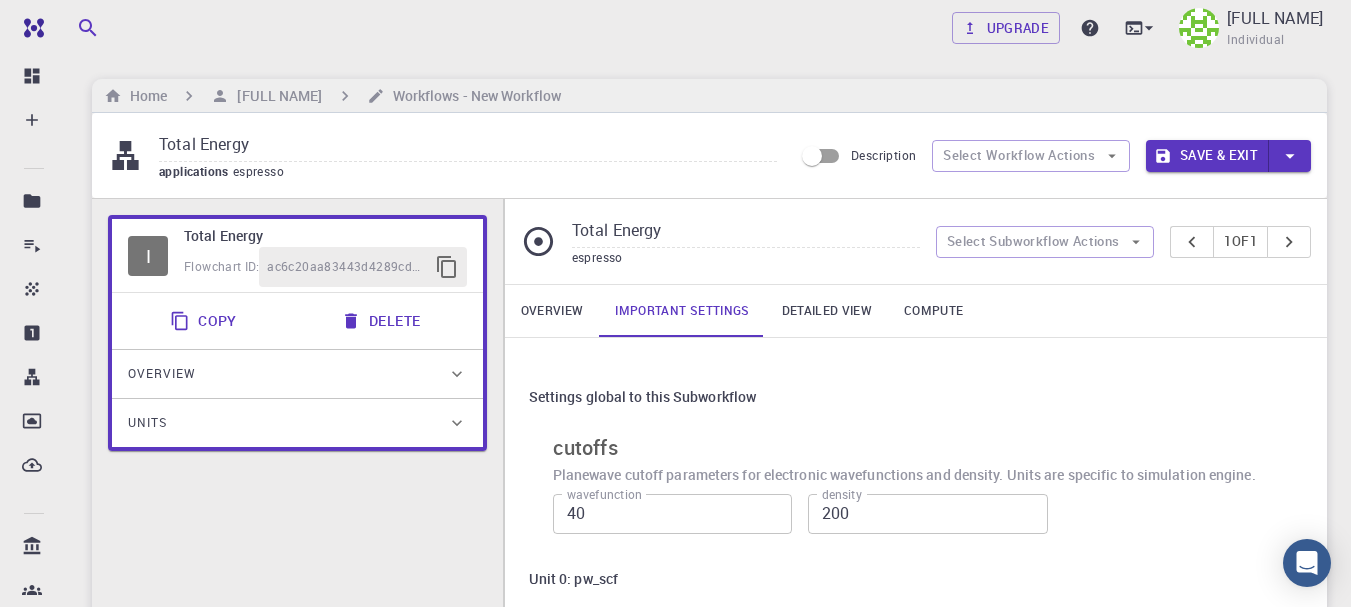 click on "Overview" at bounding box center (552, 311) 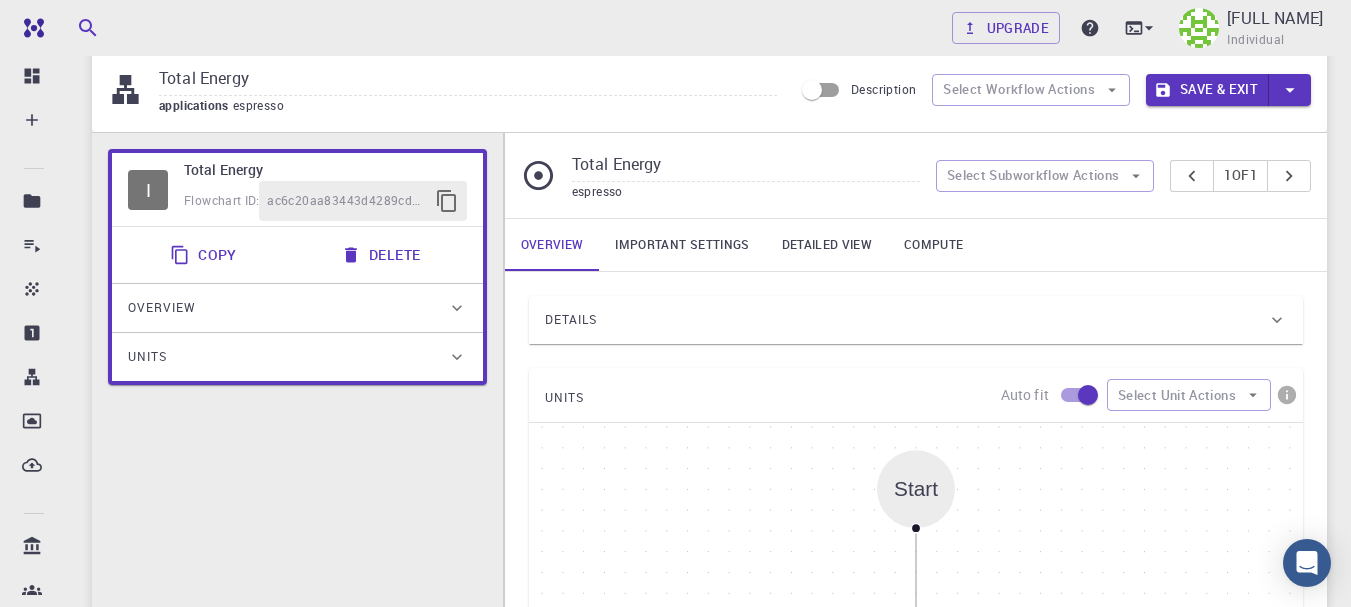 scroll, scrollTop: 100, scrollLeft: 0, axis: vertical 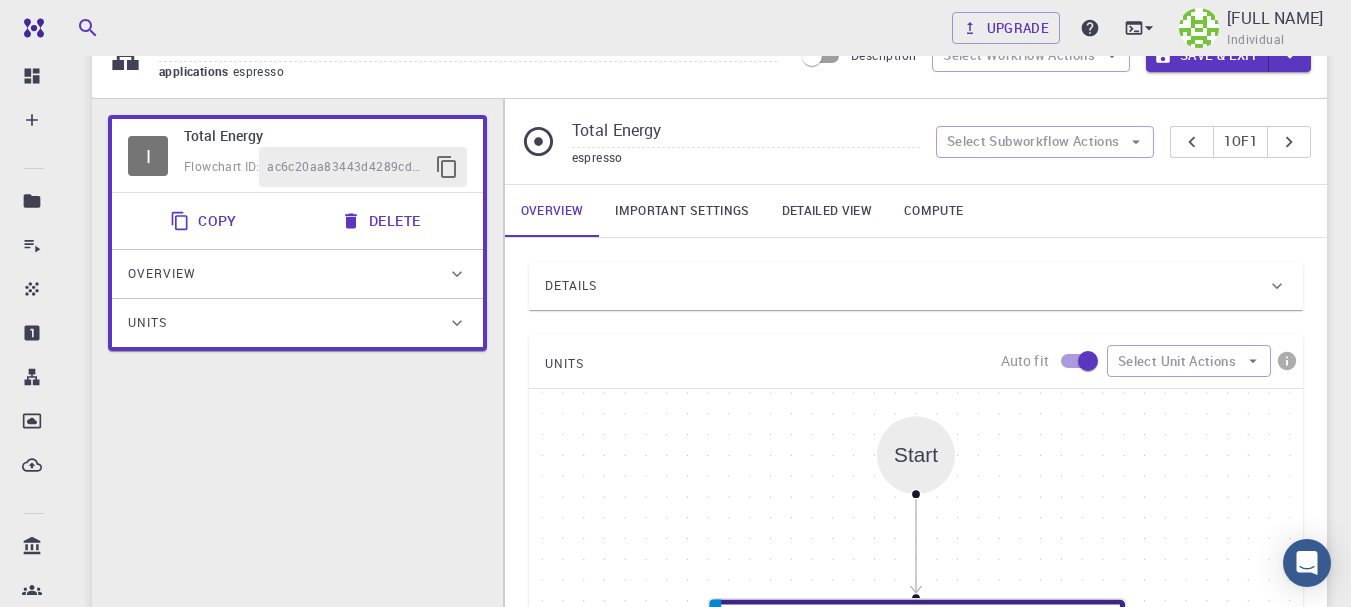 click on "UNITS Auto fit Select Unit Actions" at bounding box center [916, 361] 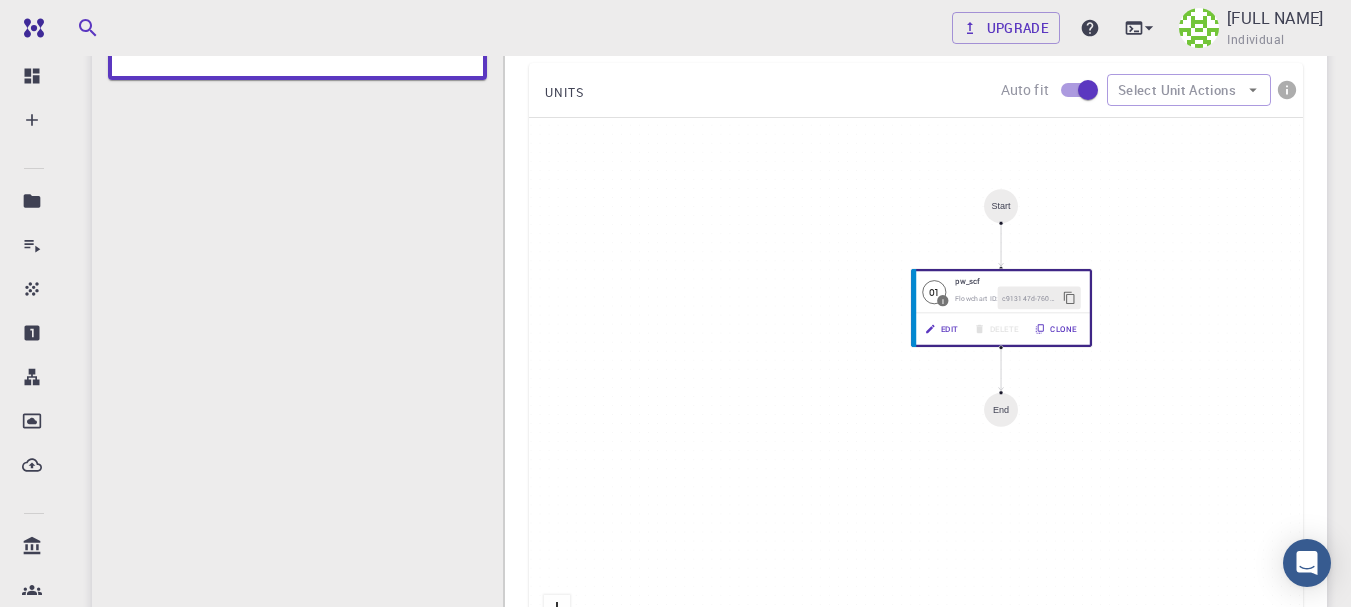 scroll, scrollTop: 378, scrollLeft: 0, axis: vertical 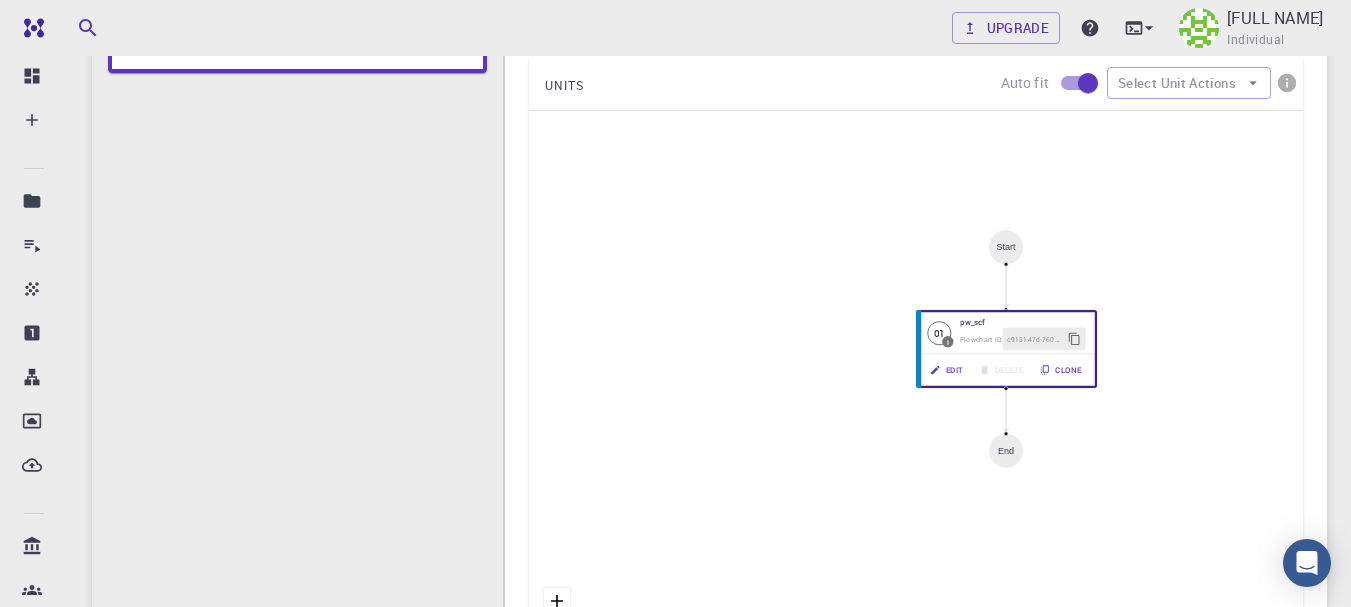 drag, startPoint x: 1005, startPoint y: 415, endPoint x: 1010, endPoint y: 389, distance: 26.476404 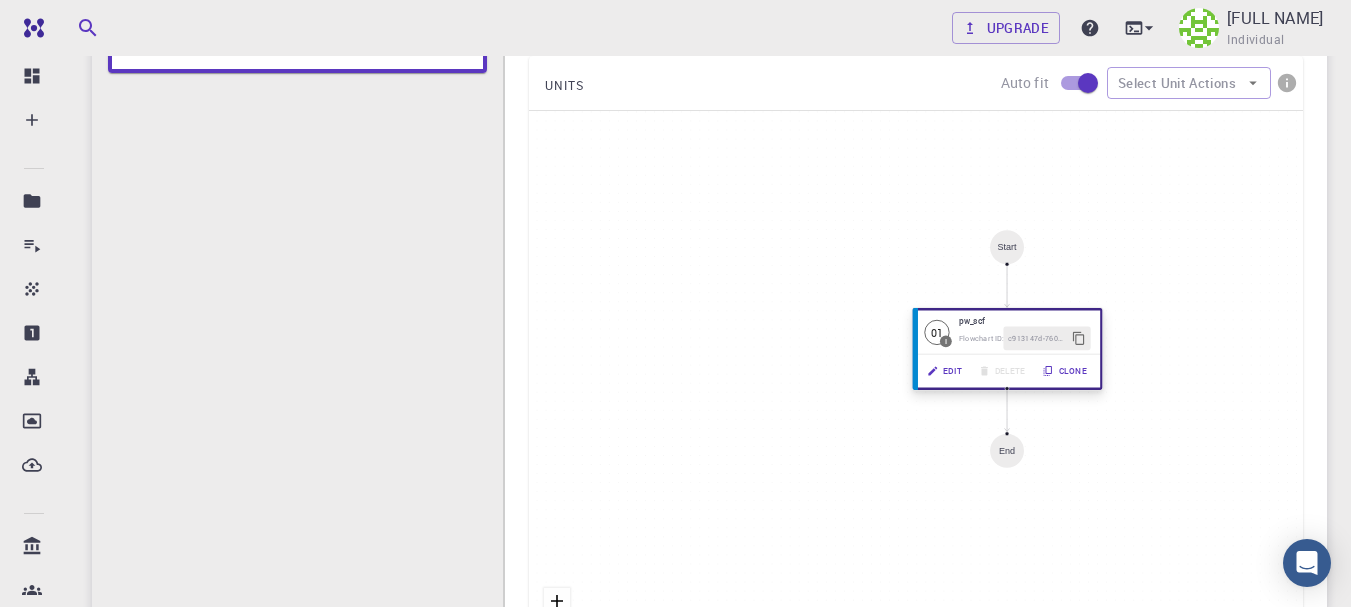 click on "Edit" at bounding box center (944, 371) 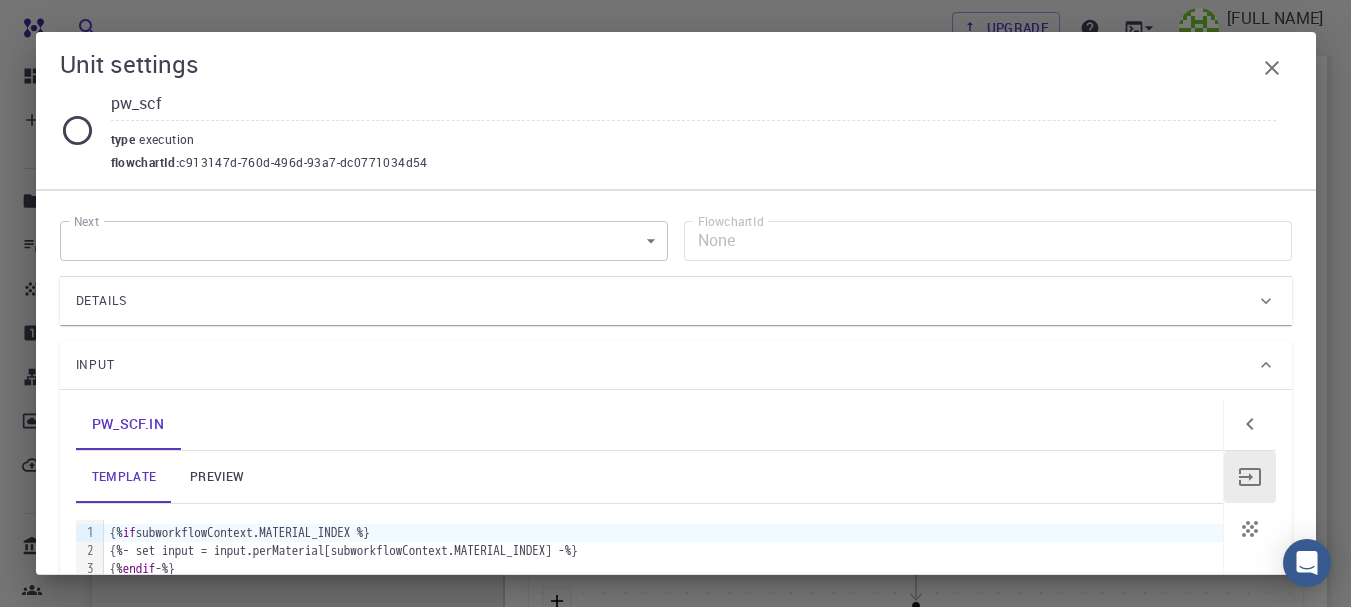 scroll, scrollTop: 0, scrollLeft: 0, axis: both 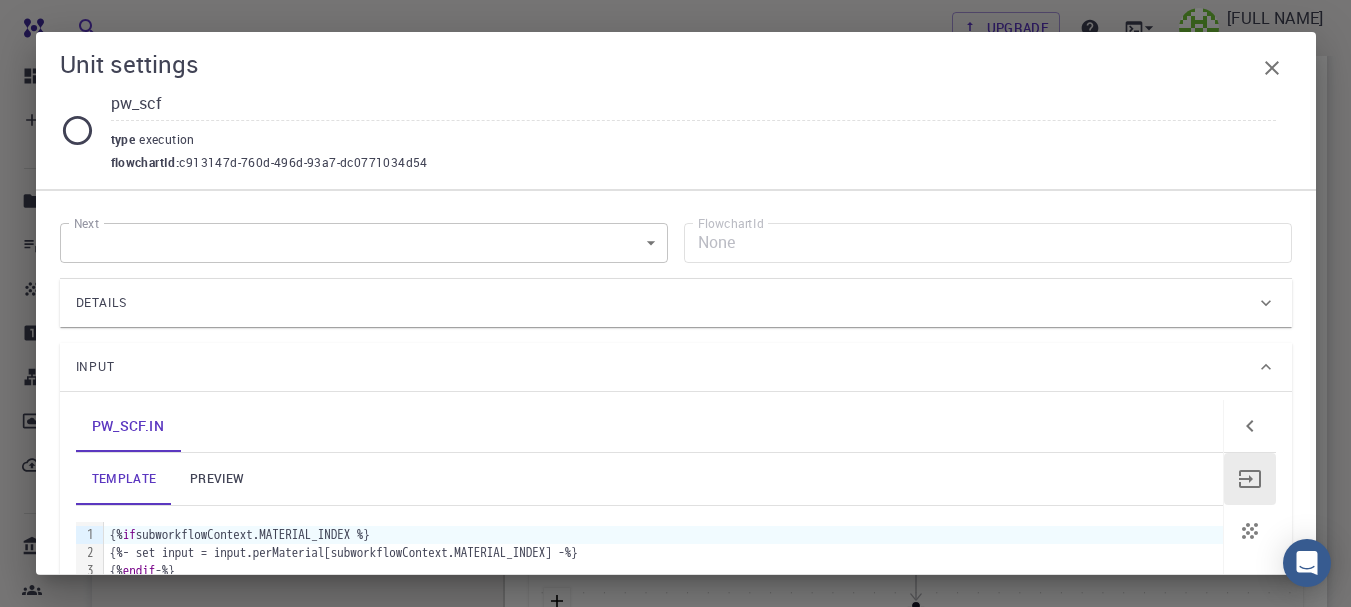 click 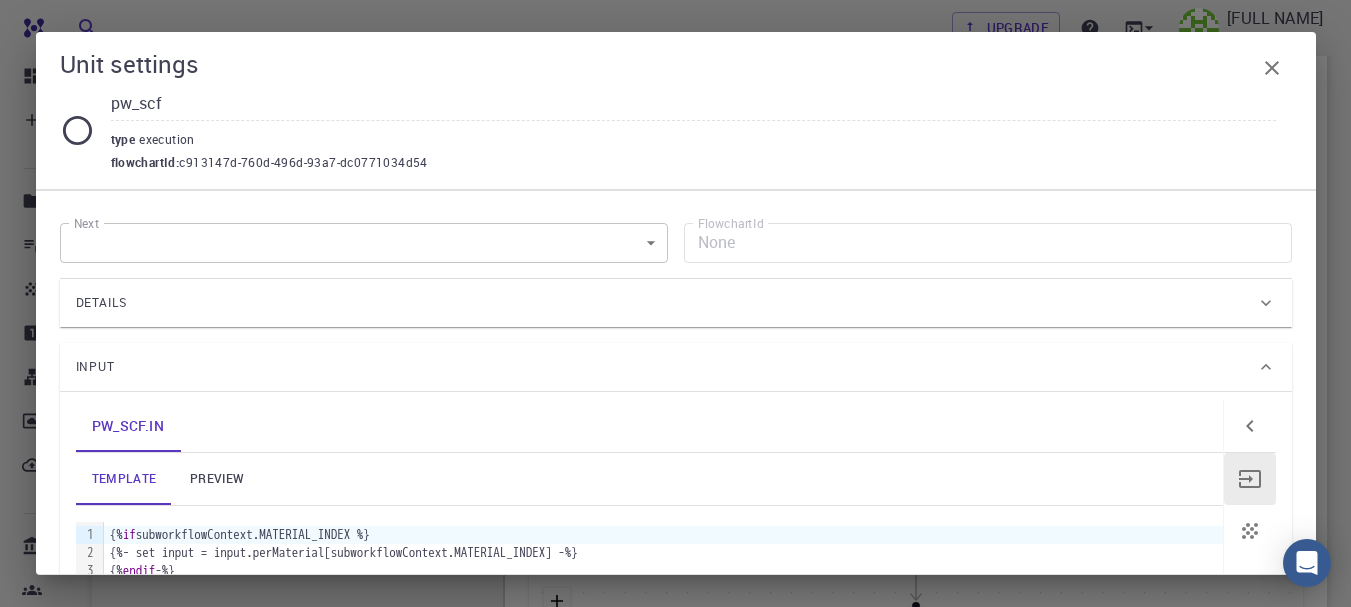 click 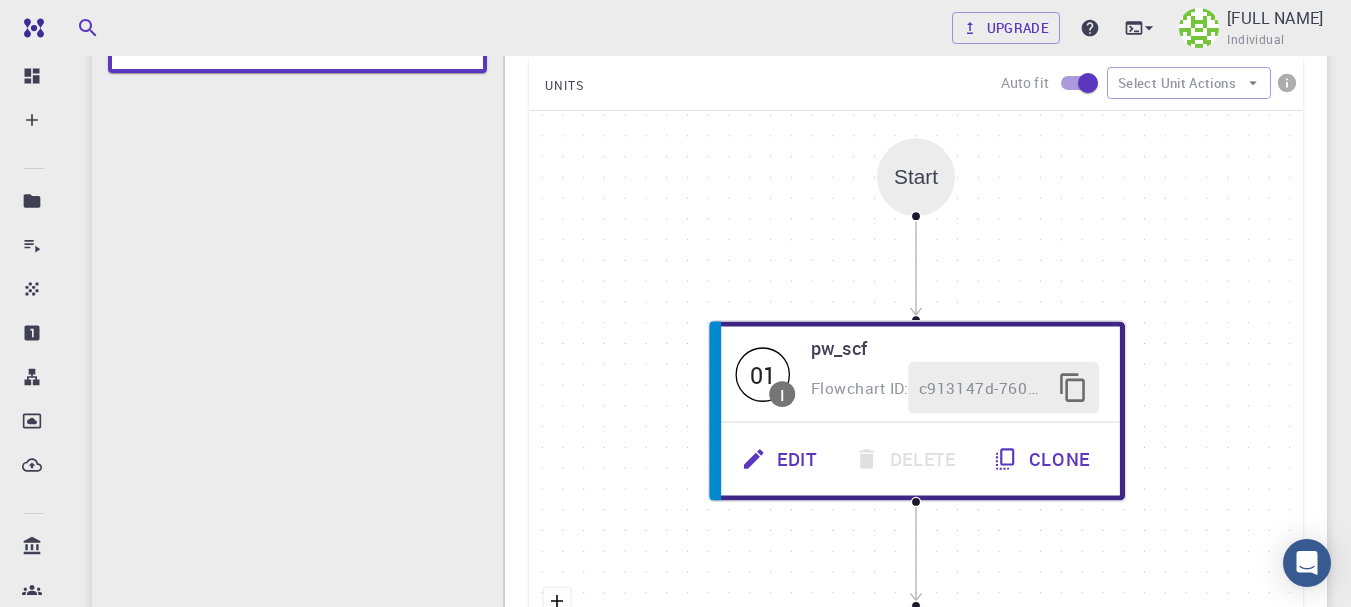 click on "Start" at bounding box center (916, 177) 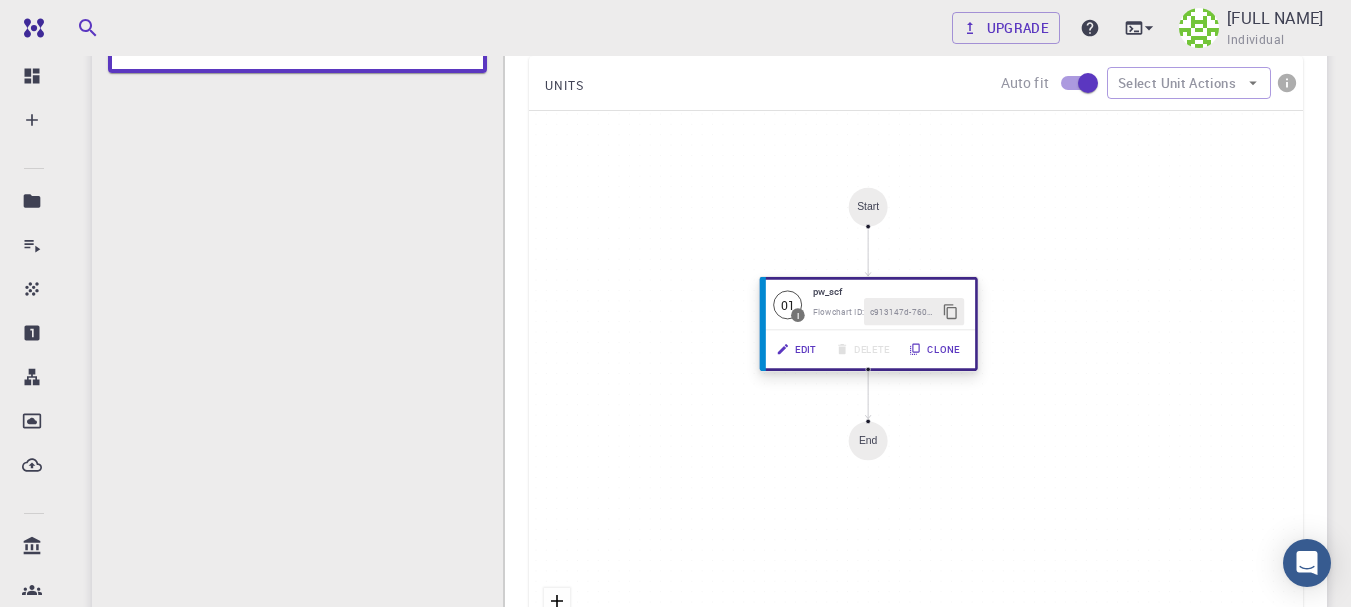 click 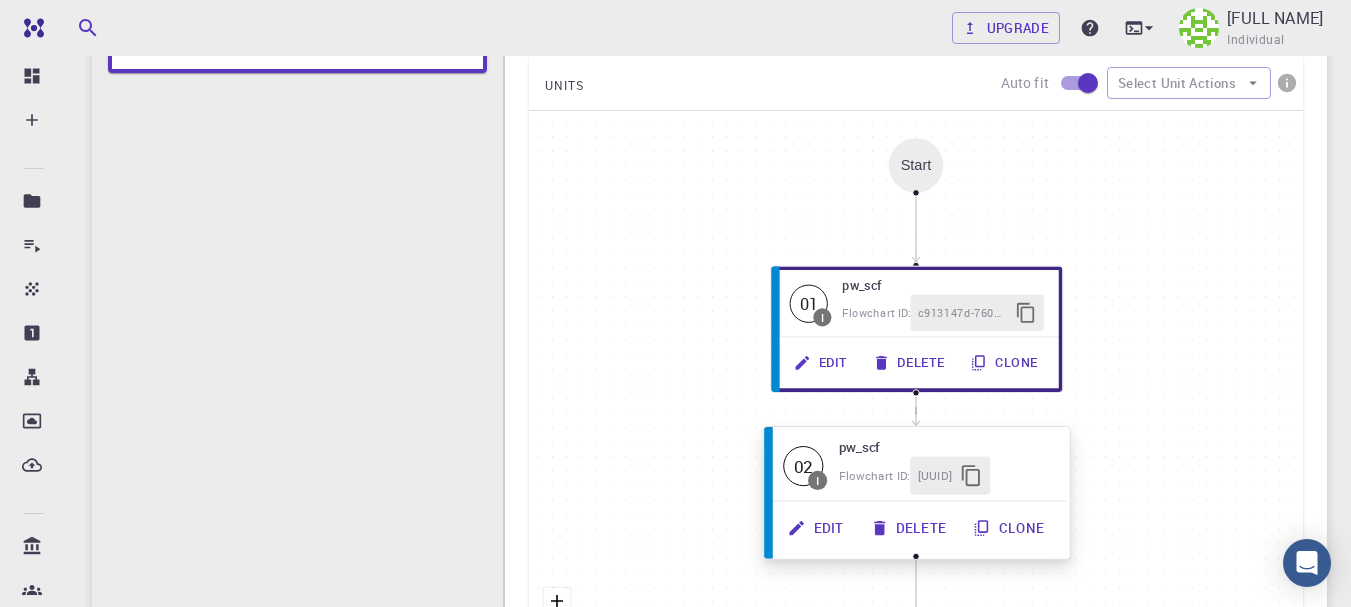 click on "pw_scf" at bounding box center (944, 446) 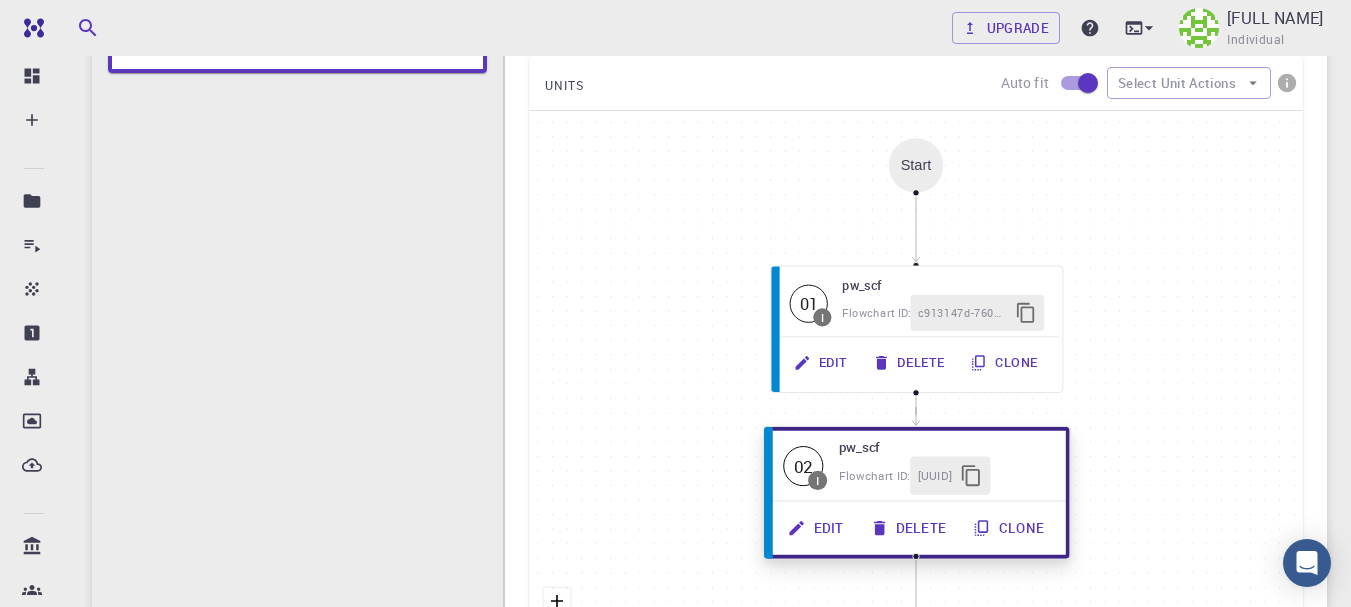 click on "Delete" at bounding box center (909, 528) 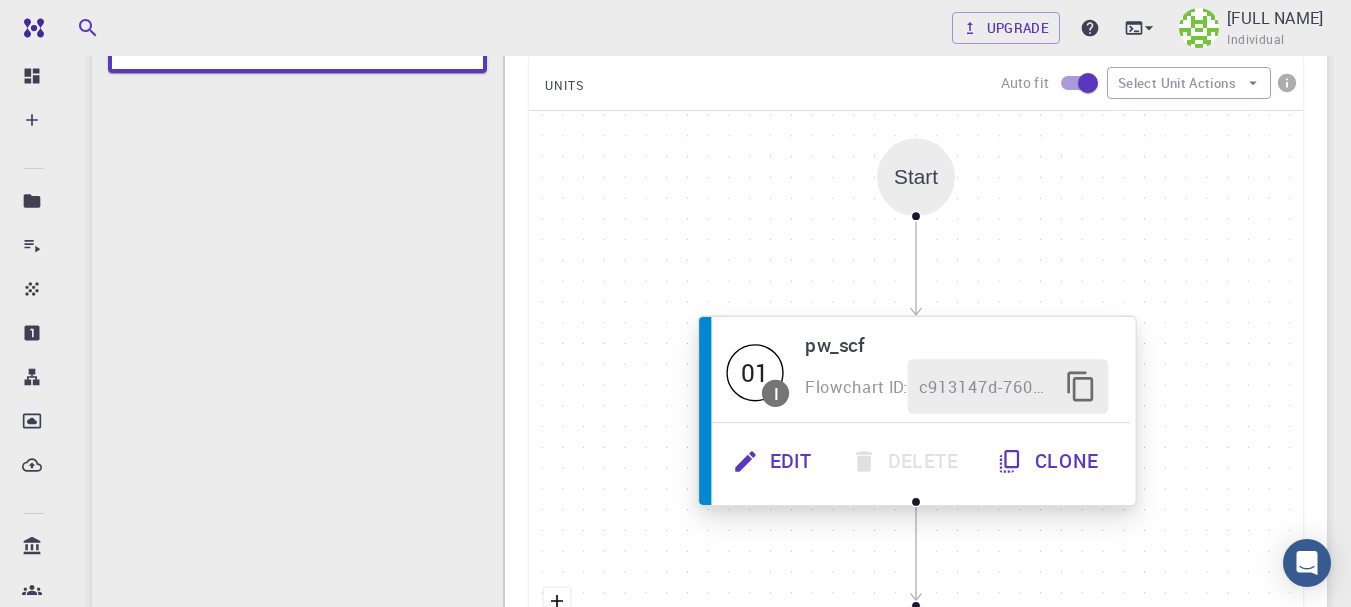 click 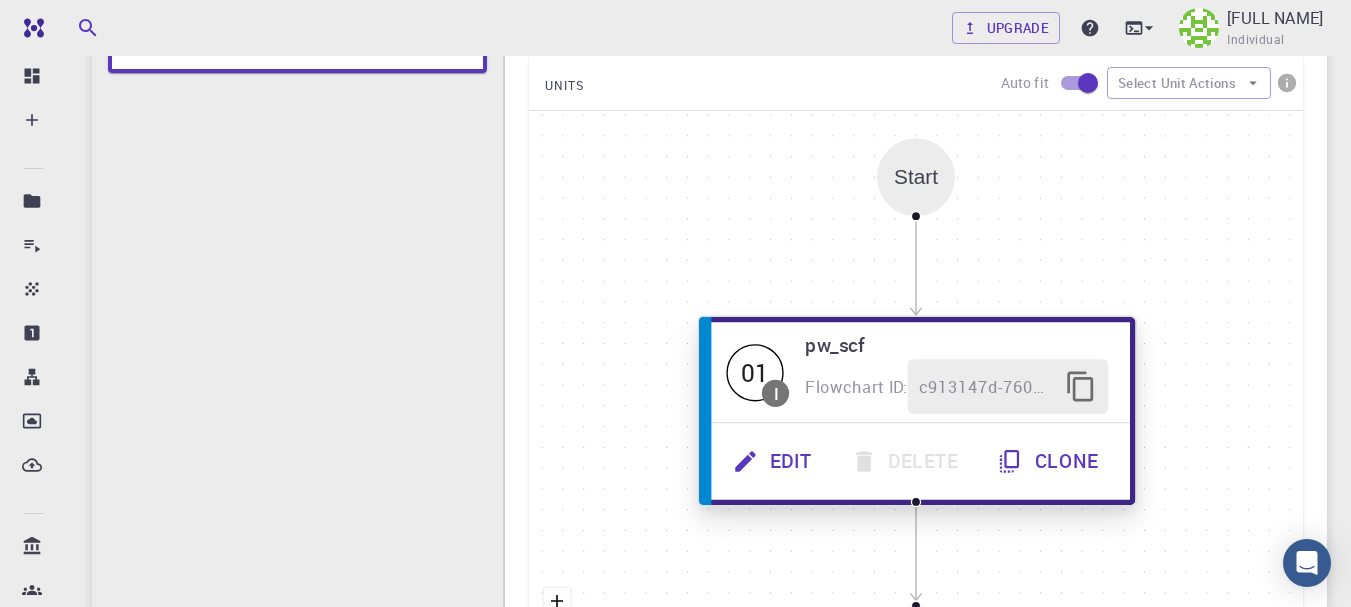 click on "Edit" at bounding box center [774, 461] 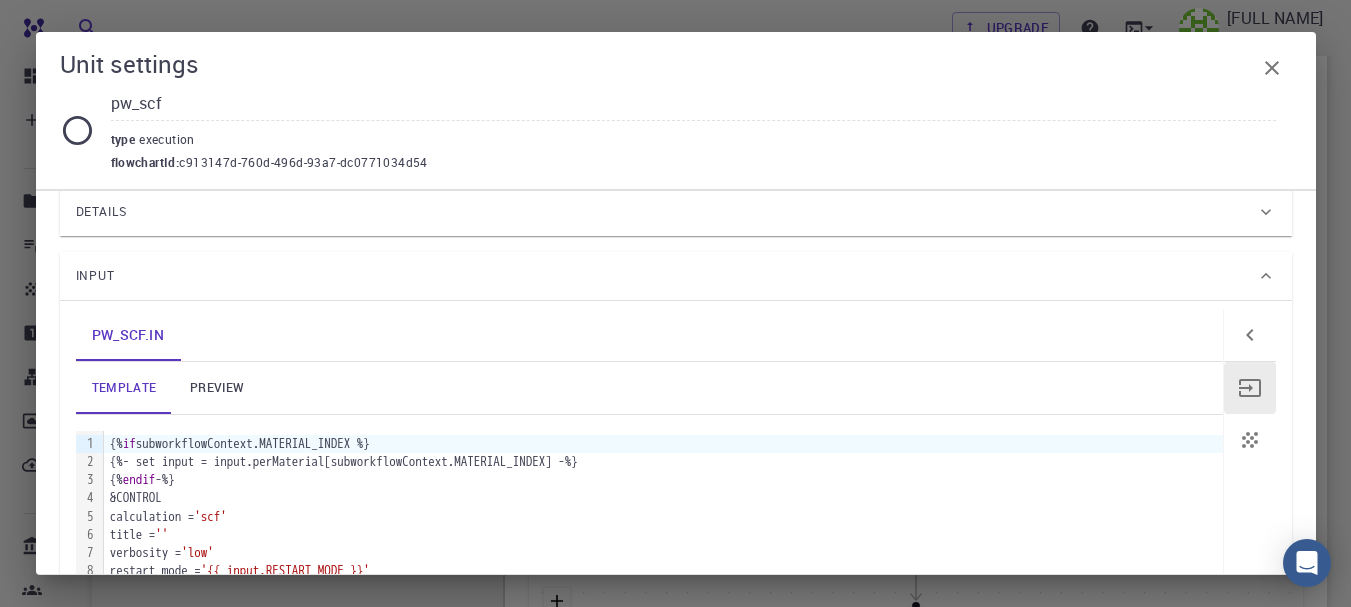 scroll, scrollTop: 200, scrollLeft: 0, axis: vertical 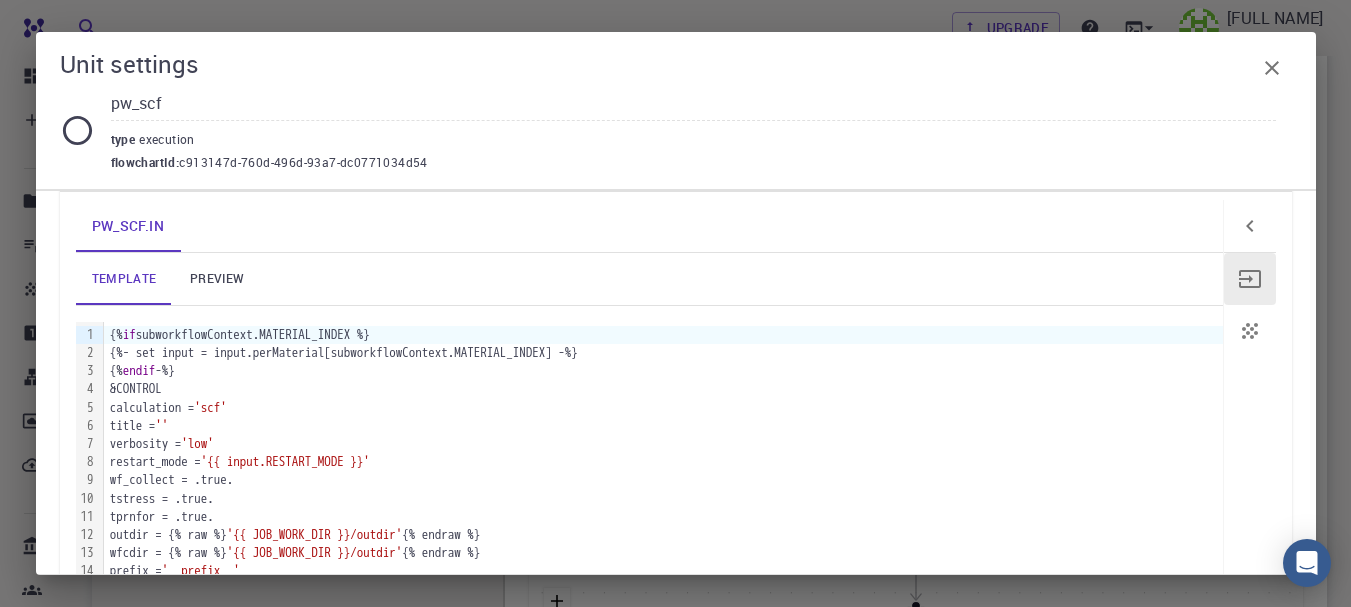 click on "preview" at bounding box center [217, 279] 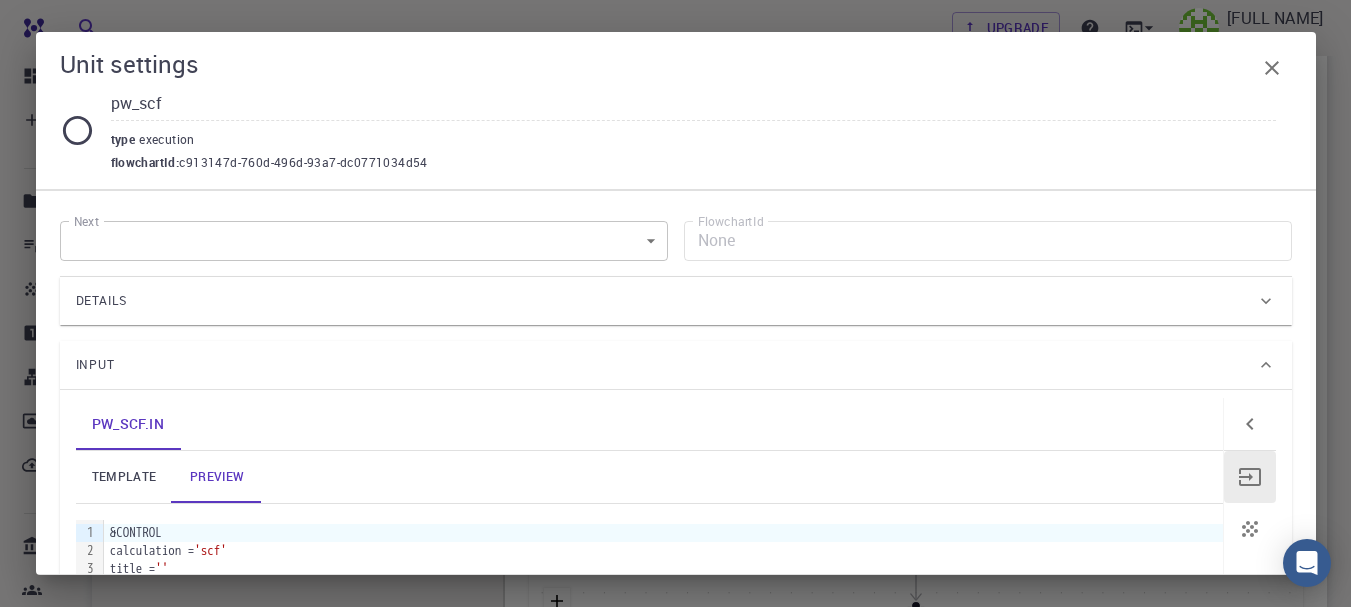 scroll, scrollTop: 0, scrollLeft: 0, axis: both 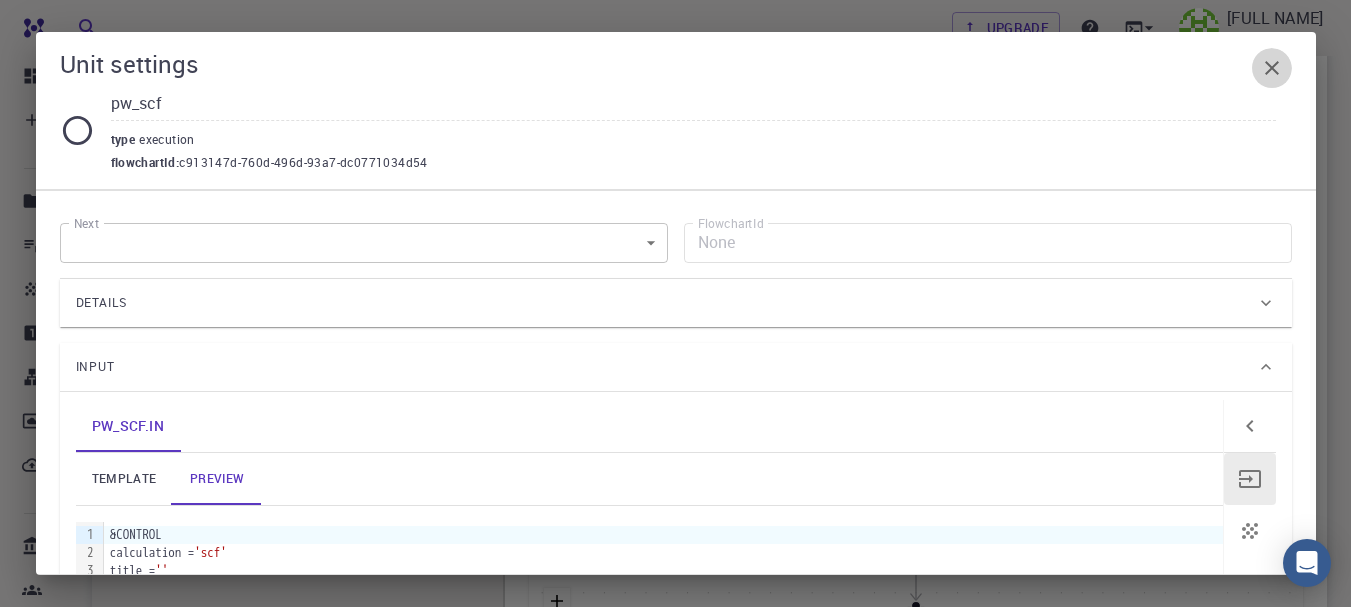 click 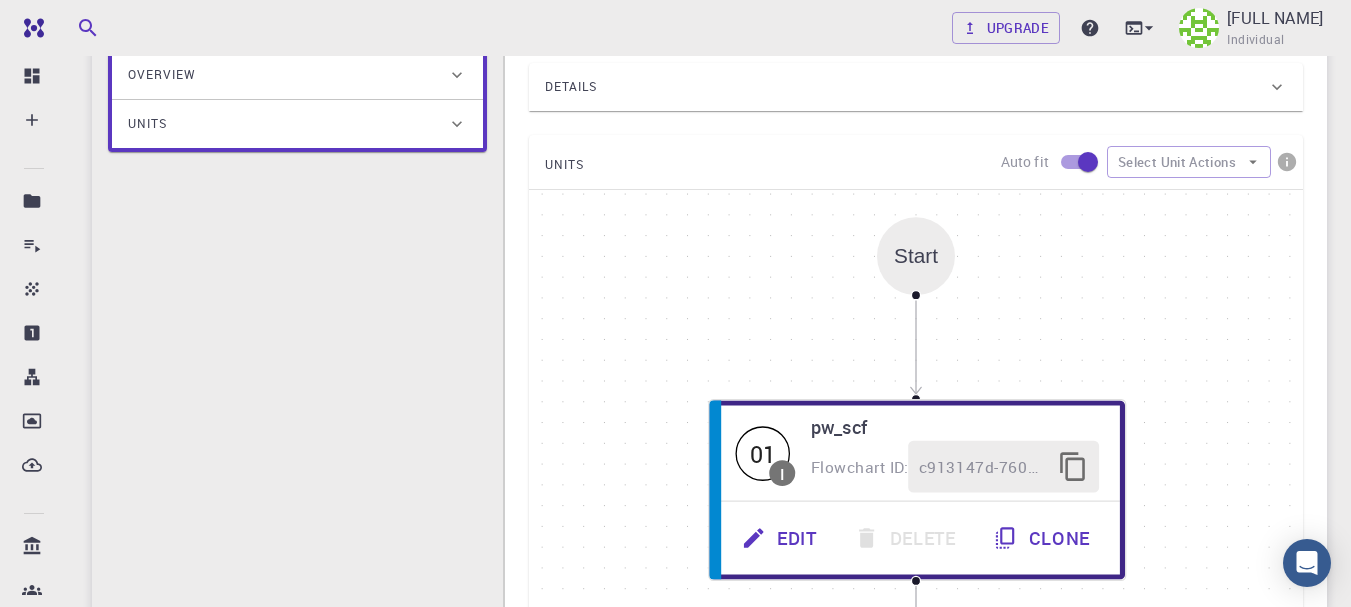 scroll, scrollTop: 300, scrollLeft: 0, axis: vertical 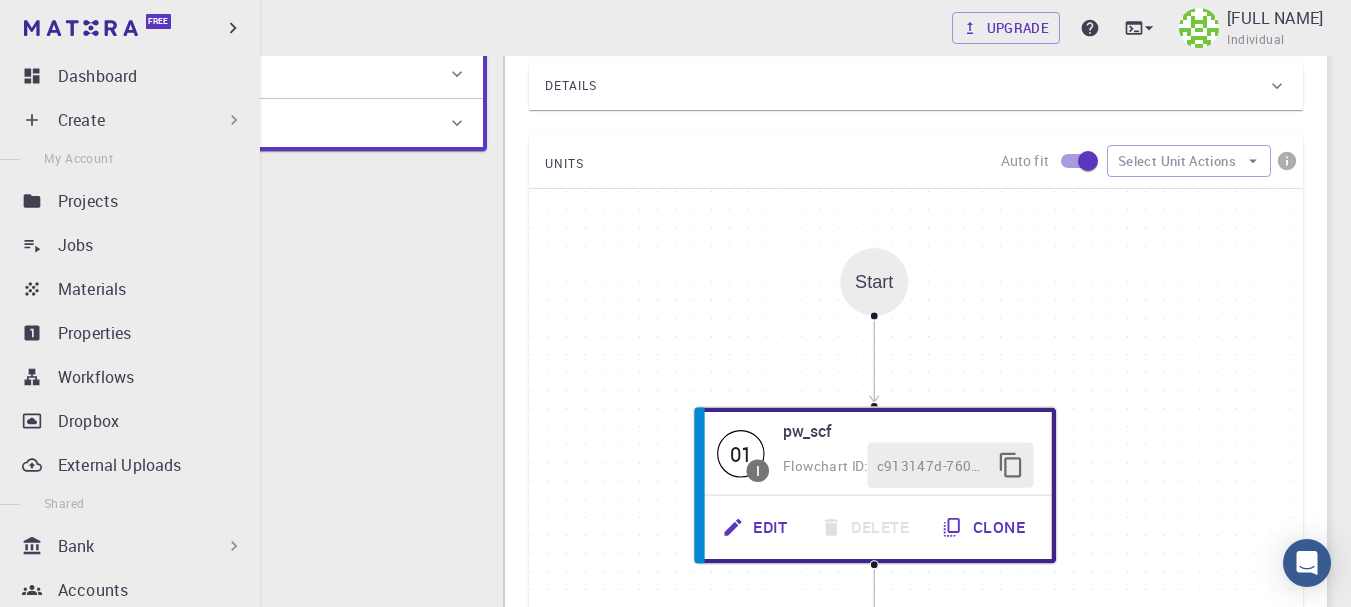 click on "Create" at bounding box center [151, 120] 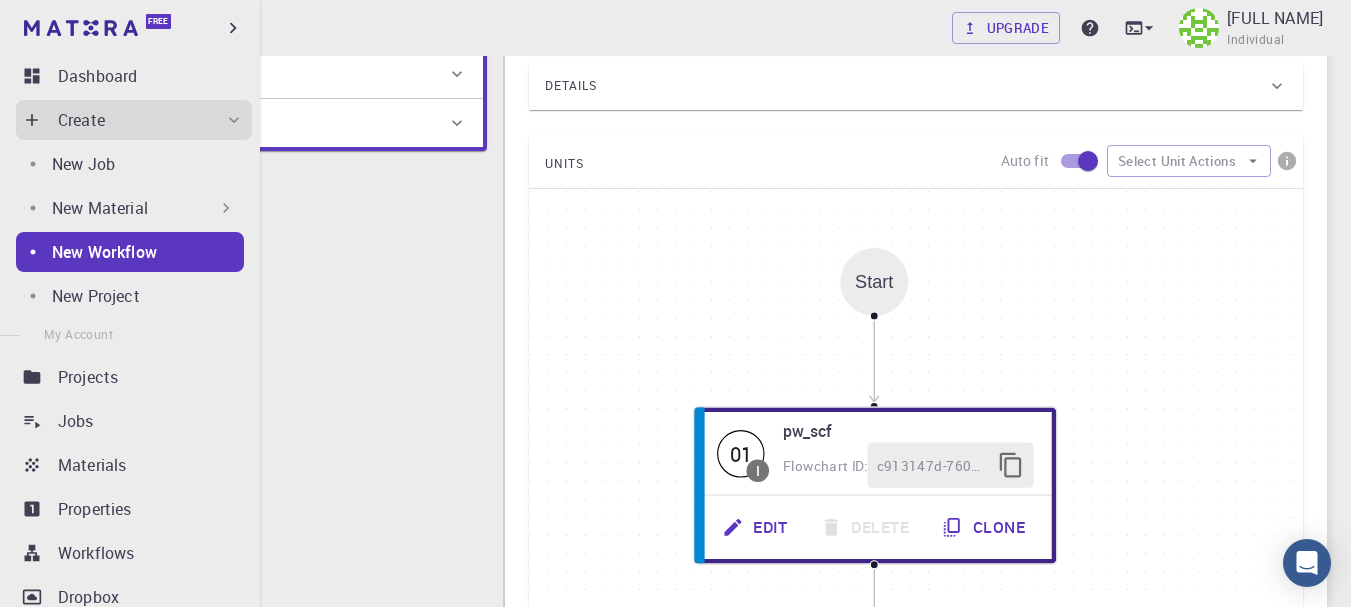 click on "New Material" at bounding box center [144, 208] 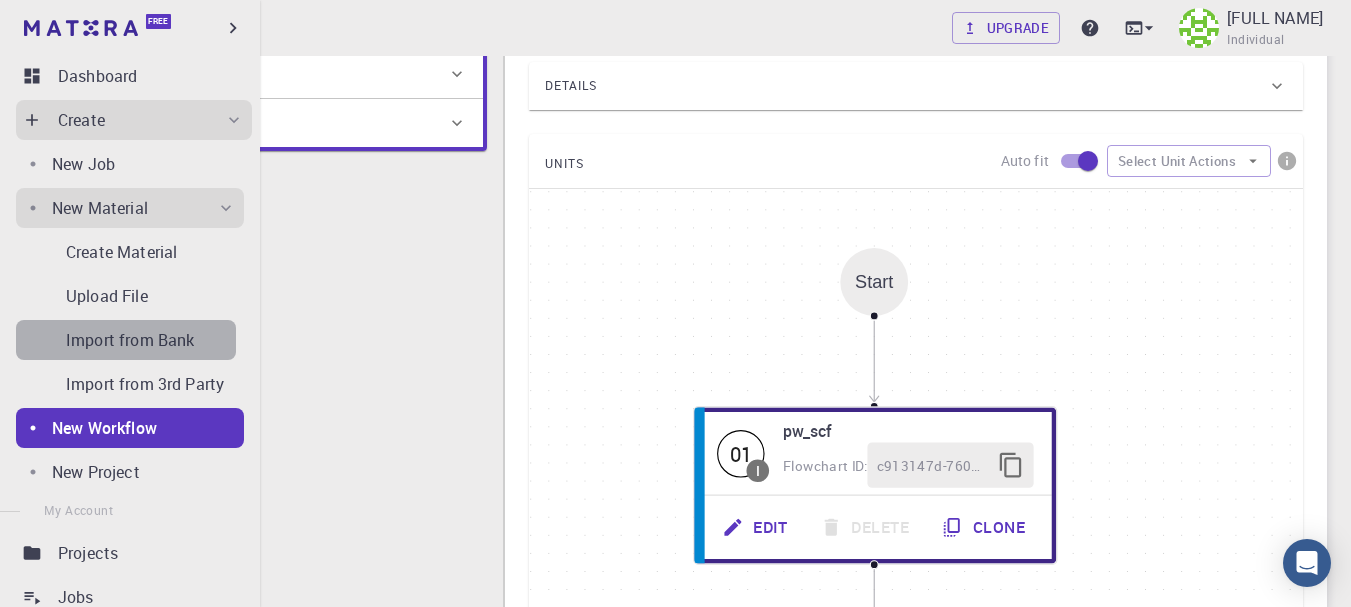 click on "Import from Bank" at bounding box center (130, 340) 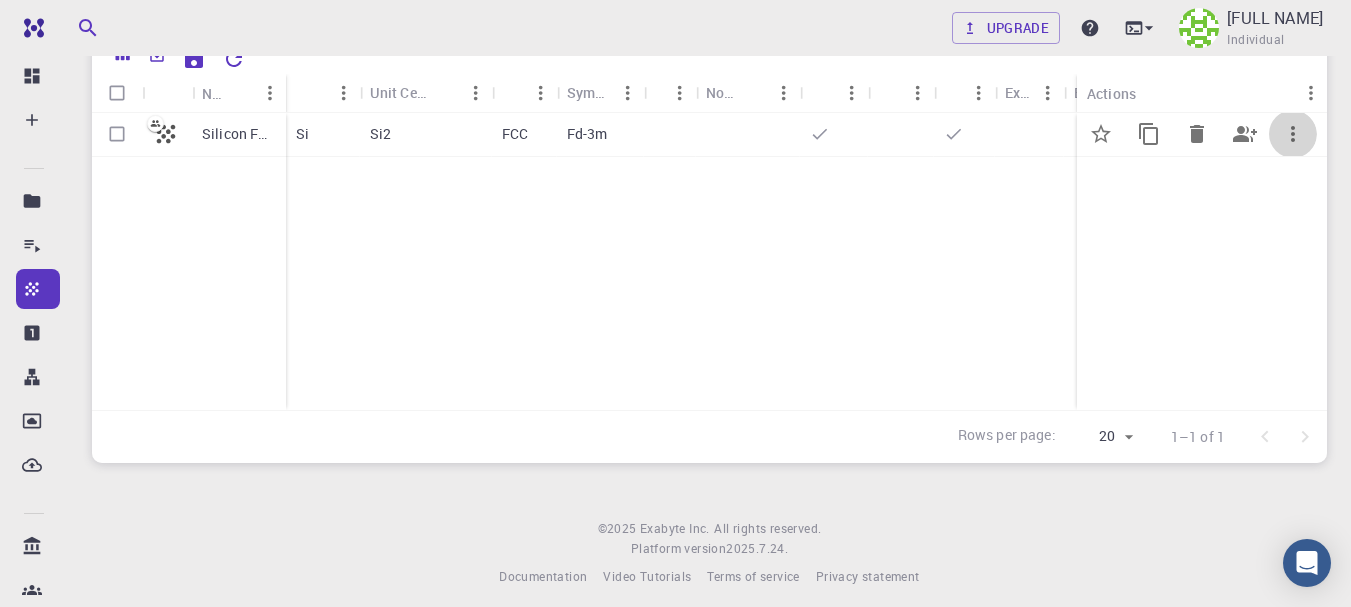 click 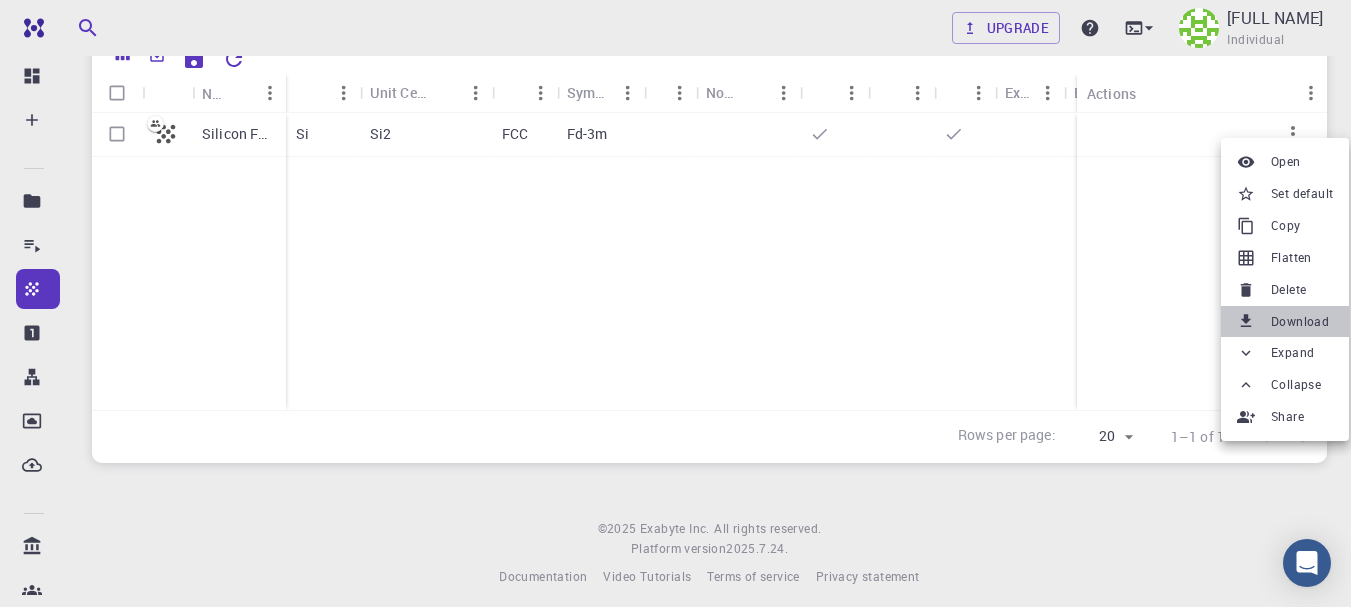 click on "Download" at bounding box center [1300, 322] 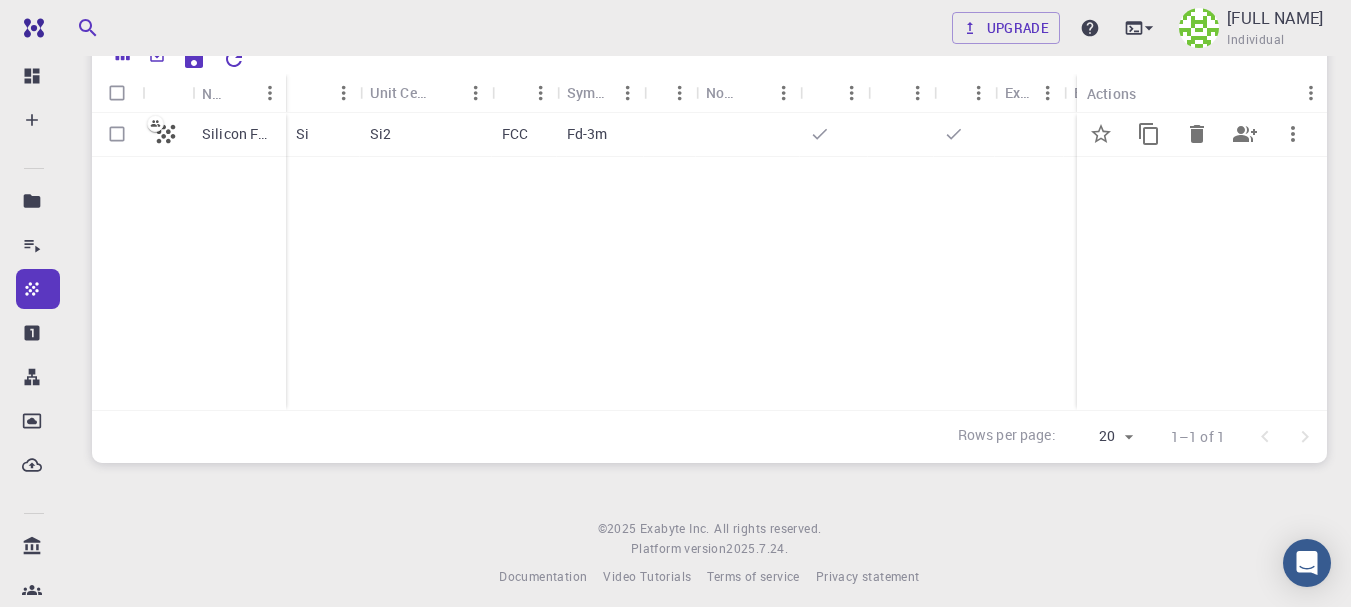 click 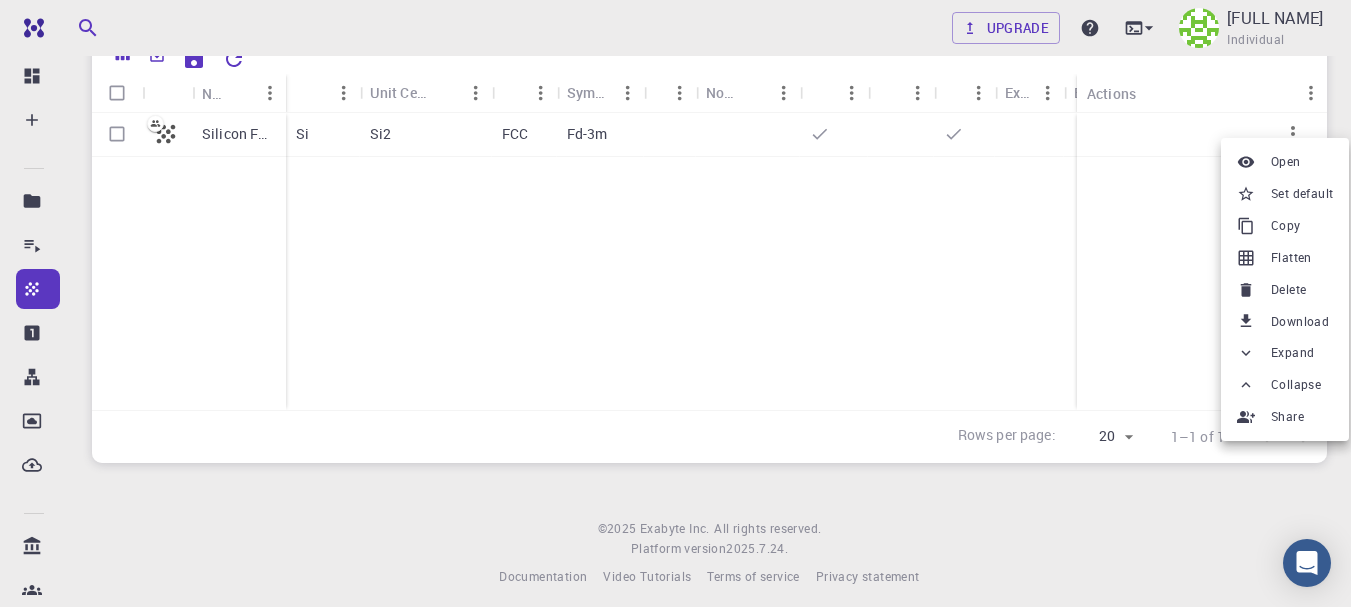 click at bounding box center (675, 303) 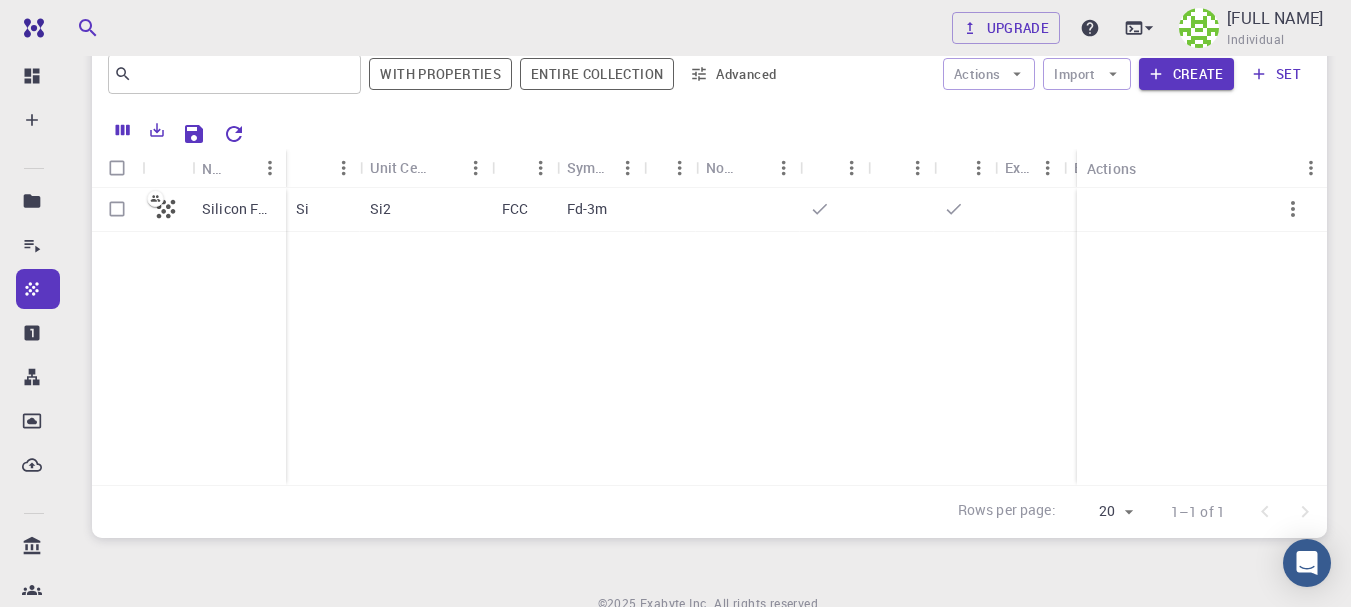 scroll, scrollTop: 100, scrollLeft: 0, axis: vertical 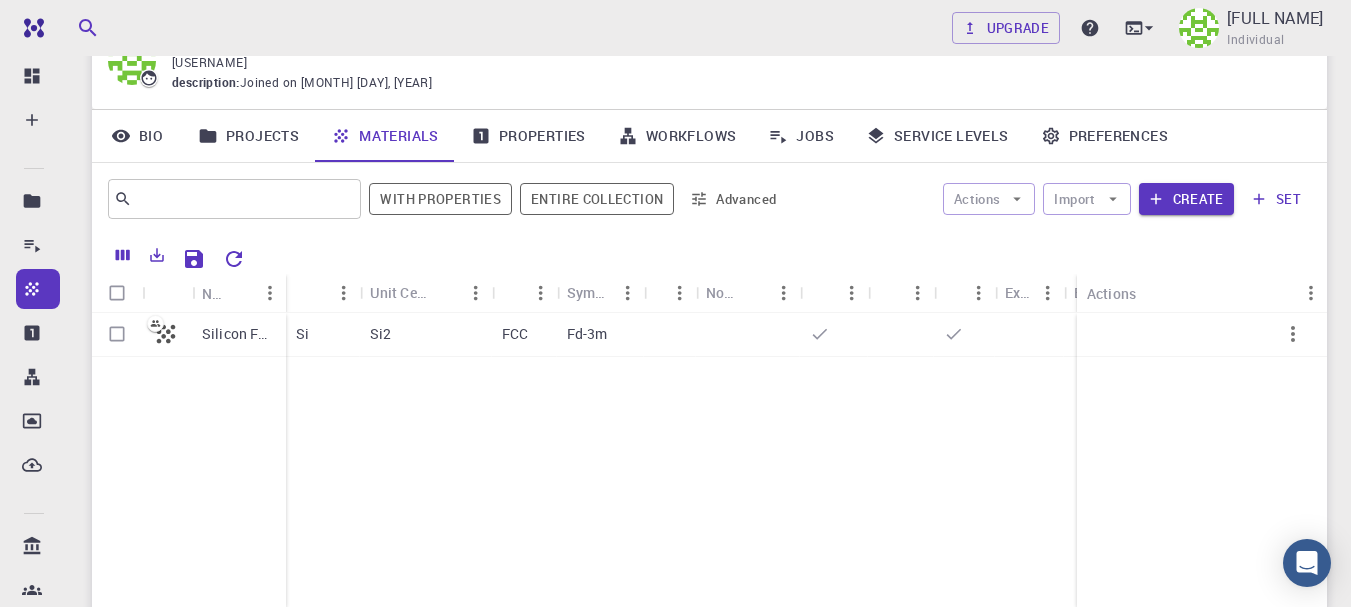 click on "Projects" at bounding box center [248, 136] 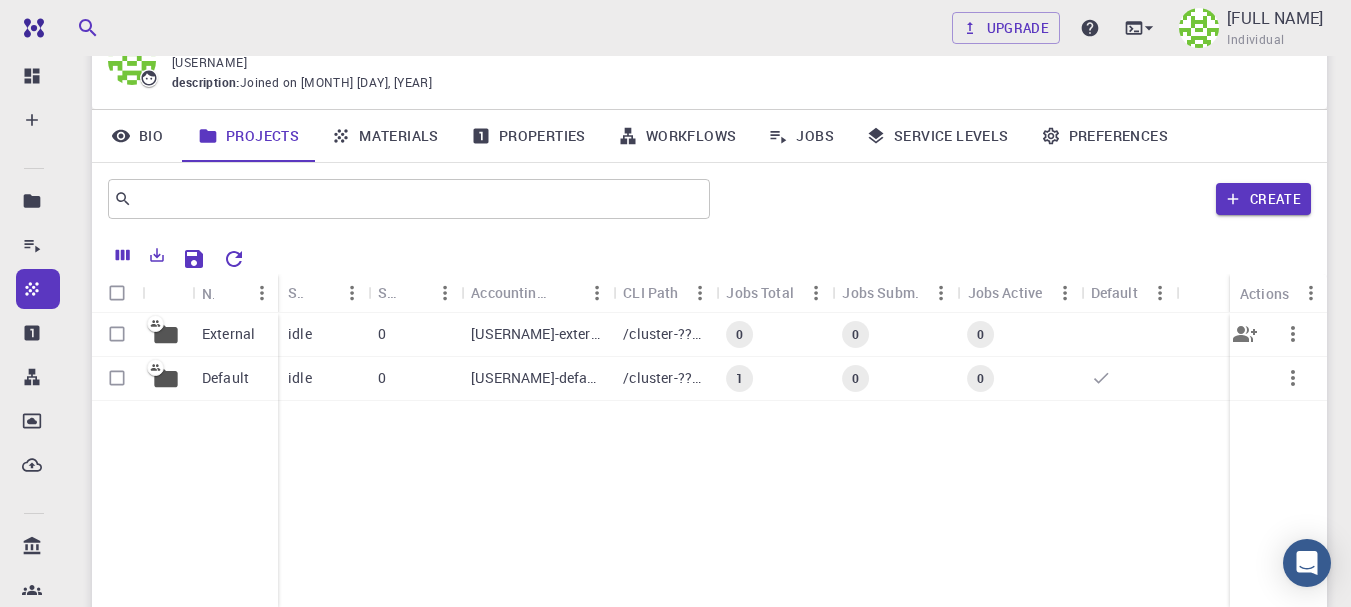 click on "0" at bounding box center [414, 335] 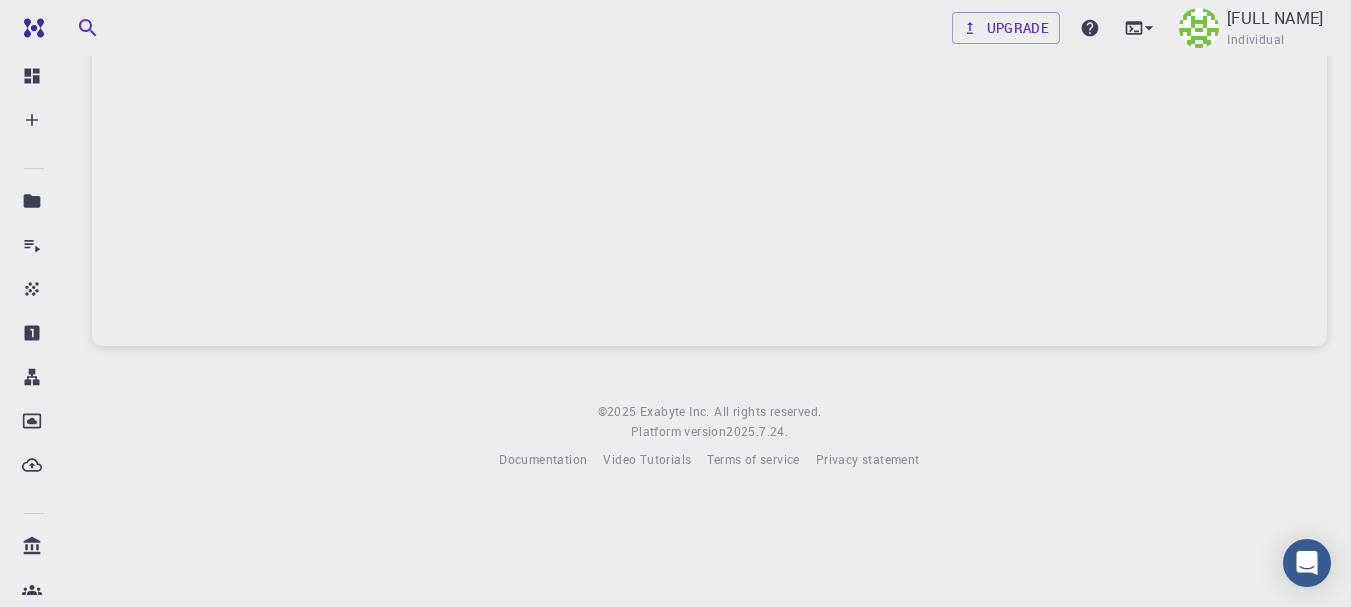 scroll, scrollTop: 0, scrollLeft: 0, axis: both 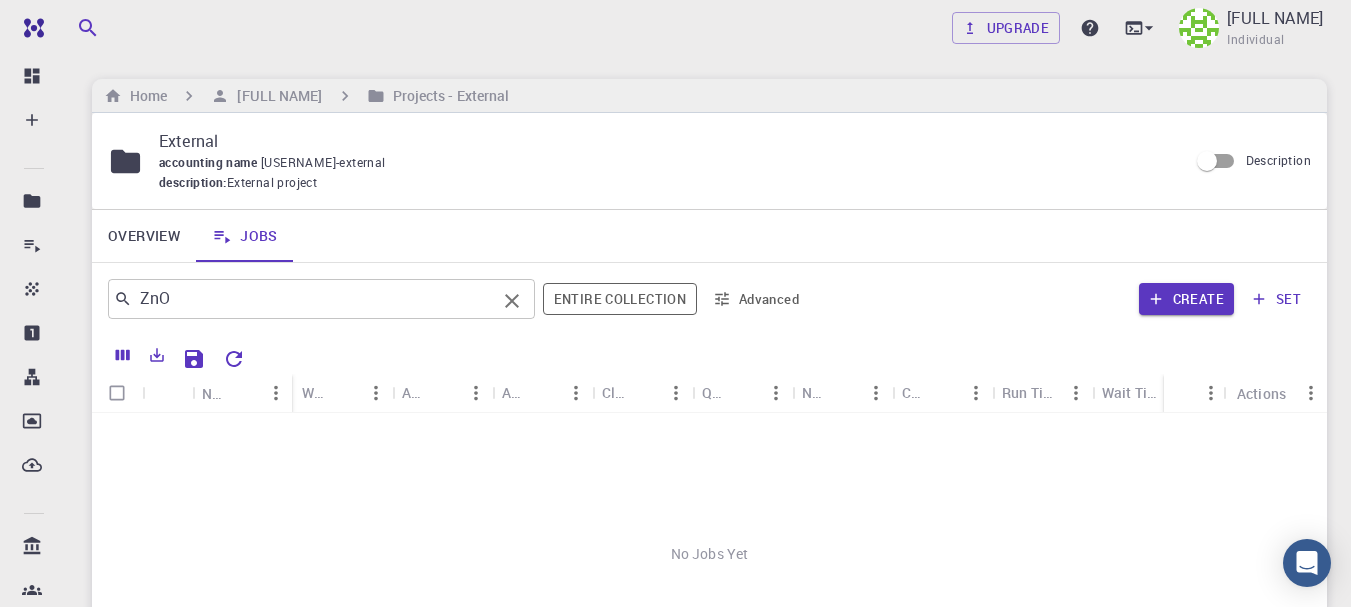 click on "ZnO" at bounding box center [314, 299] 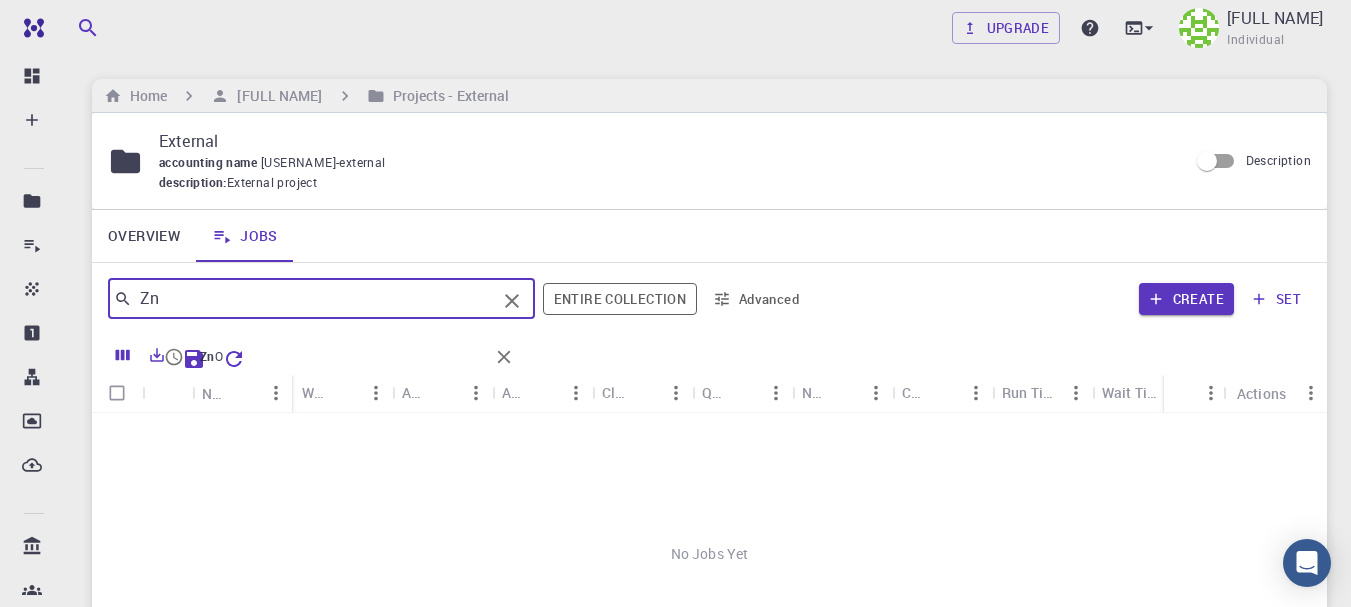 type on "Z" 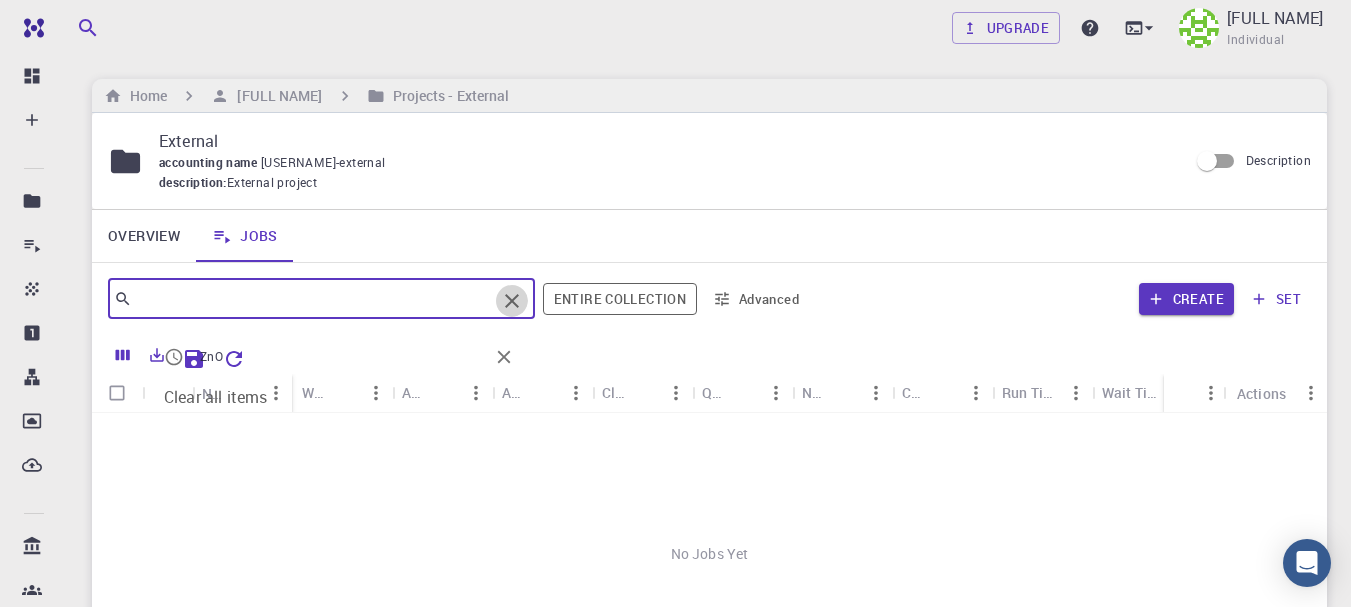 click 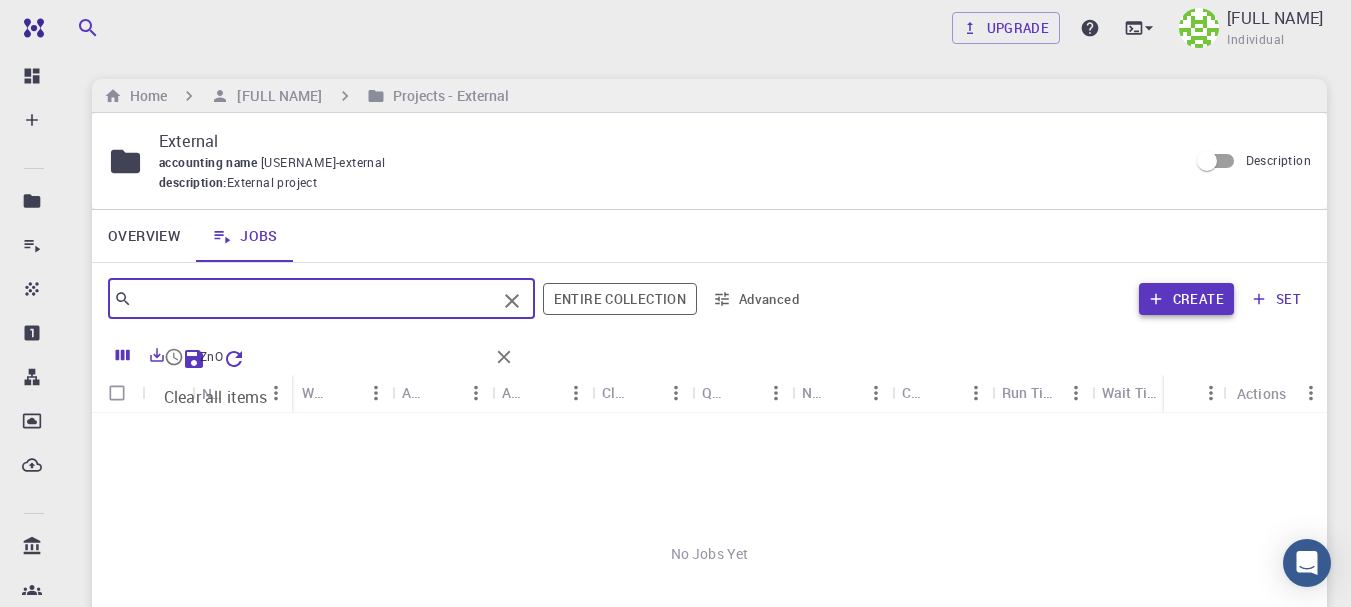 type 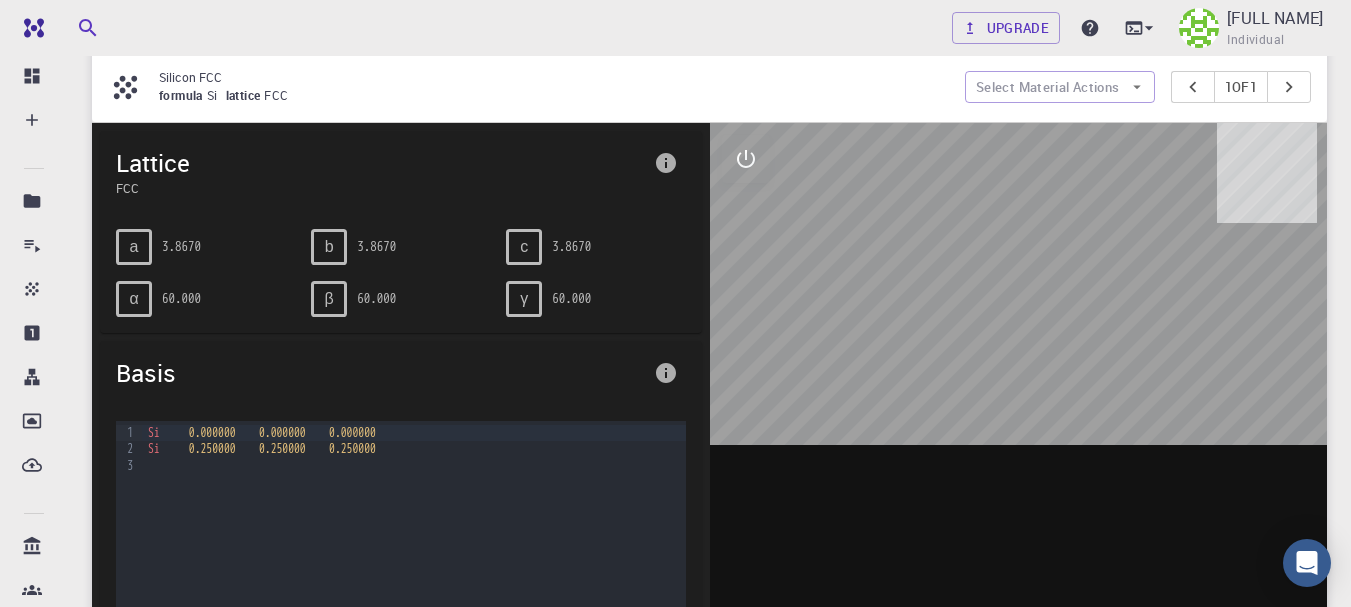 scroll, scrollTop: 300, scrollLeft: 0, axis: vertical 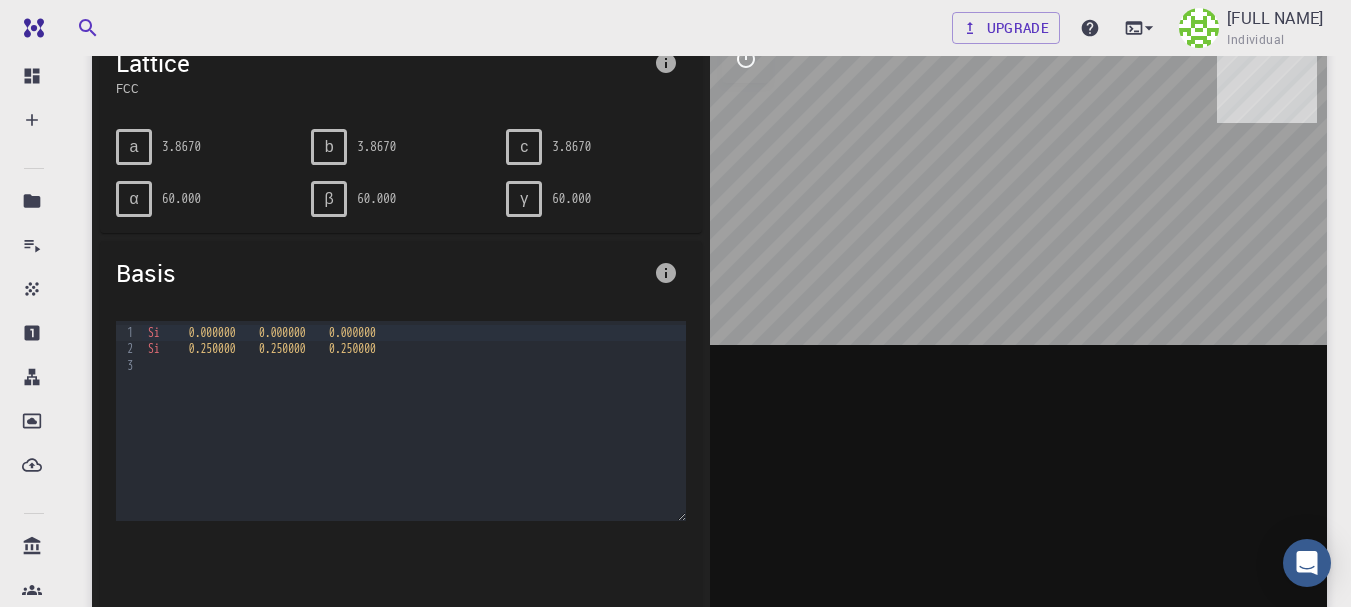 click on "Si       [NUMBER]      [NUMBER]      [NUMBER]" at bounding box center [414, 349] 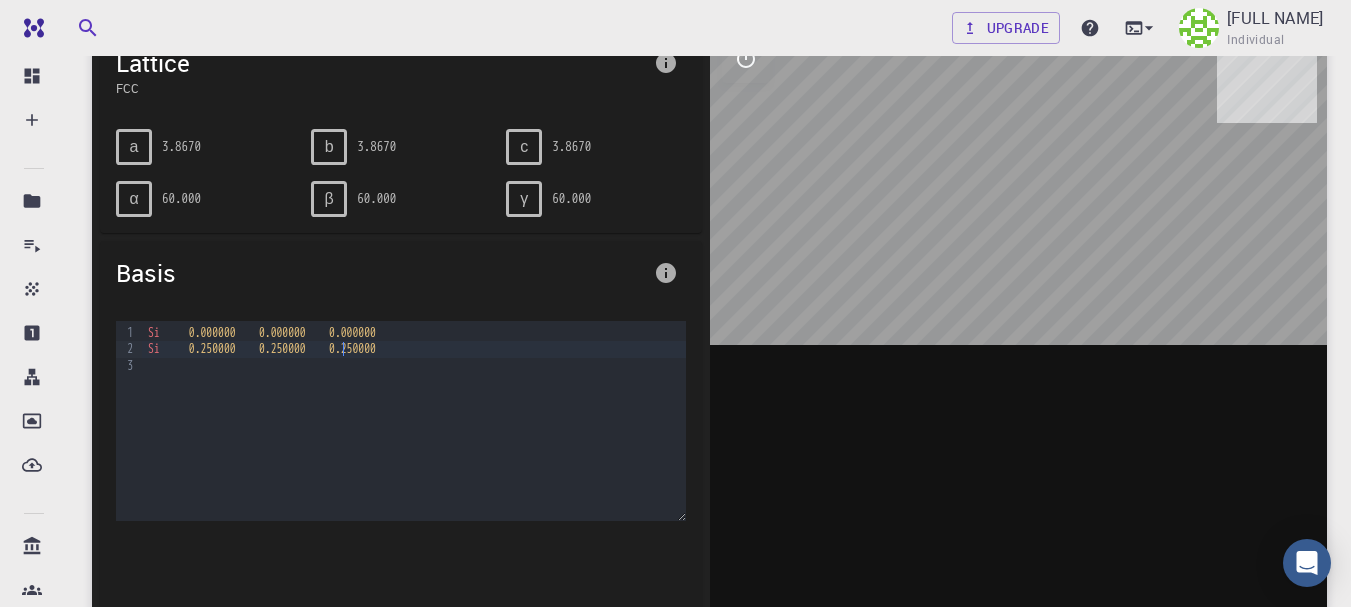 click on "3.8670" at bounding box center (181, 146) 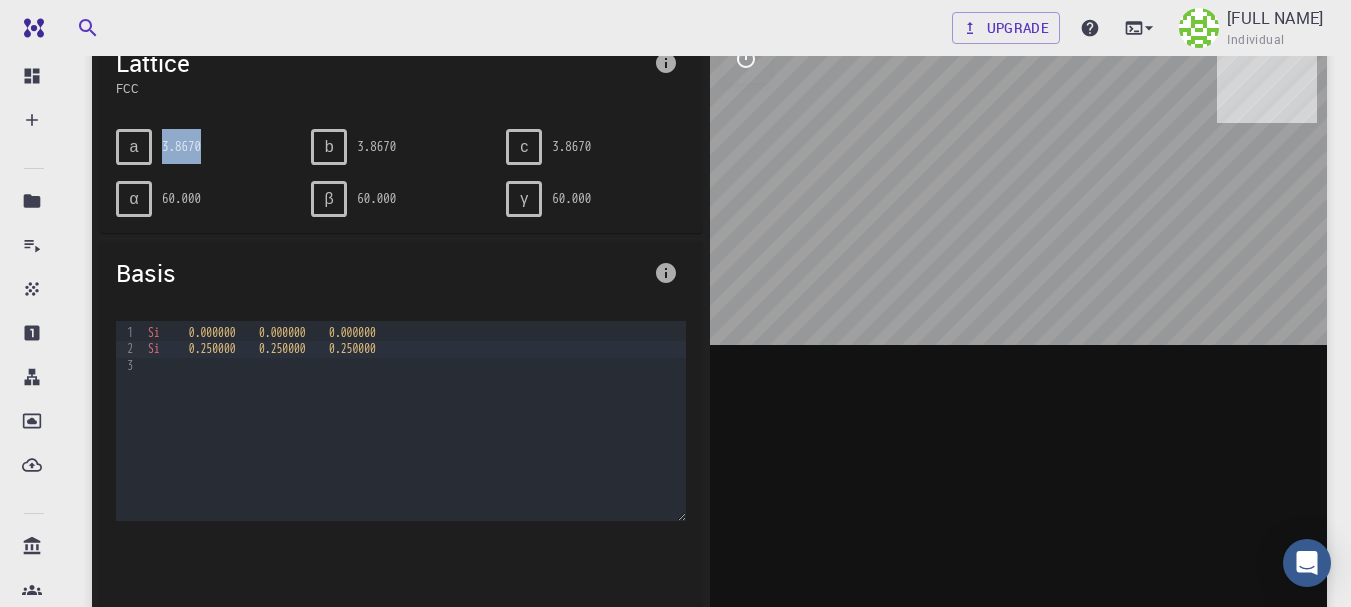click on "3.8670" at bounding box center (181, 146) 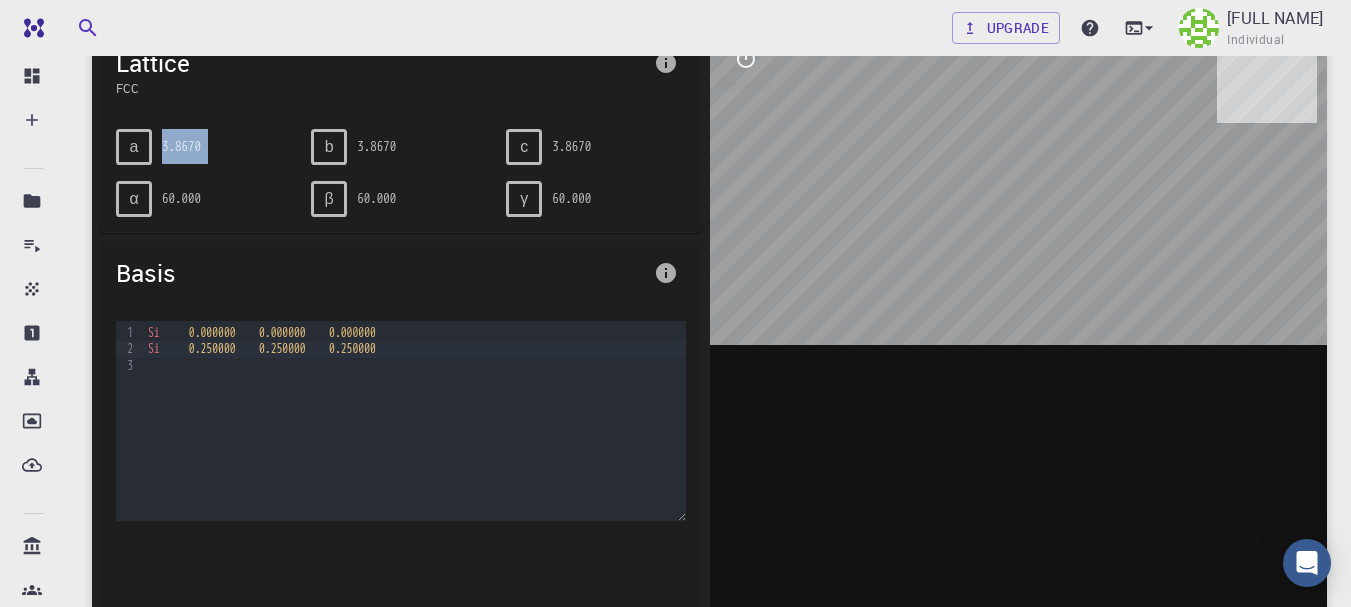 click on "3.8670" at bounding box center (181, 146) 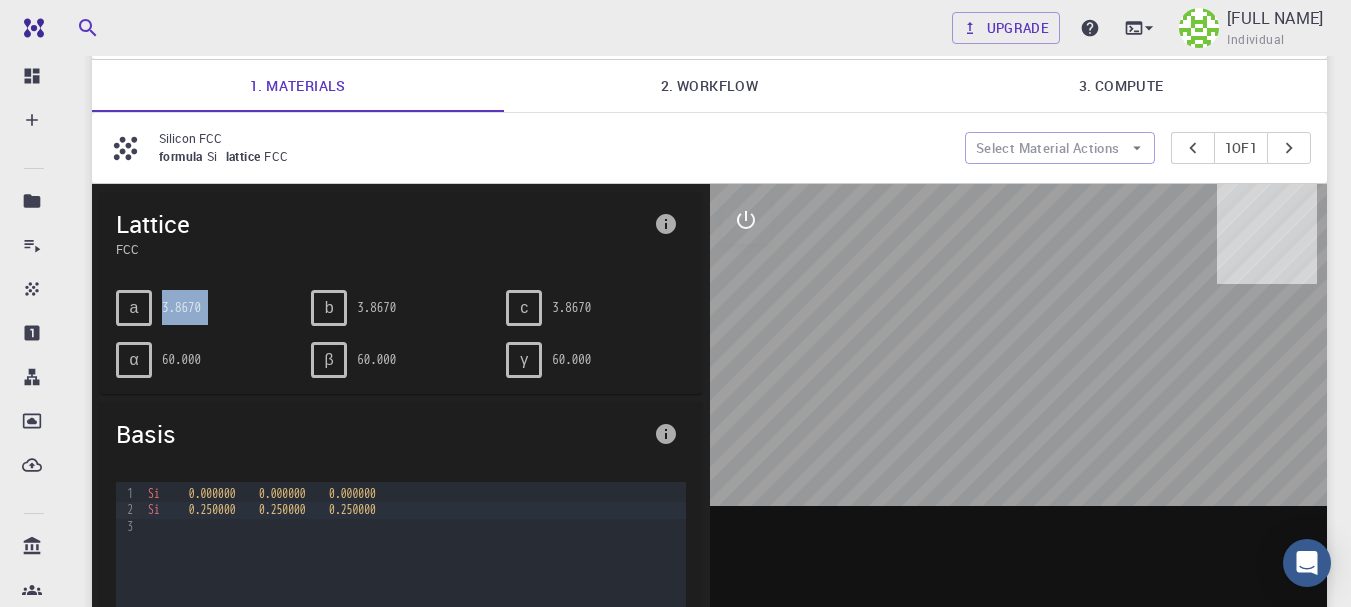 scroll, scrollTop: 100, scrollLeft: 0, axis: vertical 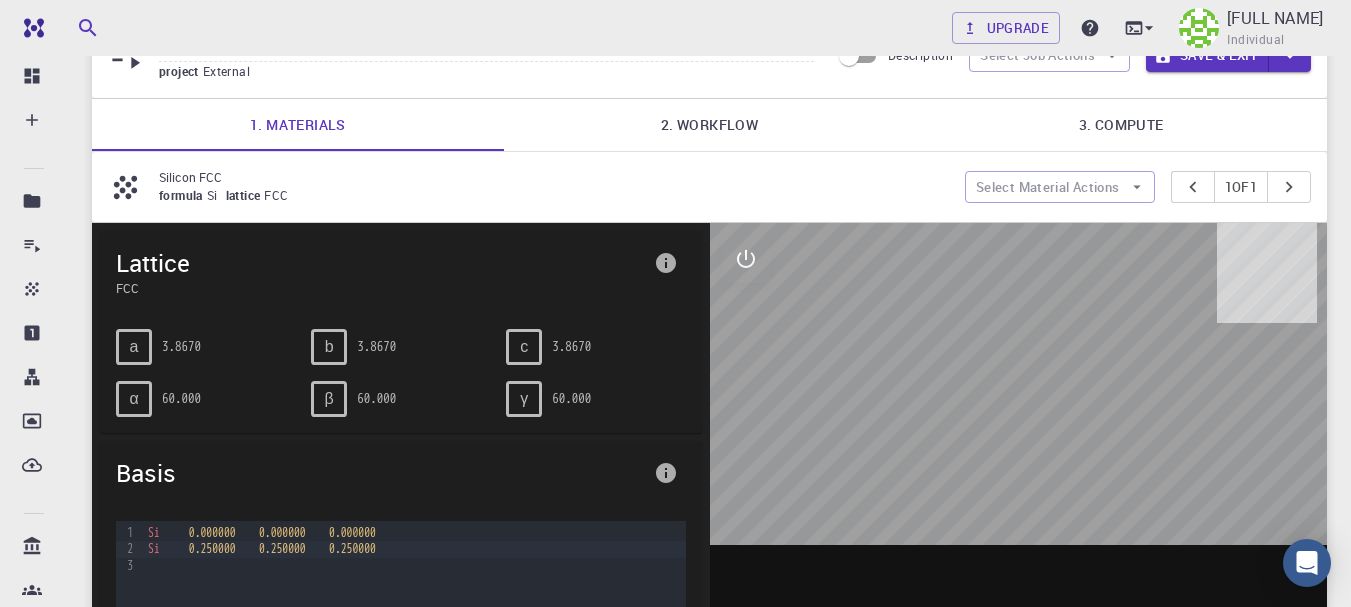 click on "FCC" at bounding box center [280, 195] 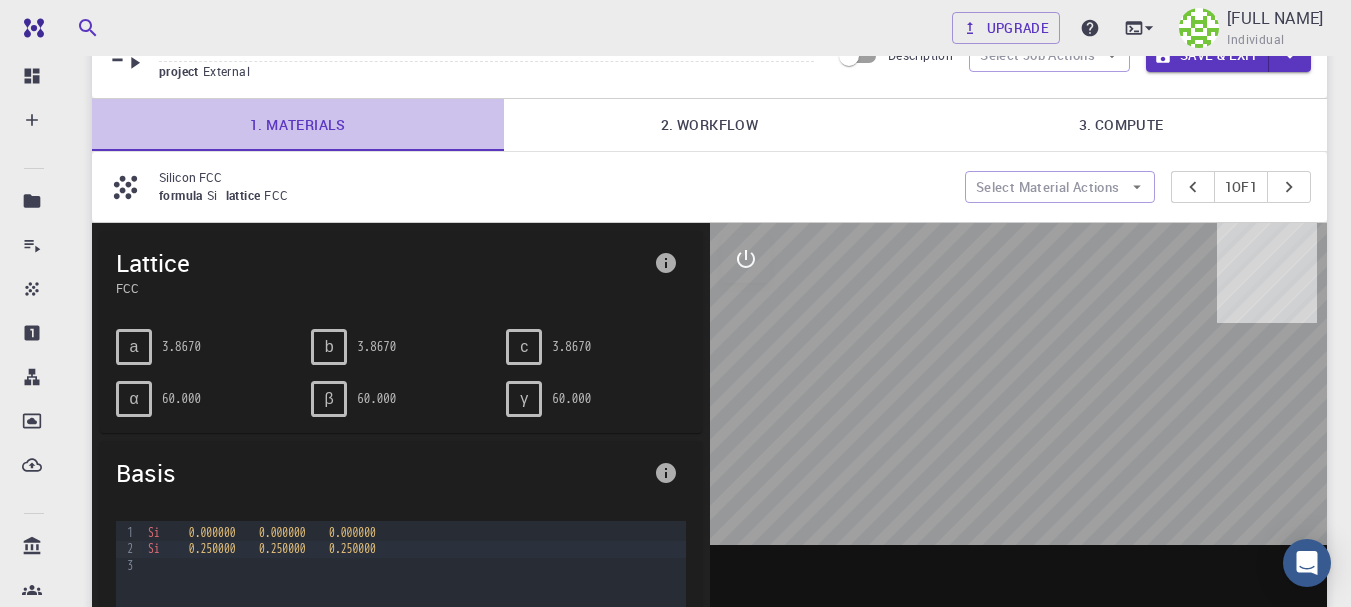 click on "1. Materials" at bounding box center [298, 125] 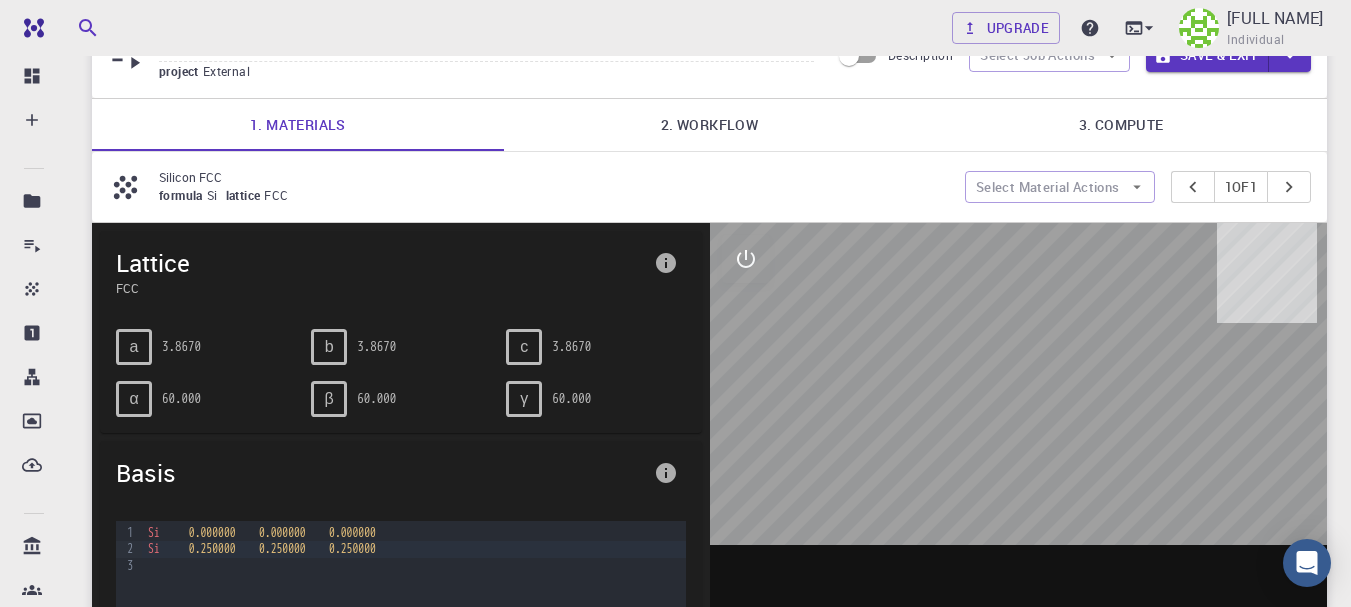 click on "2. Workflow" at bounding box center [710, 125] 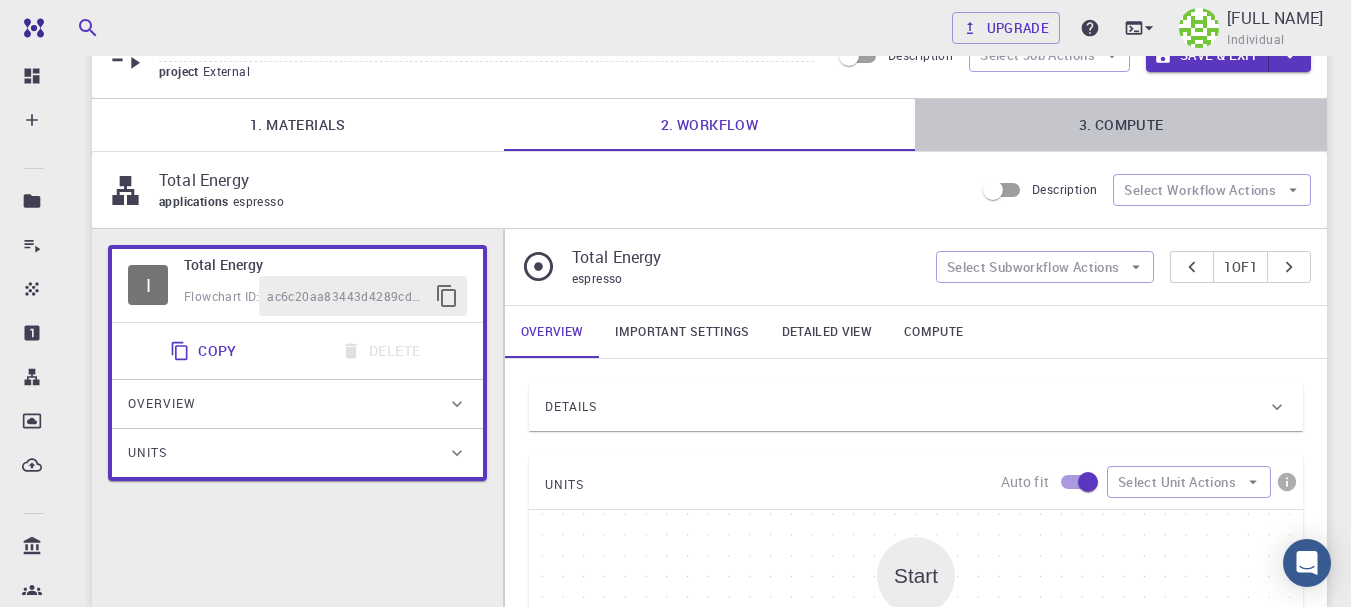 click on "3. Compute" at bounding box center [1121, 125] 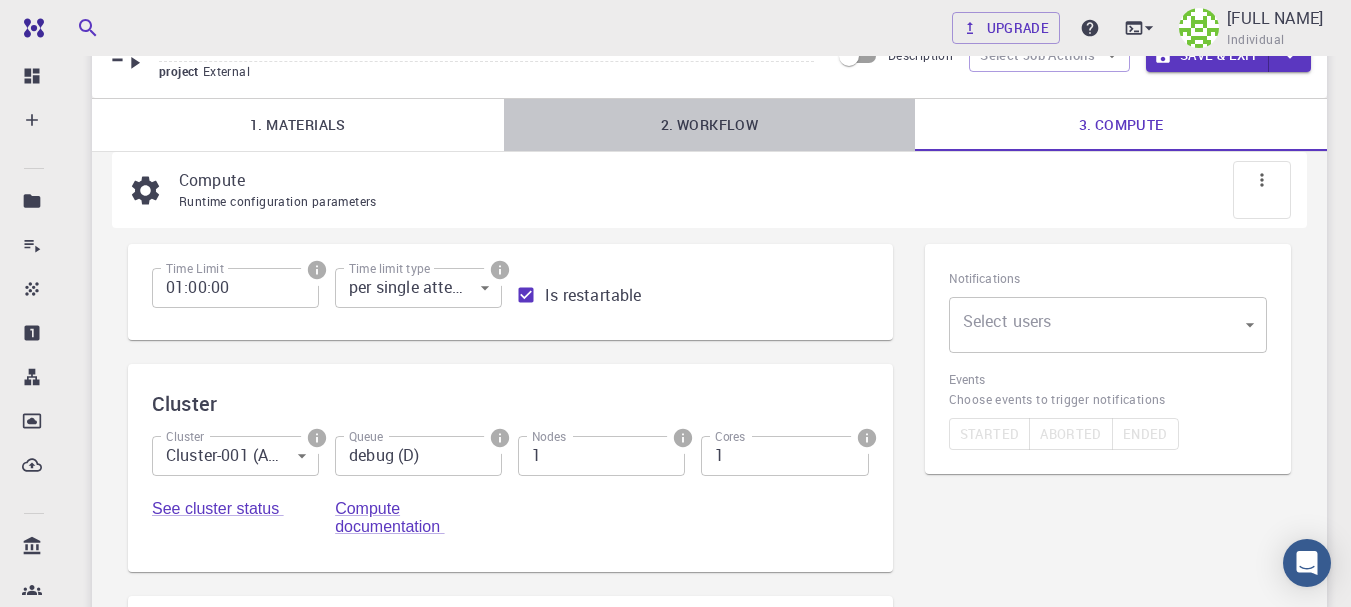 click on "2. Workflow" at bounding box center [710, 125] 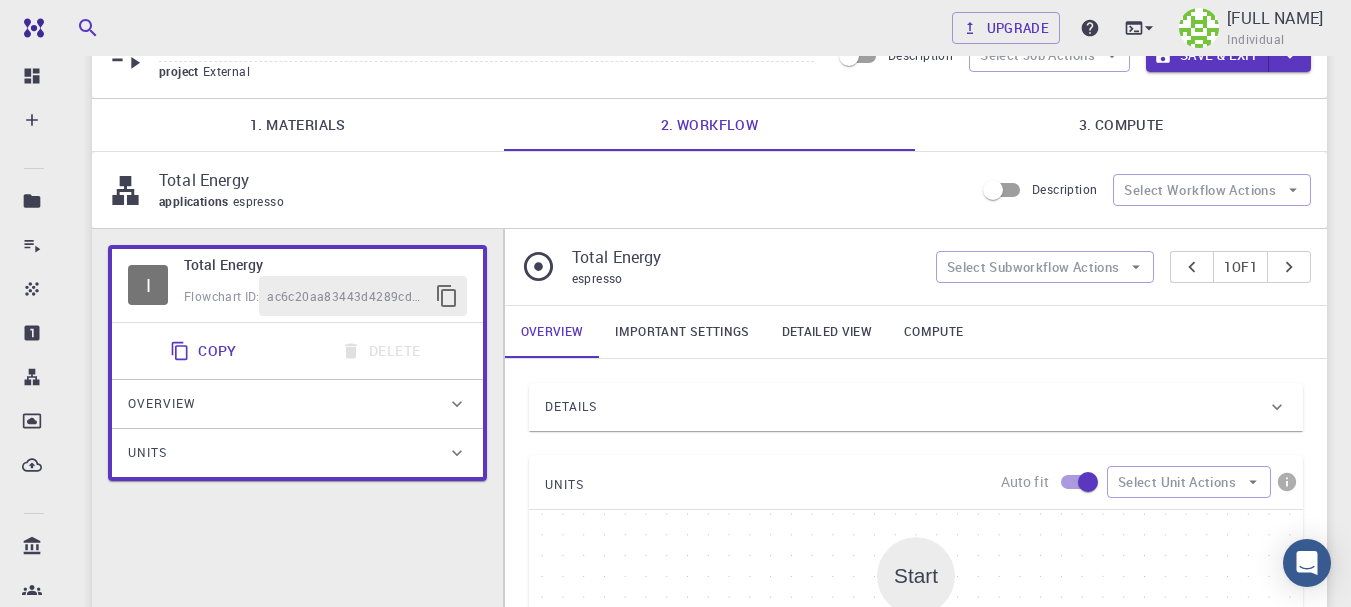 click on "1. Materials" at bounding box center (298, 125) 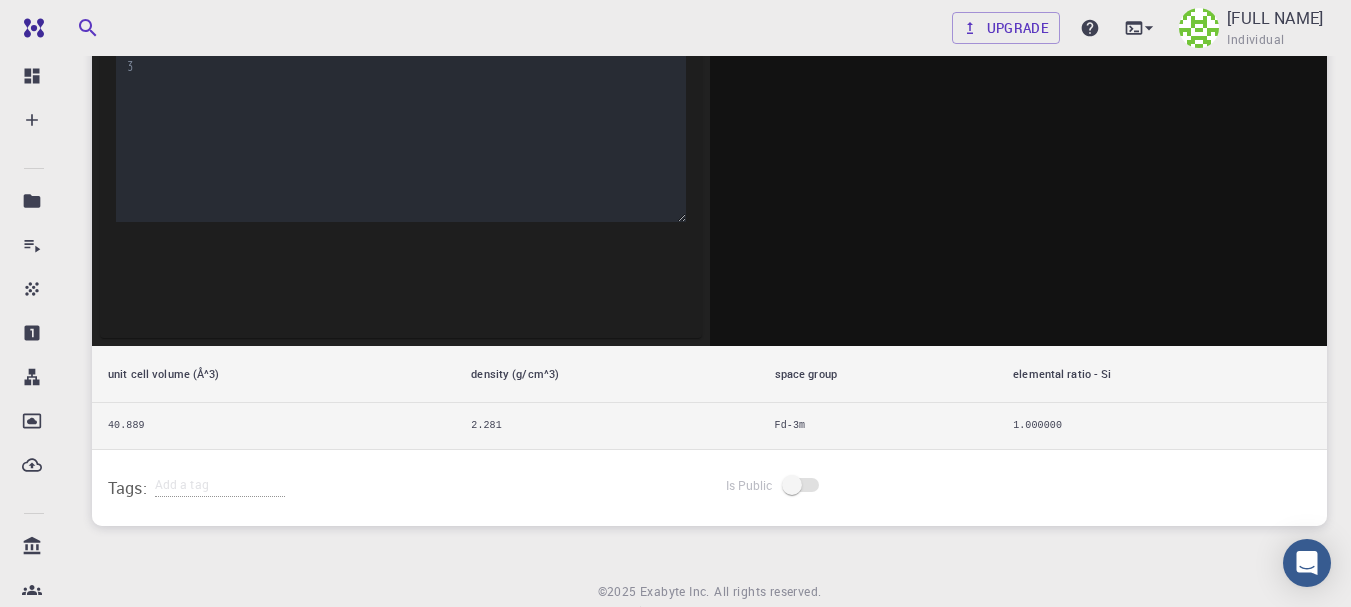 scroll, scrollTop: 600, scrollLeft: 0, axis: vertical 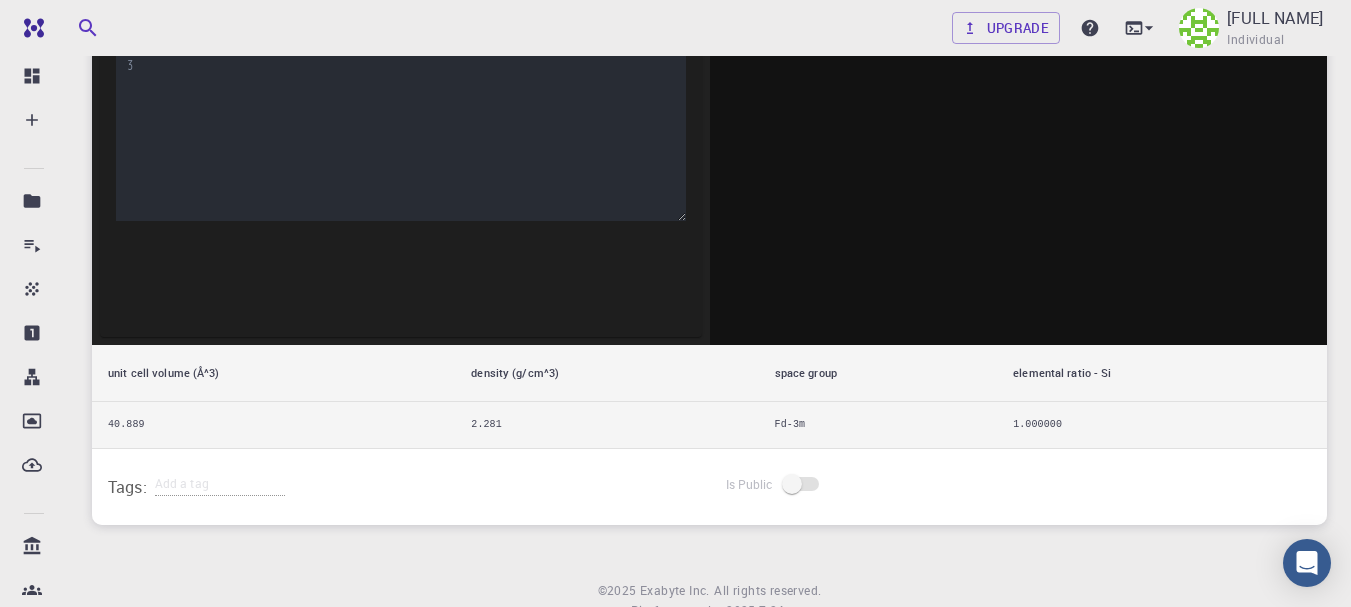 click on "unit cell volume (Å^3)" at bounding box center (273, 373) 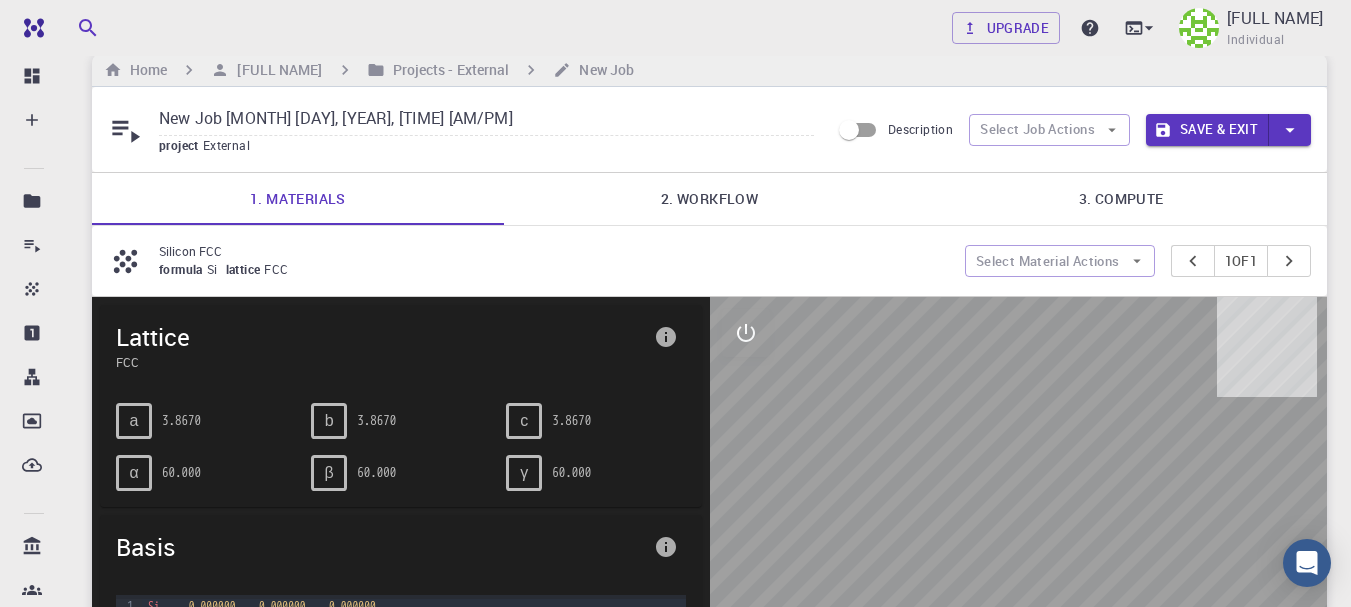scroll, scrollTop: 0, scrollLeft: 0, axis: both 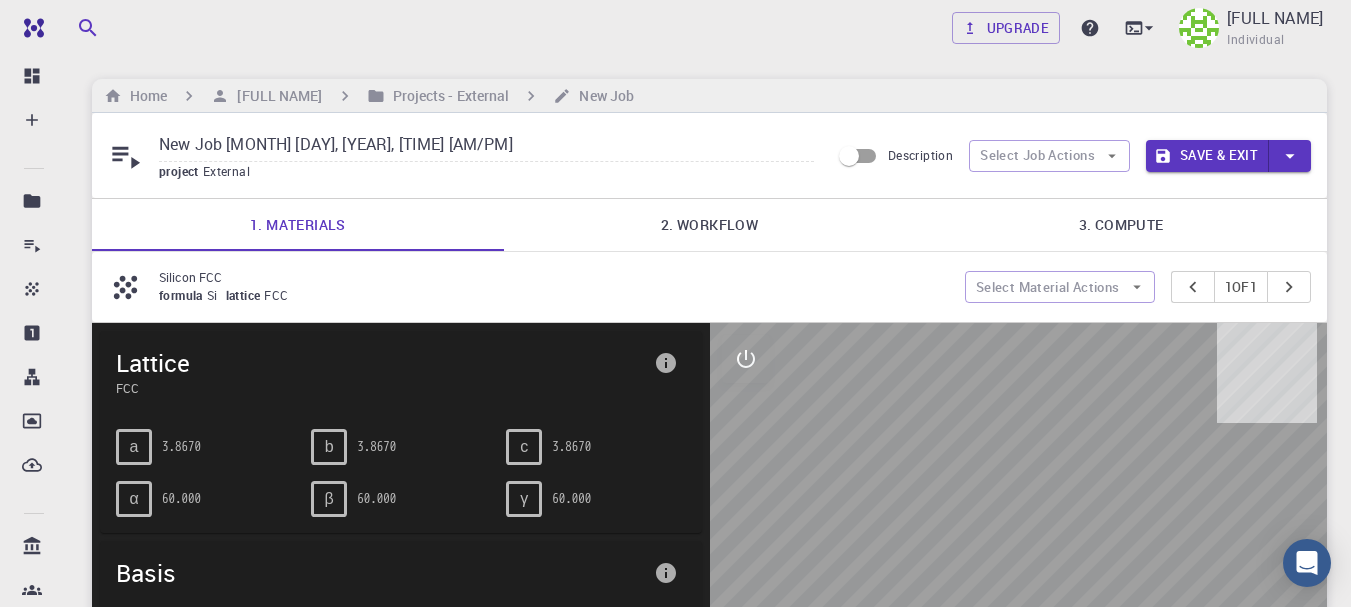 click 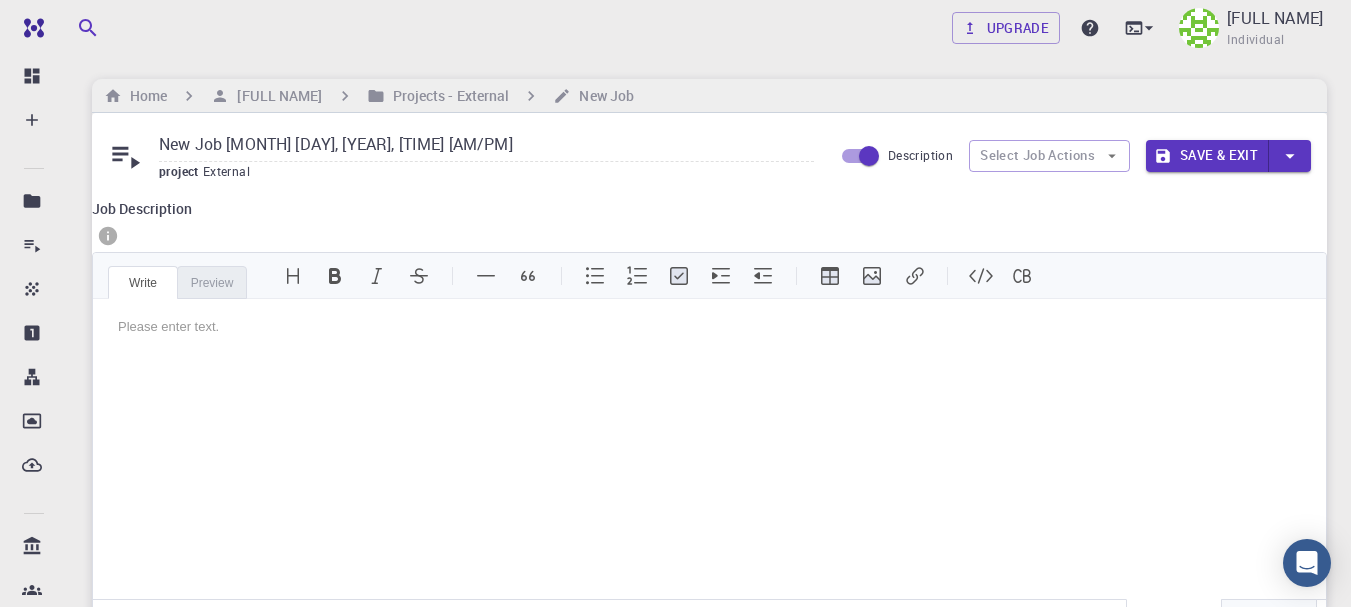 scroll, scrollTop: 0, scrollLeft: 0, axis: both 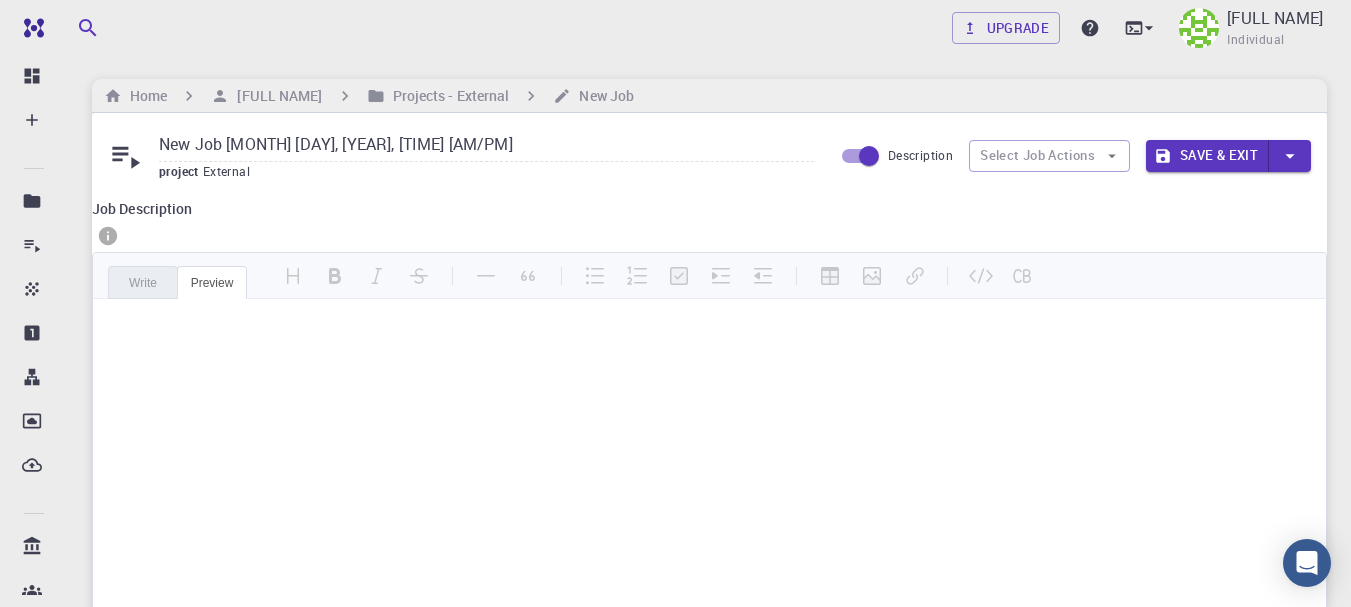 click on "Write" at bounding box center [143, 282] 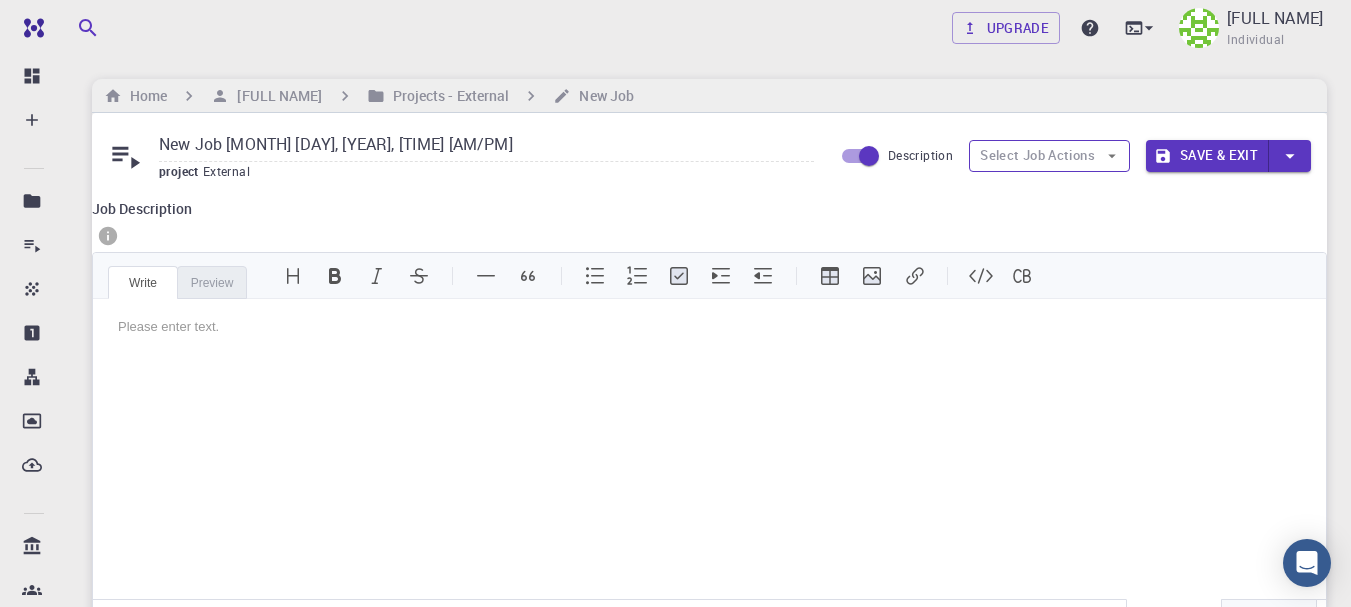 click 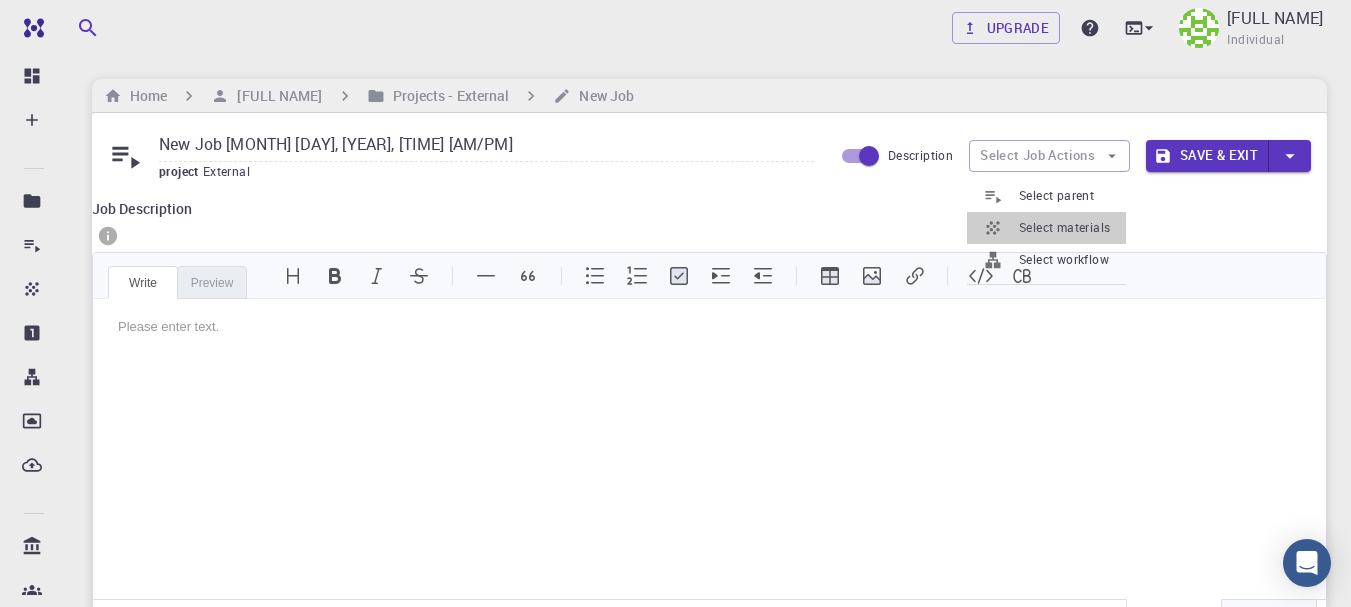 click on "Select materials" at bounding box center [1064, 228] 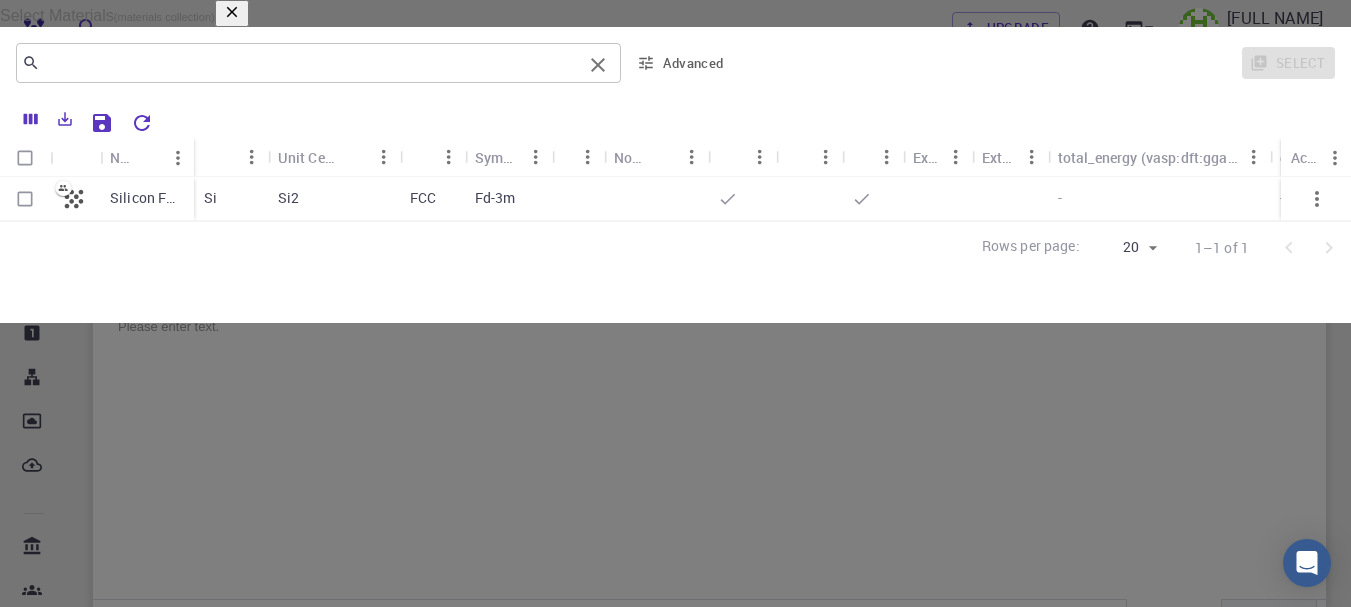 click at bounding box center [311, 63] 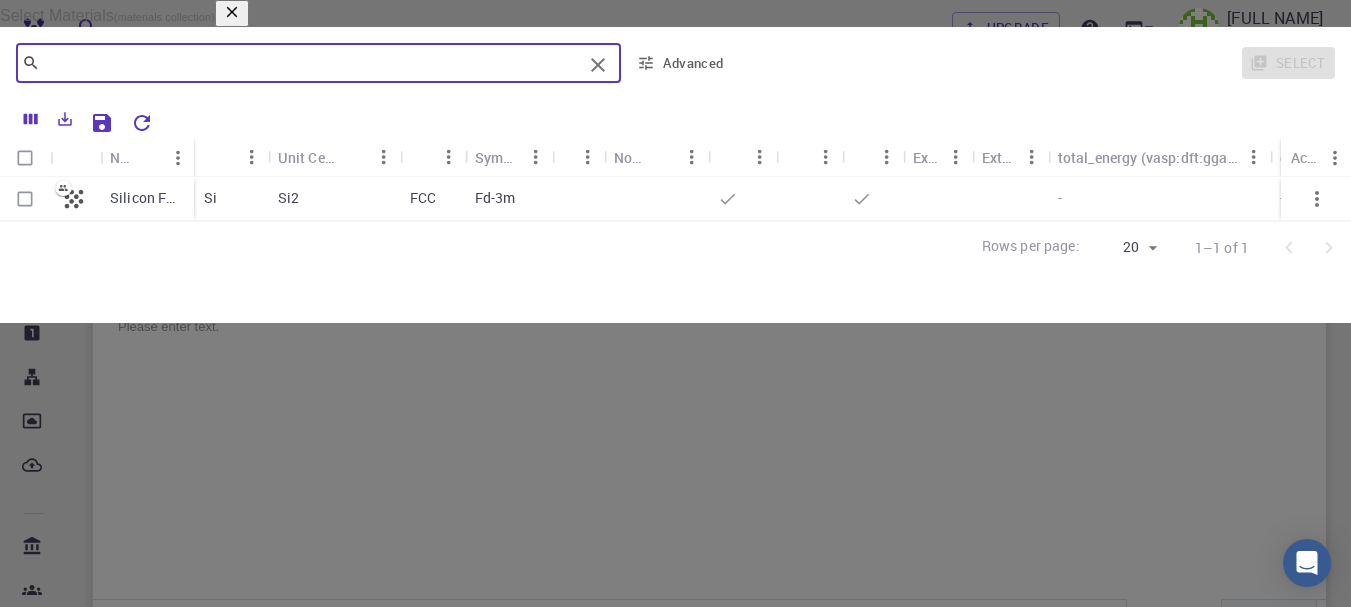 type on "z" 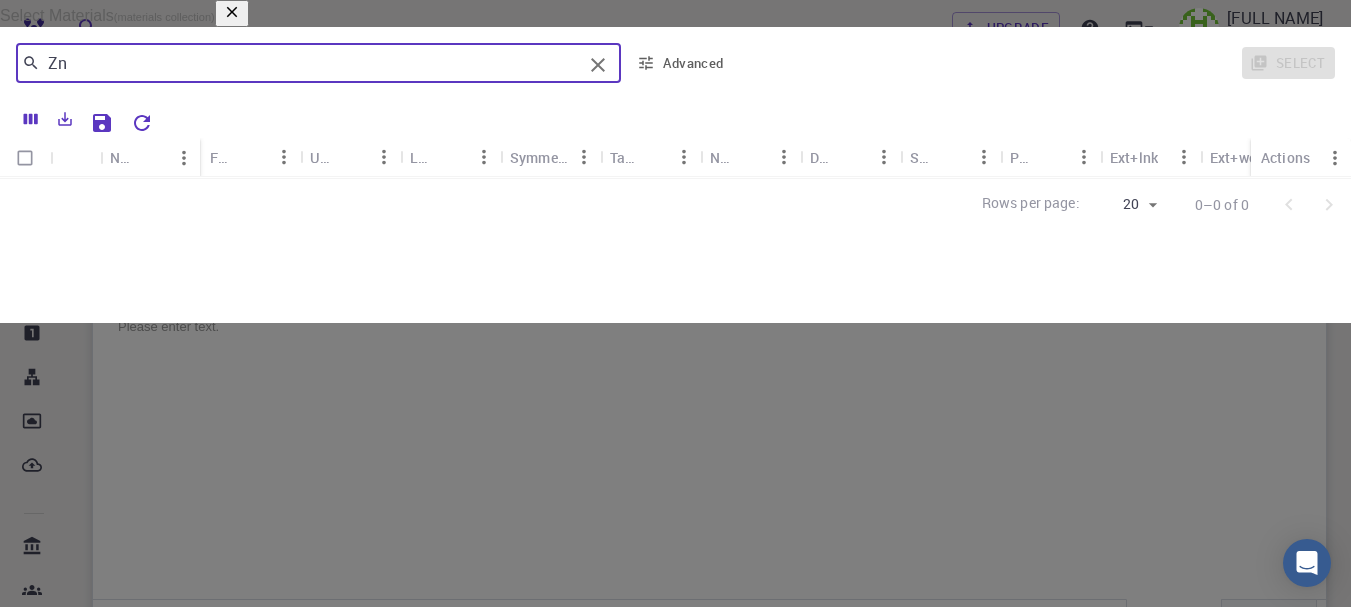 type on "Zn" 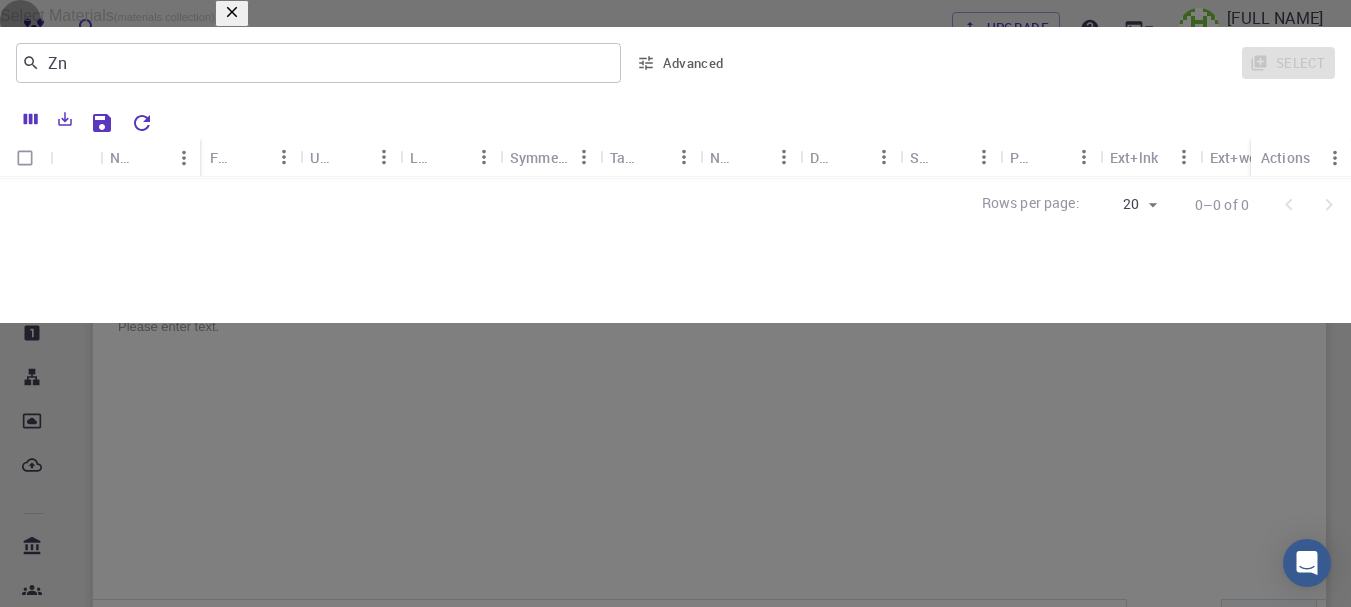 click 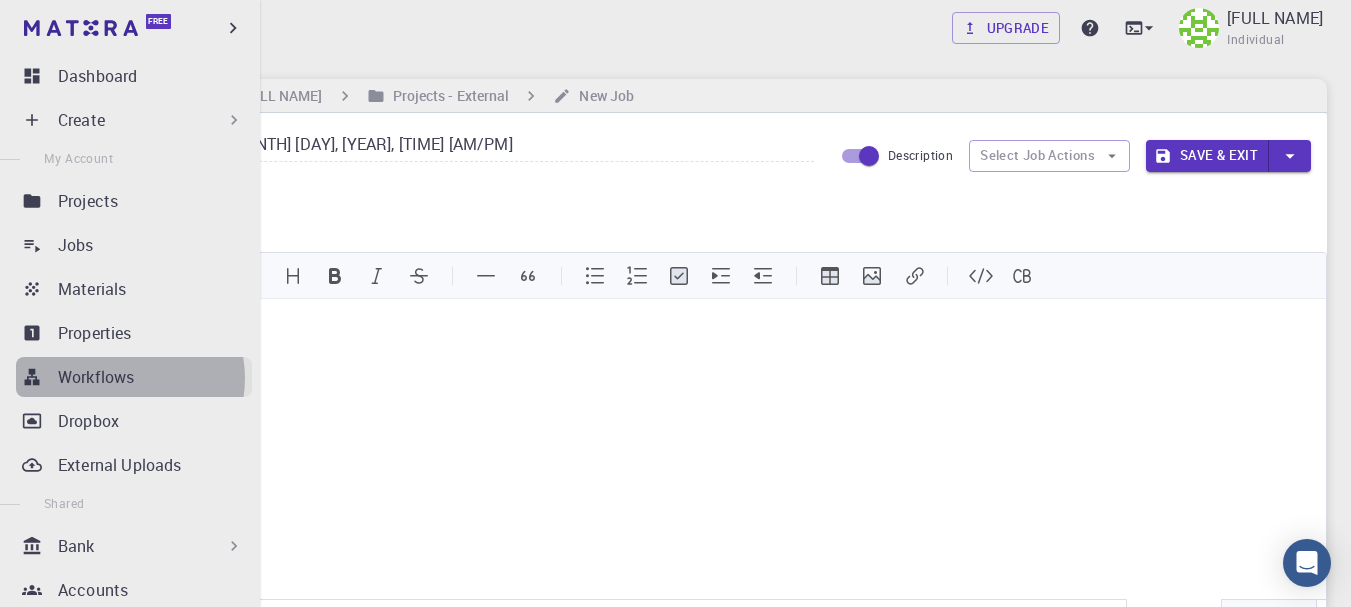 click on "Workflows" at bounding box center [96, 377] 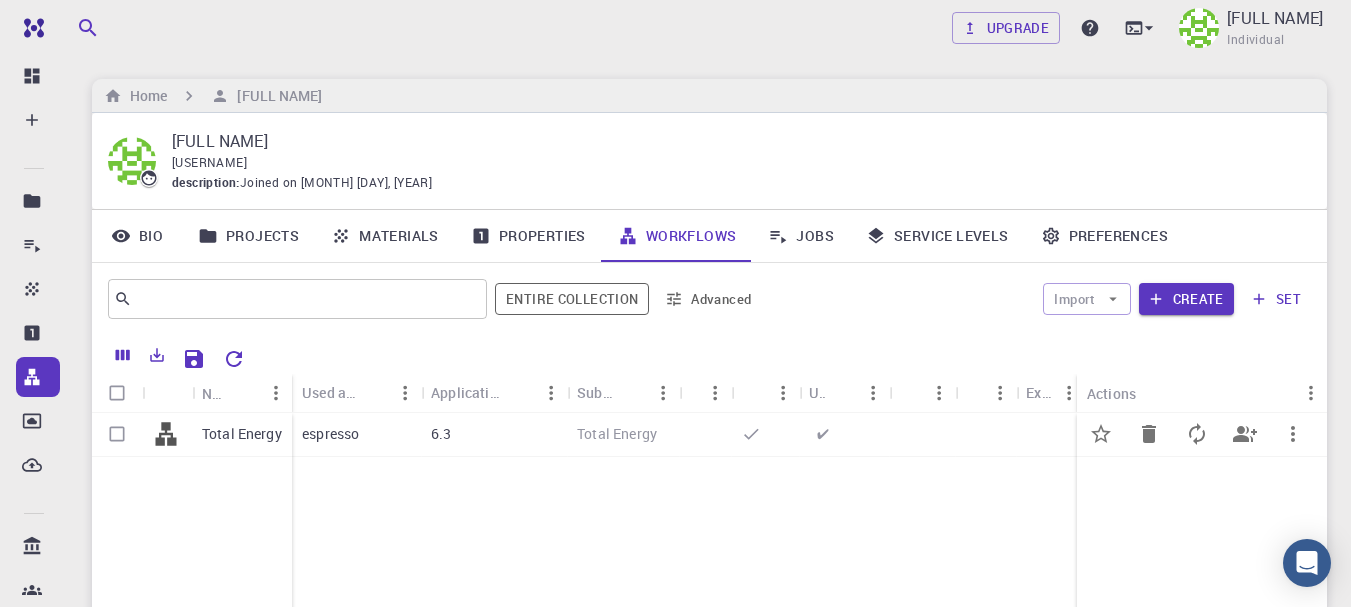 click on "espresso" at bounding box center (356, 435) 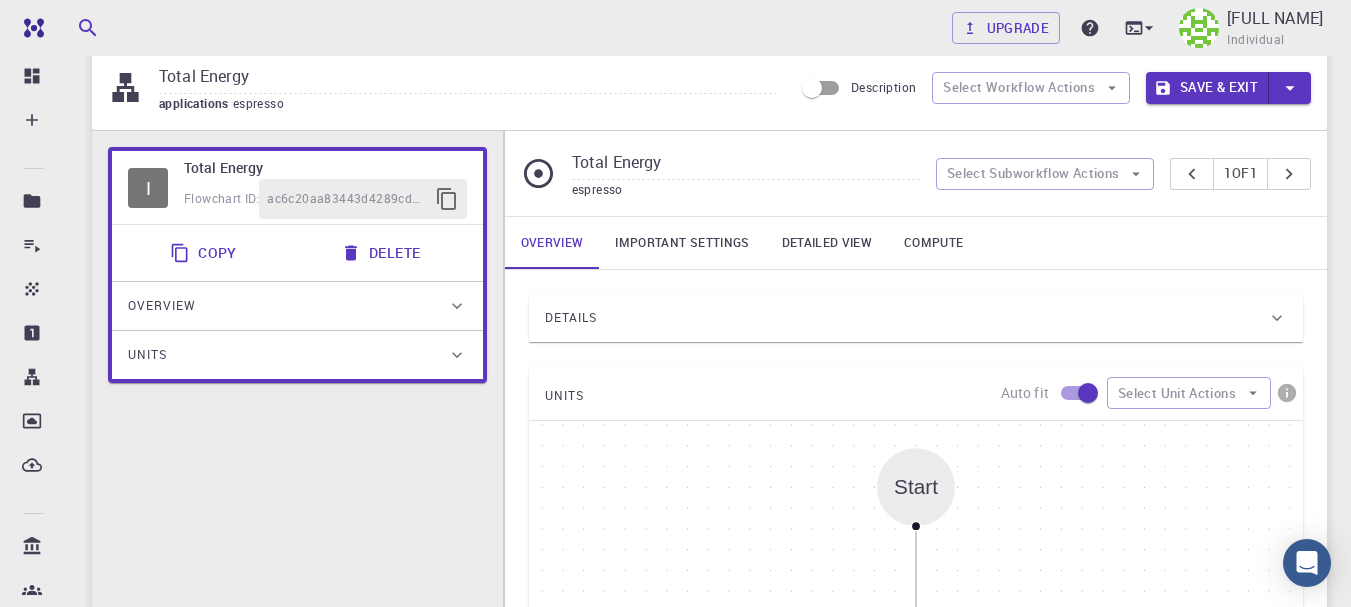 scroll, scrollTop: 300, scrollLeft: 0, axis: vertical 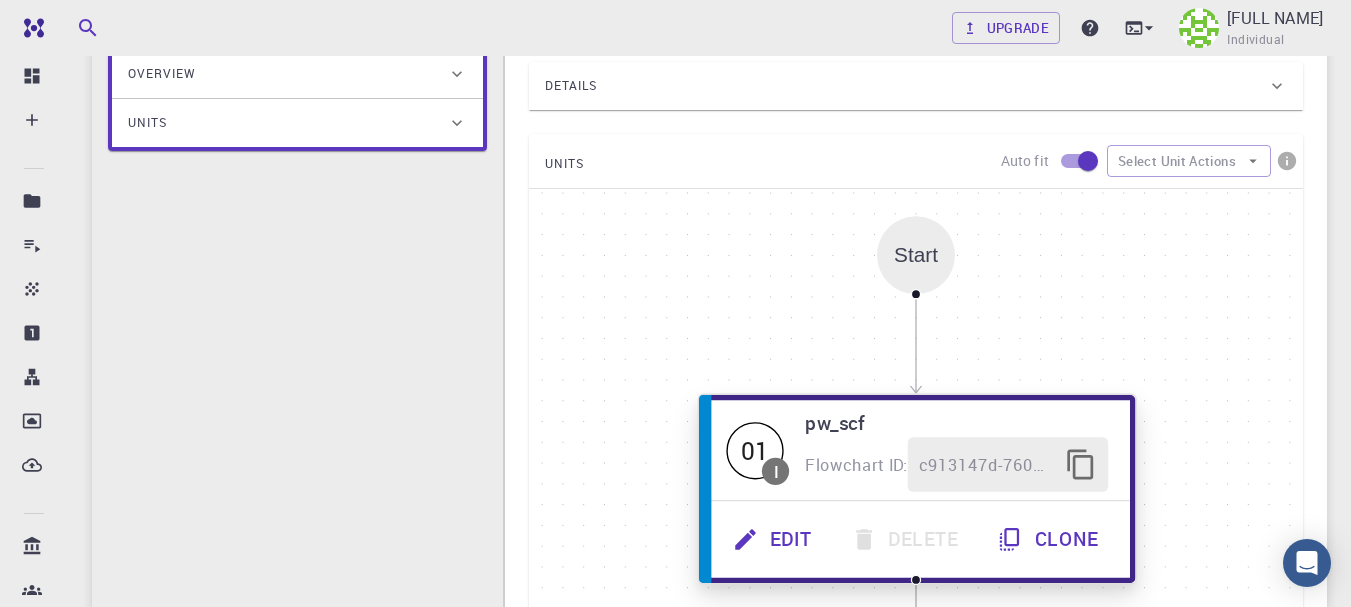 click on "Edit" at bounding box center [774, 539] 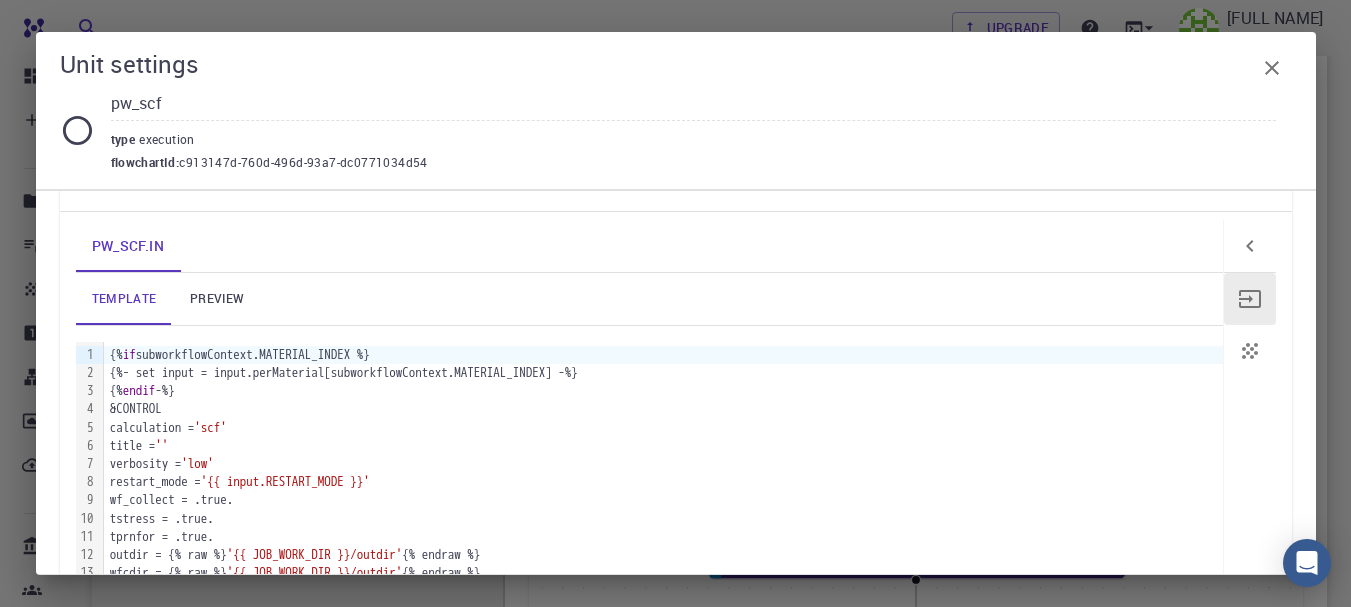 scroll, scrollTop: 0, scrollLeft: 0, axis: both 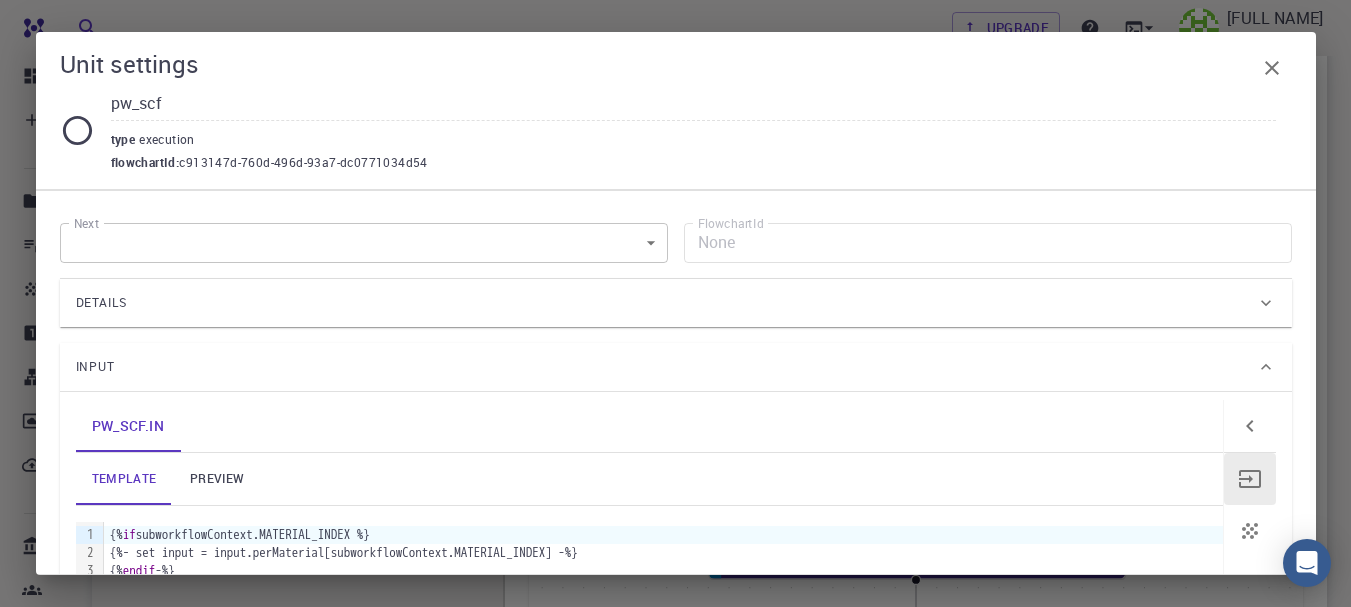 click on "preview" at bounding box center [217, 479] 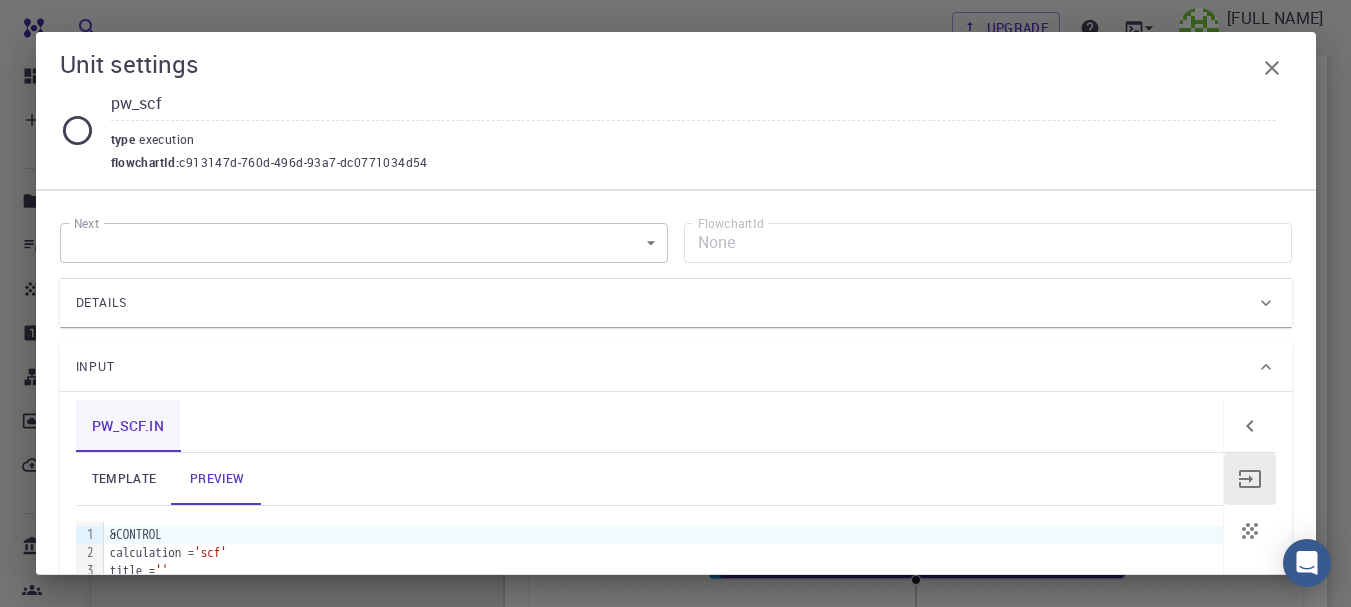 click on "pw_scf.in" at bounding box center (128, 426) 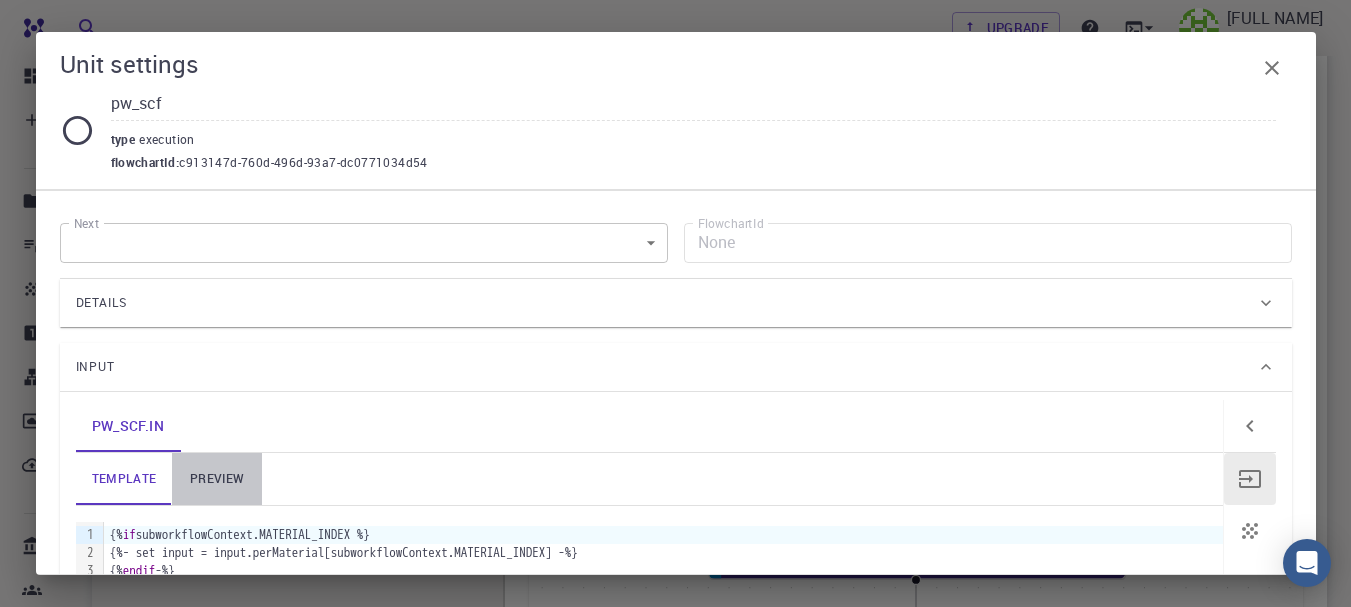 click on "preview" at bounding box center [217, 479] 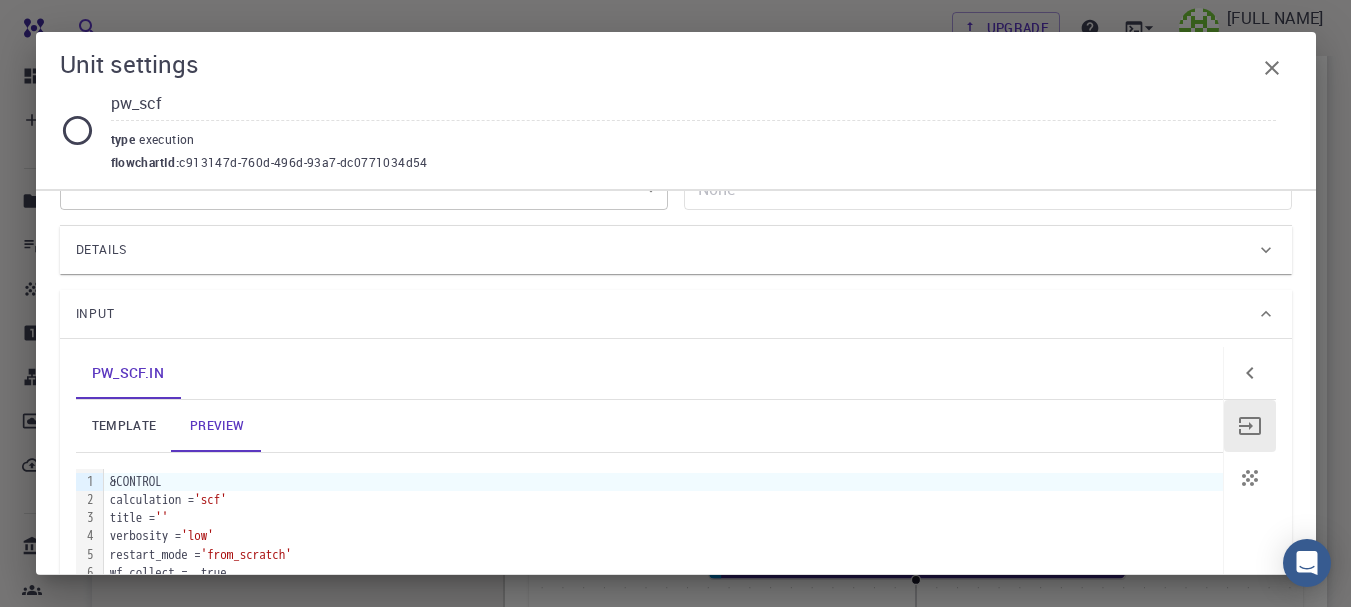 scroll, scrollTop: 0, scrollLeft: 0, axis: both 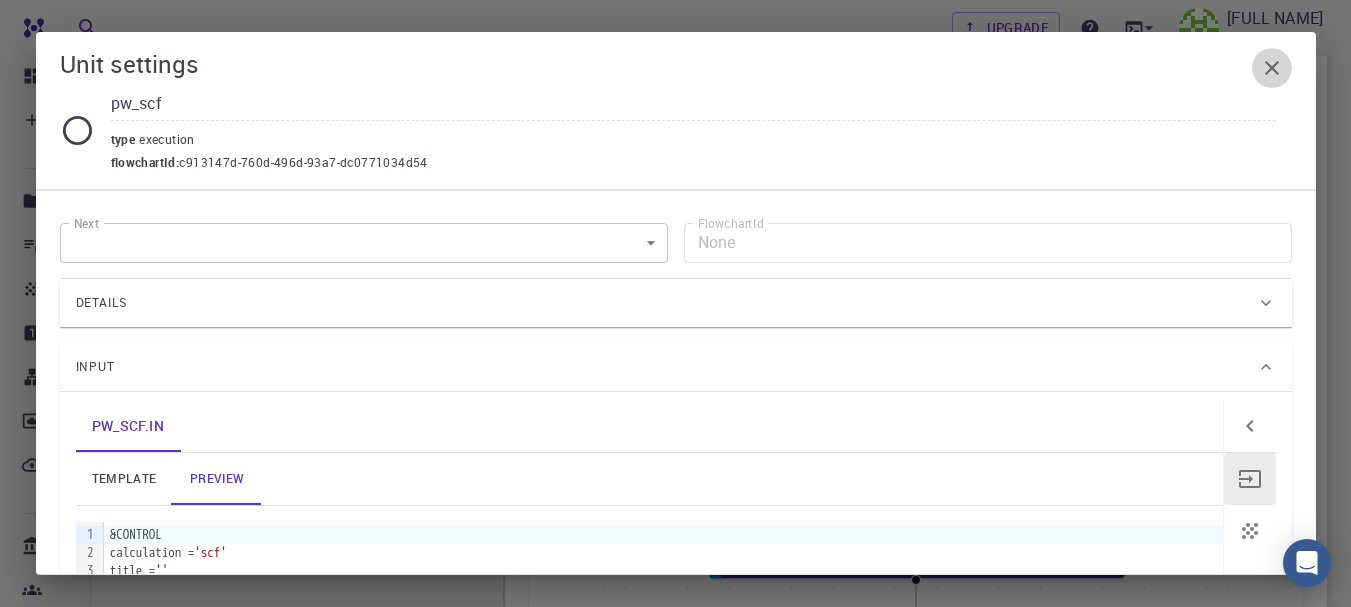 click 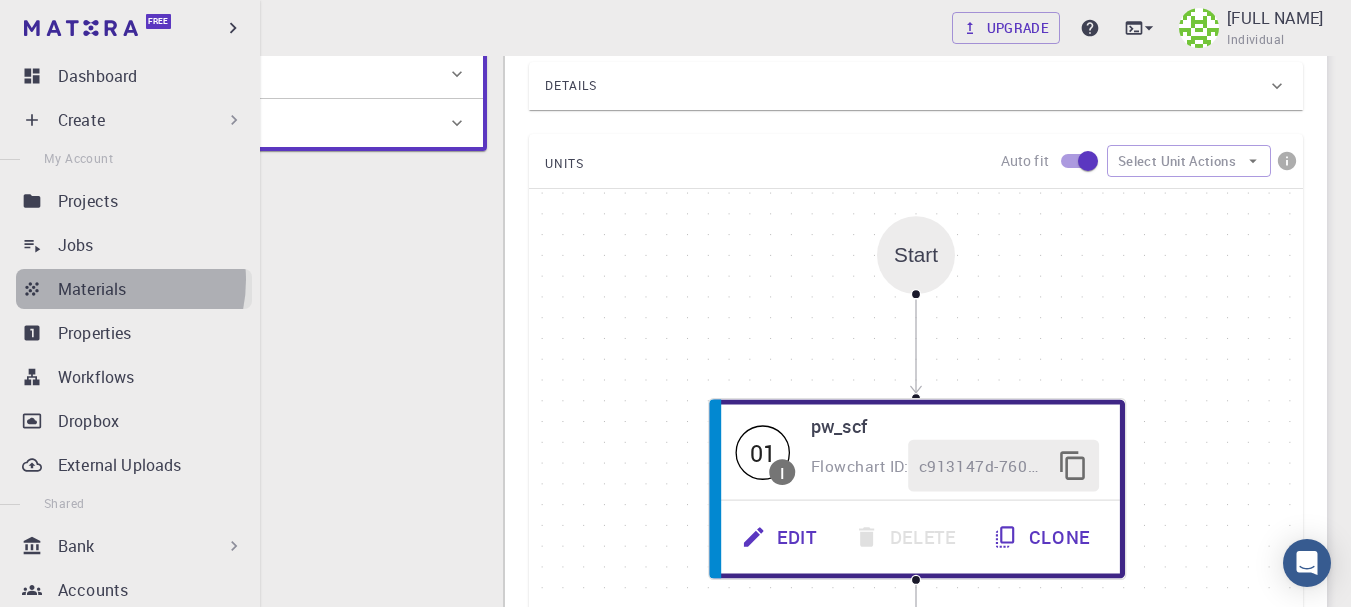 click on "Materials" at bounding box center [92, 289] 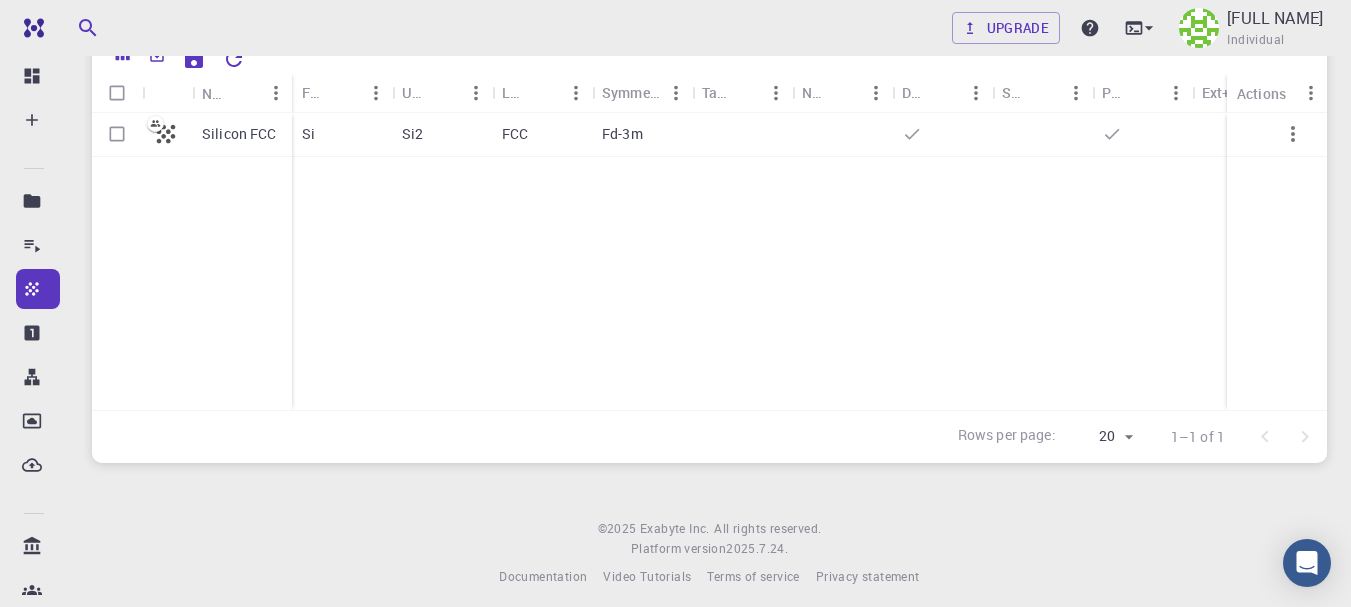 click on "Silicon FCC Si Si2 FCC Fd-3m" at bounding box center (792, 261) 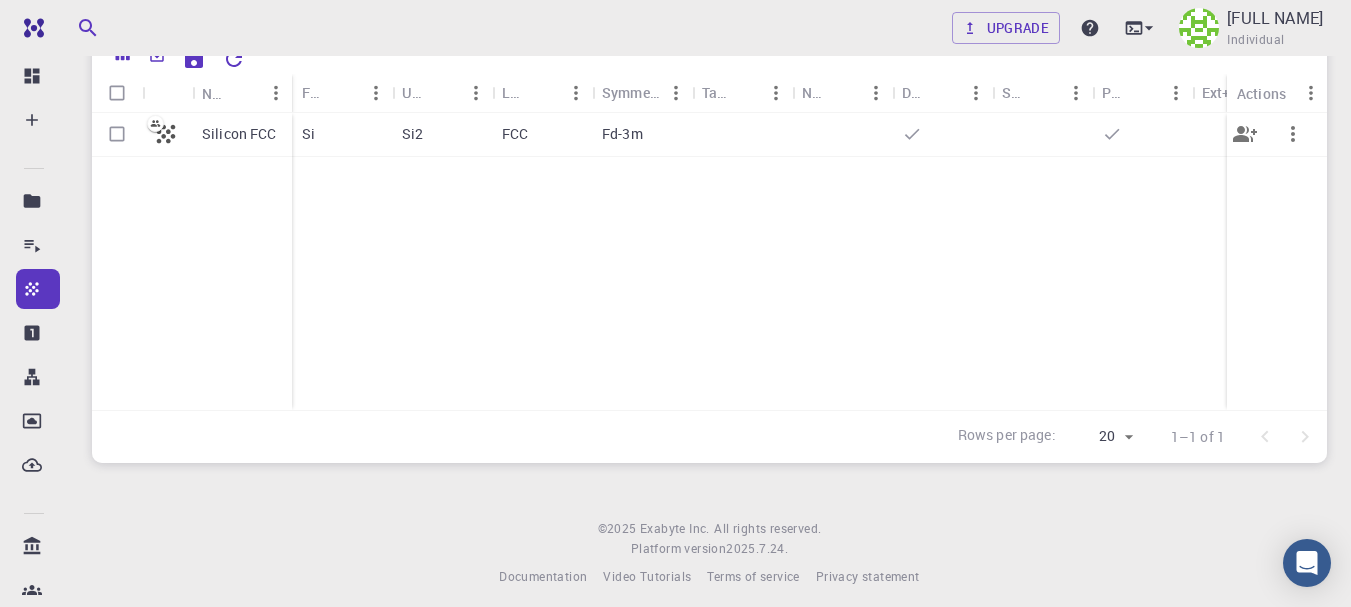 click on "Silicon FCC" at bounding box center (239, 134) 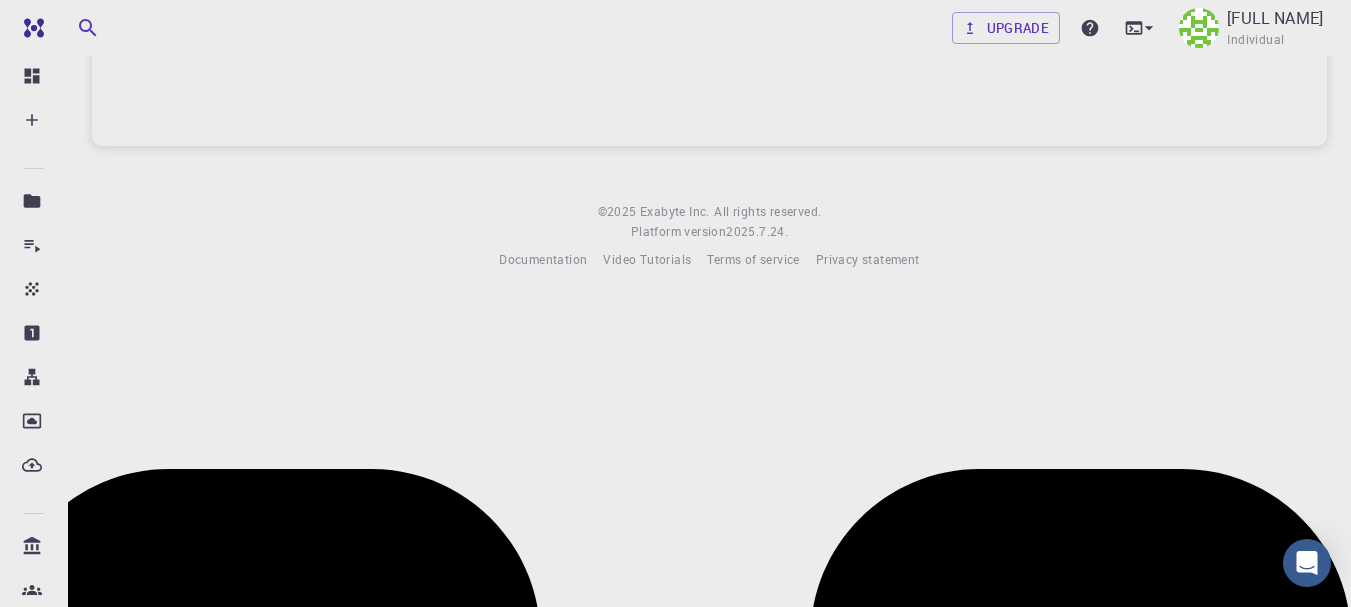scroll, scrollTop: 0, scrollLeft: 0, axis: both 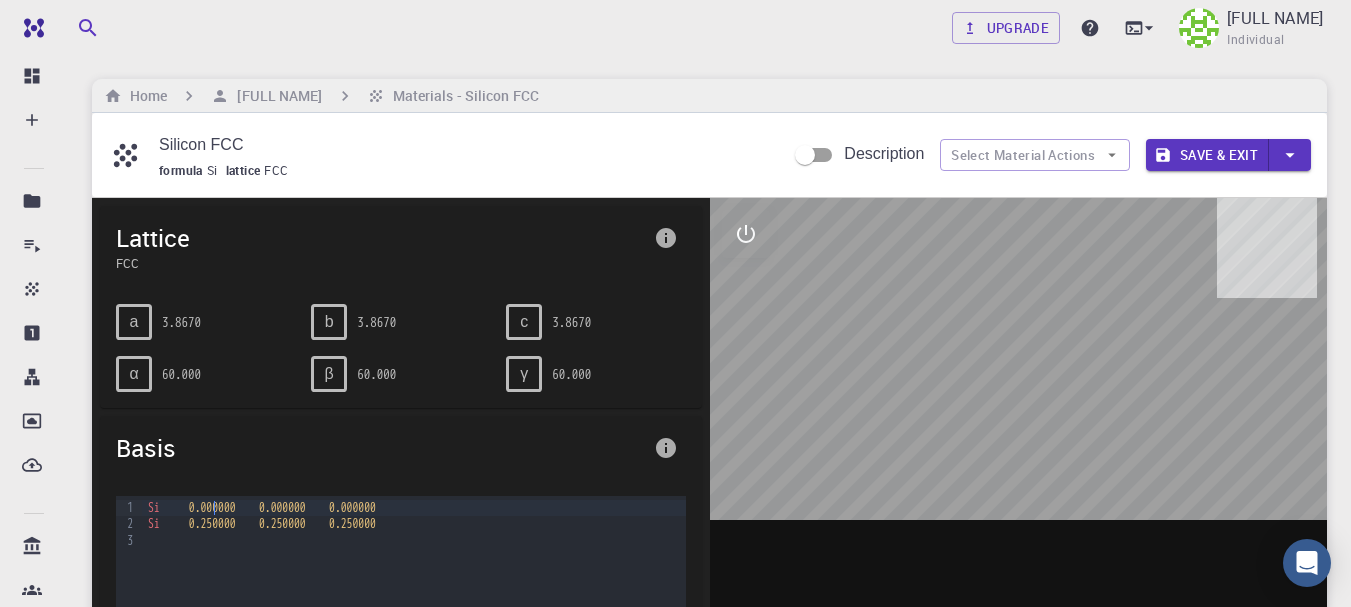 click on "9 1 2 3 › Si       0.000000      0.000000      0.000000   Si       0.250000      0.250000      0.250000" at bounding box center [401, 646] 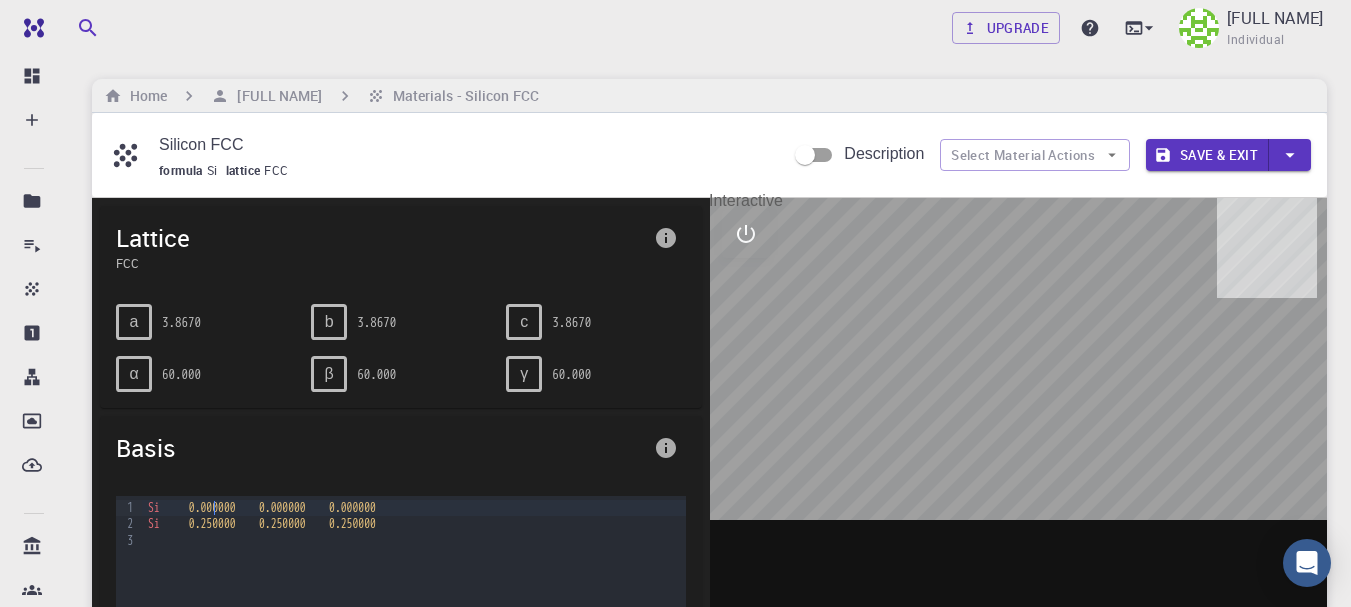 click 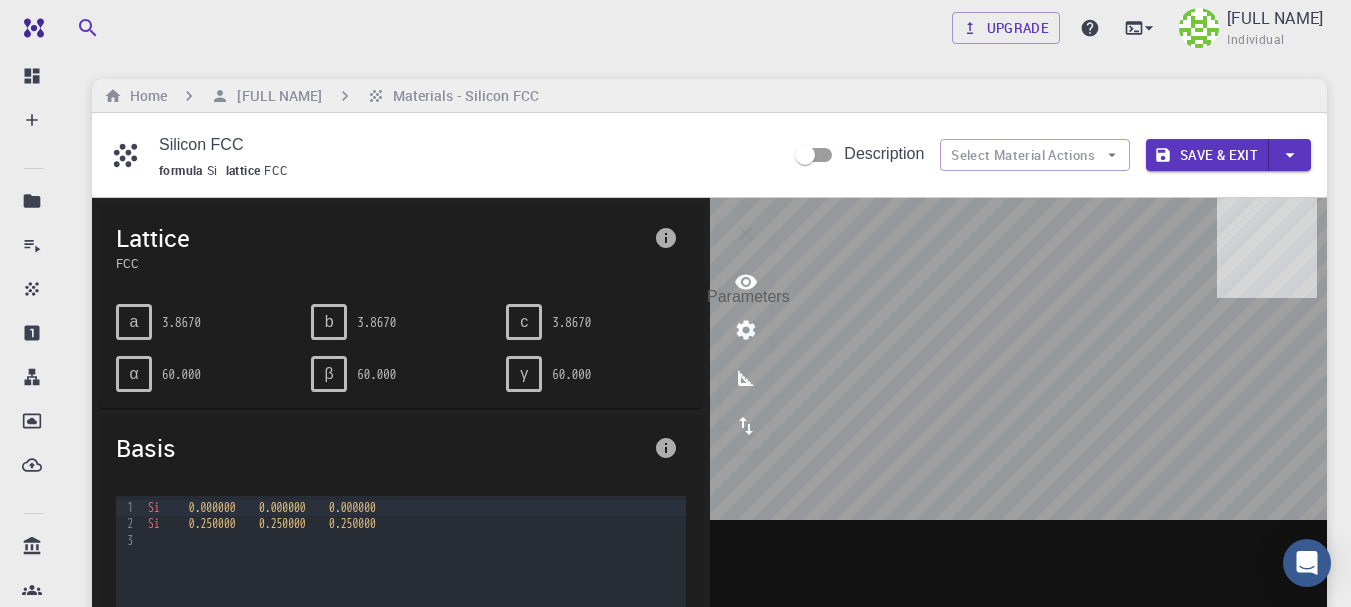 click at bounding box center (746, 330) 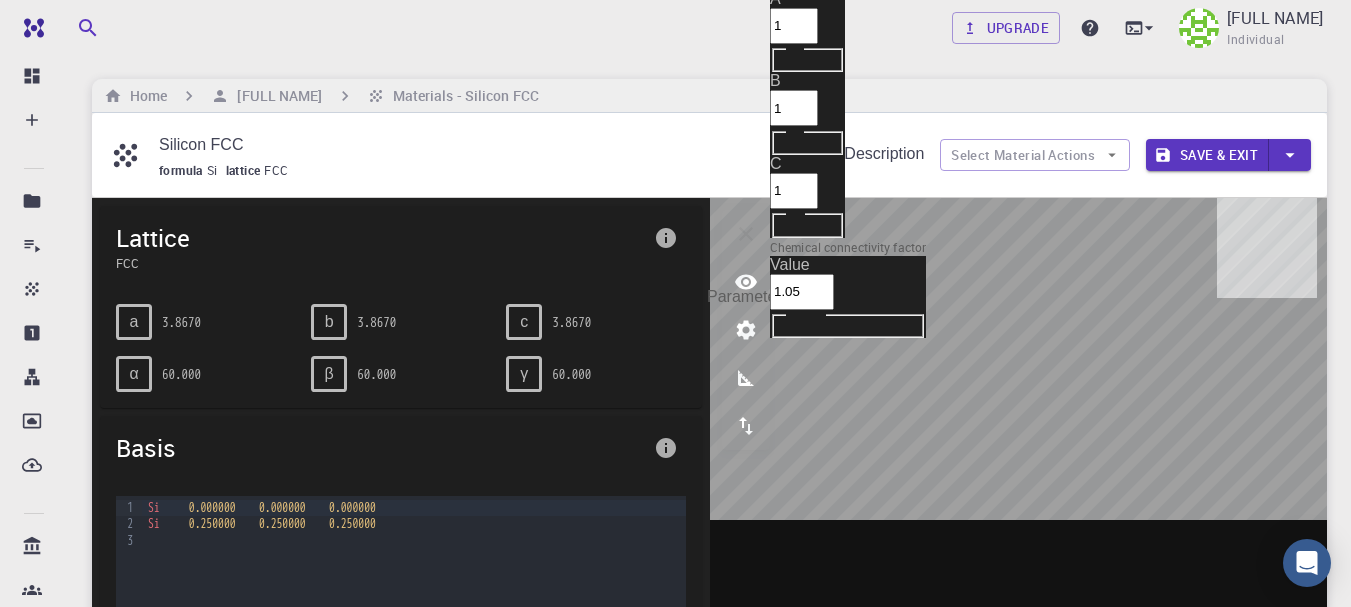 click at bounding box center [746, 330] 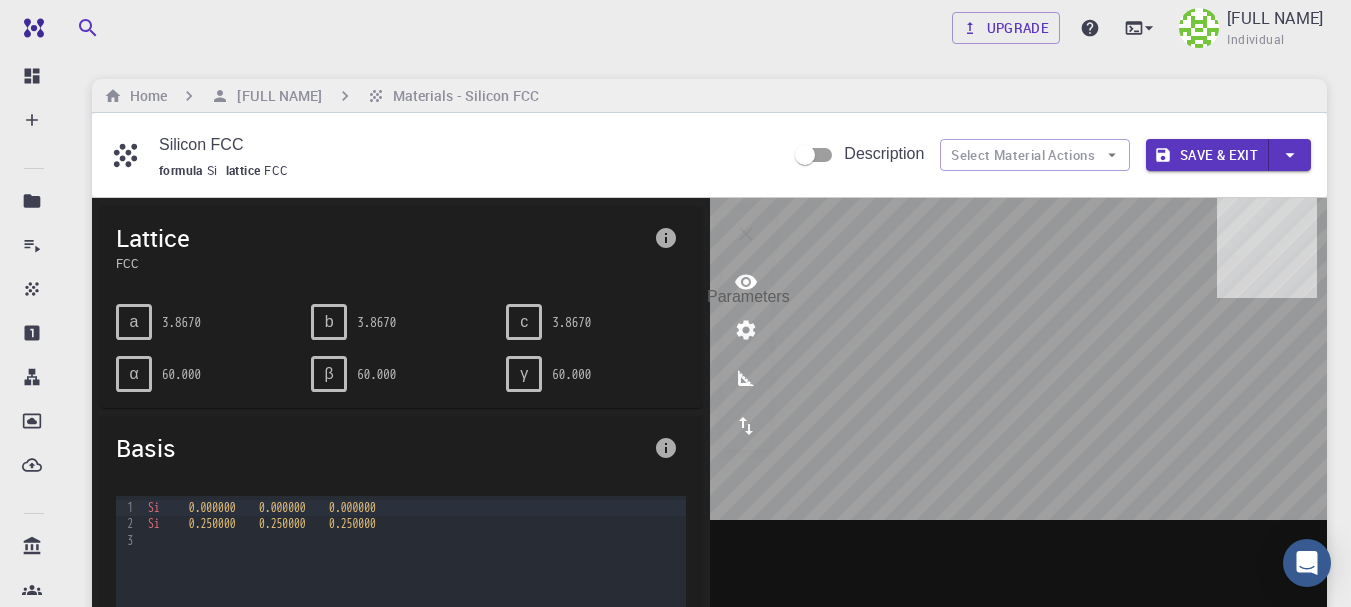 click at bounding box center [746, 330] 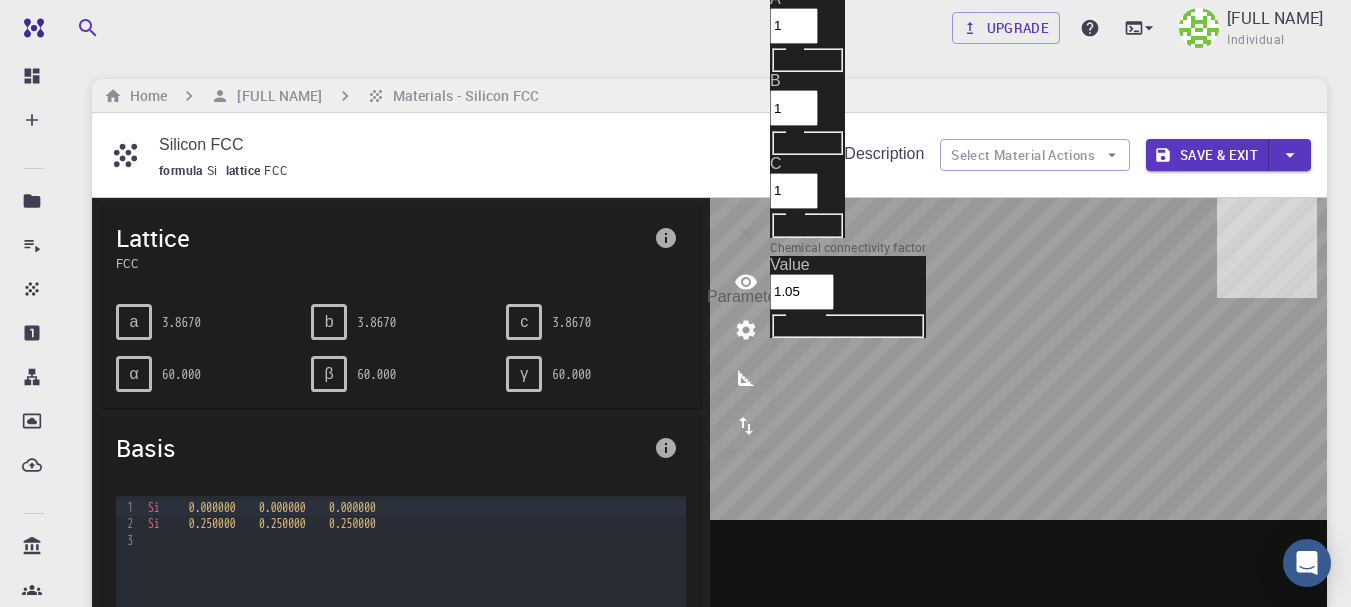 click at bounding box center [746, 330] 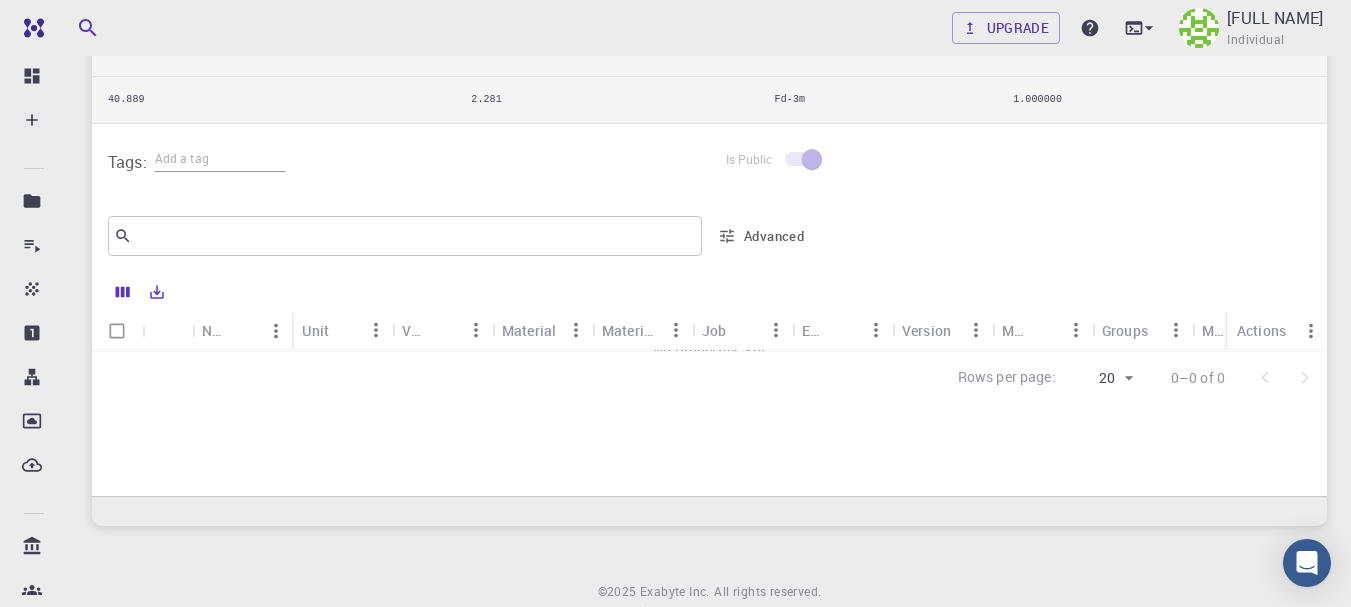 scroll, scrollTop: 870, scrollLeft: 0, axis: vertical 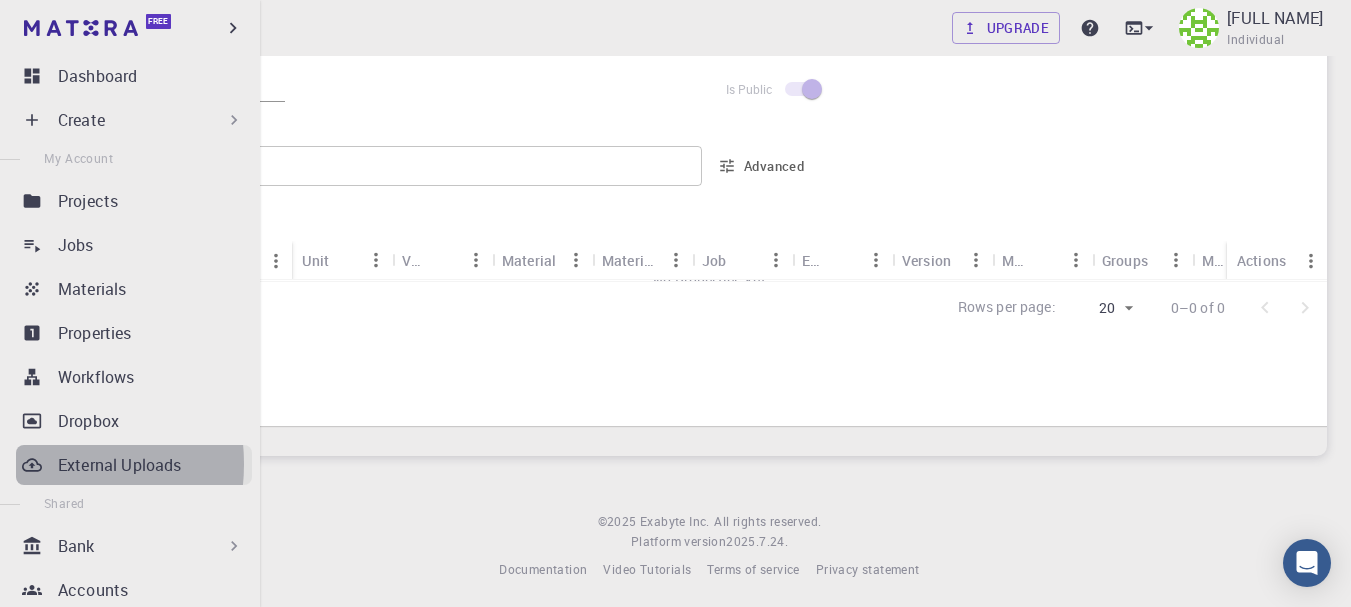 click 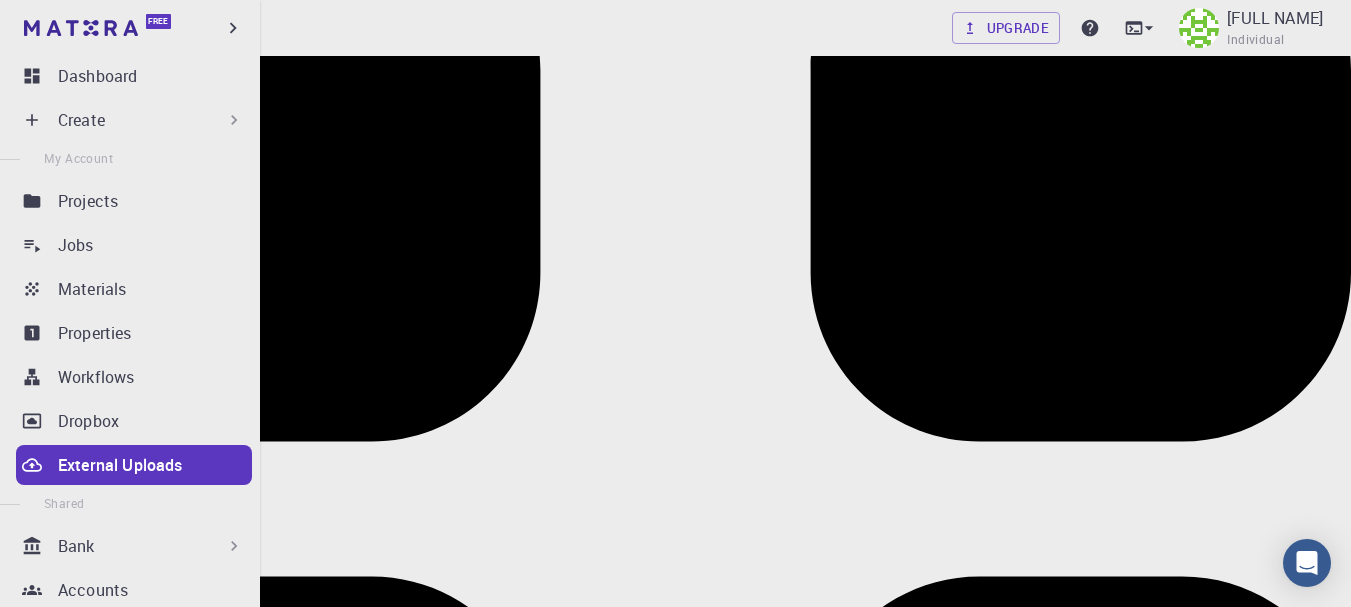scroll, scrollTop: 162, scrollLeft: 0, axis: vertical 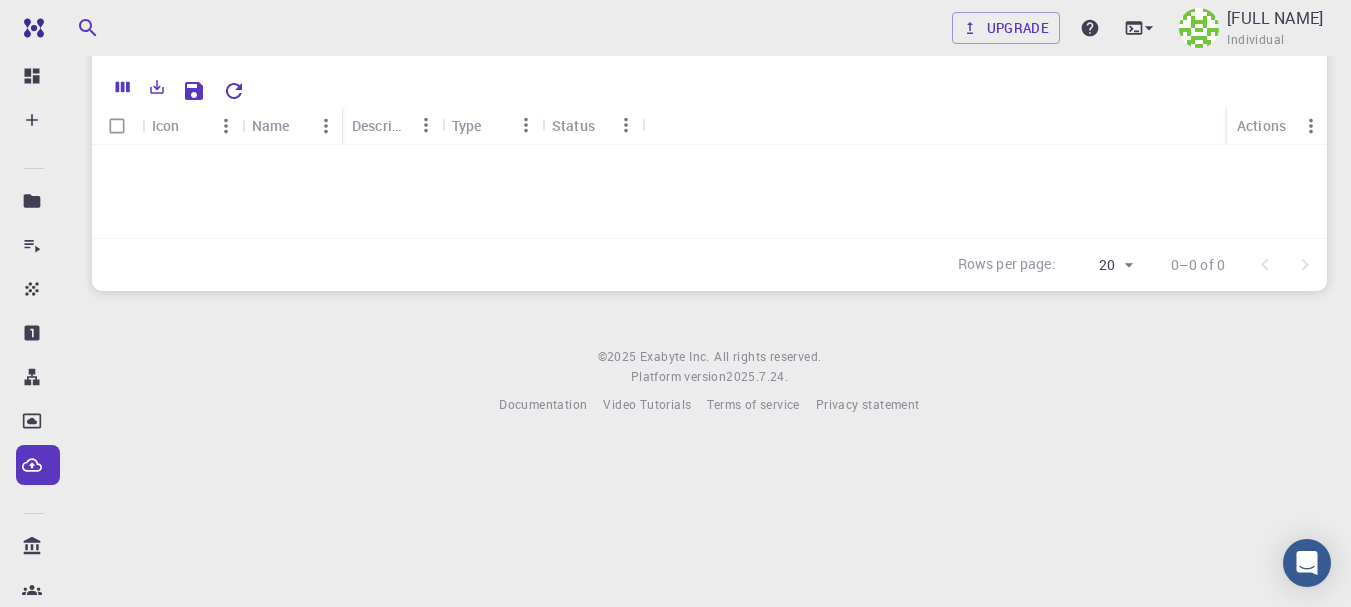 click on "No Tasks Yet" at bounding box center [709, 293] 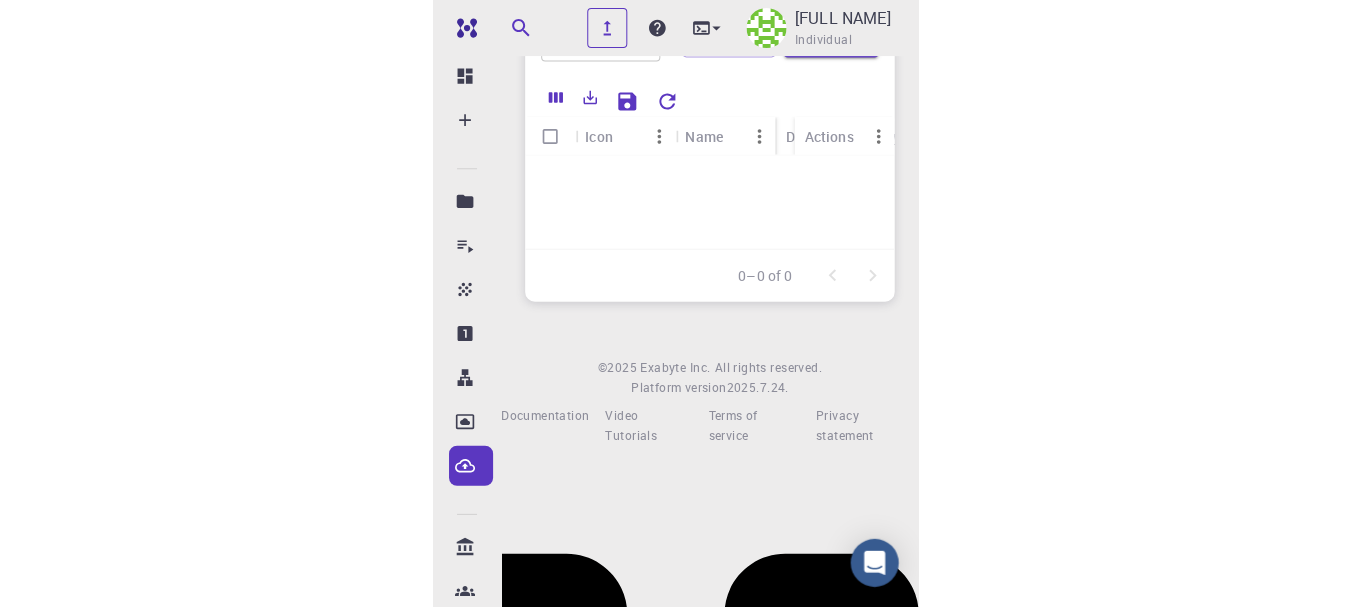 scroll, scrollTop: 150, scrollLeft: 0, axis: vertical 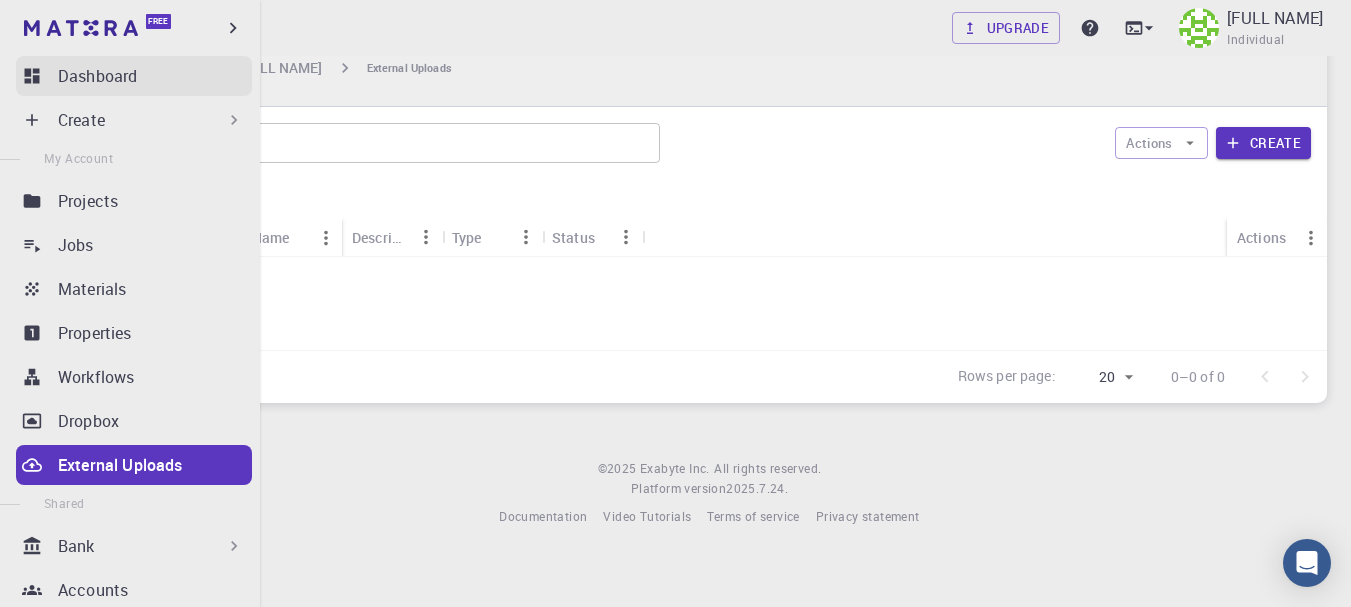 click on "Dashboard" at bounding box center [97, 76] 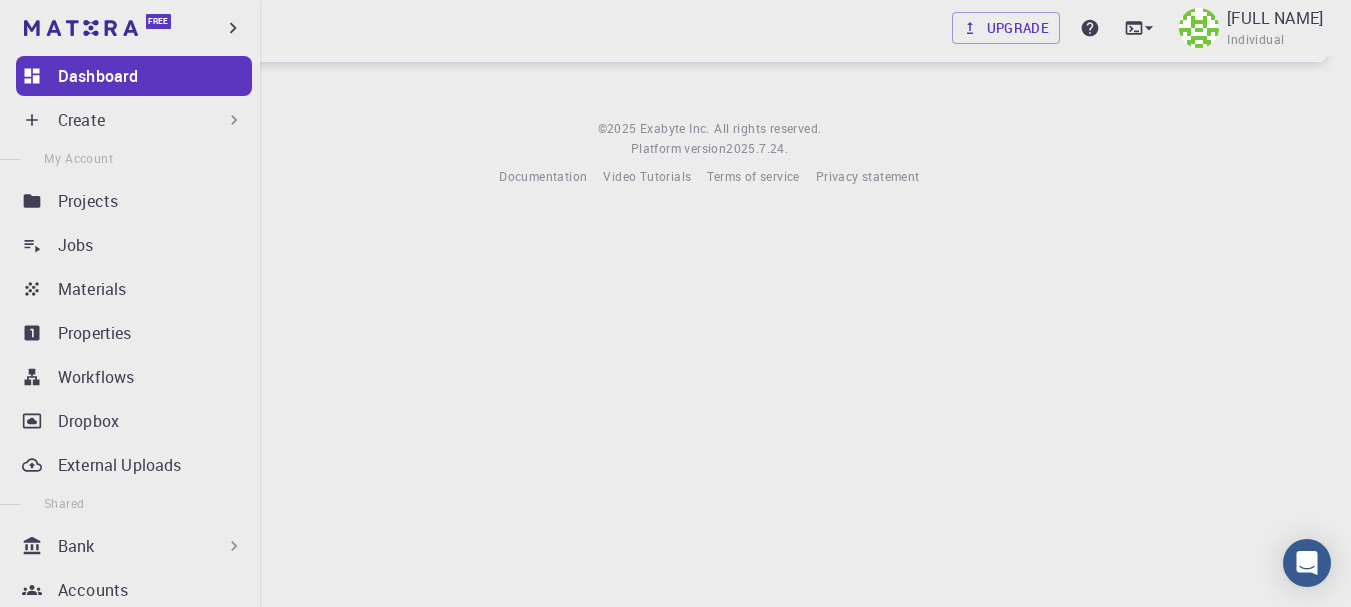 scroll, scrollTop: 0, scrollLeft: 0, axis: both 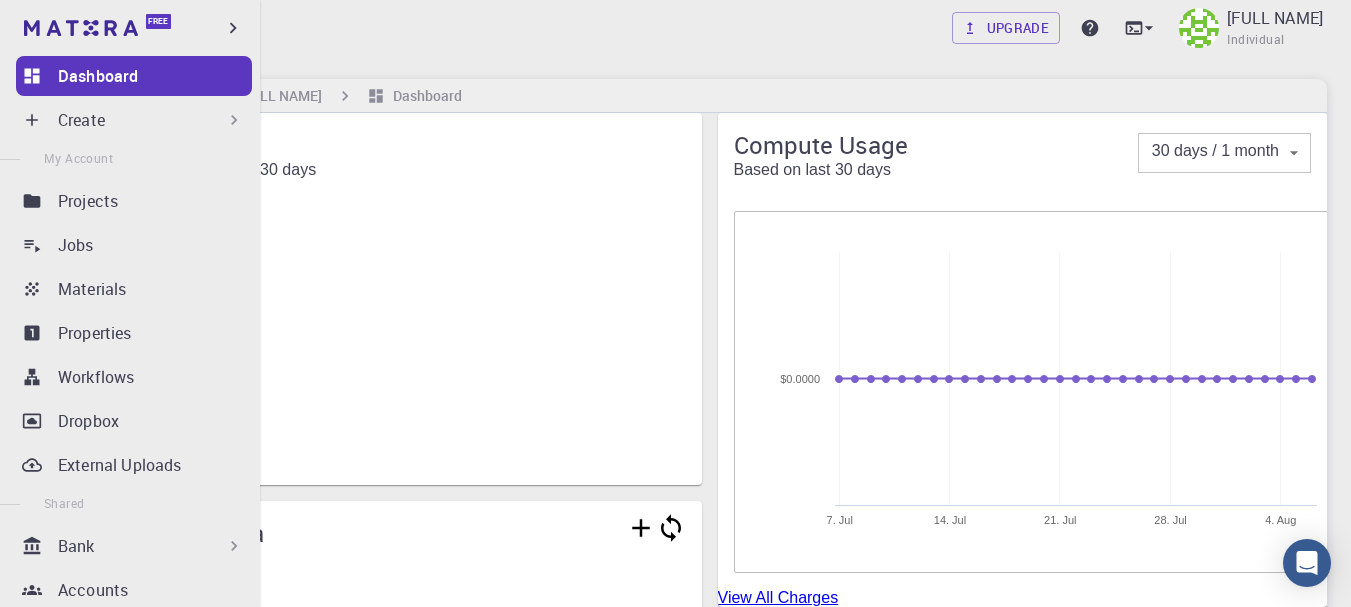 click on "Create" at bounding box center (81, 120) 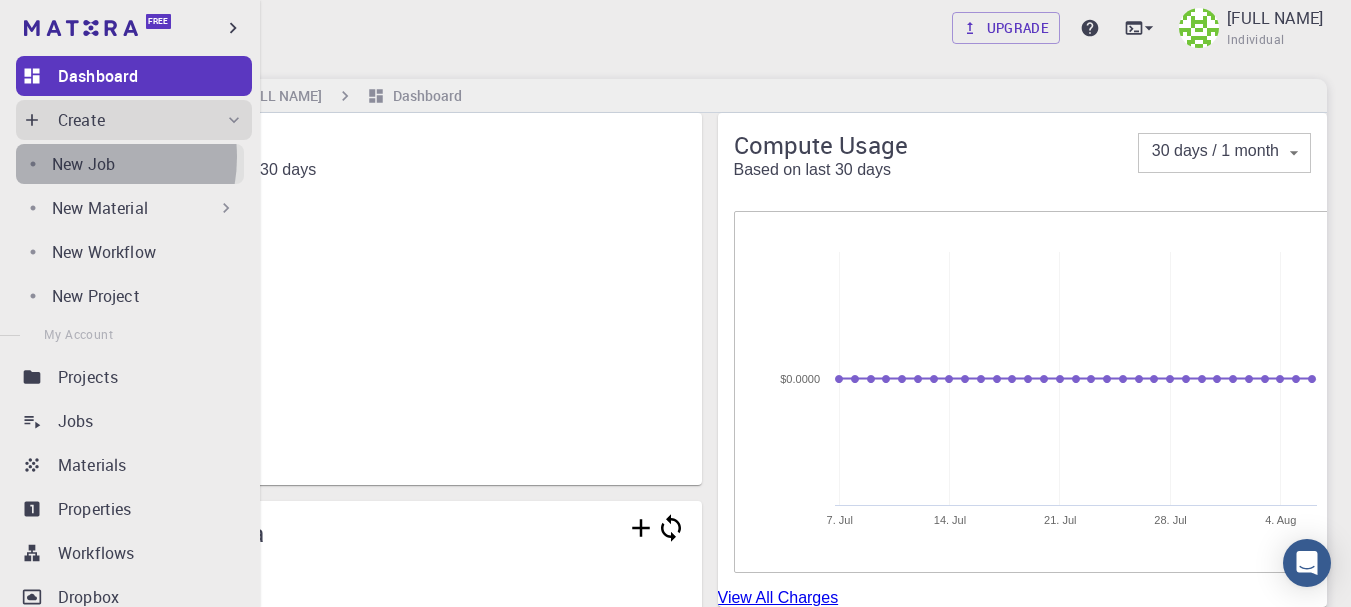 click on "New Job" at bounding box center (83, 164) 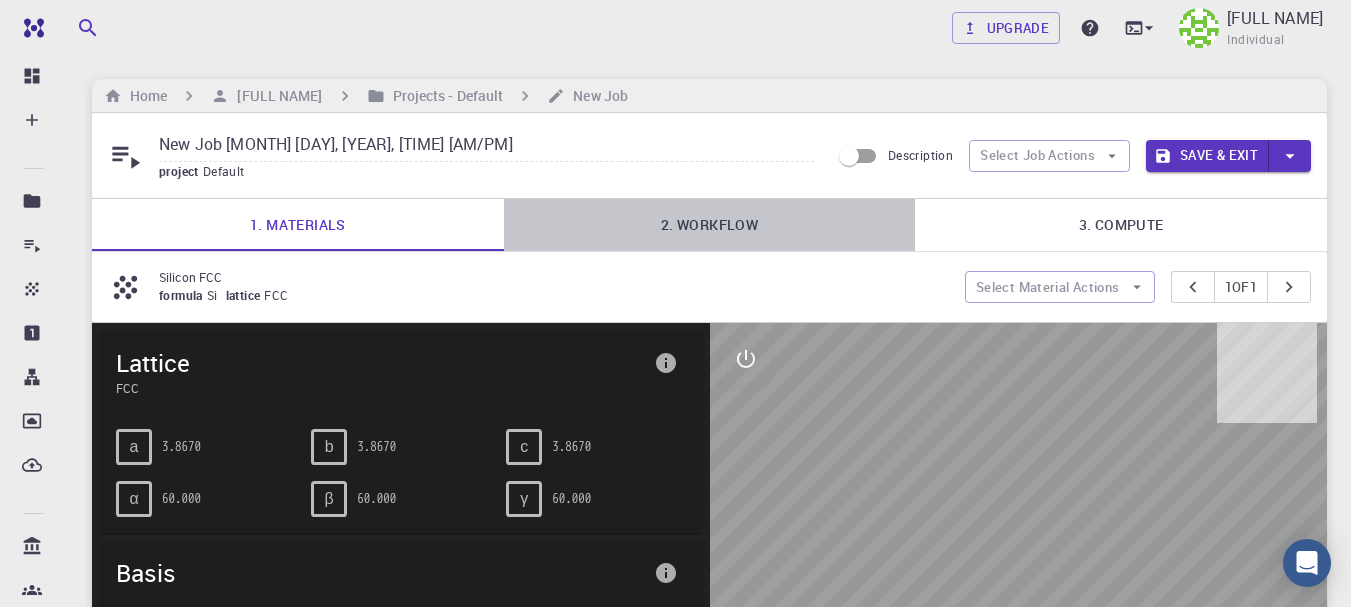 click on "2. Workflow" at bounding box center (710, 225) 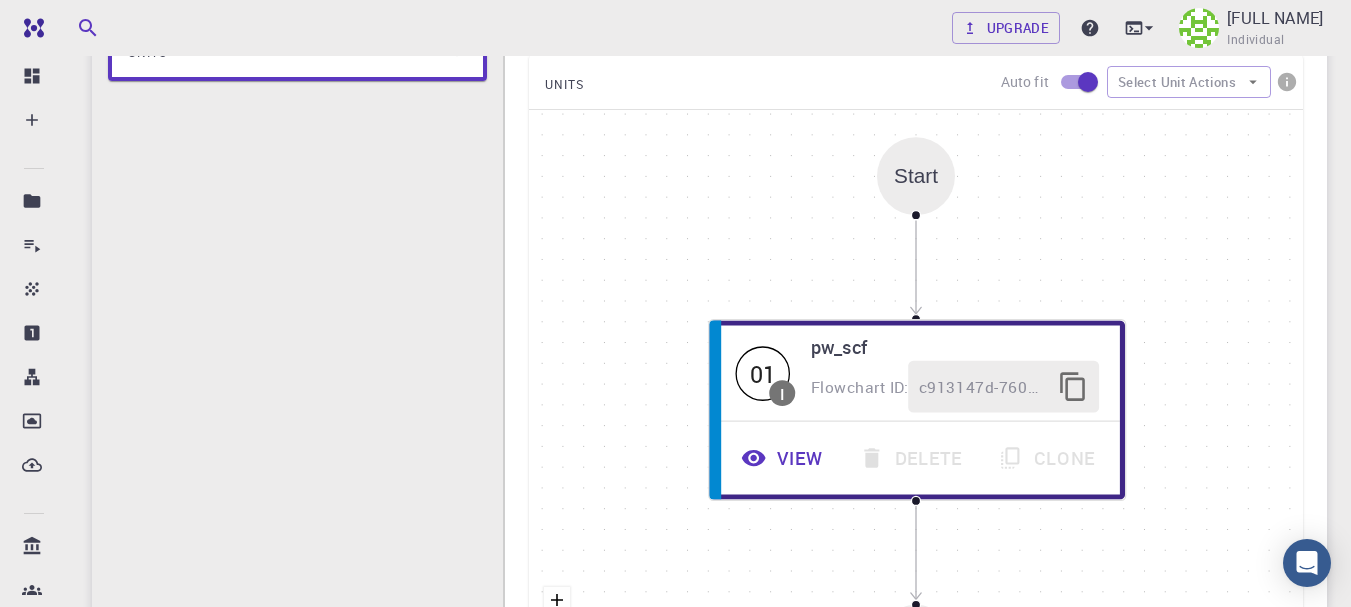 scroll, scrollTop: 200, scrollLeft: 0, axis: vertical 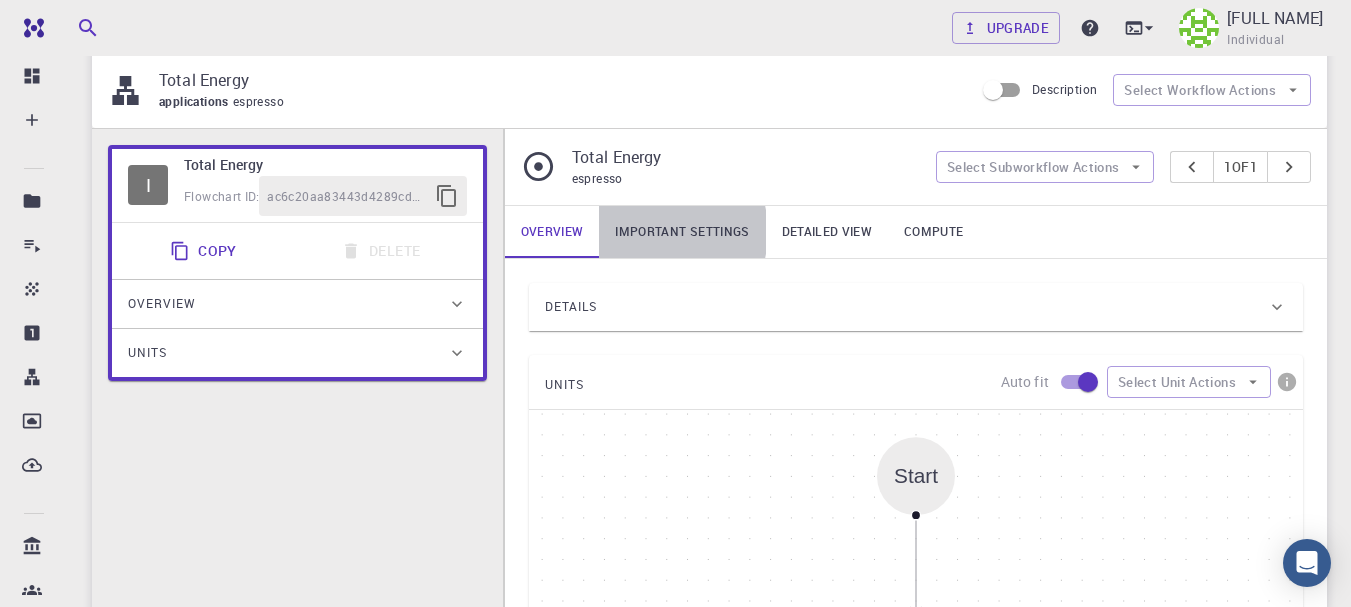 click on "Important settings" at bounding box center (682, 232) 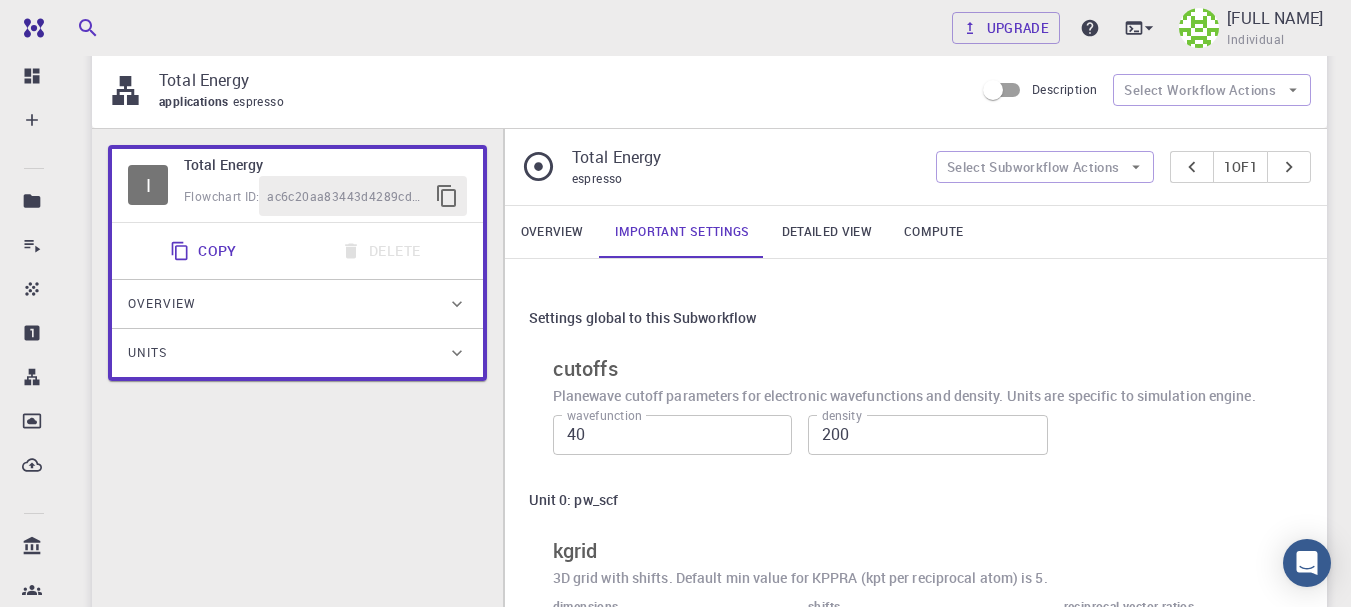 click on "Detailed view" at bounding box center [827, 232] 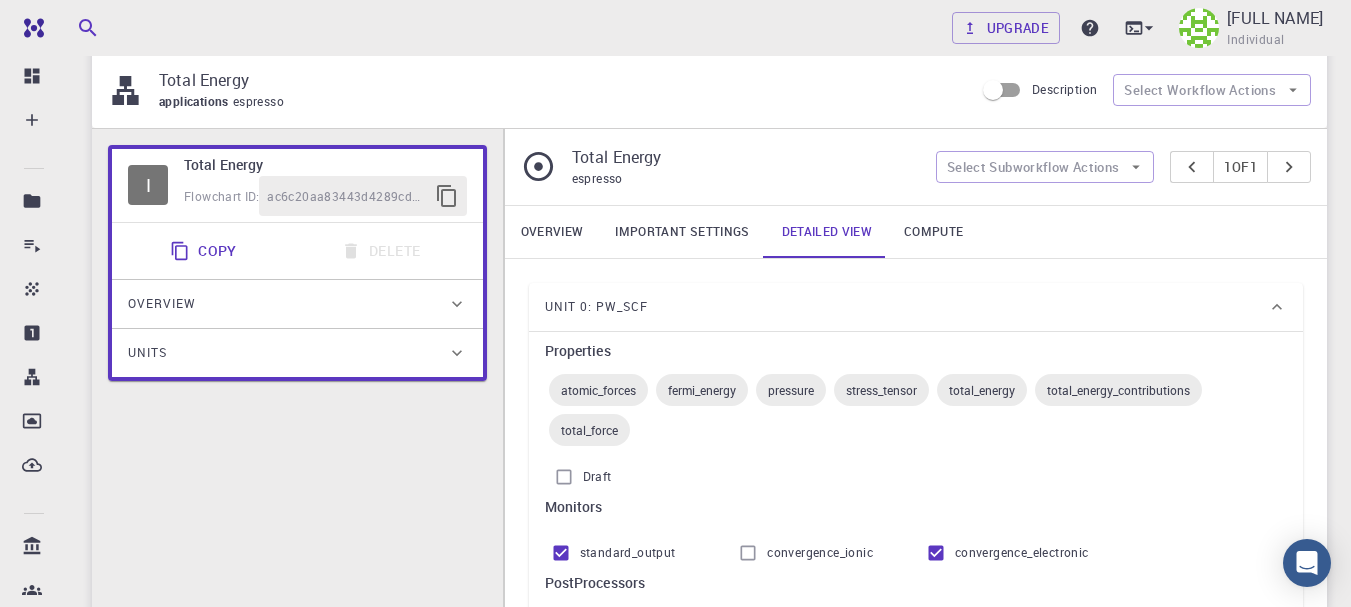 click on "Overview" at bounding box center (552, 232) 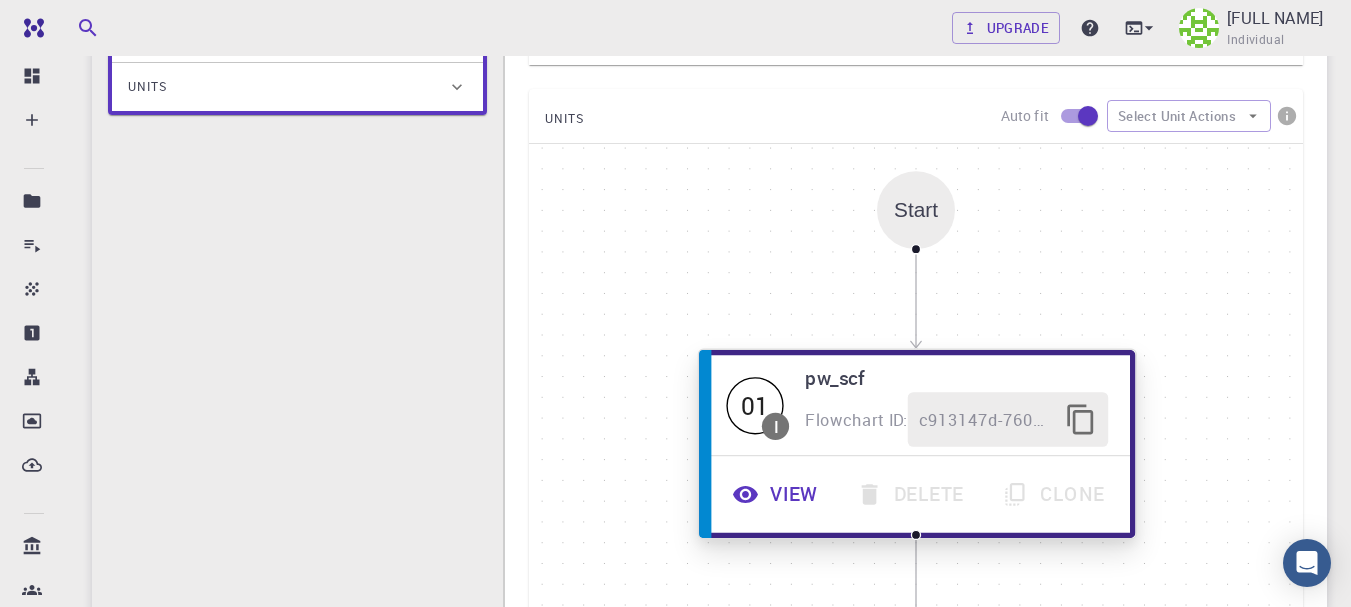 scroll, scrollTop: 500, scrollLeft: 0, axis: vertical 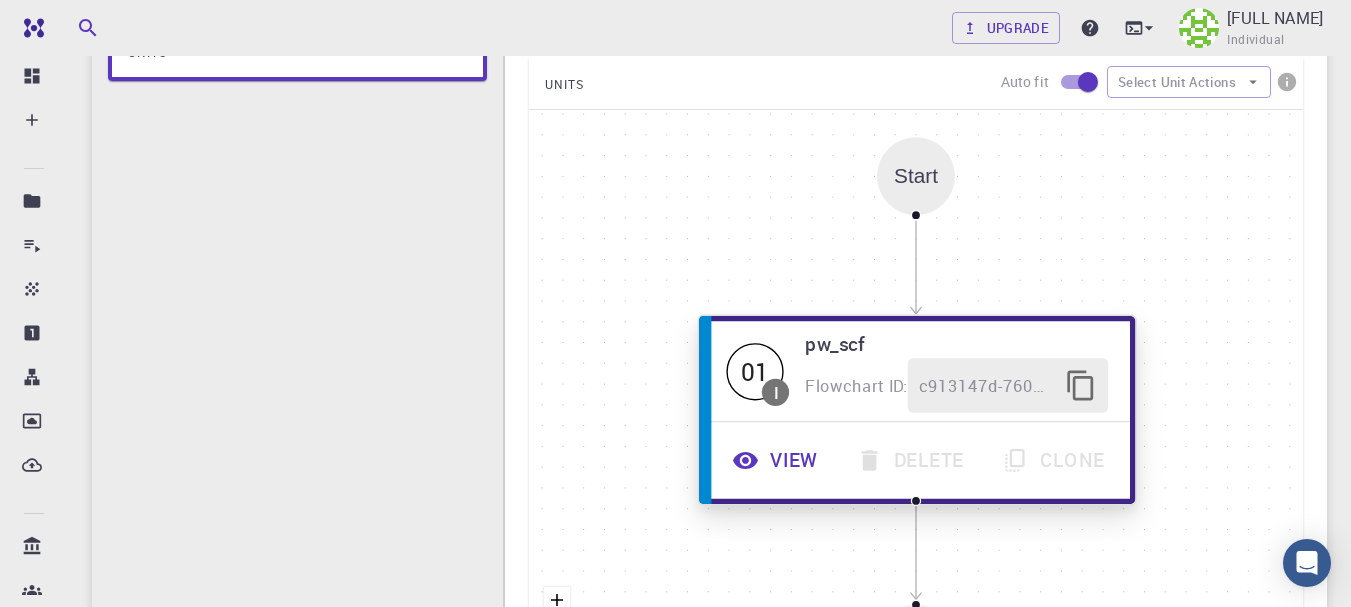 click on "View" at bounding box center [777, 460] 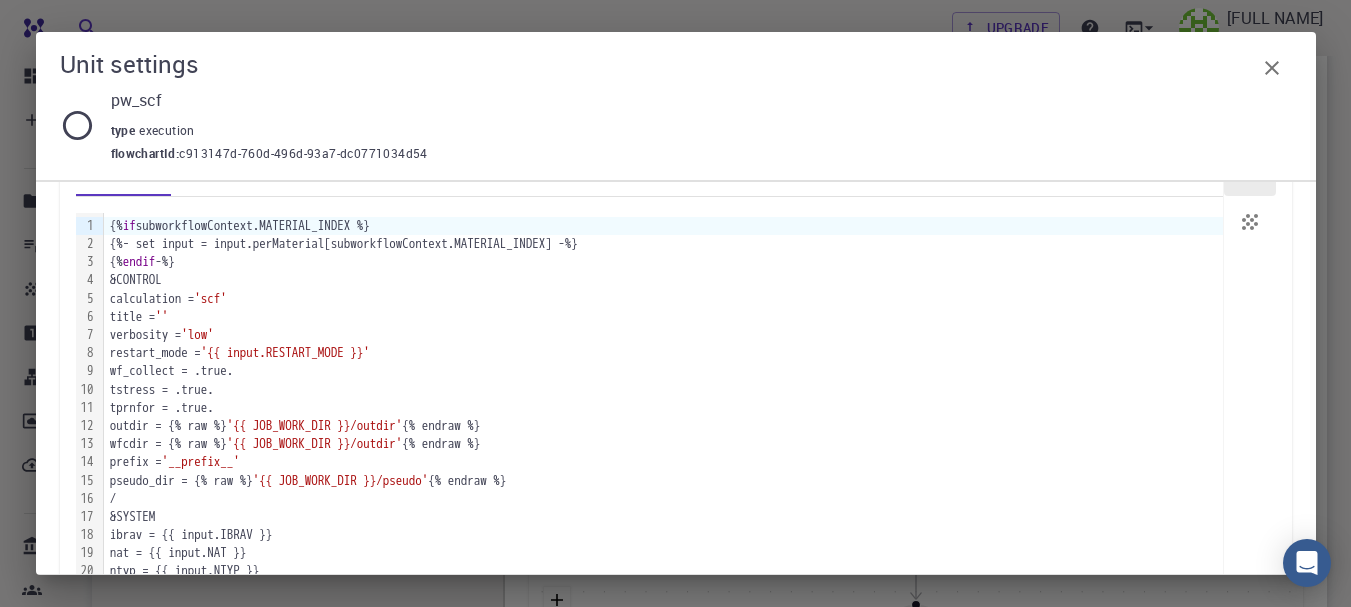 scroll, scrollTop: 0, scrollLeft: 0, axis: both 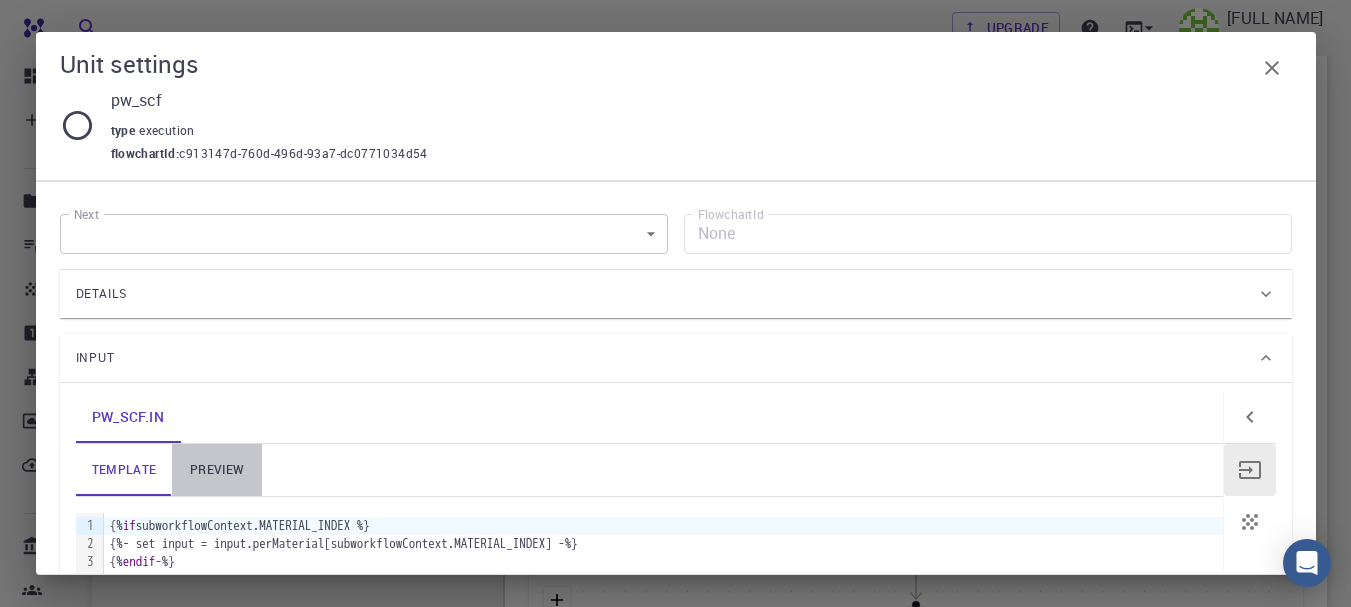 click on "preview" at bounding box center [217, 470] 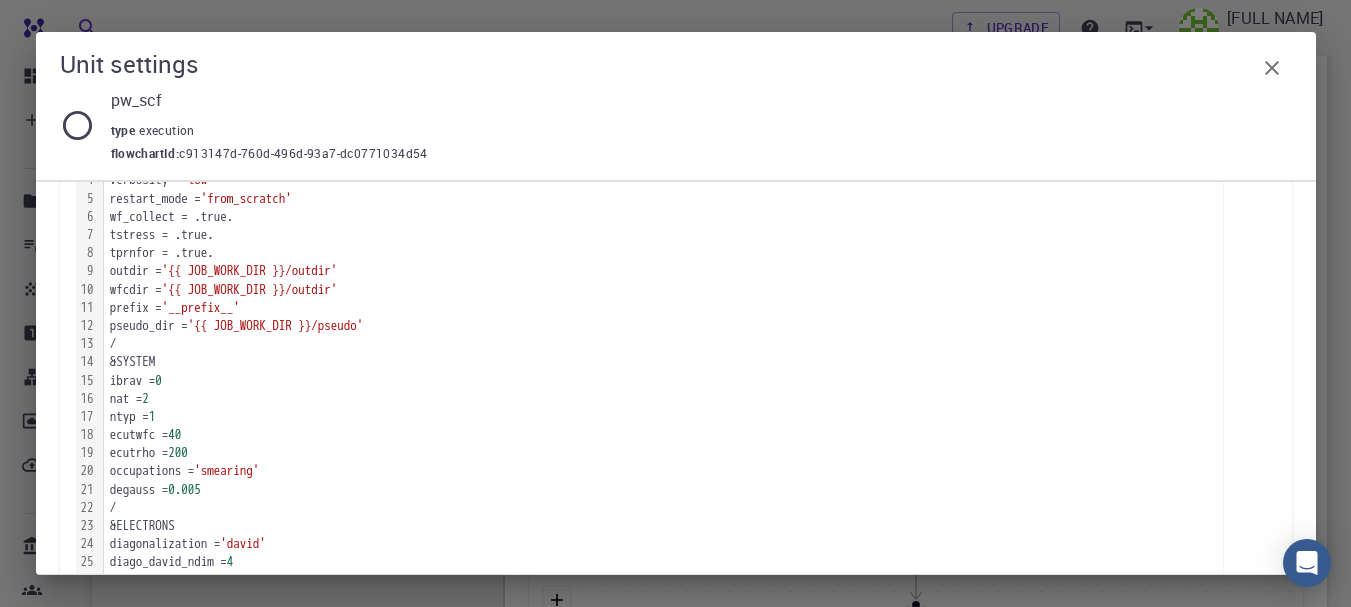 scroll, scrollTop: 100, scrollLeft: 0, axis: vertical 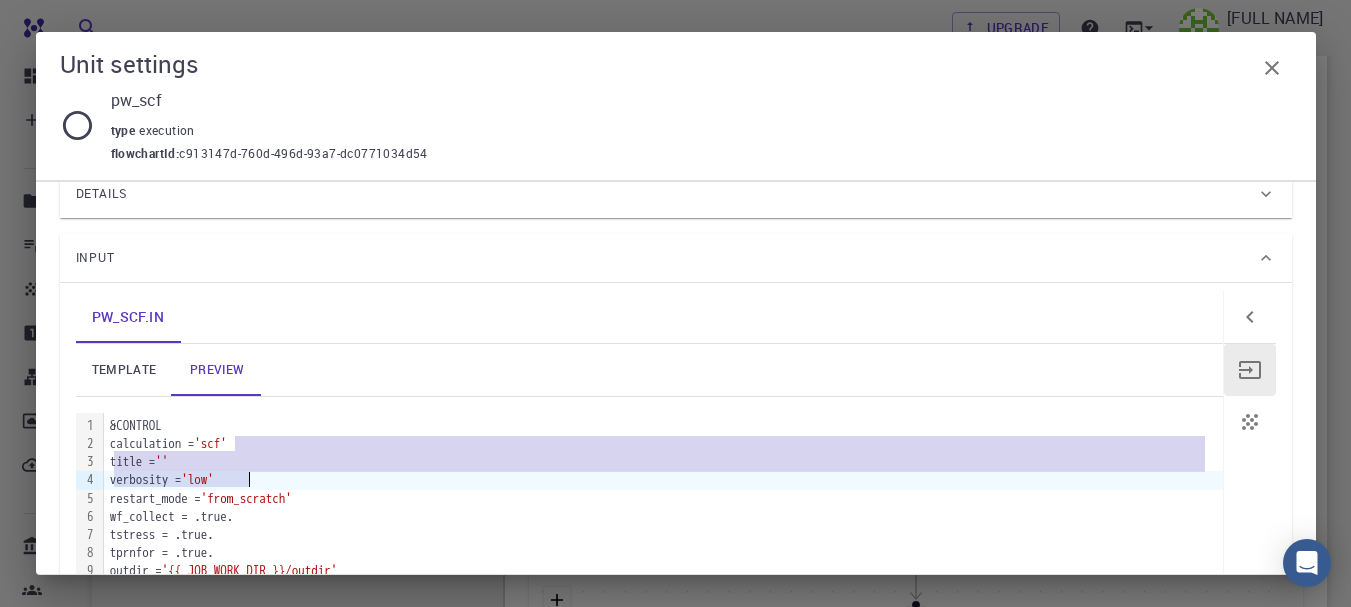 drag, startPoint x: 236, startPoint y: 448, endPoint x: 251, endPoint y: 483, distance: 38.078865 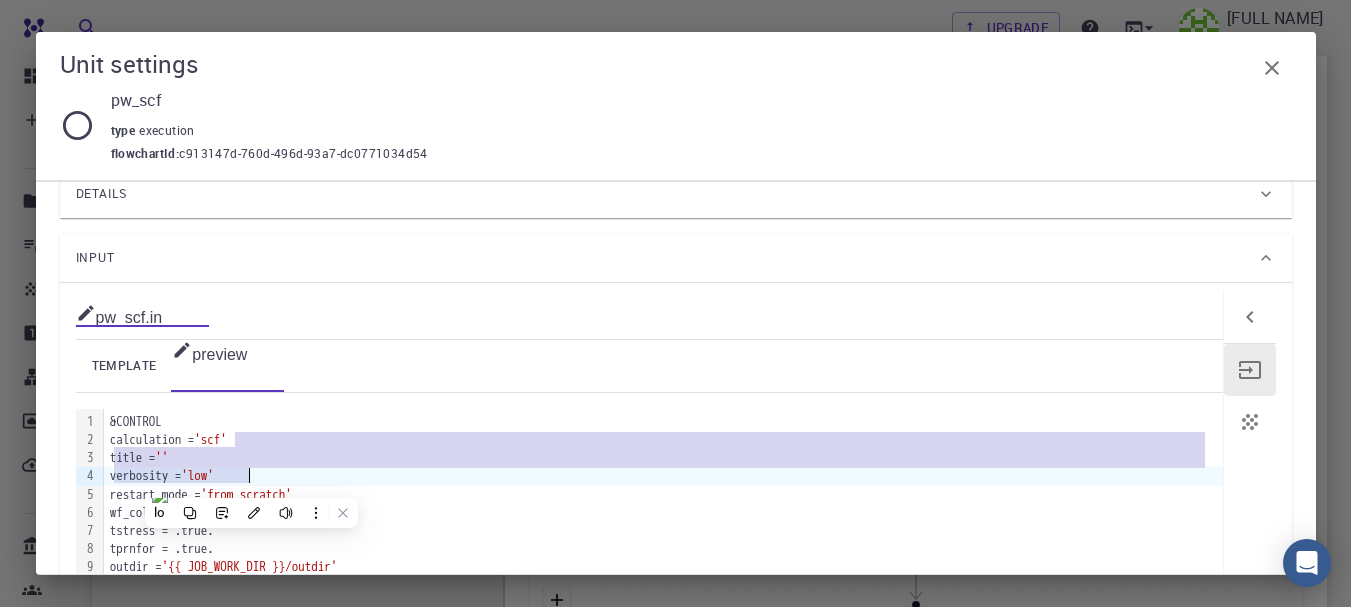 click on "&CONTROL" at bounding box center [663, 422] 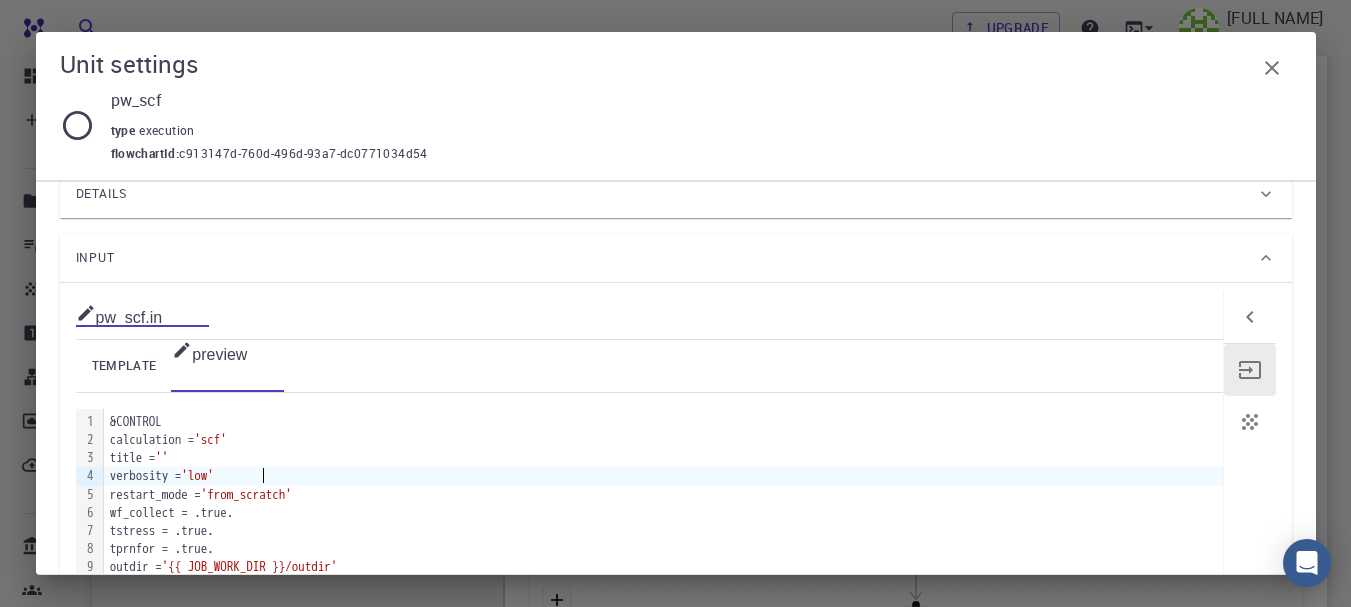 click on "verbosity =  '[LOW]'" at bounding box center (663, 476) 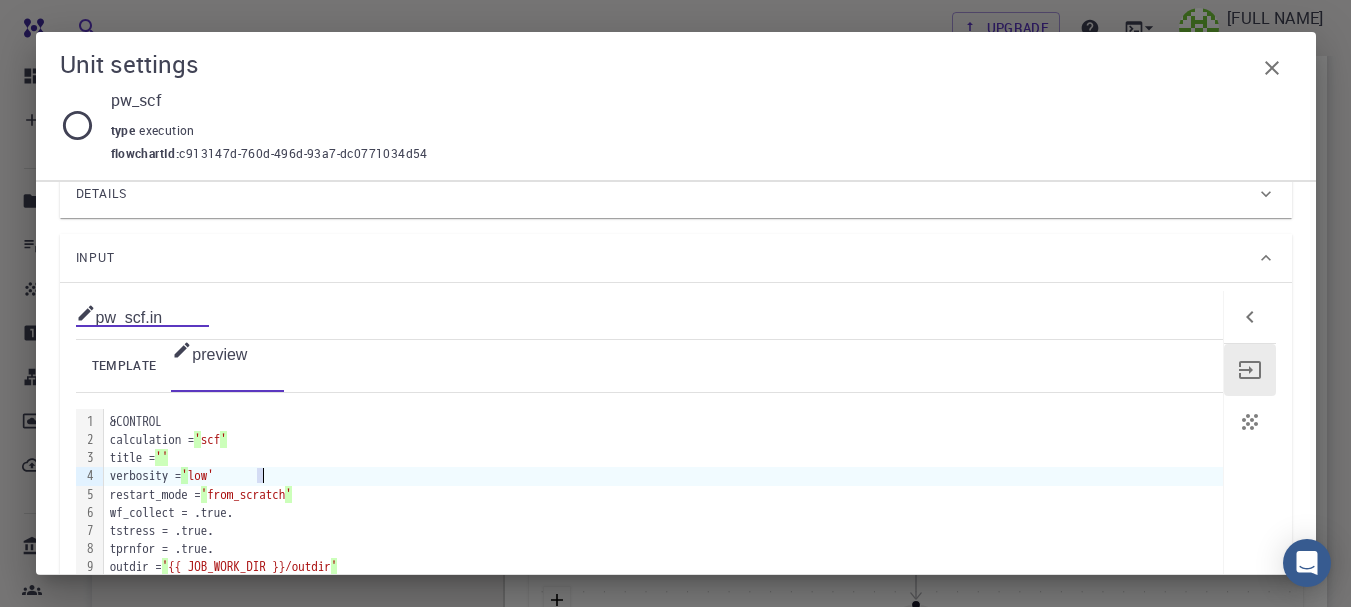 click on "verbosity =  '[LOW]'" at bounding box center [663, 476] 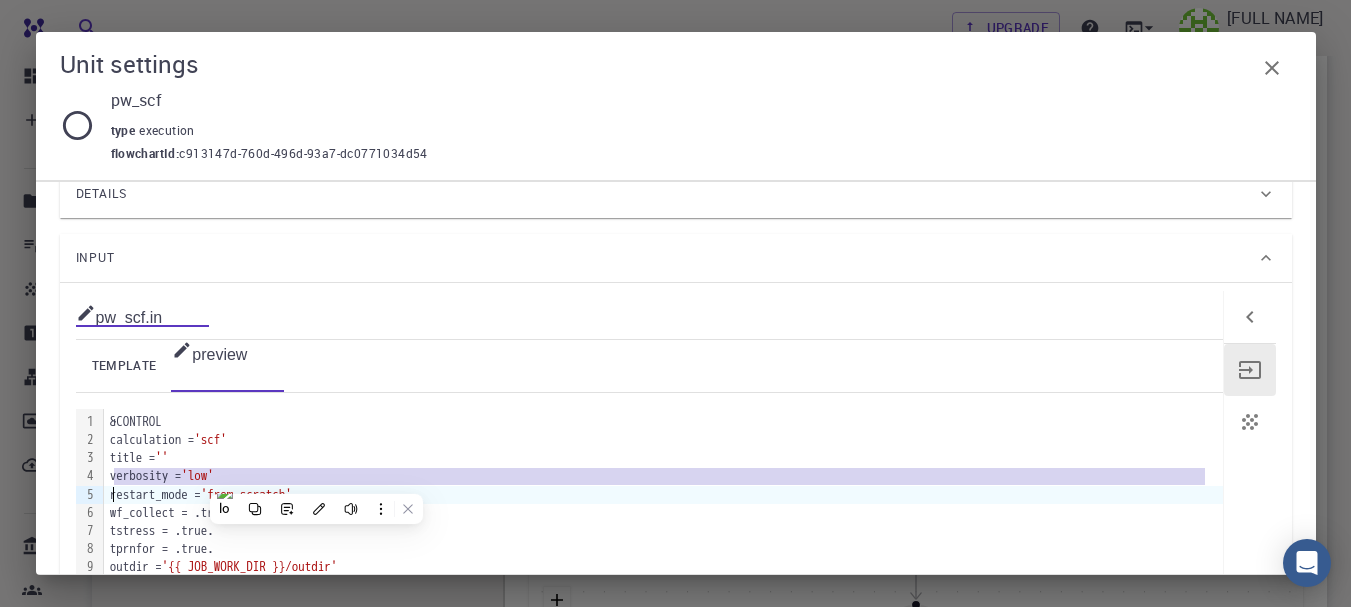 click on "verbosity =  '[LOW]'" at bounding box center (663, 476) 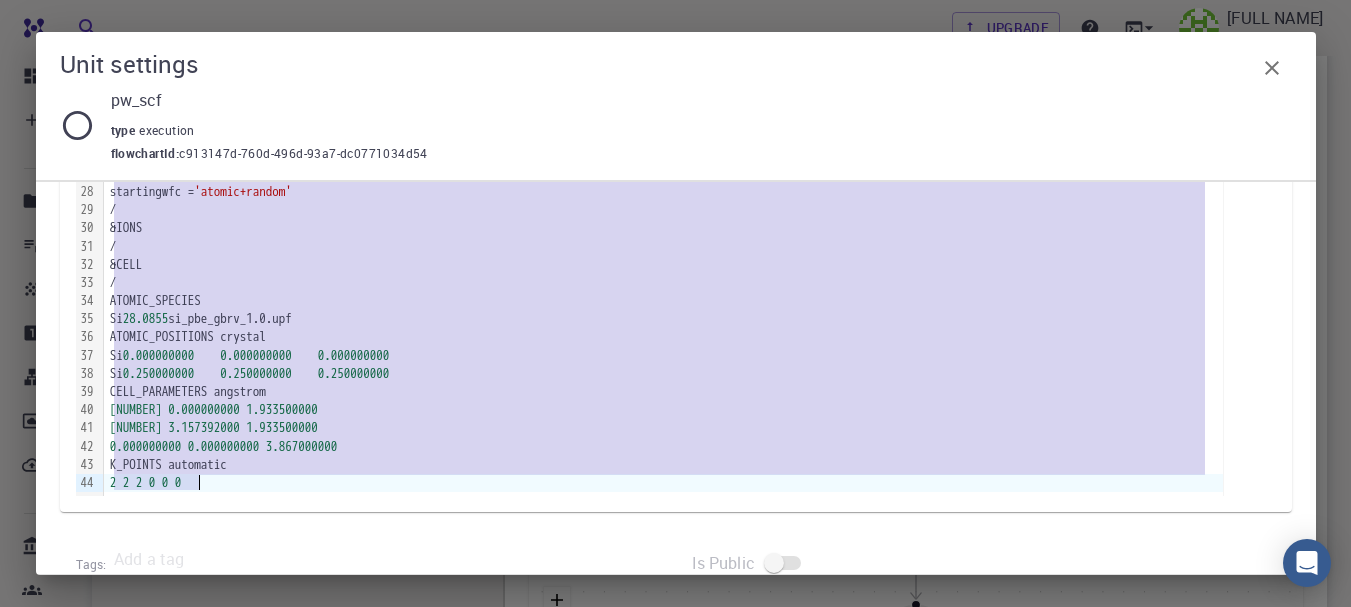 scroll, scrollTop: 867, scrollLeft: 0, axis: vertical 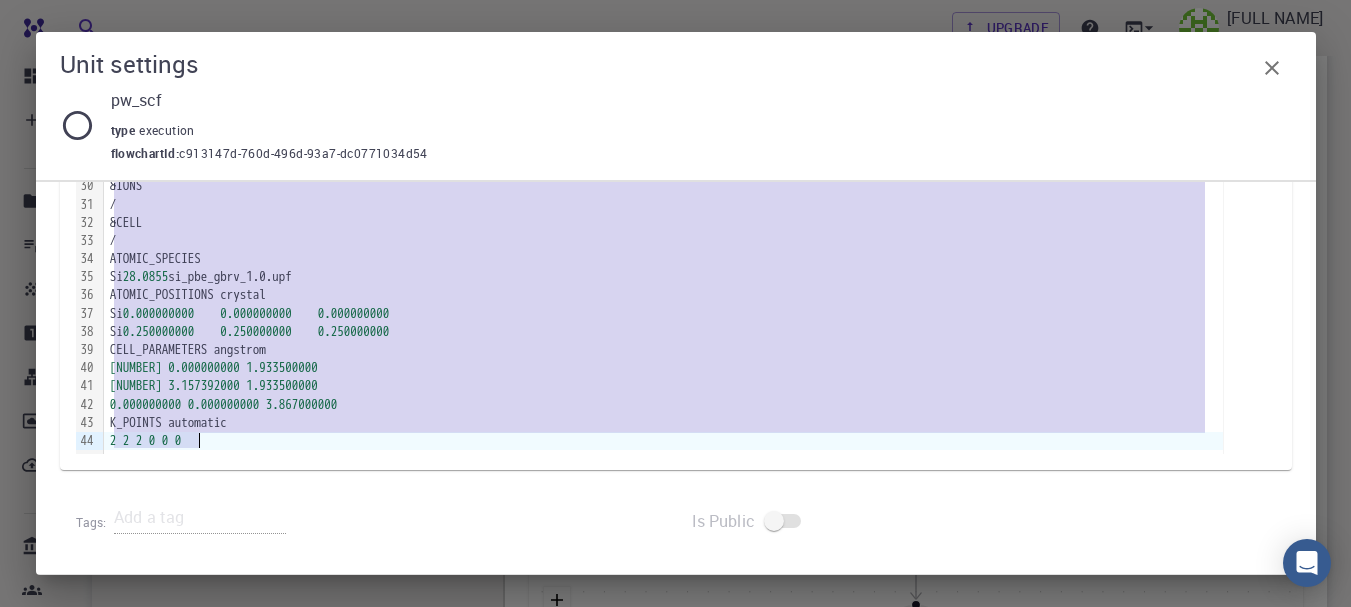 drag, startPoint x: 113, startPoint y: 428, endPoint x: 417, endPoint y: 546, distance: 326.09814 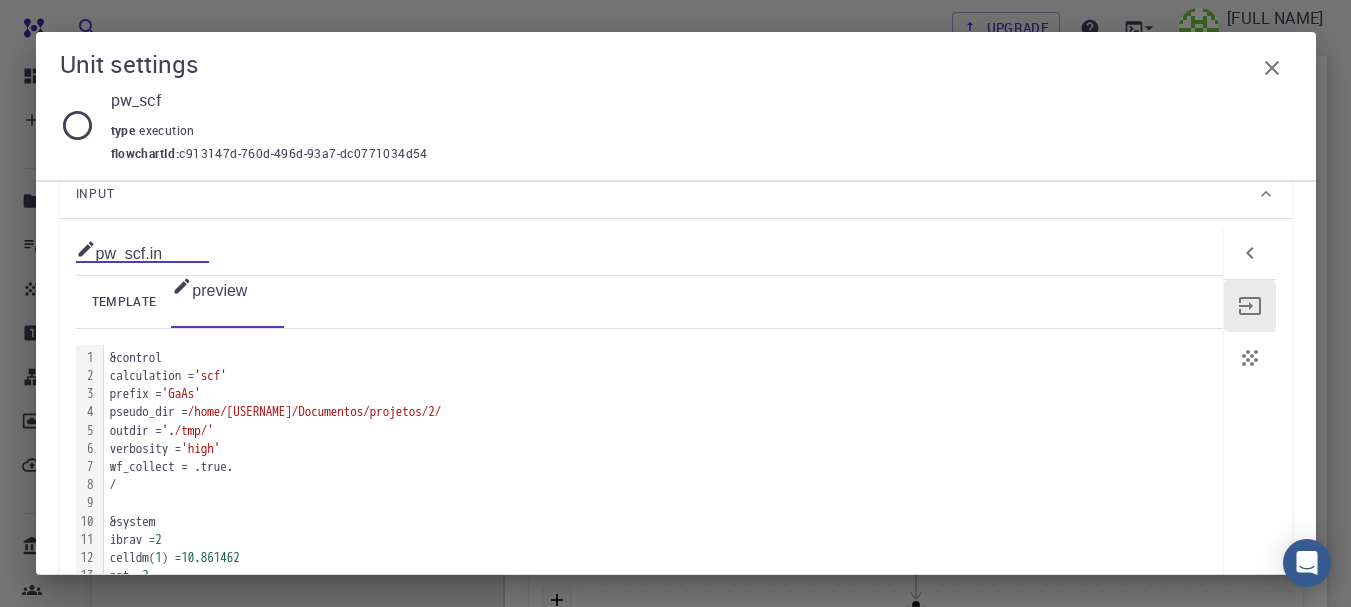 scroll, scrollTop: 200, scrollLeft: 0, axis: vertical 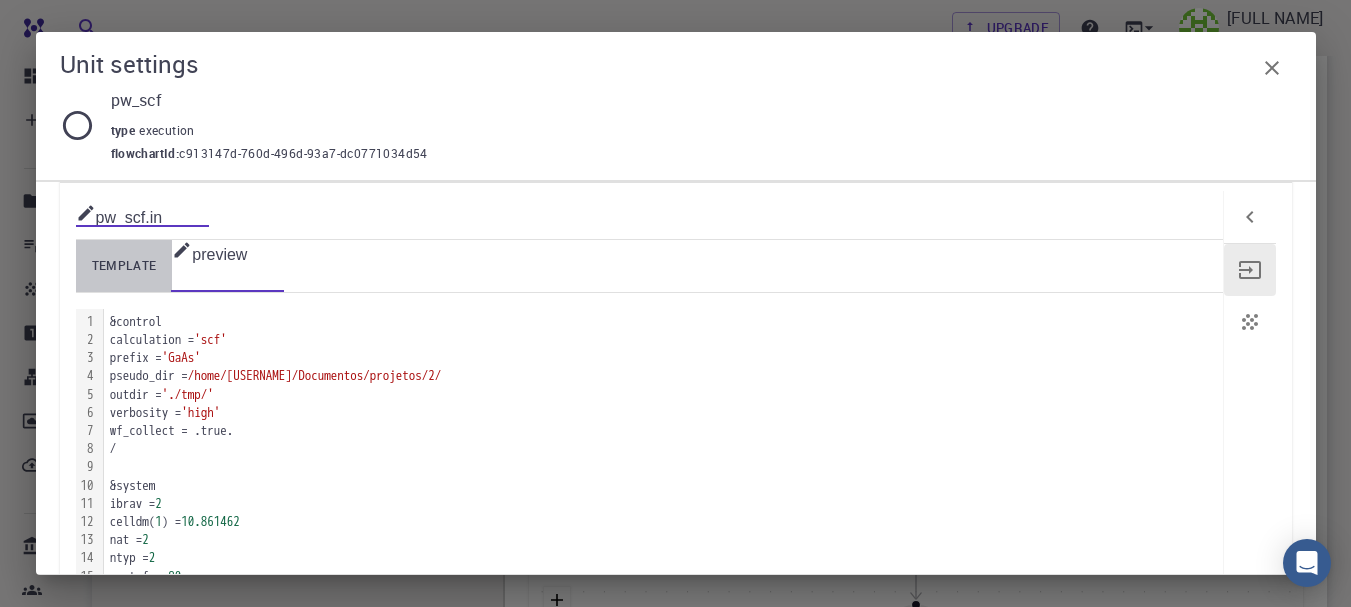 click on "template" at bounding box center [124, 266] 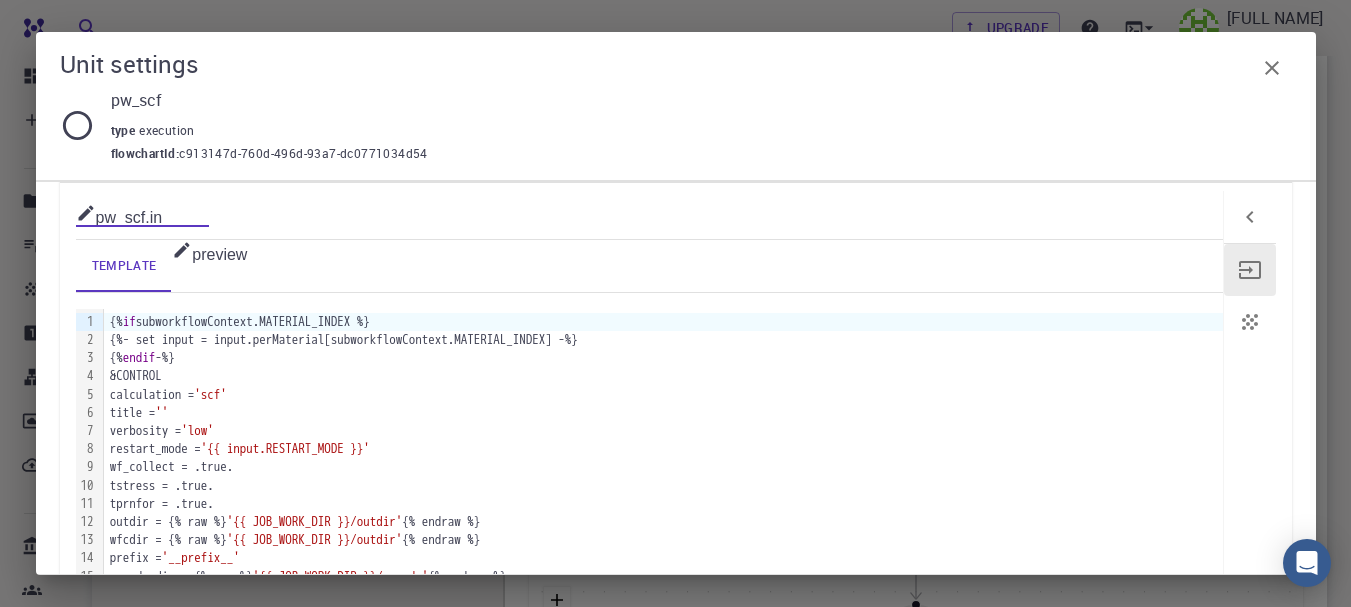 click on "preview" at bounding box center [209, 266] 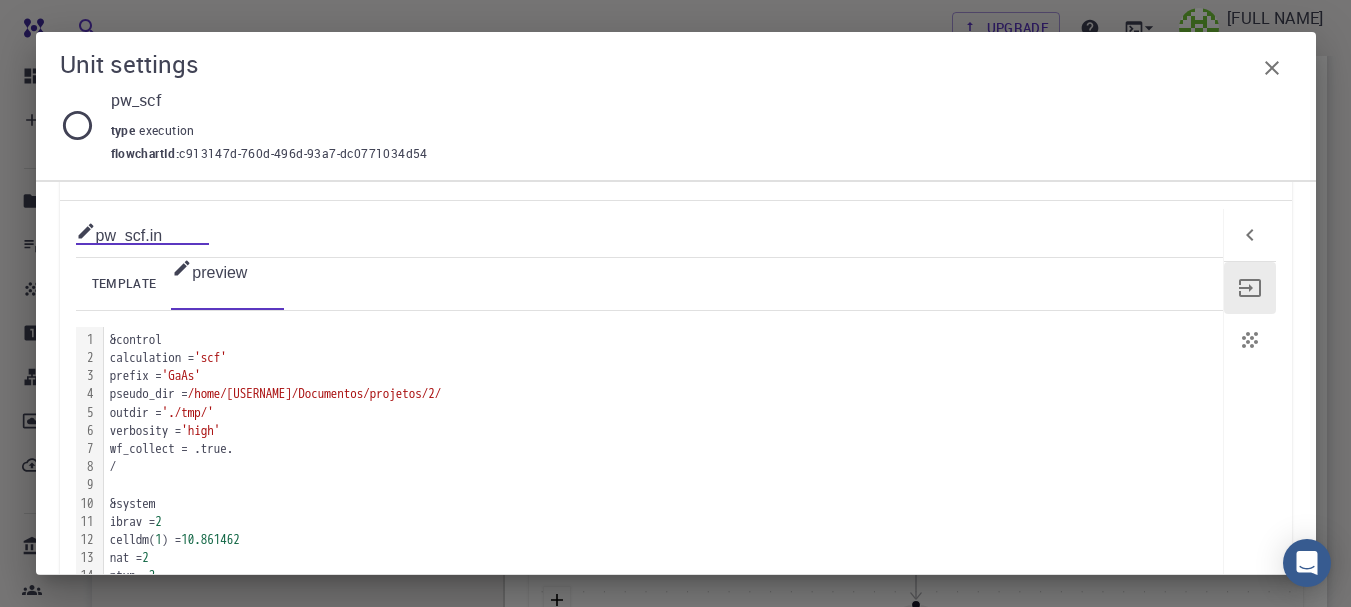 scroll, scrollTop: 0, scrollLeft: 0, axis: both 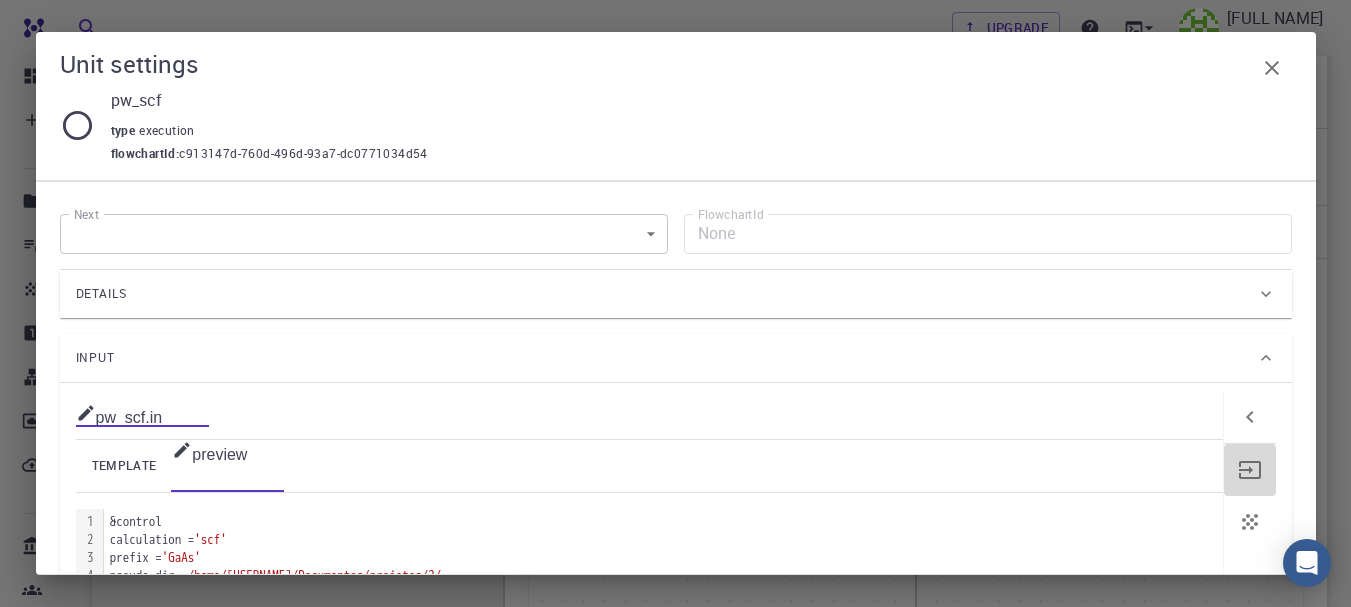 click at bounding box center [1250, 470] 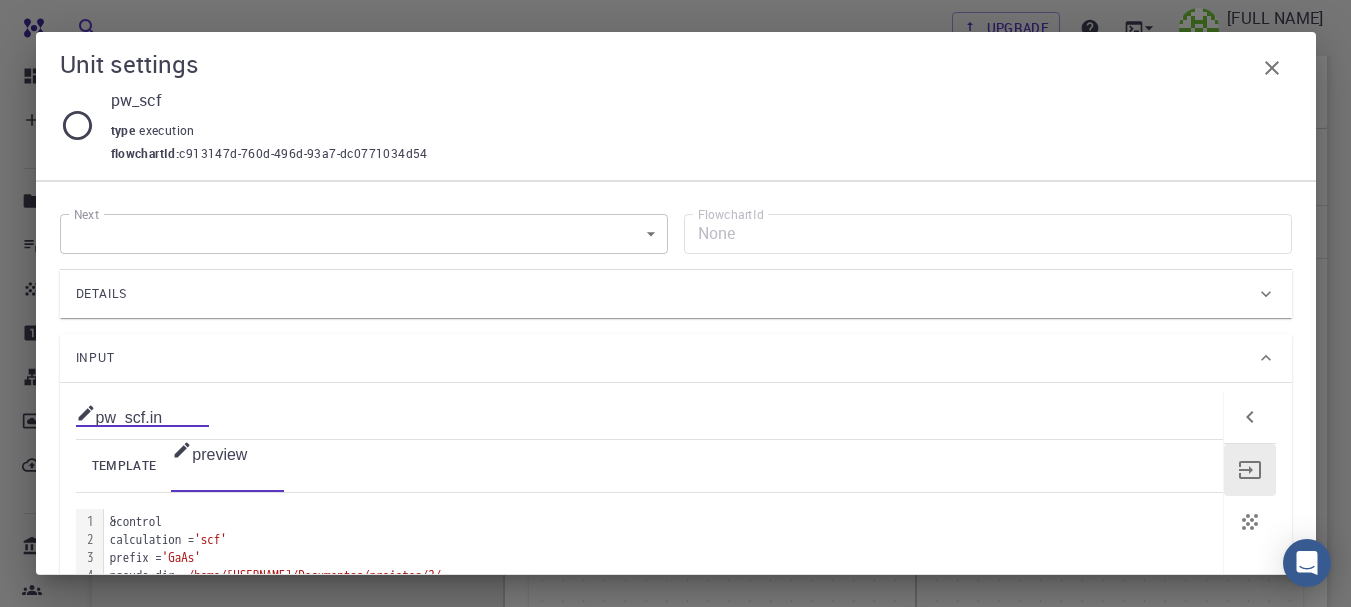 click on "pw_scf.in" at bounding box center [119, 415] 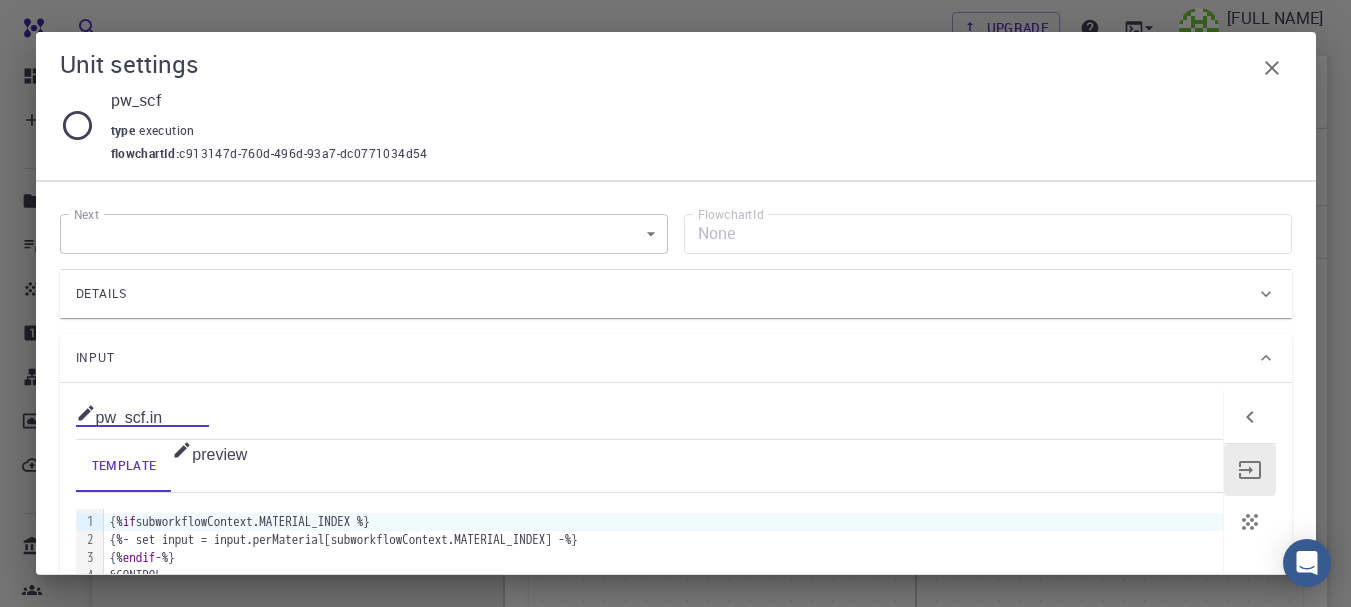 click on "Free Dashboard Create New Job New Material Create Material Upload File Import from Bank Import from 3rd Party New Workflow New Project Projects Jobs Materials Properties Workflows Dropbox External Uploads Bank Materials Workflows Accounts Shared with me Shared publicly Shared externally Documentation Contact Support Compute load: Low Upgrade [FULL NAME] Individual Home [FULL NAME] Projects - Default New Job New Job [MONTH] [DAY], [YEAR], [TIME] [AM/PM] project Default Description Select Job Actions Save & Exit 1. Materials 2. Workflow 3. Compute Total Energy applications espresso Description Select Workflow Actions I Total Energy Flowchart ID: [UUID] Copy Delete Overview Properties atomic-forces fermi-energy pressure stress-tensor total-energy total-energy-contributions total-force Draft Application Name Quantum Espresso espresso Name Version 6.3 6.3 Version Build Default Default Build Units 01 I pw_scf [UUID] Total Energy 1" at bounding box center (675, 532) 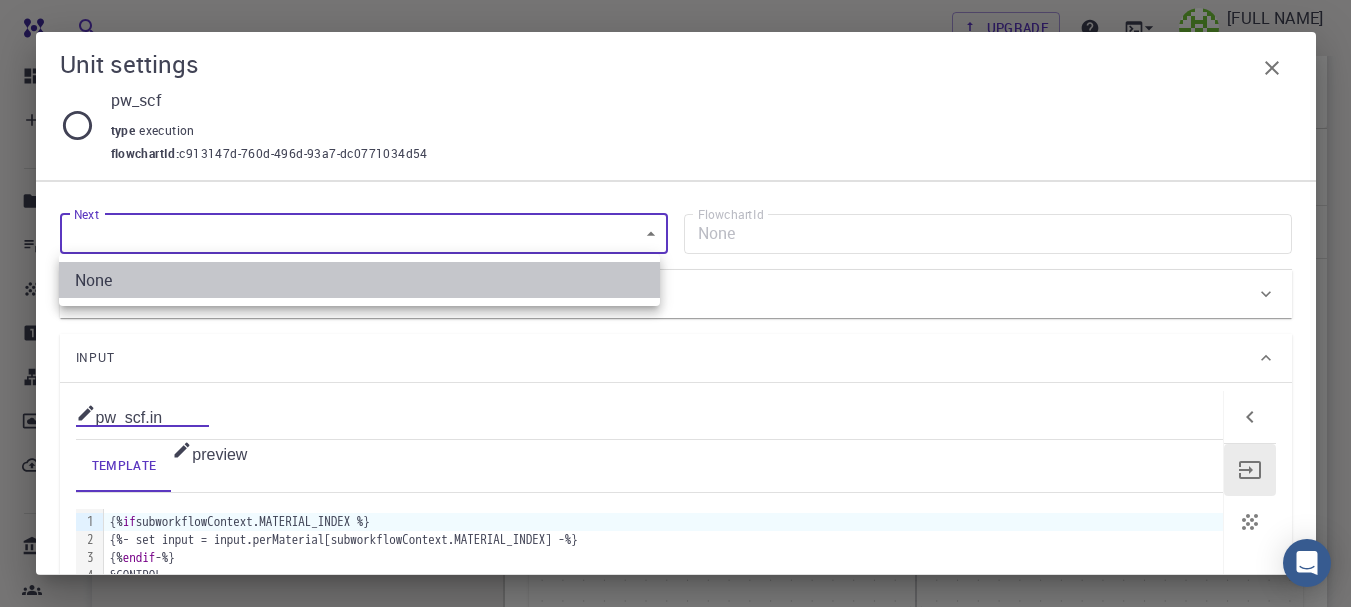 click on "None" at bounding box center [359, 280] 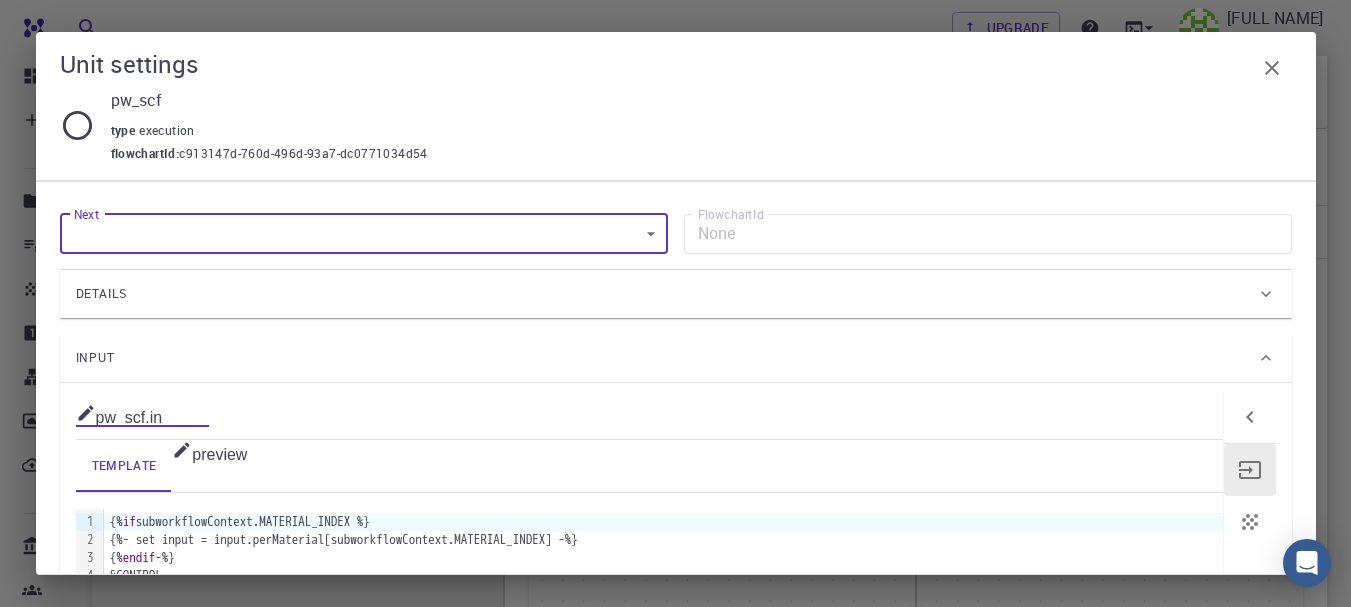click on "Free Dashboard Create New Job New Material Create Material Upload File Import from Bank Import from 3rd Party New Workflow New Project Projects Jobs Materials Properties Workflows Dropbox External Uploads Bank Materials Workflows Accounts Shared with me Shared publicly Shared externally Documentation Contact Support Compute load: Low Upgrade [FULL NAME] Individual Home [FULL NAME] Projects - Default New Job New Job [MONTH] [DAY], [YEAR], [TIME] [AM/PM] project Default Description Select Job Actions Save & Exit 1. Materials 2. Workflow 3. Compute Total Energy applications espresso Description Select Workflow Actions I Total Energy Flowchart ID: [UUID] Copy Delete Overview Properties atomic-forces fermi-energy pressure stress-tensor total-energy total-energy-contributions total-force Draft Application Name Quantum Espresso espresso Name Version 6.3 6.3 Version Build Default Default Build Units 01 I pw_scf [UUID] Total Energy 1" at bounding box center [675, 532] 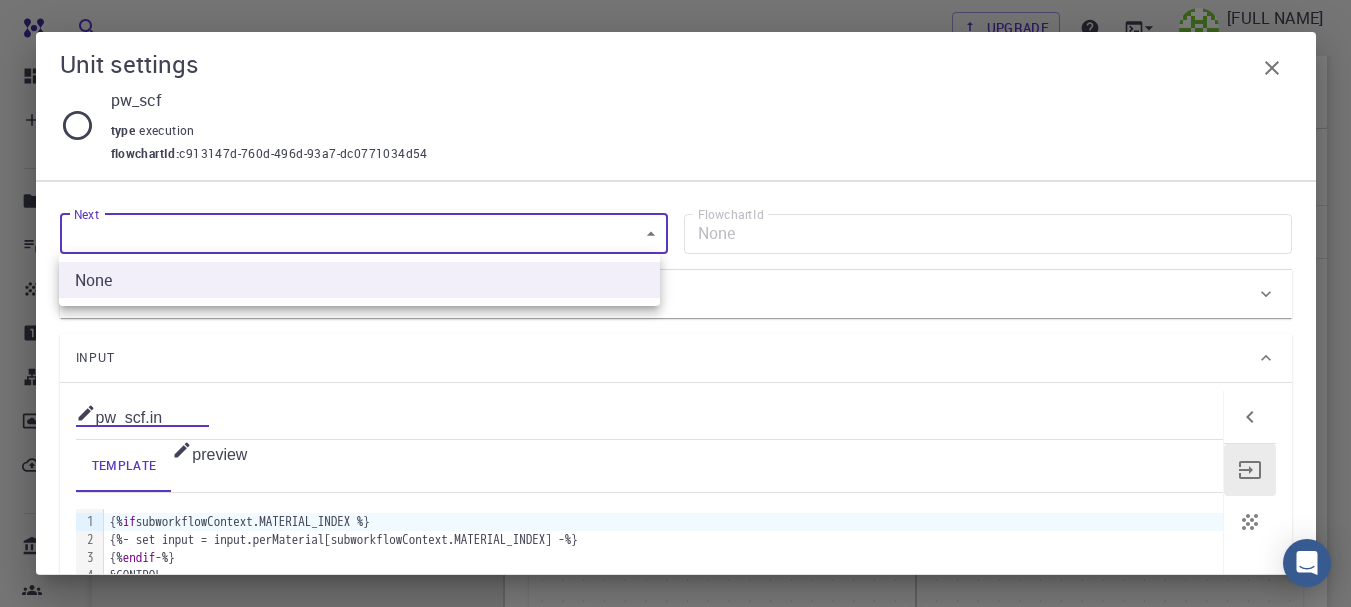 click on "None" at bounding box center [359, 280] 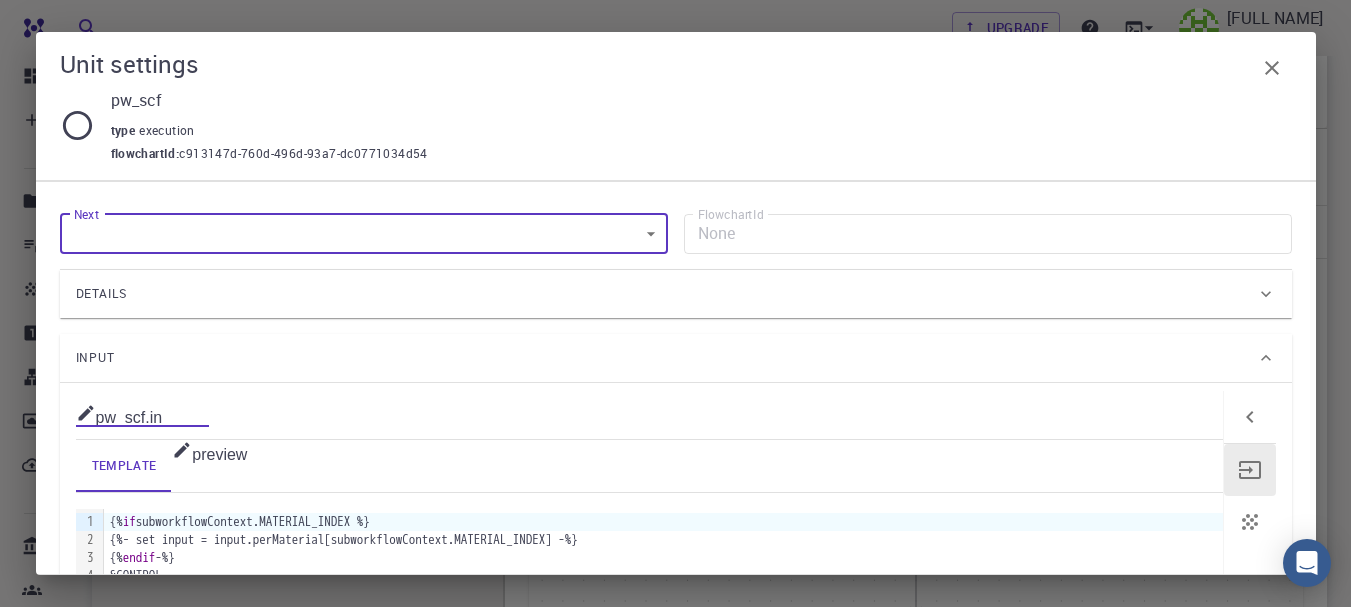click on "Input" at bounding box center [666, 358] 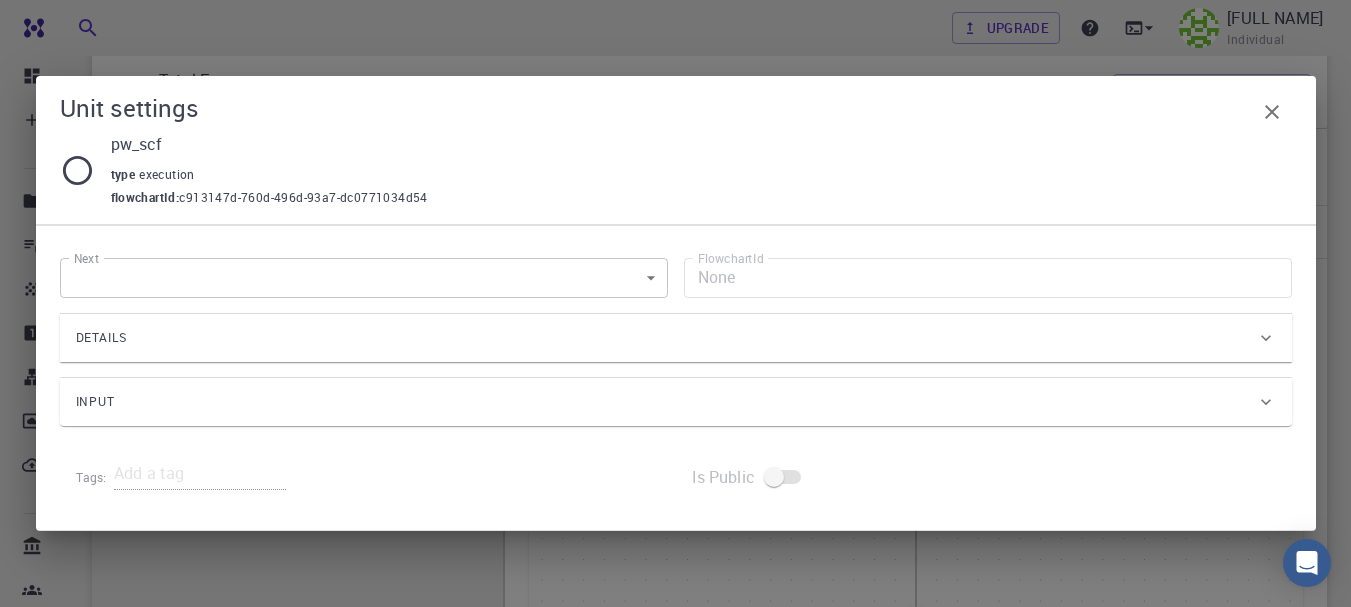 click 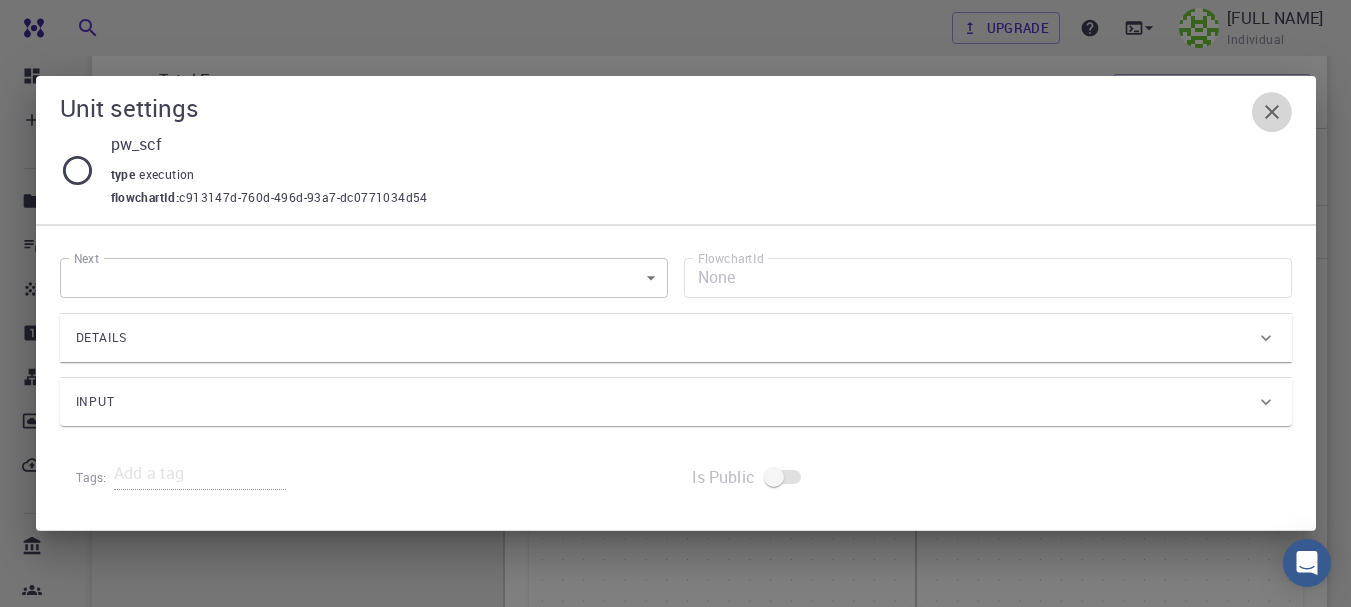 click at bounding box center [1272, 112] 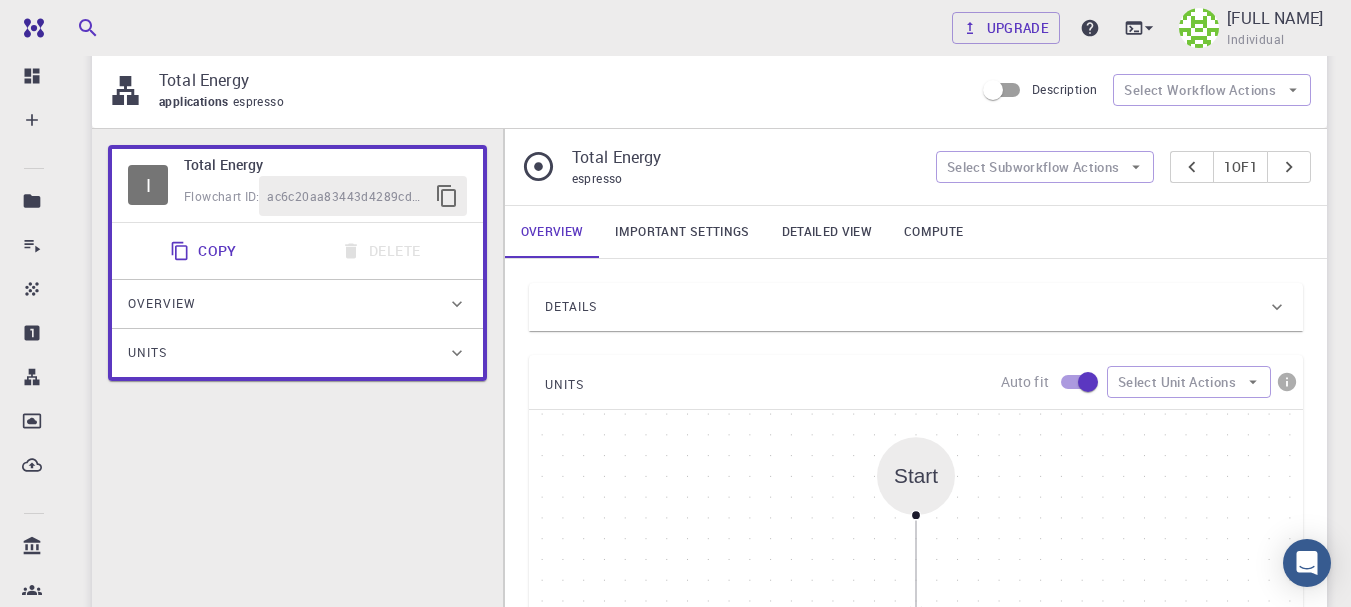 scroll, scrollTop: 654, scrollLeft: 0, axis: vertical 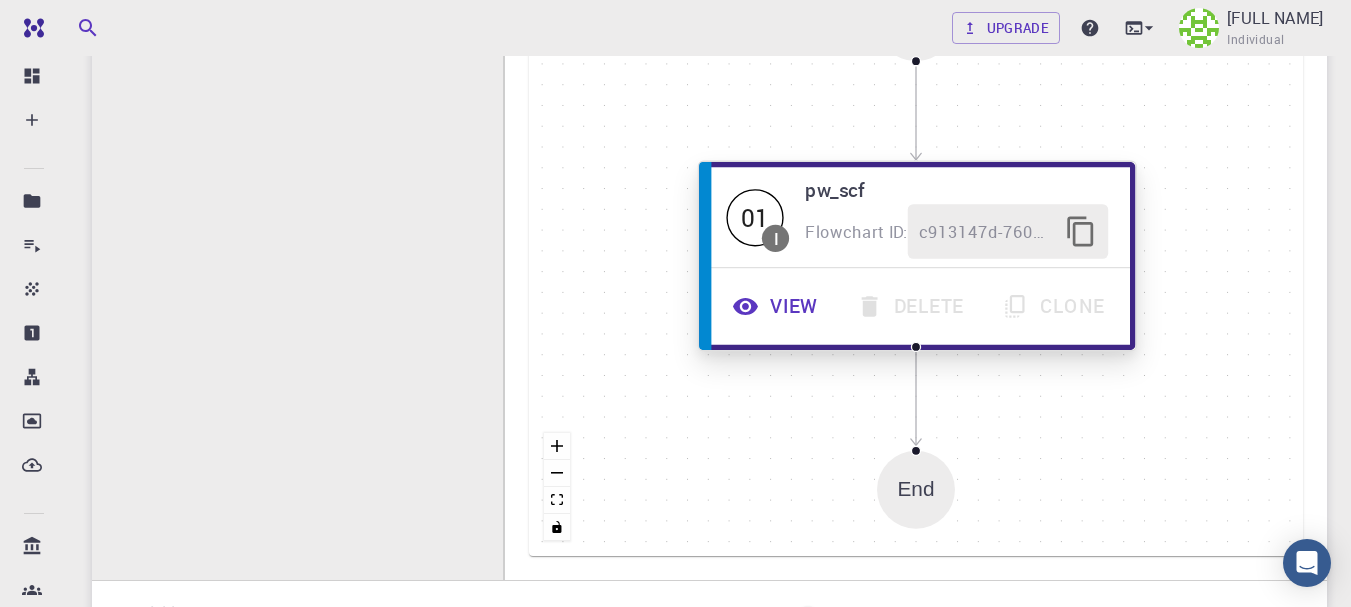 click on "View" at bounding box center [777, 306] 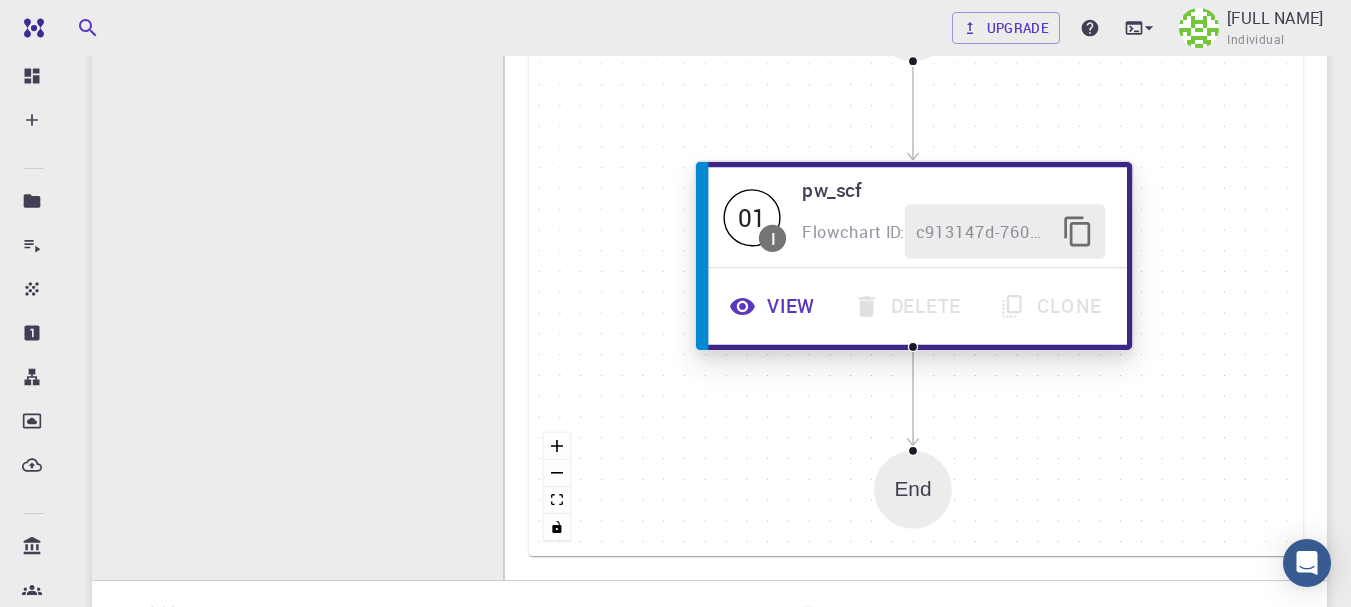 click on "View" at bounding box center (774, 306) 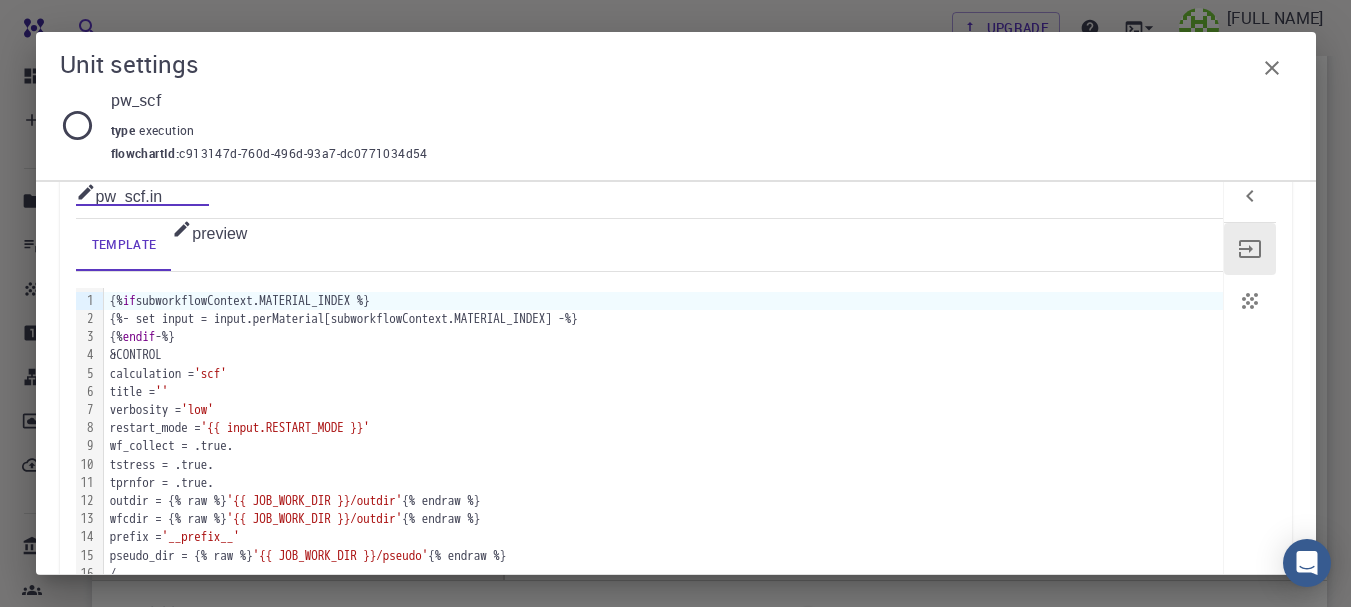 scroll, scrollTop: 200, scrollLeft: 0, axis: vertical 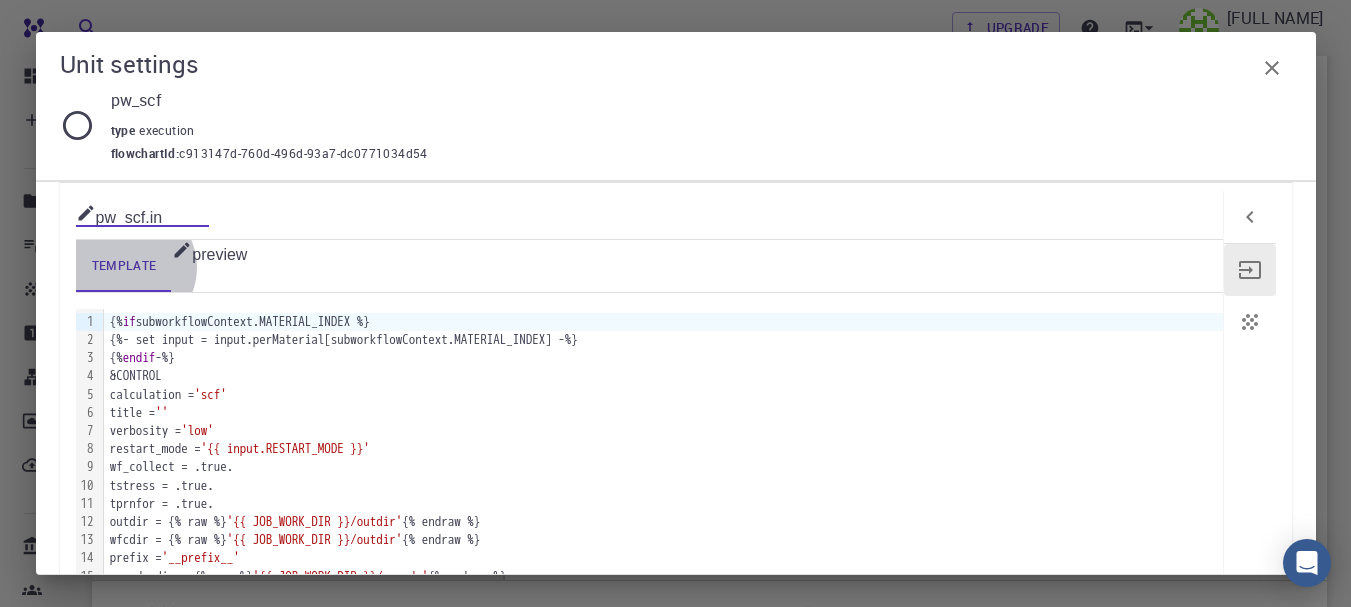 click on "preview" at bounding box center [209, 266] 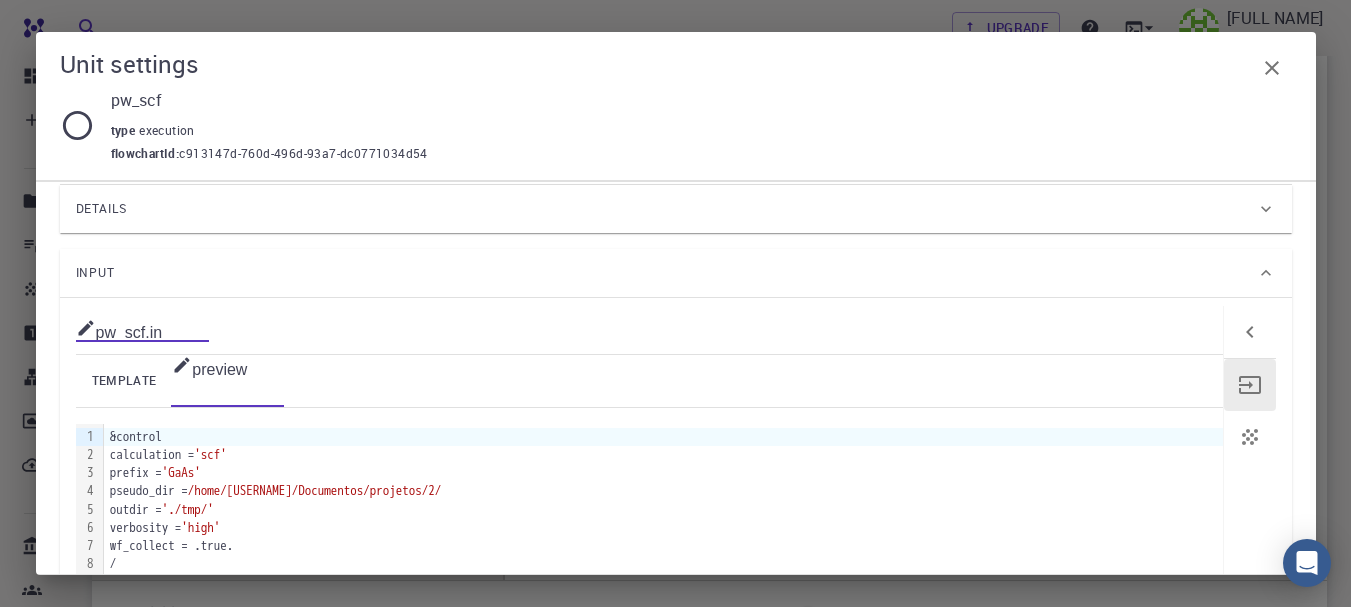 scroll, scrollTop: 0, scrollLeft: 0, axis: both 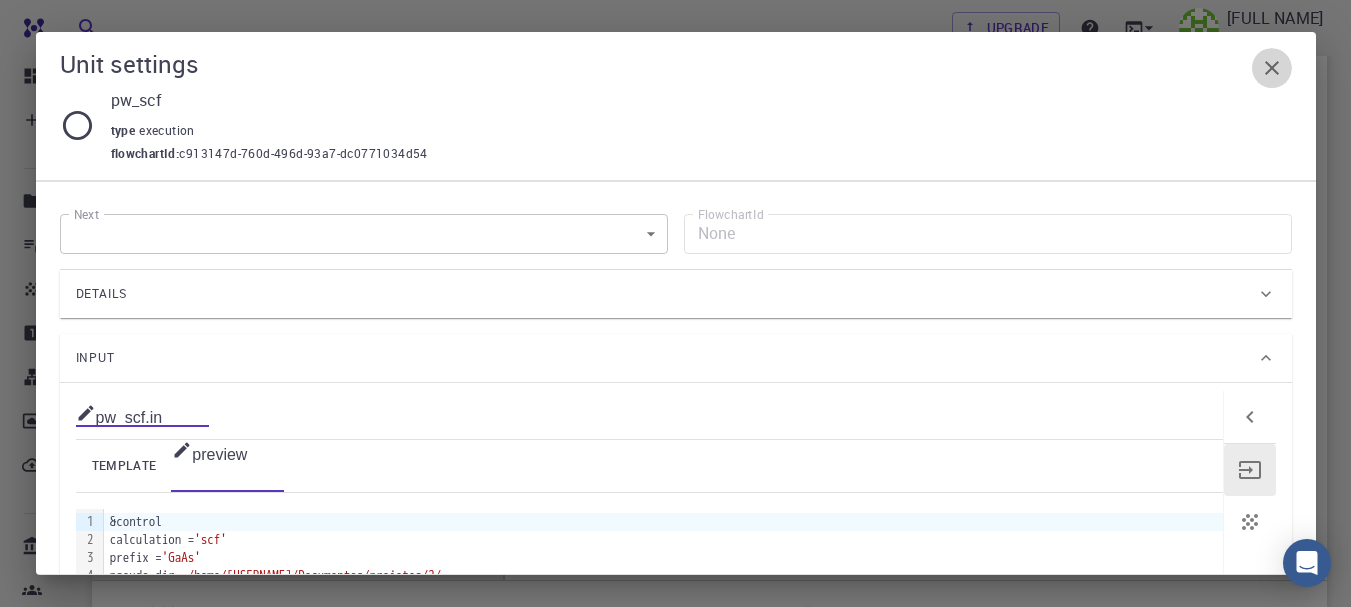 click 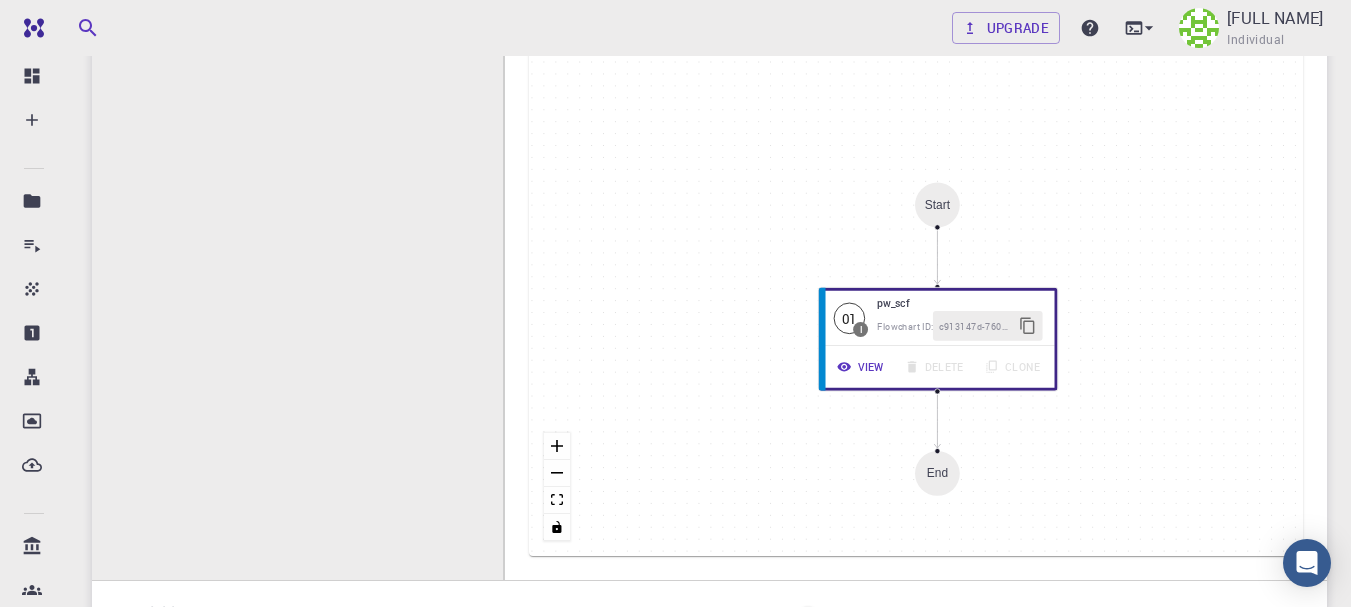 click on "Start" at bounding box center (936, 204) 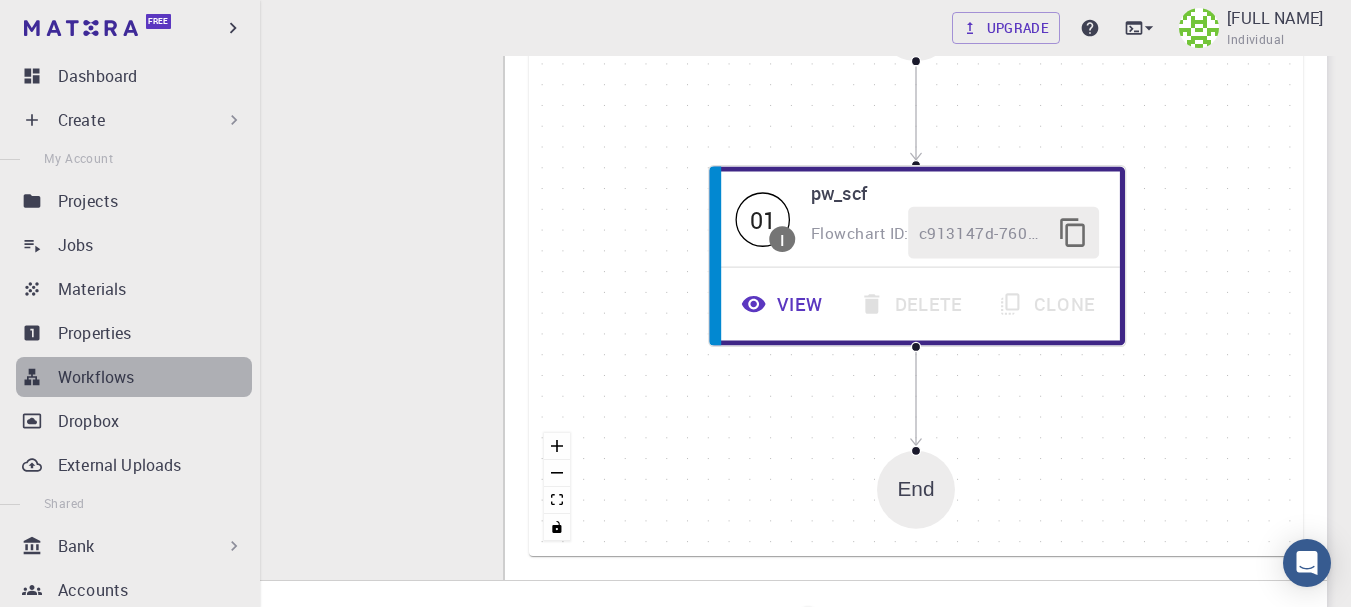 click on "Workflows" at bounding box center [134, 377] 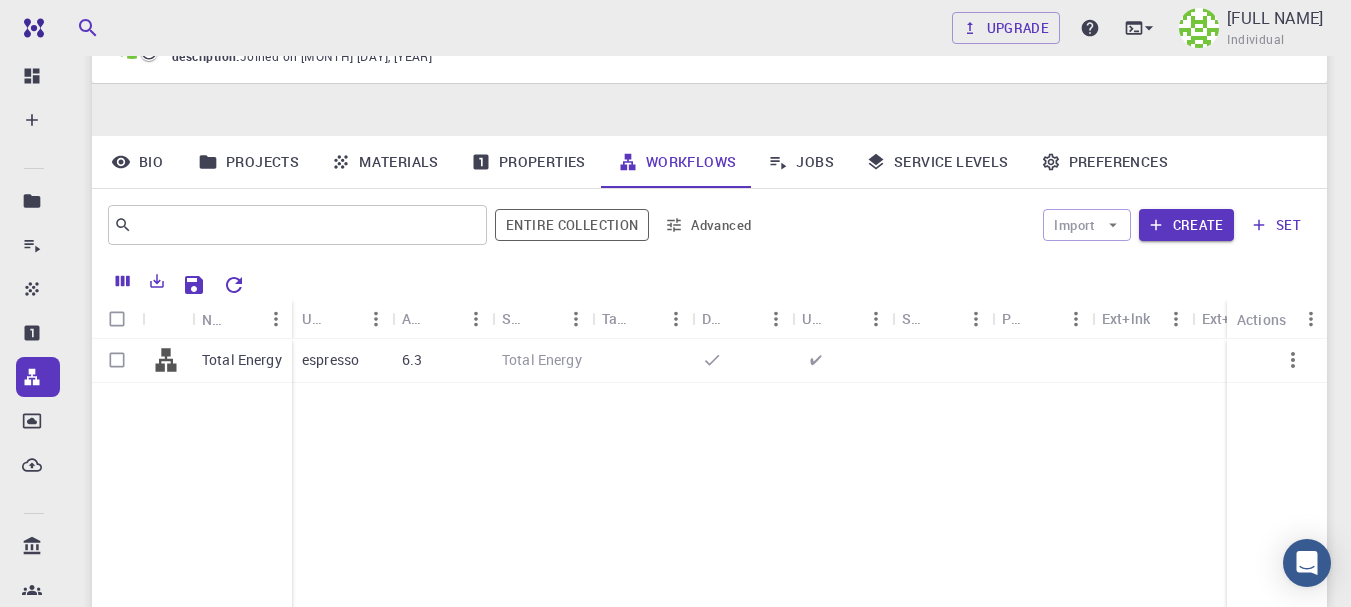 scroll, scrollTop: 111, scrollLeft: 0, axis: vertical 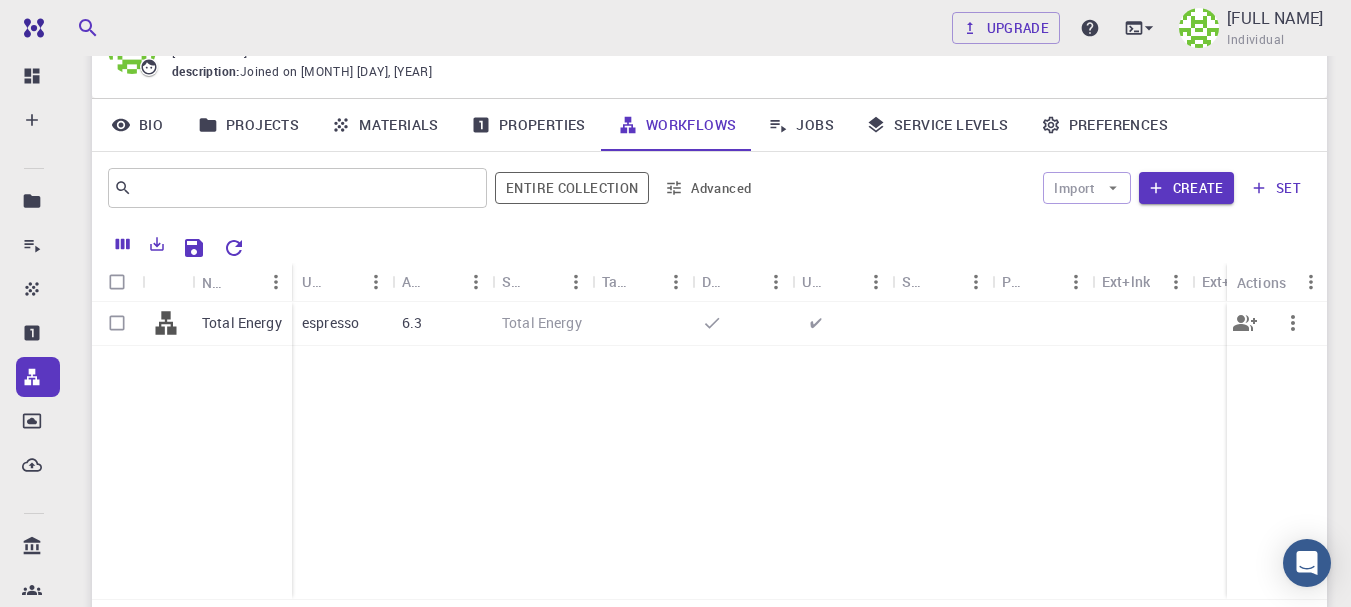 click on "espresso" at bounding box center [342, 324] 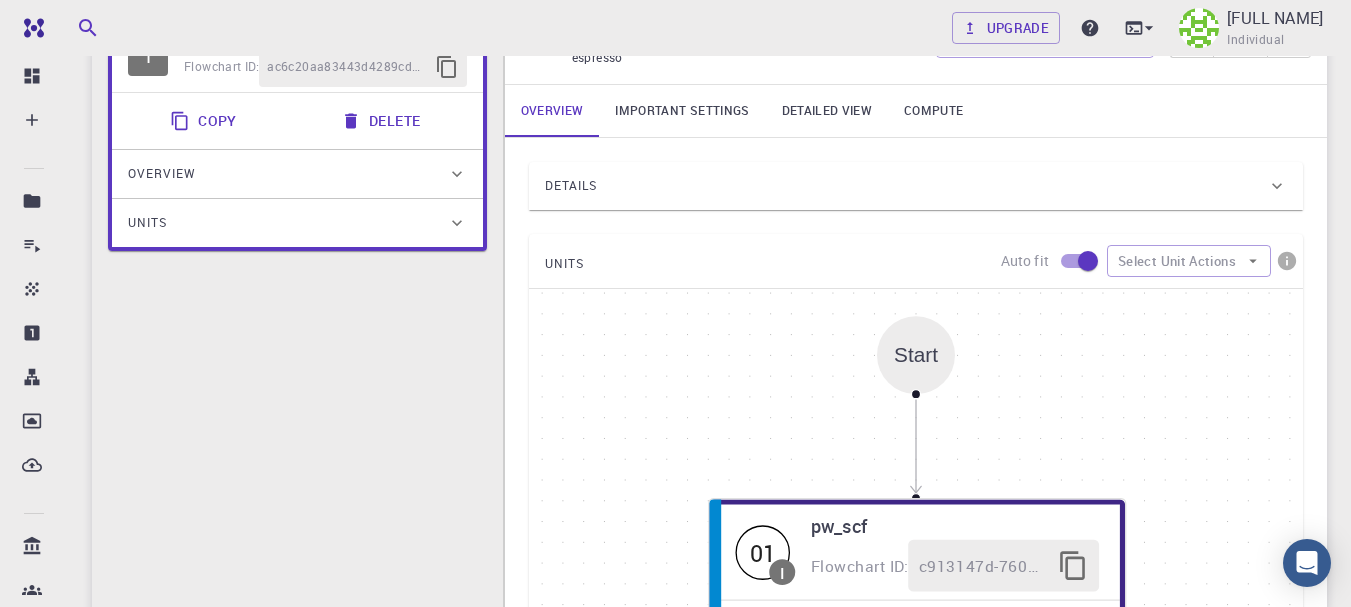 scroll, scrollTop: 400, scrollLeft: 0, axis: vertical 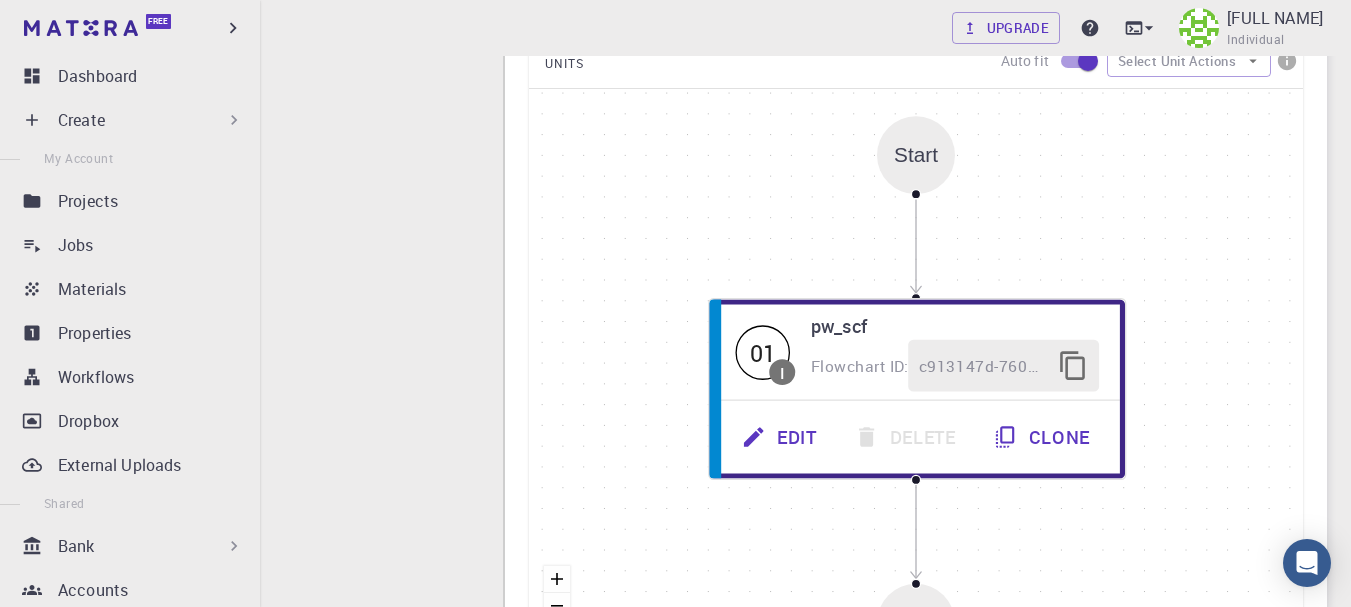 click on "Free" at bounding box center (130, 28) 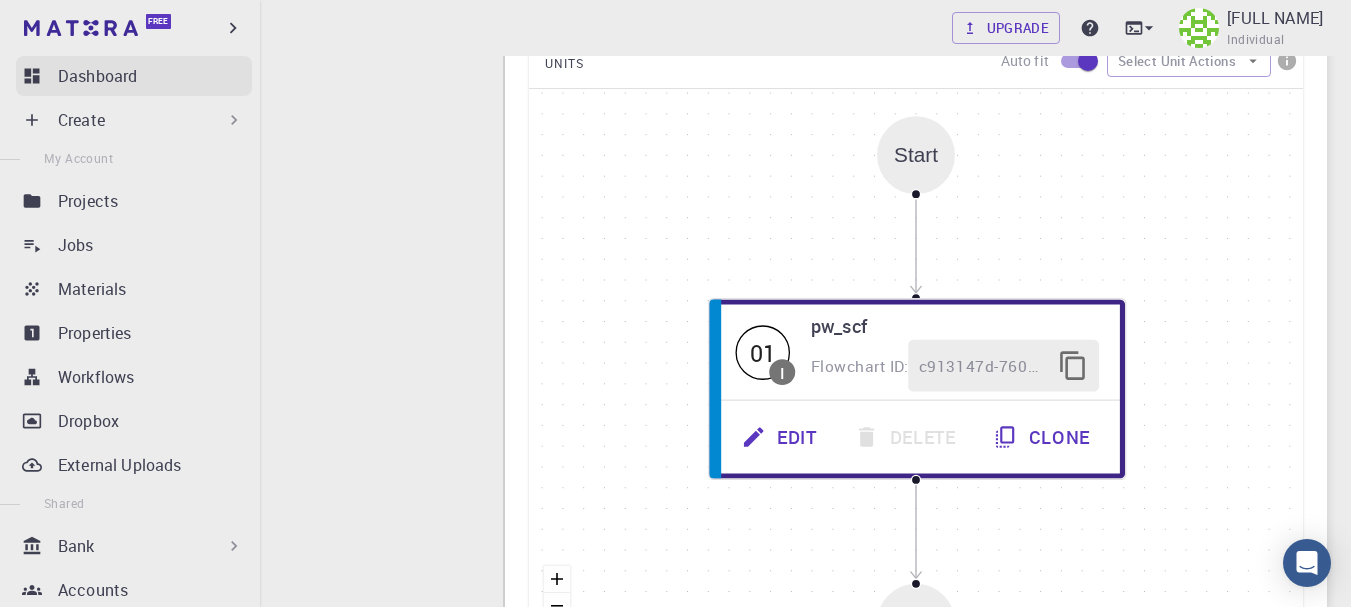 click on "Dashboard" at bounding box center (155, 76) 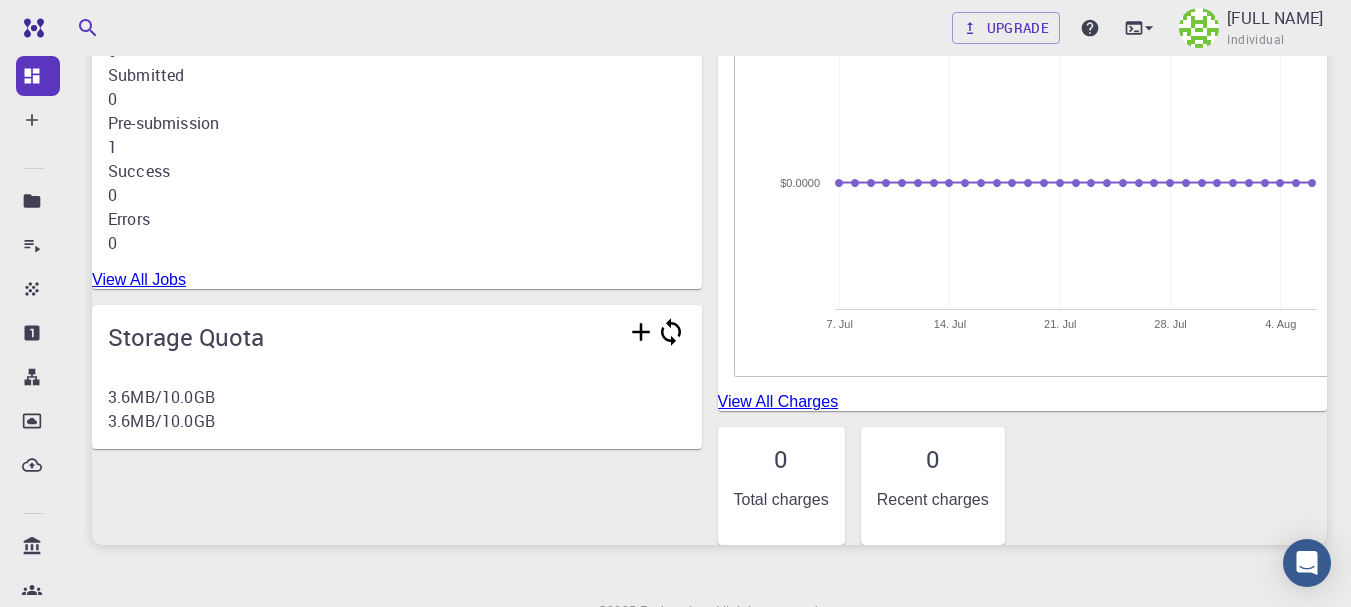 scroll, scrollTop: 96, scrollLeft: 0, axis: vertical 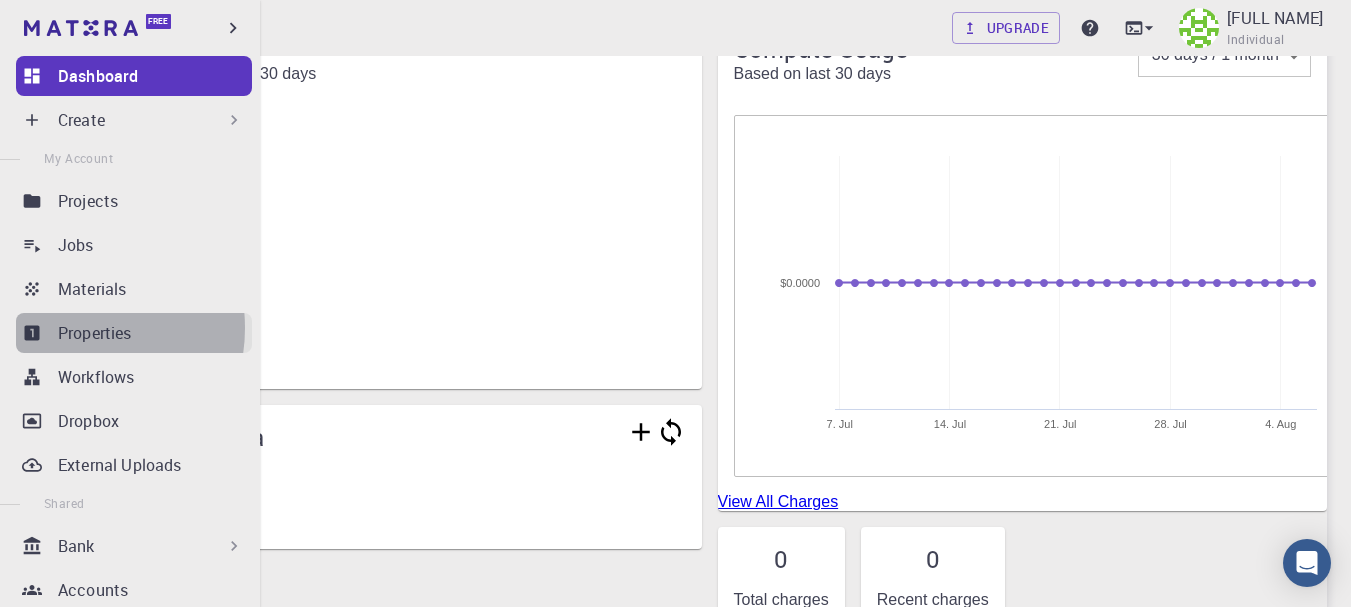 click on "Properties" at bounding box center (95, 333) 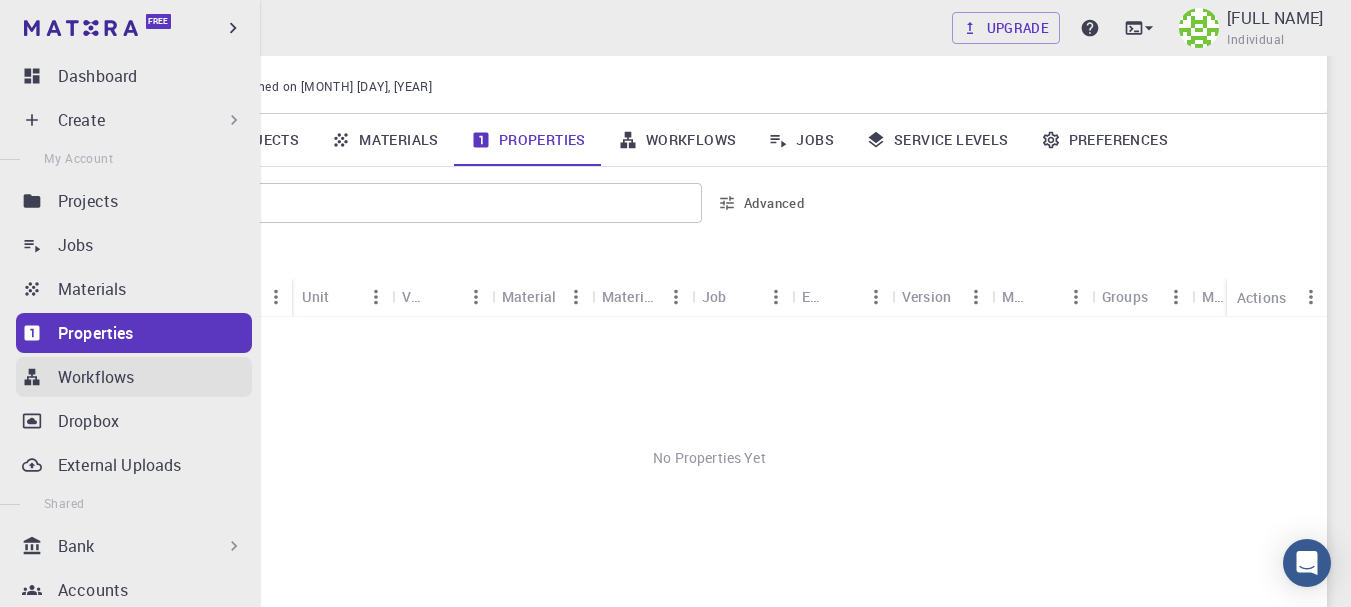 click on "Workflows" at bounding box center (96, 377) 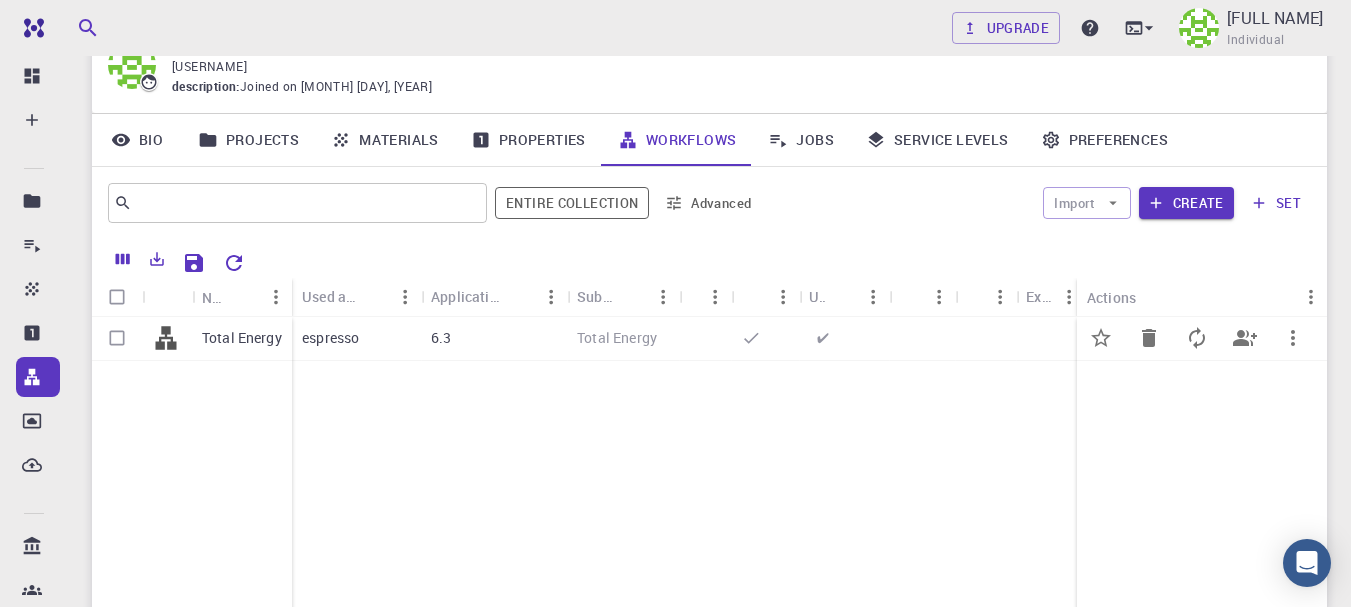 click on "Total Energy" at bounding box center [623, 339] 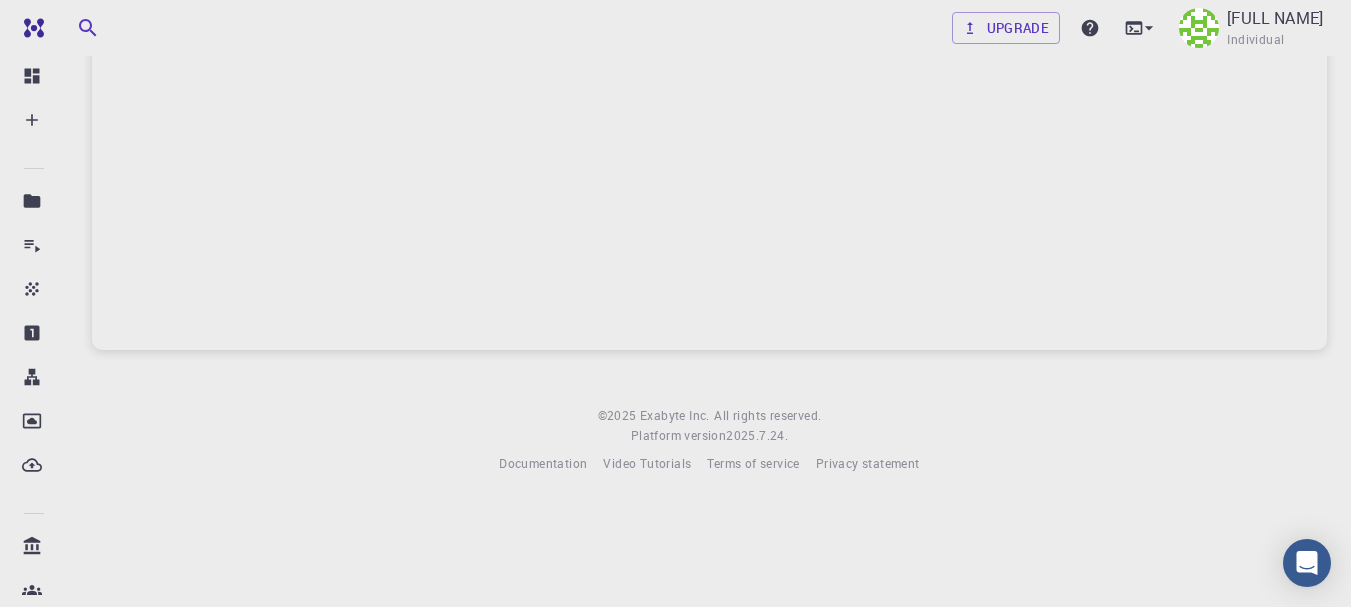 scroll, scrollTop: 0, scrollLeft: 0, axis: both 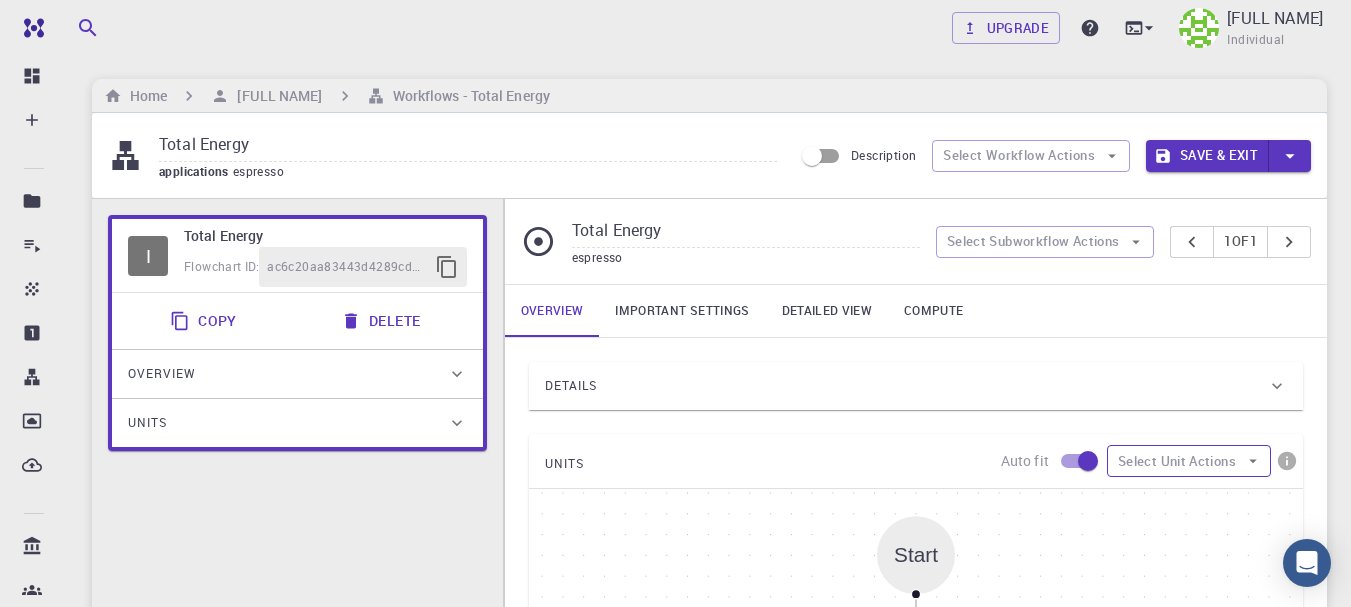 click on "Select Unit Actions" at bounding box center [1189, 461] 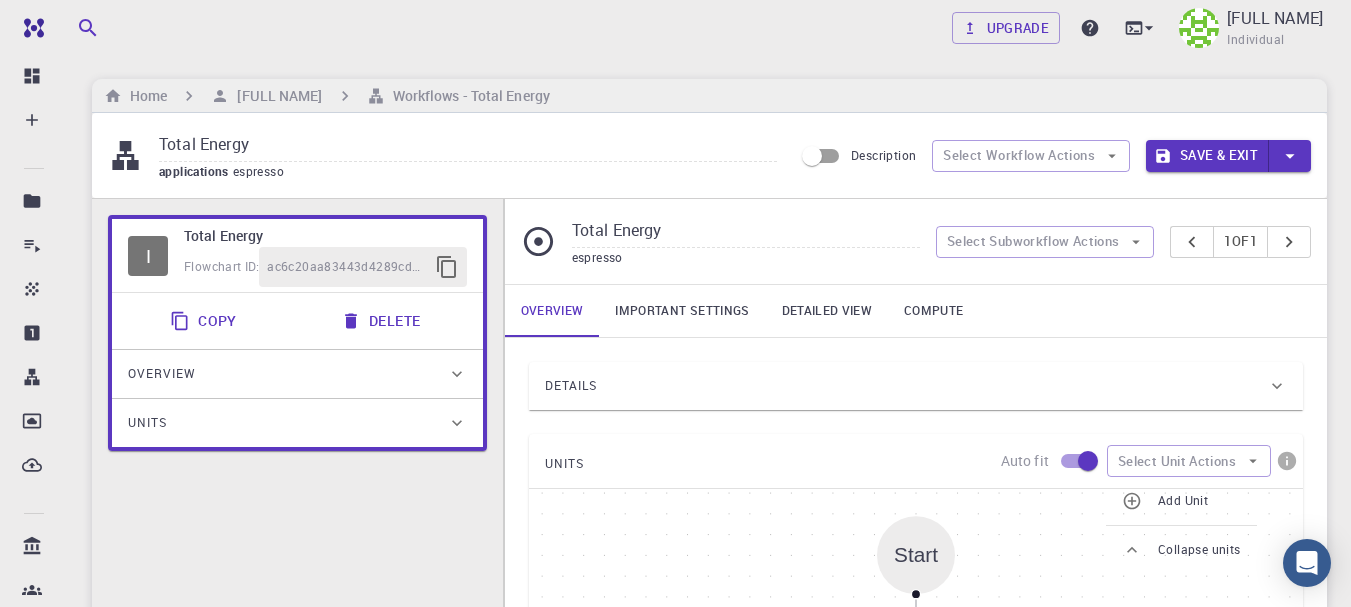 click on "Add Unit" at bounding box center [1199, 501] 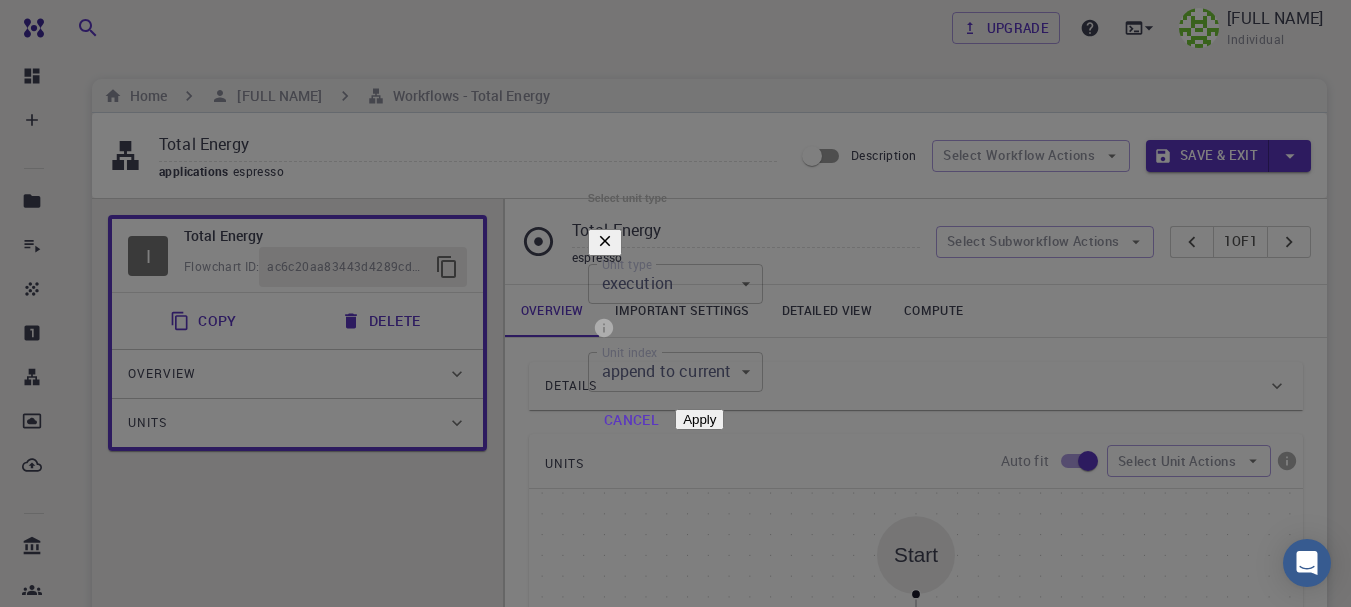 click on "Free Dashboard Create New Job New Material Create Material Upload File Import from Bank Import from 3rd Party New Workflow New Project Projects Jobs Materials Properties Workflows Dropbox External Uploads Bank Materials Workflows Accounts Shared with me Shared publicly Shared externally Documentation Contact Support Compute load: Low Upgrade [NAME] [LAST] Individual Home [NAME] [LAST] Workflows - Total Energy Total Energy applications espresso Description Select Workflow Actions Save & Exit I Total Energy Flowchart ID: ac6c20aa83443d4289cd80a2 Copy Delete Overview Properties atomic-forces fermi-energy pressure stress-tensor total-energy total-energy-contributions total-force Draft Application Name Quantum Espresso espresso Name Version 6.3 6.3 Version Build Default Default Build Units 01 I pw_scf c913147d-760d-496d-93a7-dc0771034d54 Total Energy espresso Select Subworkflow Actions 1 of 1 Overview Important settings Detailed view Compute Details Properties Si" at bounding box center (675, 698) 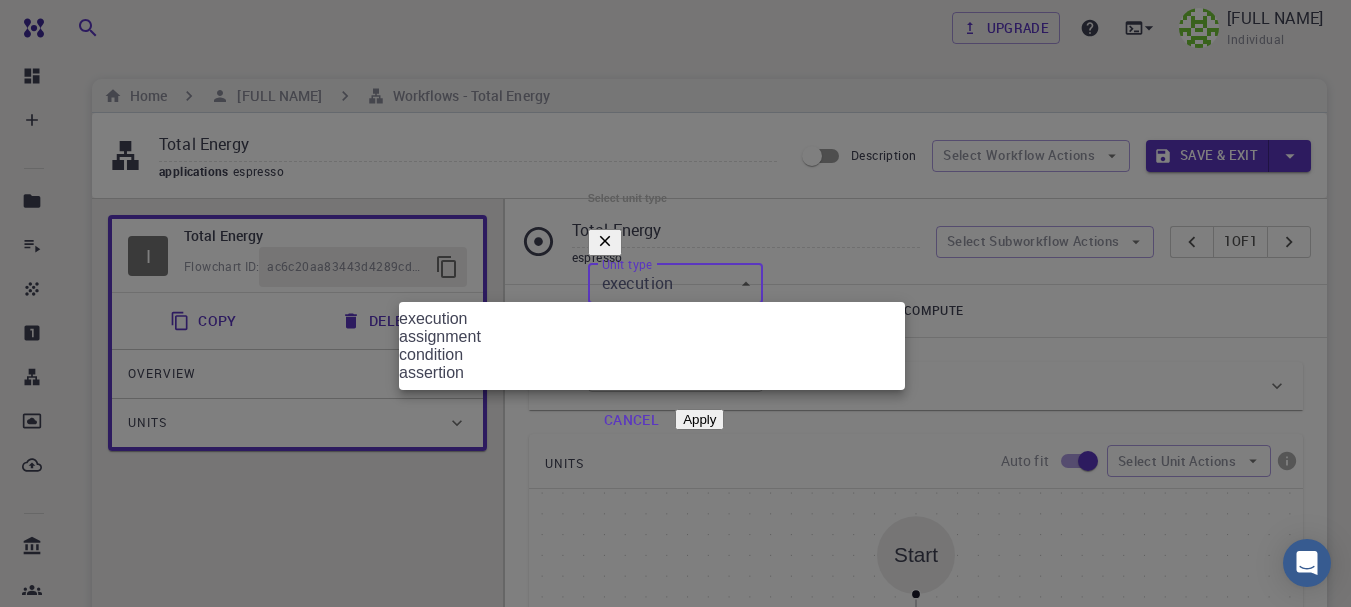 click at bounding box center [675, 303] 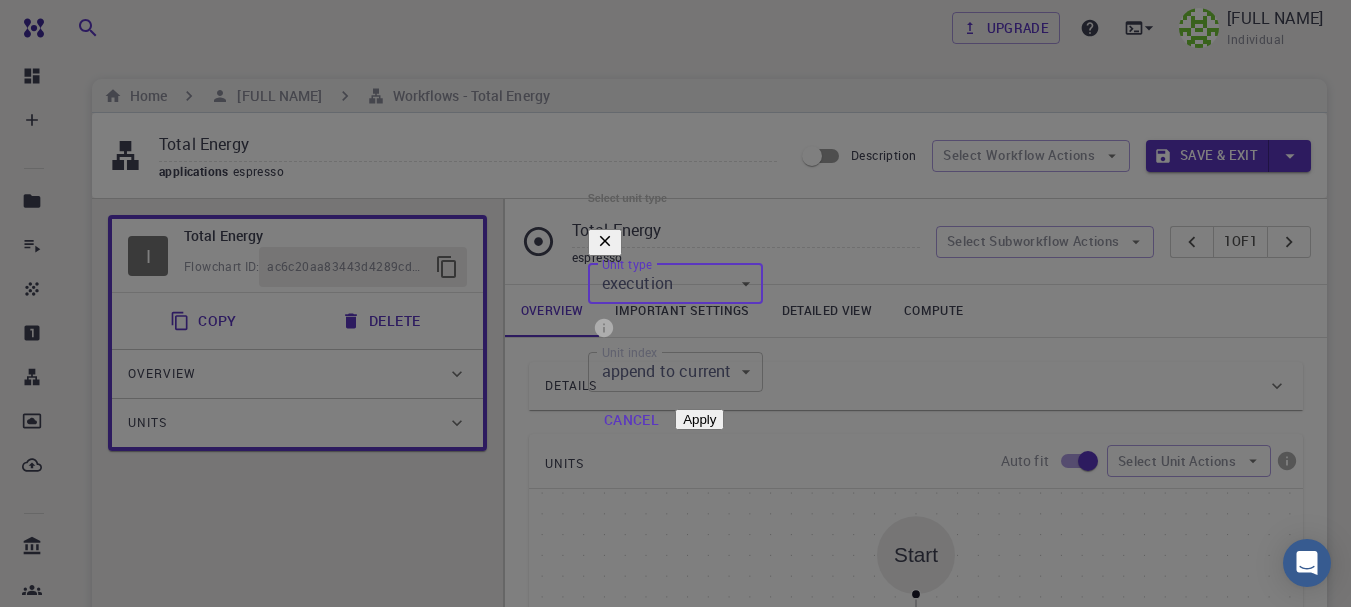 click on "Free Dashboard Create New Job New Material Create Material Upload File Import from Bank Import from 3rd Party New Workflow New Project Projects Jobs Materials Properties Workflows Dropbox External Uploads Bank Materials Workflows Accounts Shared with me Shared publicly Shared externally Documentation Contact Support Compute load: Low Upgrade [NAME] [LAST] Individual Home [NAME] [LAST] Workflows - Total Energy Total Energy applications espresso Description Select Workflow Actions Save & Exit I Total Energy Flowchart ID: ac6c20aa83443d4289cd80a2 Copy Delete Overview Properties atomic-forces fermi-energy pressure stress-tensor total-energy total-energy-contributions total-force Draft Application Name Quantum Espresso espresso Name Version 6.3 6.3 Version Build Default Default Build Units 01 I pw_scf c913147d-760d-496d-93a7-dc0771034d54 Total Energy espresso Select Subworkflow Actions 1 of 1 Overview Important settings Detailed view Compute Details Properties Si" at bounding box center [675, 698] 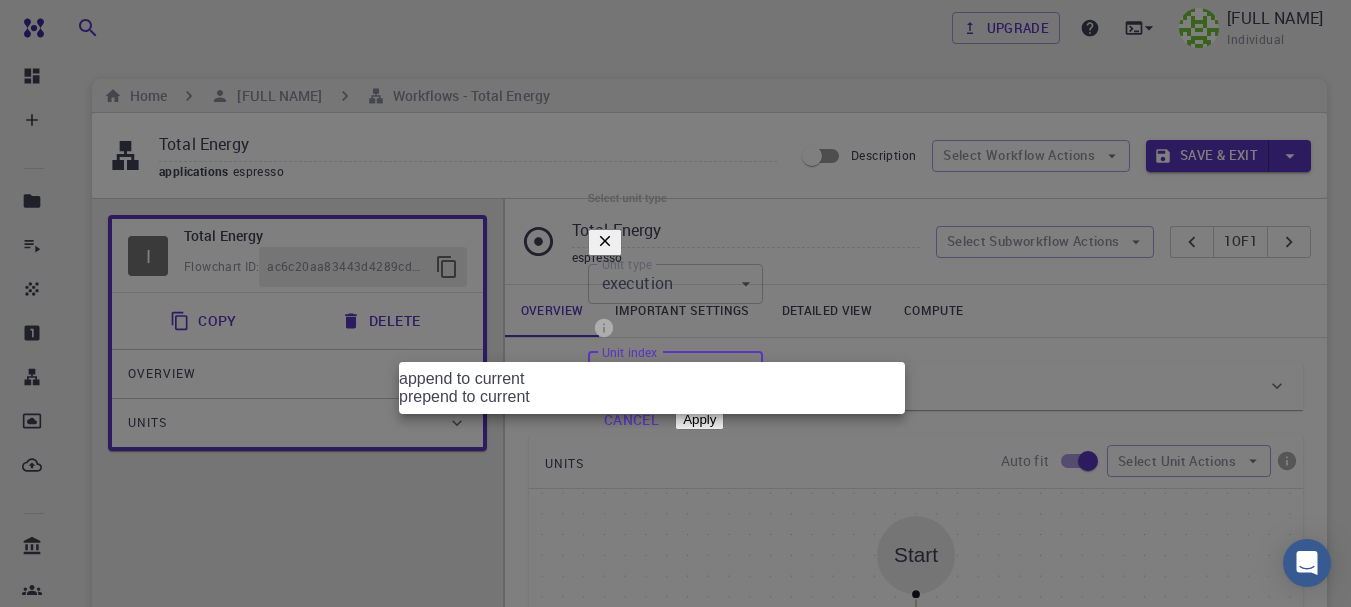 click at bounding box center (675, 303) 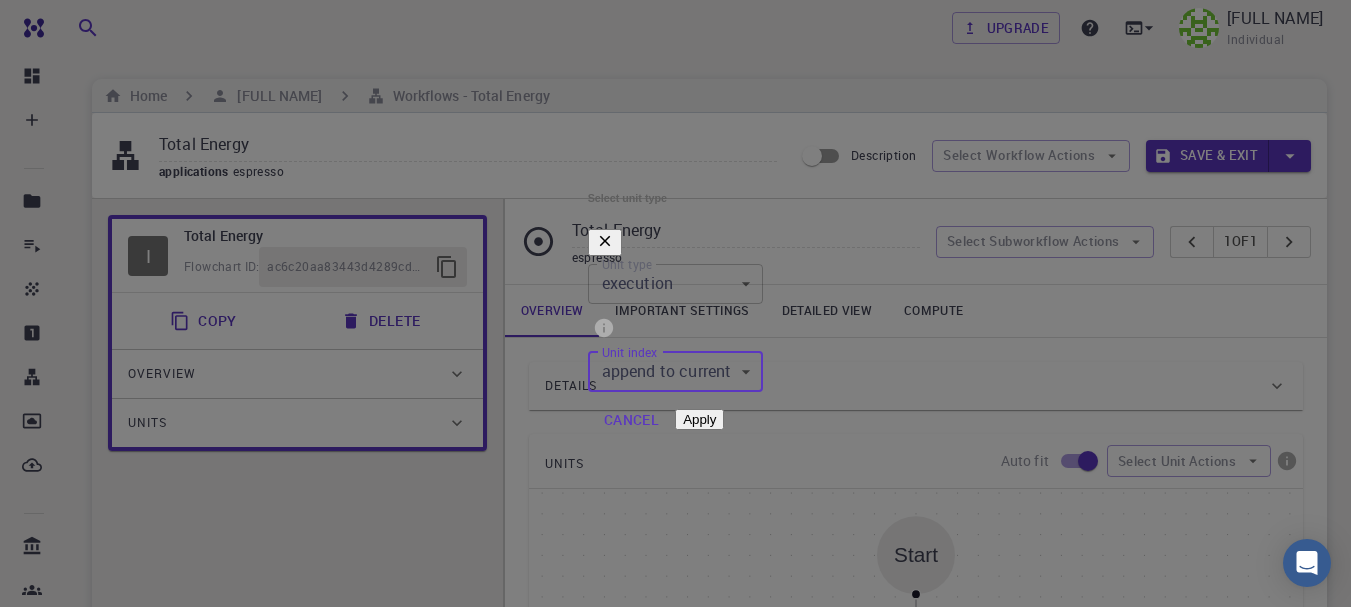 click 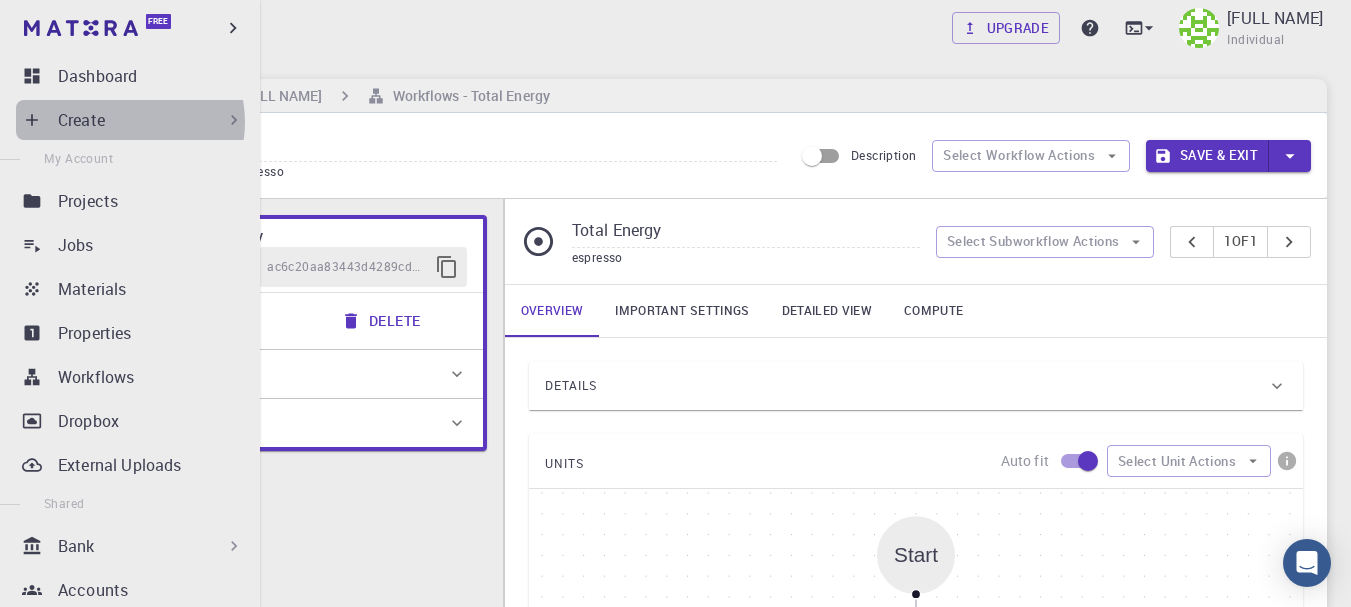 click on "Create" at bounding box center (151, 120) 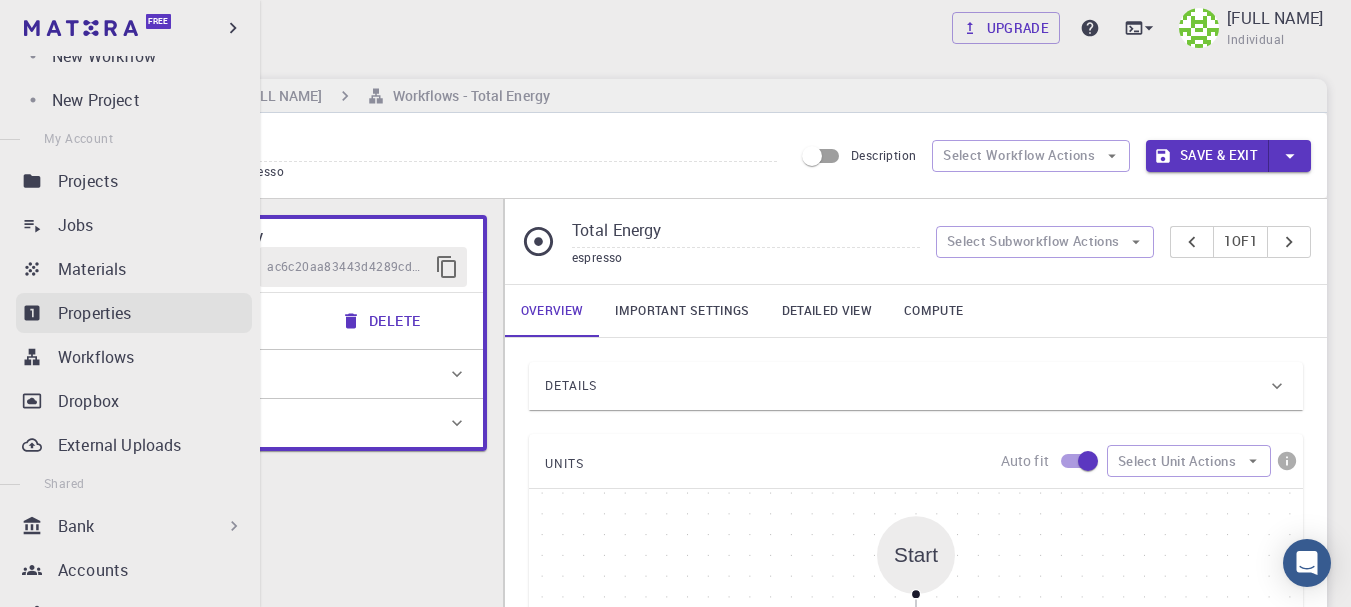 scroll, scrollTop: 200, scrollLeft: 0, axis: vertical 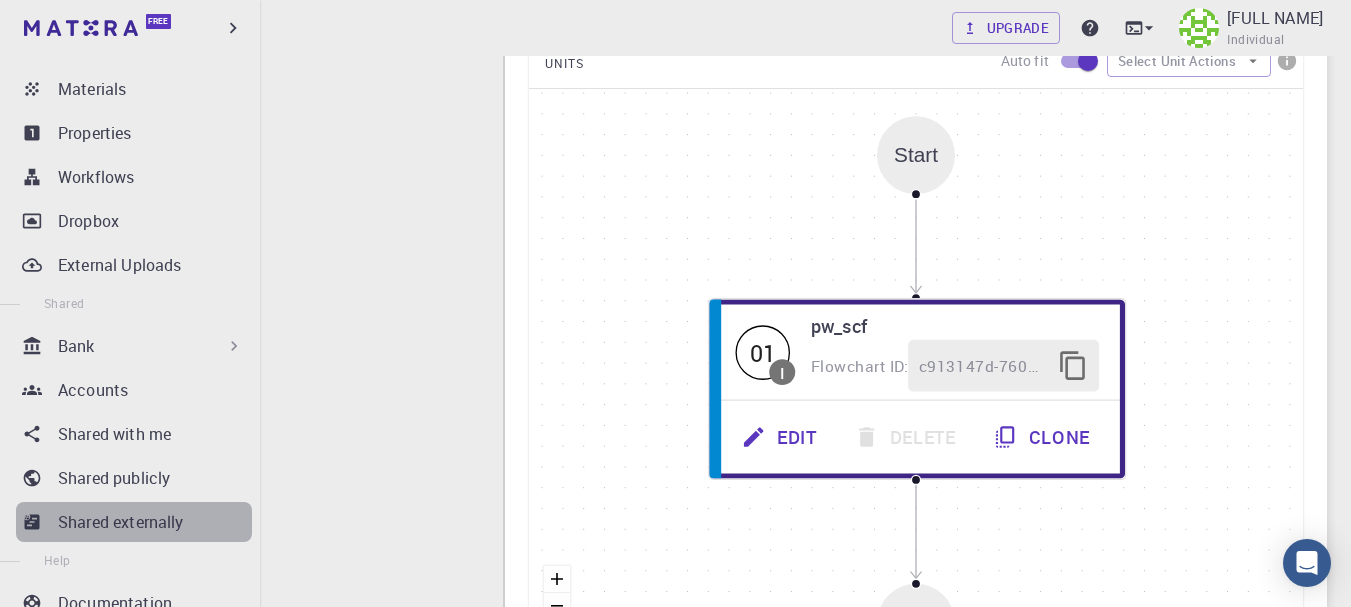 click on "Shared externally" at bounding box center [134, 522] 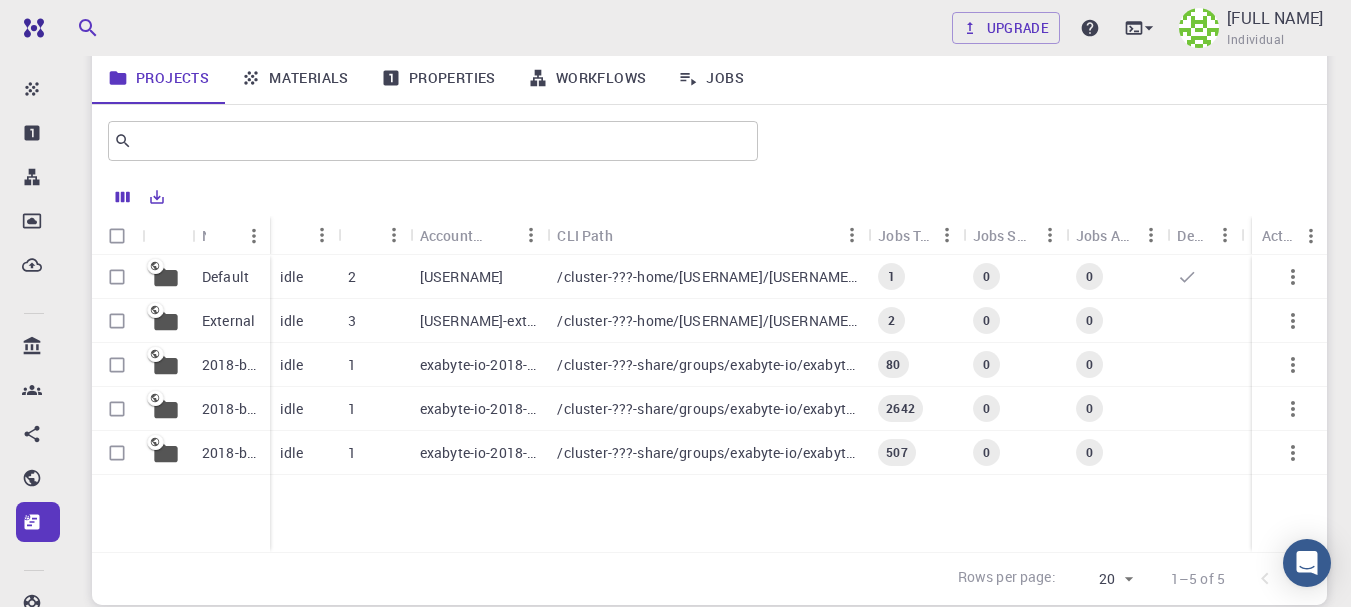 scroll, scrollTop: 91, scrollLeft: 0, axis: vertical 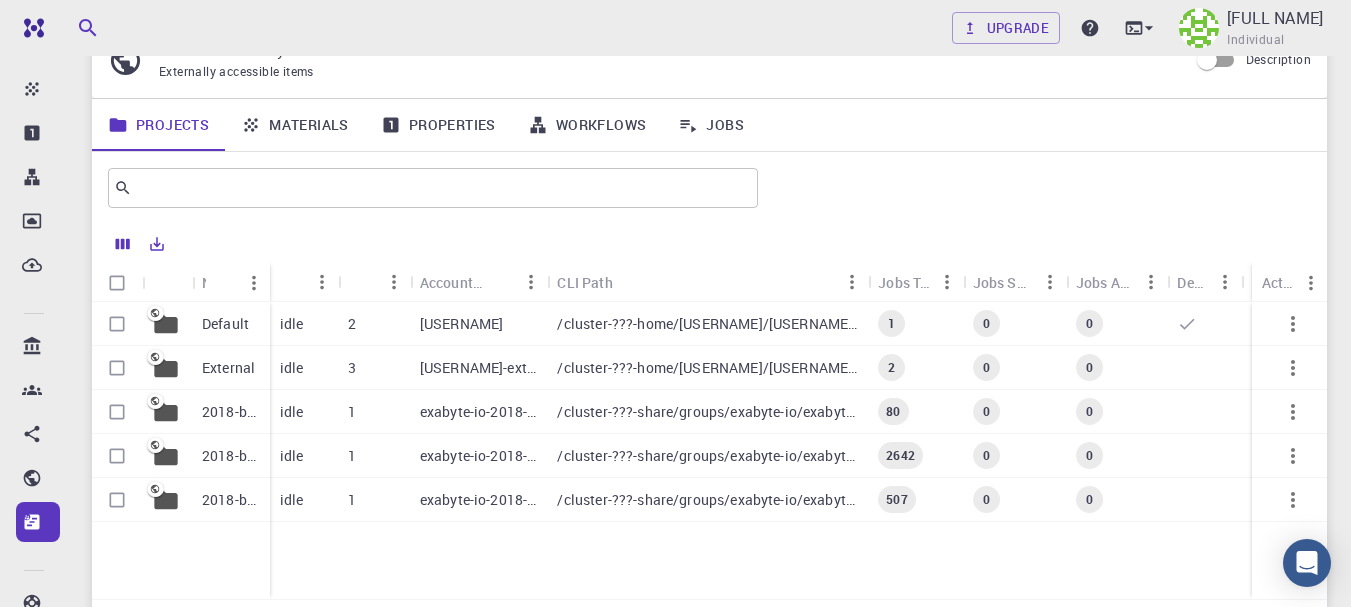 click on "exabyte-io-2018-bg-study-phase-iii" at bounding box center [479, 456] 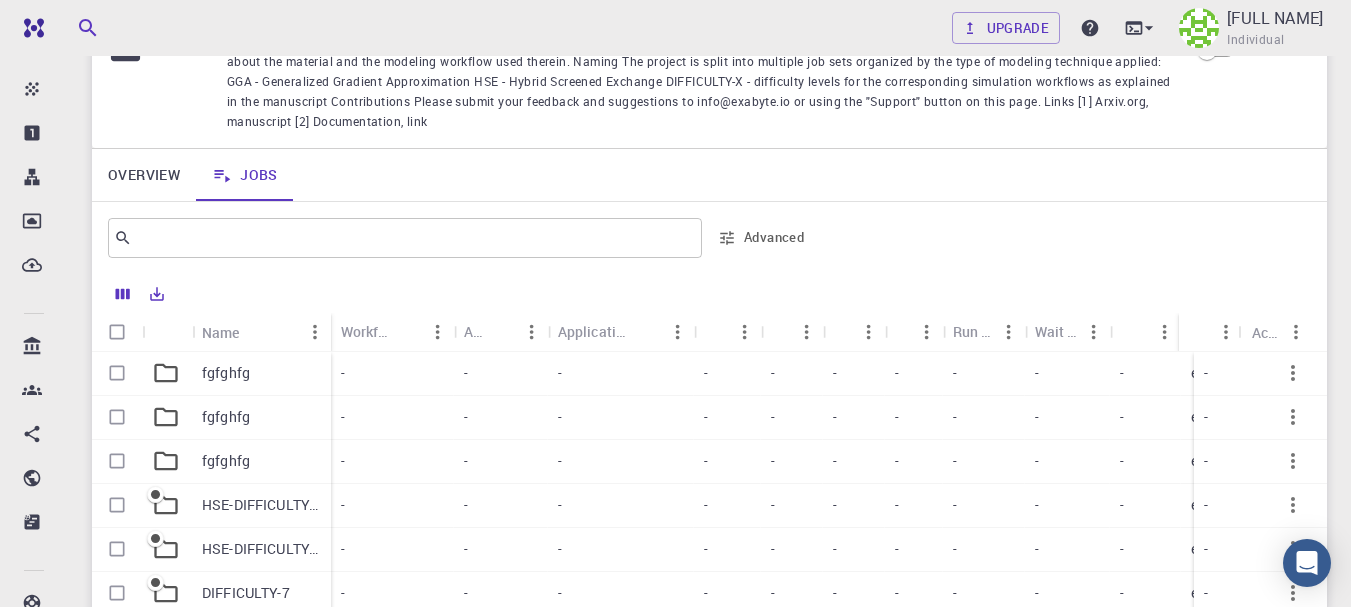 scroll, scrollTop: 200, scrollLeft: 0, axis: vertical 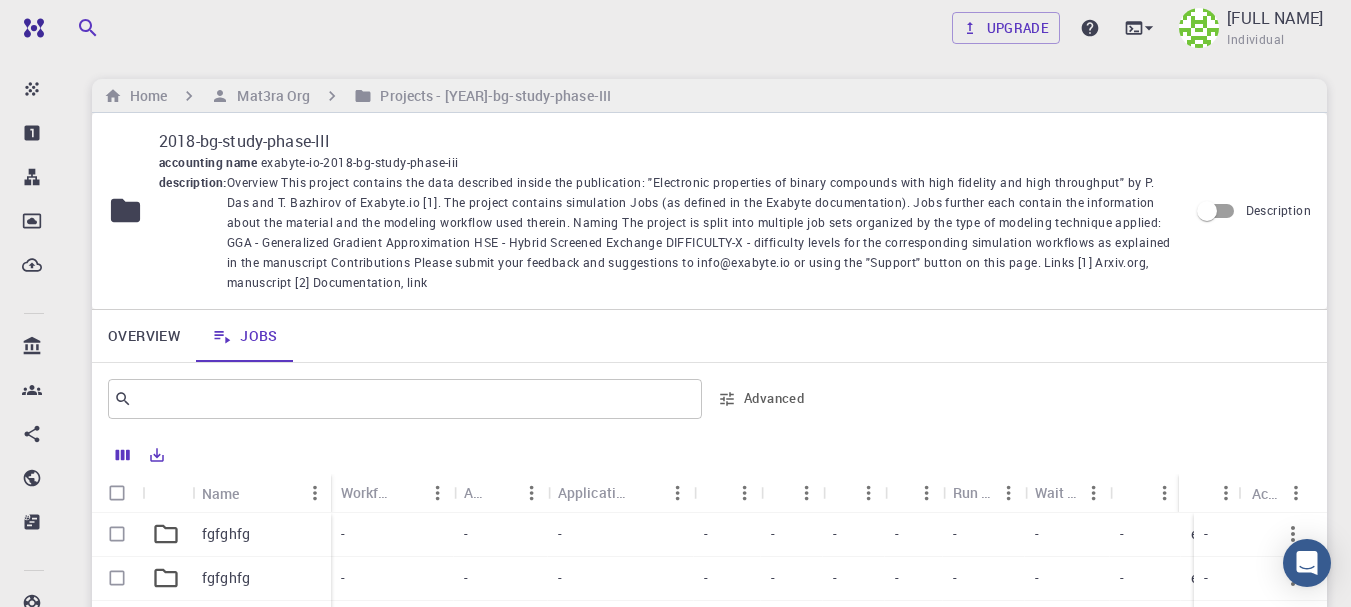 click on "Home [BRAND] Projects - [YEAR]-bg-study-phase-III" at bounding box center [709, 96] 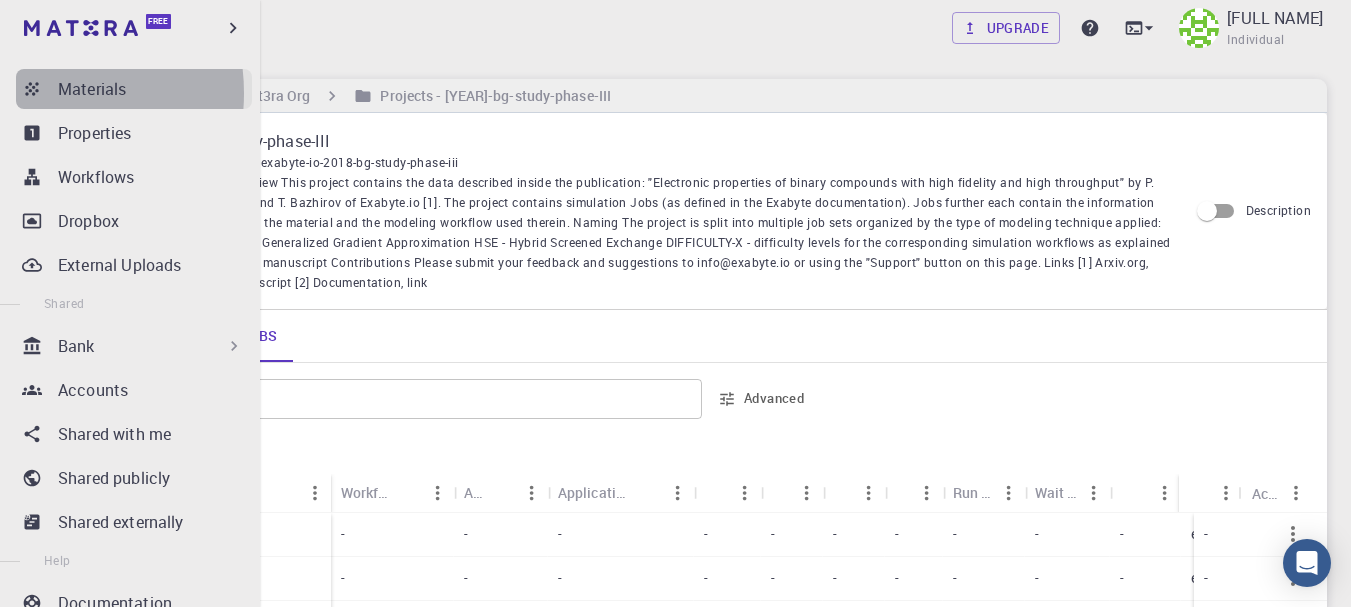 click 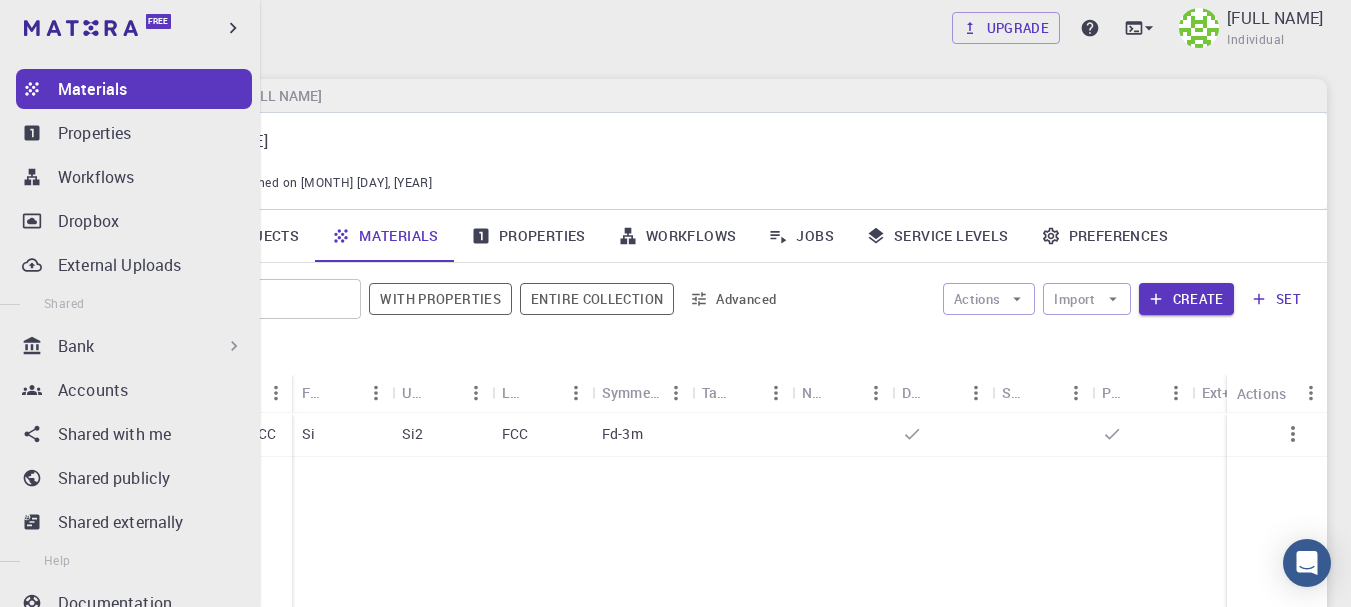 click on "Bank" at bounding box center (134, 346) 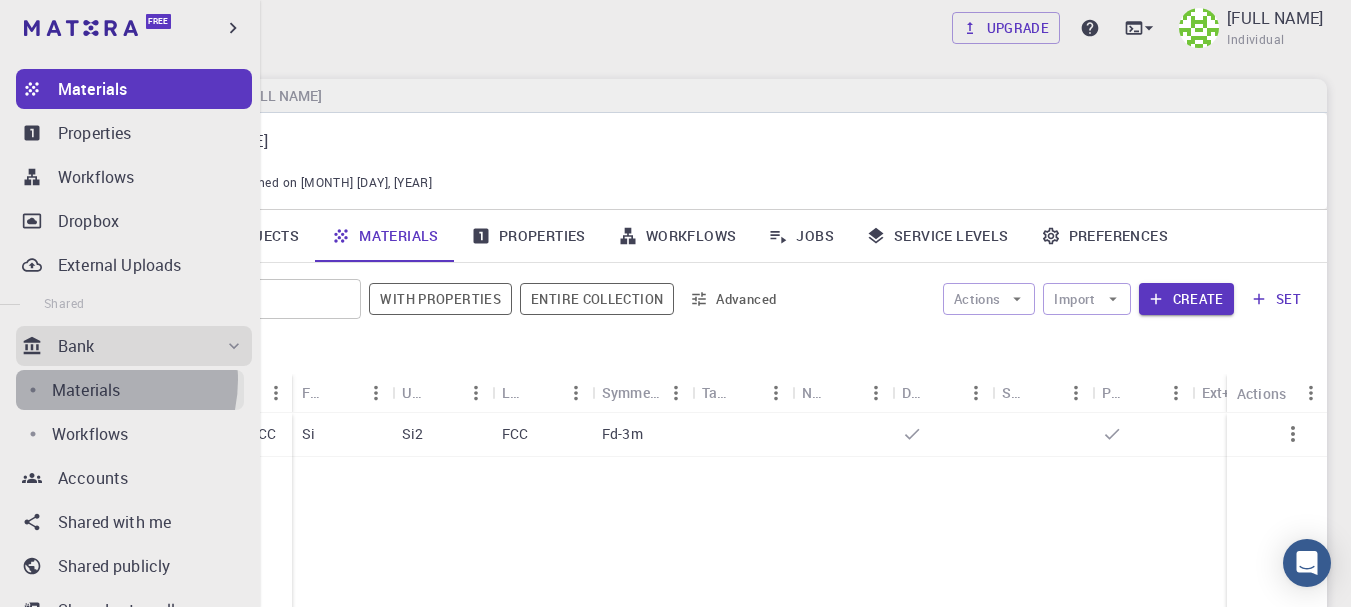 click on "Materials" at bounding box center [86, 390] 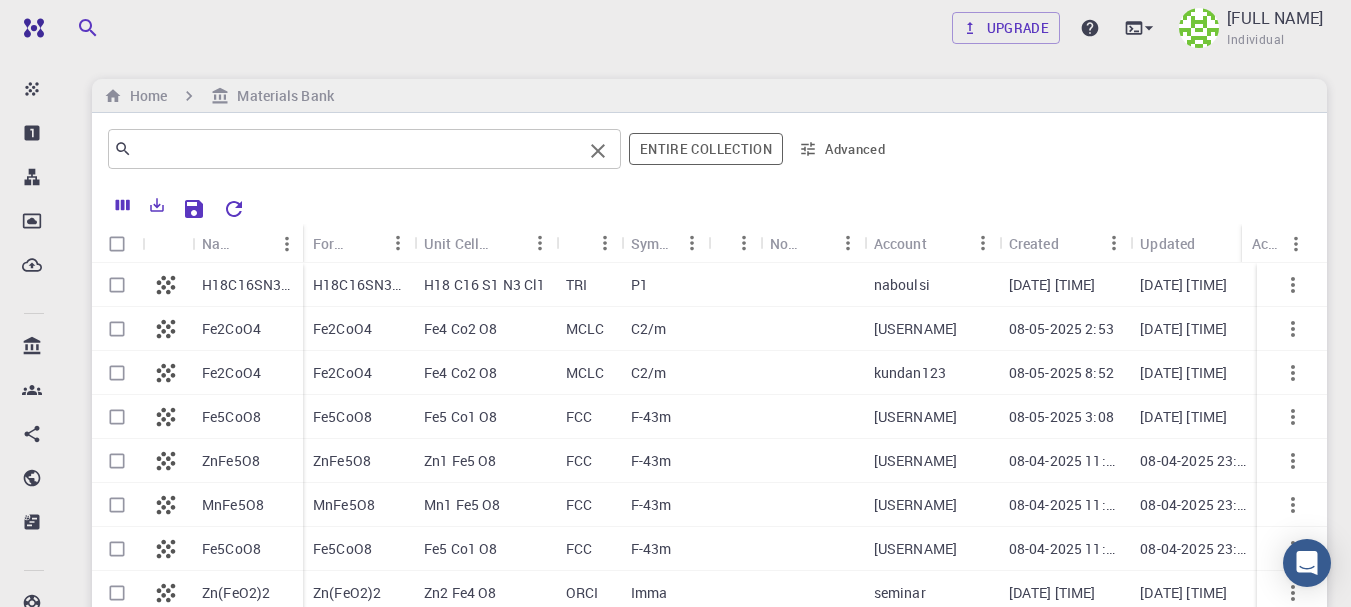 click at bounding box center [357, 149] 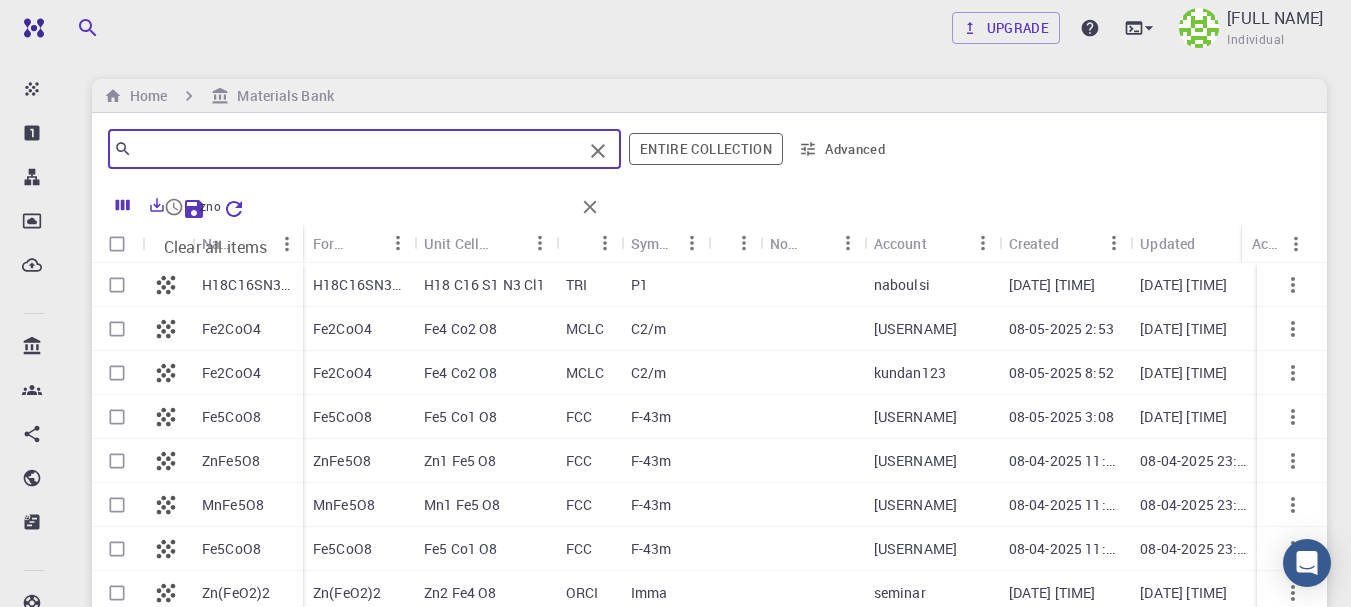 click on "zno" at bounding box center (385, 207) 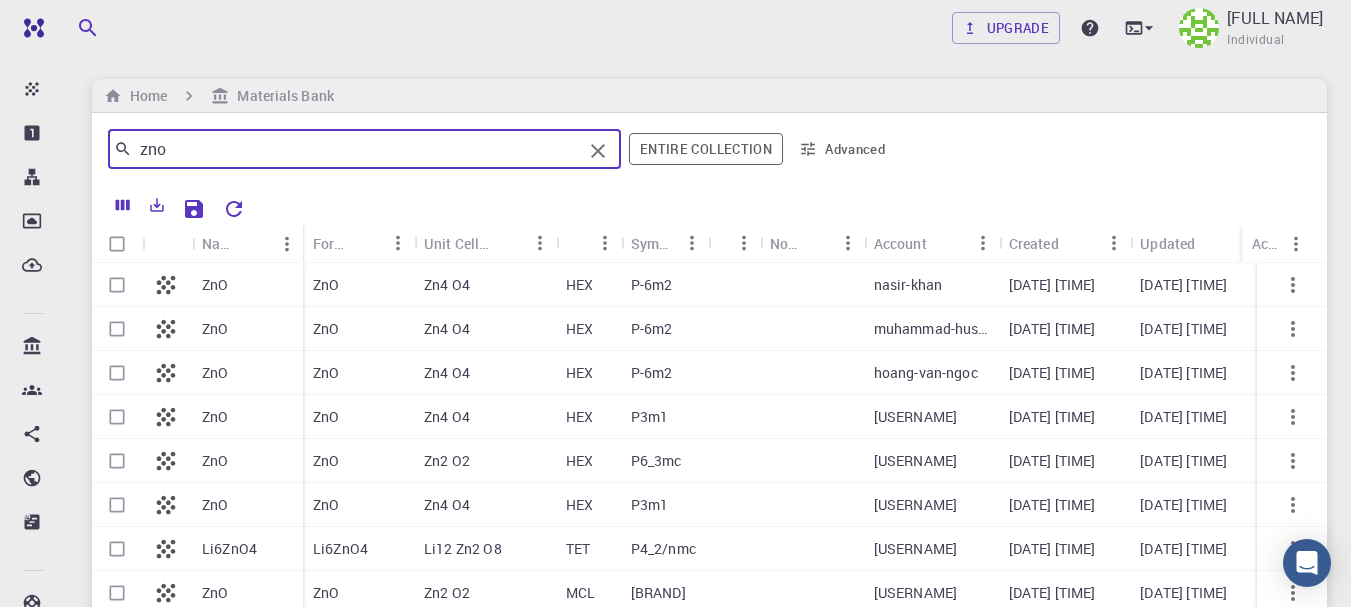 click on "ZnO" at bounding box center [247, 285] 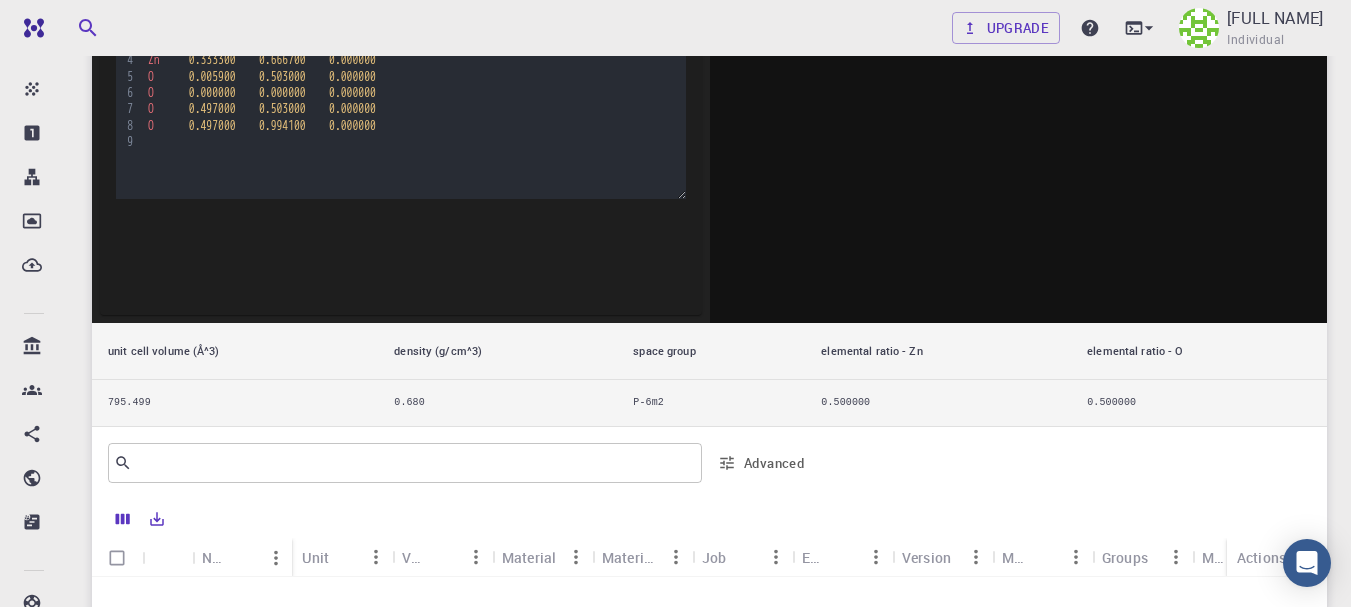 scroll, scrollTop: 700, scrollLeft: 0, axis: vertical 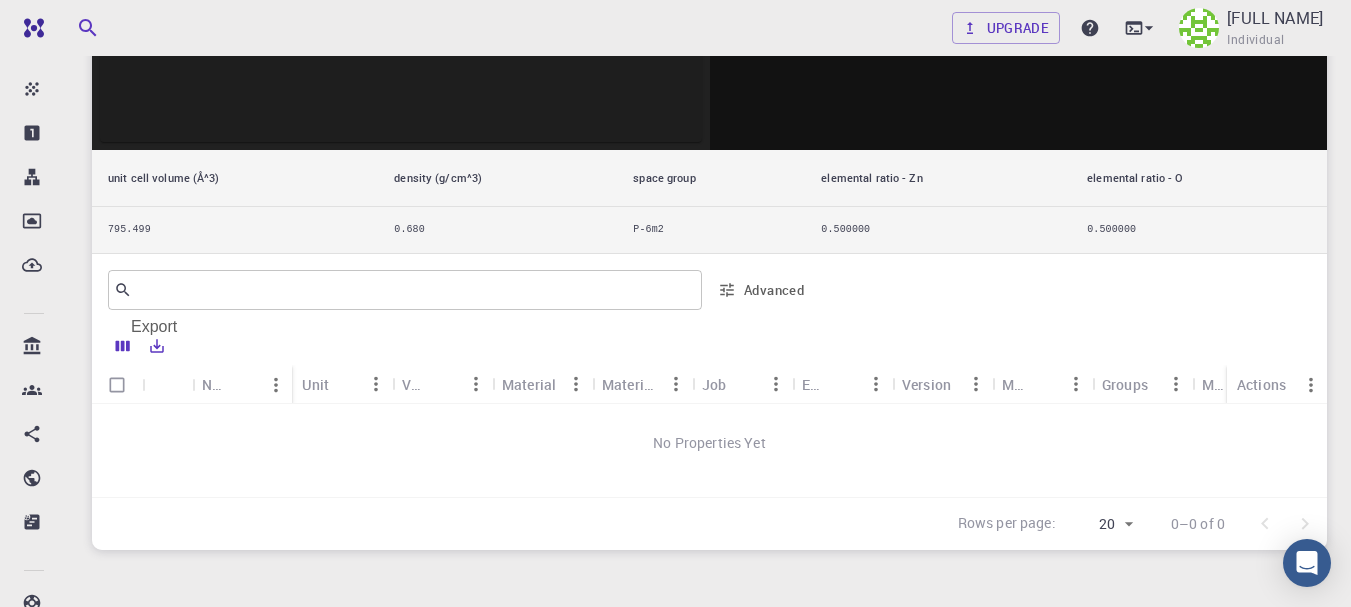 click at bounding box center (157, 346) 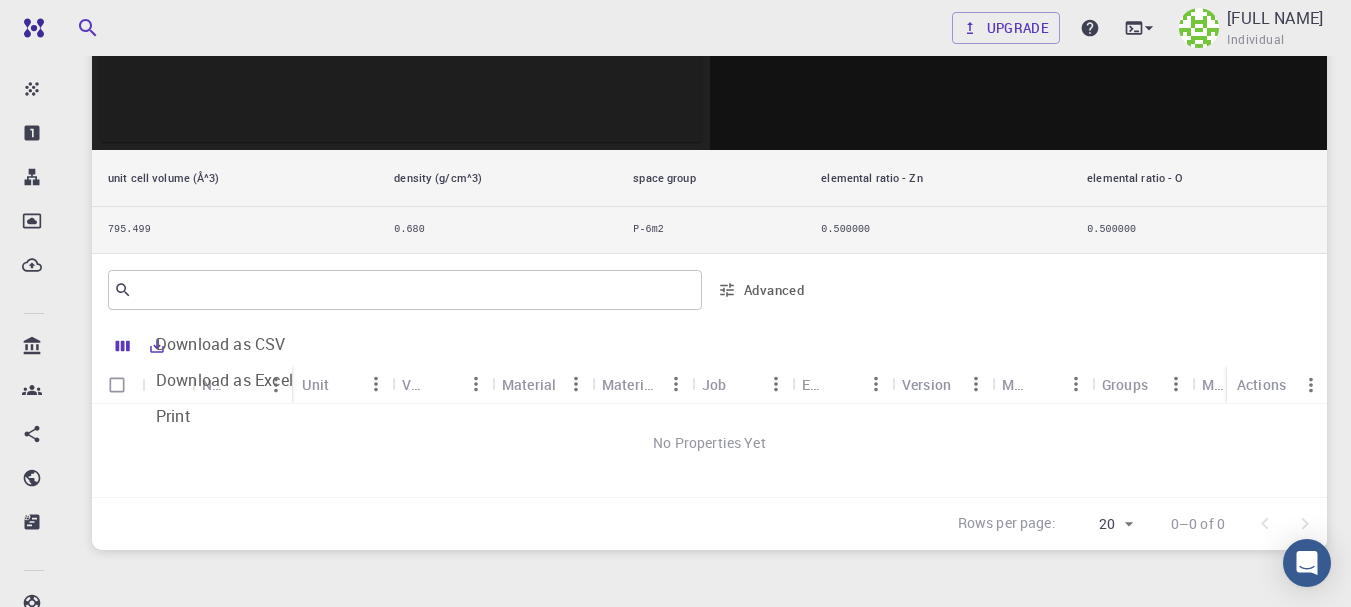 click on "​ Advanced" at bounding box center [709, 290] 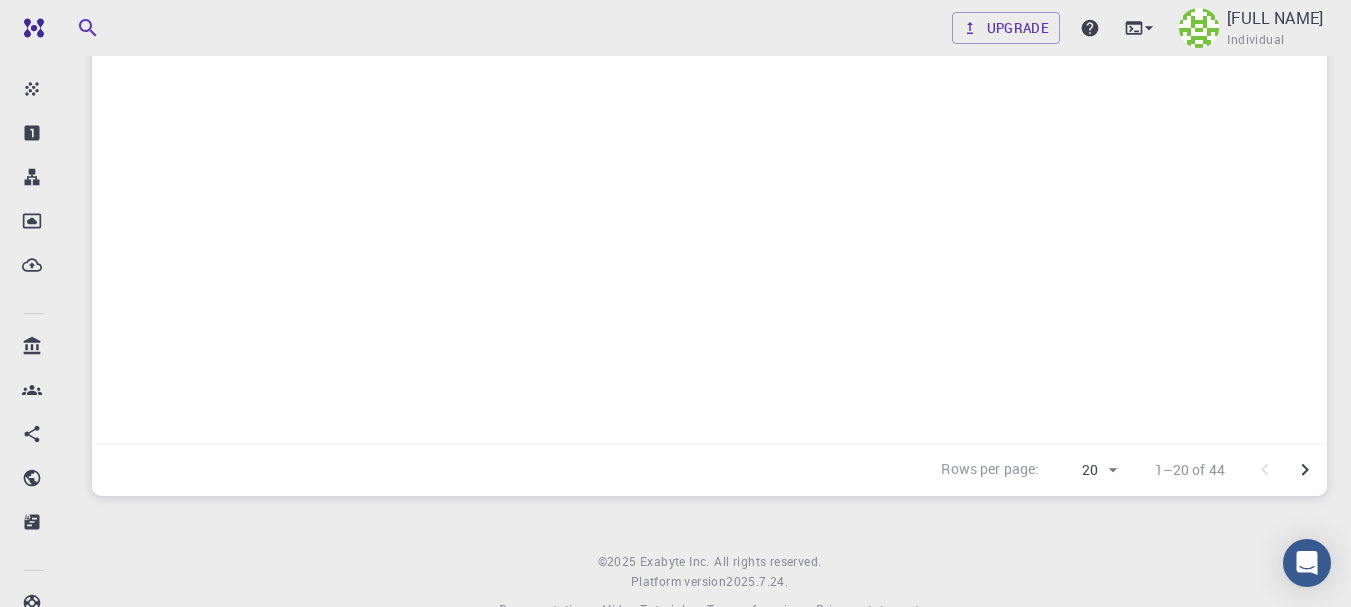 scroll, scrollTop: 0, scrollLeft: 0, axis: both 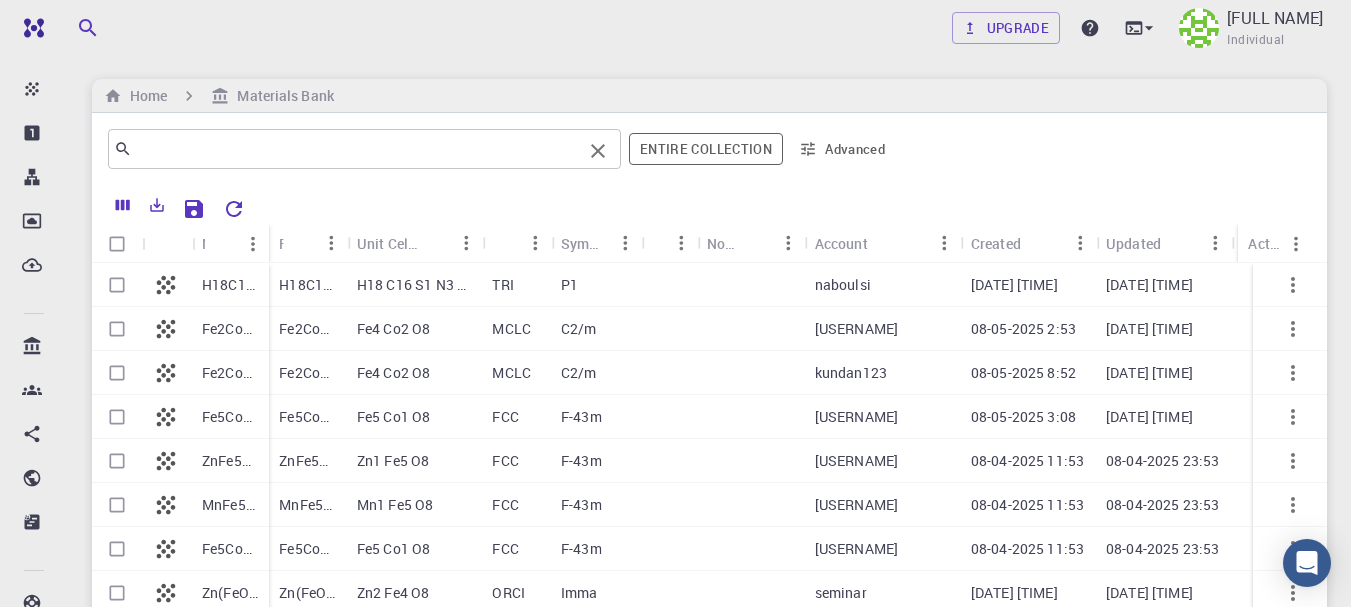 click at bounding box center [357, 149] 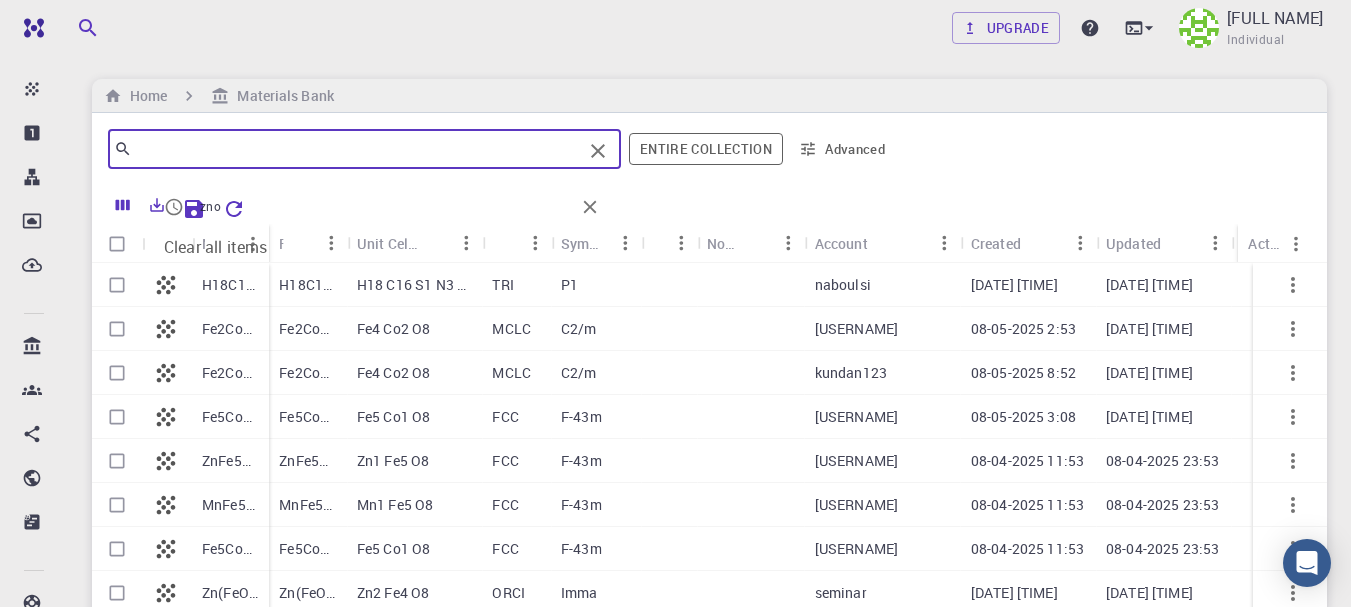 click on "zno" at bounding box center [385, 207] 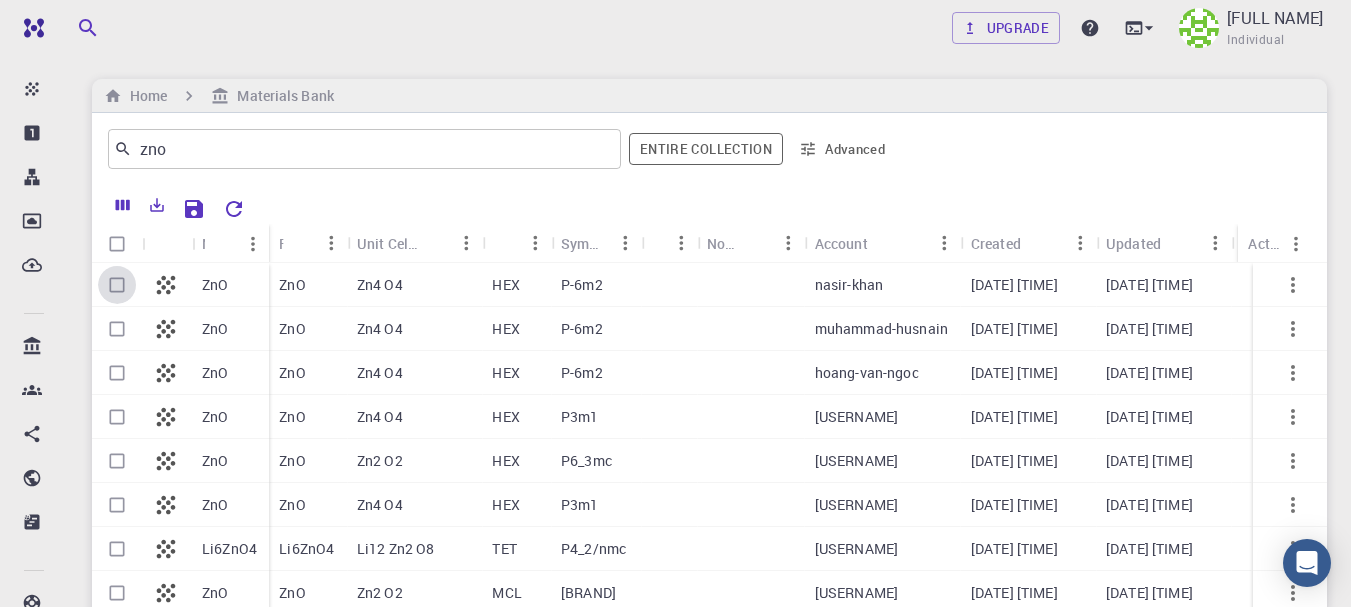 click at bounding box center [117, 285] 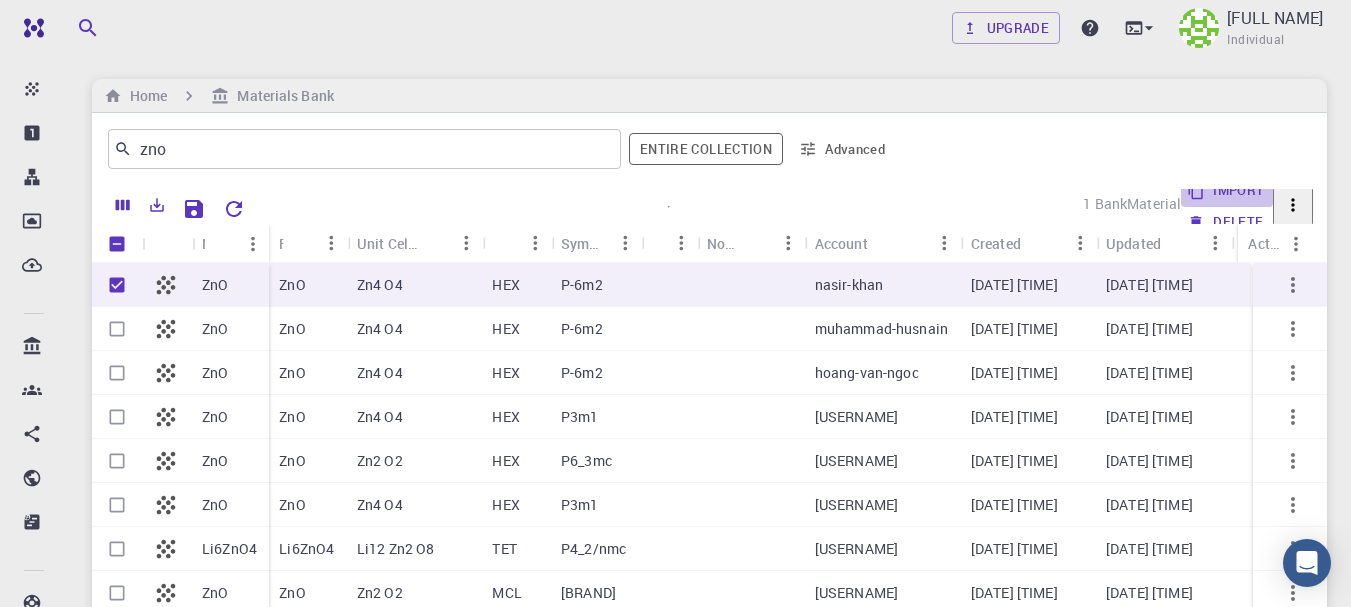 click on "Import" at bounding box center (1226, 191) 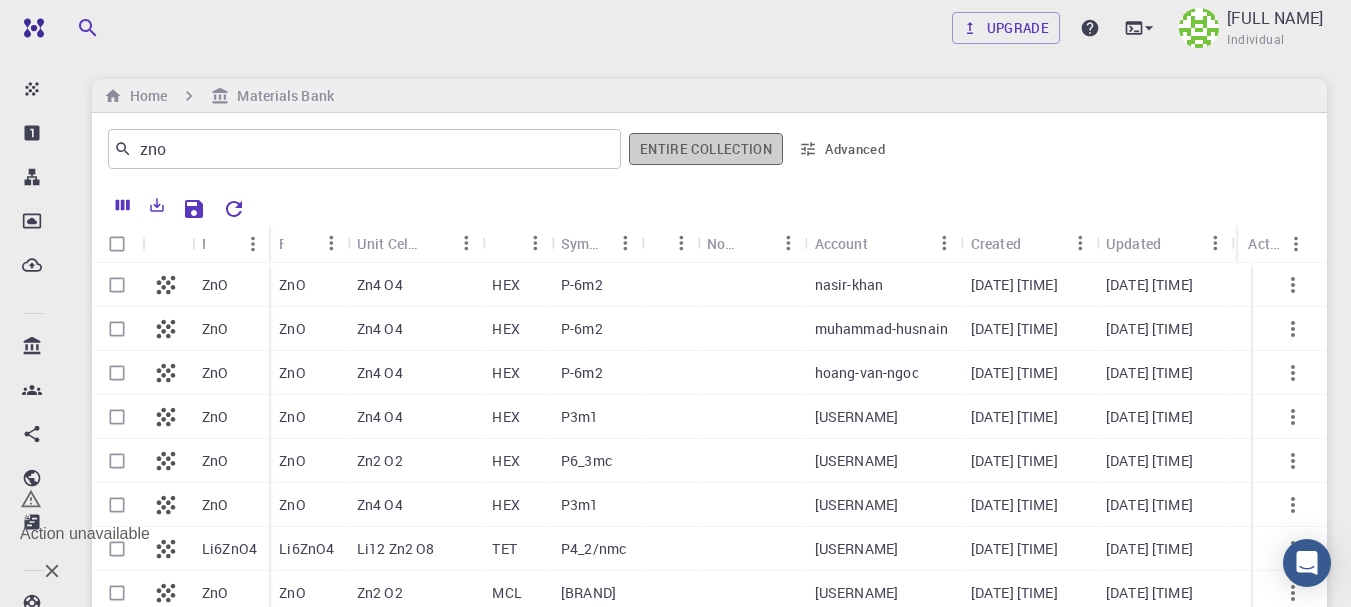 click on "Entire collection" at bounding box center [706, 149] 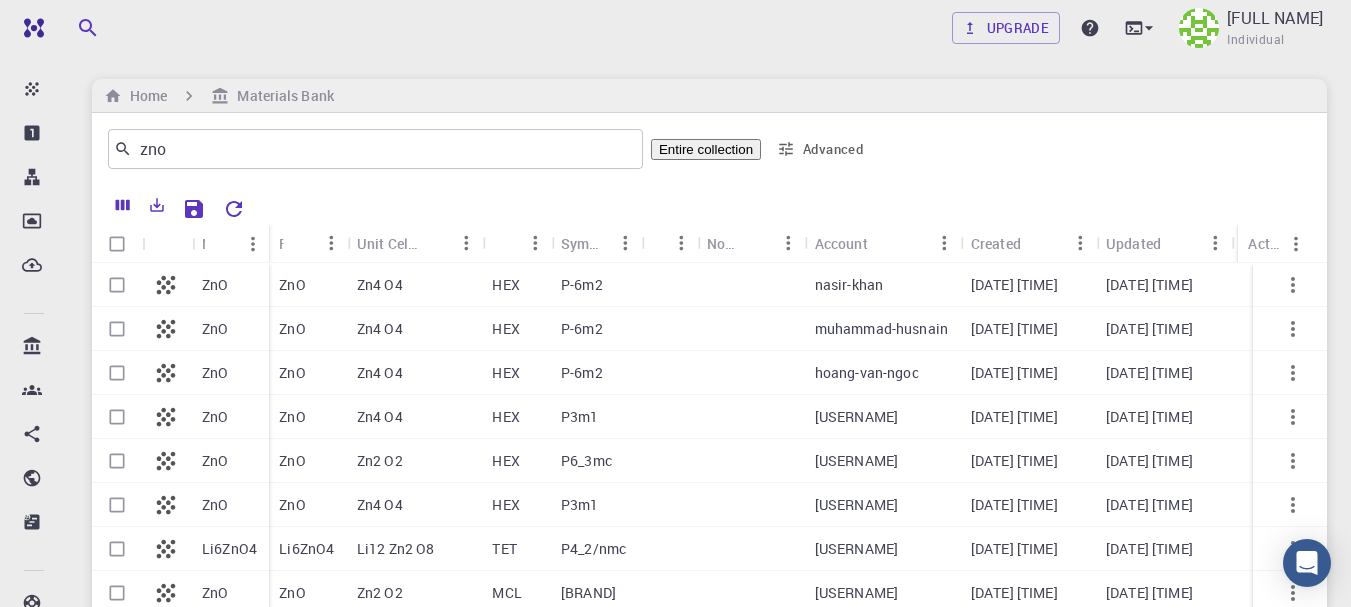 click at bounding box center (117, 285) 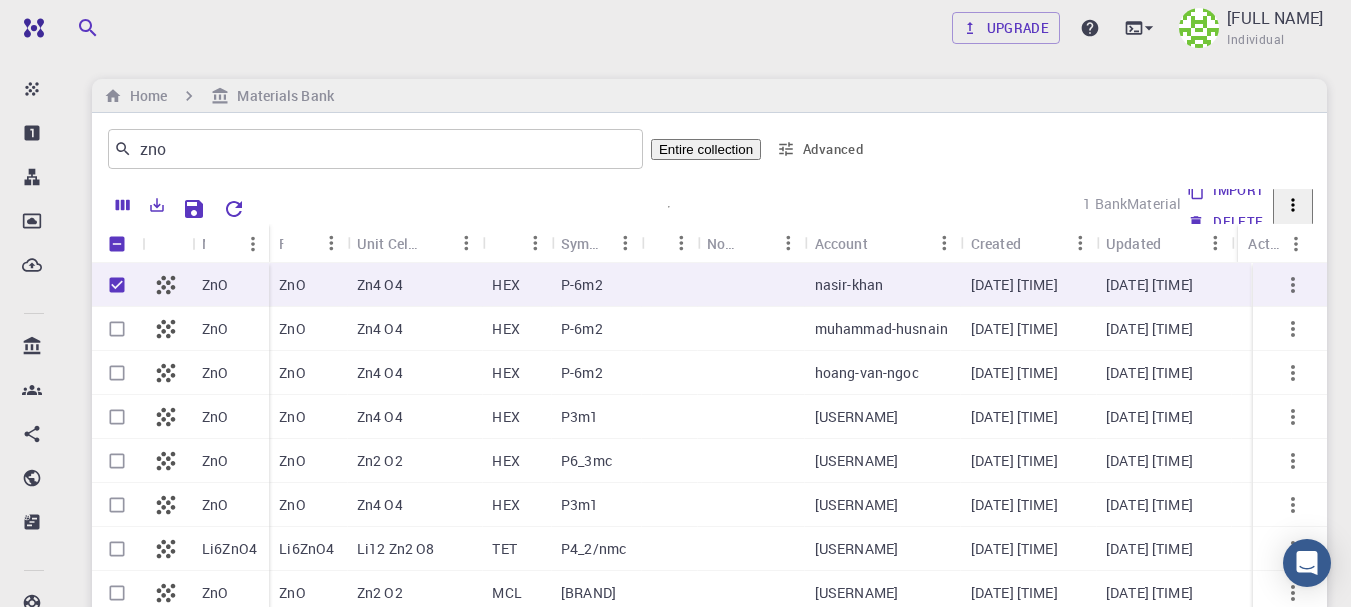 click on "Entire collection" at bounding box center [706, 149] 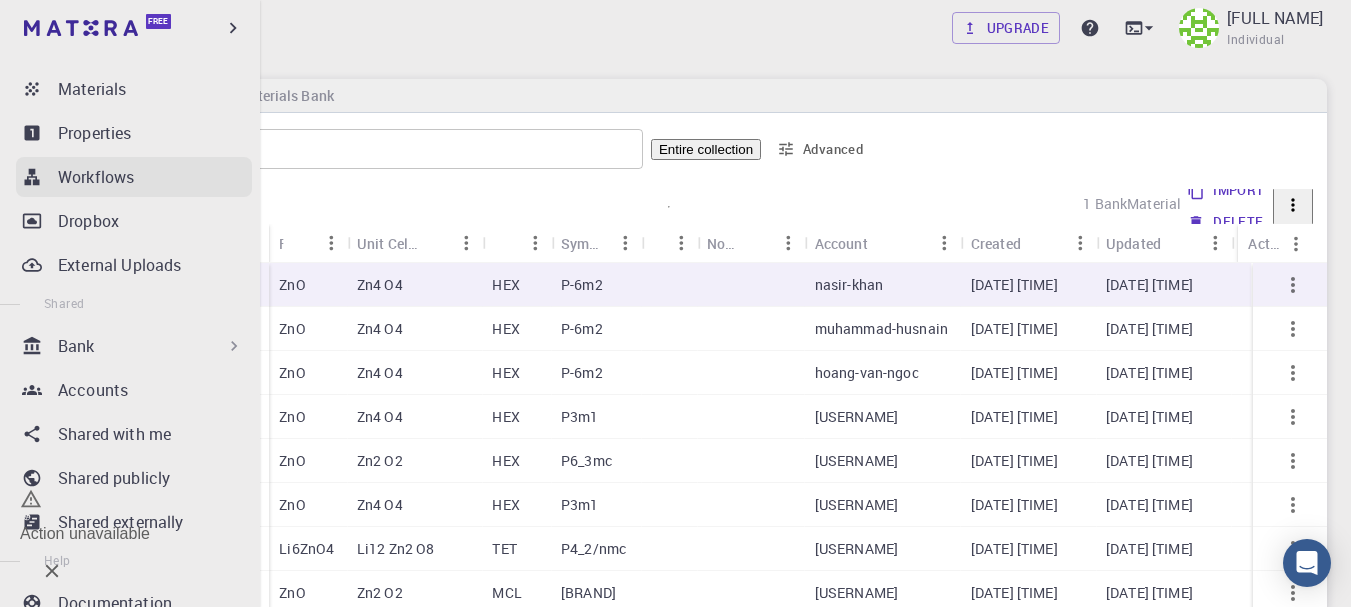 click 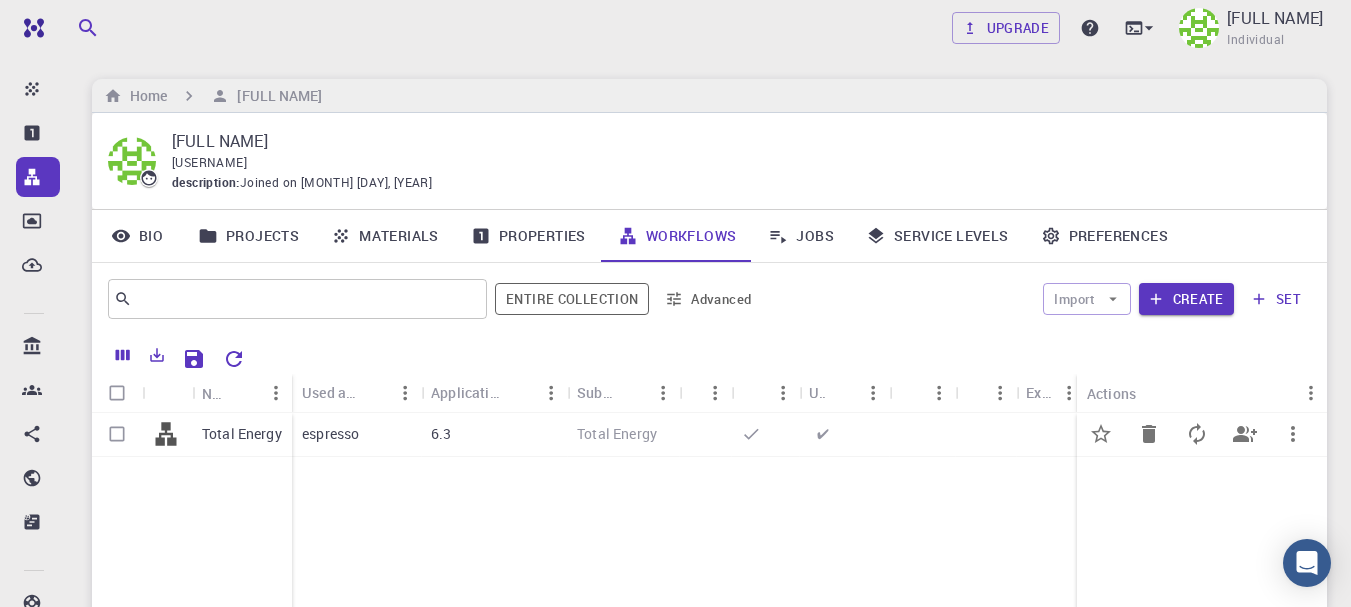 click on "Total Energy" at bounding box center [242, 435] 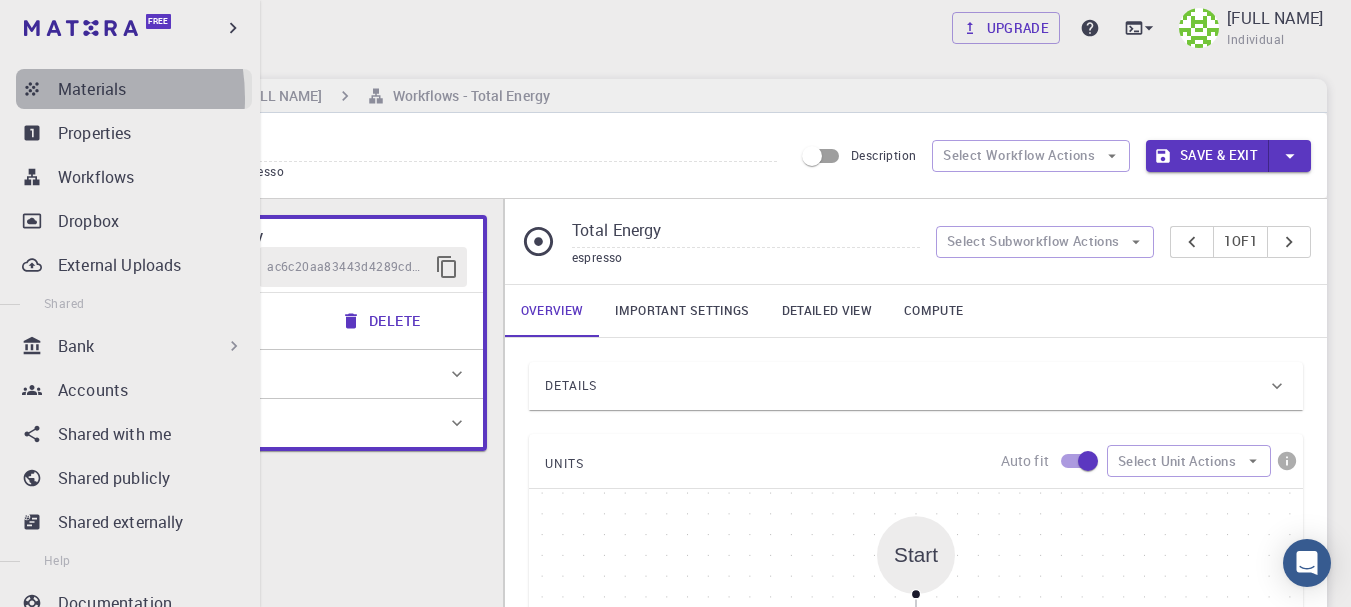 click on "Materials" at bounding box center (134, 89) 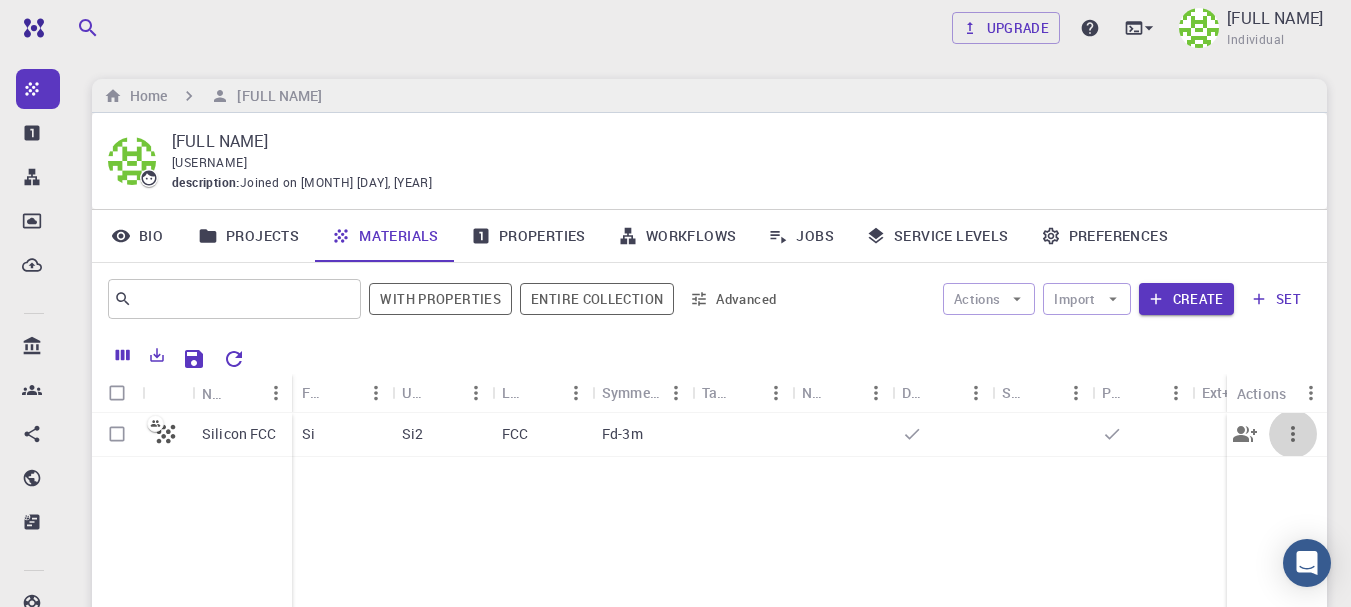 click 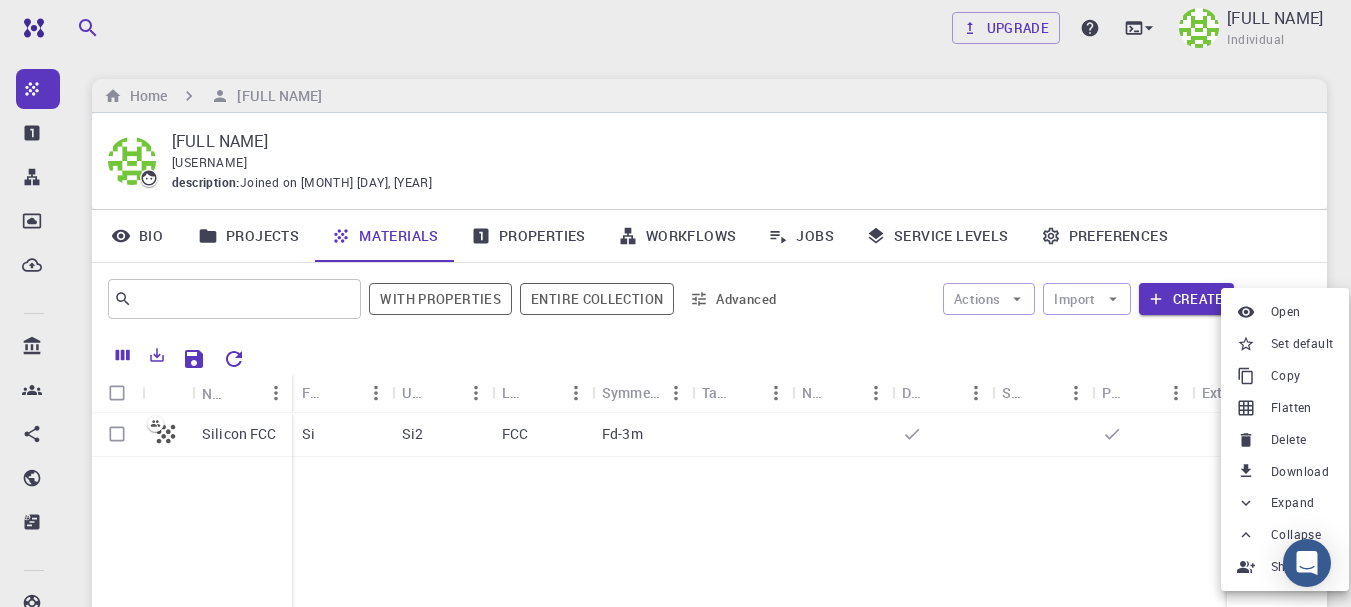 click at bounding box center (675, 303) 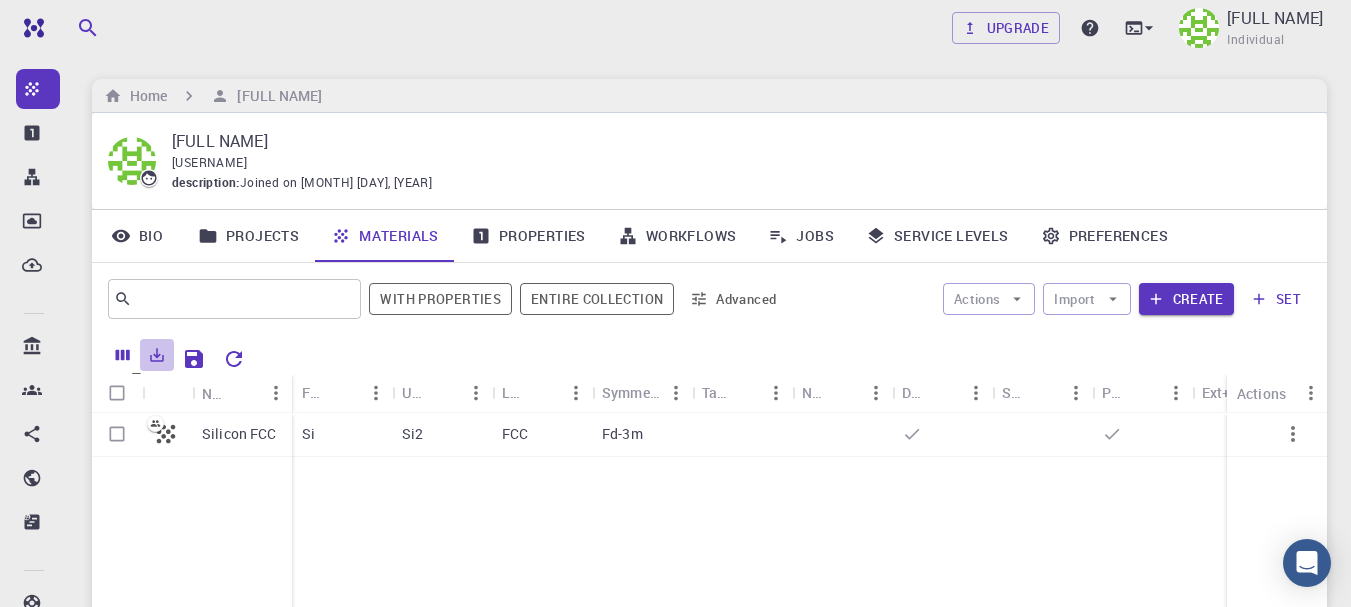 click 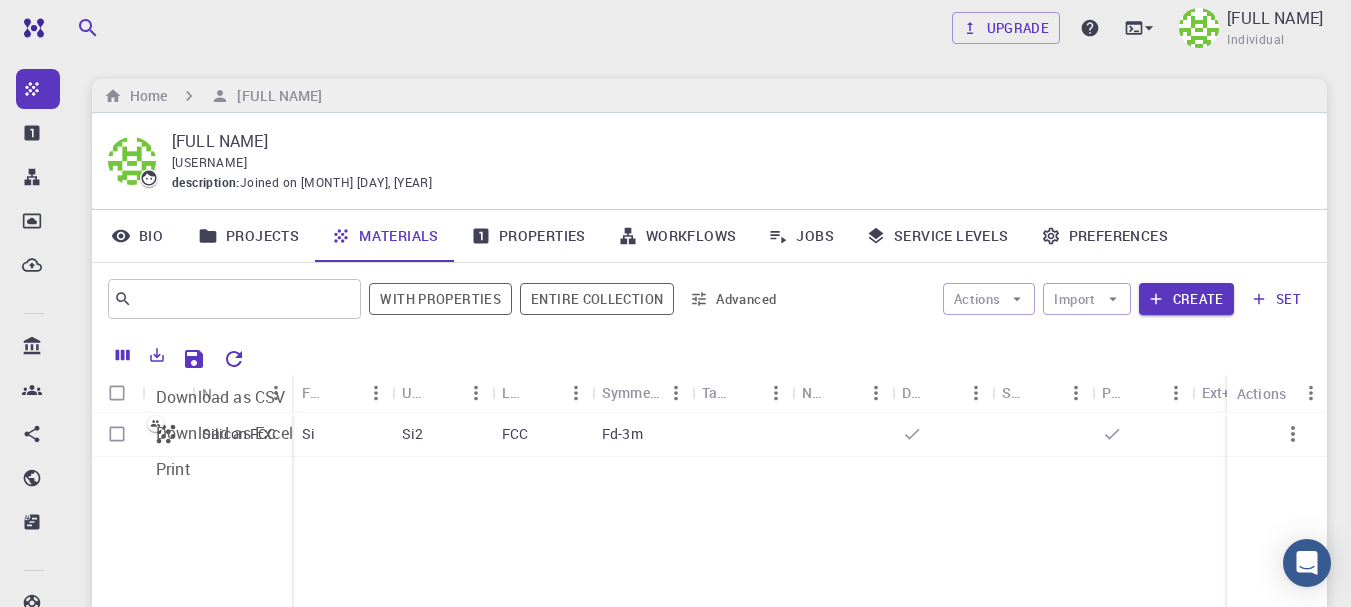 click 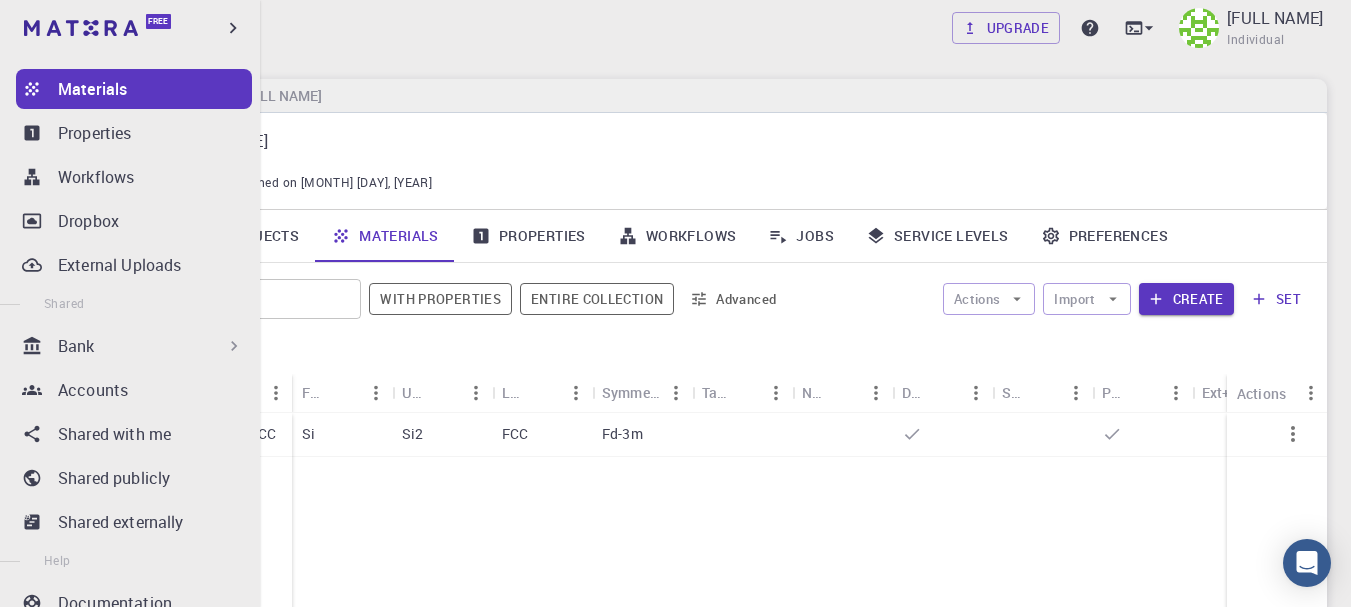 click on "Bank" at bounding box center (76, 346) 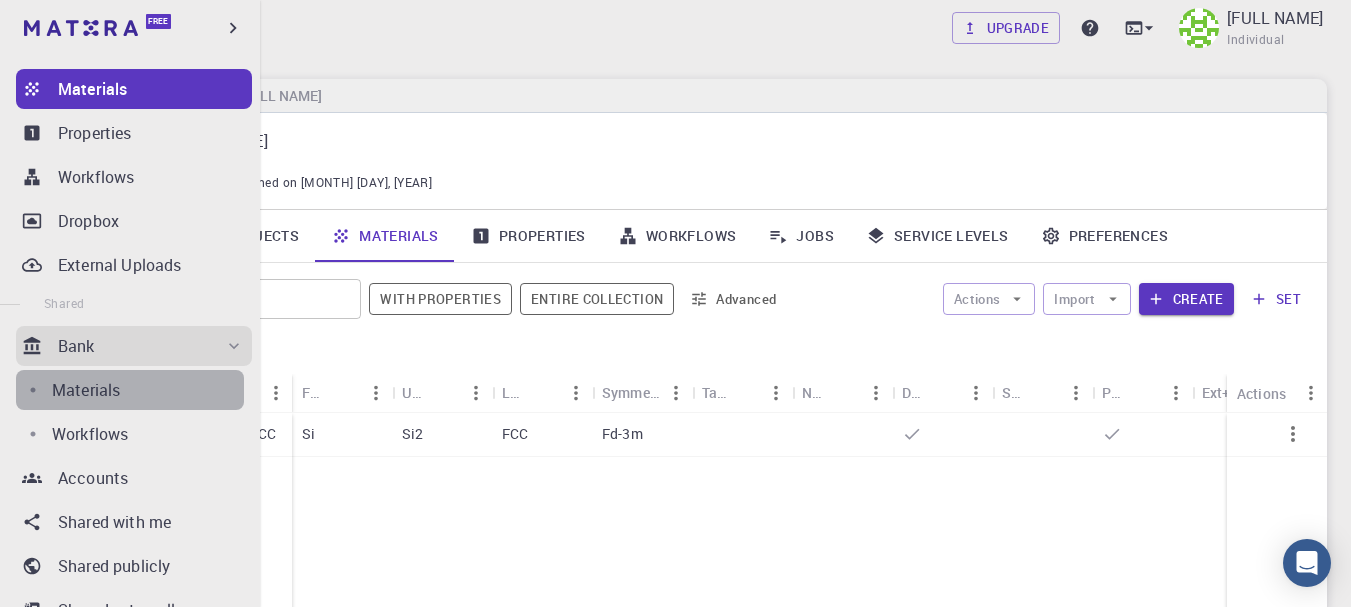 click on "Materials" at bounding box center (148, 390) 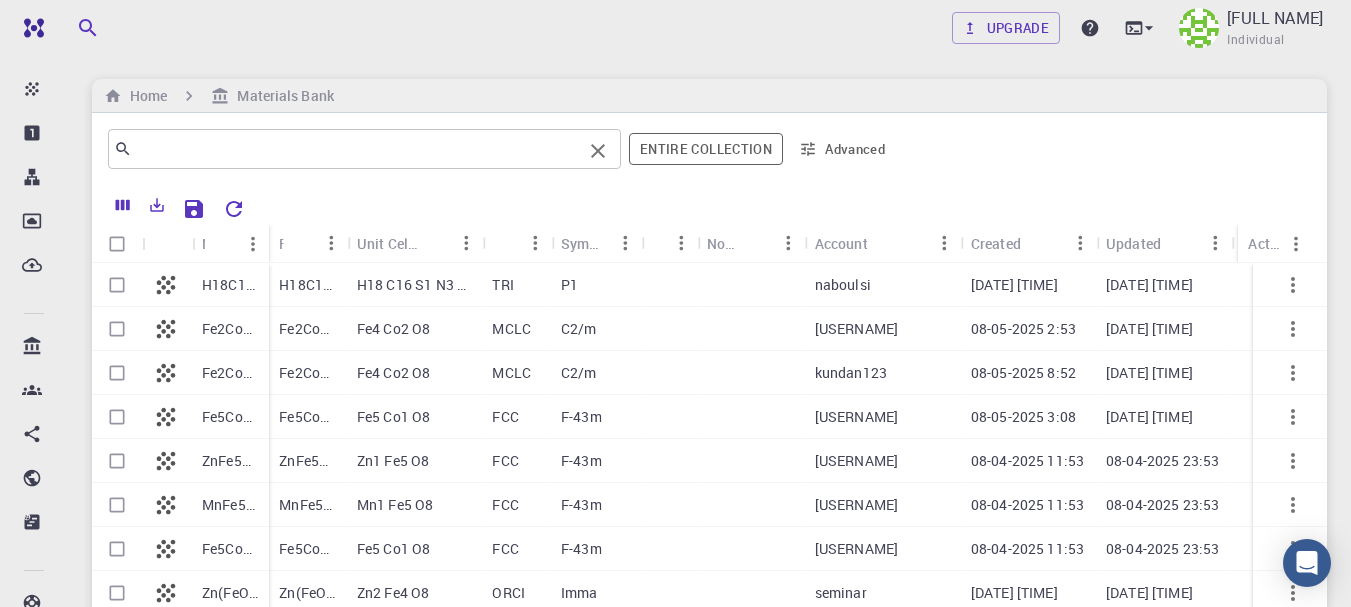 click at bounding box center [357, 149] 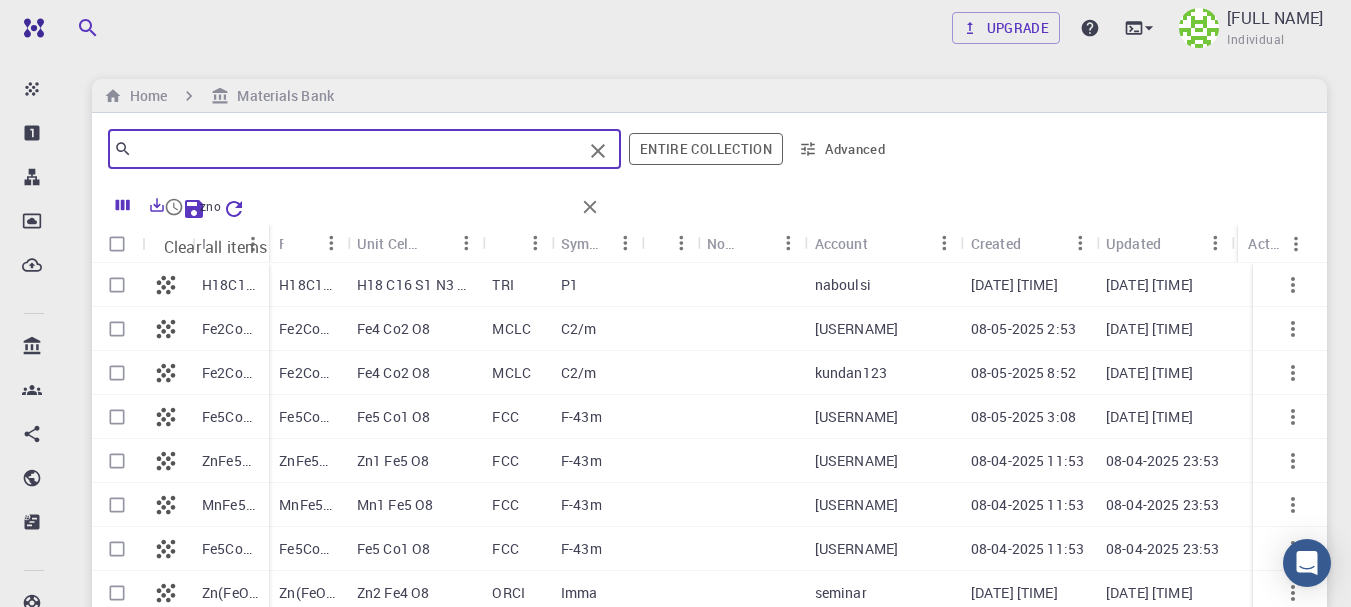 click on "zno" at bounding box center (387, 207) 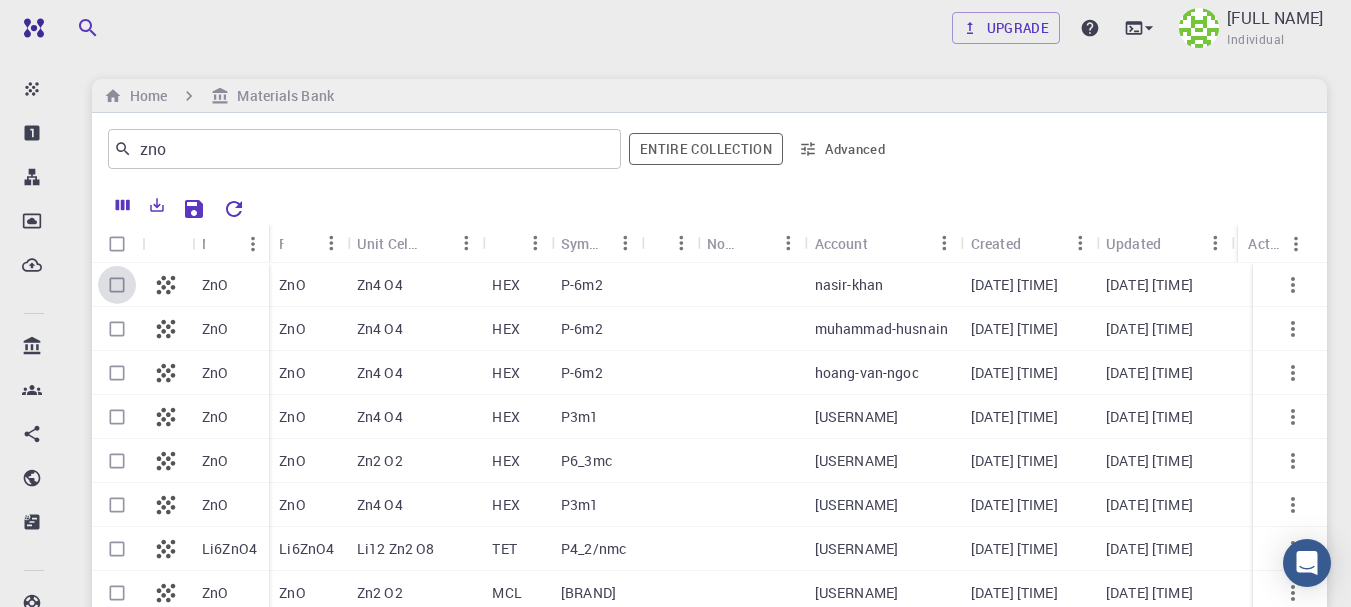 click at bounding box center (117, 285) 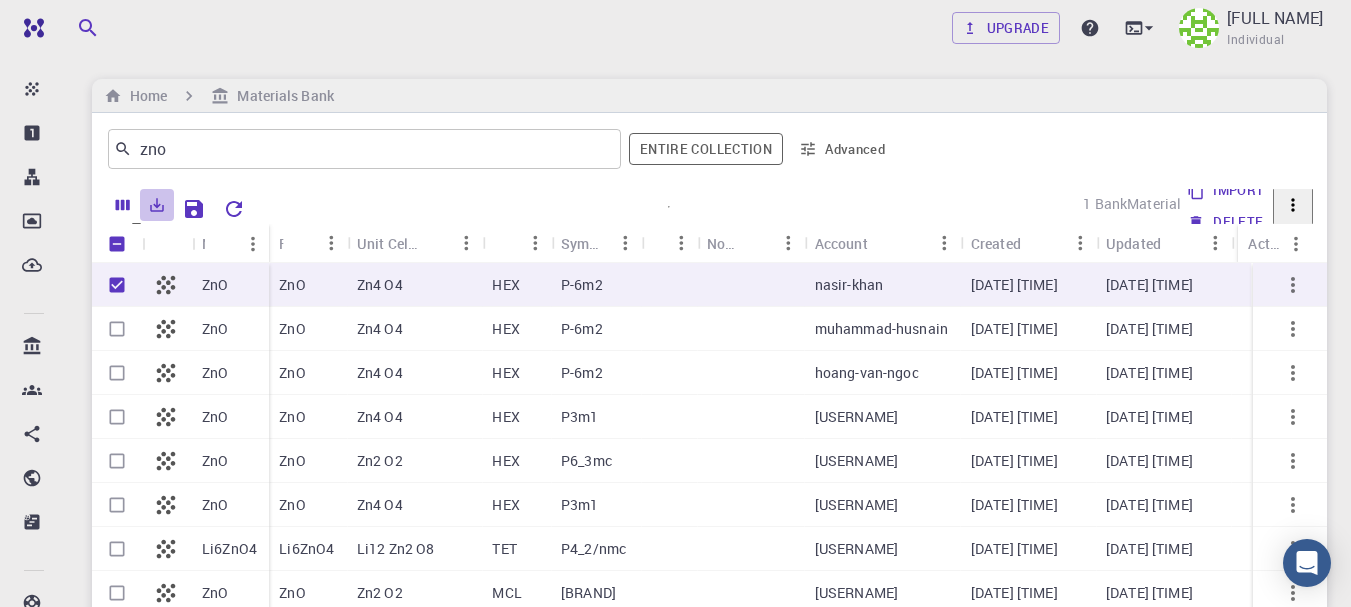 click 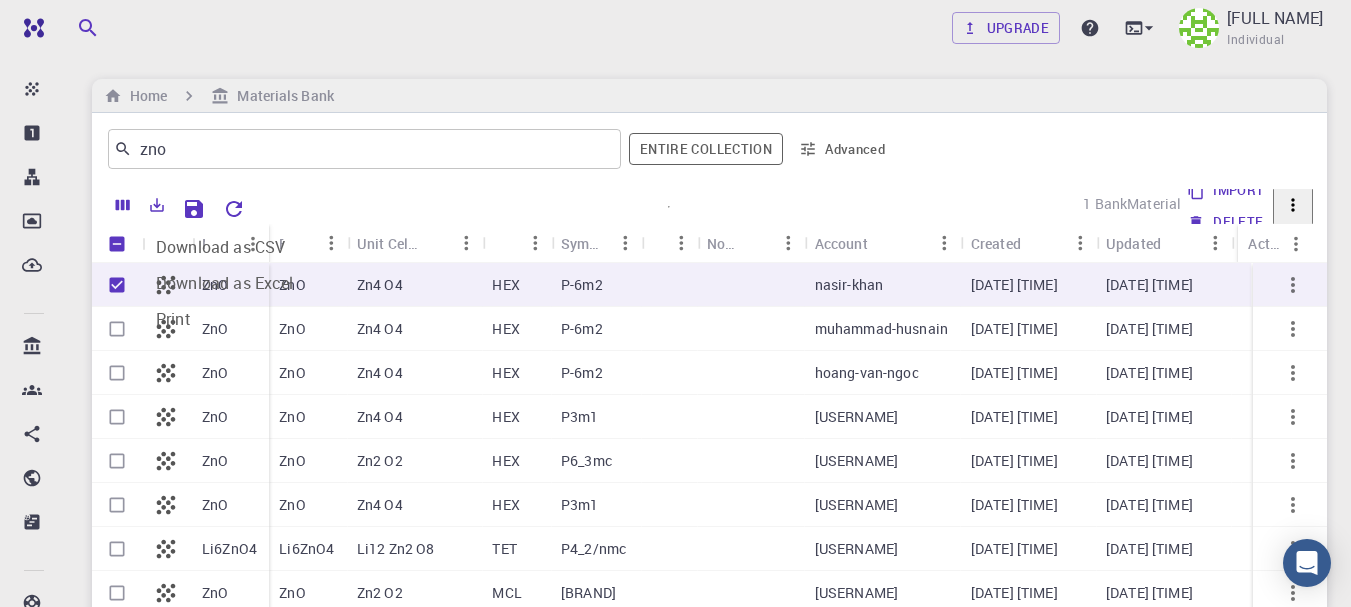 click on "Download as CSV" at bounding box center (225, 247) 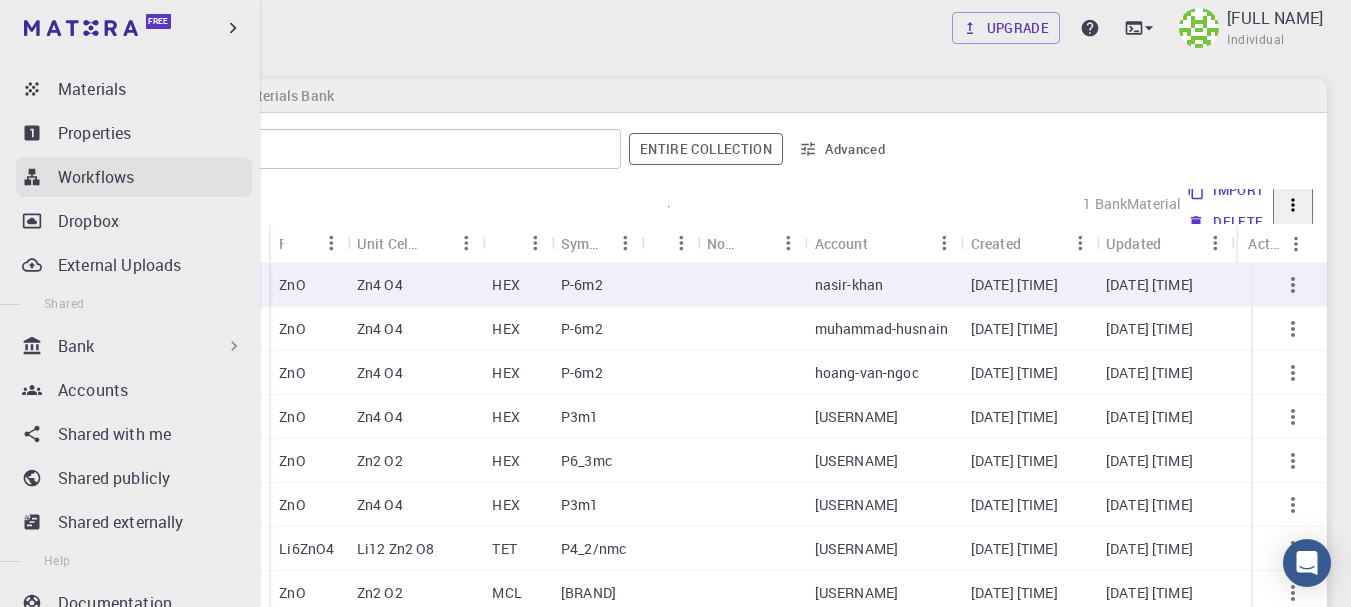 click on "Workflows" at bounding box center (134, 177) 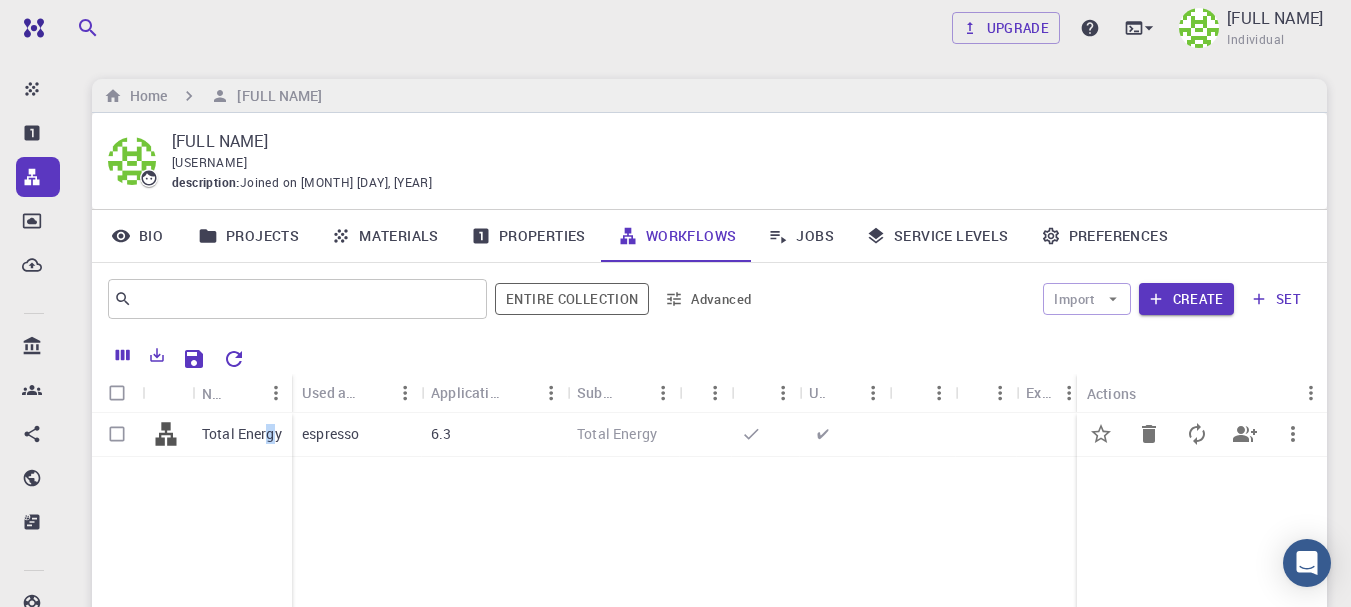 click on "Total Energy" at bounding box center (242, 434) 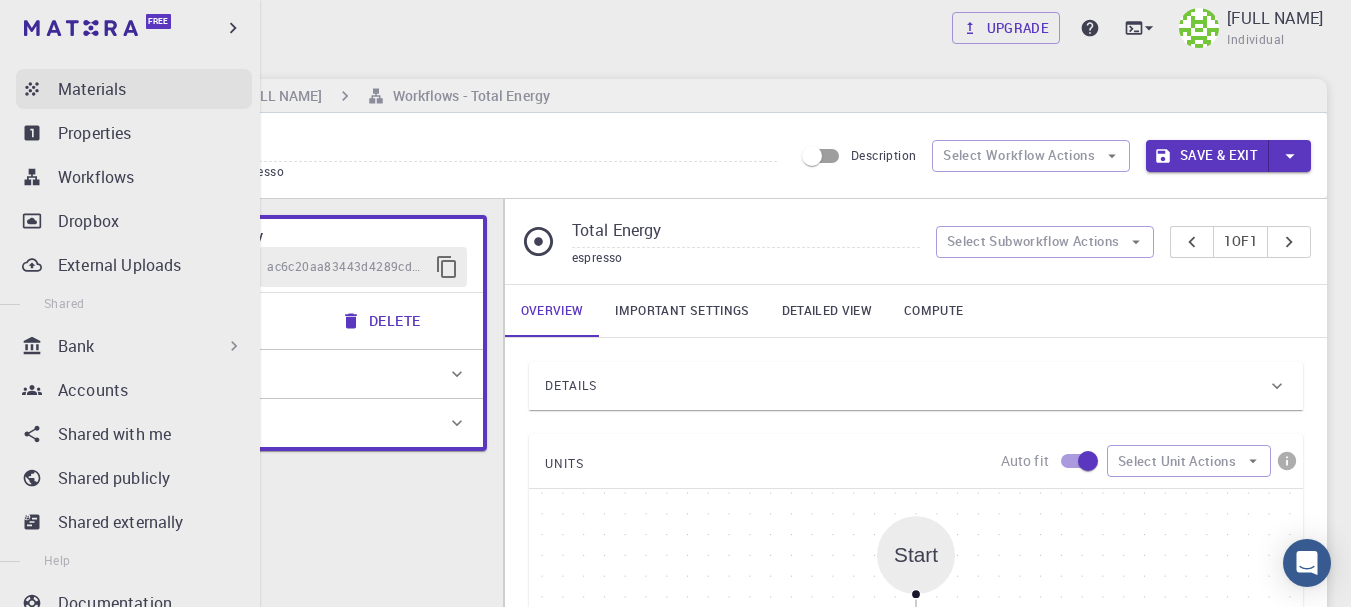 click 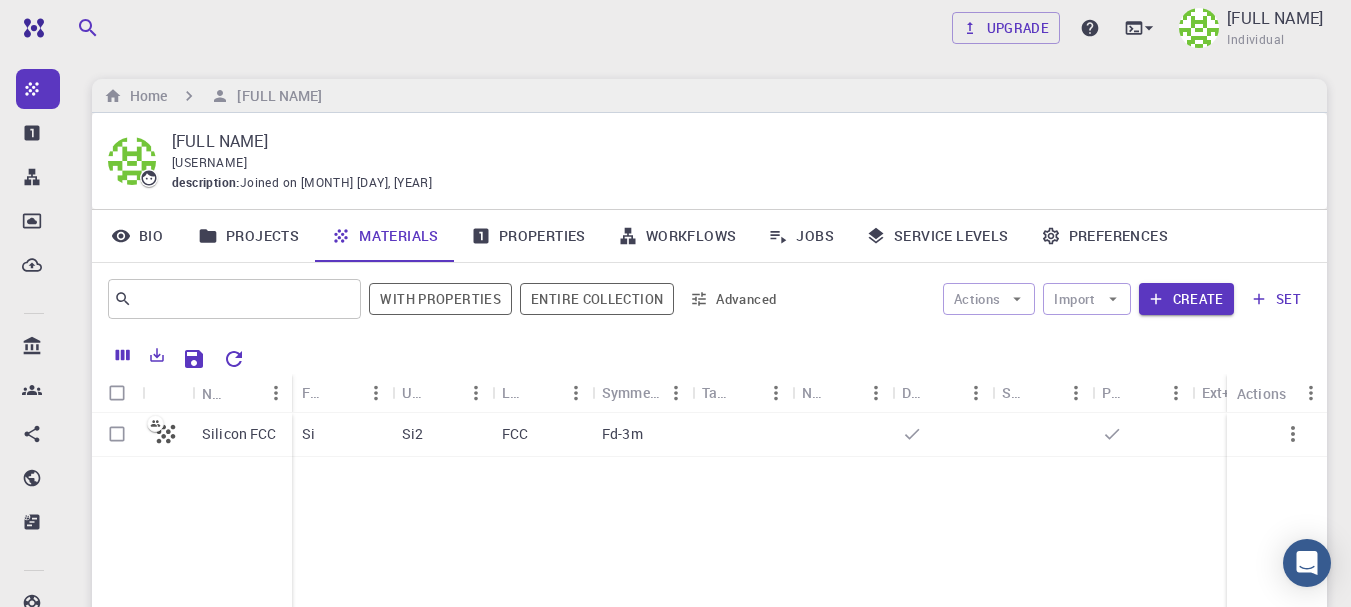 click on "Upgrade [FULL NAME] Individual" at bounding box center (1139, 28) 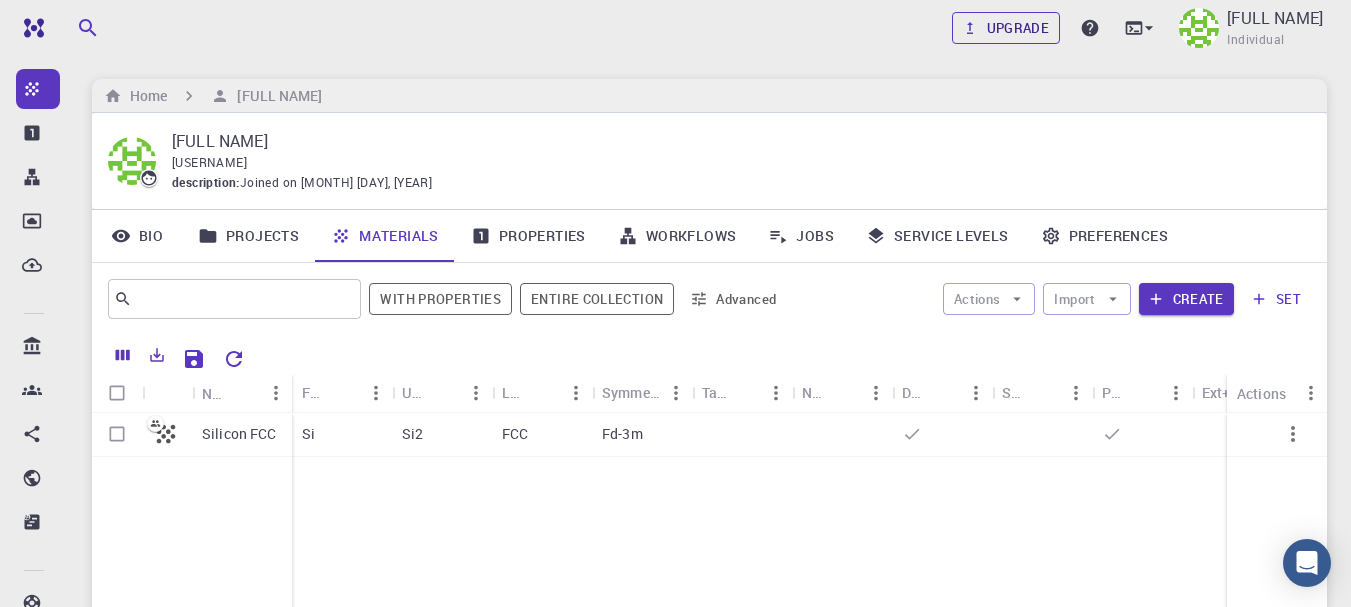 click on "Upgrade" at bounding box center (1006, 28) 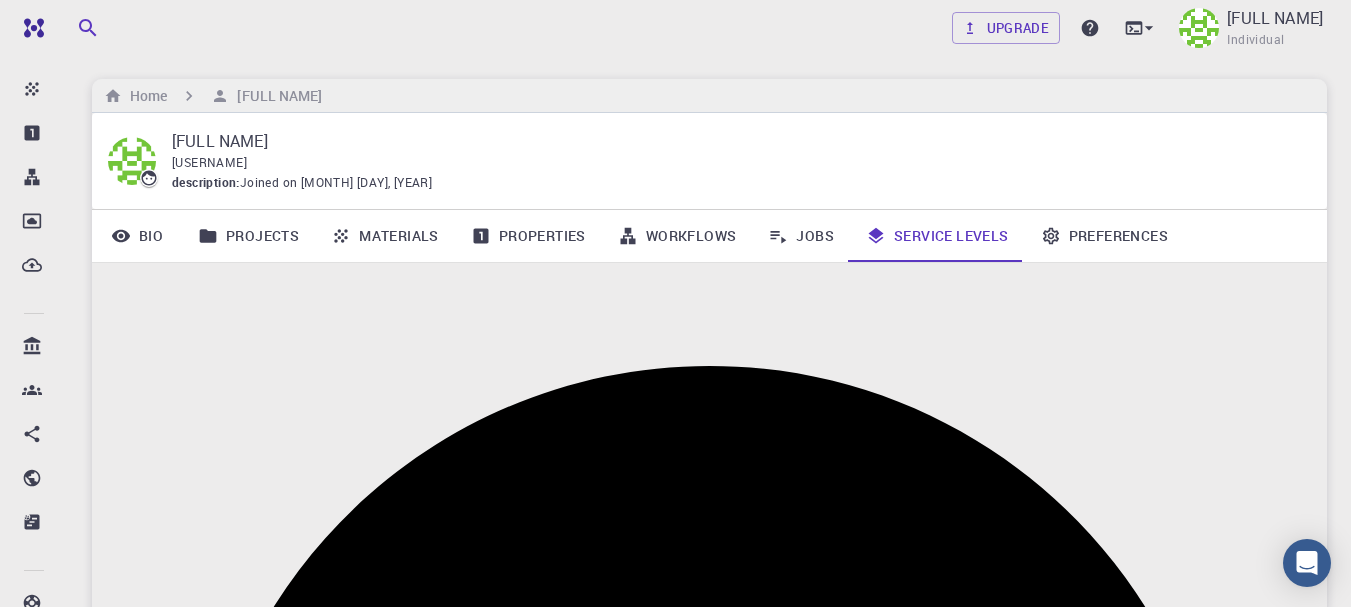 click at bounding box center [709, 1586] 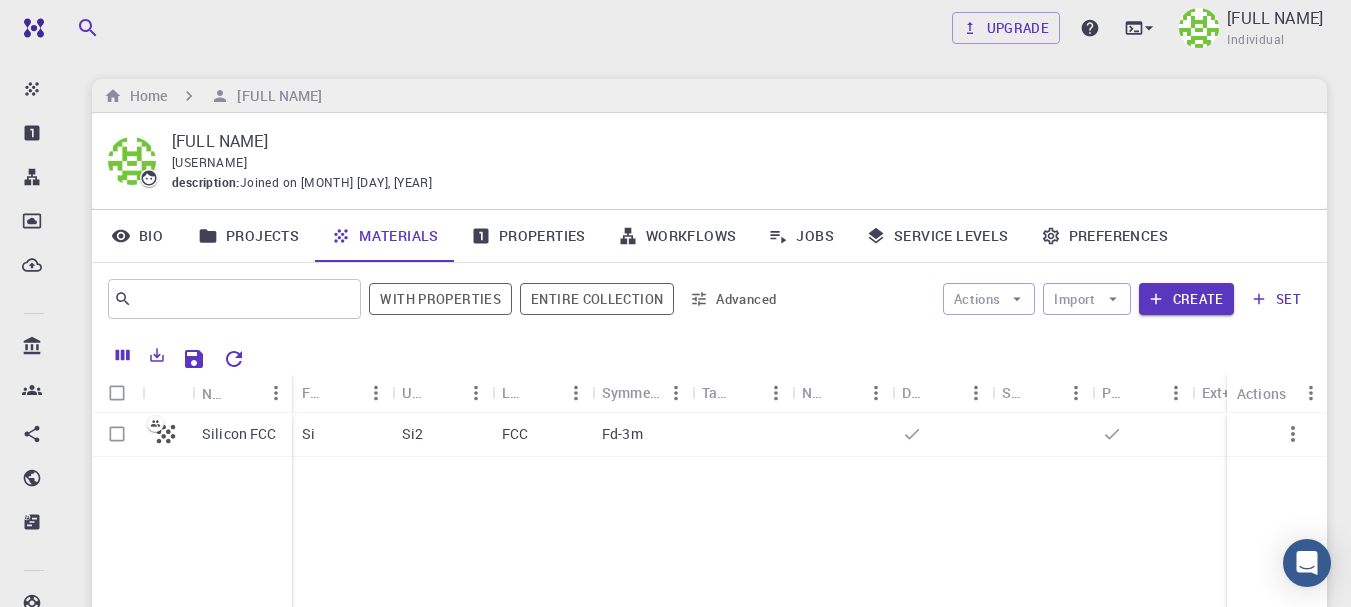 click on "Silicon FCC" at bounding box center [192, 561] 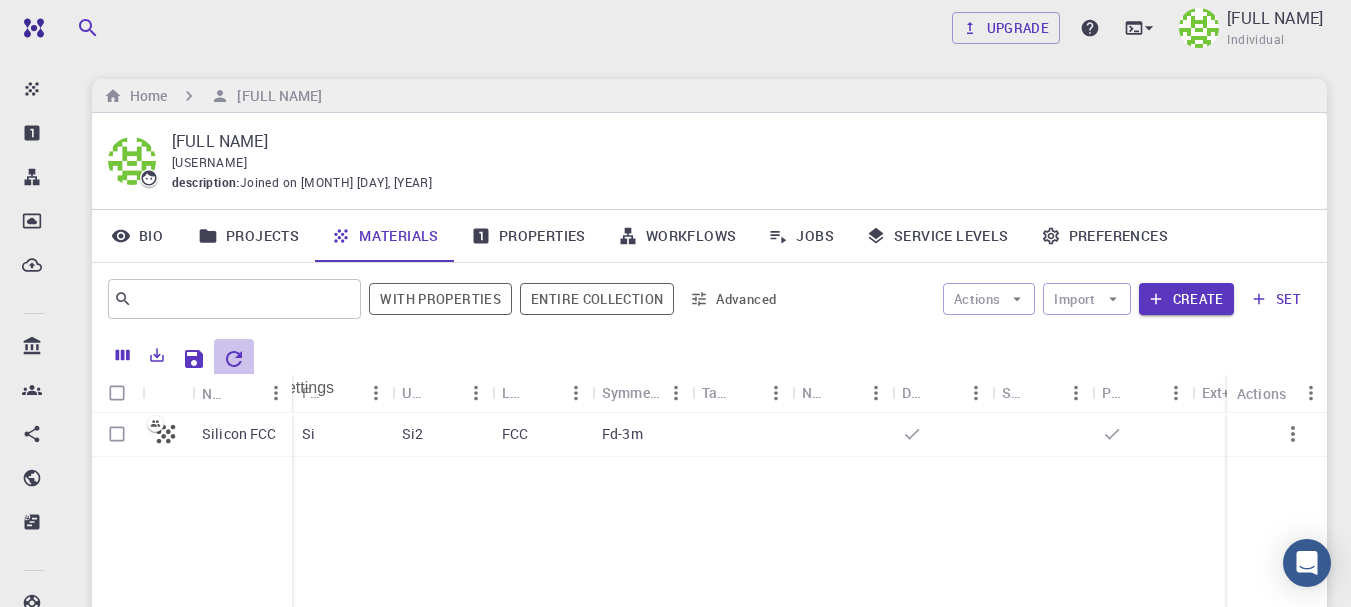 click 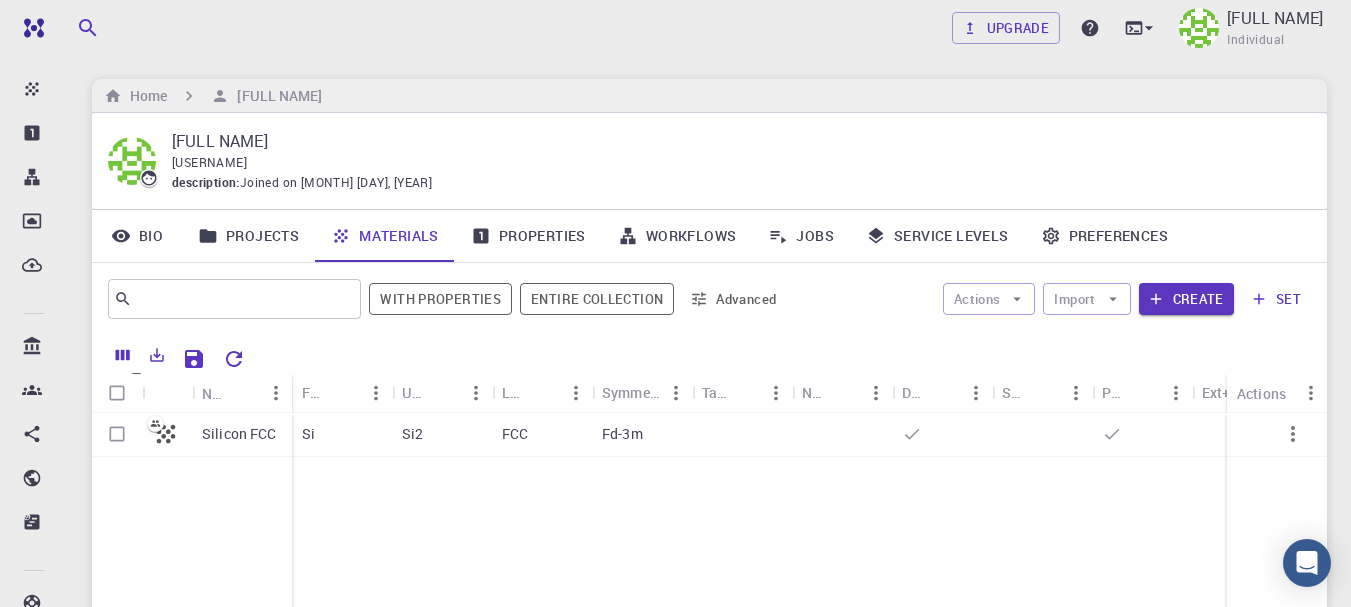 click 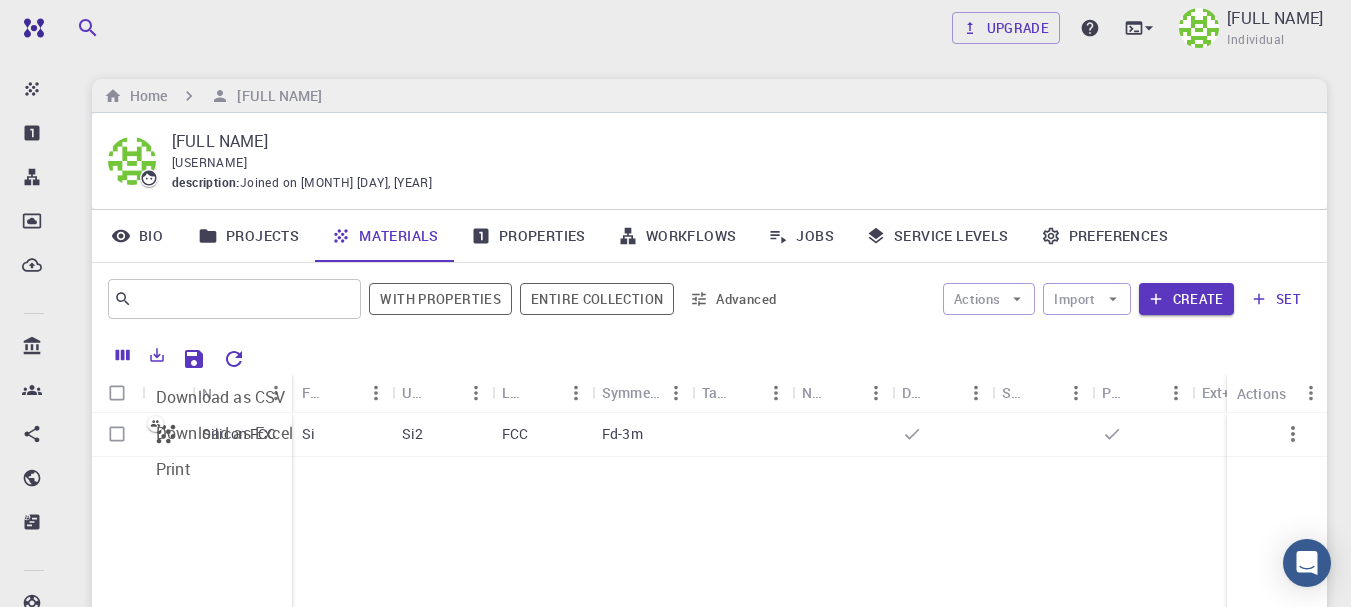 click on "Print" at bounding box center [225, 469] 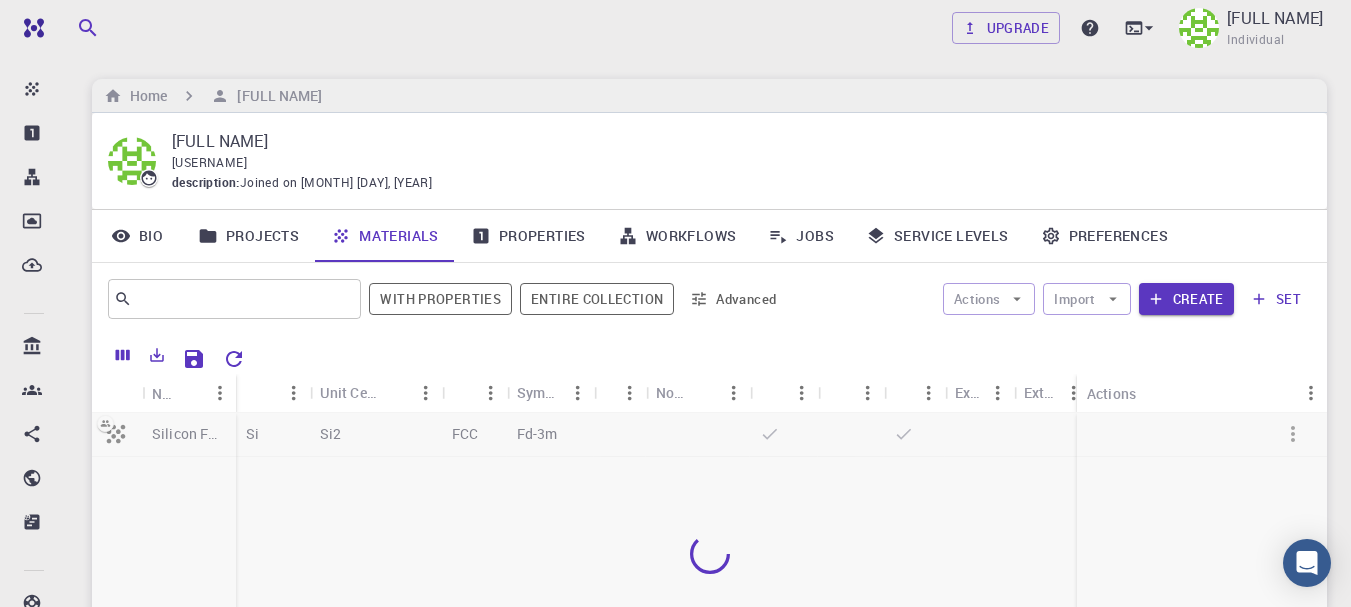 type on "20" 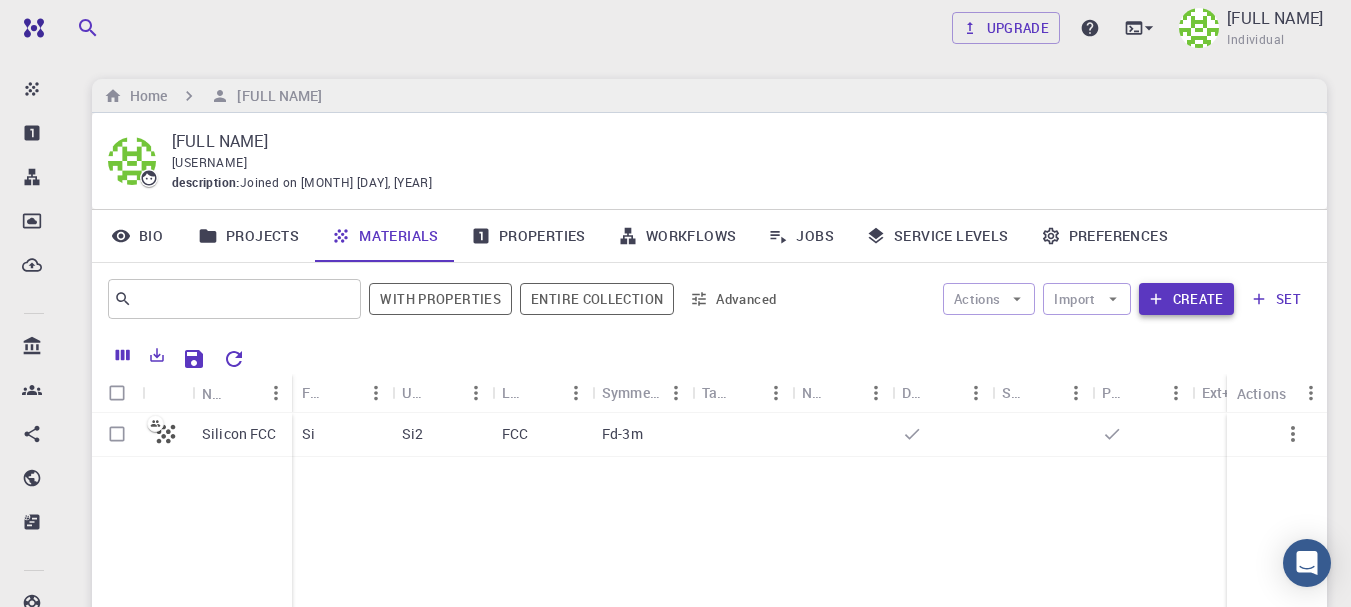 click on "Create" at bounding box center (1186, 299) 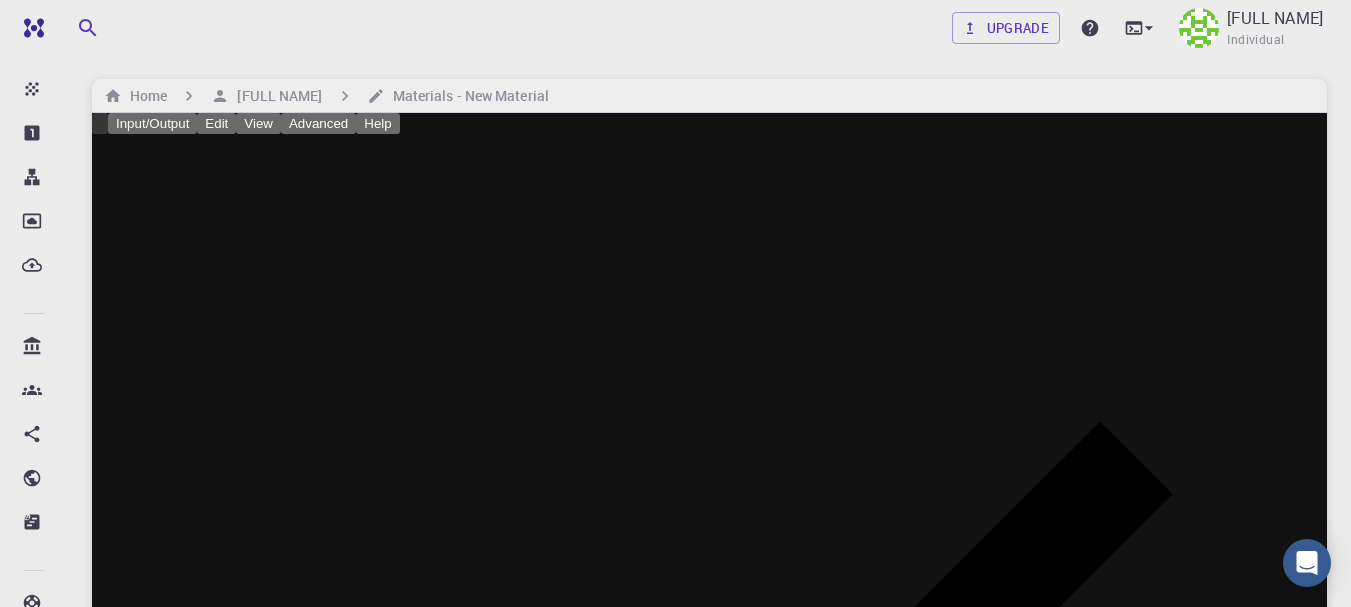 click on "Input/Output" at bounding box center (152, 123) 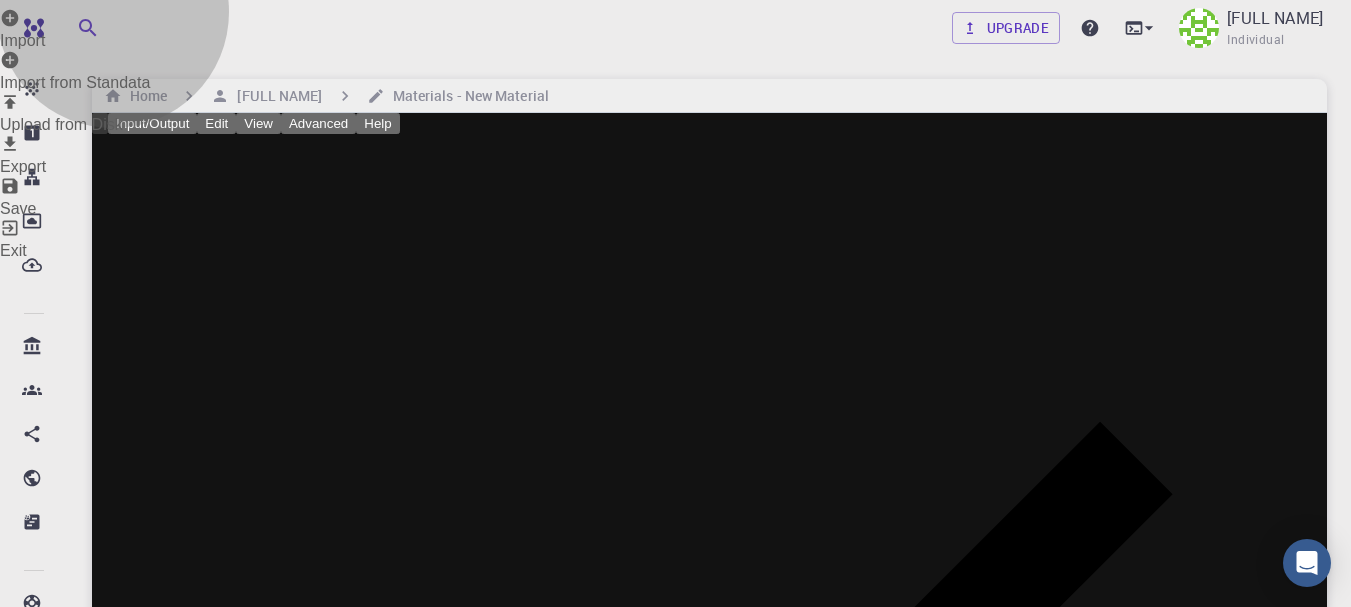 click on "Upload from Disk" at bounding box center [675, 113] 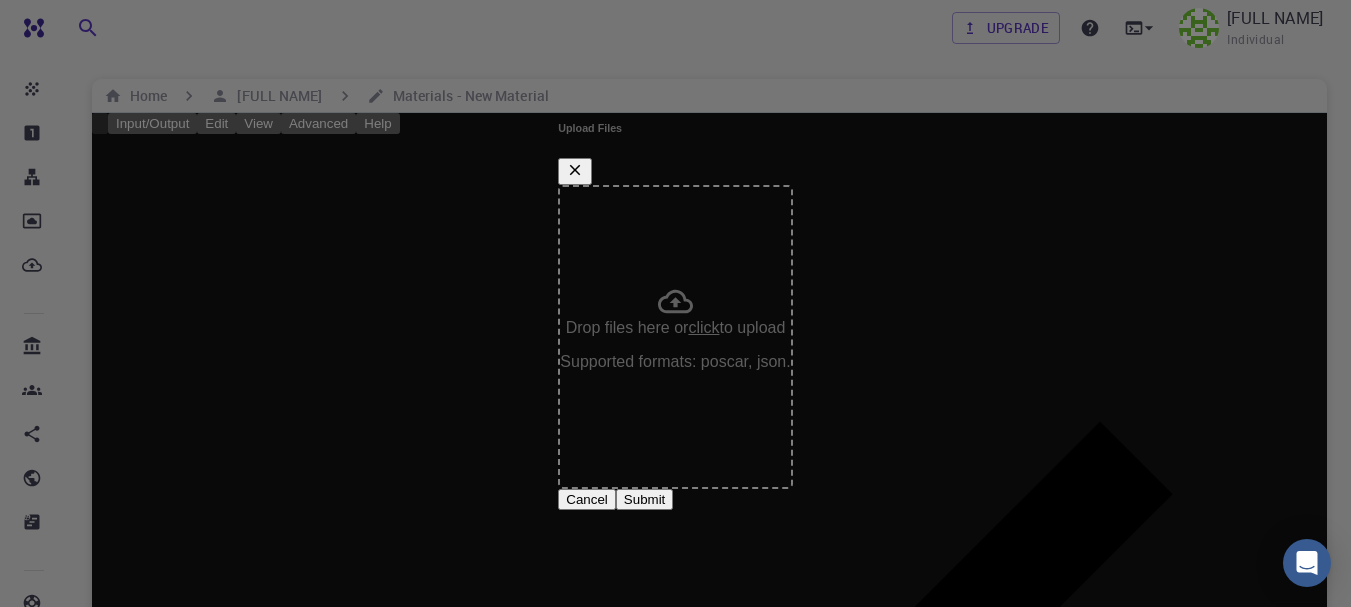 click on "Cancel" at bounding box center (587, 499) 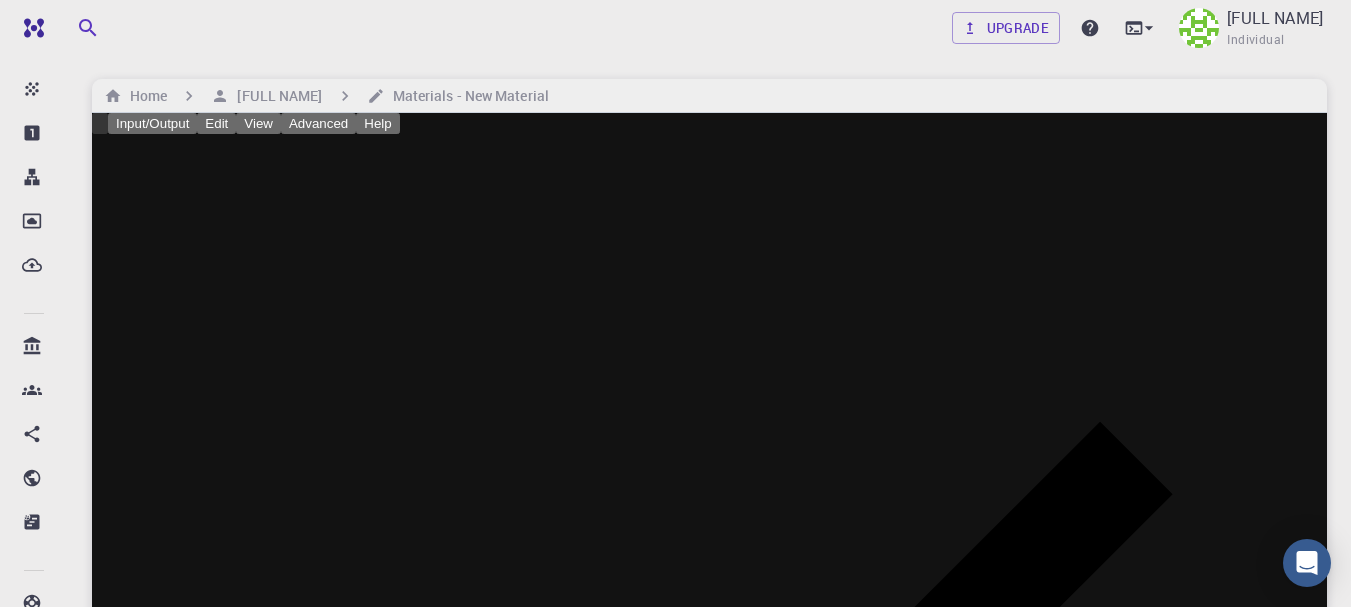 click on "Input/Output" at bounding box center (152, 123) 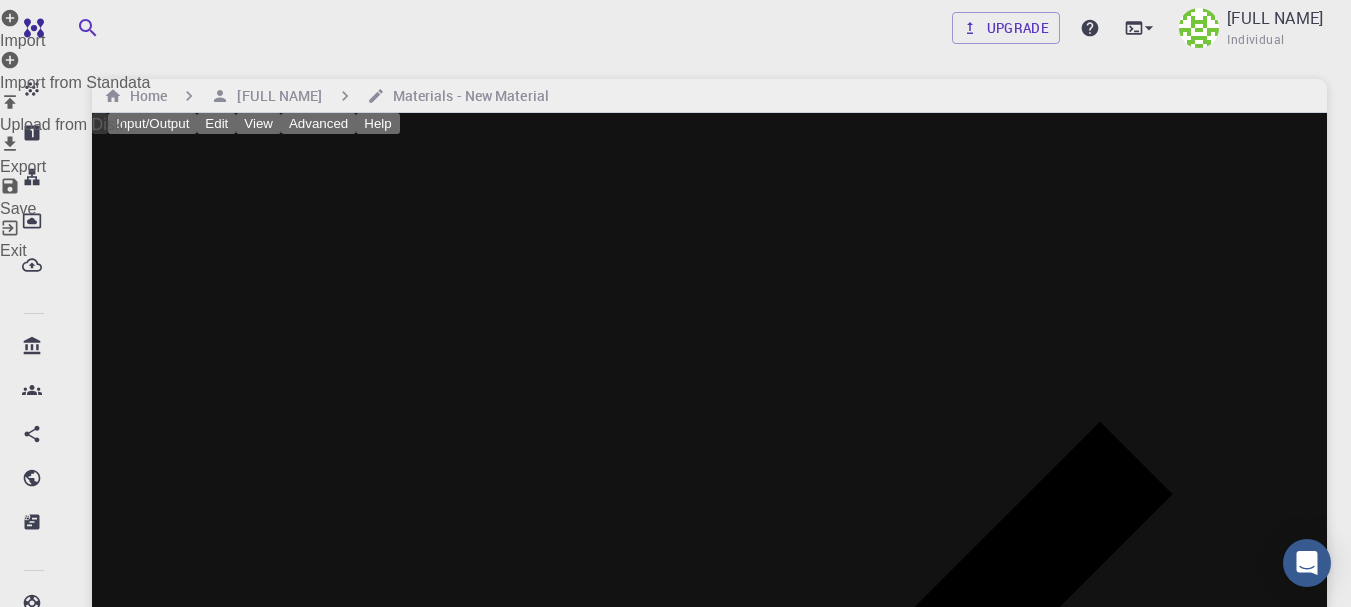 click on "Import" at bounding box center [675, 29] 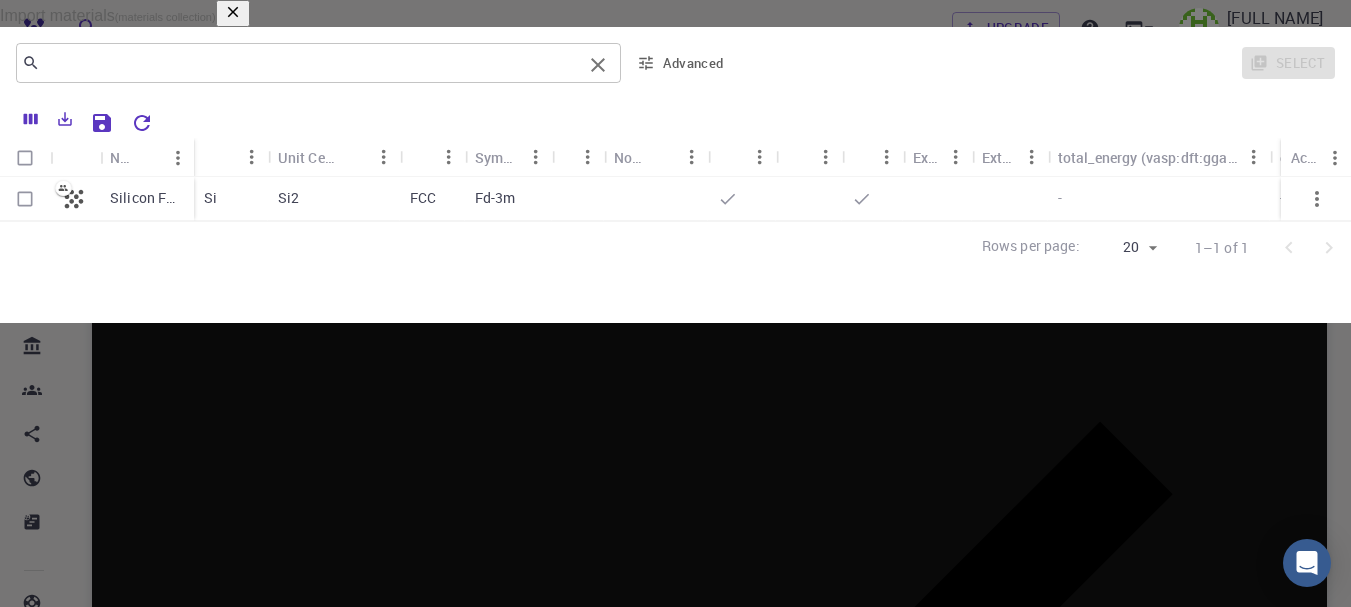 click at bounding box center (311, 63) 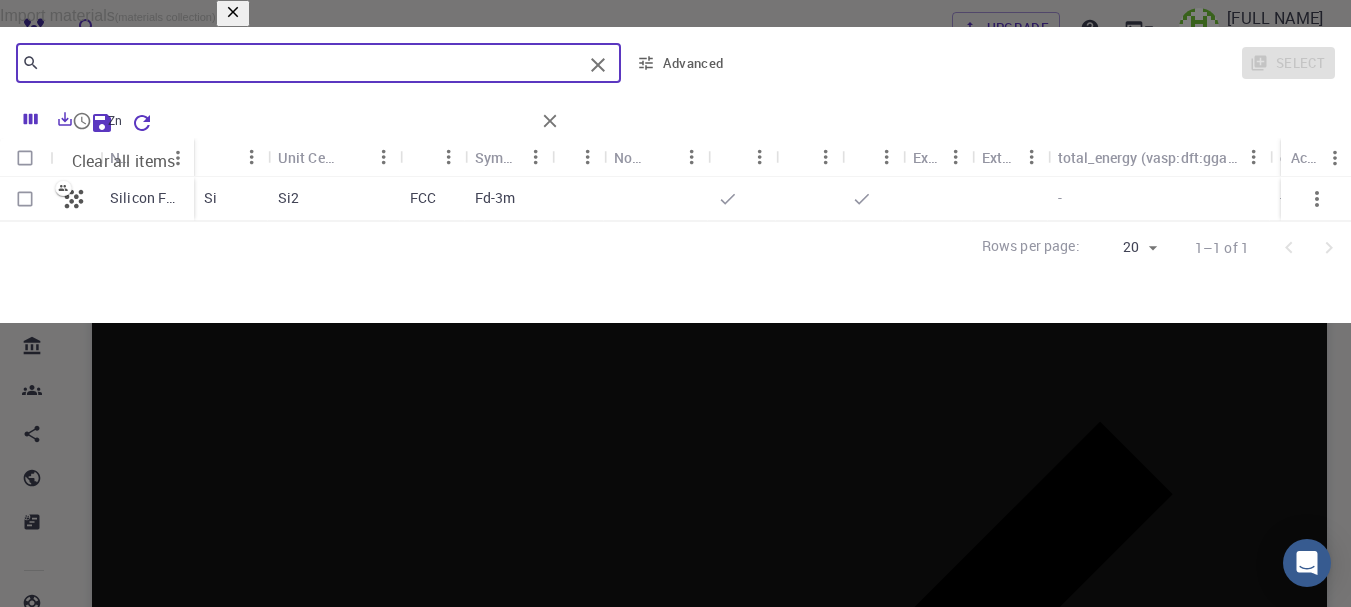 click on "Zn" at bounding box center (321, 121) 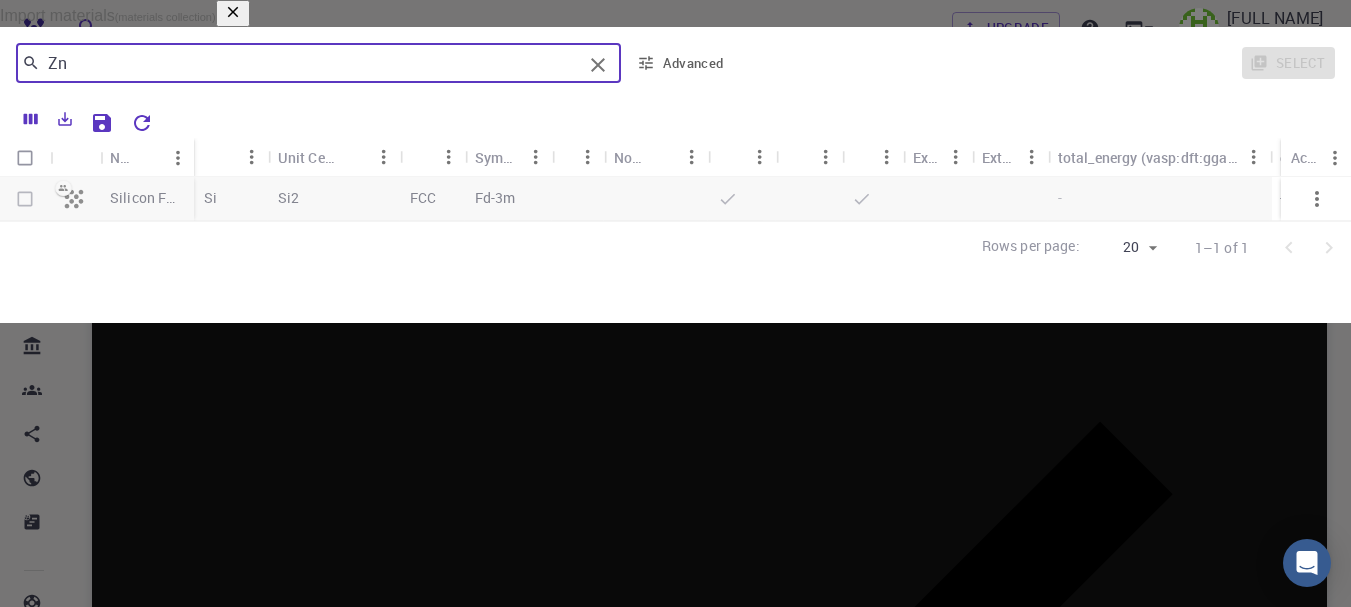 click on "Zn" at bounding box center (311, 63) 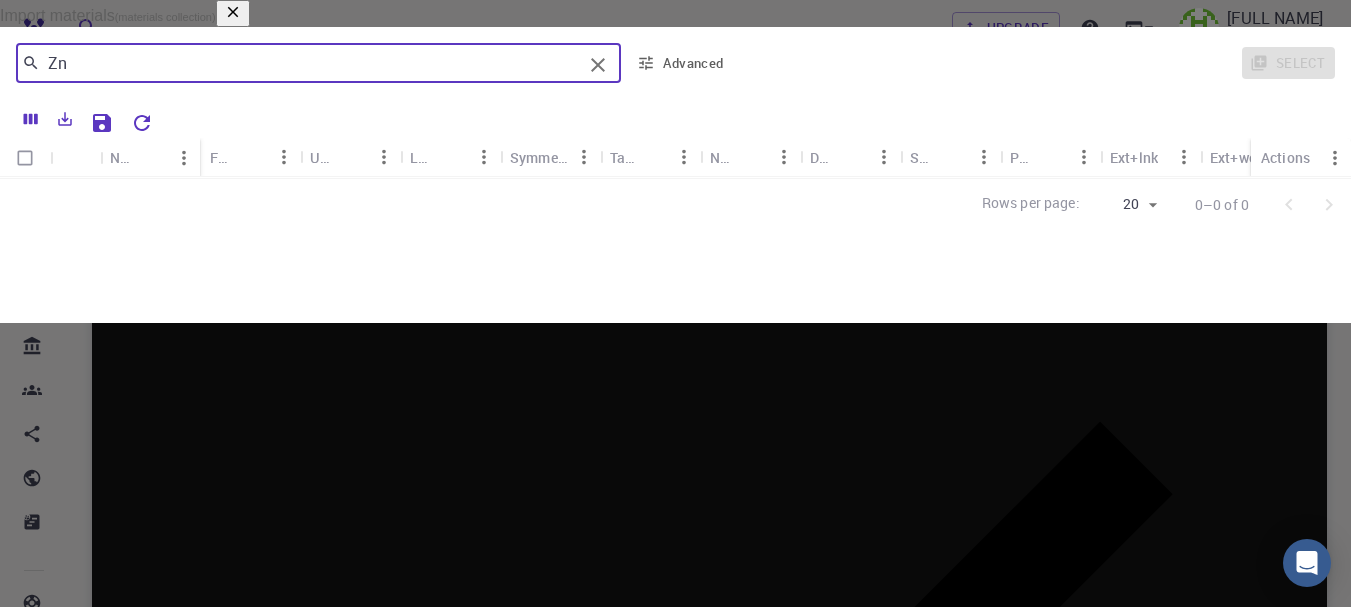 type on "Z" 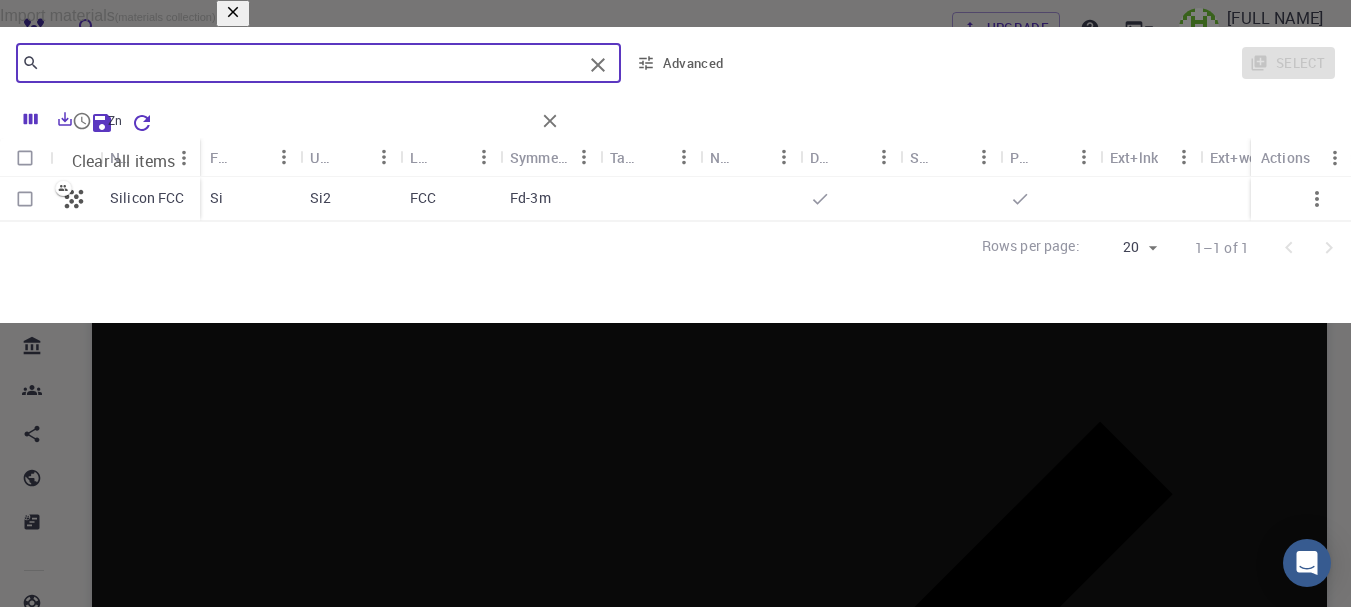 type 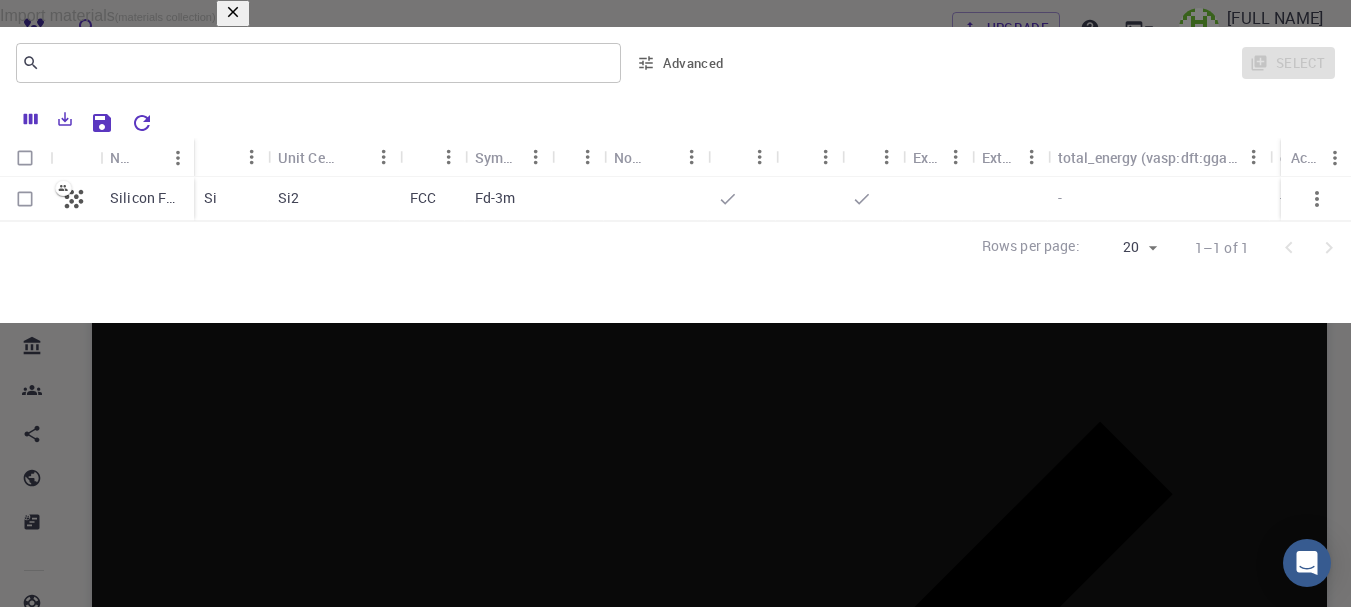 click on "Silicon FCC Si Si2 FCC Fd-3m - - - - -" at bounding box center (3279, 199) 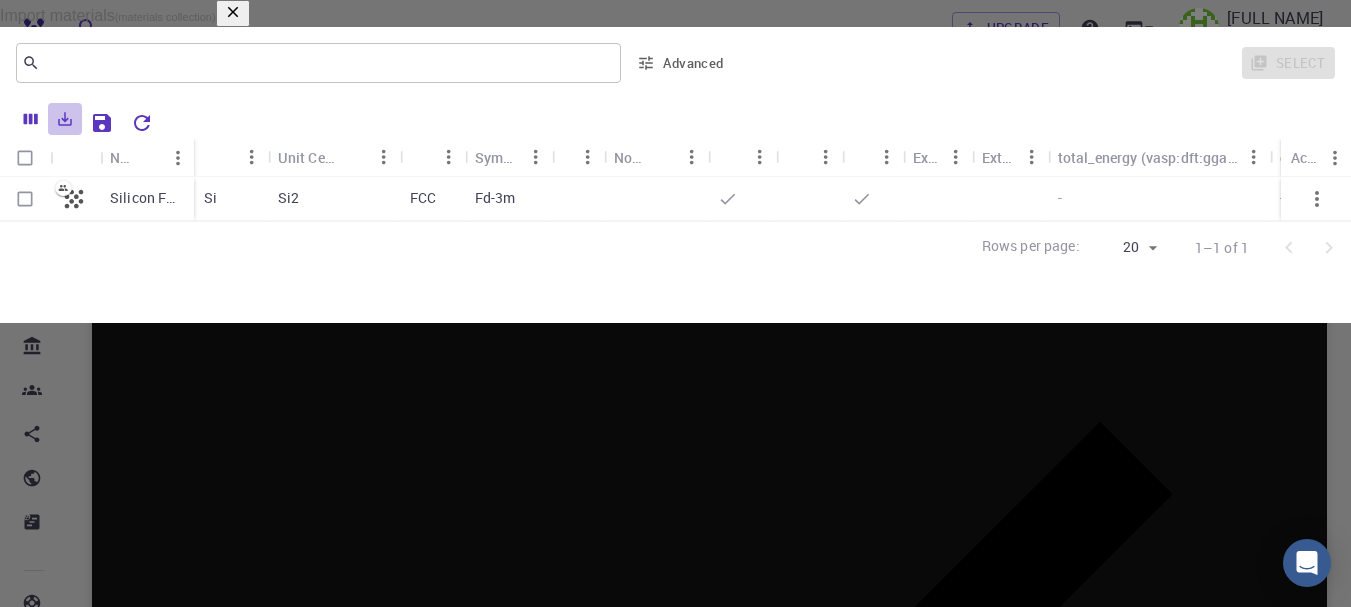 click 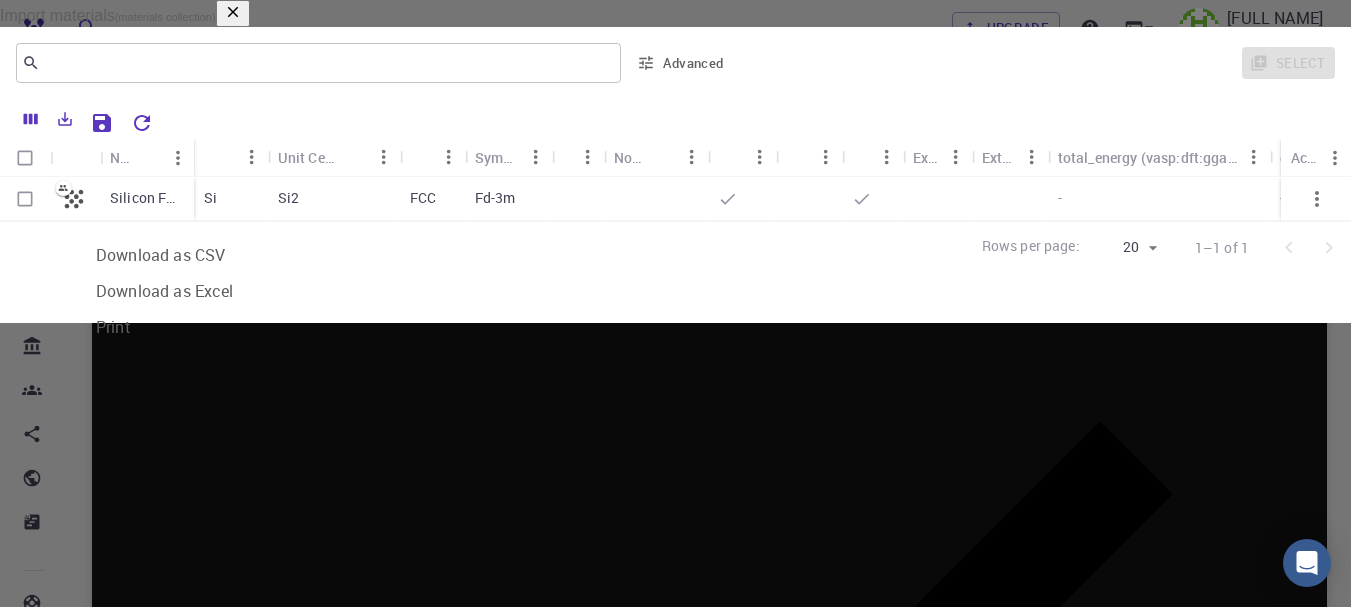 click on "Silicon FCC" at bounding box center (97, 199) 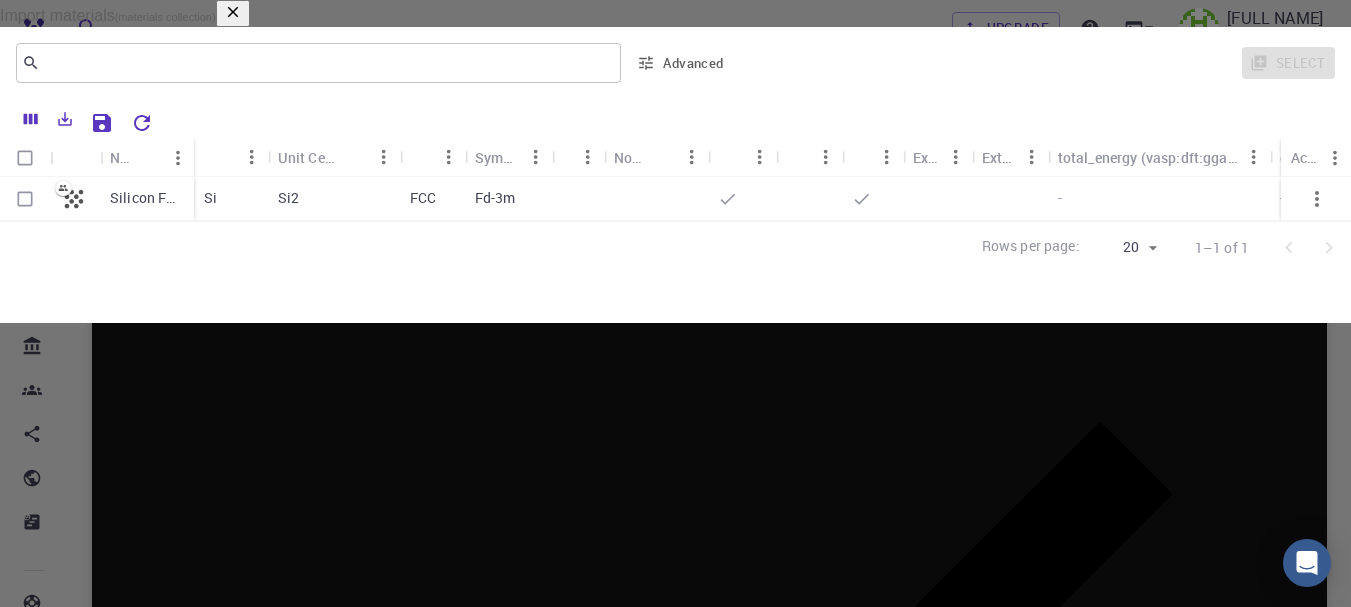 click at bounding box center (25, 158) 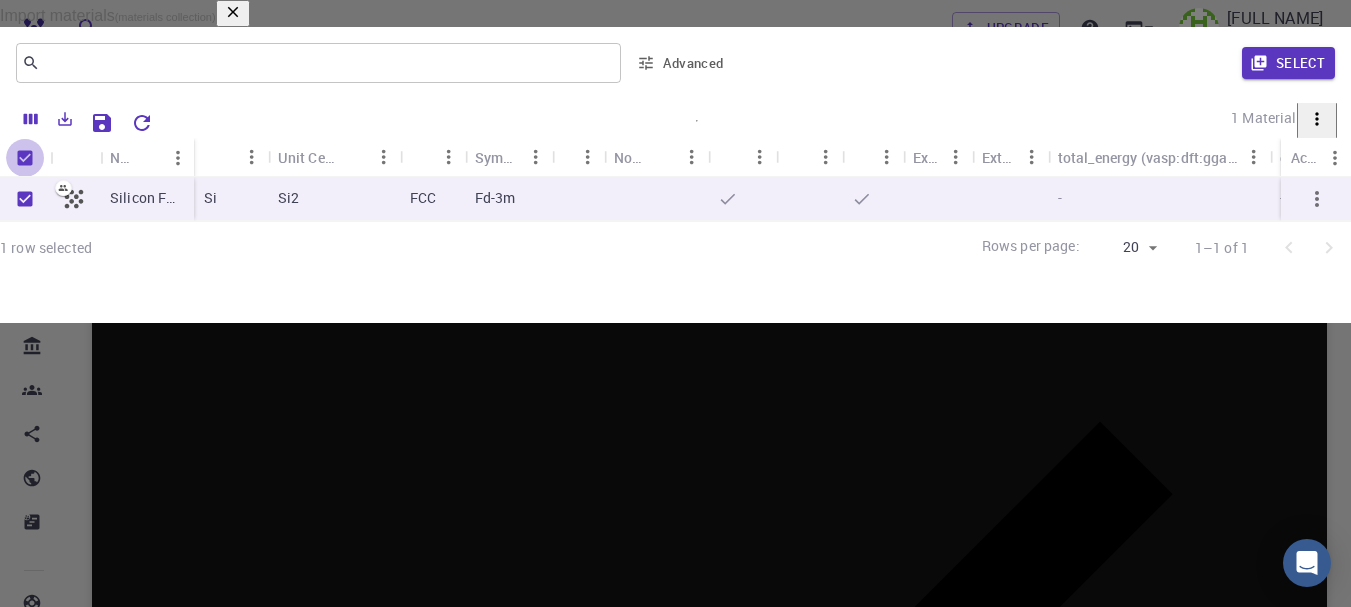 click at bounding box center [25, 158] 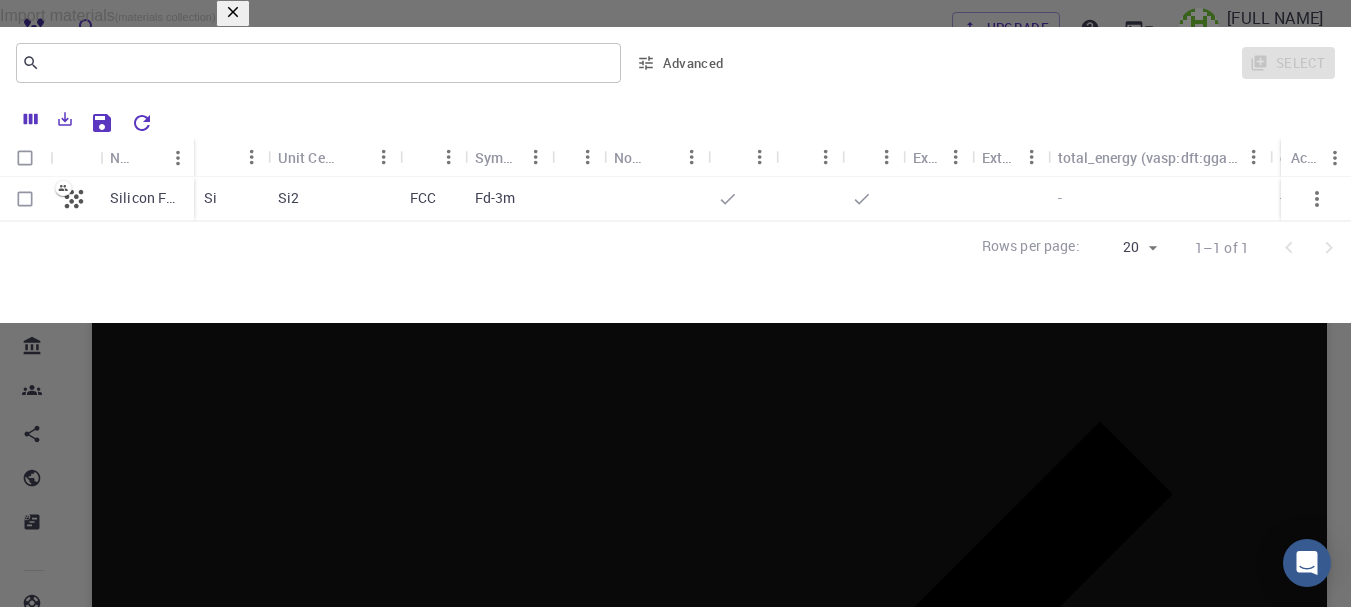 click on "Select" at bounding box center [1038, 63] 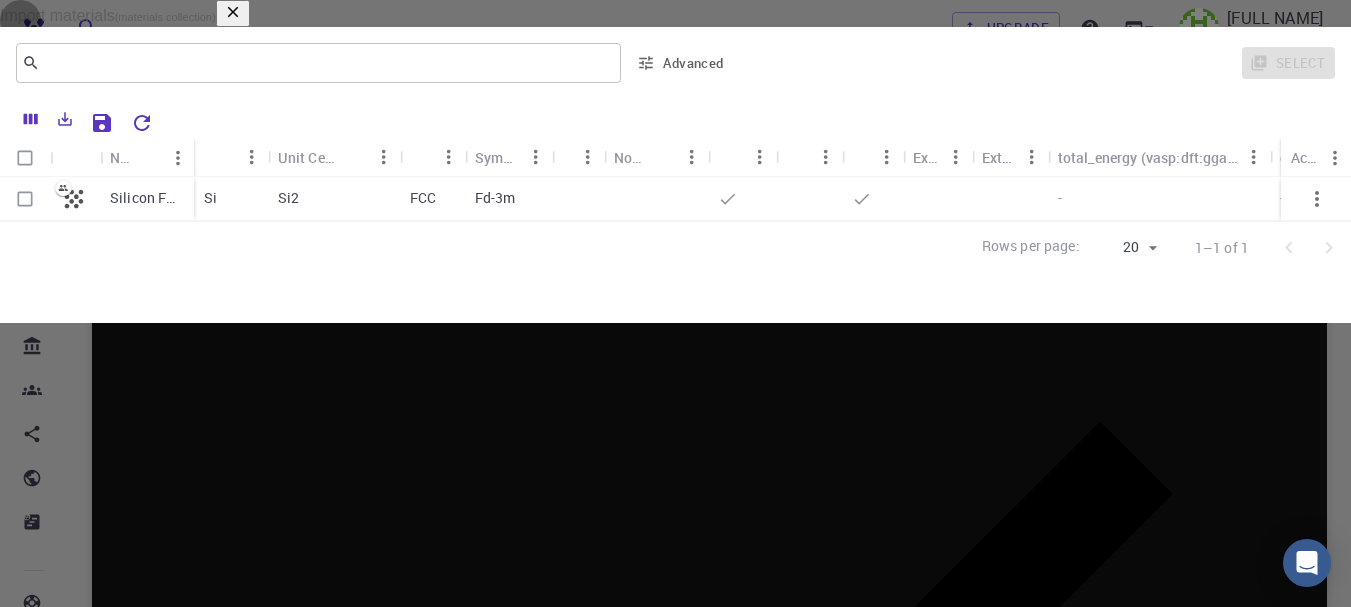 click 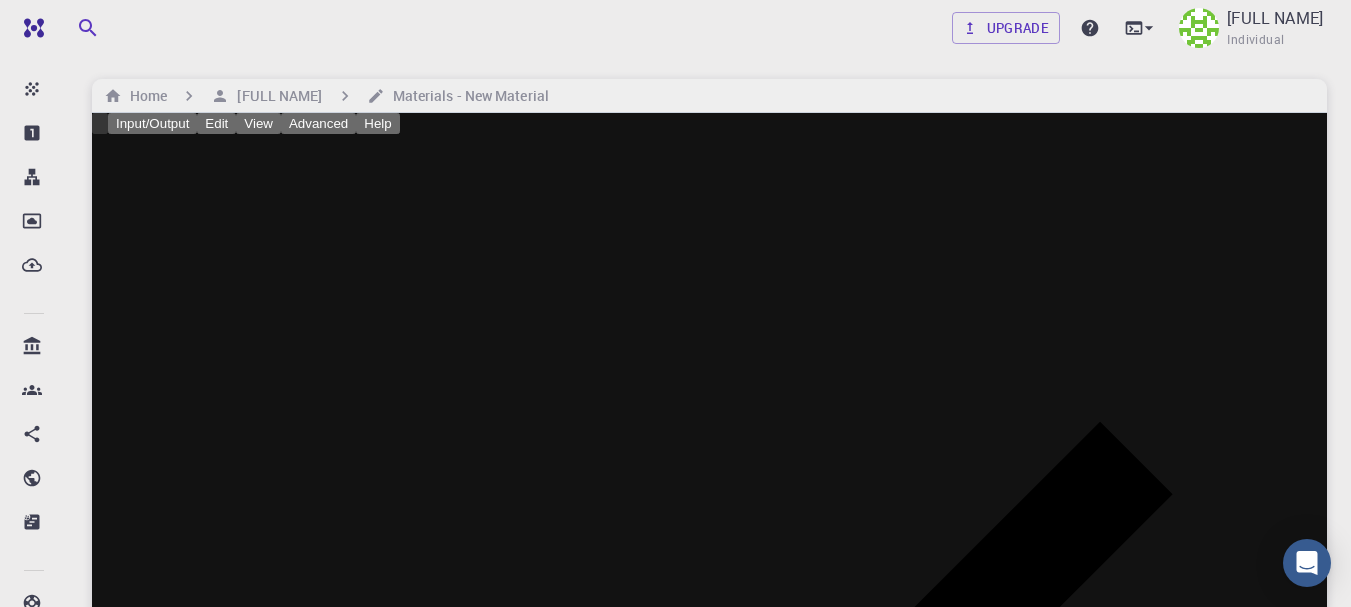 click on "0.250000" at bounding box center (200, 1678) 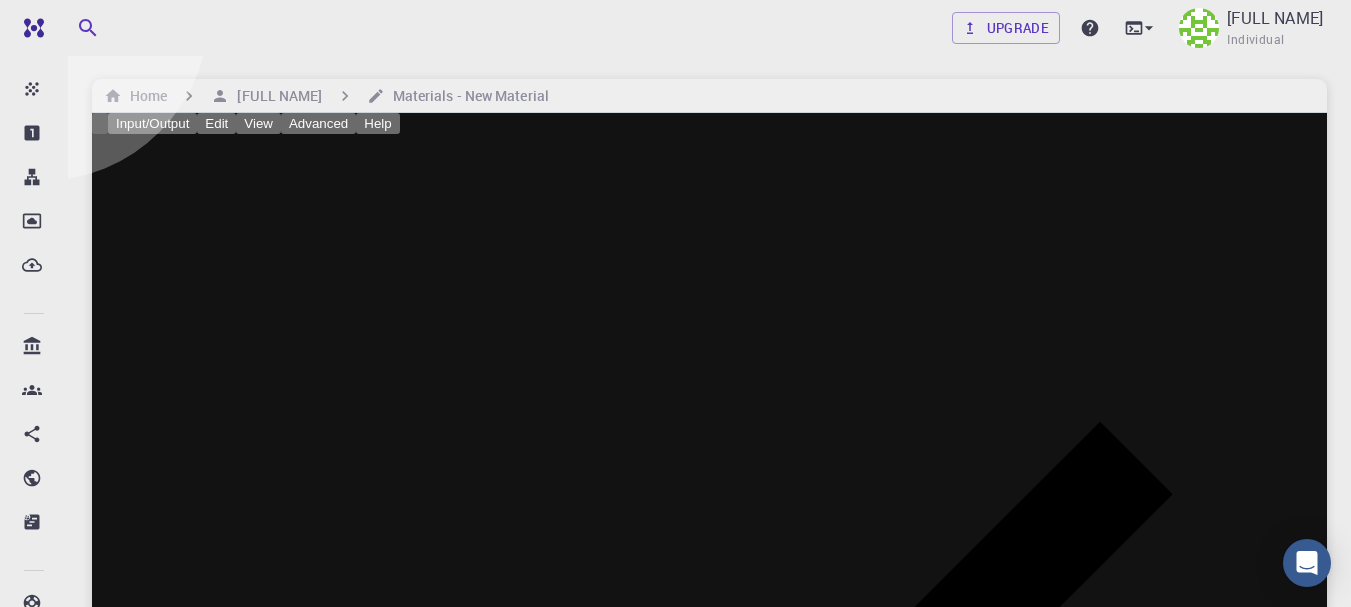 click on "Cartesian  Units" at bounding box center (247, 1641) 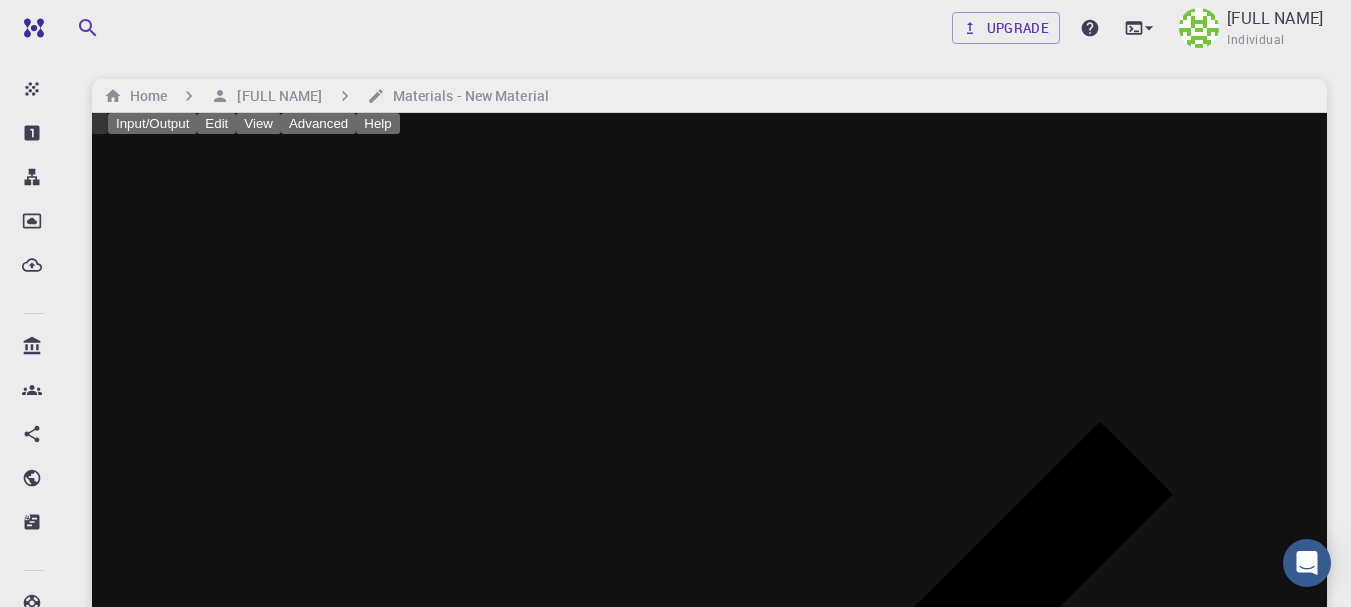 click on "0.000000" at bounding box center [266, 1663] 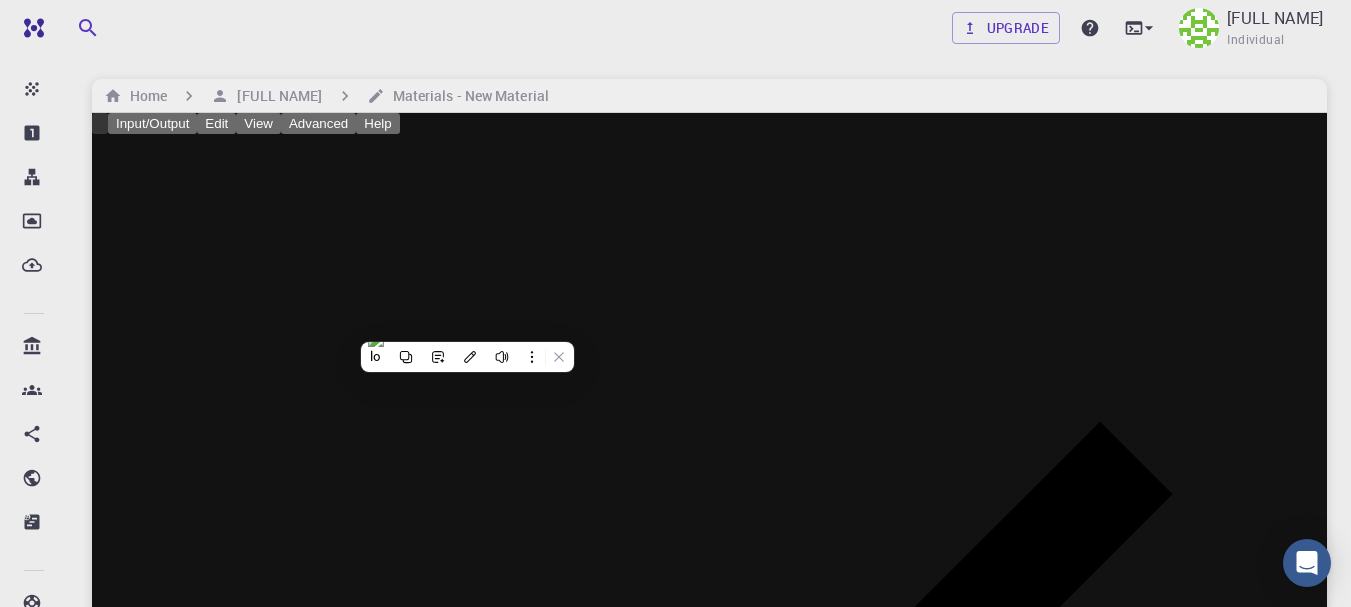click on "Edit" at bounding box center (216, 123) 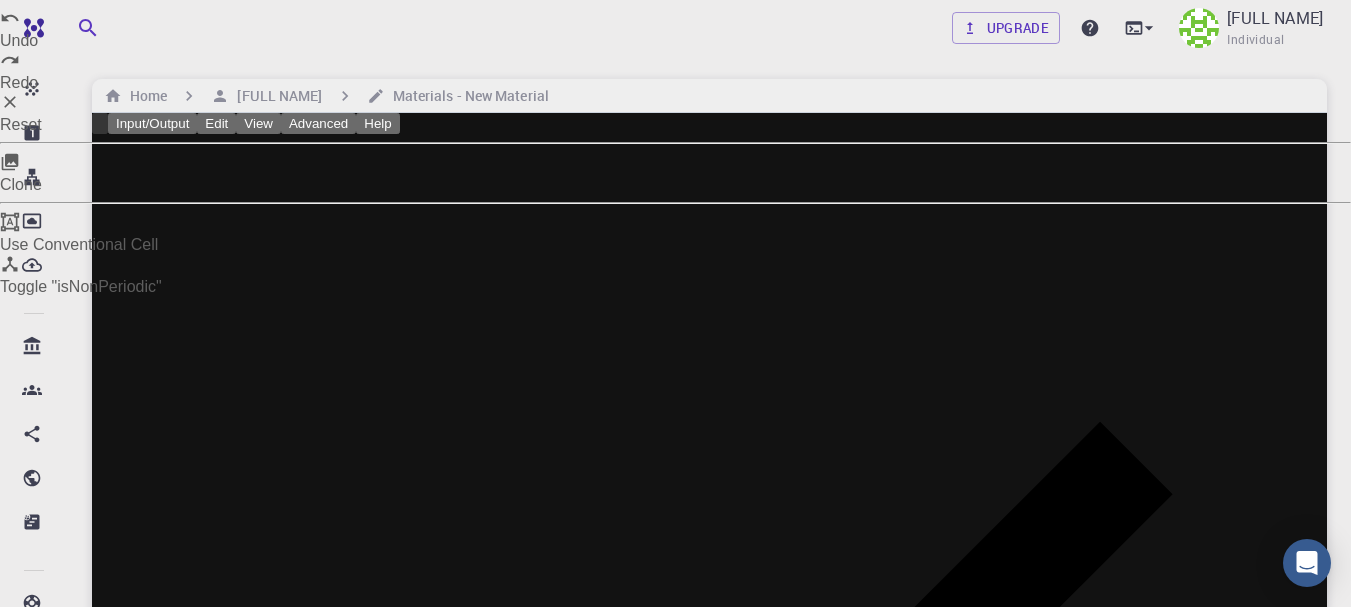 click at bounding box center [675, 303] 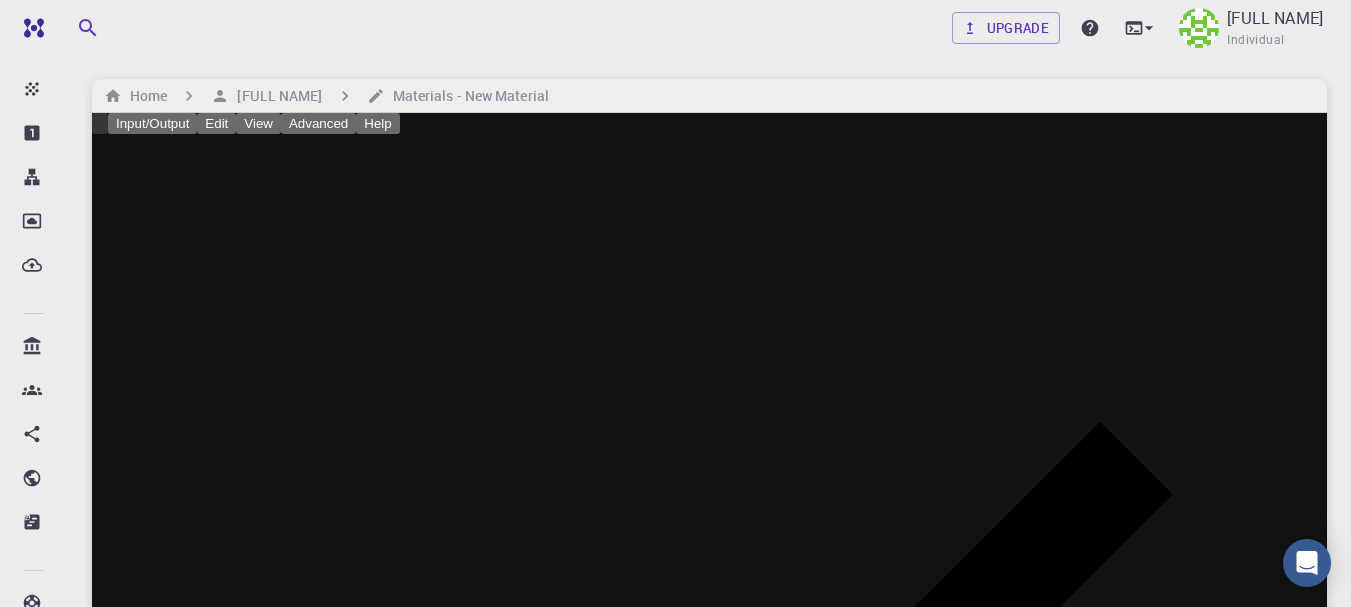 click on "Input/Output" at bounding box center (152, 123) 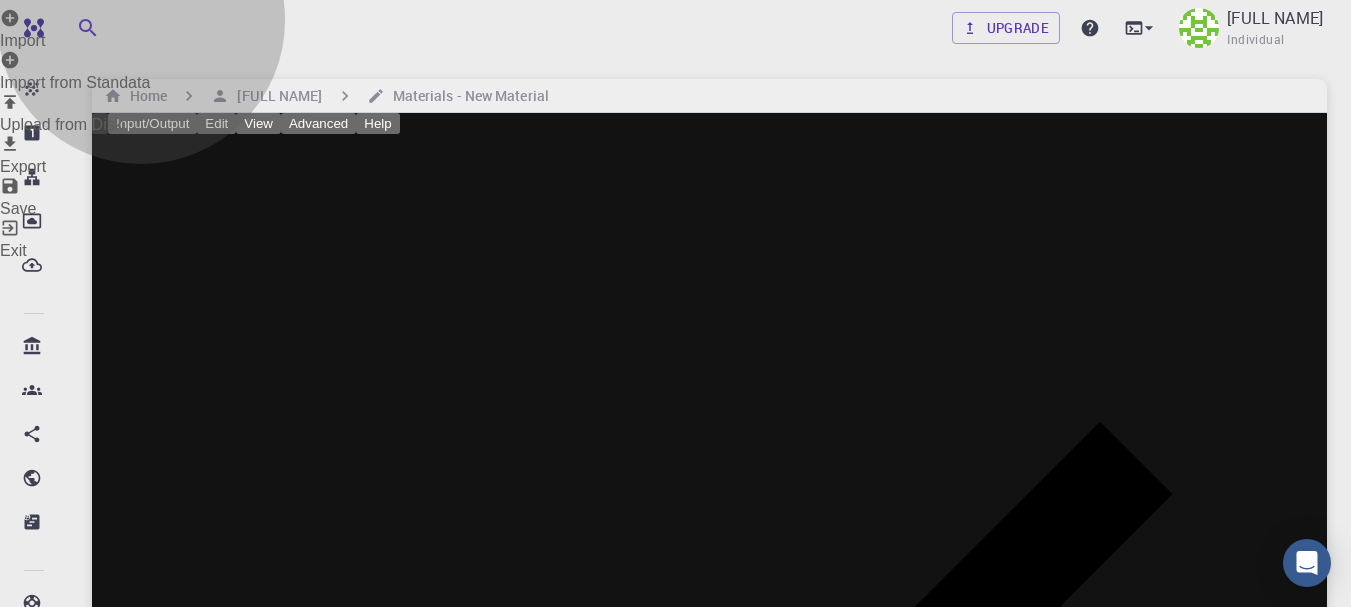 click on "Upload from Disk" at bounding box center [675, 113] 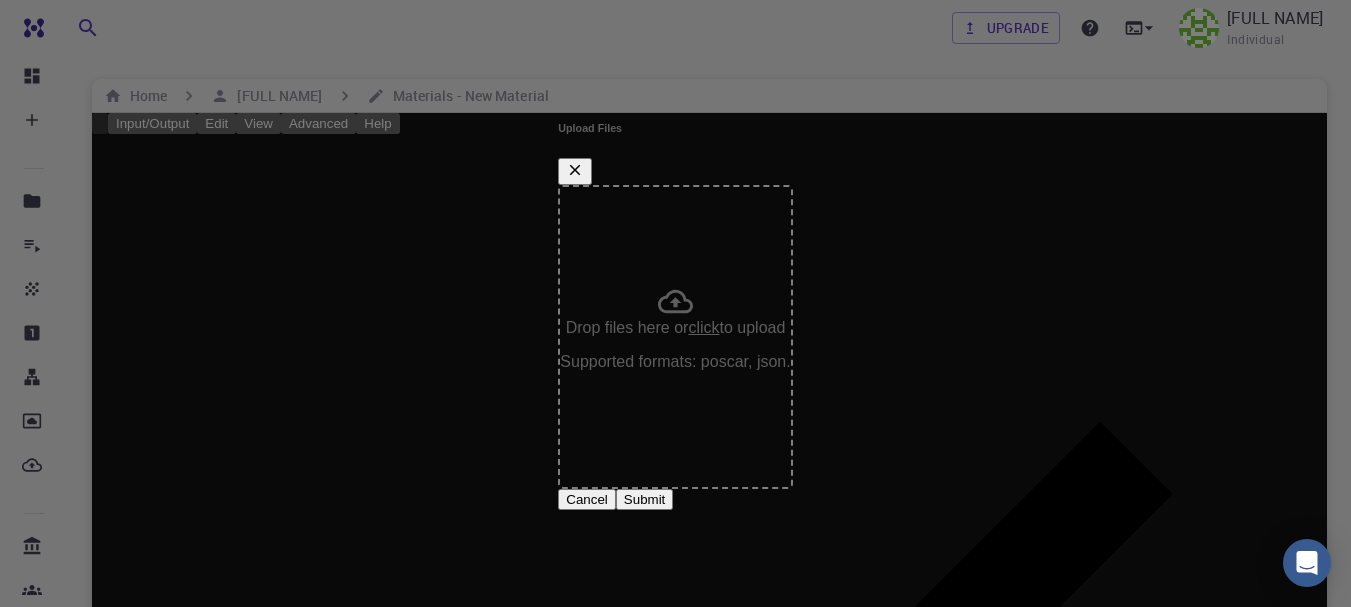 click on "Upload Files" at bounding box center (675, 154) 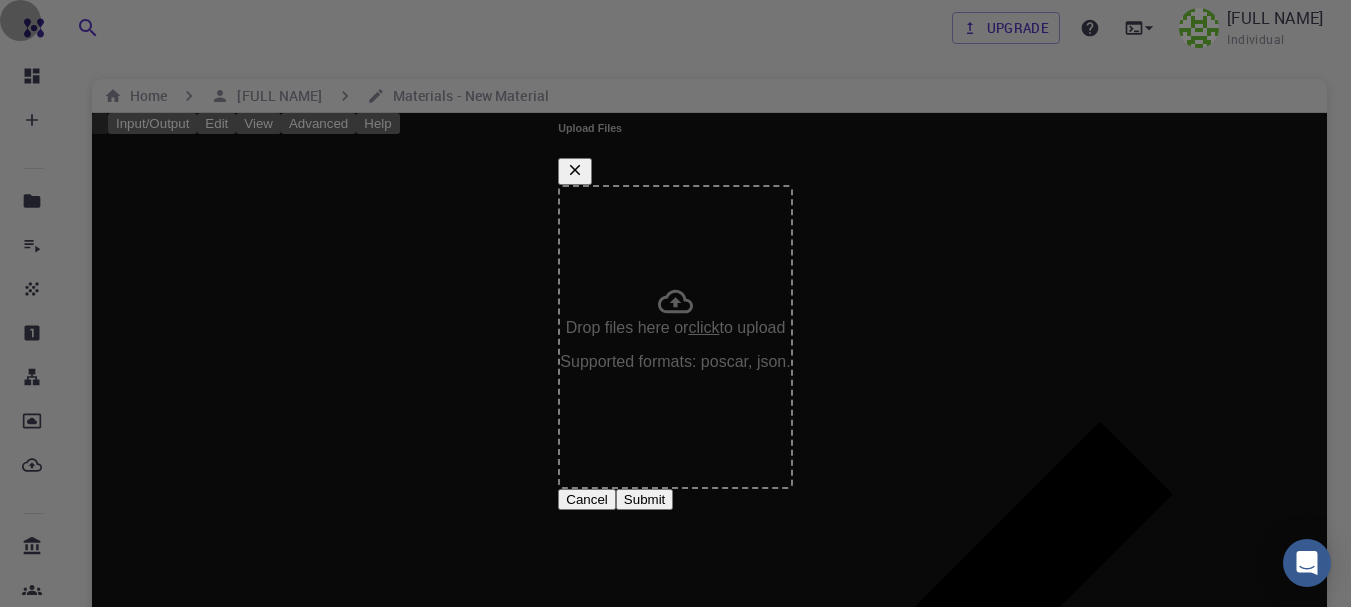 click 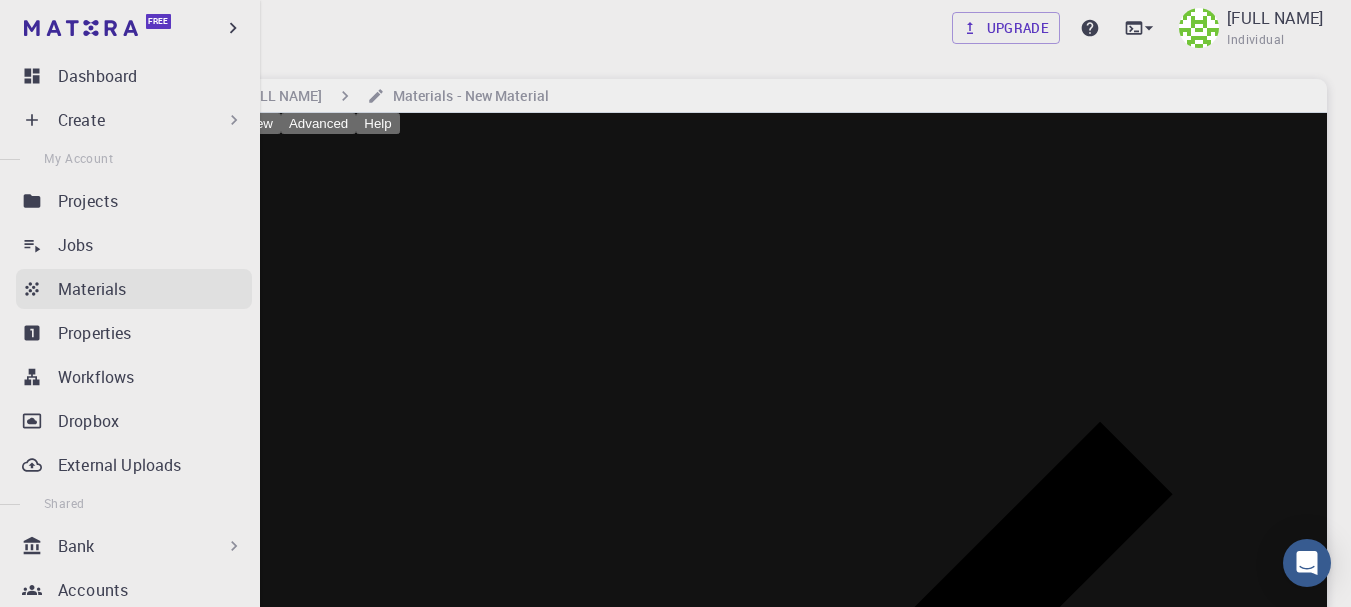 click on "Materials" at bounding box center (134, 289) 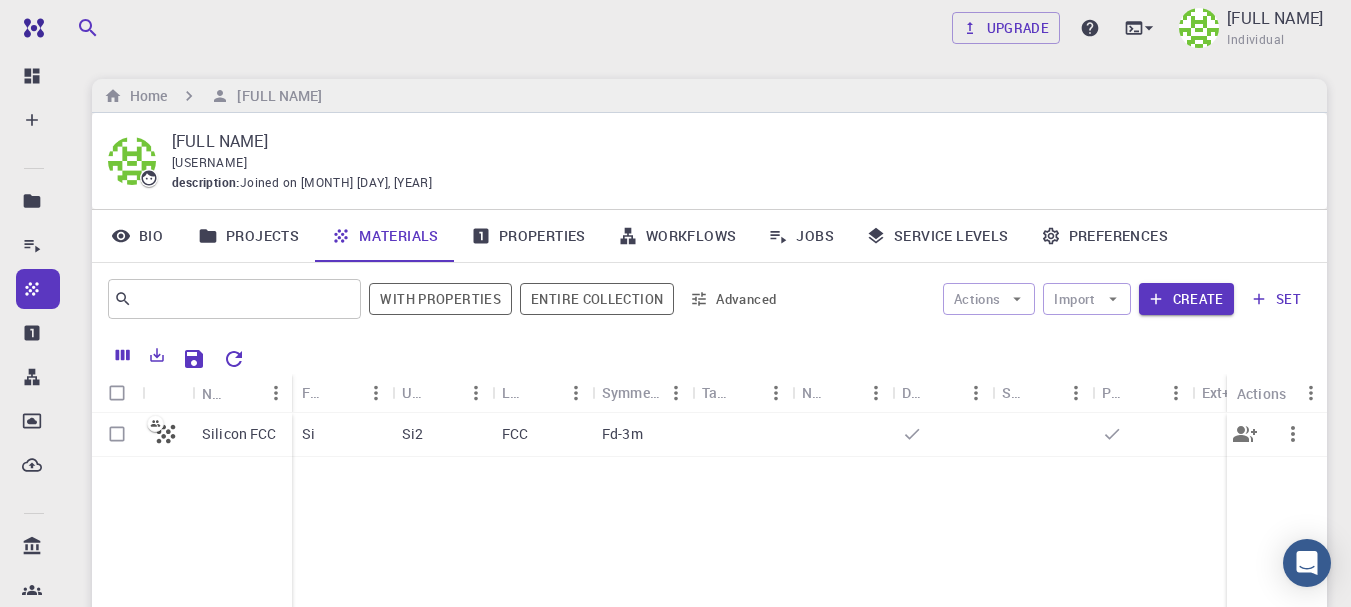 click on "FCC" at bounding box center [542, 435] 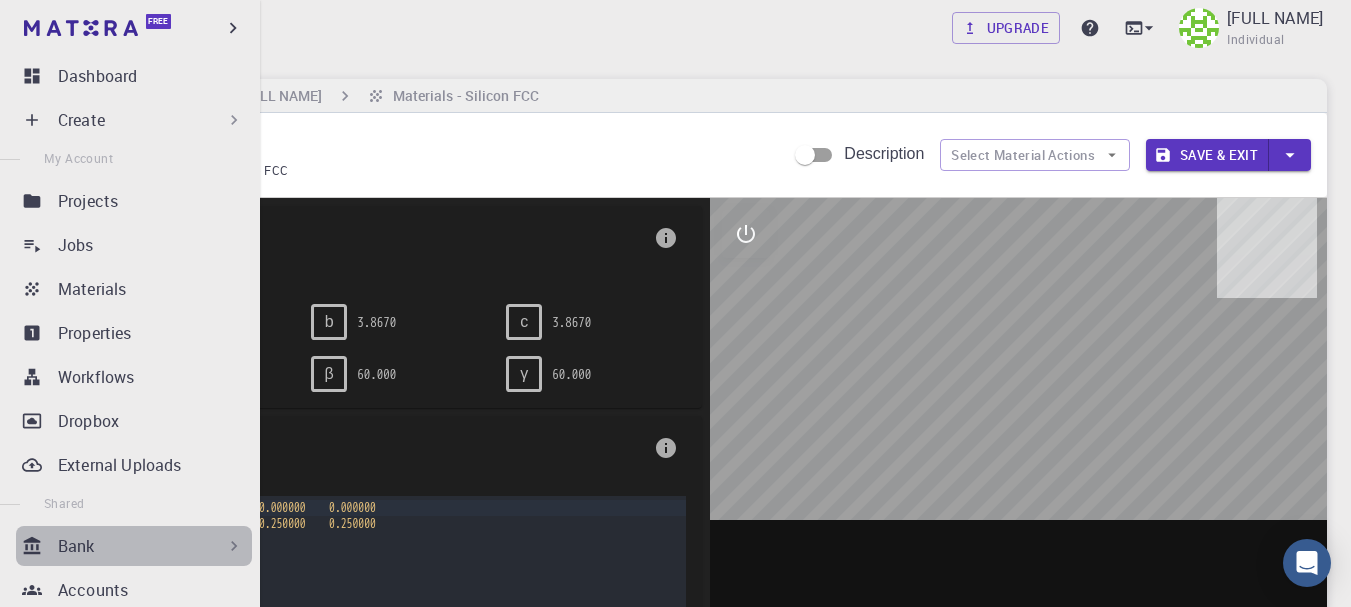 click on "Bank" at bounding box center (134, 546) 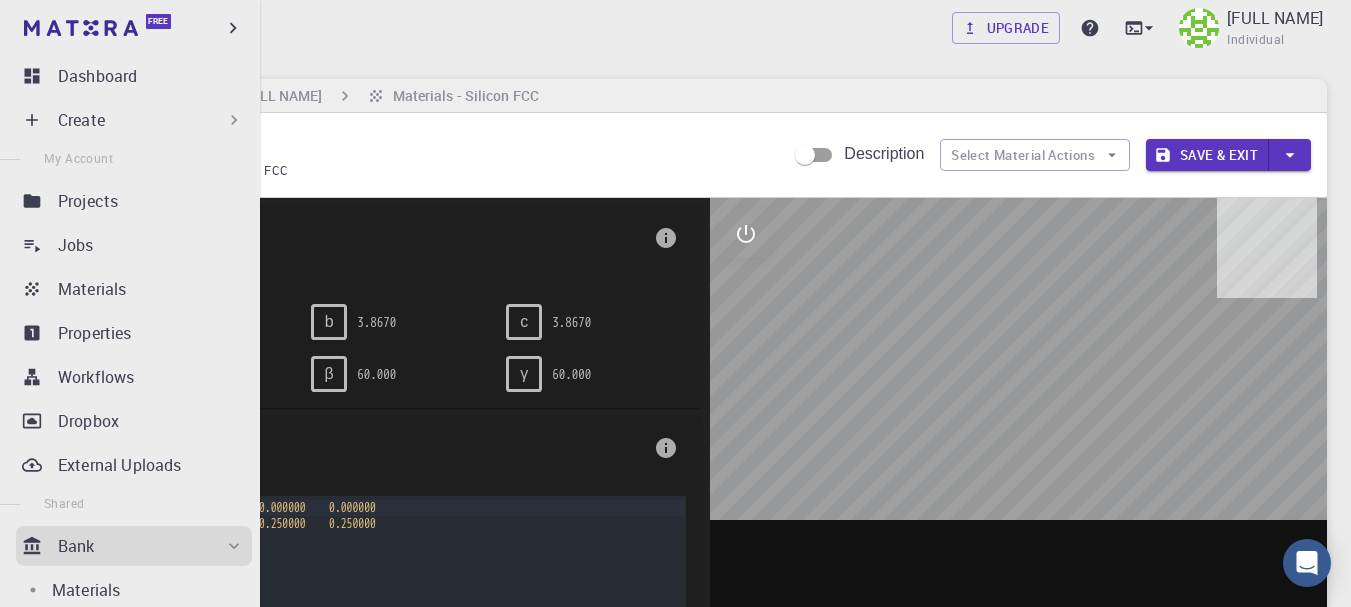 scroll, scrollTop: 100, scrollLeft: 0, axis: vertical 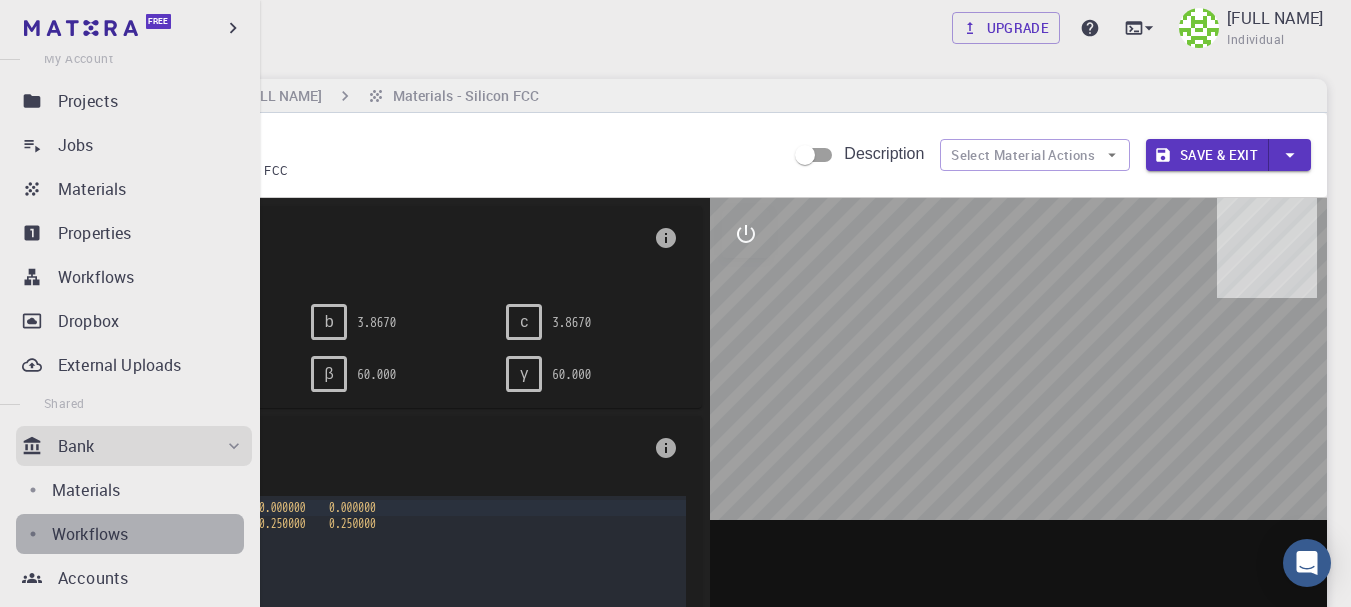 click on "Workflows" at bounding box center [148, 534] 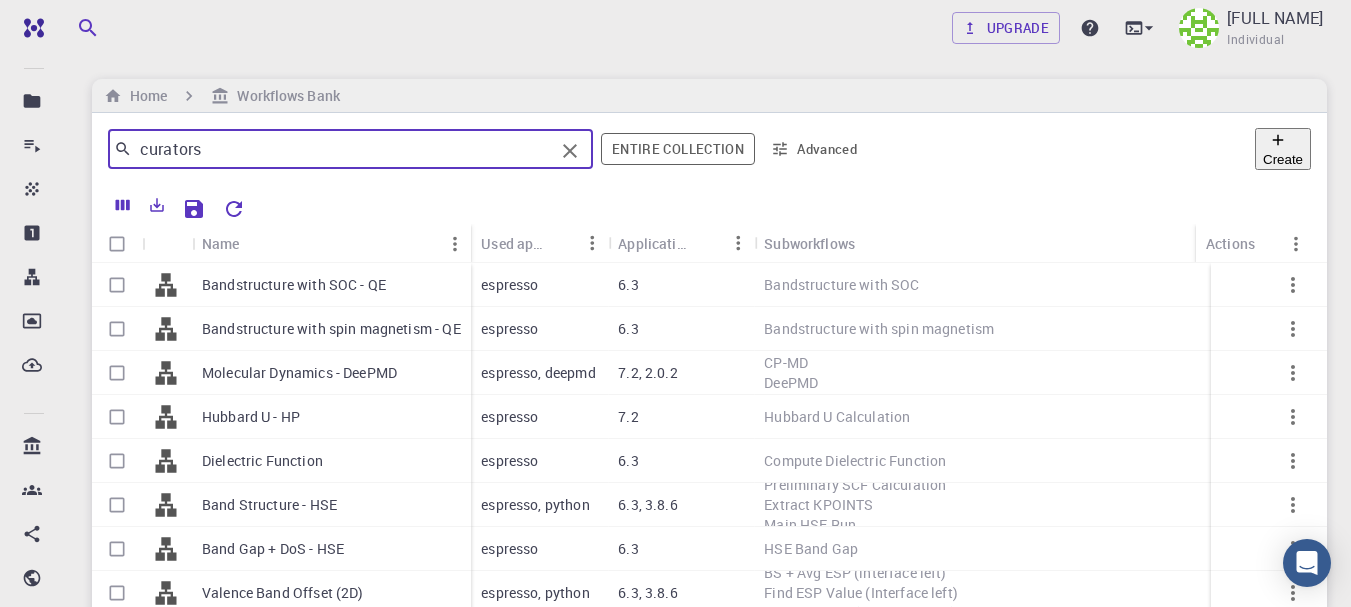 click on "curators" at bounding box center [343, 149] 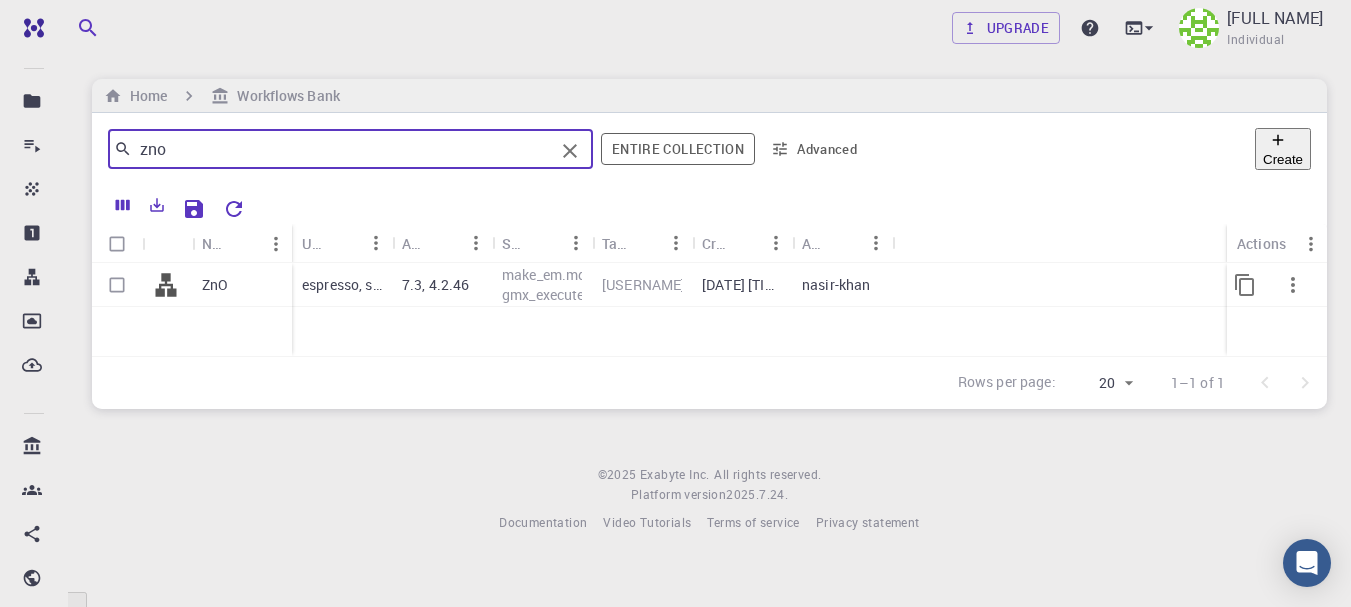 type on "zno" 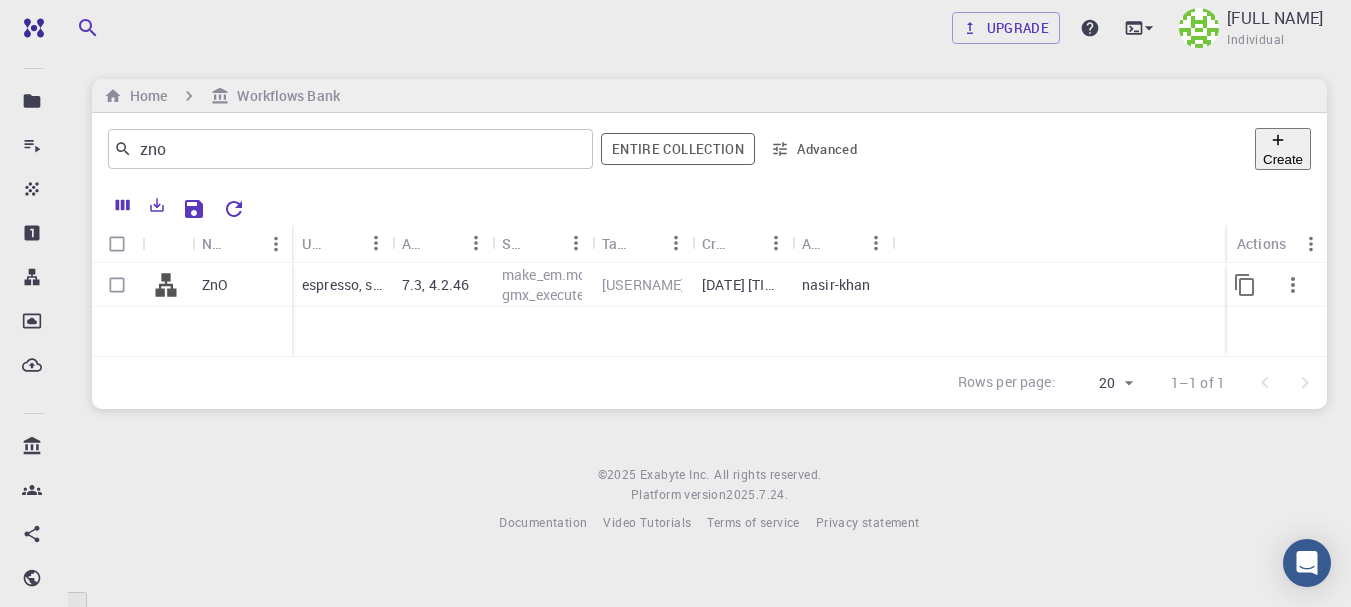 click on "ZnO" at bounding box center (242, 285) 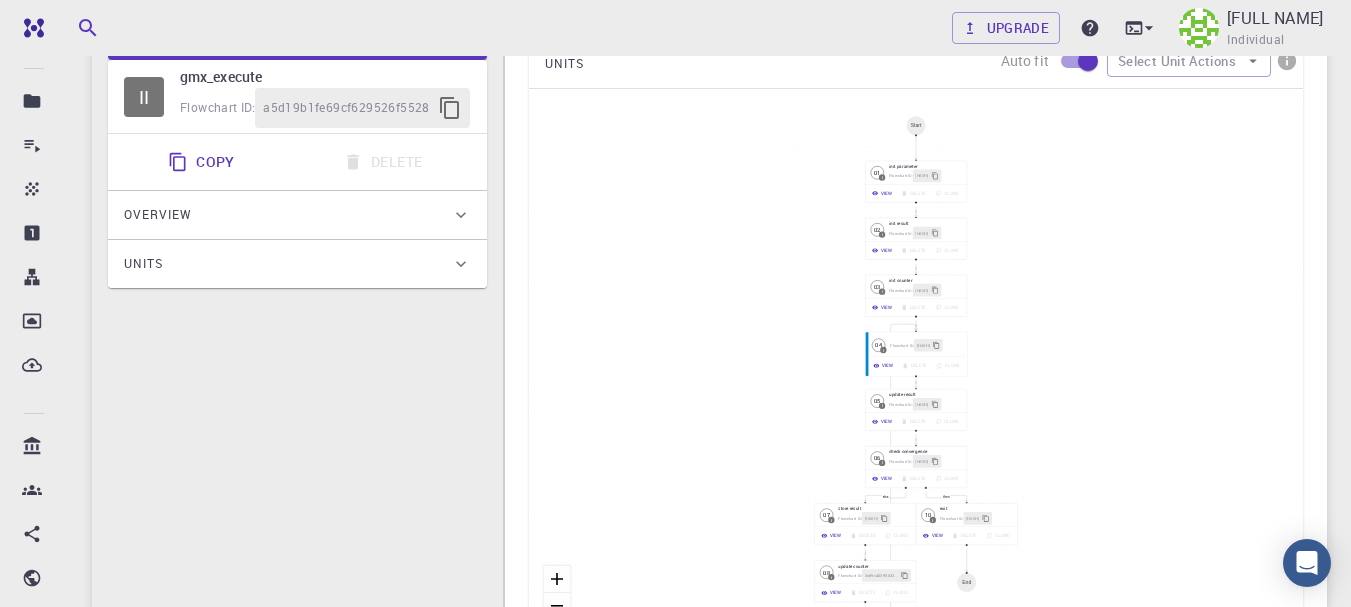 scroll, scrollTop: 300, scrollLeft: 0, axis: vertical 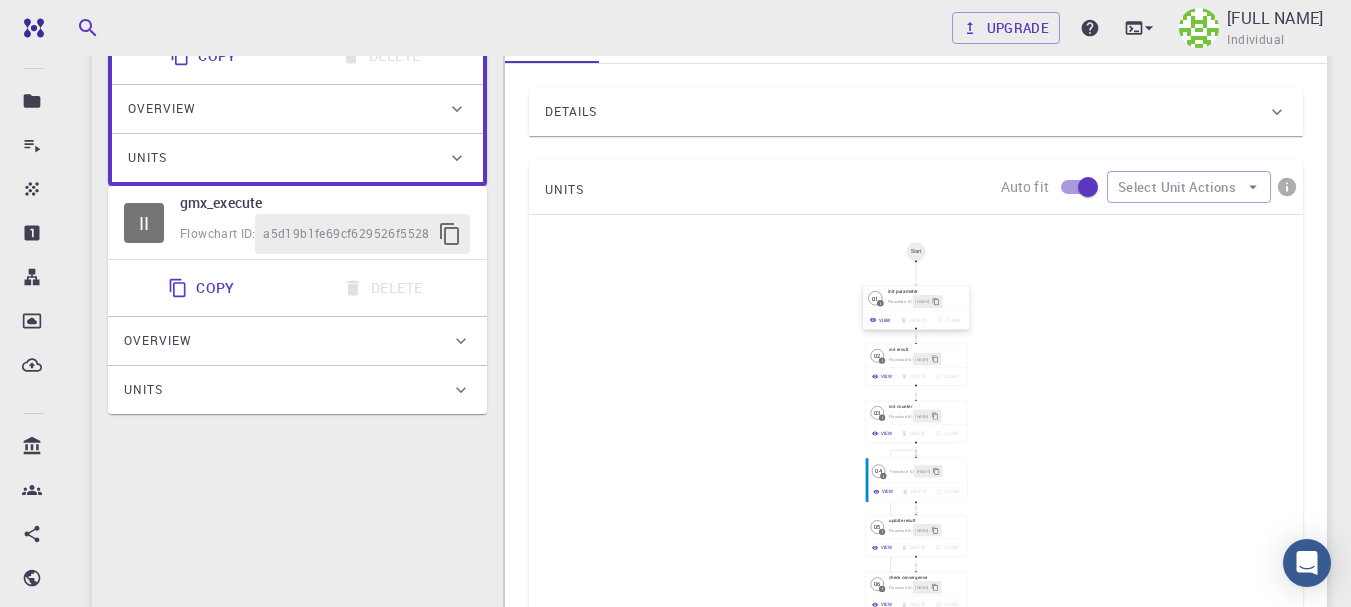 click on "View Delete Clone" at bounding box center [916, 320] 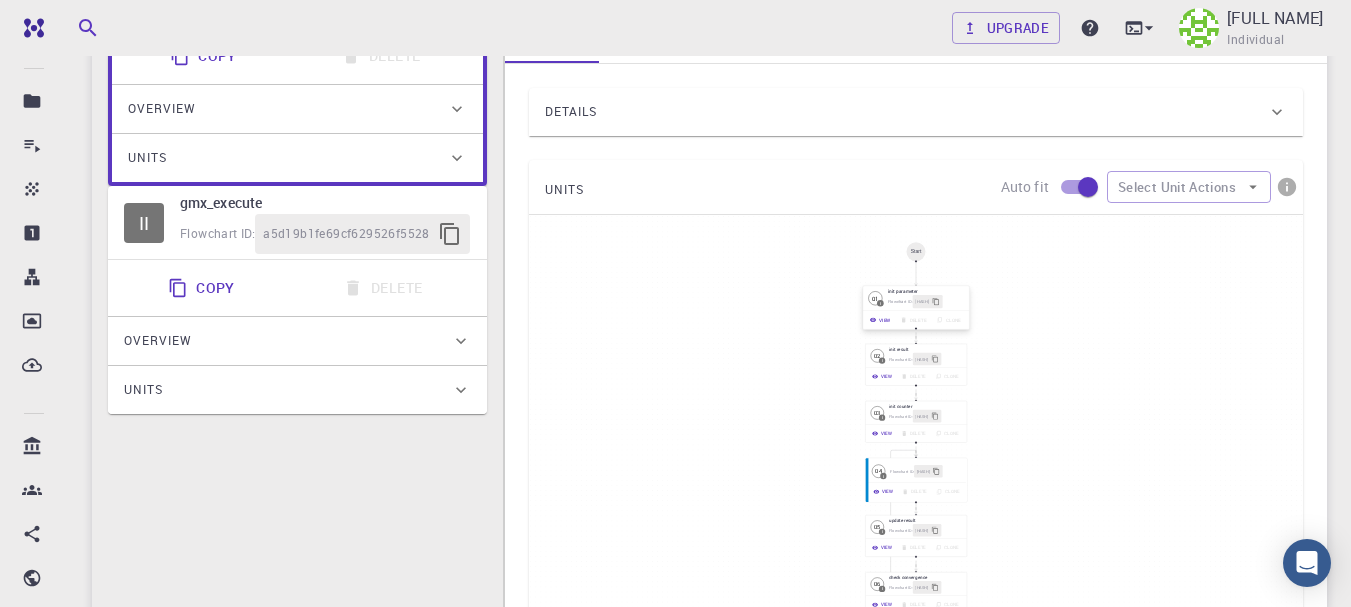 click on "View Delete Clone" at bounding box center [916, 320] 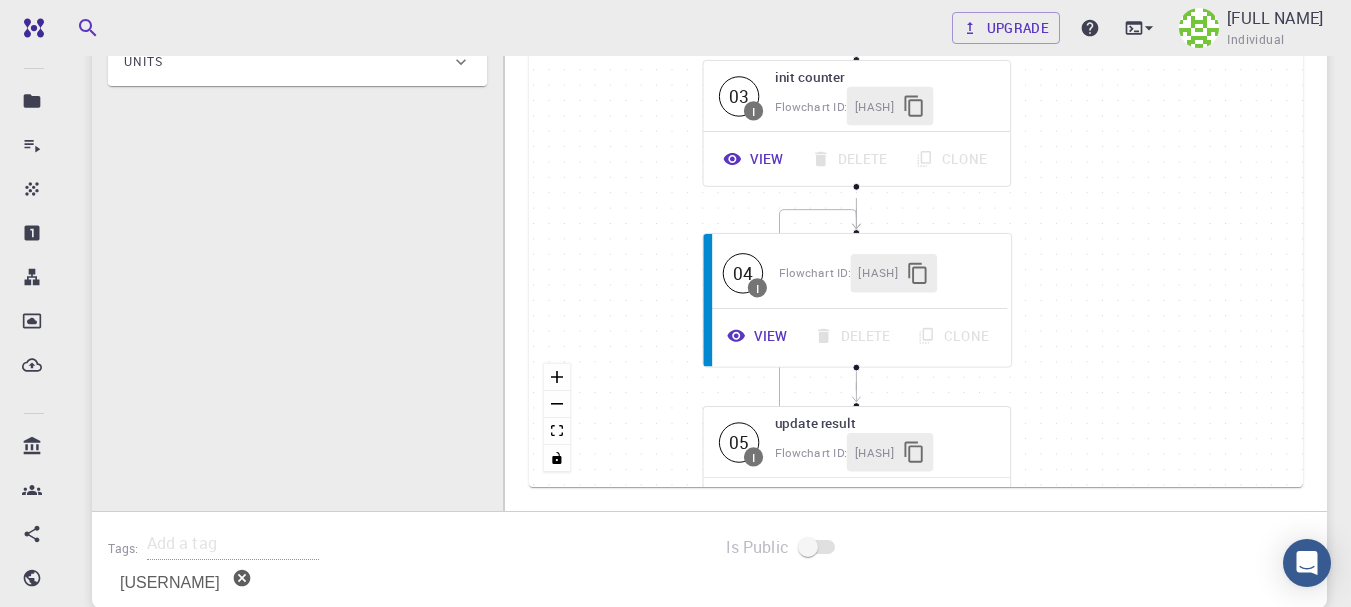 scroll, scrollTop: 632, scrollLeft: 0, axis: vertical 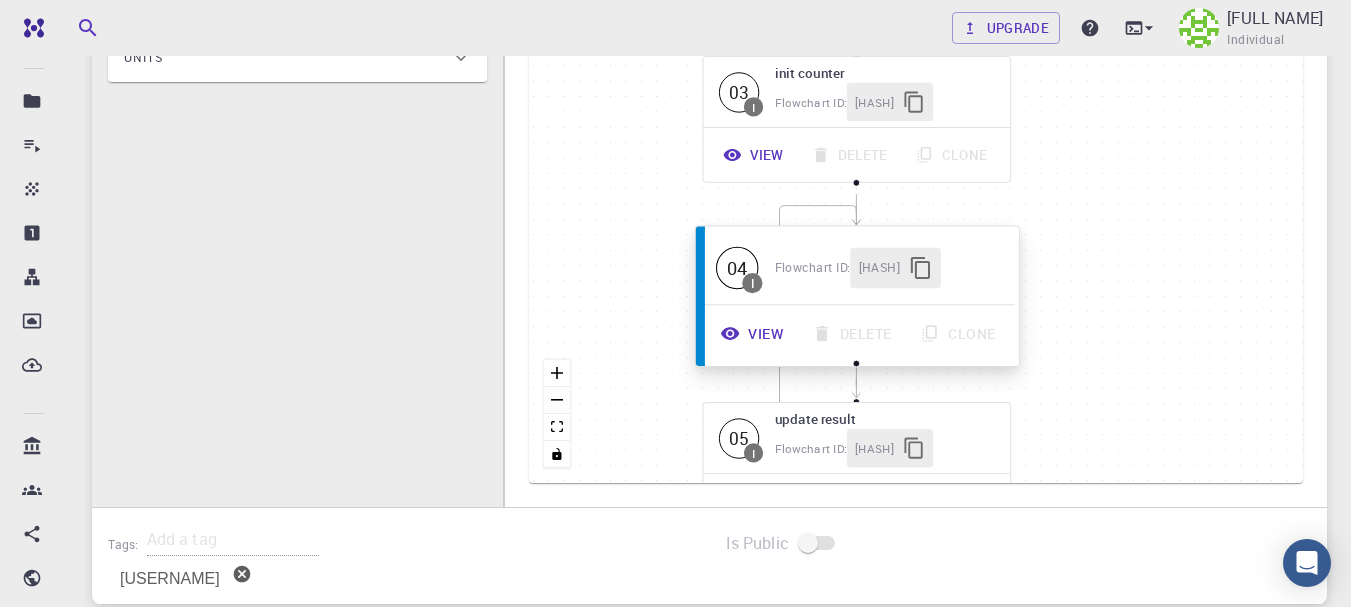click on "View" at bounding box center (753, 333) 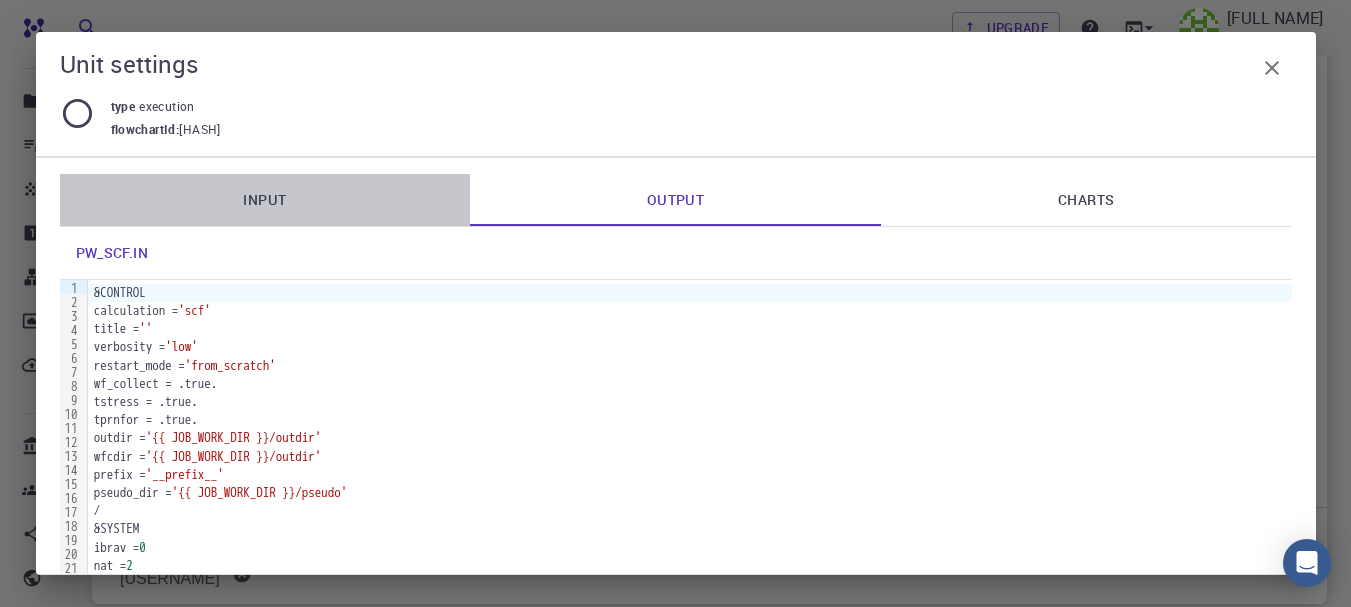 click on "Input" at bounding box center (265, 200) 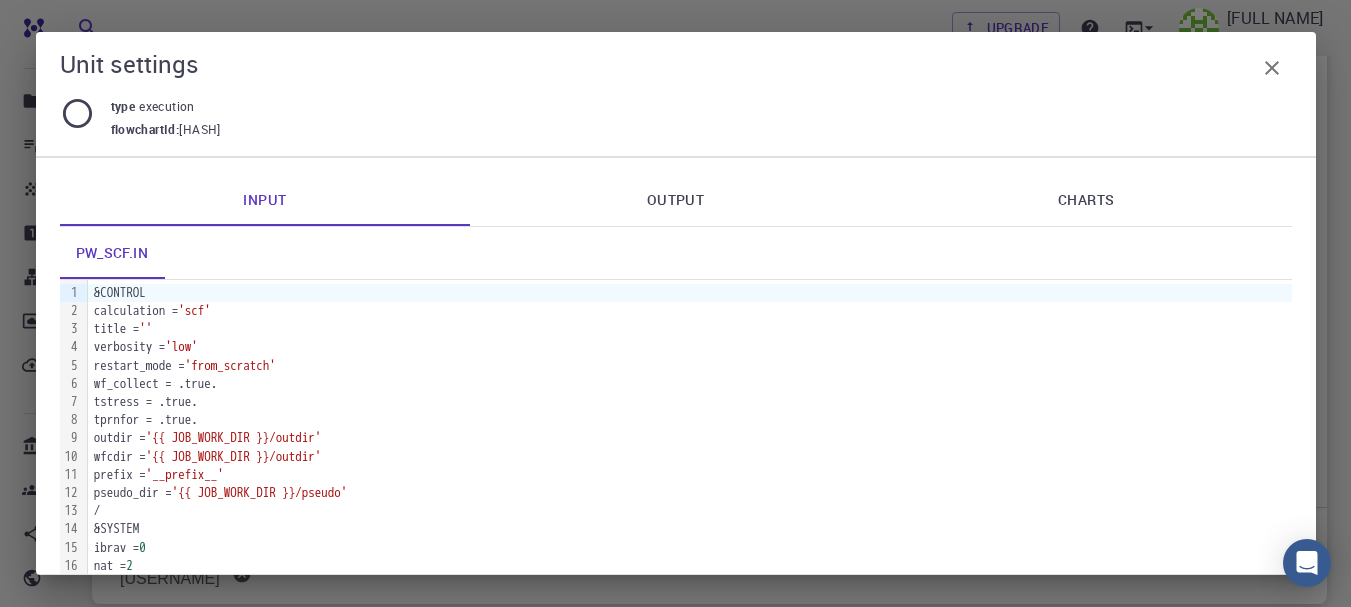 scroll, scrollTop: 0, scrollLeft: 0, axis: both 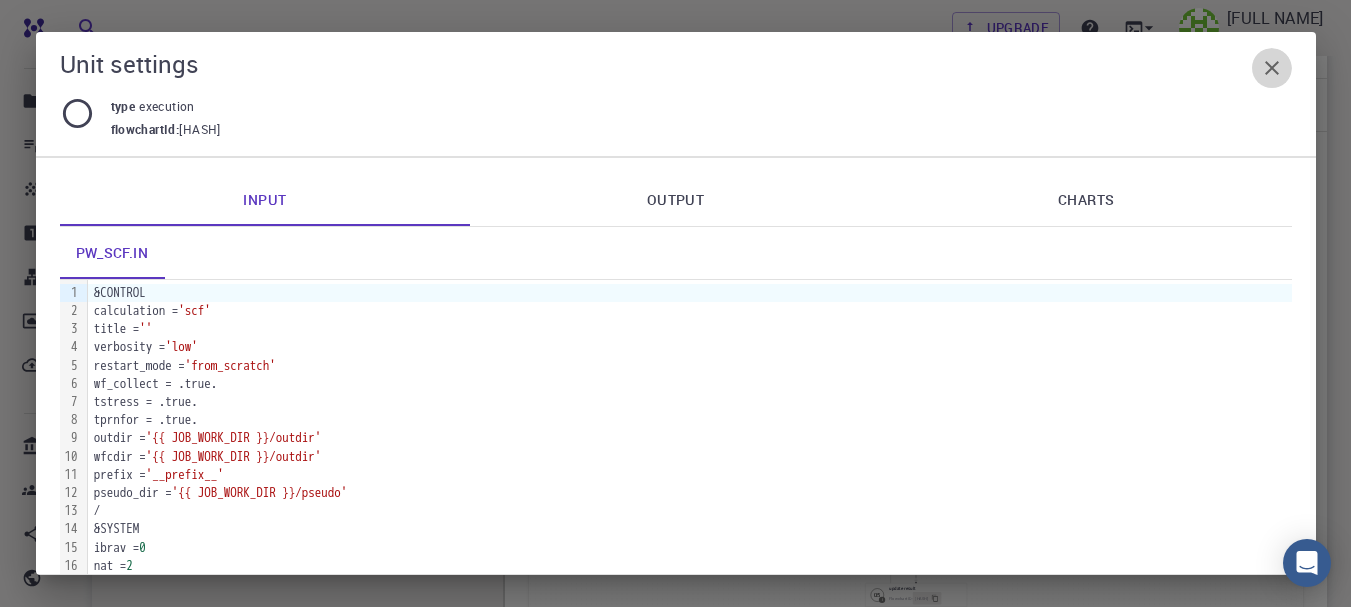 click 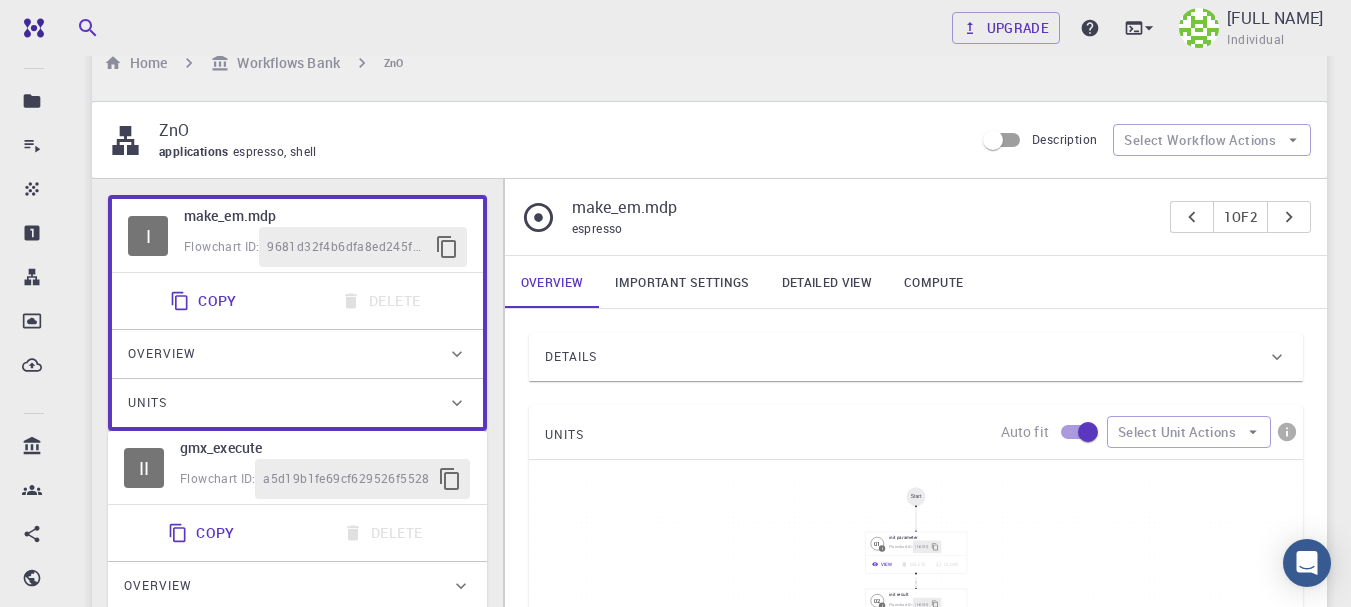 scroll, scrollTop: 32, scrollLeft: 0, axis: vertical 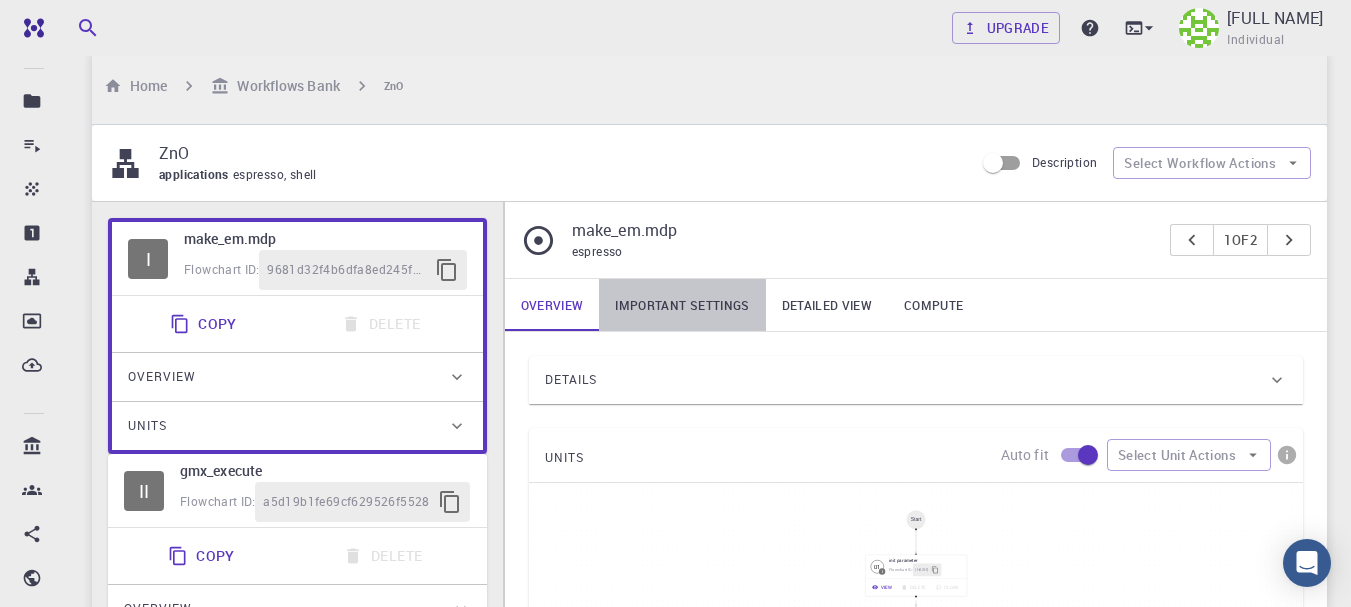 click on "Important settings" at bounding box center (682, 305) 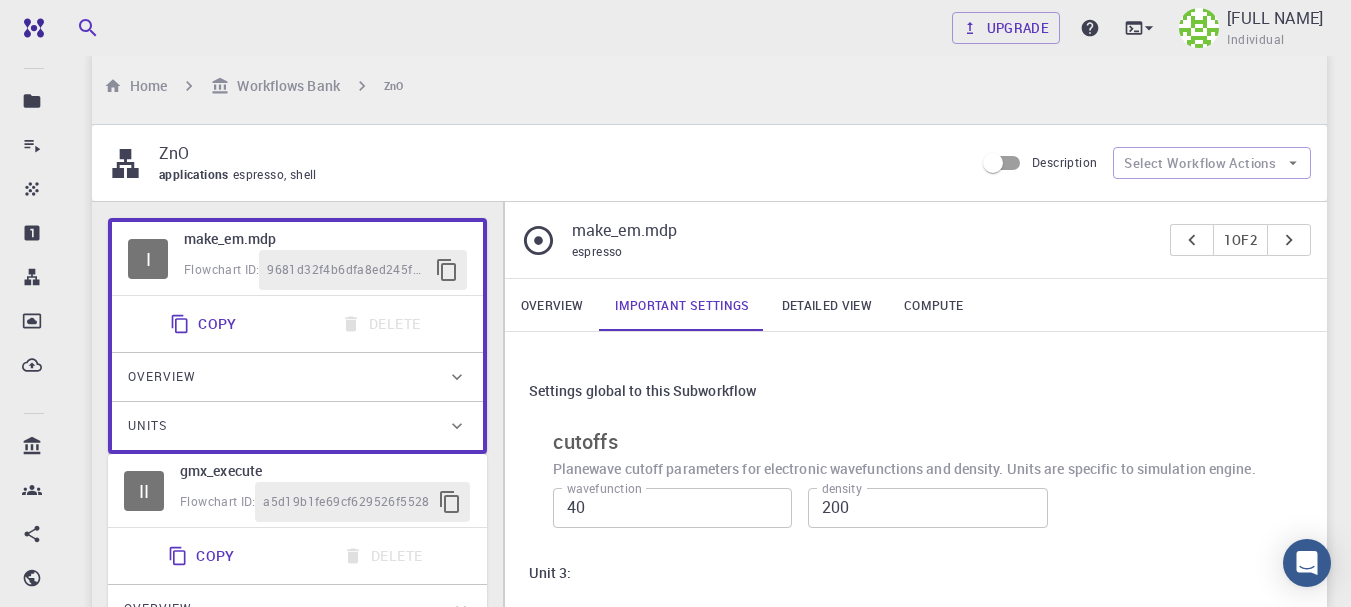 click on "Detailed view" at bounding box center (827, 305) 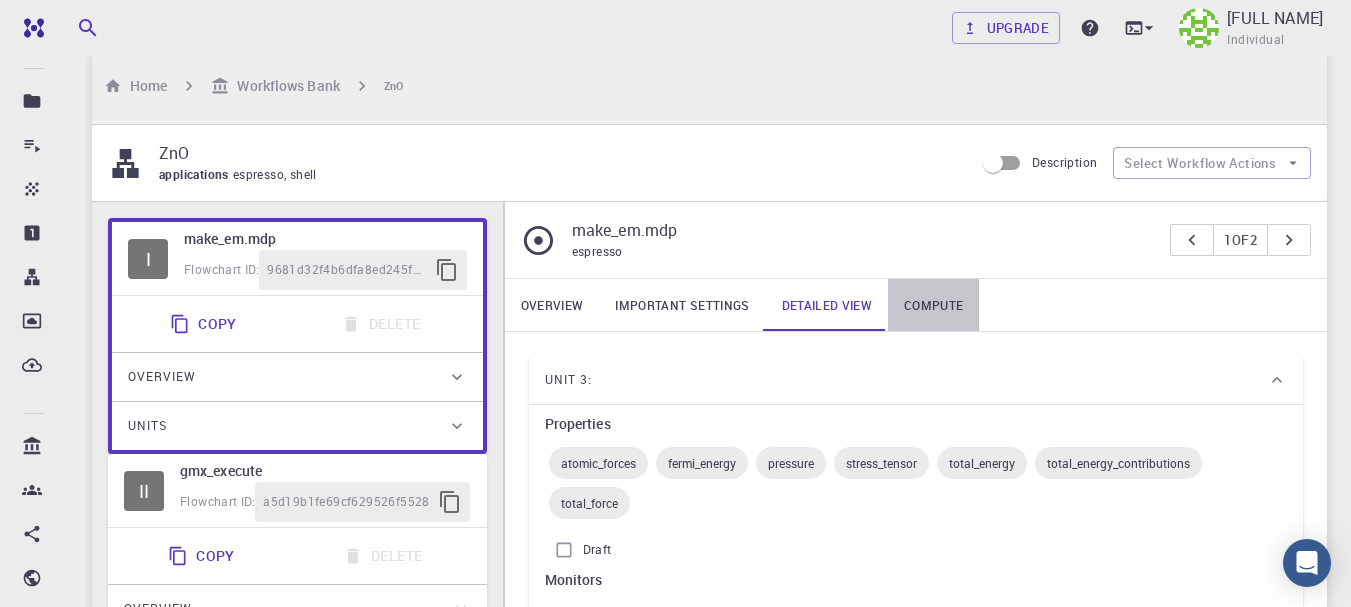 click on "Compute" at bounding box center (933, 305) 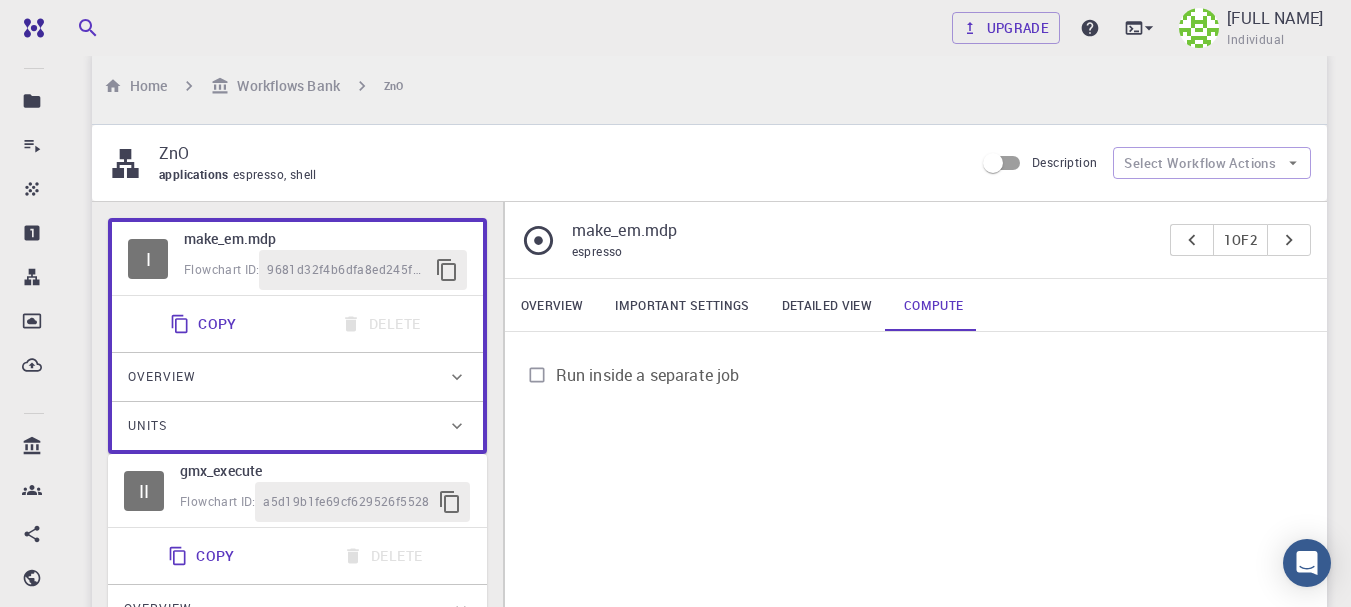 click on "Run inside a separate job" at bounding box center [648, 375] 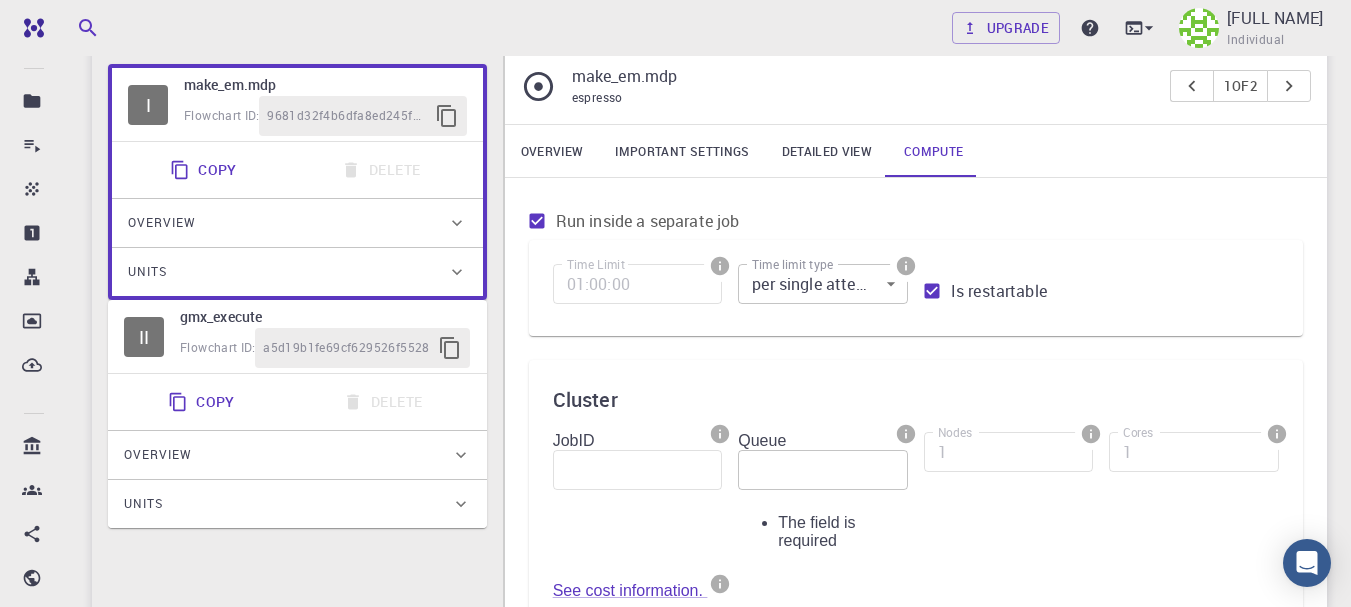 scroll, scrollTop: 232, scrollLeft: 0, axis: vertical 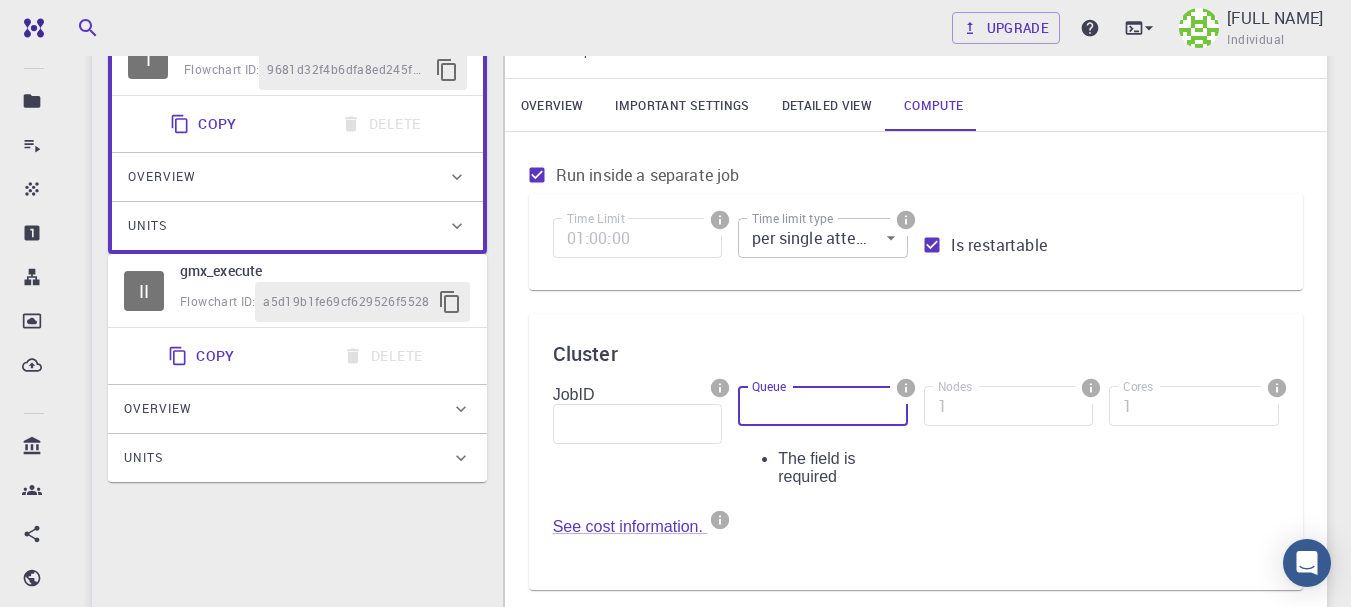 click on "Queue" at bounding box center [823, 406] 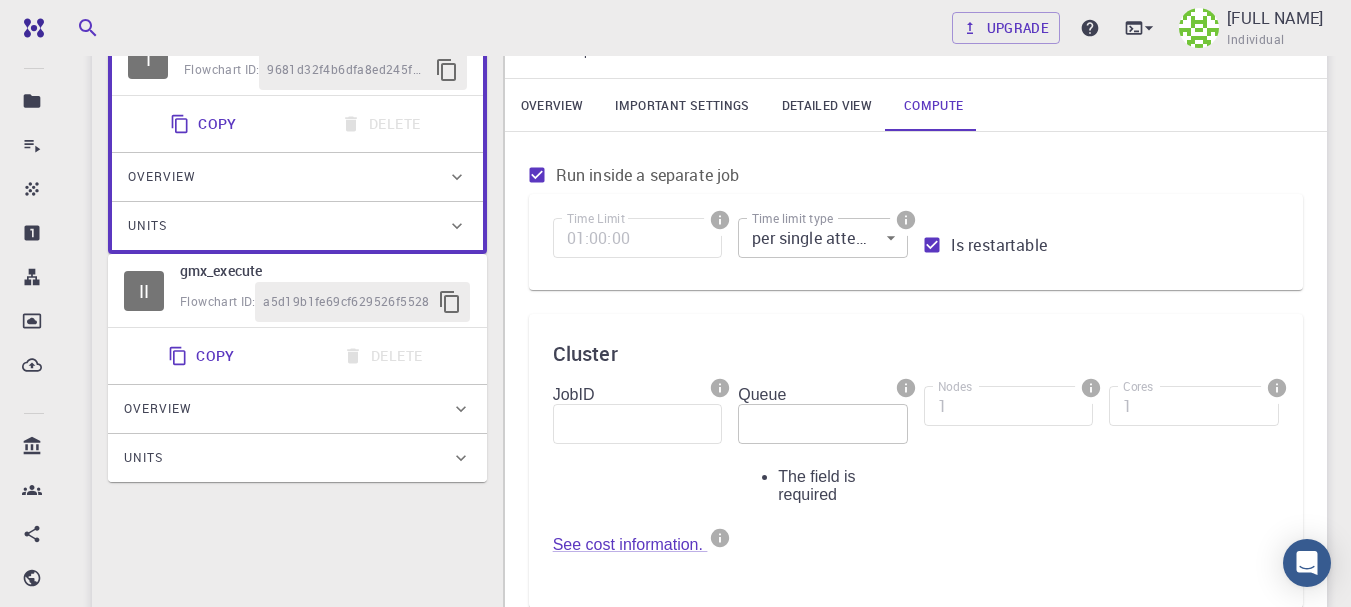 click at bounding box center [675, 303] 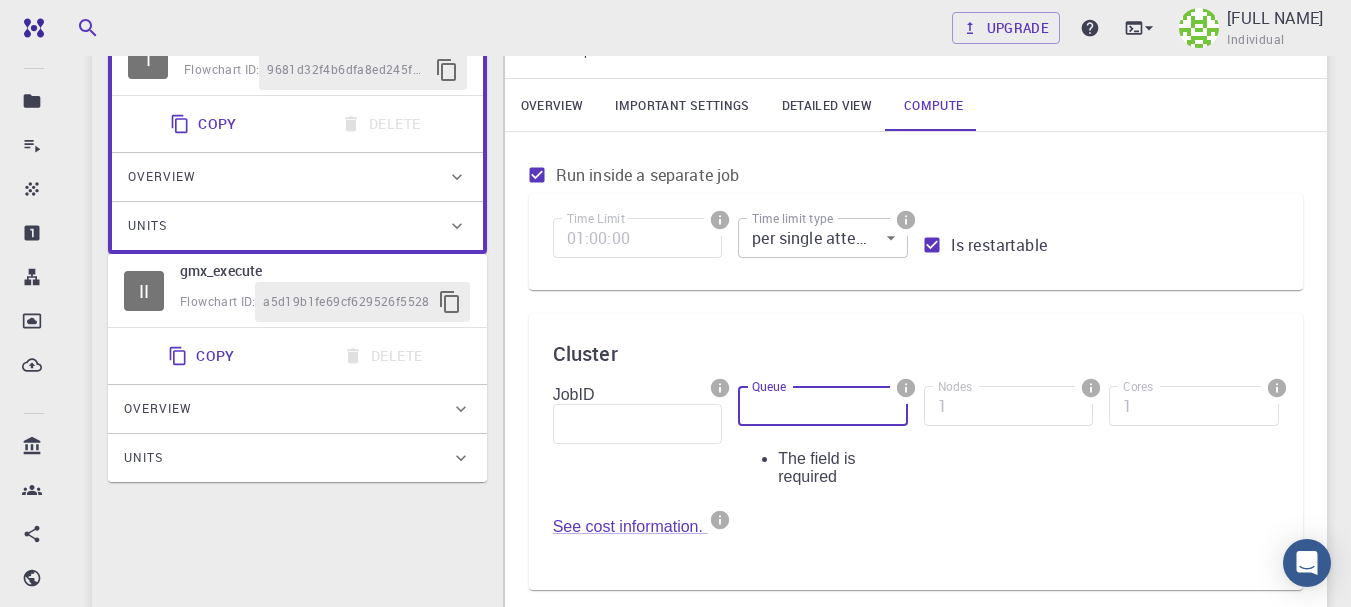 click on "Time Limit 01:00:00 Time Limit Time limit type per single attempt 0 Time limit type Is restartable Cluster JobID JobID Queue Queue The field is required Nodes 1 Nodes Cores 1 Cores See cost information." at bounding box center (916, 404) 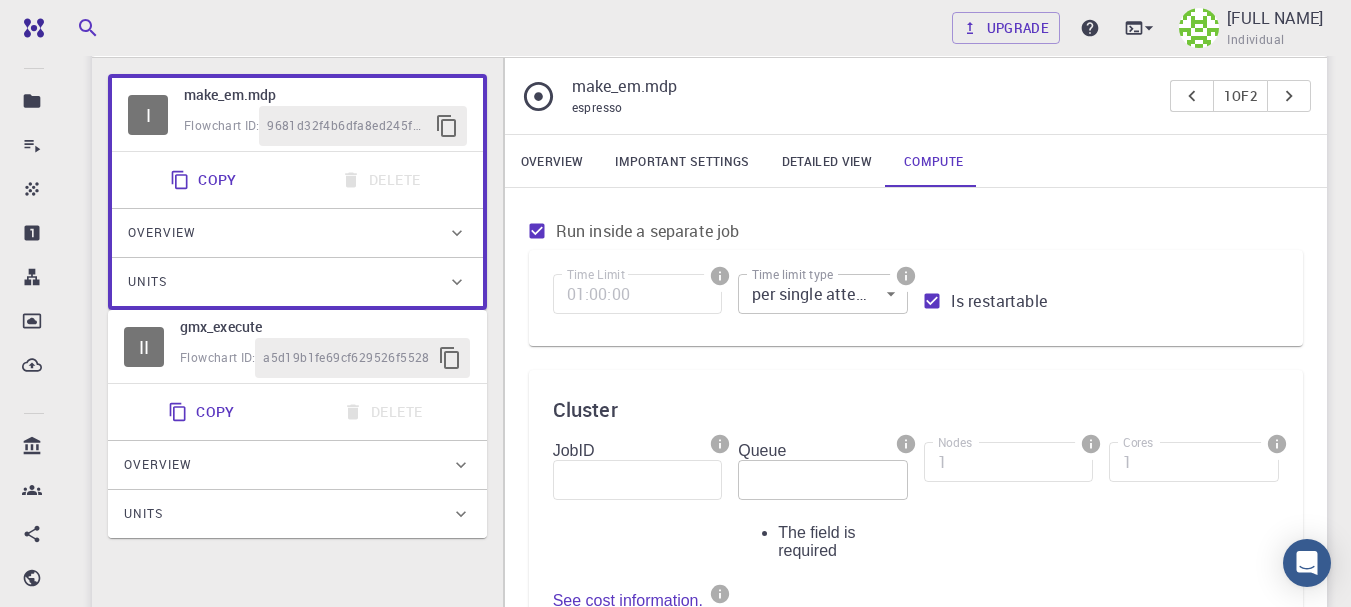 scroll, scrollTop: 132, scrollLeft: 0, axis: vertical 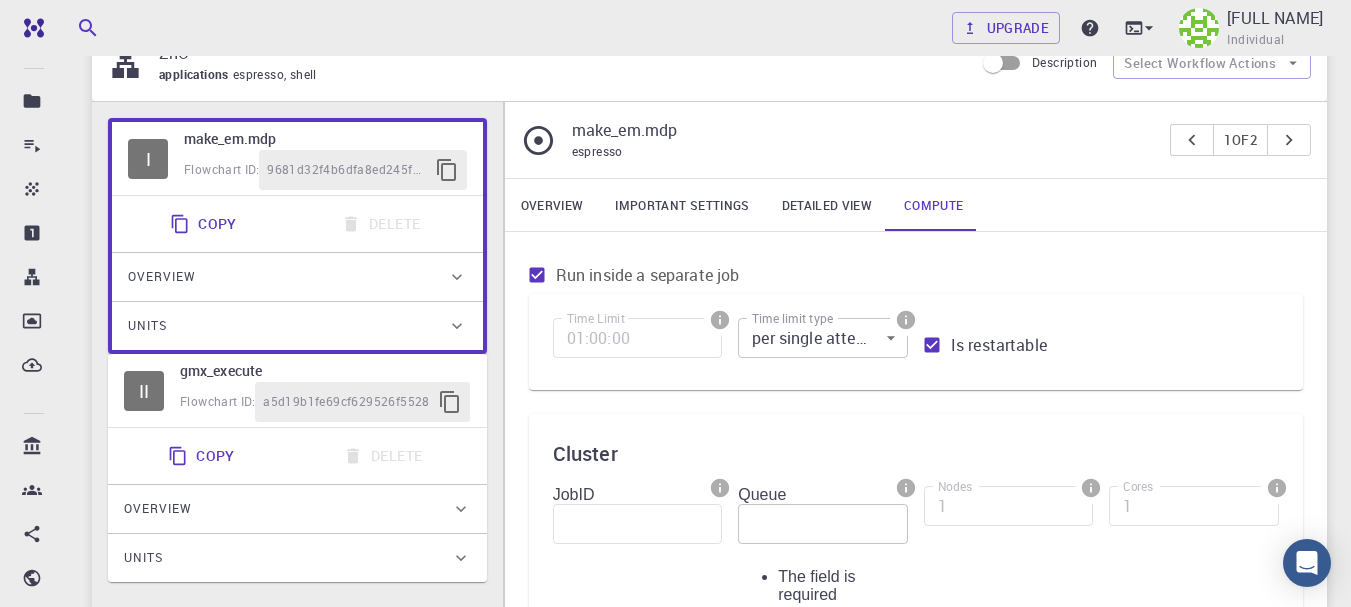 click on "Overview" at bounding box center (552, 205) 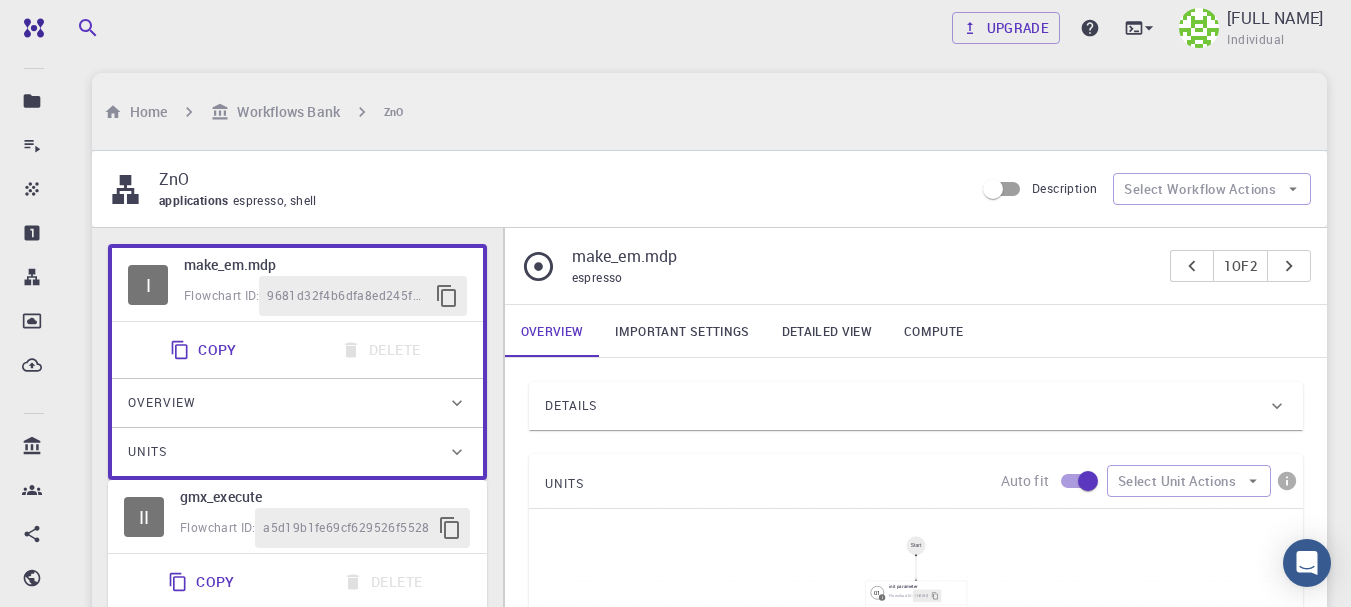 scroll, scrollTop: 0, scrollLeft: 0, axis: both 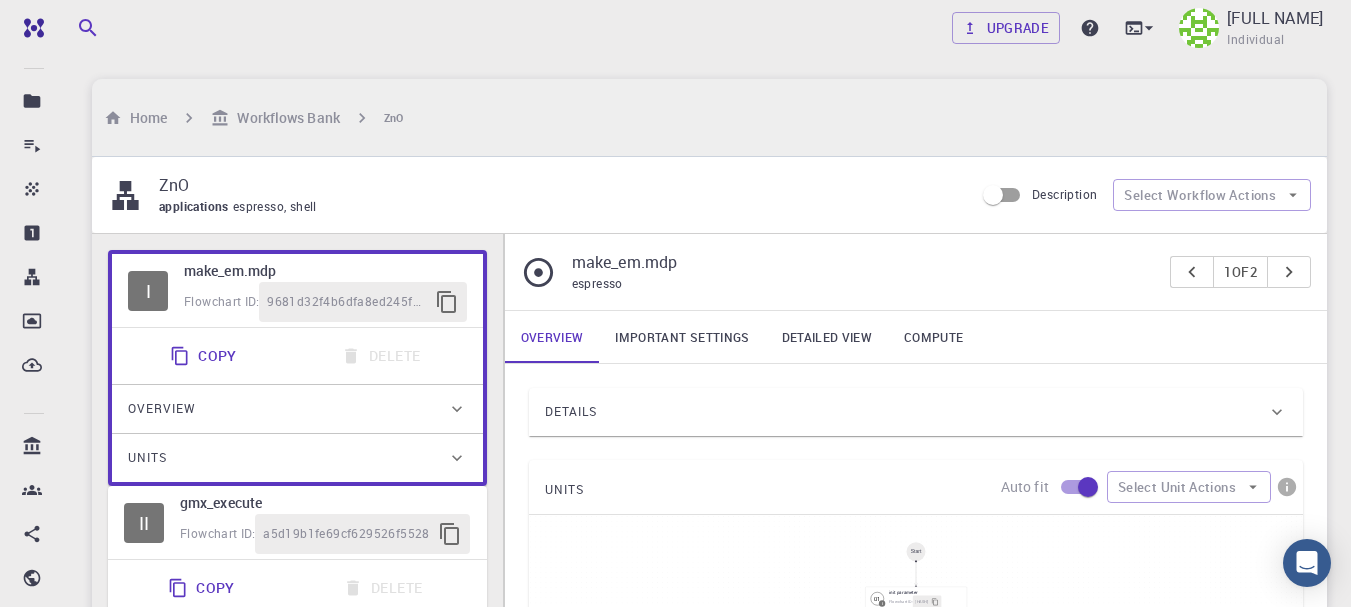click on "Overview" at bounding box center [287, 409] 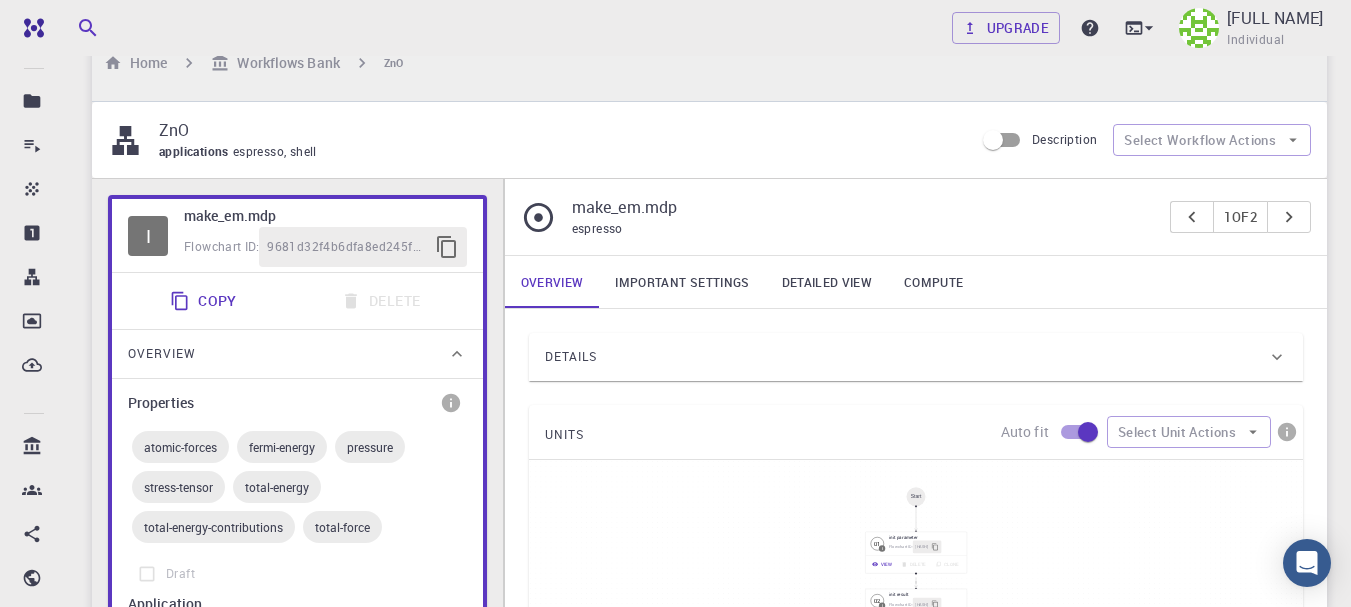 scroll, scrollTop: 100, scrollLeft: 0, axis: vertical 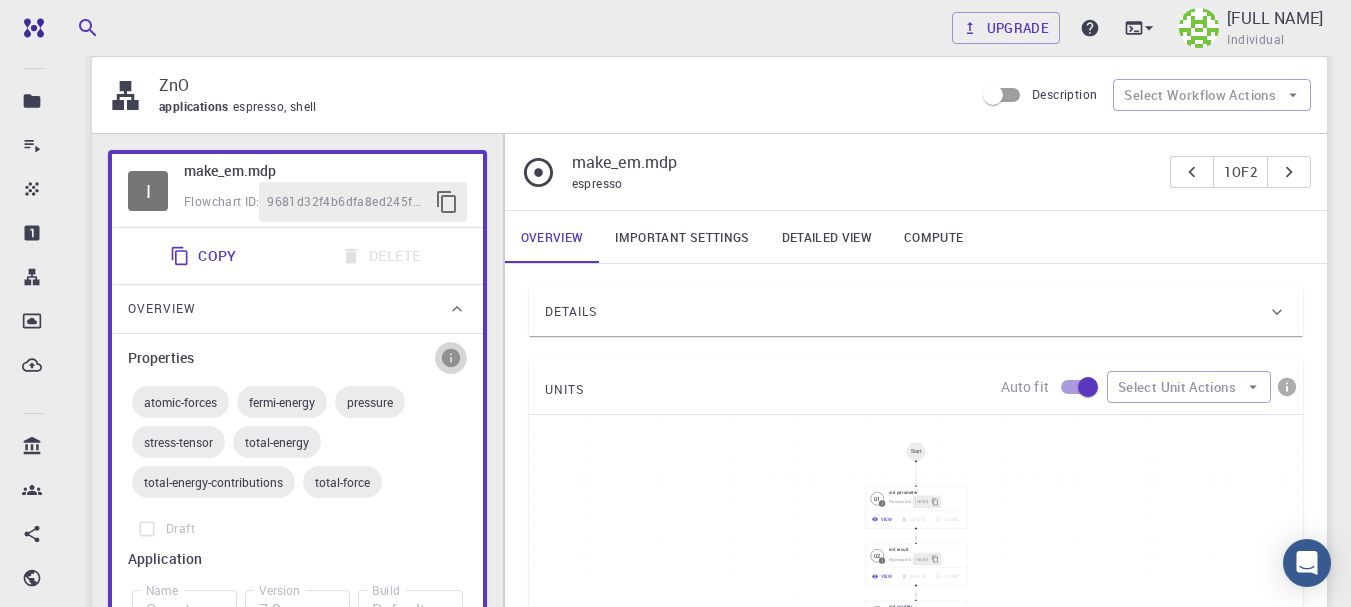 click 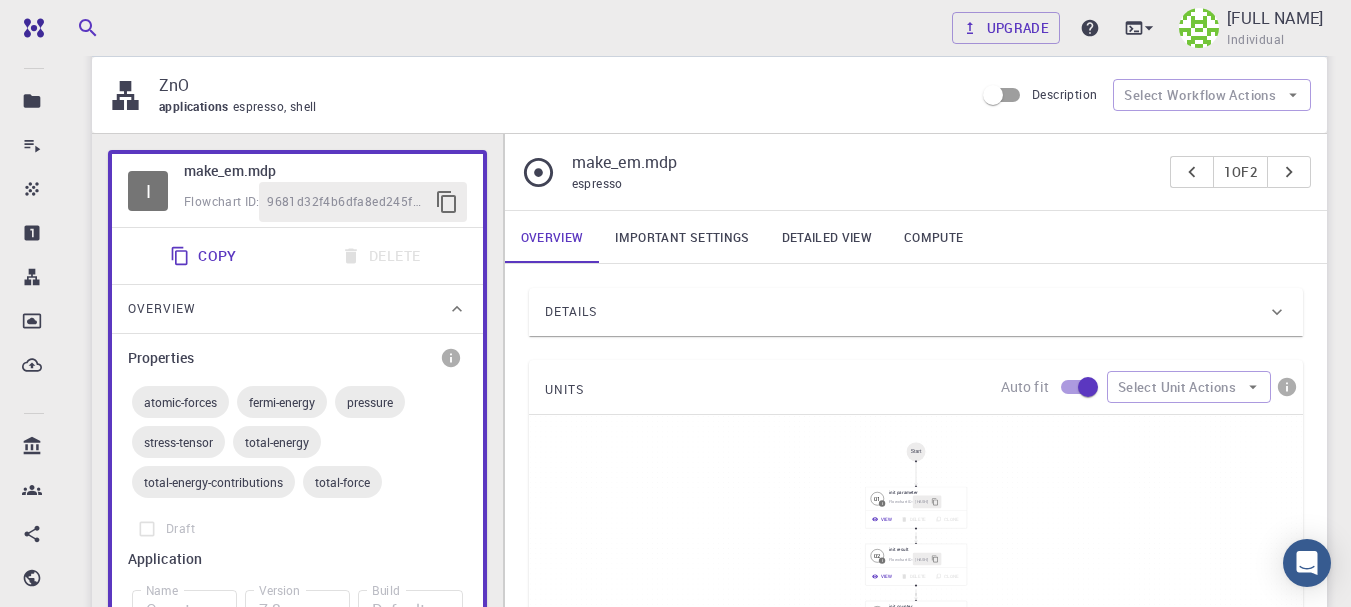 click at bounding box center [675, 303] 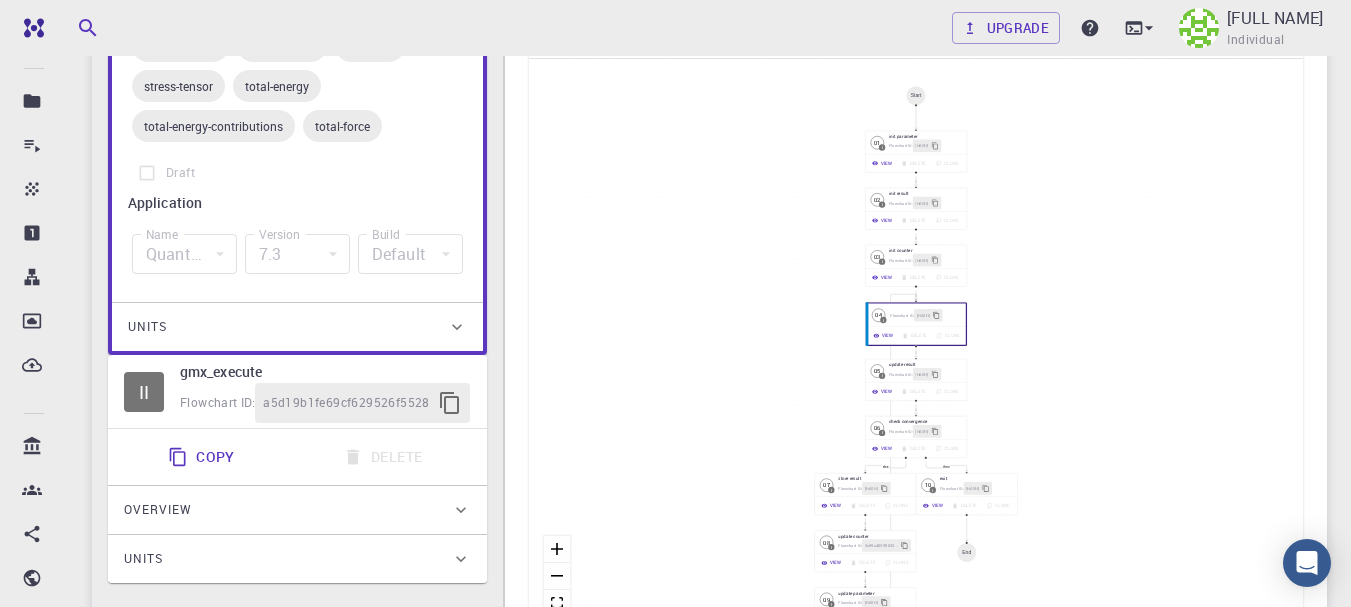 scroll, scrollTop: 500, scrollLeft: 0, axis: vertical 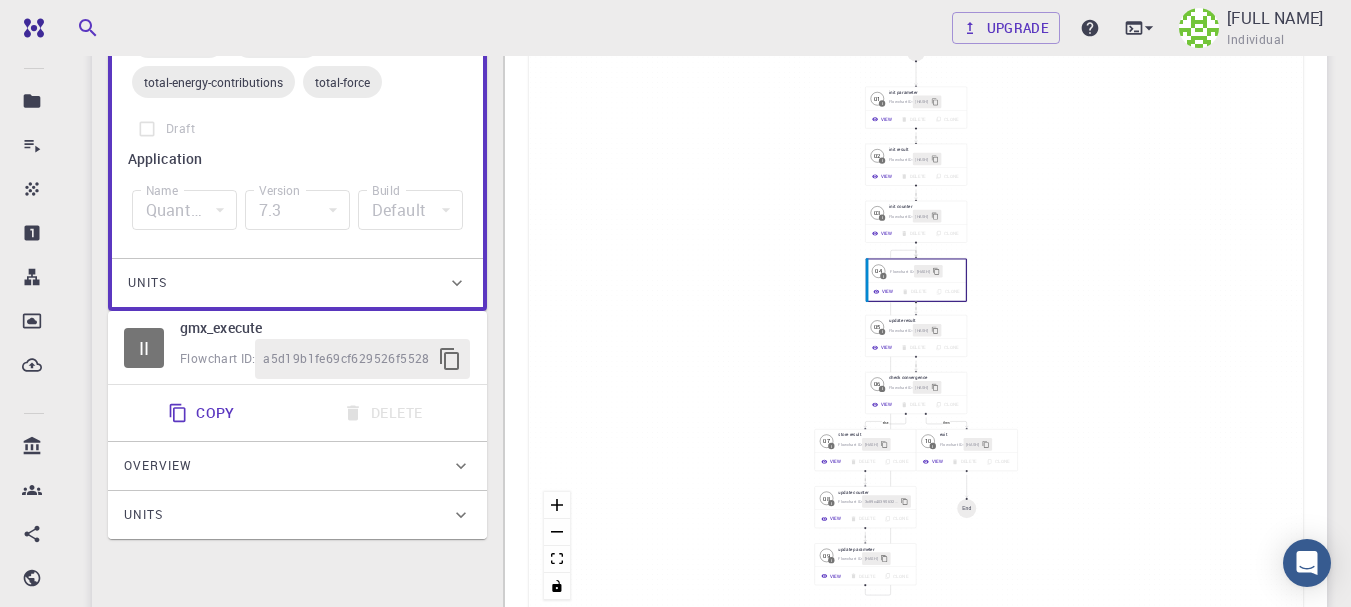click on "gmx_execute" at bounding box center [325, 328] 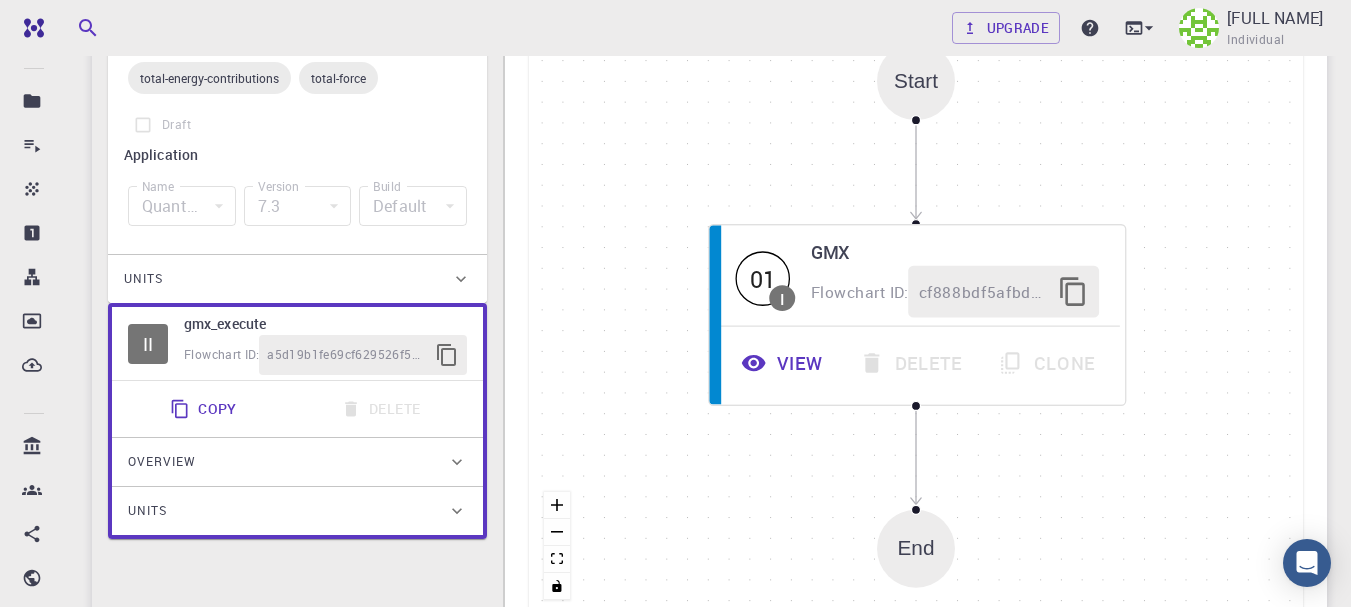 click on "II" at bounding box center [148, 344] 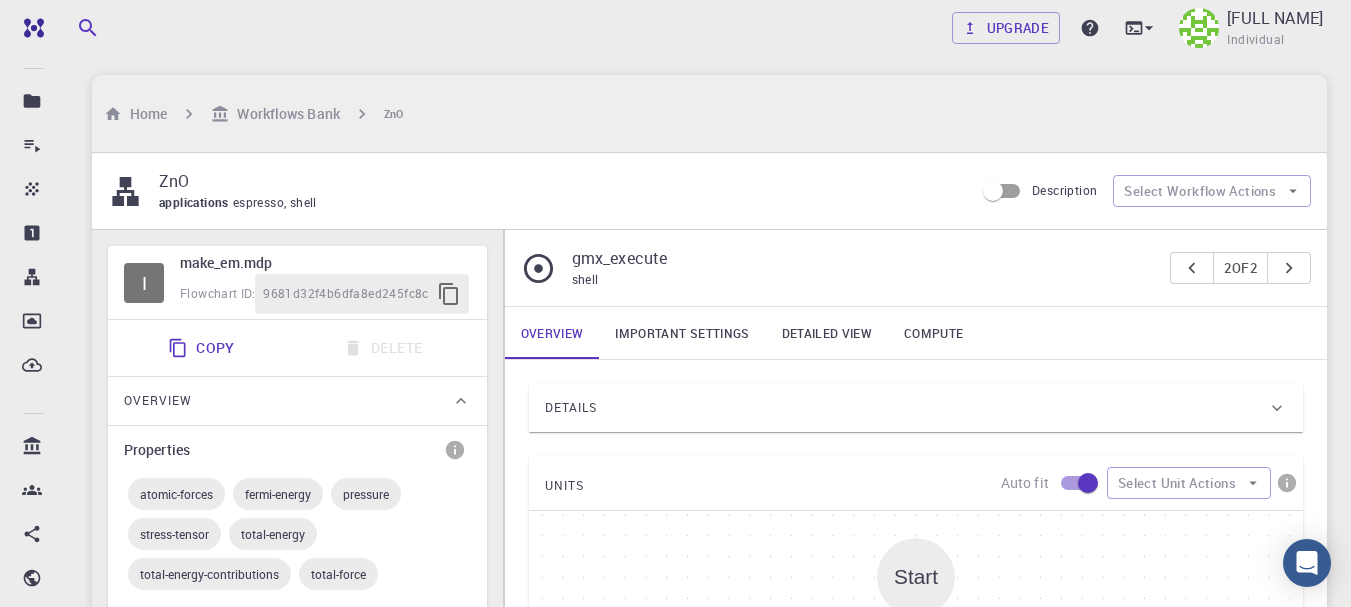 scroll, scrollTop: 0, scrollLeft: 0, axis: both 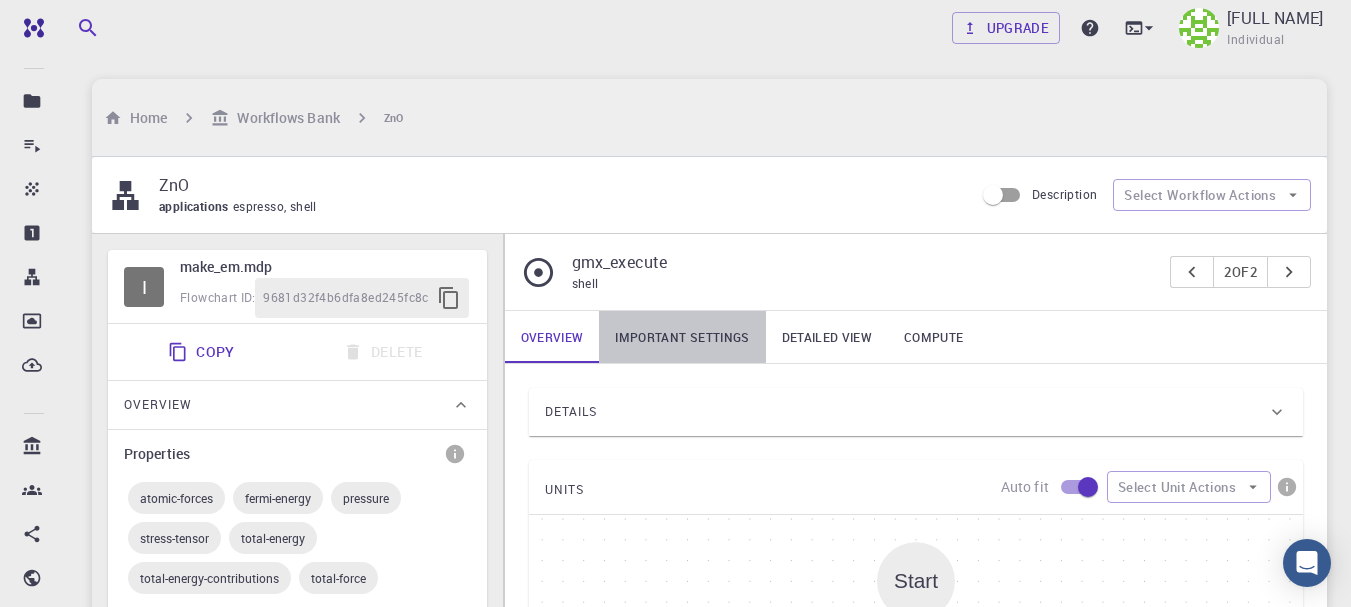 click on "Important settings" at bounding box center [682, 337] 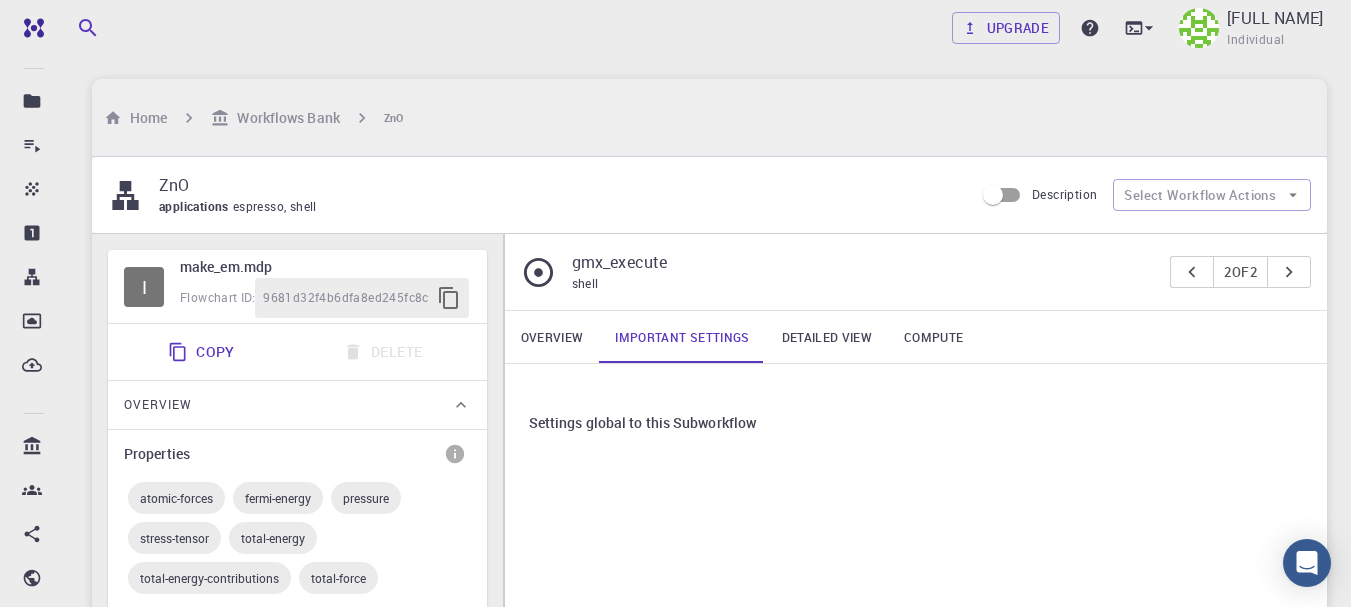click on "Detailed view" at bounding box center (827, 337) 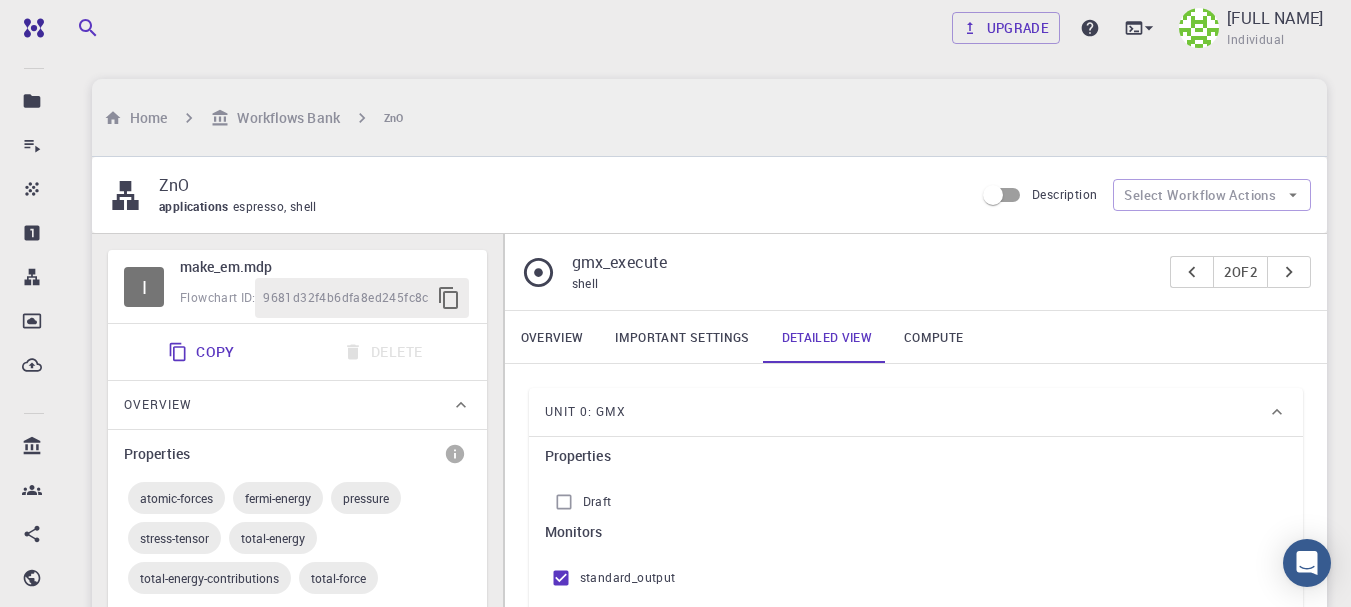 click on "Compute" at bounding box center [933, 337] 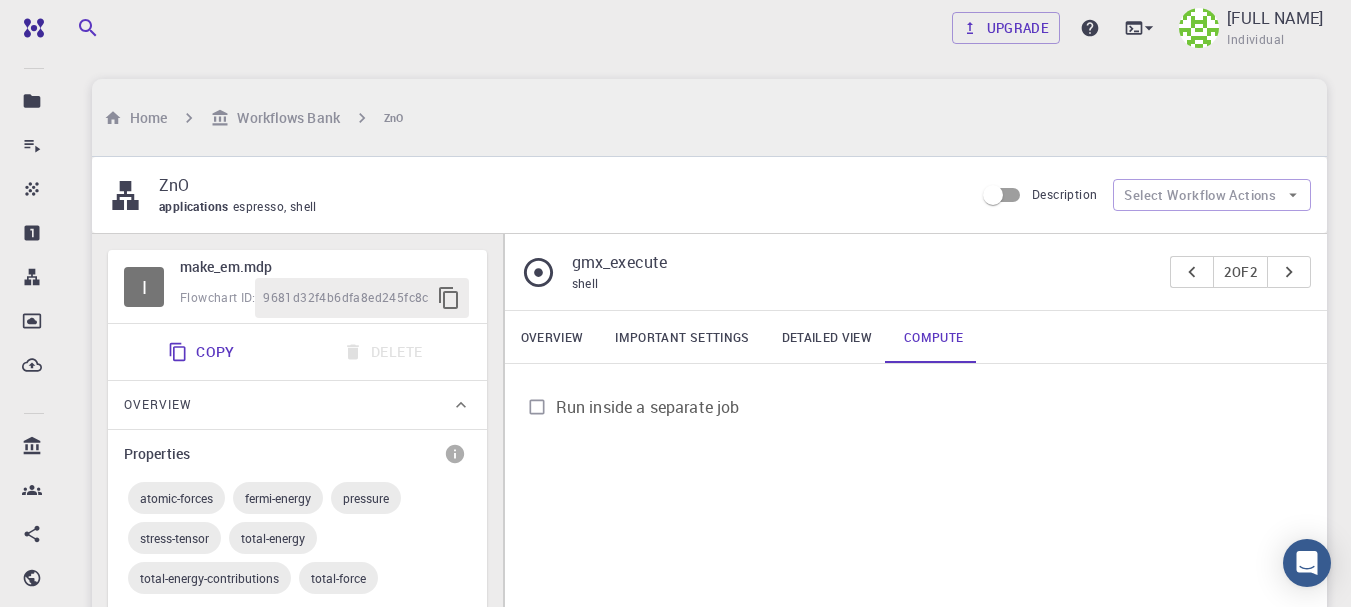click on "ZnO" at bounding box center (558, 185) 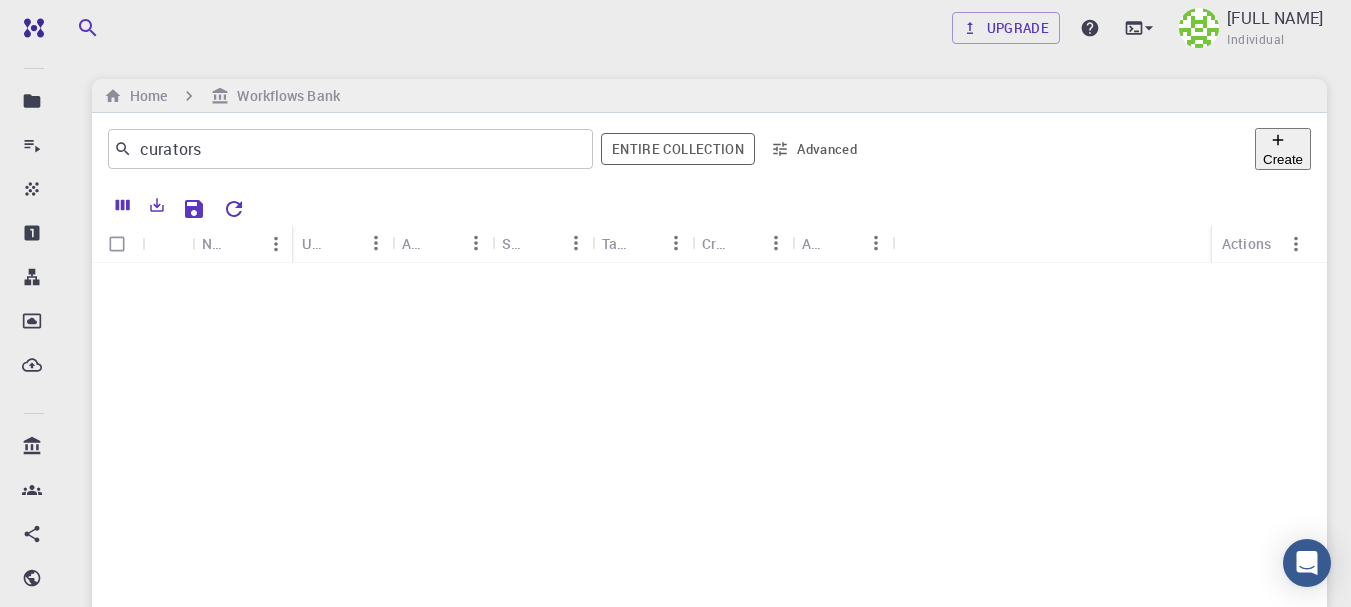 scroll, scrollTop: 583, scrollLeft: 0, axis: vertical 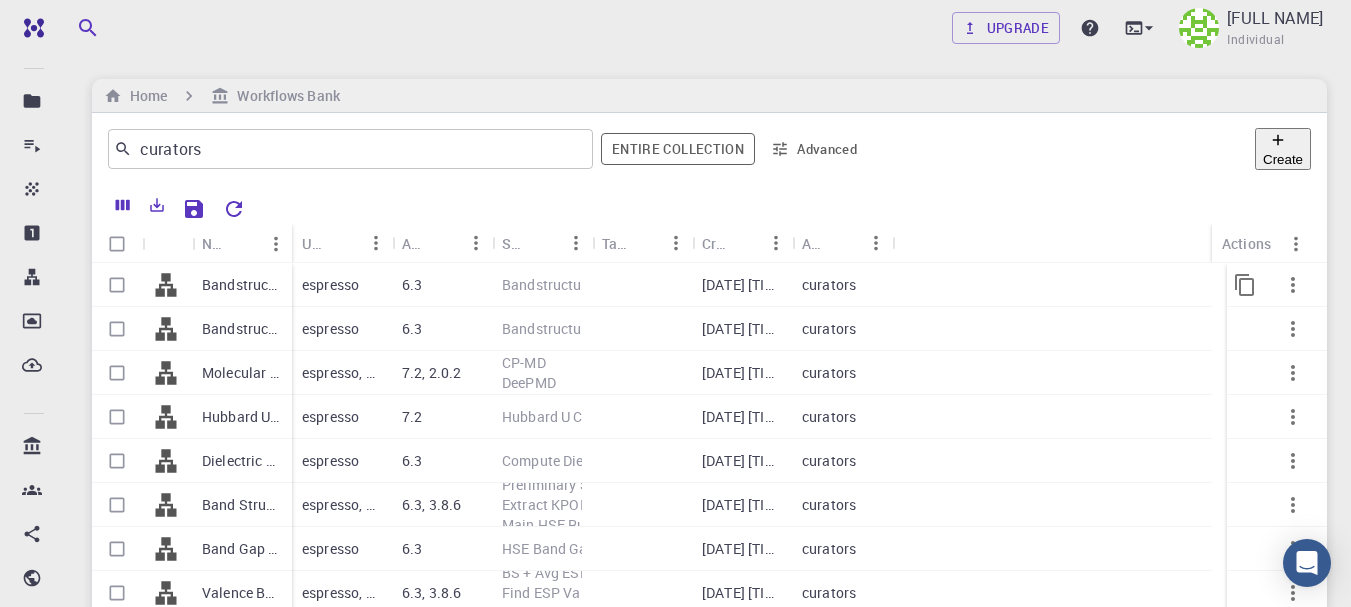 click on "Bandstructure with SOC" at bounding box center [542, 285] 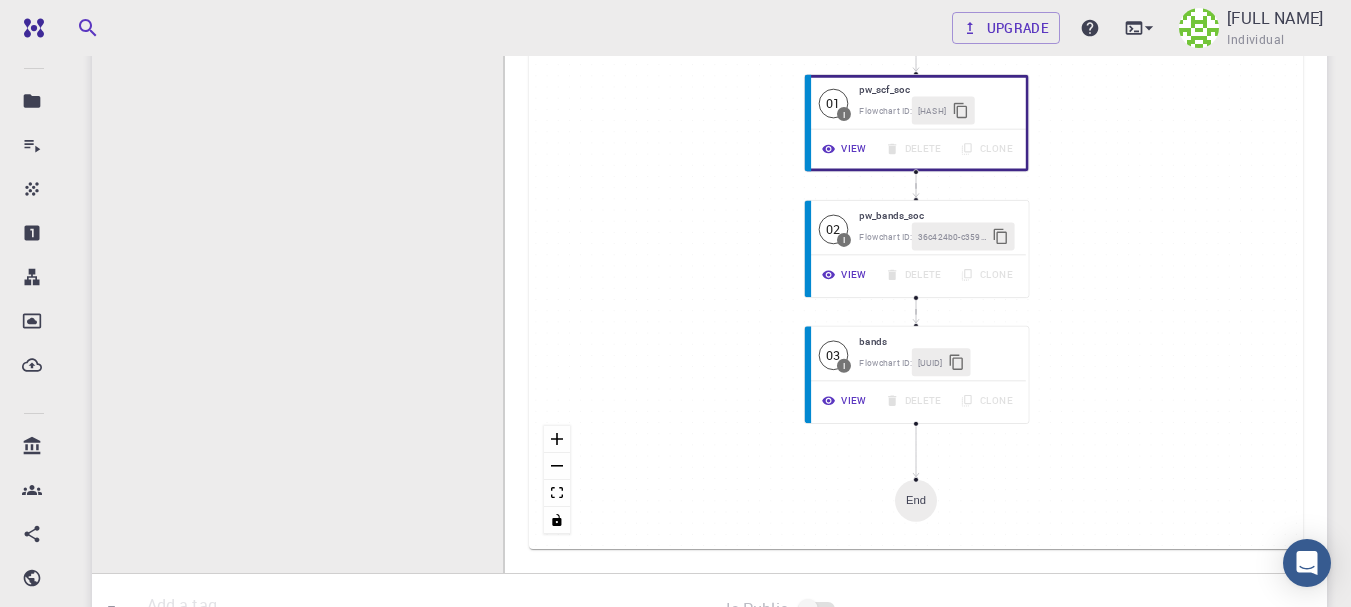 scroll, scrollTop: 600, scrollLeft: 0, axis: vertical 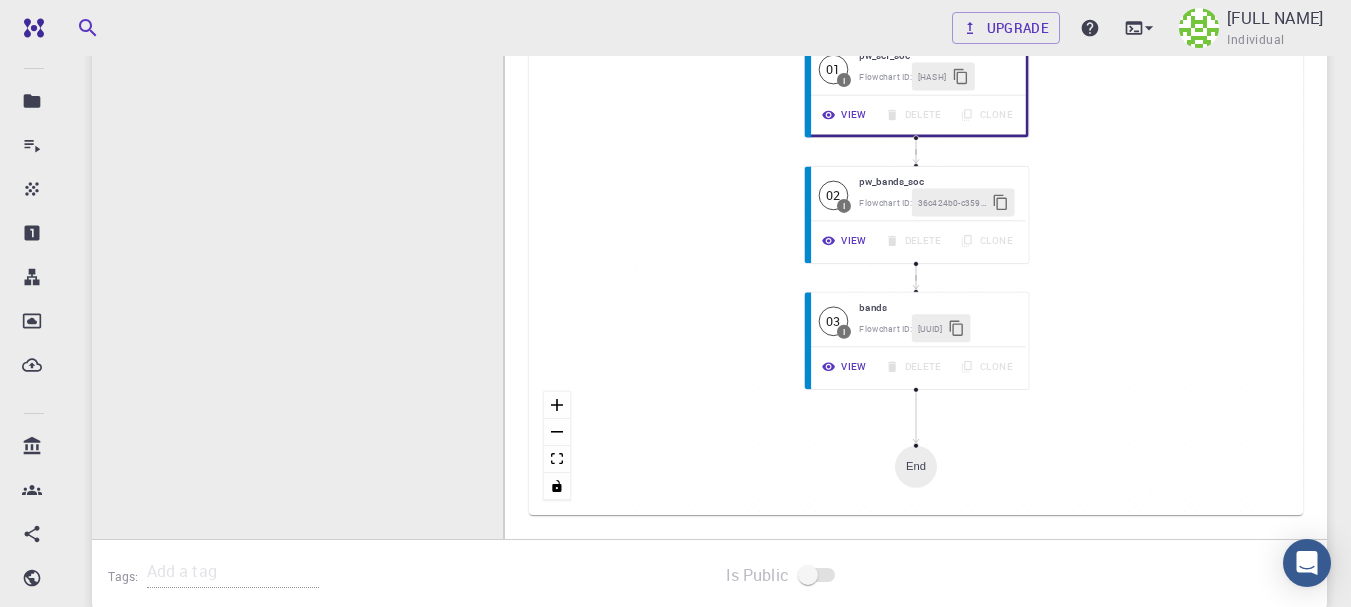 click on "View Delete Clone" at bounding box center [916, 367] 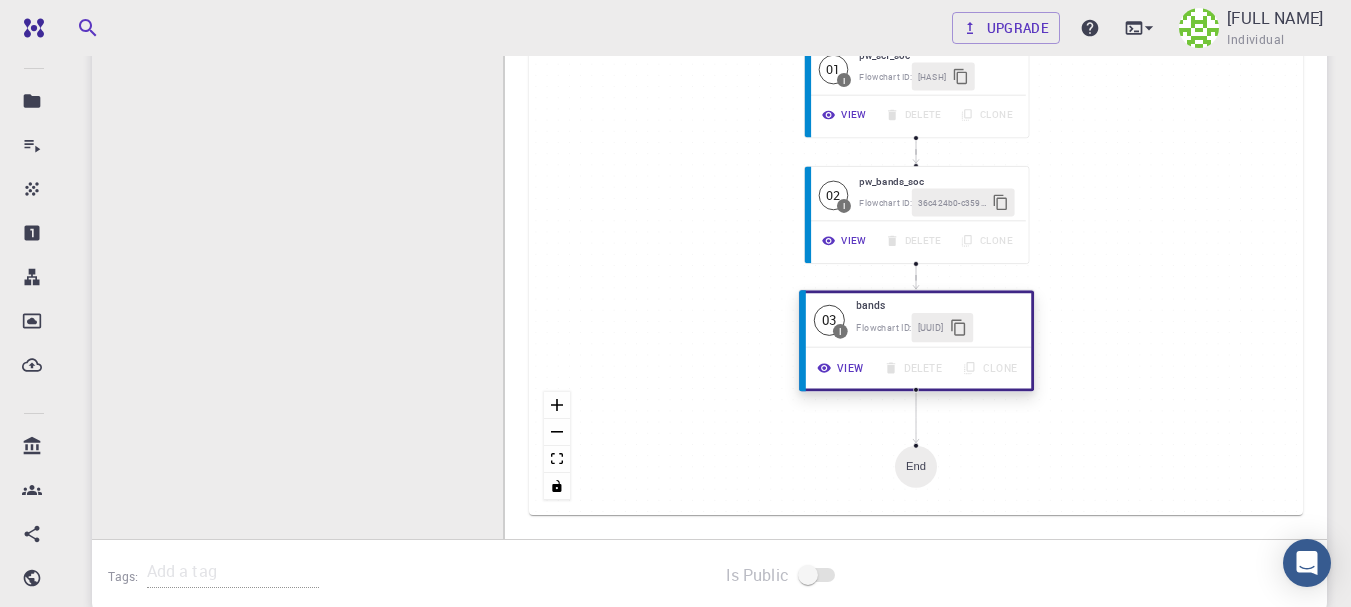 click on "View Delete Clone" at bounding box center [916, 367] 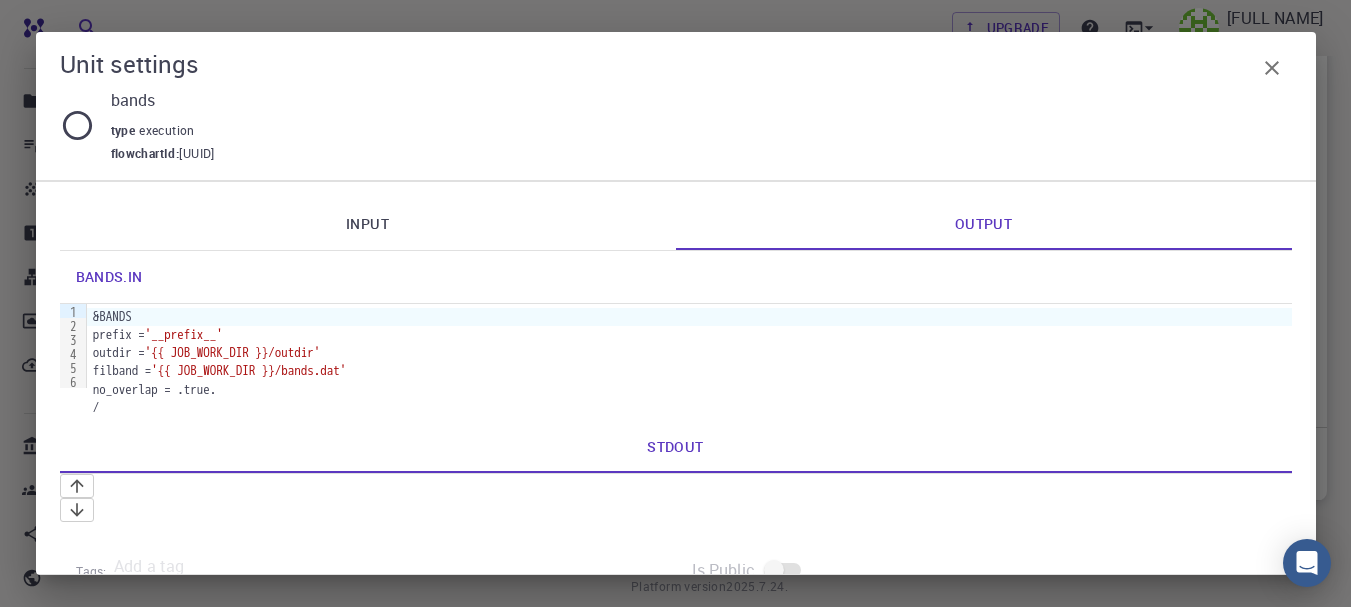 scroll, scrollTop: 718, scrollLeft: 0, axis: vertical 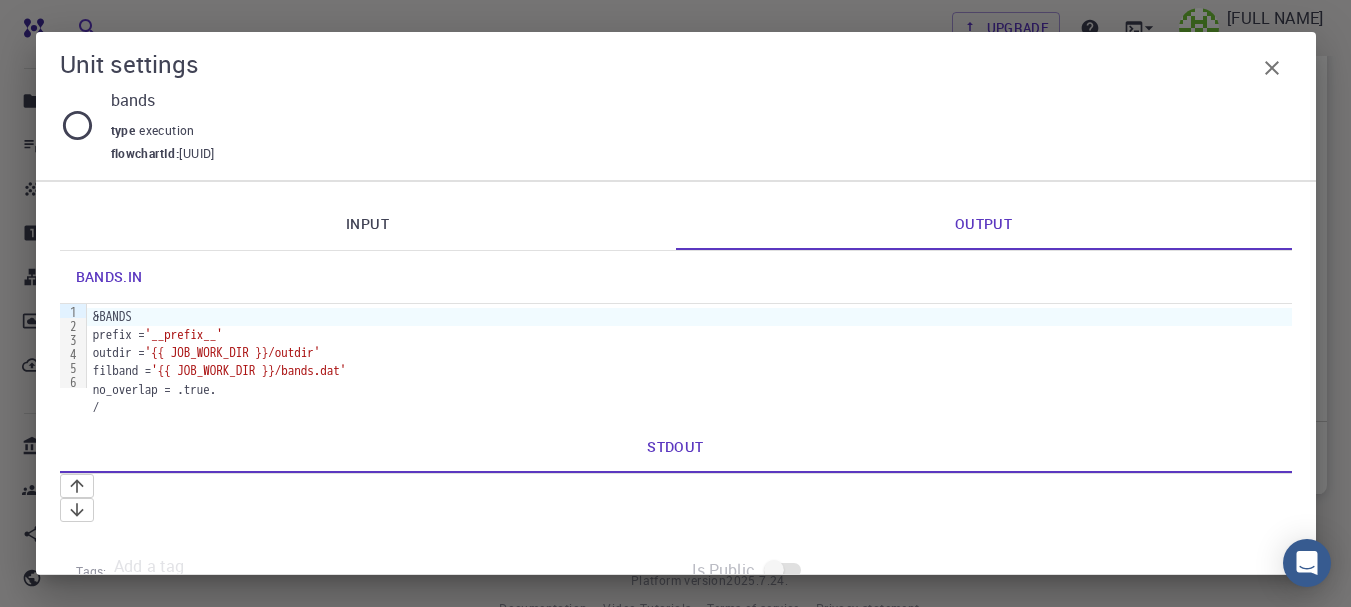 click on "Stdout" at bounding box center (676, 447) 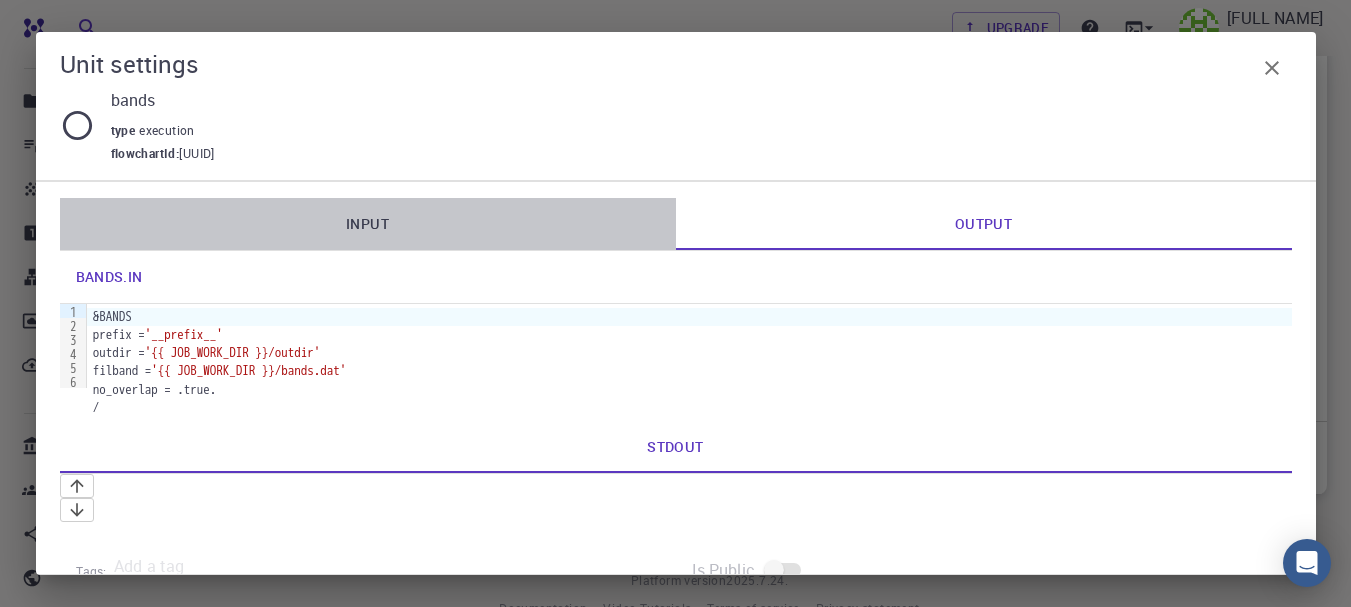 click on "Input" at bounding box center (368, 224) 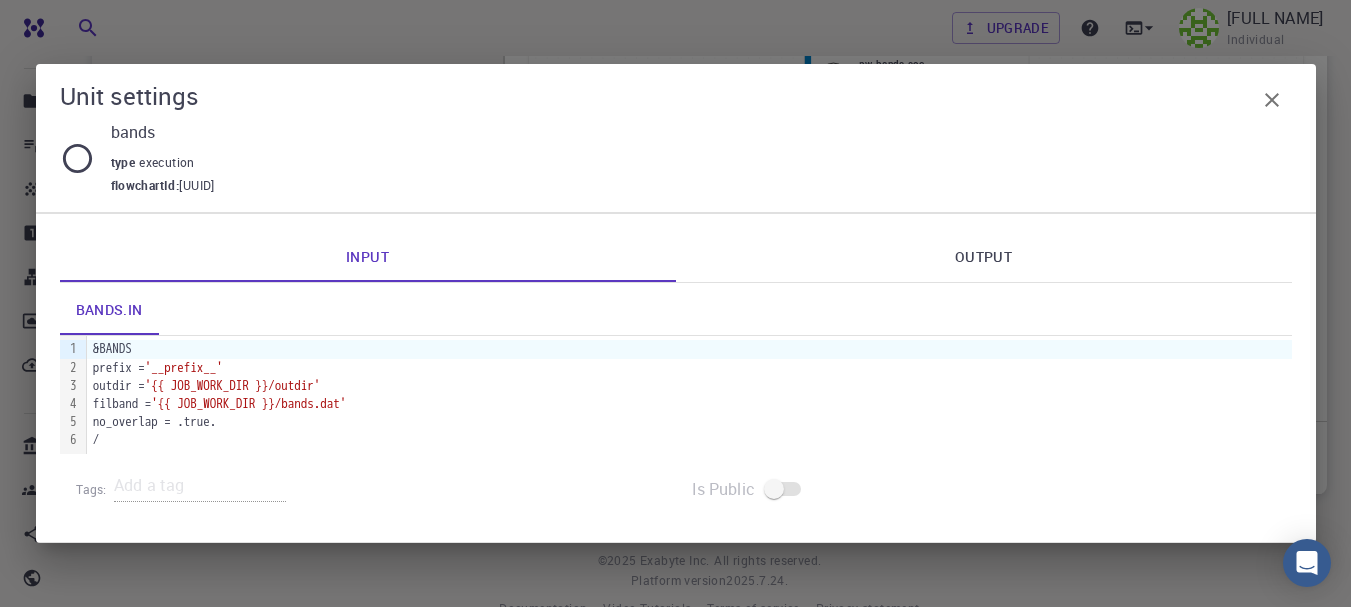 click on "Output" at bounding box center [984, 256] 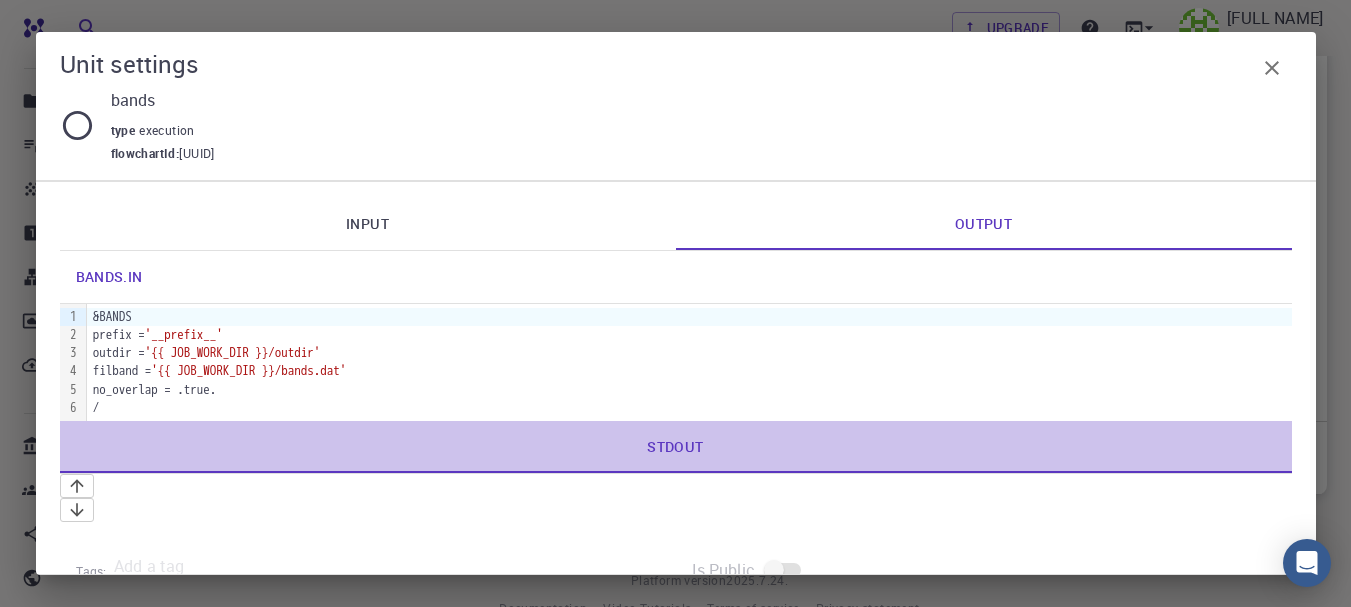 click on "Stdout" at bounding box center [676, 447] 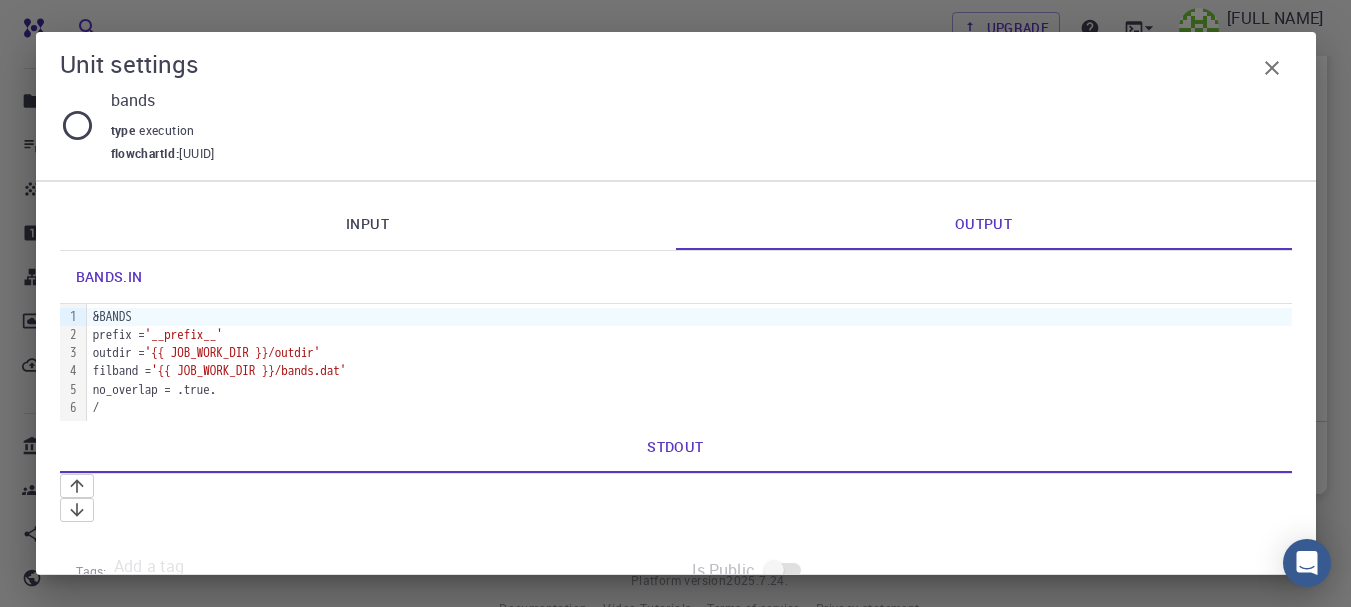 click 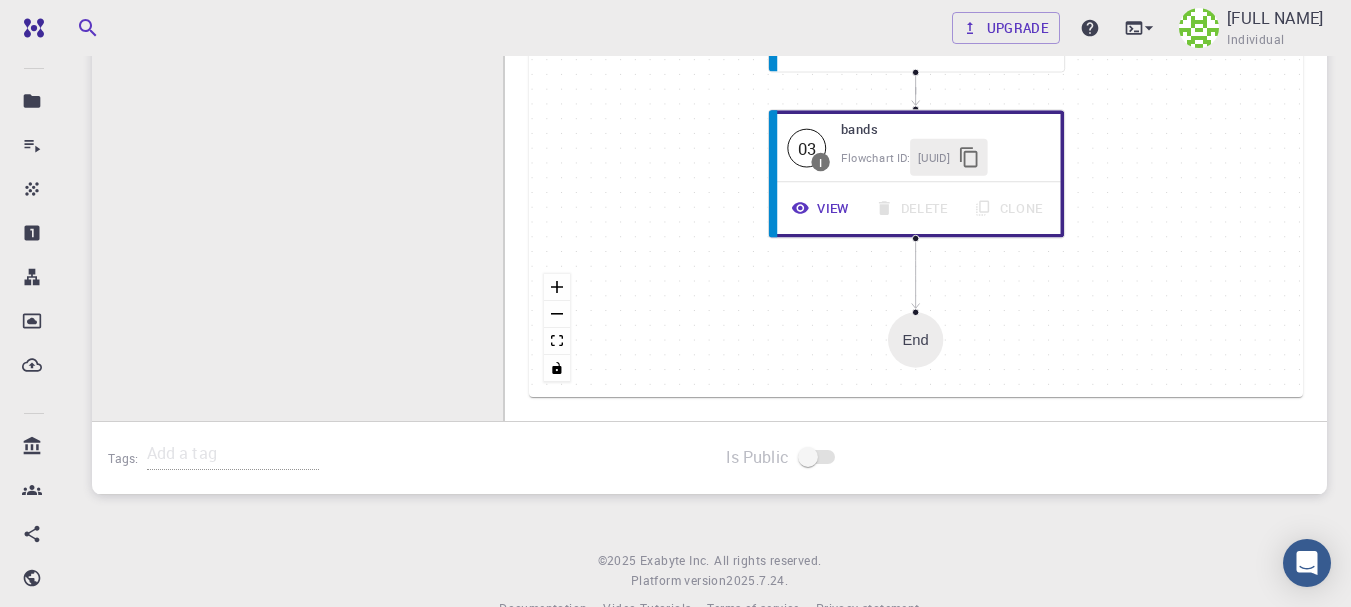 click on "Start 01 I pw_scf_soc Flowchart ID: [HASH] View Delete Clone 02 I pw_bands_soc Flowchart ID: [UUID] View Delete Clone 03 I bands Flowchart ID: [UUID] View Delete Clone End" at bounding box center (916, 97) 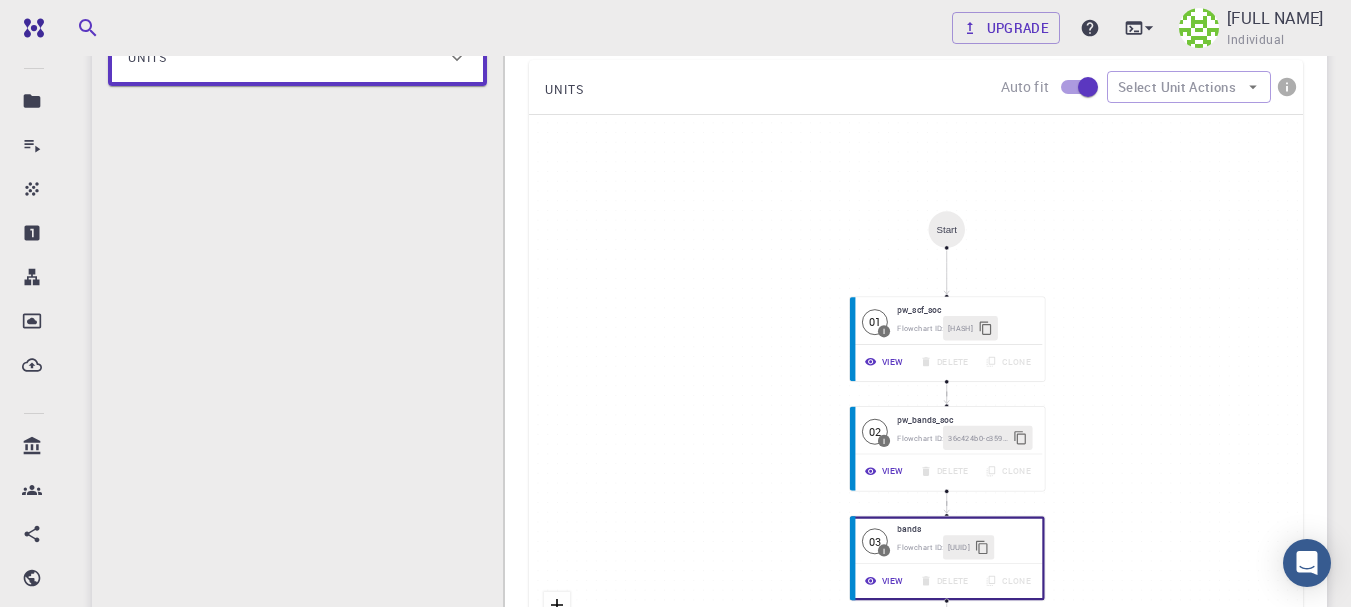 scroll, scrollTop: 395, scrollLeft: 0, axis: vertical 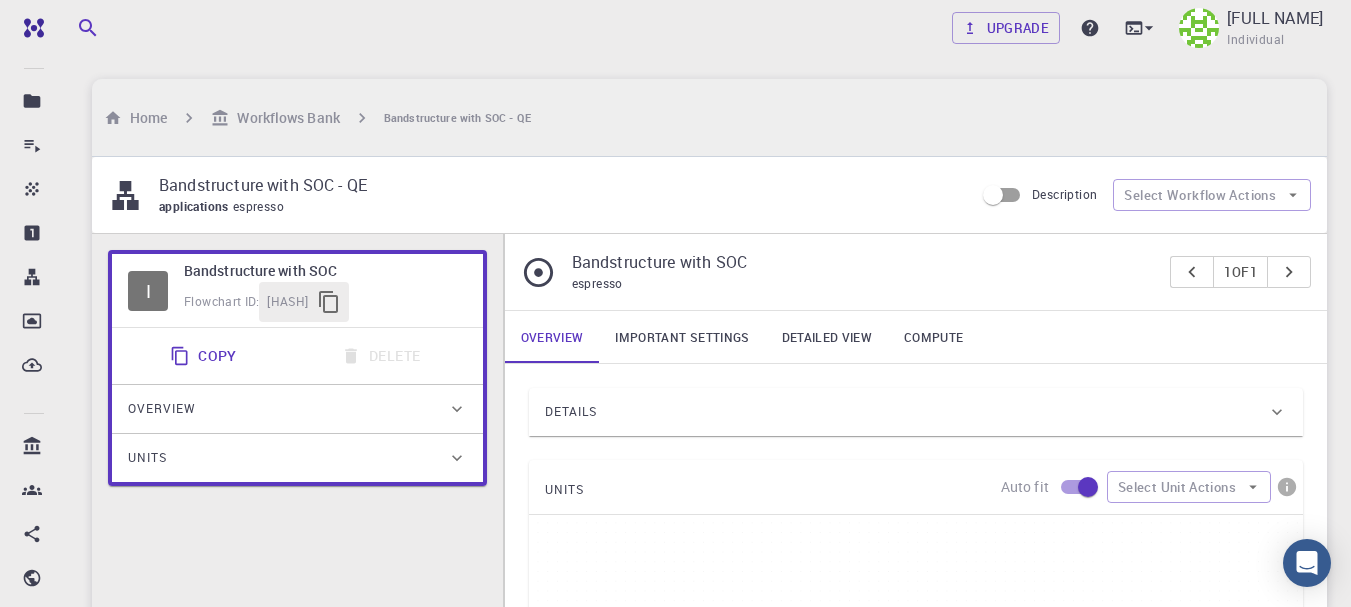 click 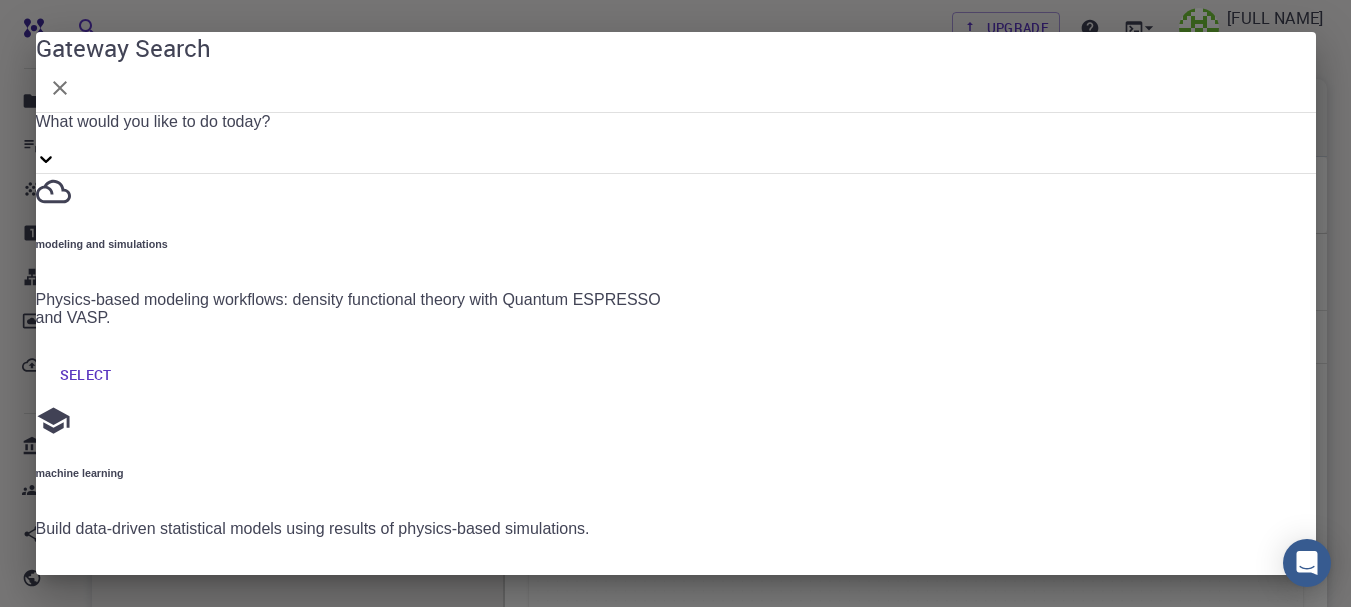 click on "Gateway Search" at bounding box center [676, 72] 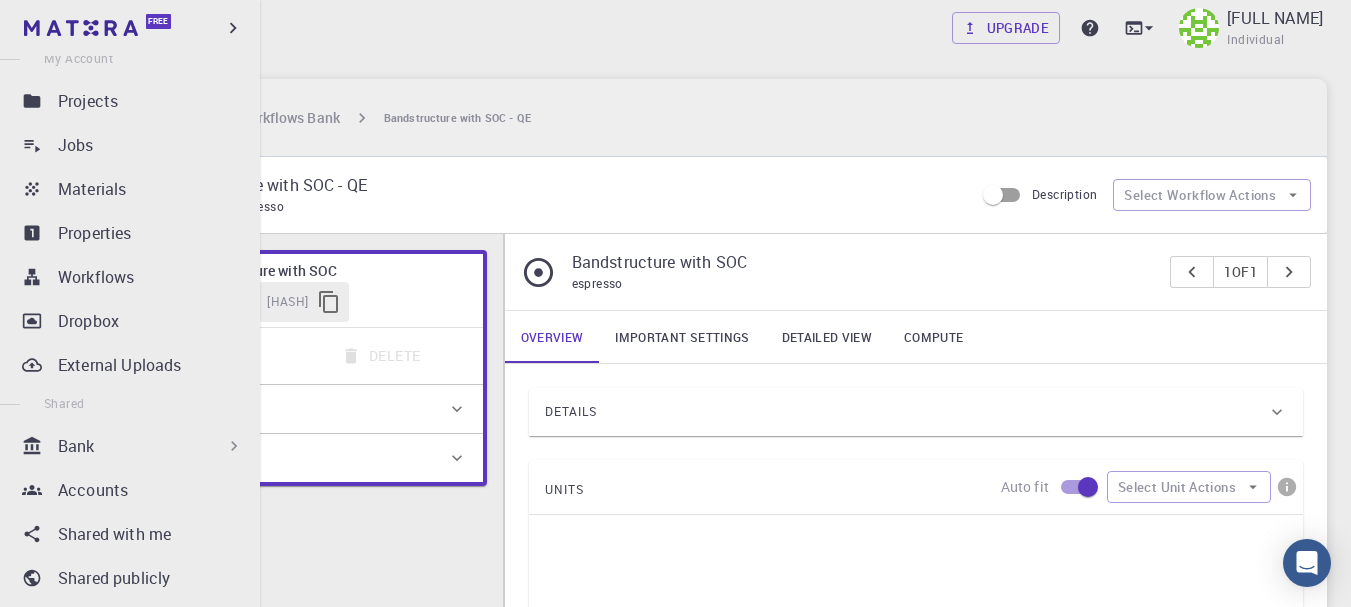click on "Bank" at bounding box center (76, 446) 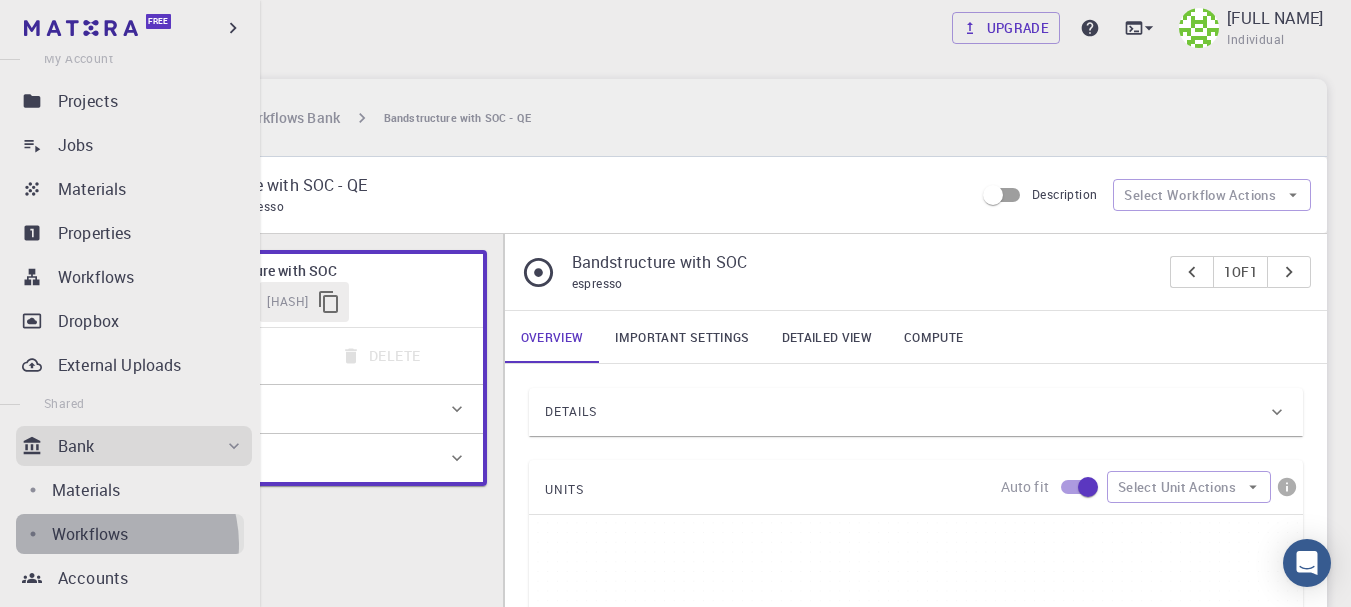 click on "Workflows" at bounding box center (90, 534) 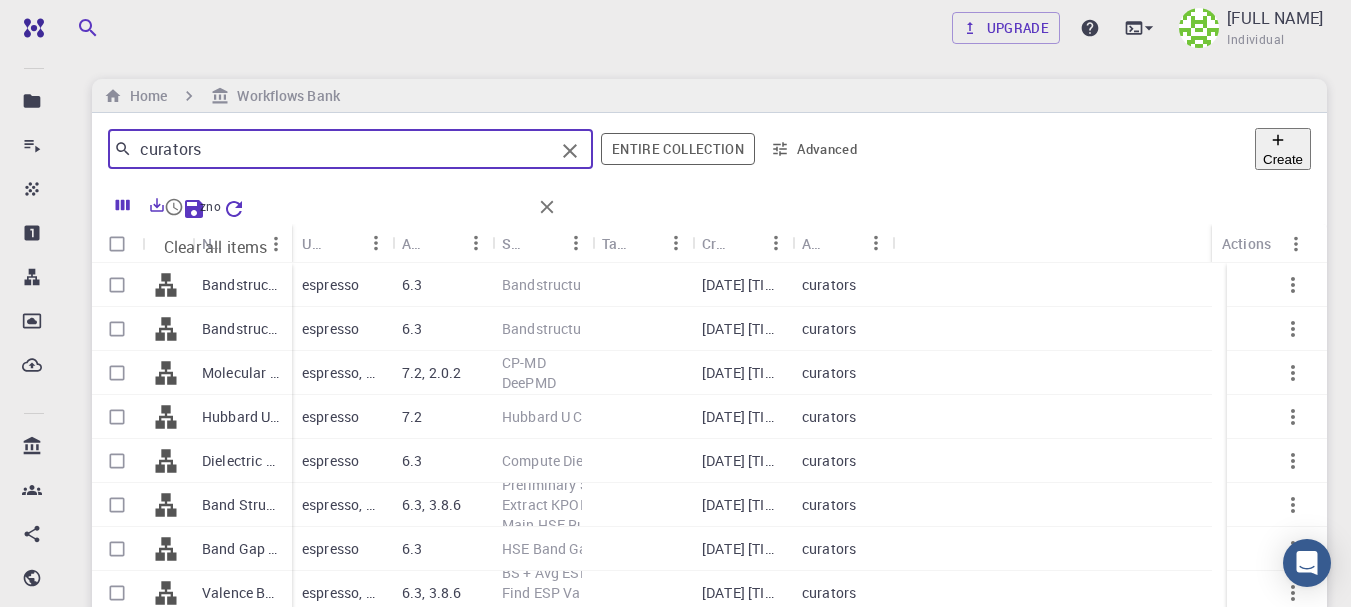 click on "curators" at bounding box center [343, 149] 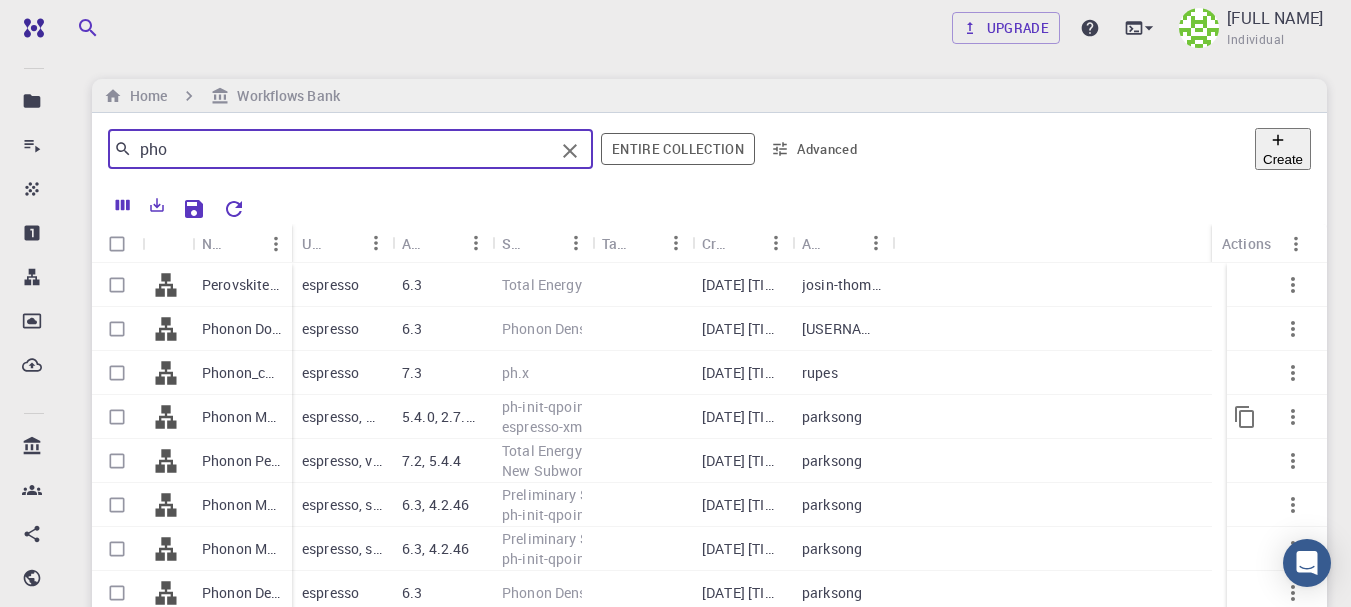 type on "pho" 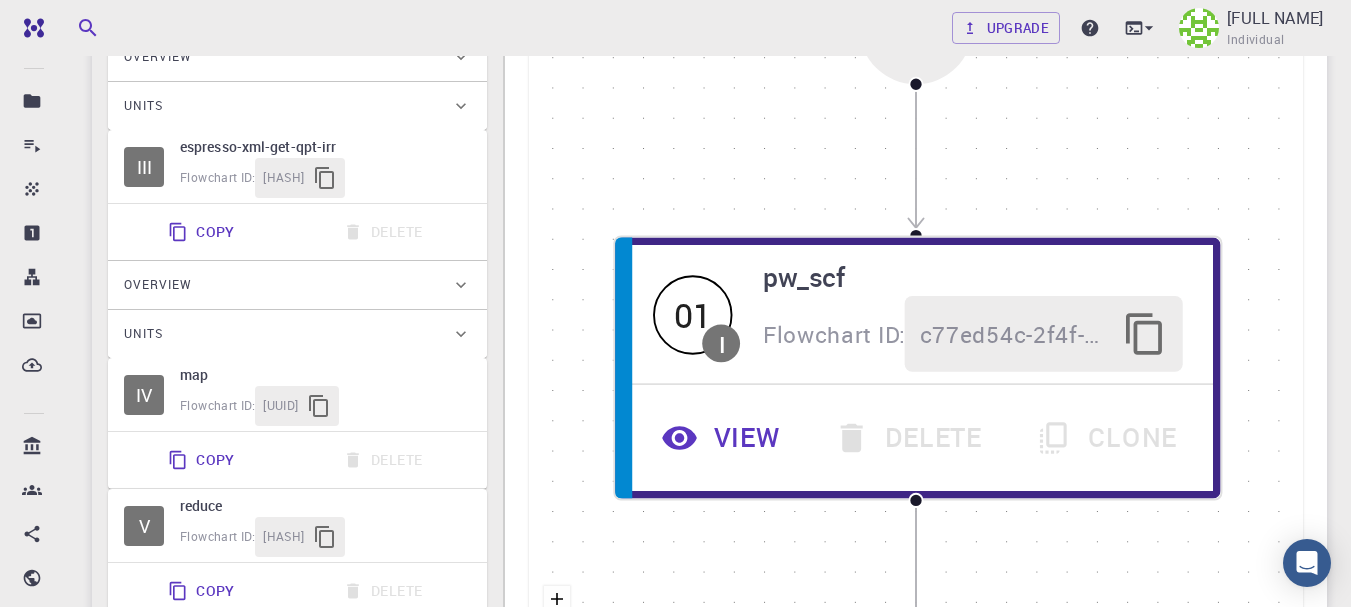 scroll, scrollTop: 600, scrollLeft: 0, axis: vertical 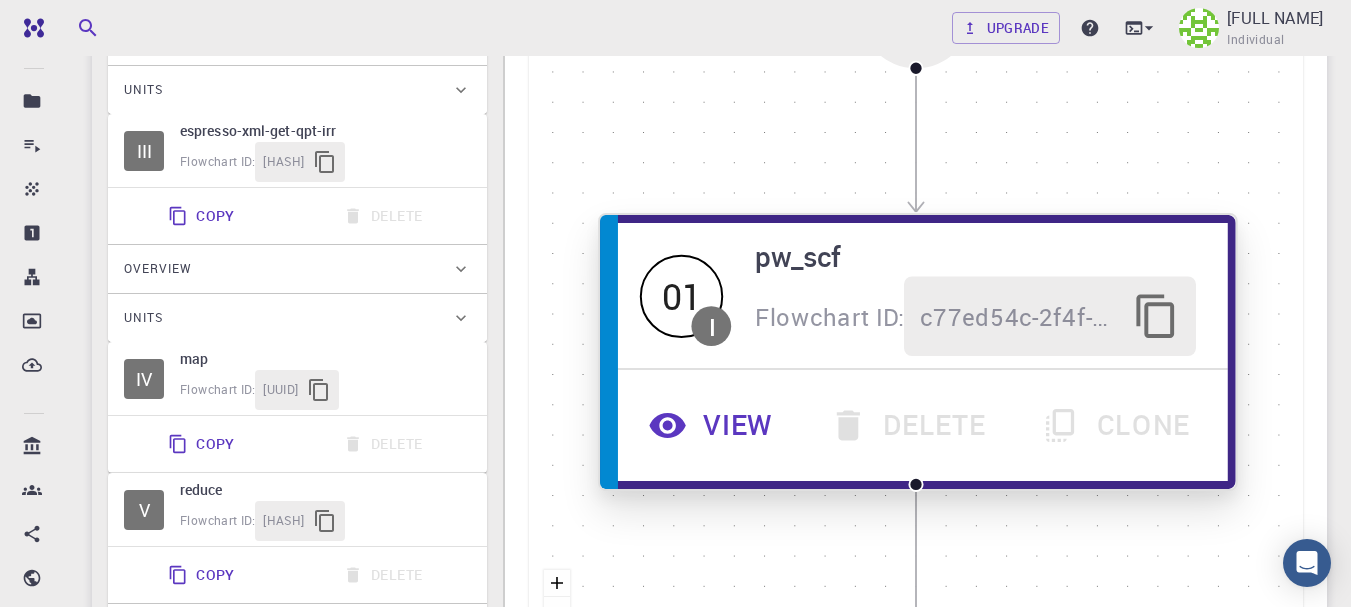 click on "View" at bounding box center (714, 425) 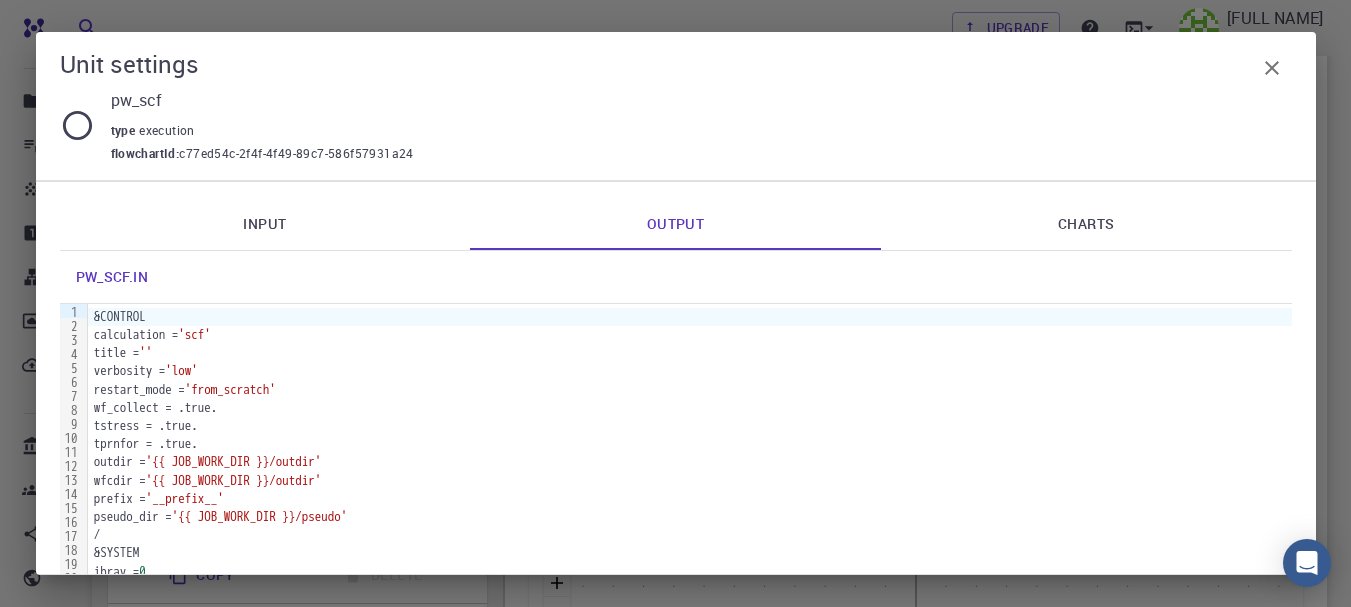 click on "Input" at bounding box center [265, 224] 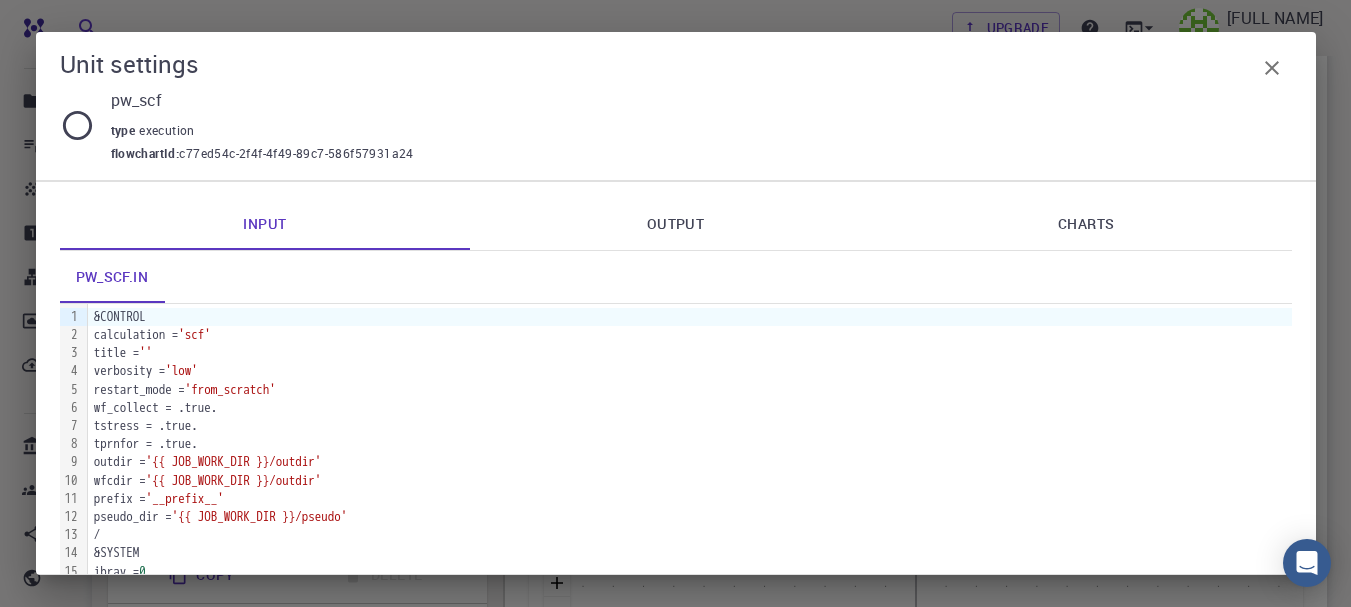 scroll, scrollTop: 100, scrollLeft: 0, axis: vertical 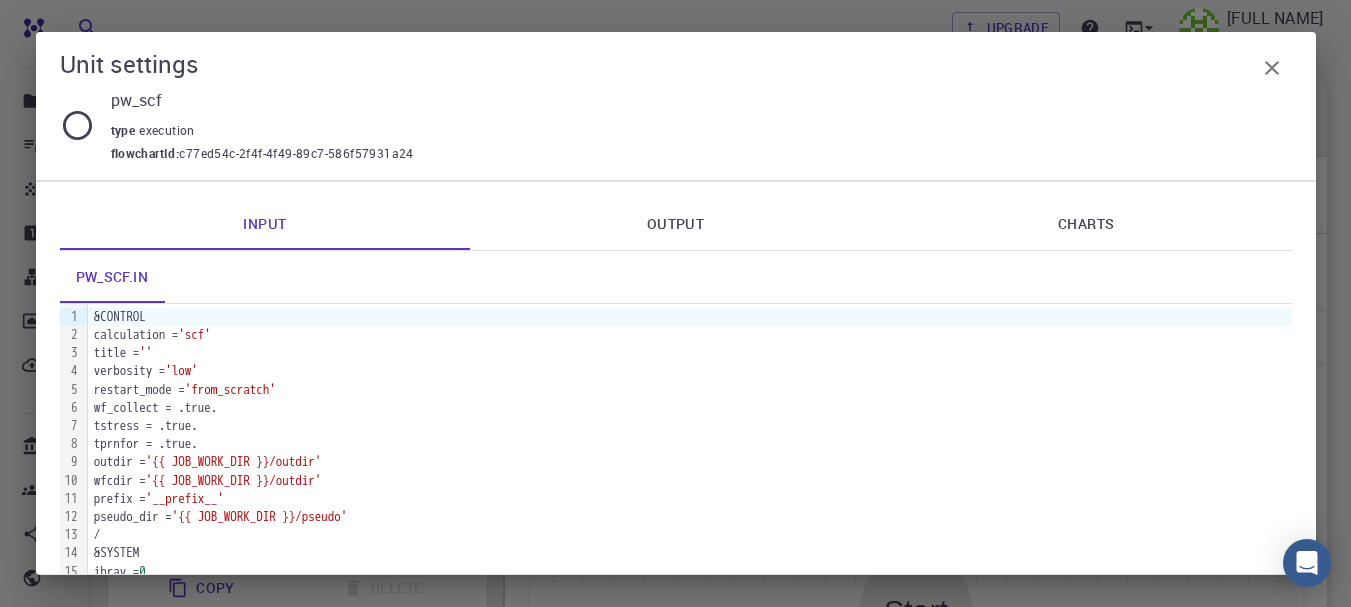 click 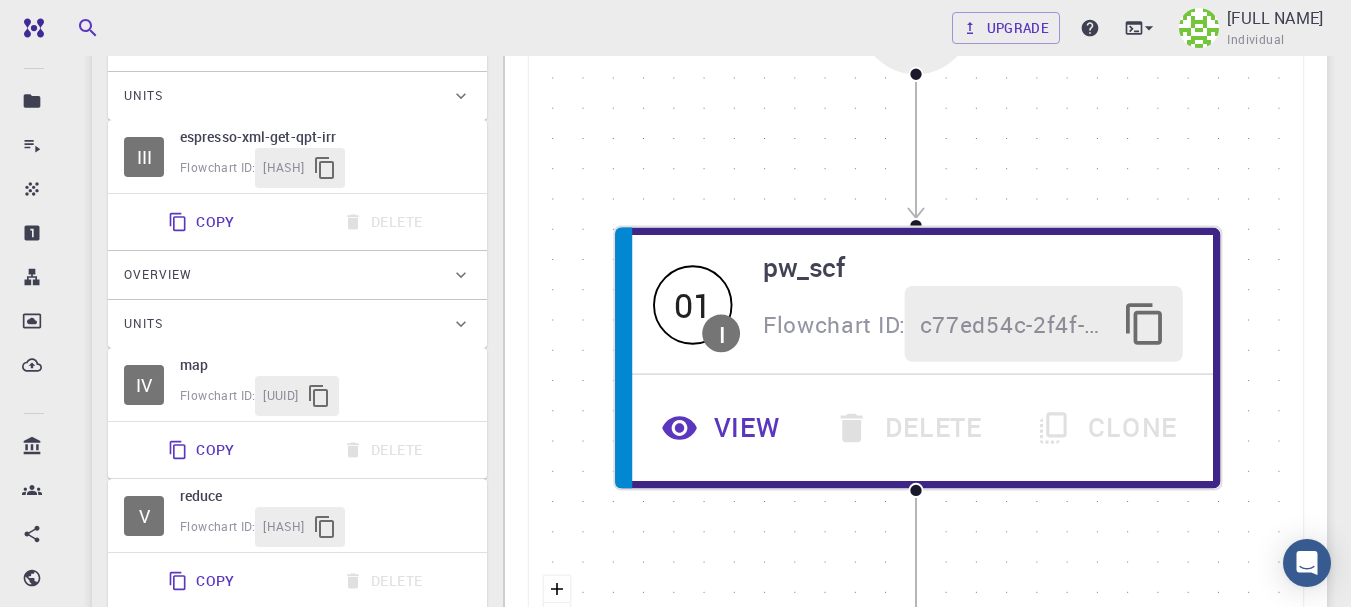 scroll, scrollTop: 374, scrollLeft: 0, axis: vertical 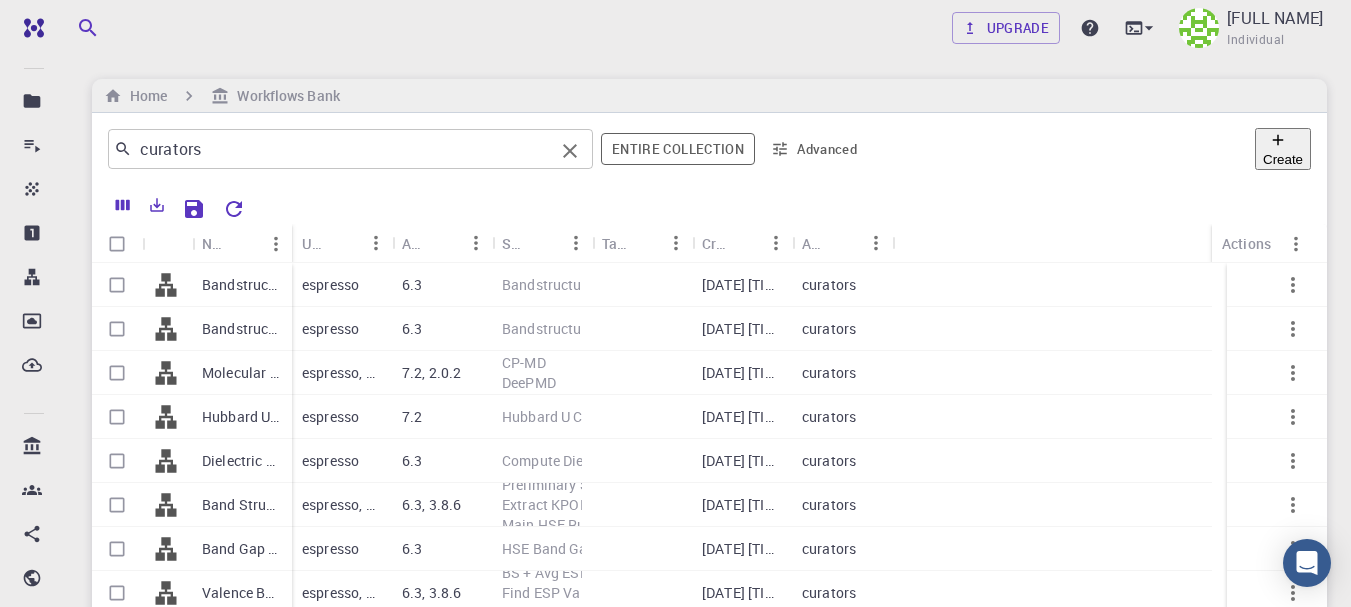 click on "curators" at bounding box center [343, 149] 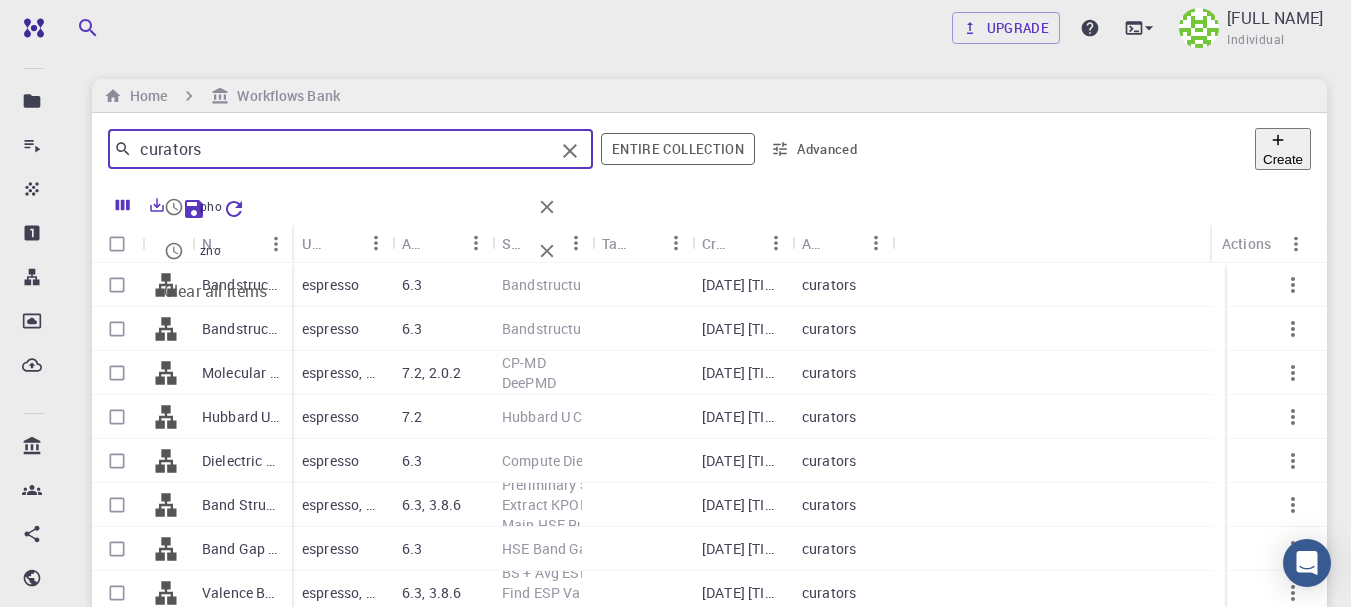 click on "pho" at bounding box center (363, 207) 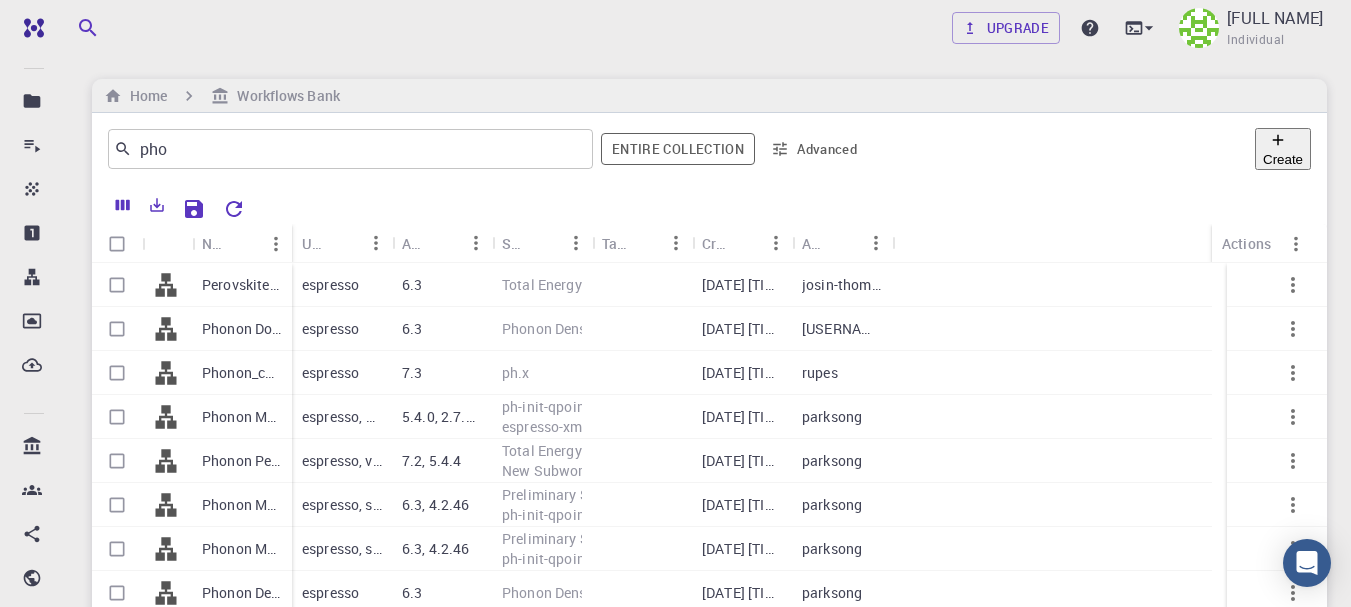 click on "Used application" at bounding box center [342, 243] 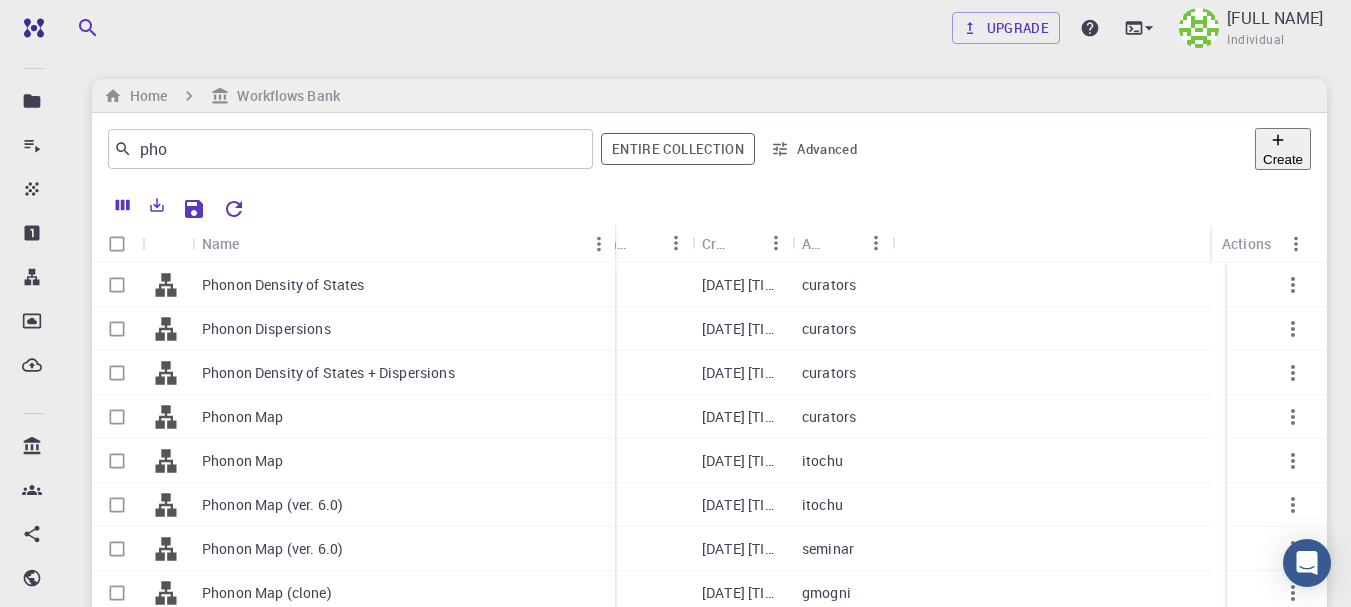 drag, startPoint x: 287, startPoint y: 243, endPoint x: 610, endPoint y: 261, distance: 323.50116 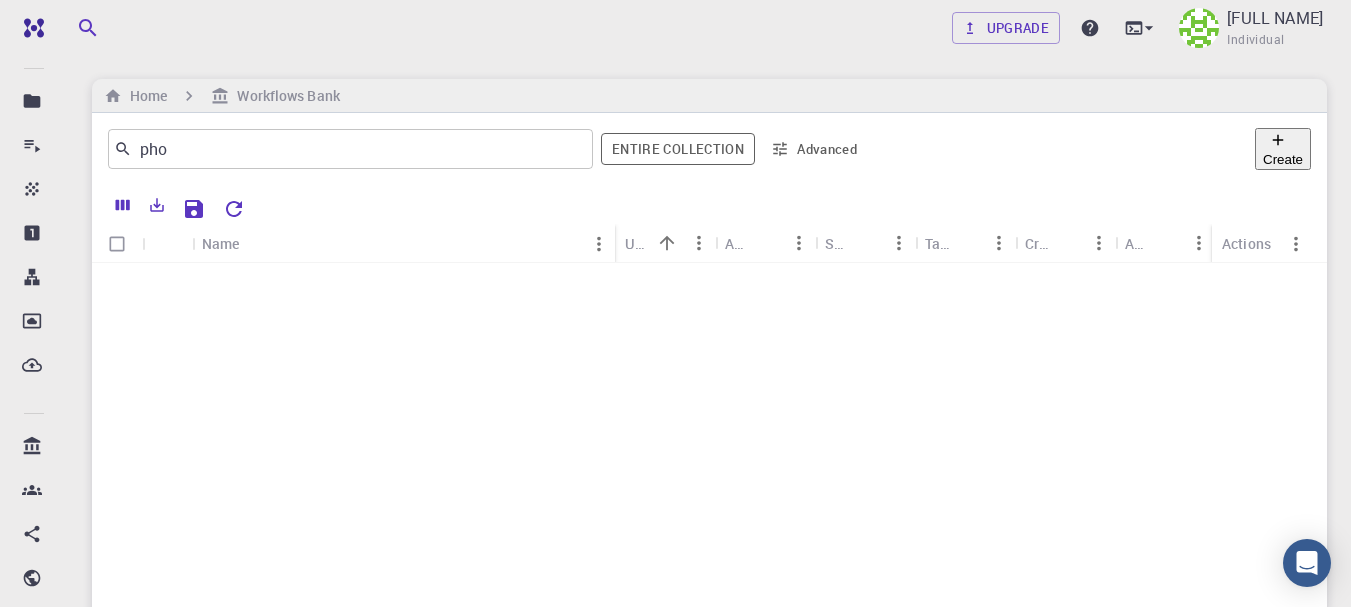 scroll, scrollTop: 598, scrollLeft: 0, axis: vertical 